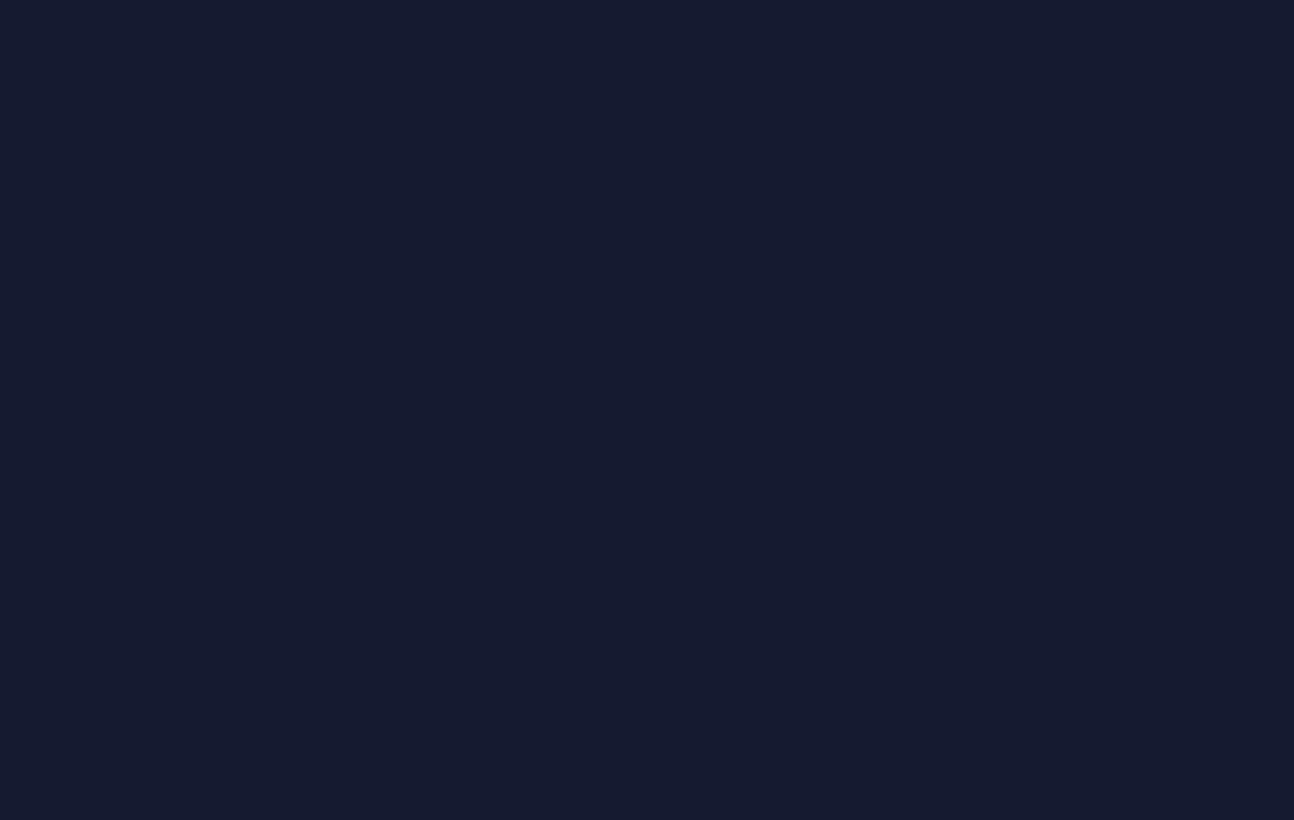 scroll, scrollTop: 0, scrollLeft: 0, axis: both 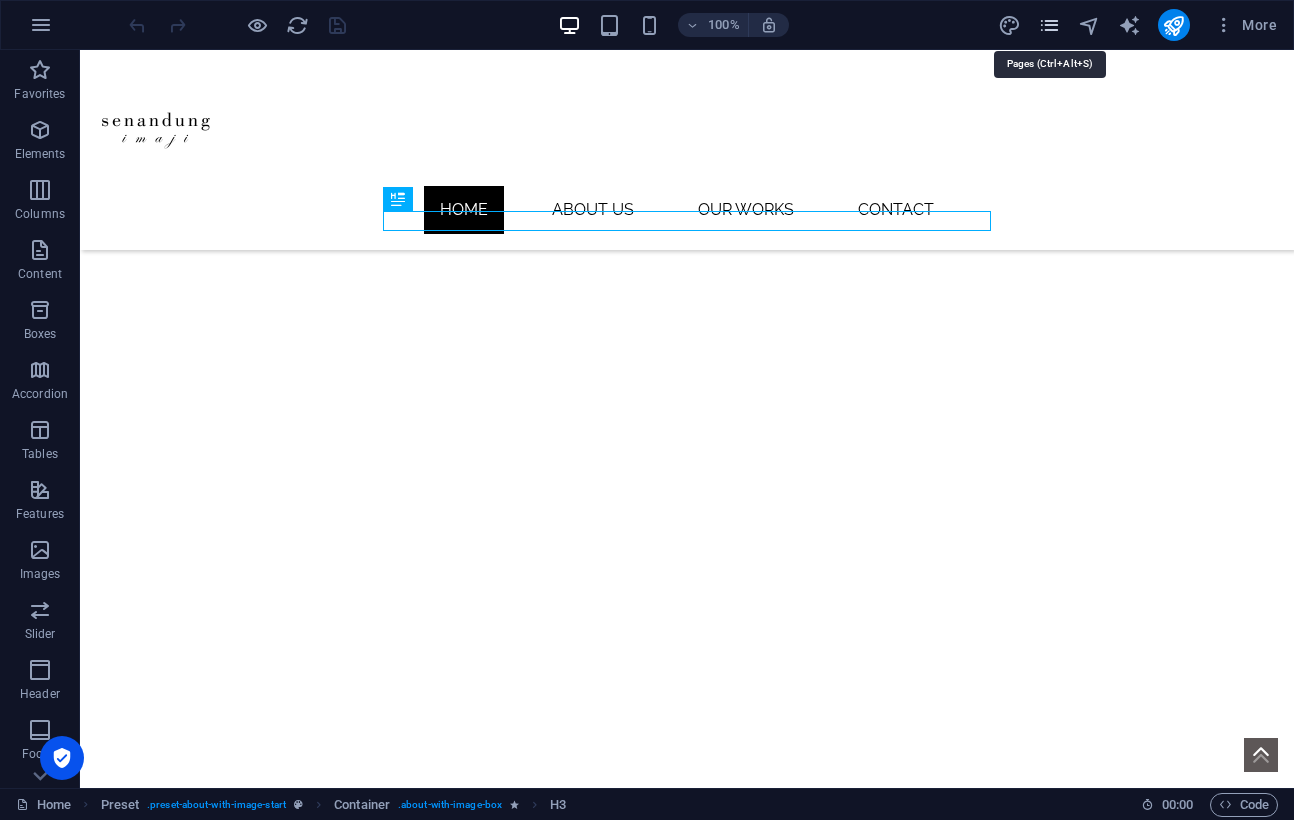 click at bounding box center [1049, 25] 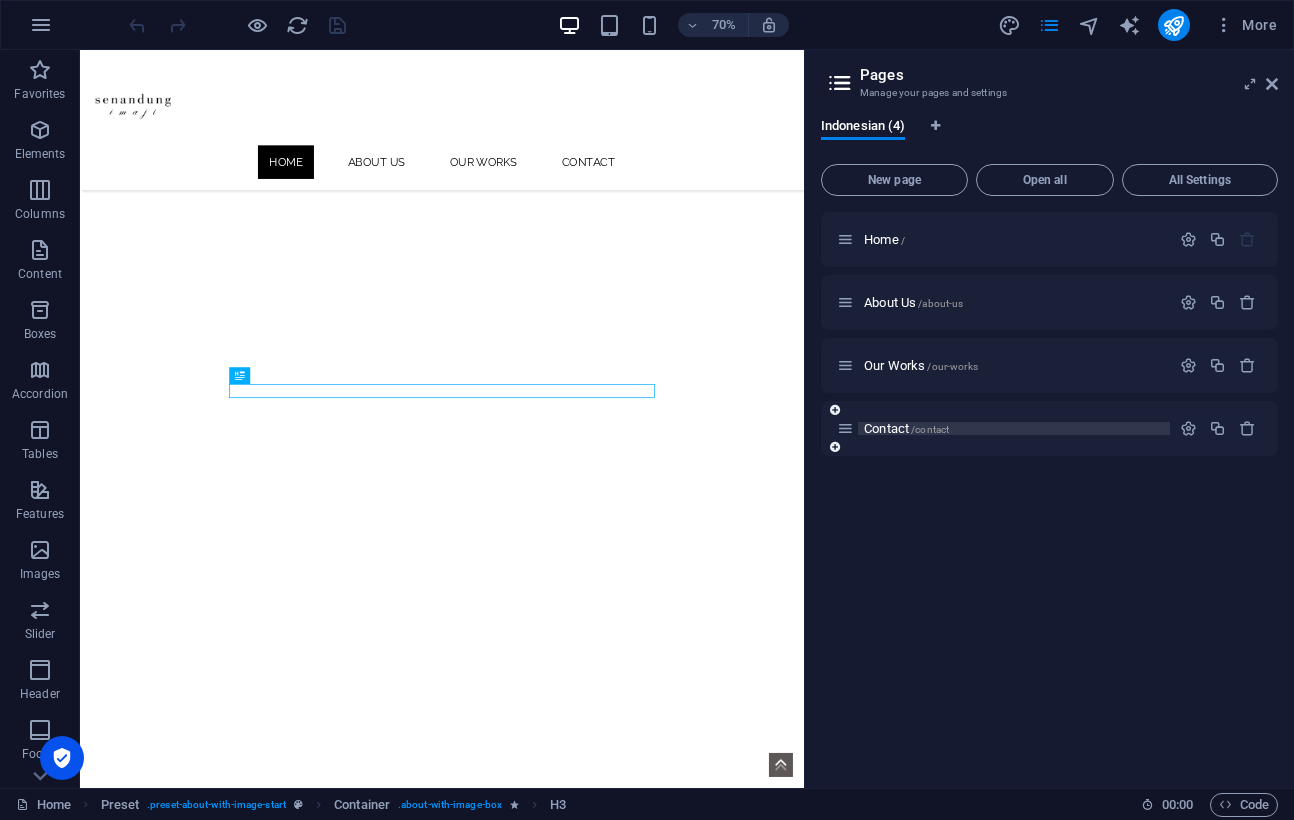 click on "Contact /contact" at bounding box center (906, 428) 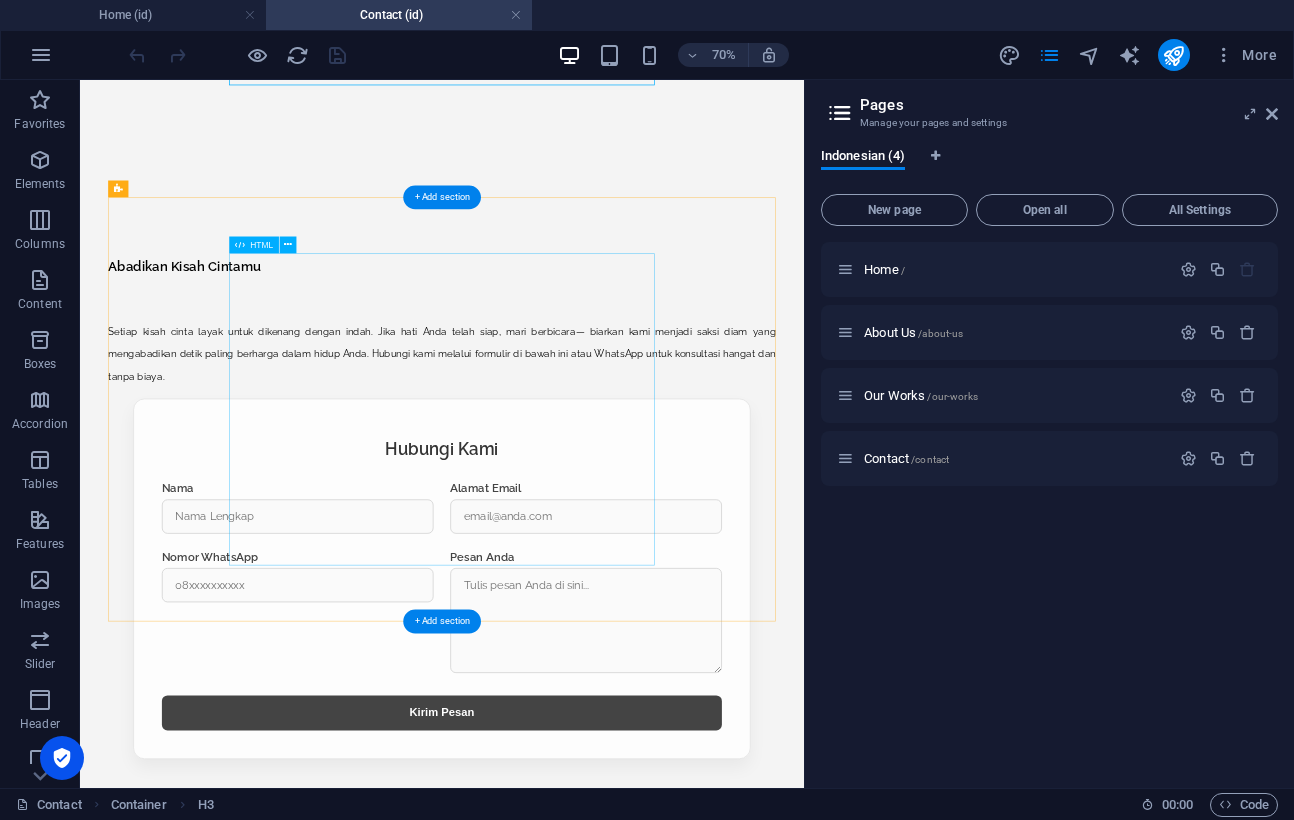 scroll, scrollTop: 1062, scrollLeft: 0, axis: vertical 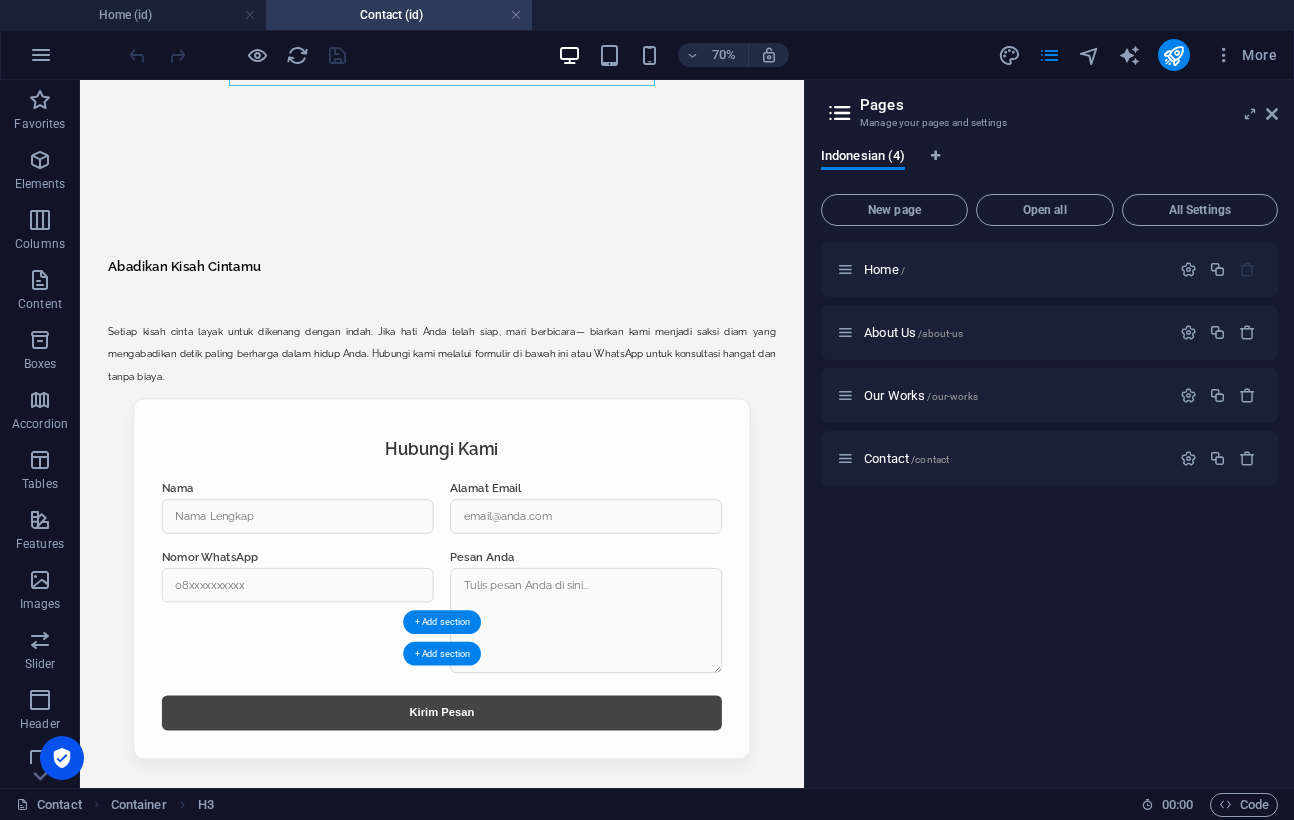 click at bounding box center (597, 1051) 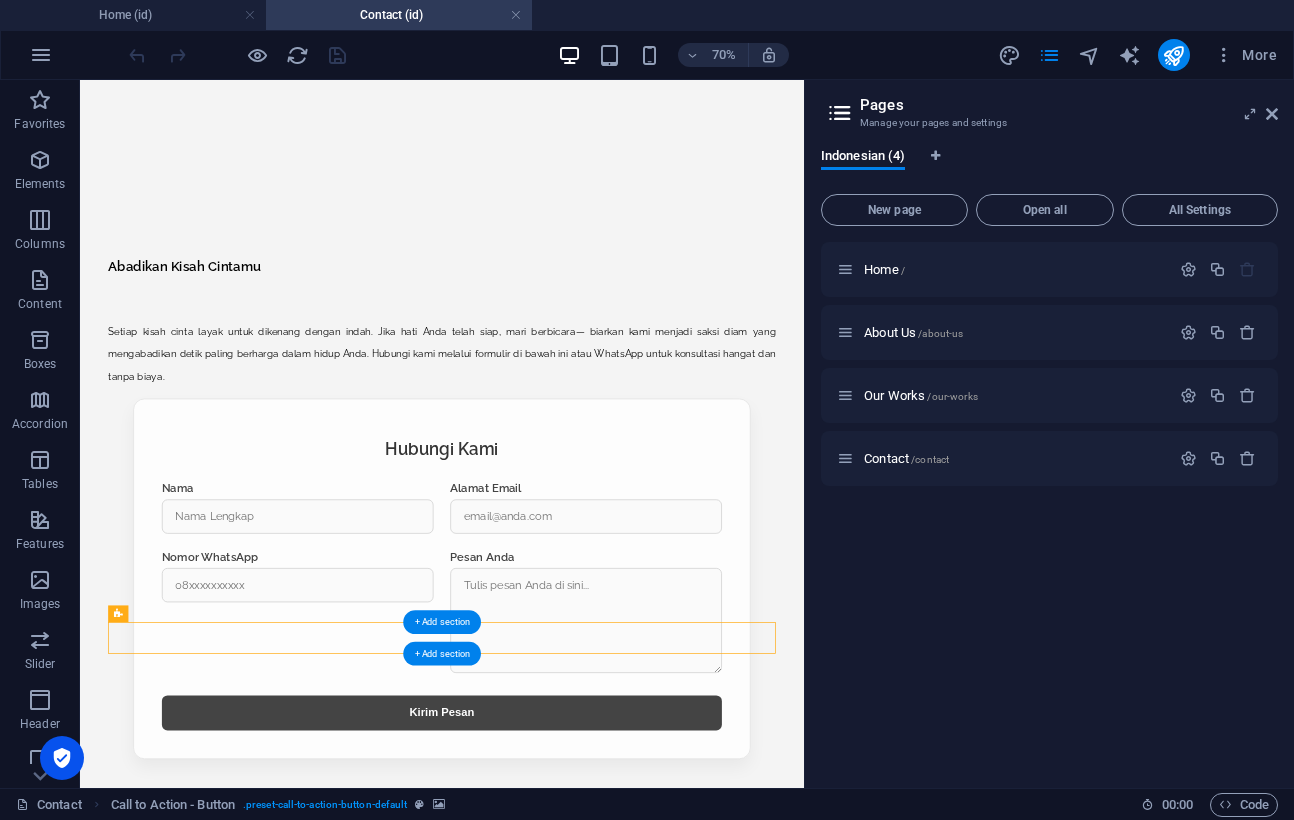 click at bounding box center [597, 1051] 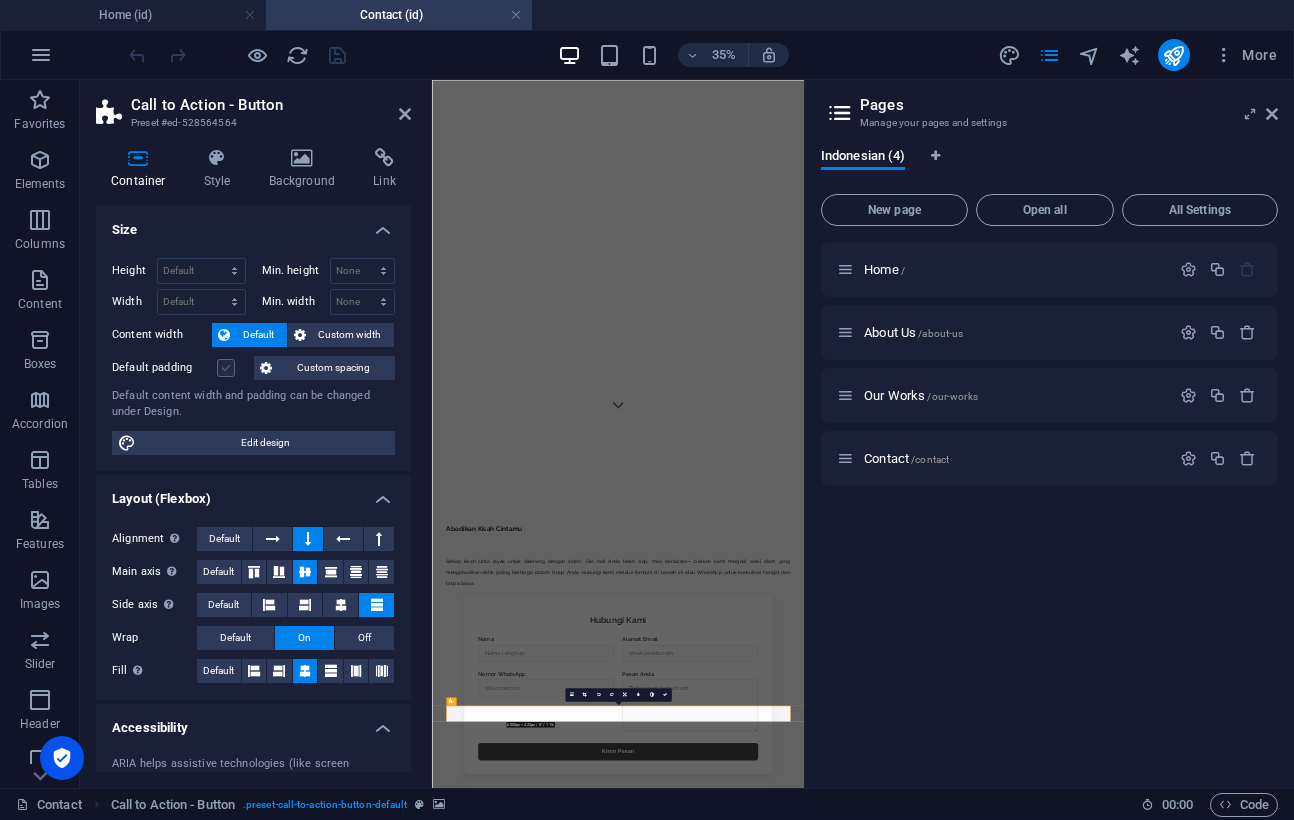 click at bounding box center [226, 368] 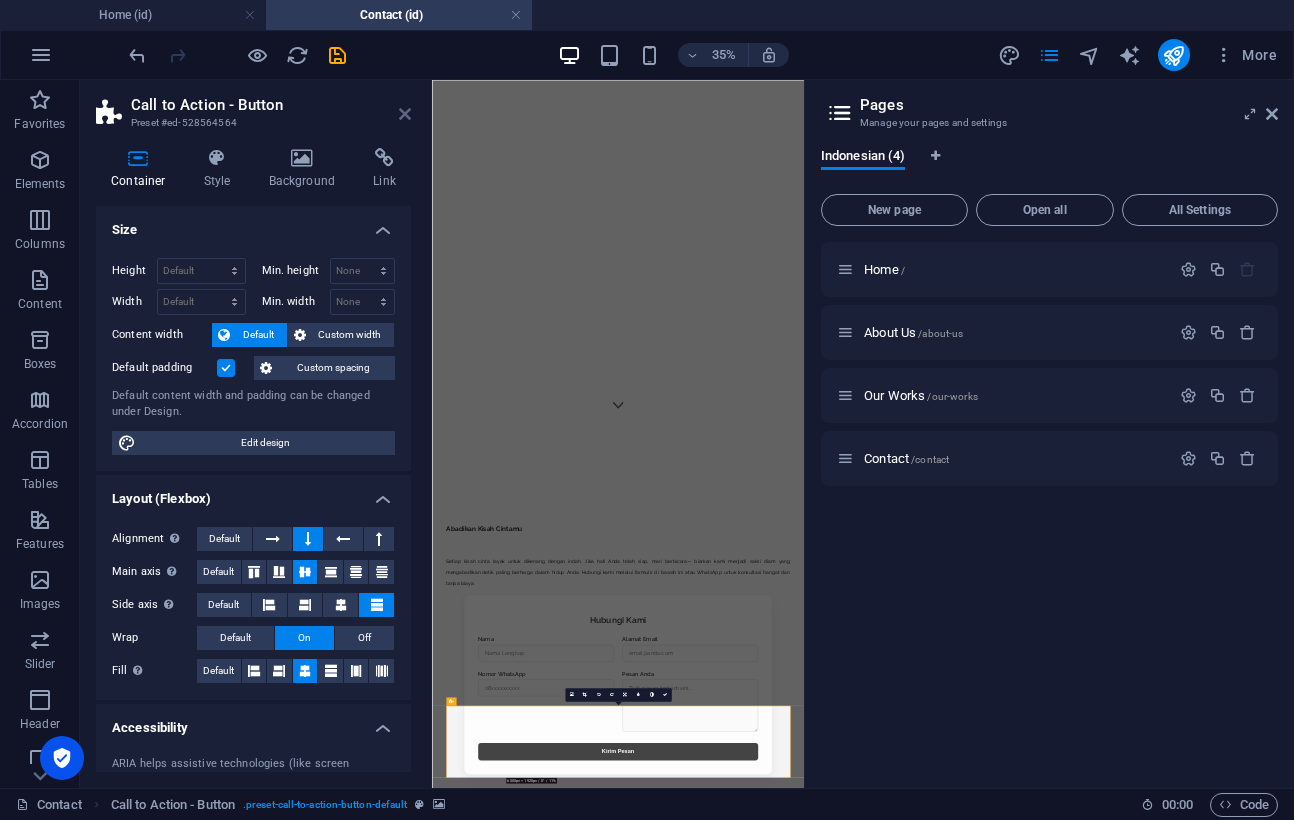 click at bounding box center [405, 114] 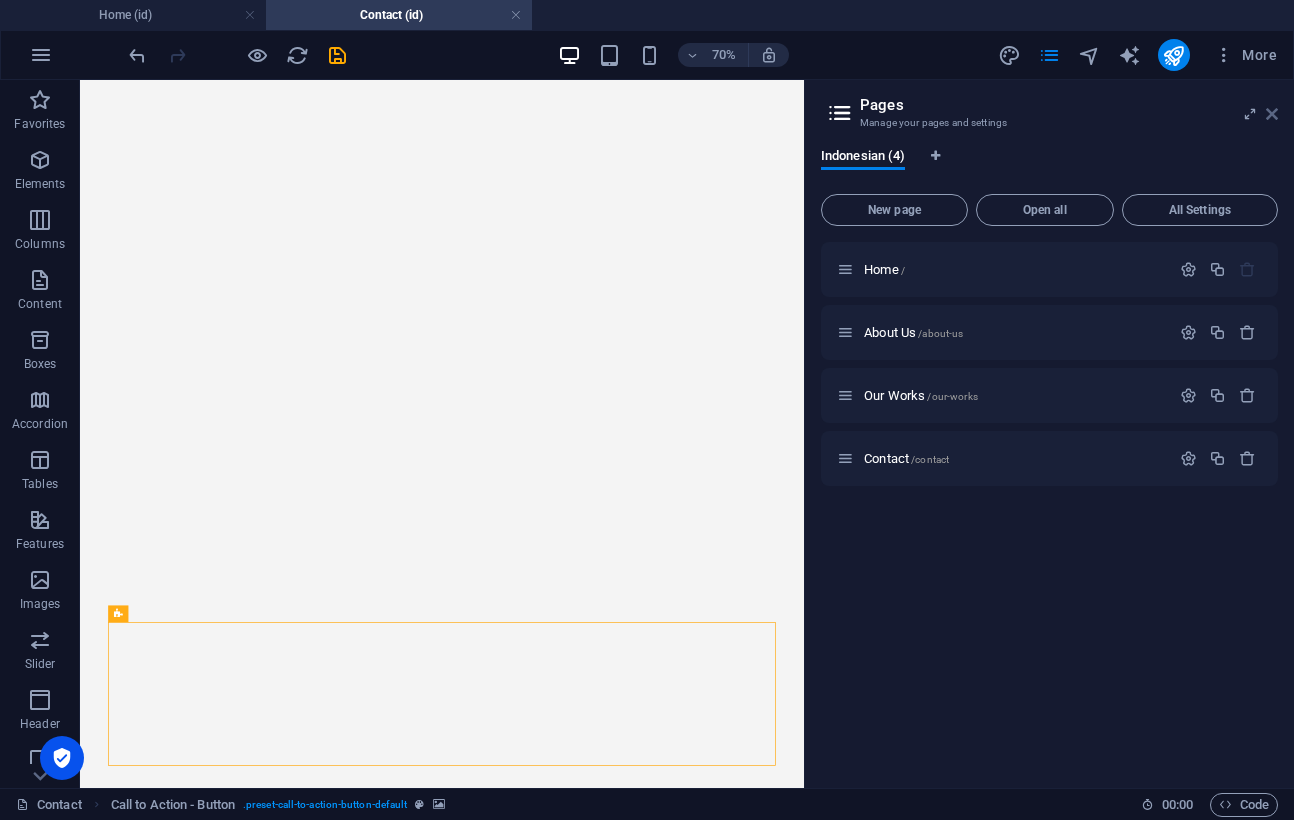 click at bounding box center (1272, 114) 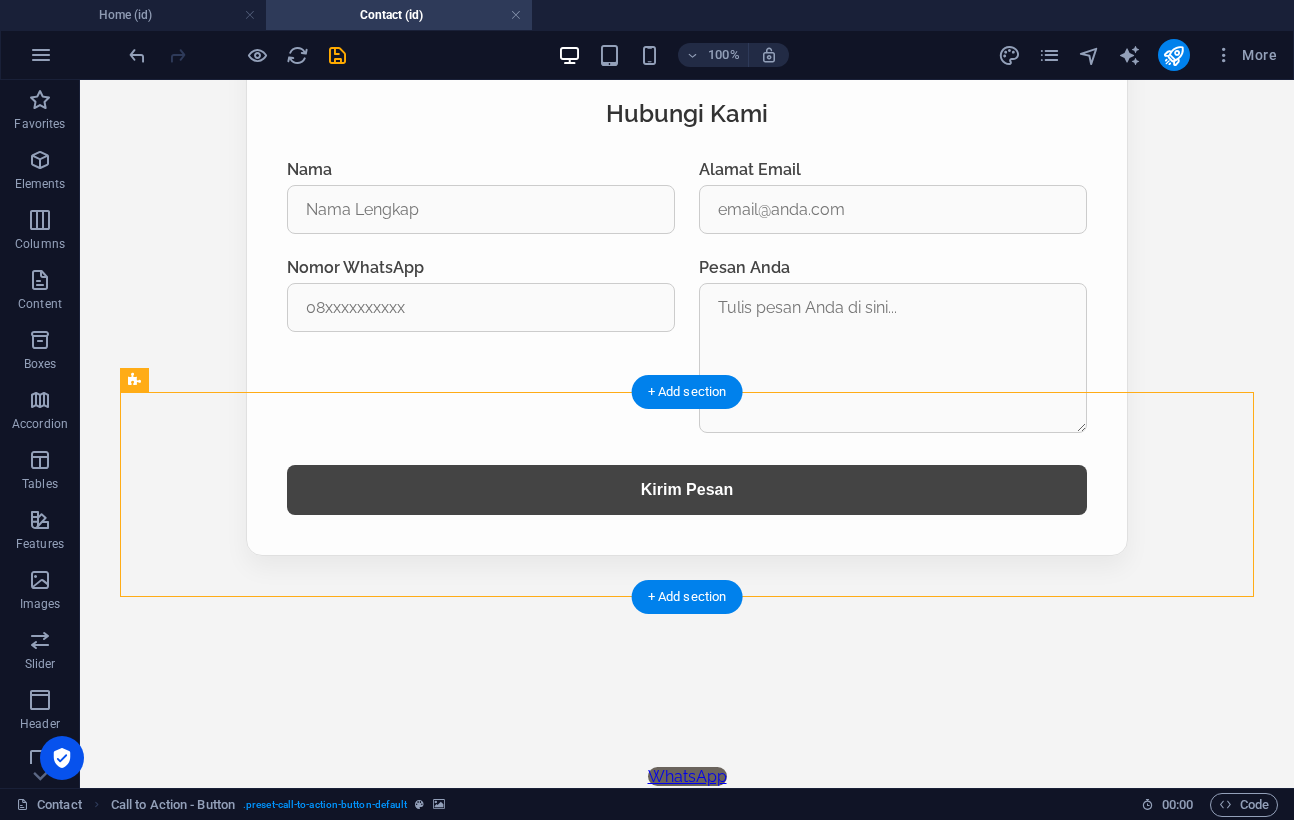 click at bounding box center (687, 556) 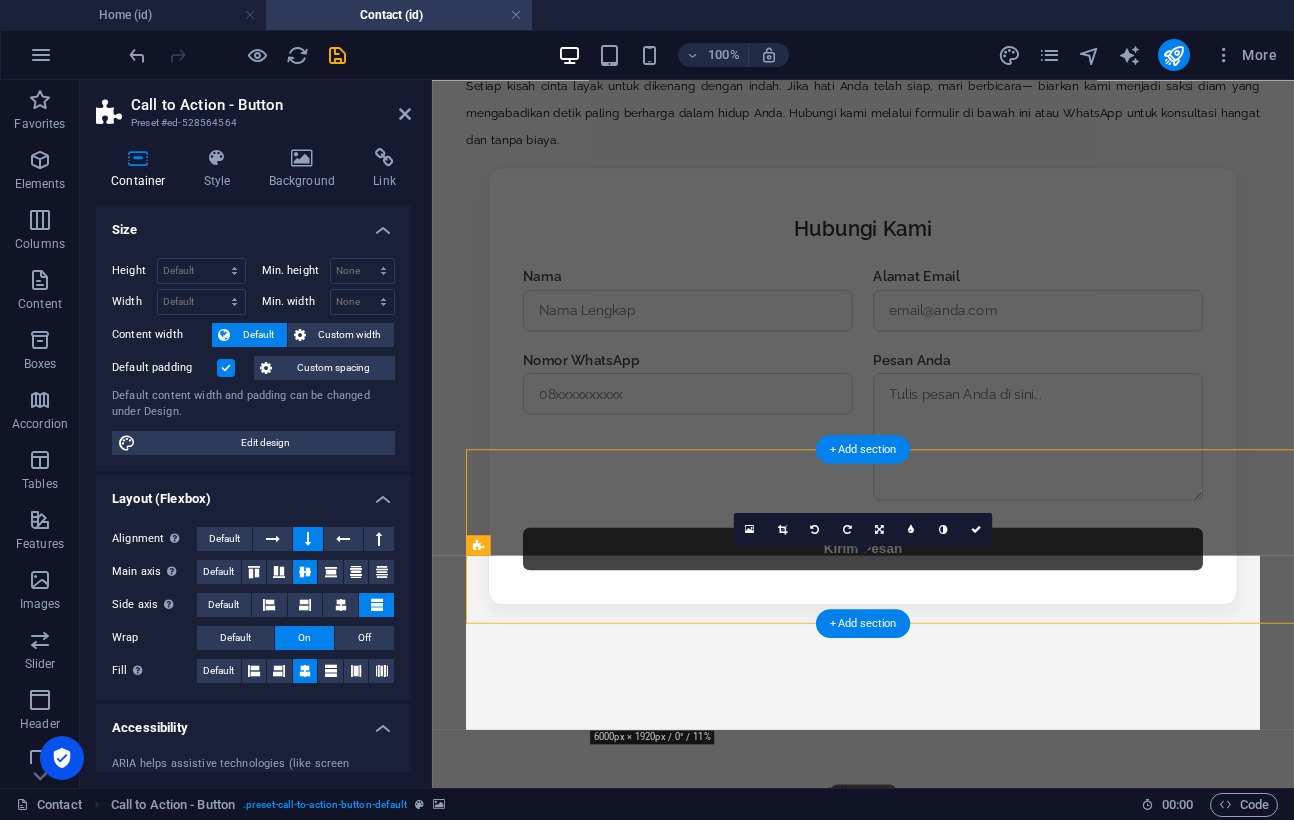 scroll, scrollTop: 1100, scrollLeft: 0, axis: vertical 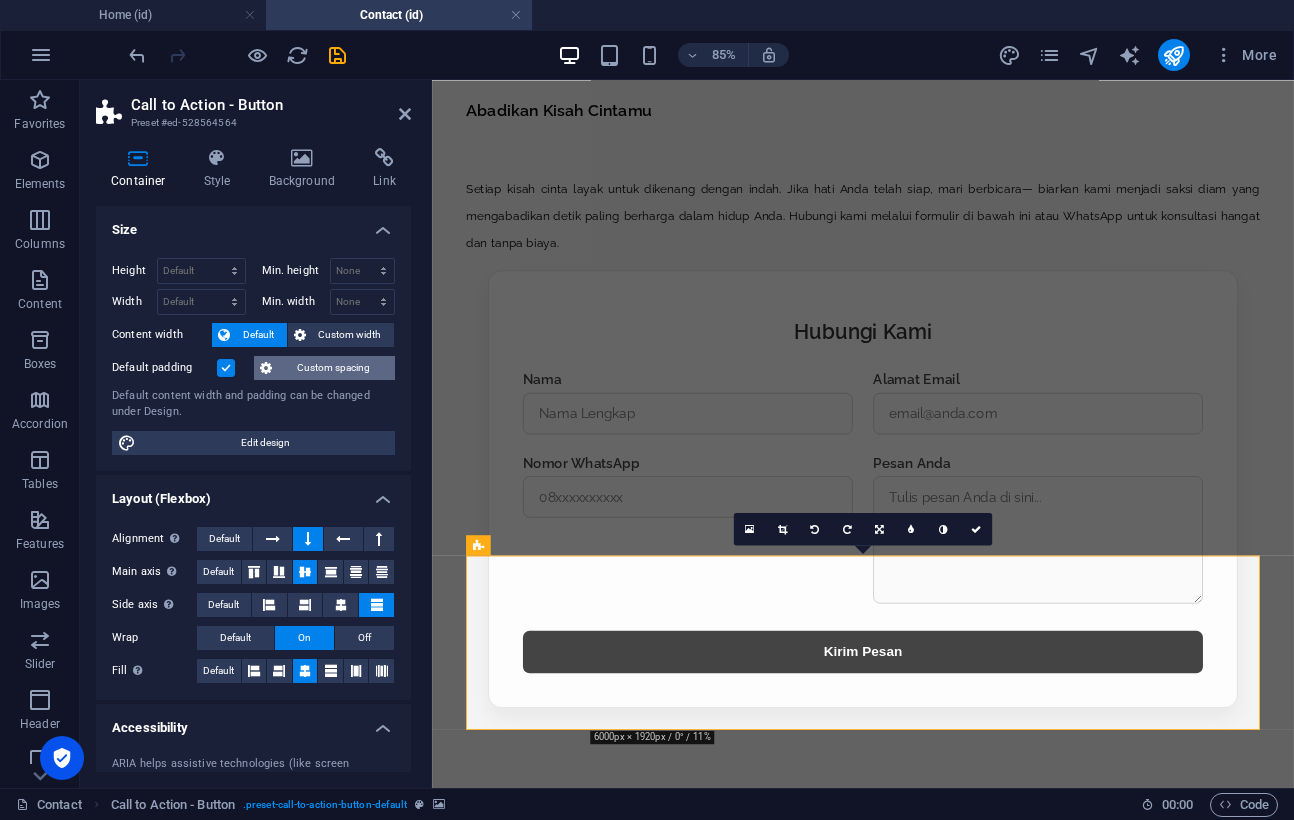 click on "Custom spacing" at bounding box center [333, 368] 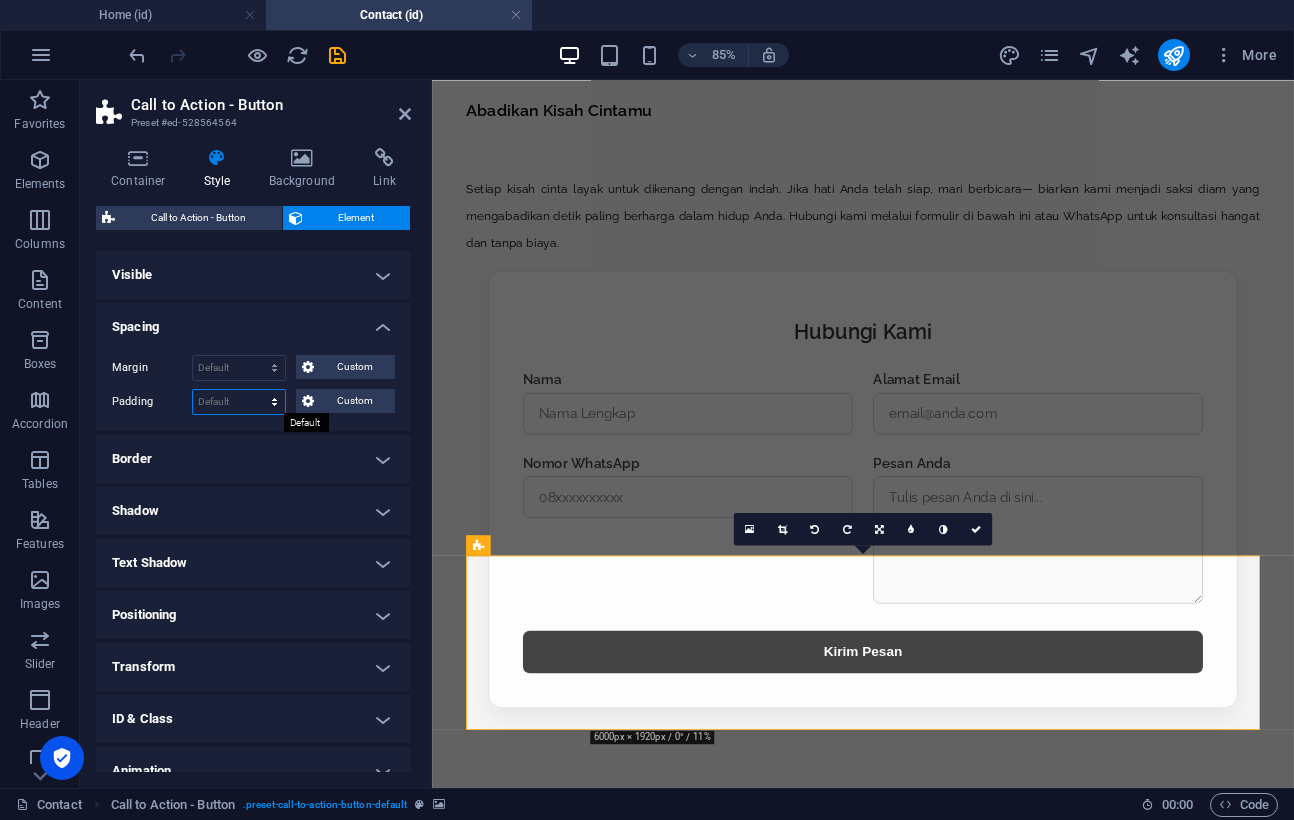 select on "rem" 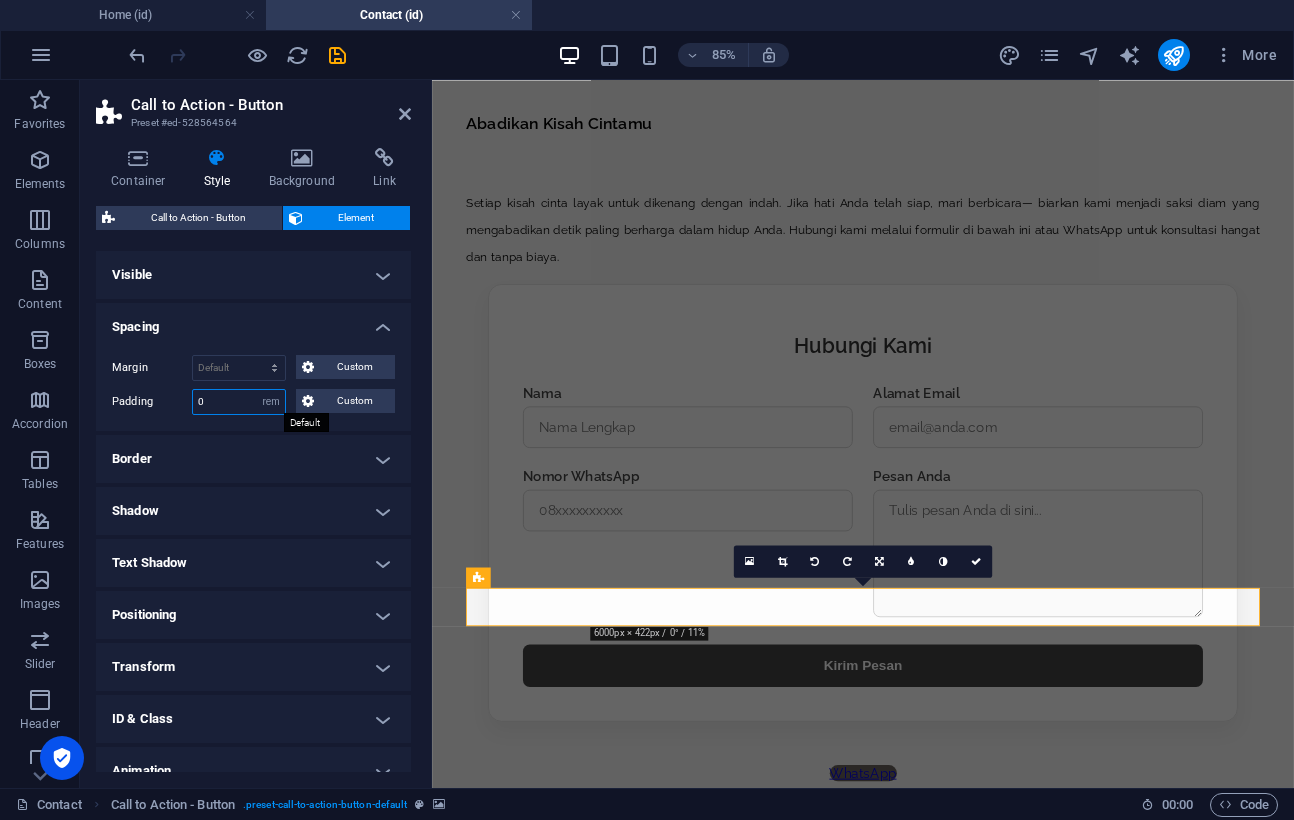scroll, scrollTop: 1062, scrollLeft: 0, axis: vertical 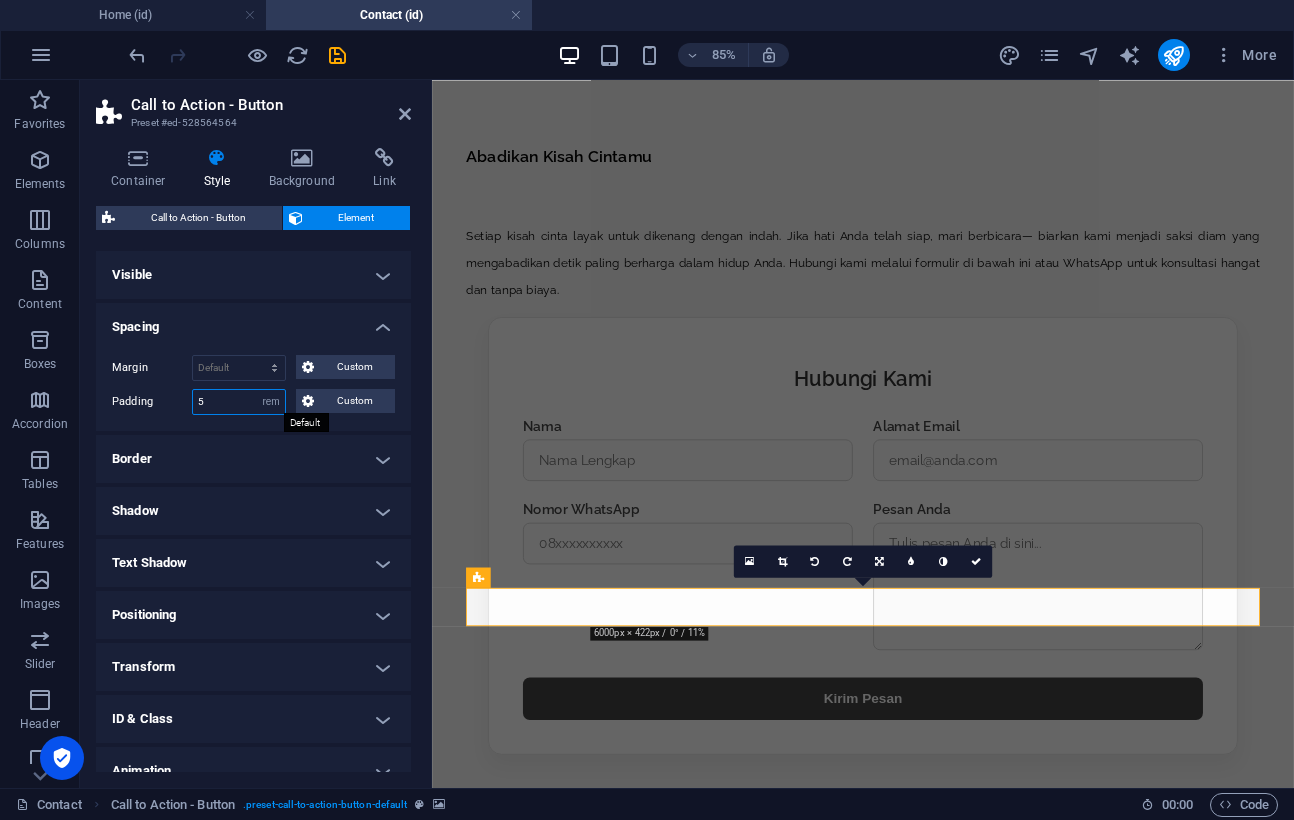 type on "5" 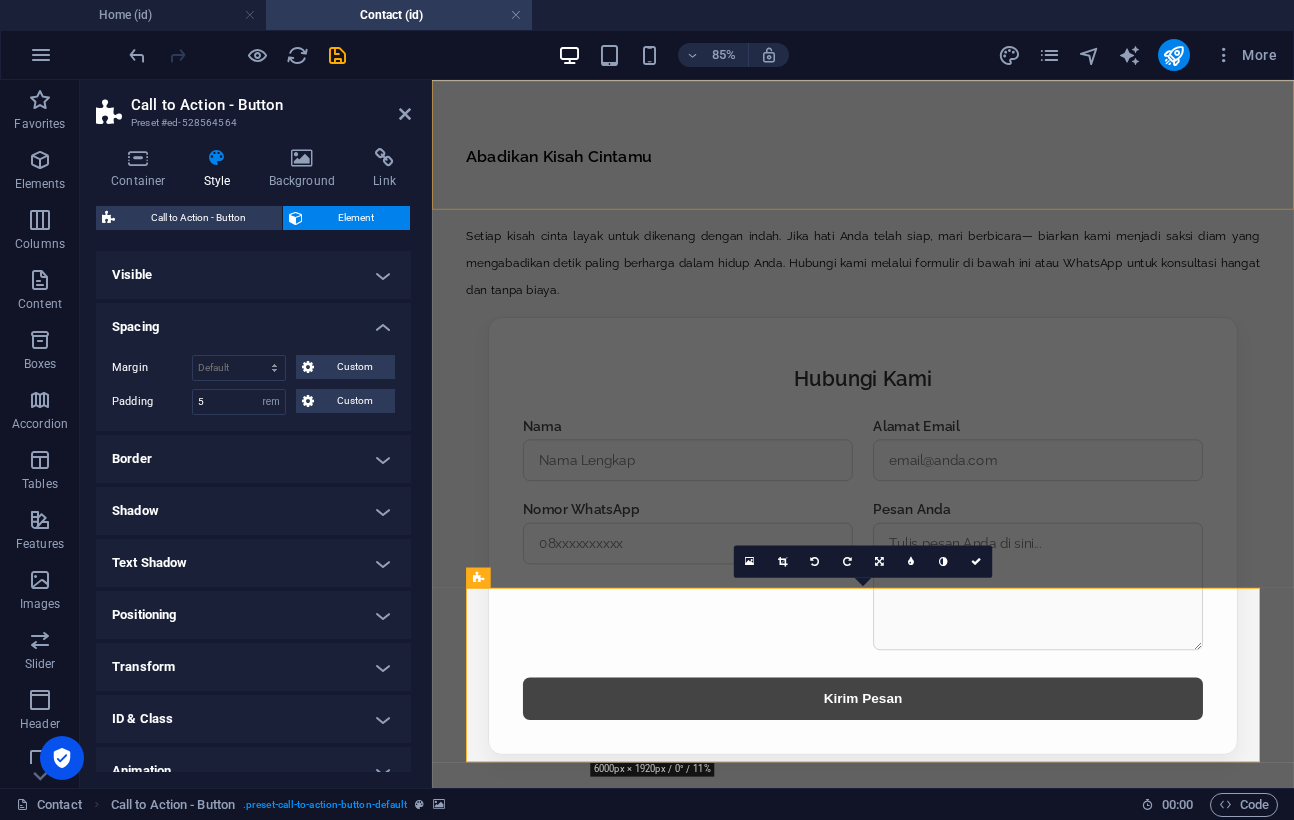 click on "Call to Action - Button Preset #ed-528564564
Container Style Background Link Size Height Default px rem % vh vw Min. height None px rem % vh vw Width Default px rem % em vh vw Min. width None px rem % vh vw Content width Default Custom width Width Default px rem % em vh vw Min. width None px rem % vh vw Default padding Custom spacing Default content width and padding can be changed under Design. Edit design Layout (Flexbox) Alignment Determines the flex direction. Default Main axis Determine how elements should behave along the main axis inside this container (justify content). Default Side axis Control the vertical direction of the element inside of the container (align items). Default Wrap Default On Off Fill Controls the distances and direction of elements on the y-axis across several lines (align content). Default Accessibility ARIA helps assistive technologies (like screen readers) to understand the role, state, and behavior of web elements Role None Header Footer Section Banner Region %" at bounding box center (256, 434) 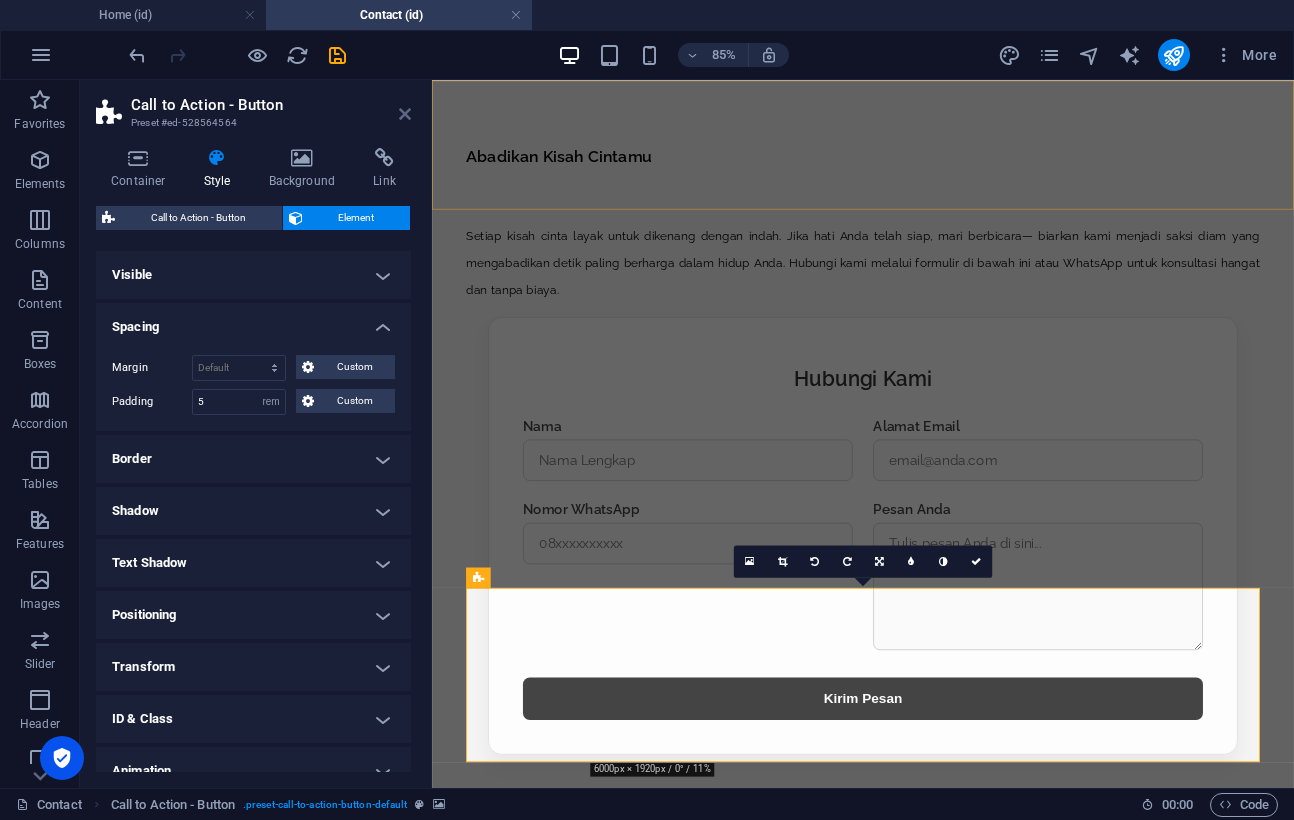 click at bounding box center (405, 114) 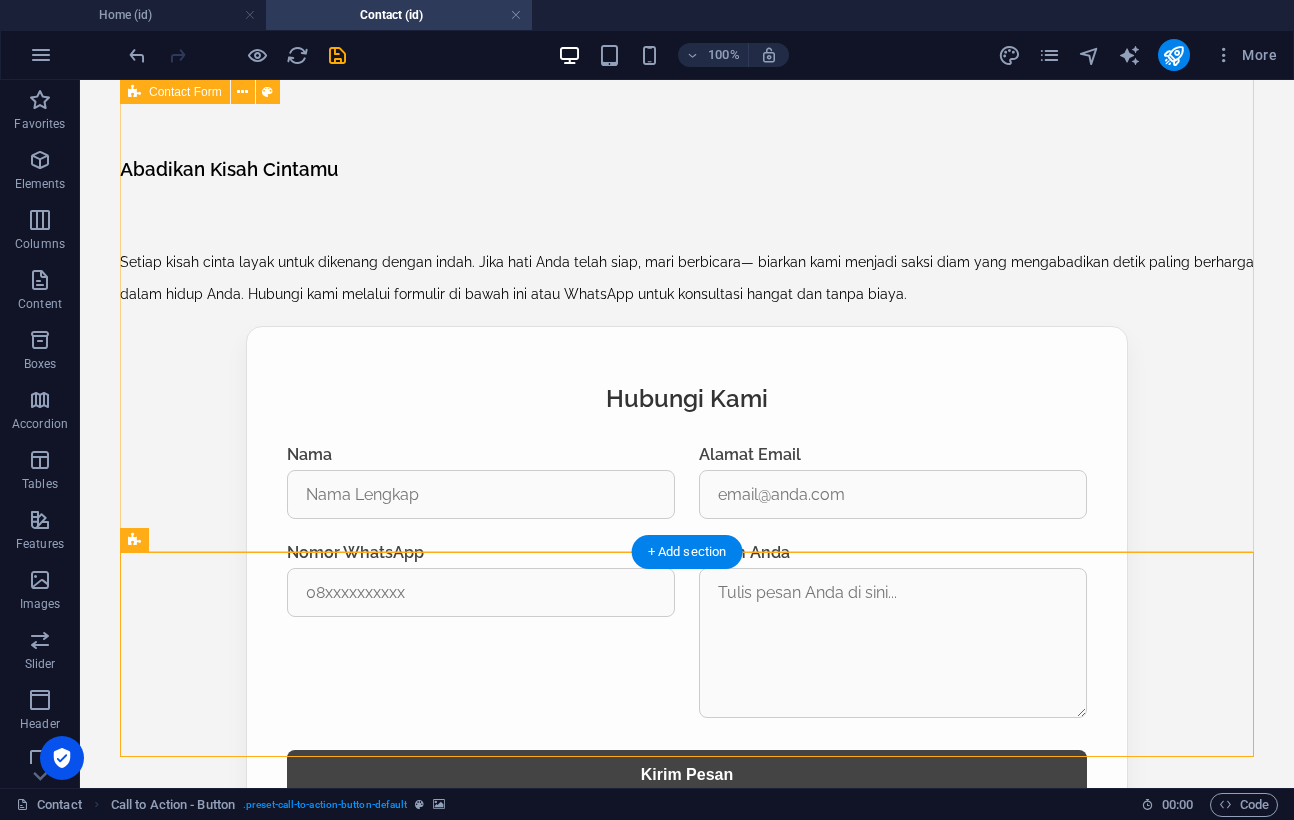 click on "Form Hubungi Kami
Hubungi Kami
Nama
Alamat Email
Nomor WhatsApp
[GEOGRAPHIC_DATA] Anda
Kirim Pesan" at bounding box center [687, 583] 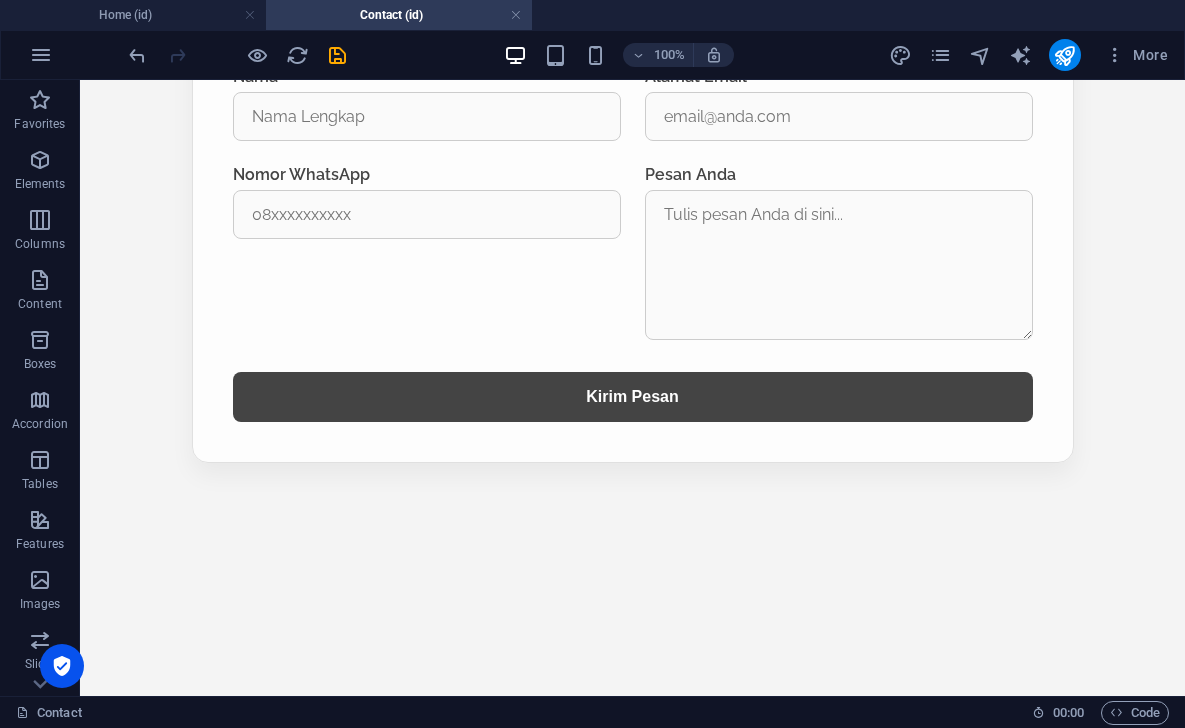 scroll, scrollTop: 1222, scrollLeft: 0, axis: vertical 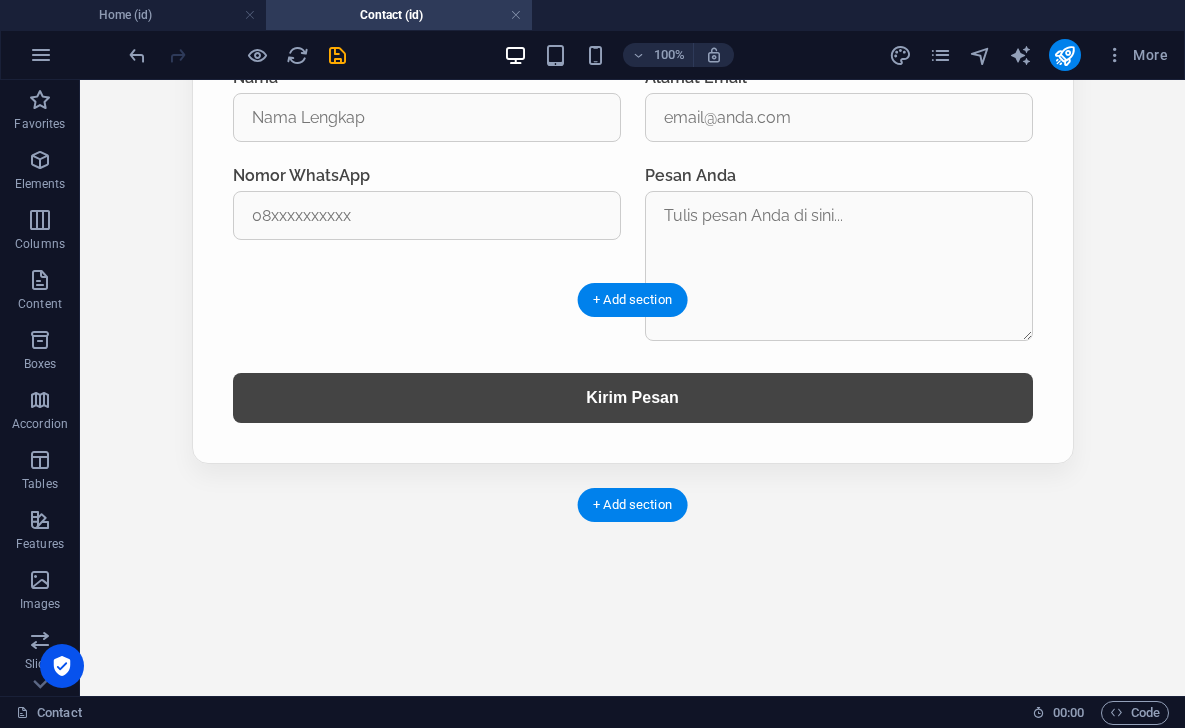 click at bounding box center [632, 464] 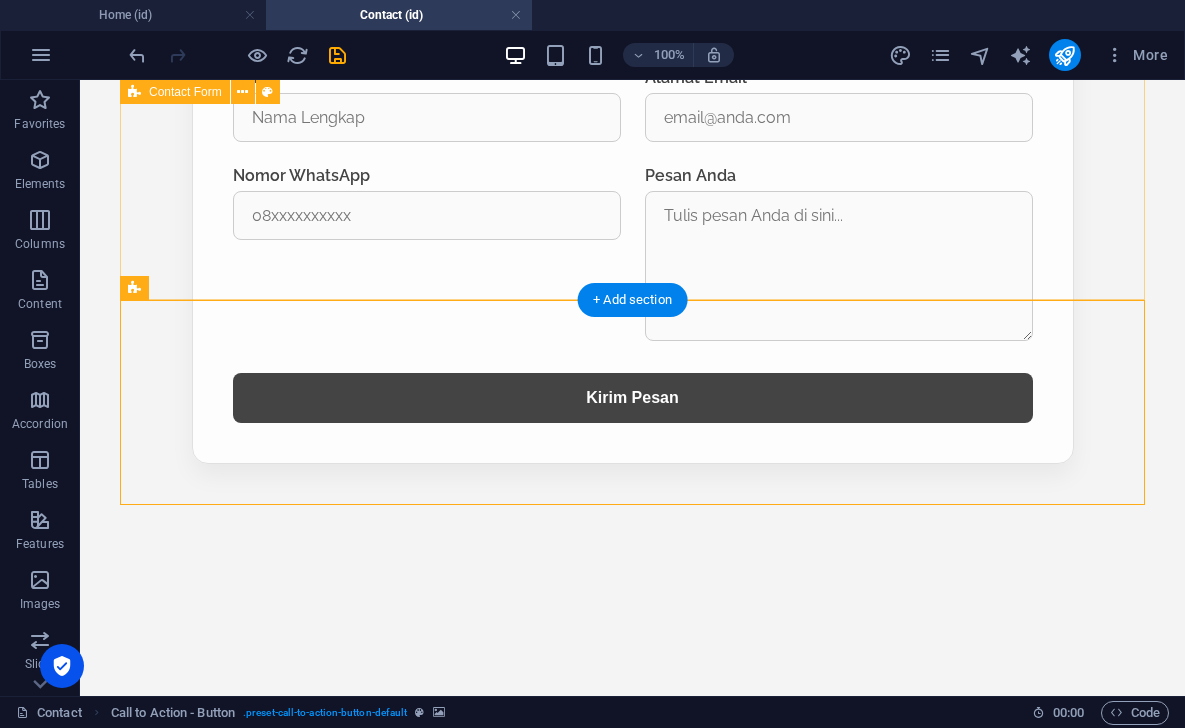 click on "Form Hubungi Kami
Hubungi Kami
Nama
Alamat Email
Nomor WhatsApp
[GEOGRAPHIC_DATA] Anda
Kirim Pesan" at bounding box center [632, 206] 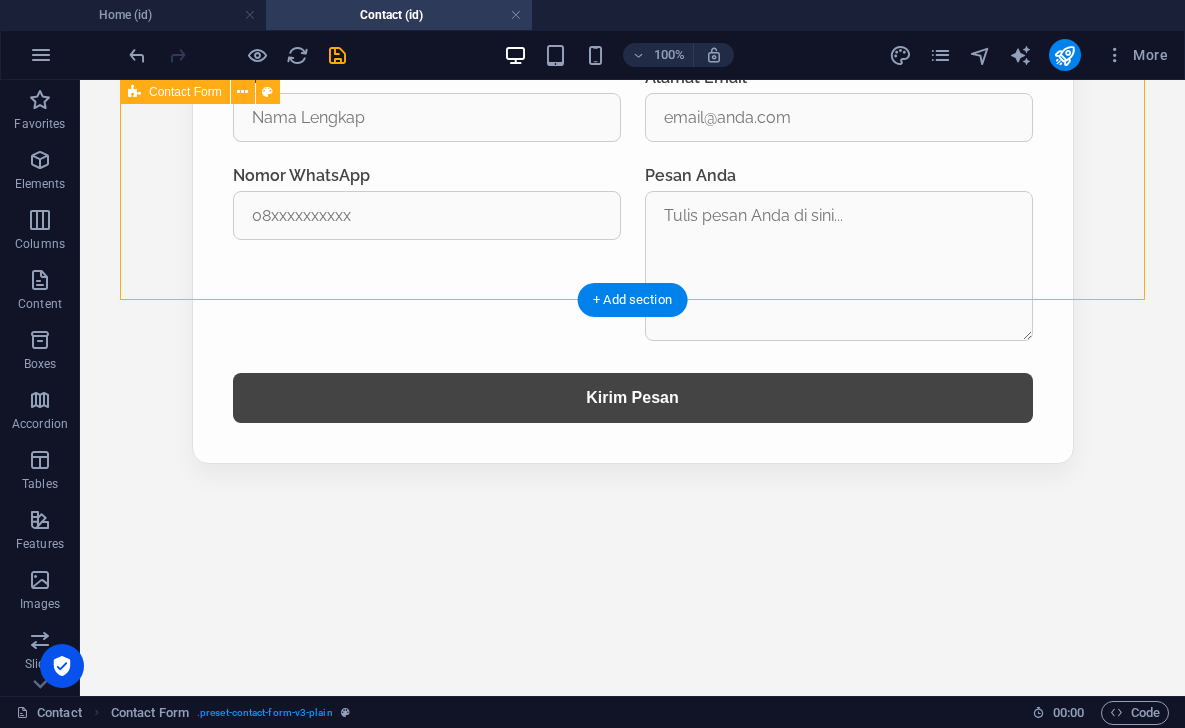 click on "Form Hubungi Kami
Hubungi Kami
Nama
Alamat Email
Nomor WhatsApp
[GEOGRAPHIC_DATA] Anda
Kirim Pesan" at bounding box center (632, 206) 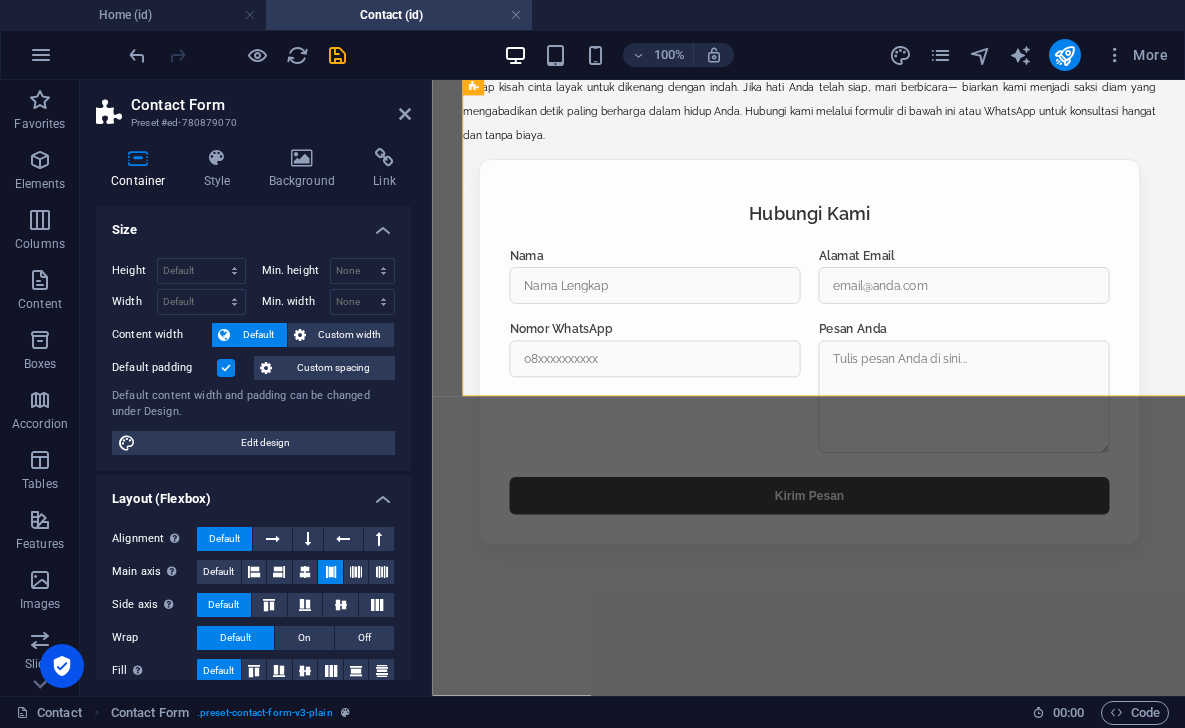 scroll, scrollTop: 1020, scrollLeft: 0, axis: vertical 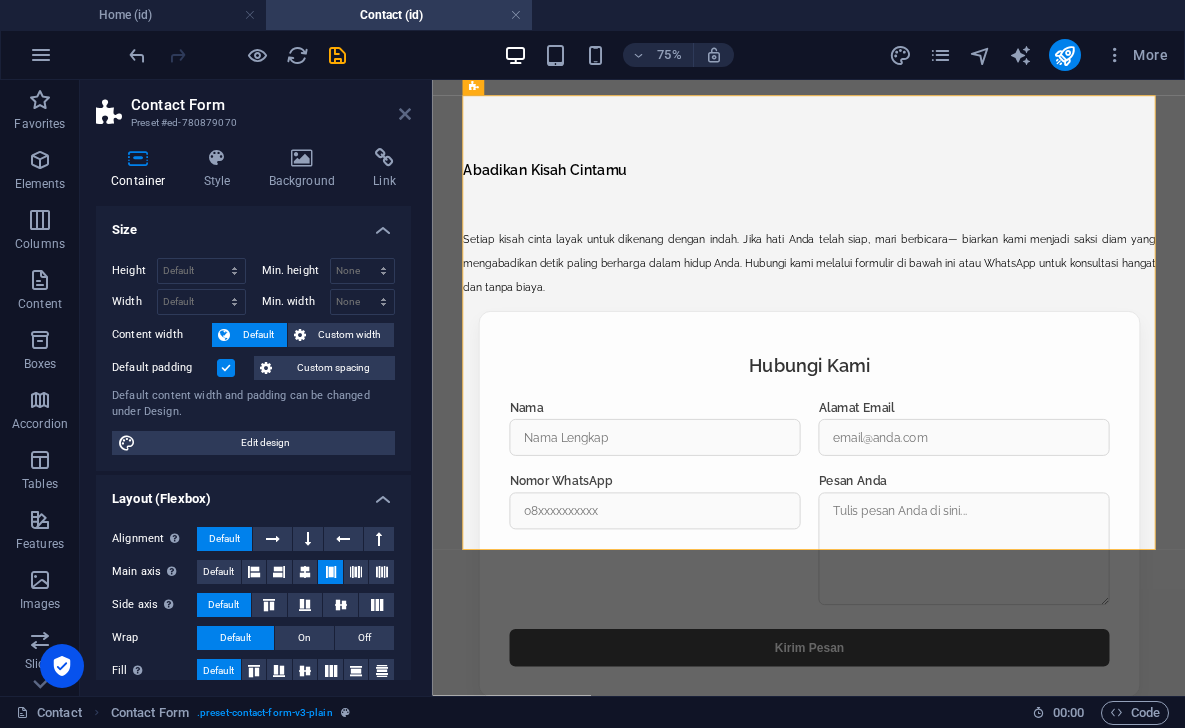 click at bounding box center [405, 114] 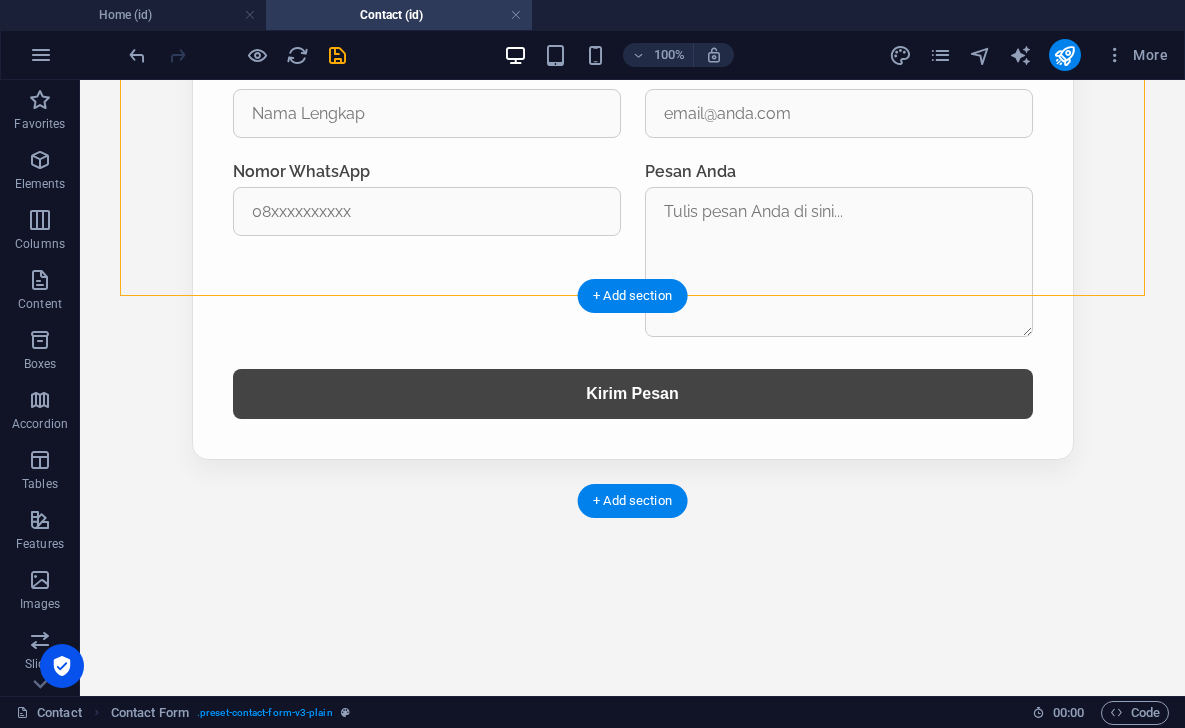 scroll, scrollTop: 1222, scrollLeft: 0, axis: vertical 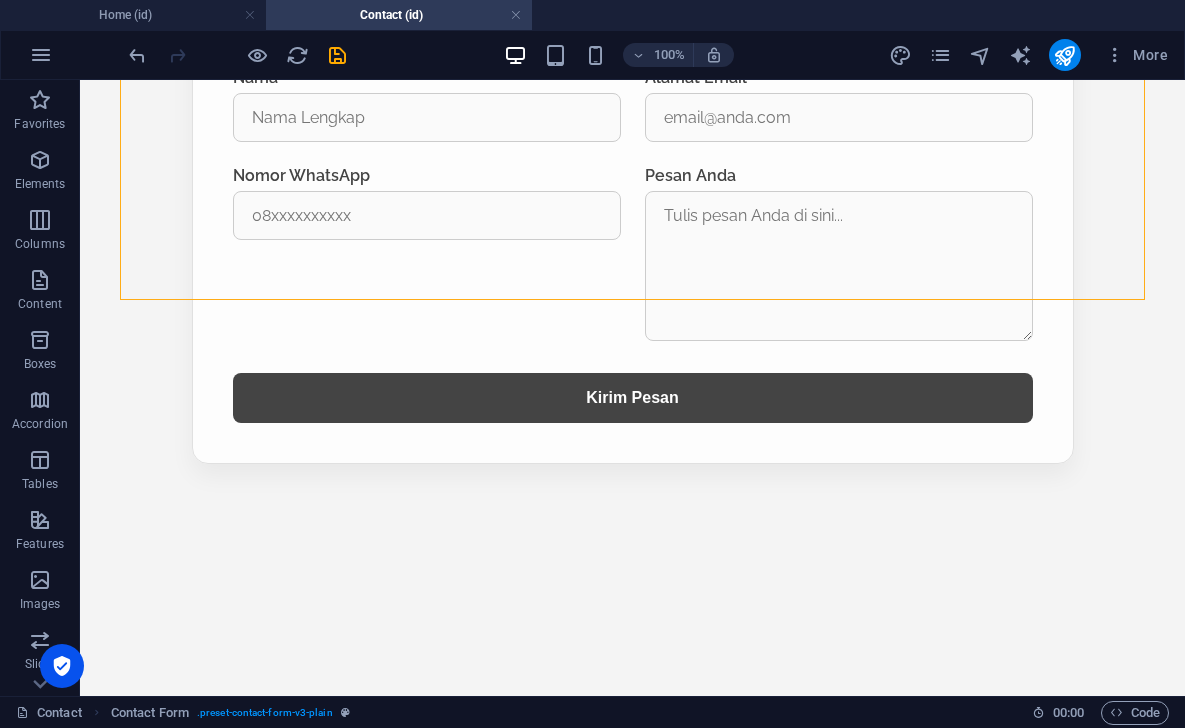 click on "Home About Us Our Works Contact .fa-secondary{opacity:.4} Abadikan Kisah Cintamu Setiap kisah cinta layak untuk dikenang dengan indah. Jika hati Anda telah siap, mari berbicara— biarkan kami menjadi saksi diam yang mengabadikan detik paling berharga dalam hidup Anda. Hubungi kami melalui formulir di bawah ini atau WhatsApp untuk konsultasi hangat dan tanpa biaya.
Form Hubungi Kami
Hubungi Kami
Nama
Alamat Email
Nomor WhatsApp
Pesan Anda
Kirim Pesan
WhatsApp Copyright Senandung Imaji 2025 © All rights reserved" at bounding box center (632, 1459) 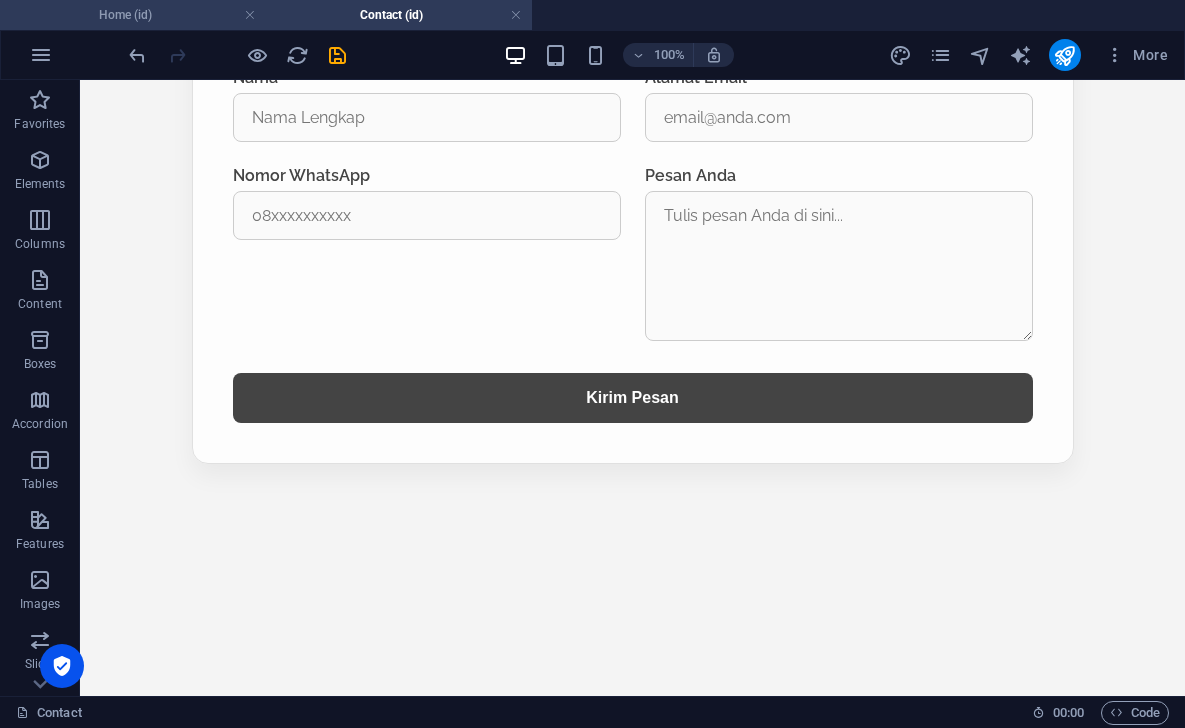 click on "Home (id)" at bounding box center [133, 15] 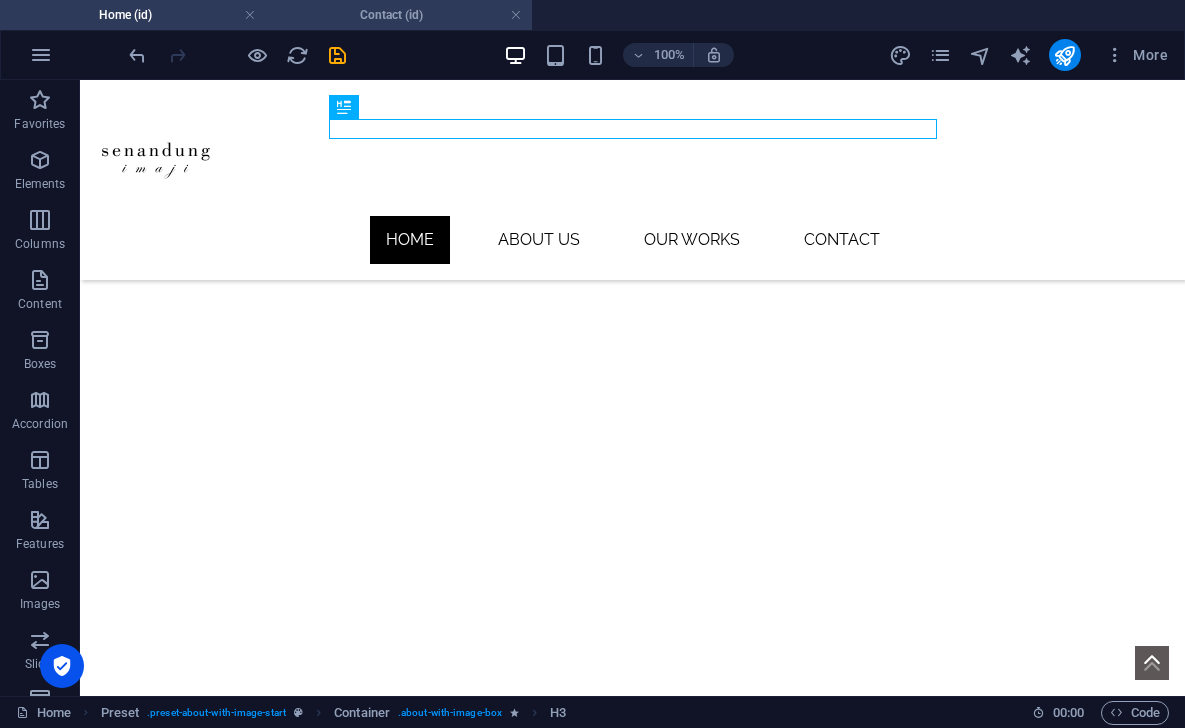 click on "Contact (id)" at bounding box center [399, 15] 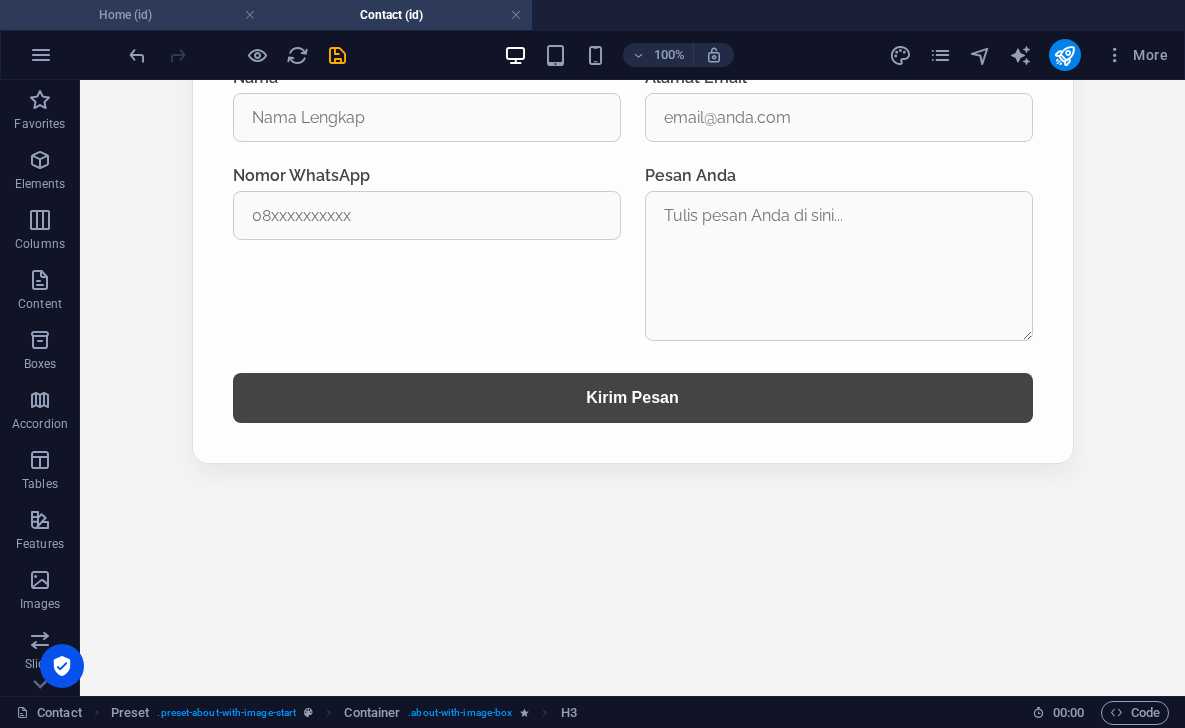 click on "Home (id)" at bounding box center [133, 15] 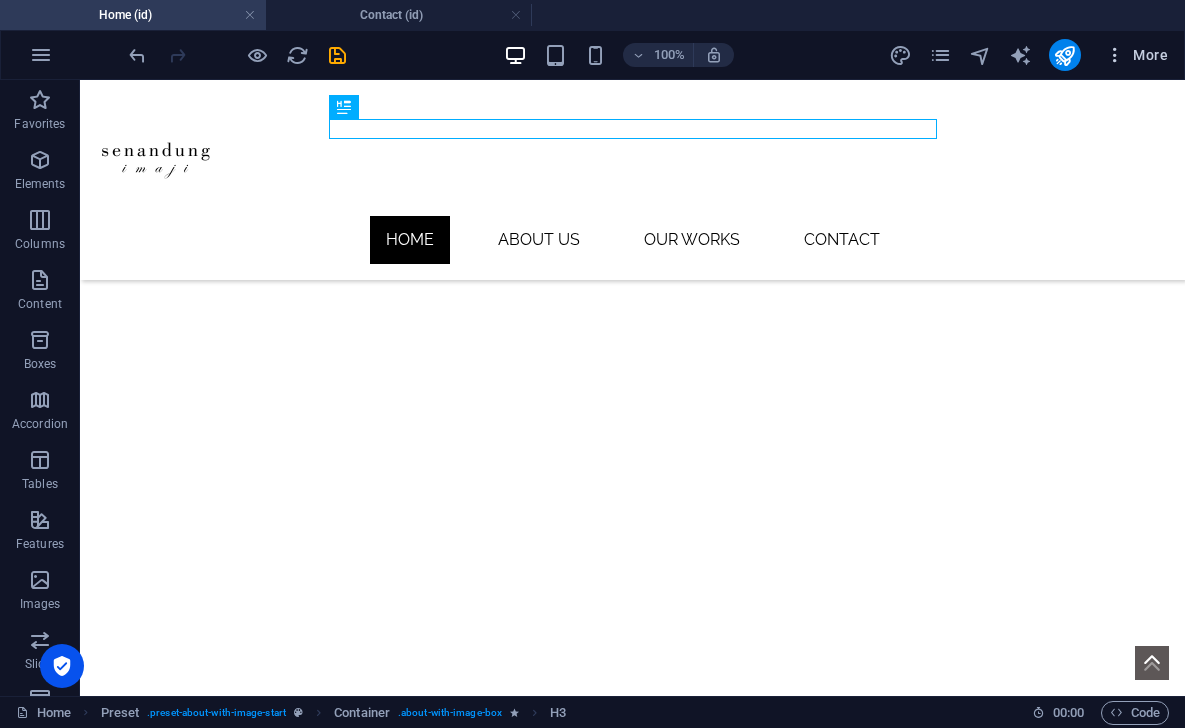click at bounding box center [1115, 55] 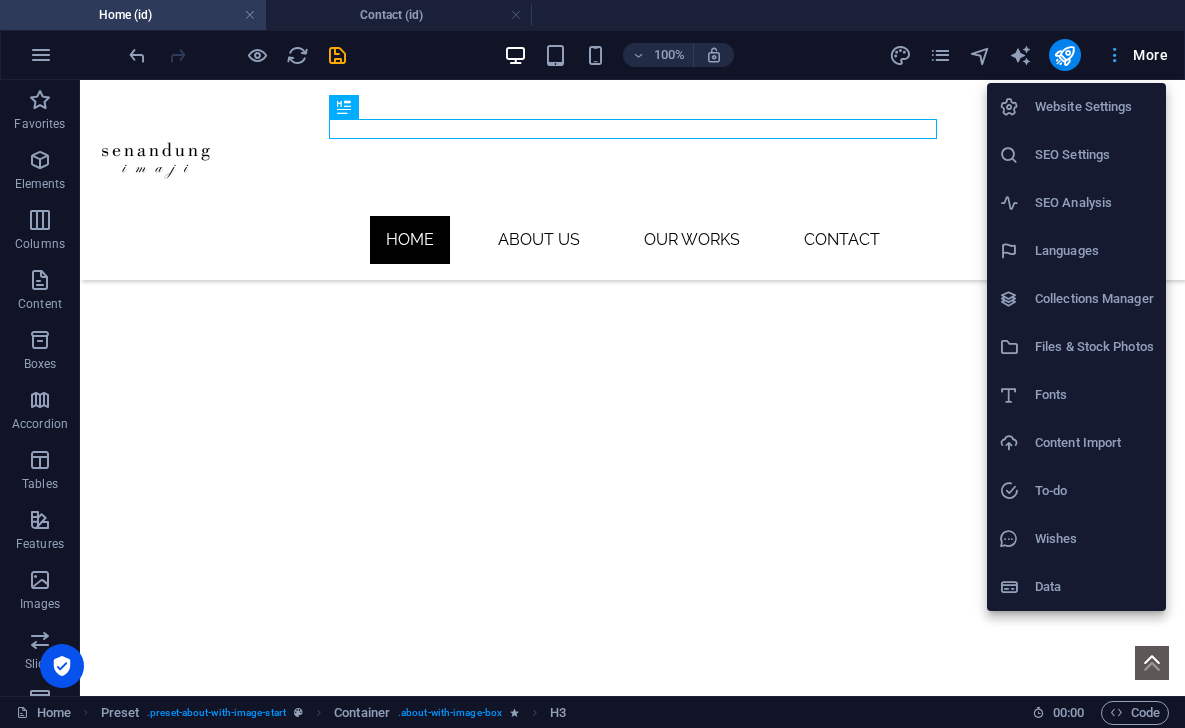 click at bounding box center [592, 364] 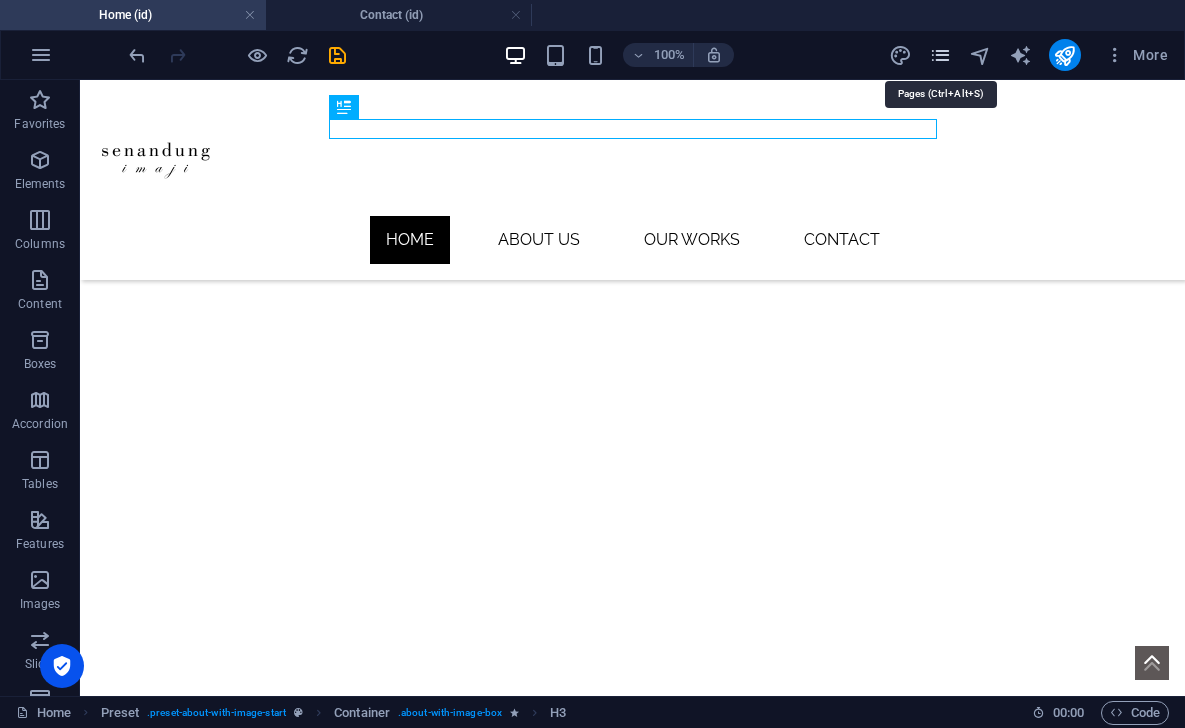 click at bounding box center (940, 55) 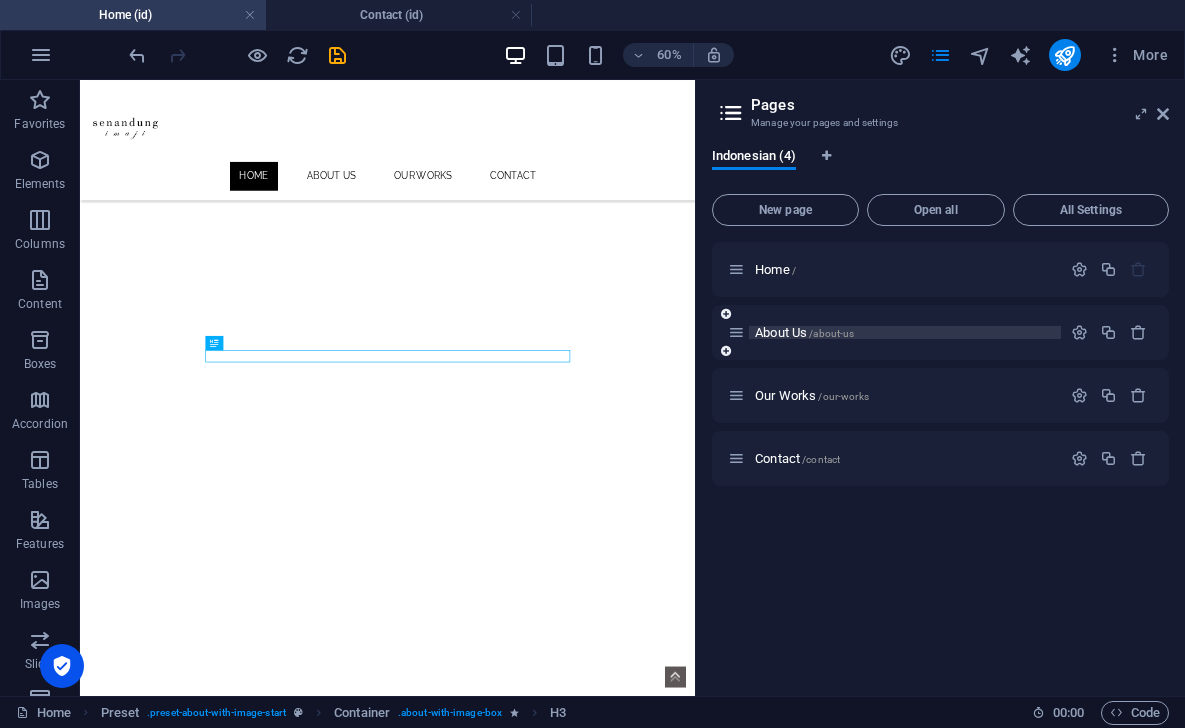 click on "About Us /about-us" at bounding box center (804, 332) 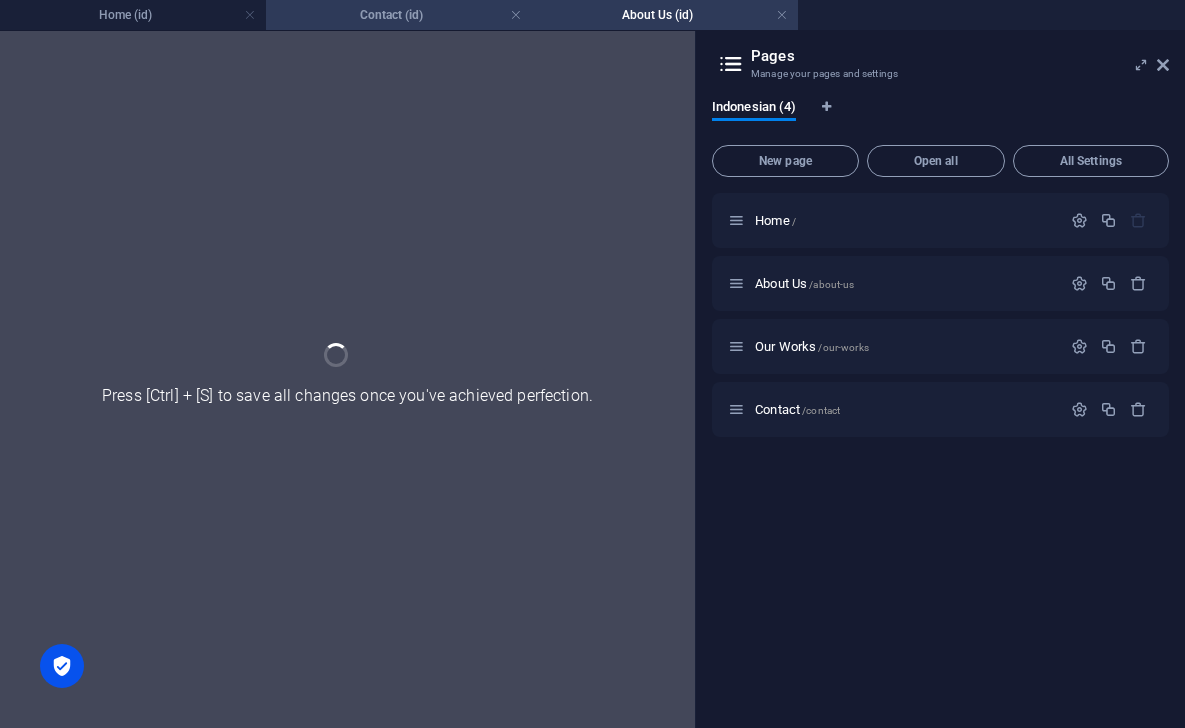 click on "Contact (id)" at bounding box center [399, 15] 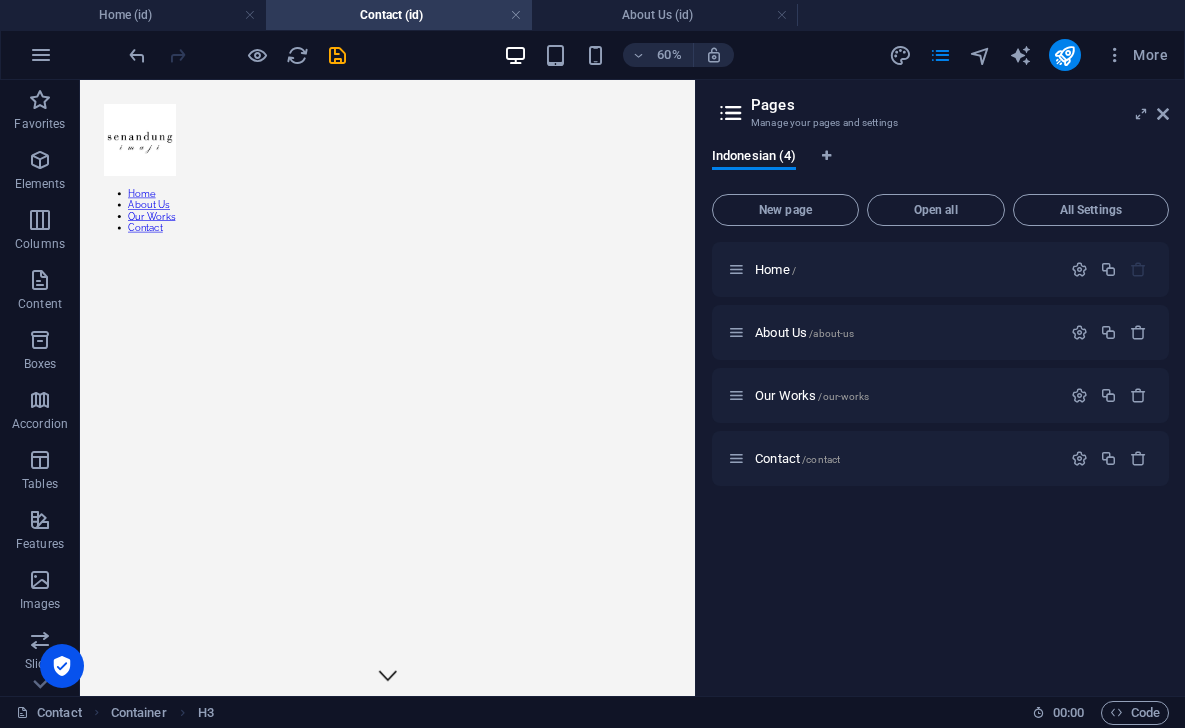 scroll, scrollTop: 0, scrollLeft: 0, axis: both 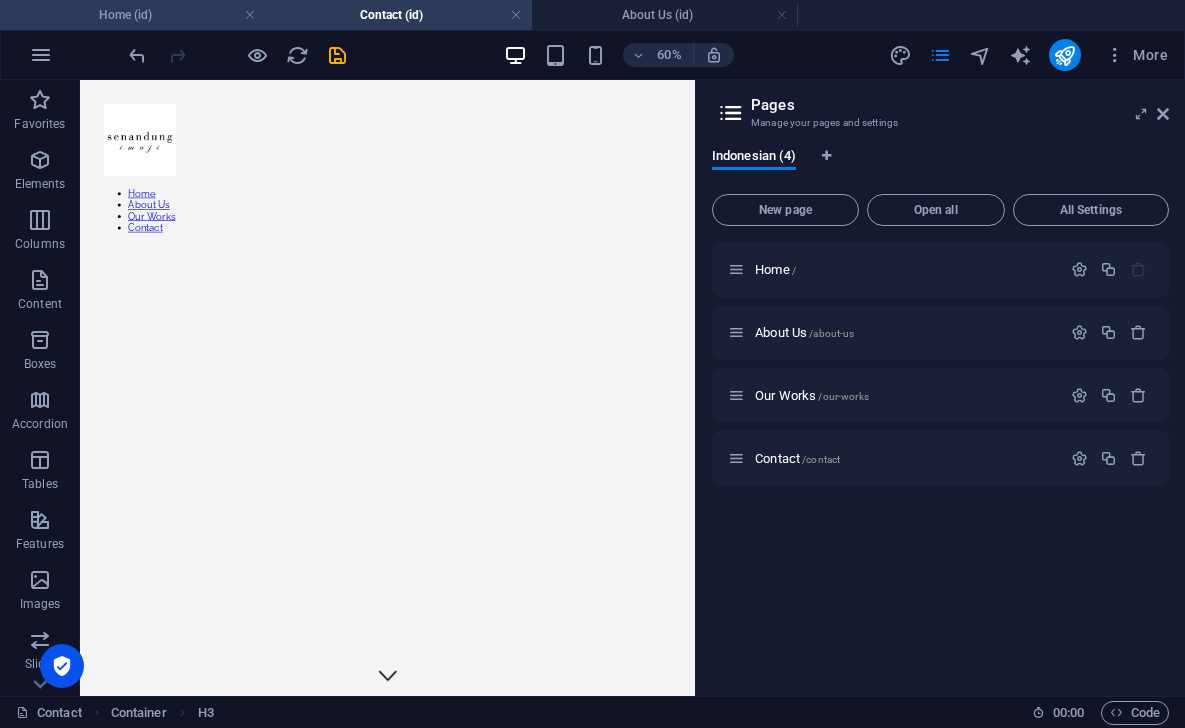 click on "Home (id)" at bounding box center [133, 15] 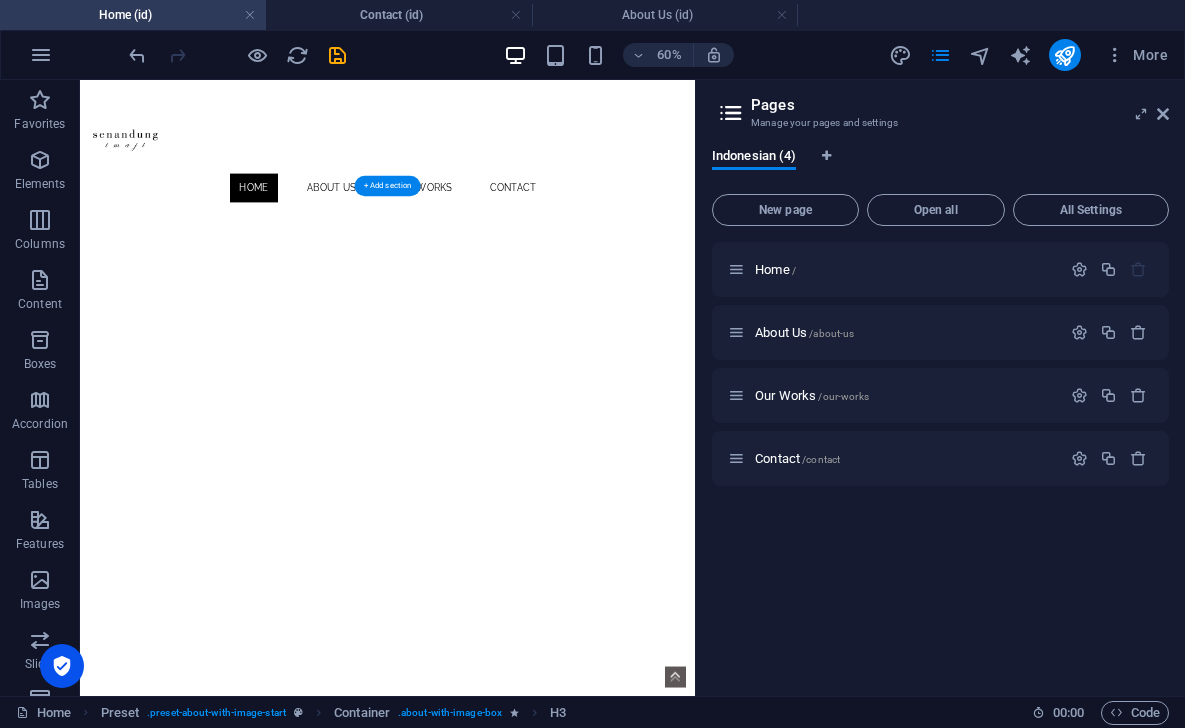 scroll, scrollTop: 0, scrollLeft: 0, axis: both 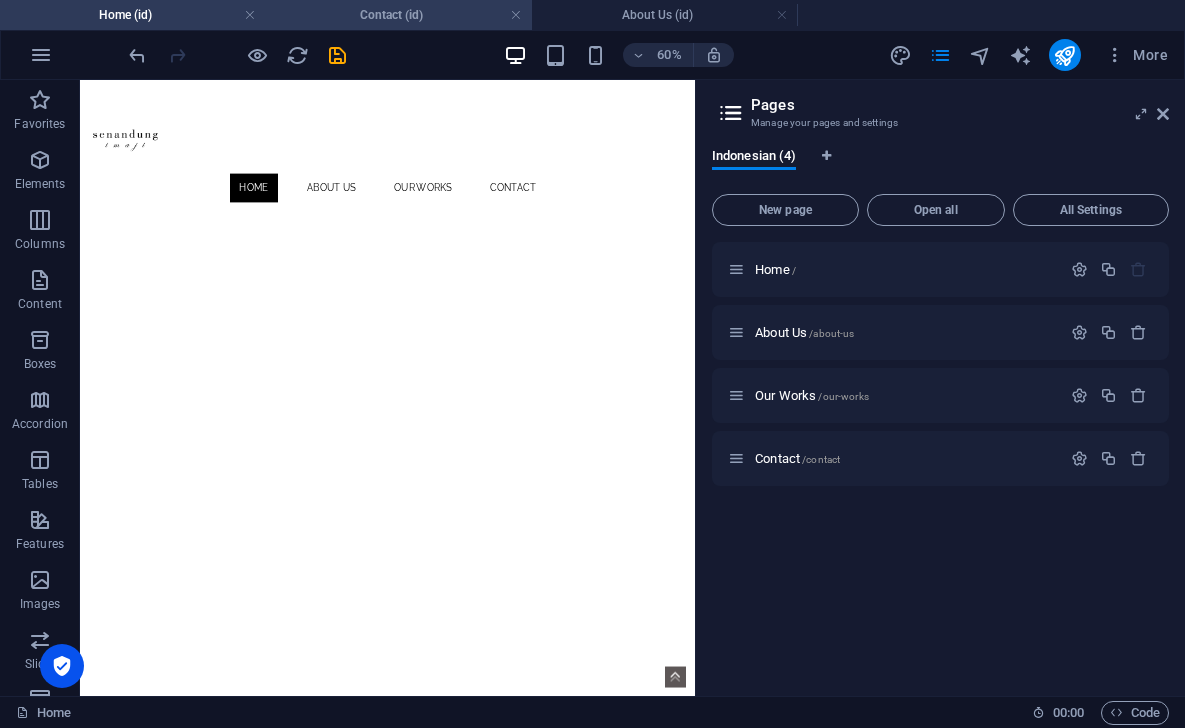 click on "Contact (id)" at bounding box center (399, 15) 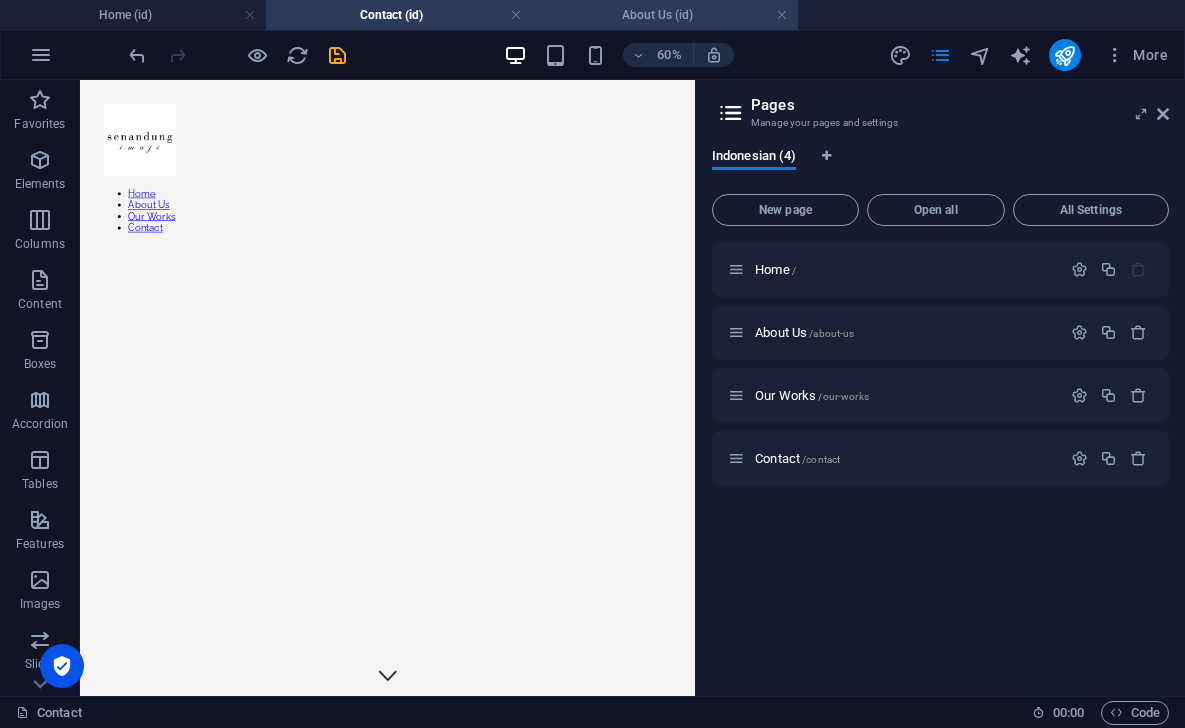 click on "About Us (id)" at bounding box center (665, 15) 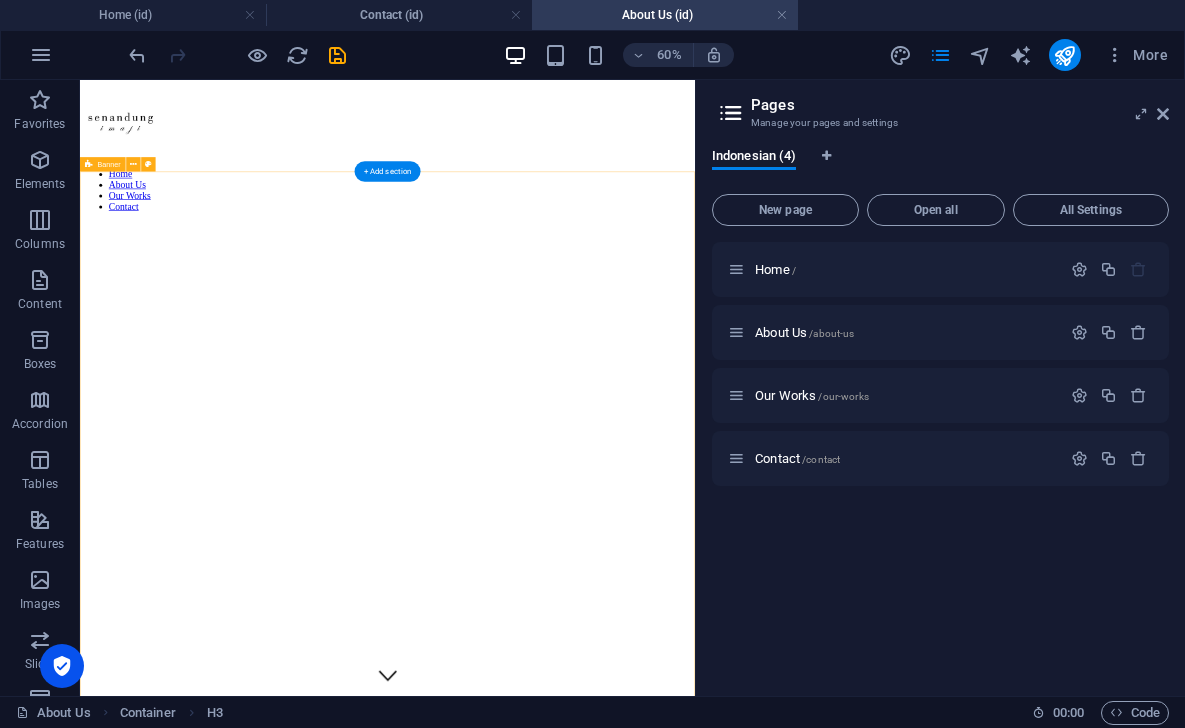 scroll, scrollTop: 0, scrollLeft: 0, axis: both 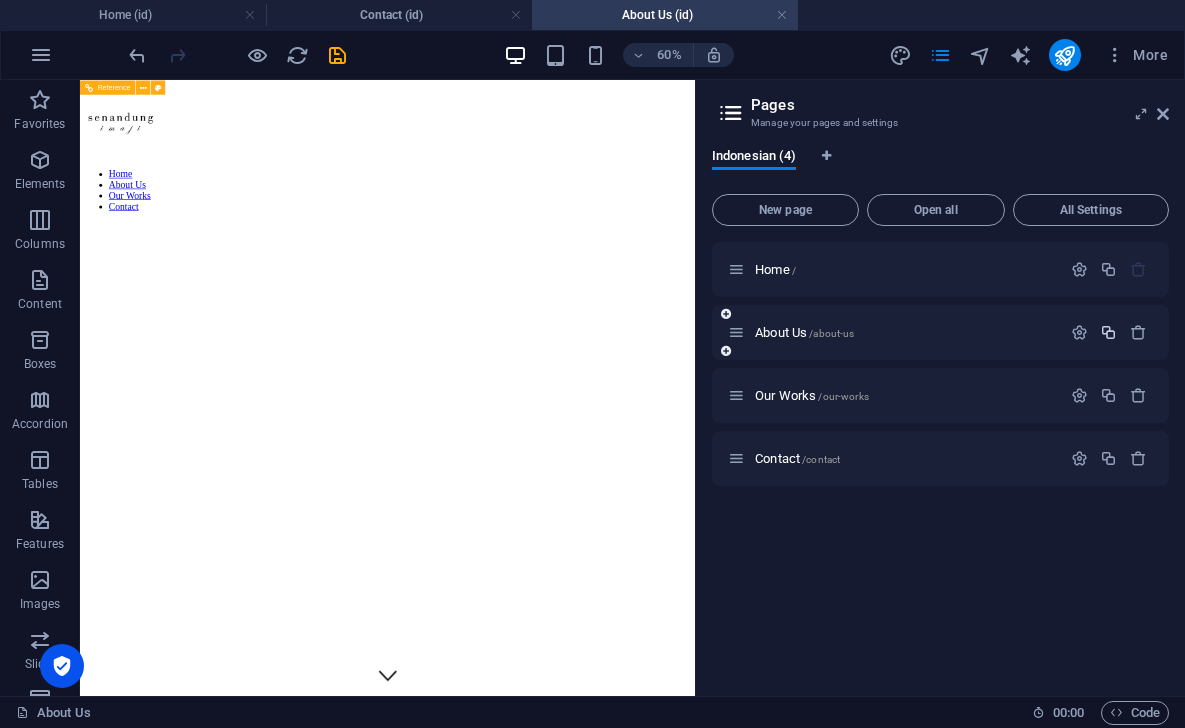 click at bounding box center (1108, 332) 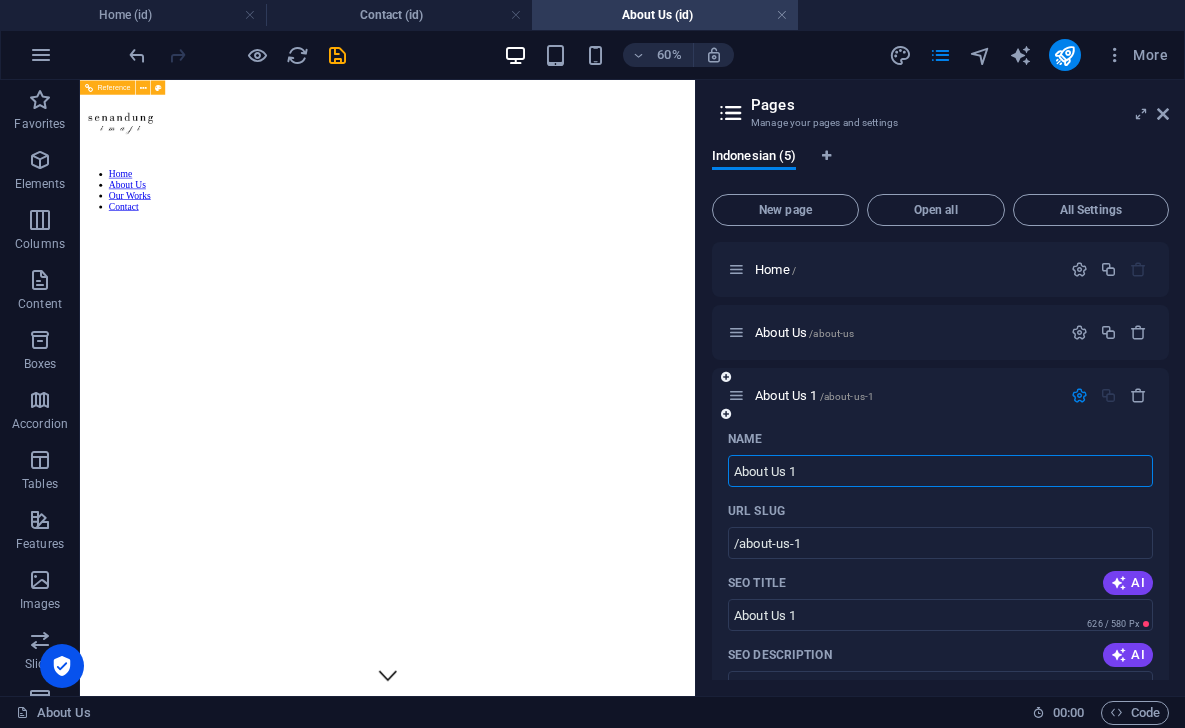 click at bounding box center (1079, 395) 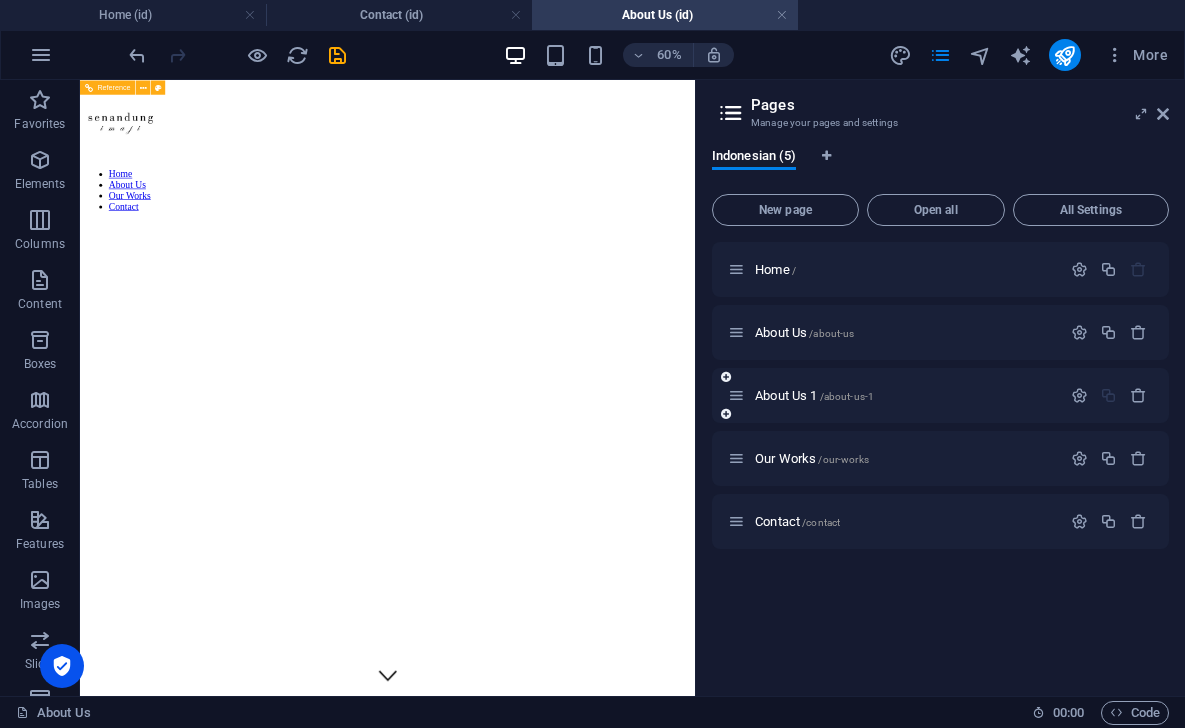 click on "About Us 1 /about-us-1" at bounding box center (894, 395) 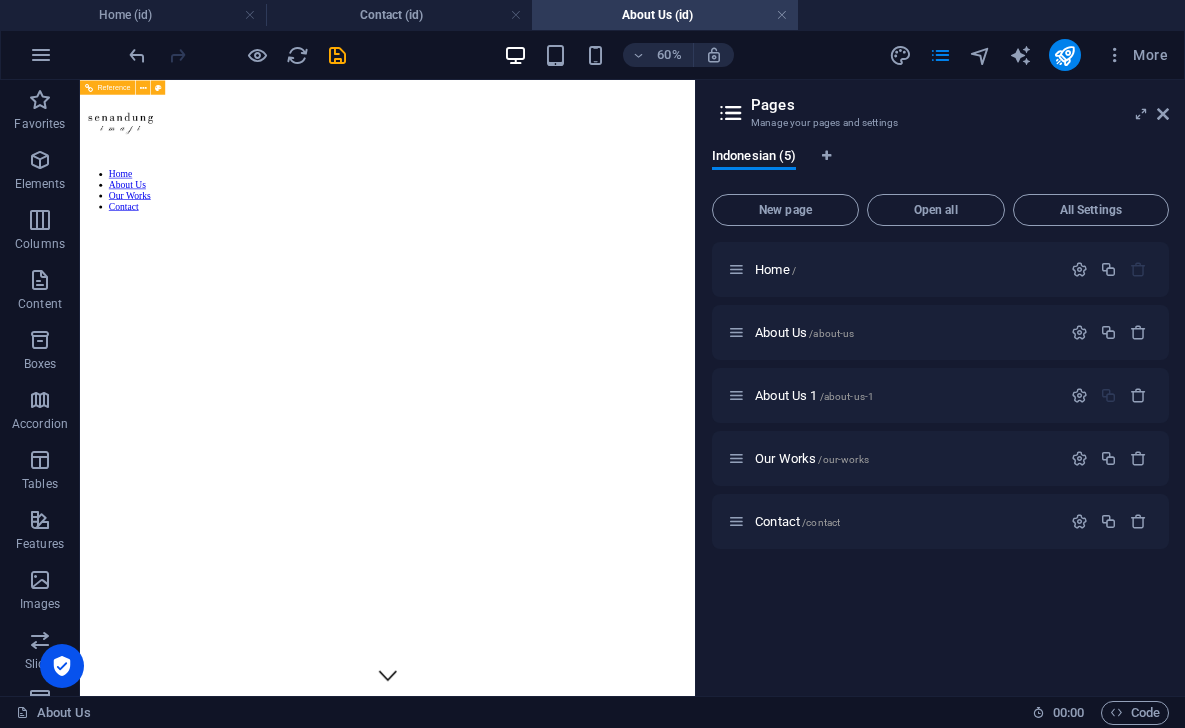 drag, startPoint x: 787, startPoint y: 397, endPoint x: 781, endPoint y: 492, distance: 95.189285 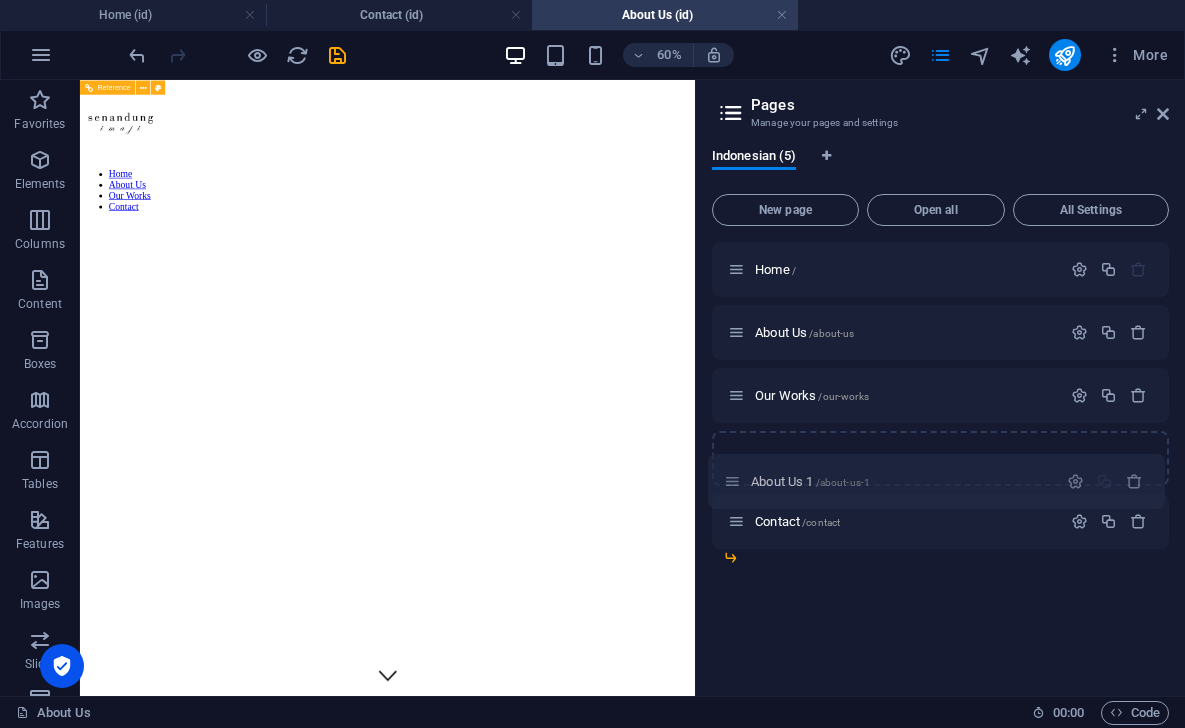 drag, startPoint x: 737, startPoint y: 396, endPoint x: 734, endPoint y: 486, distance: 90.04999 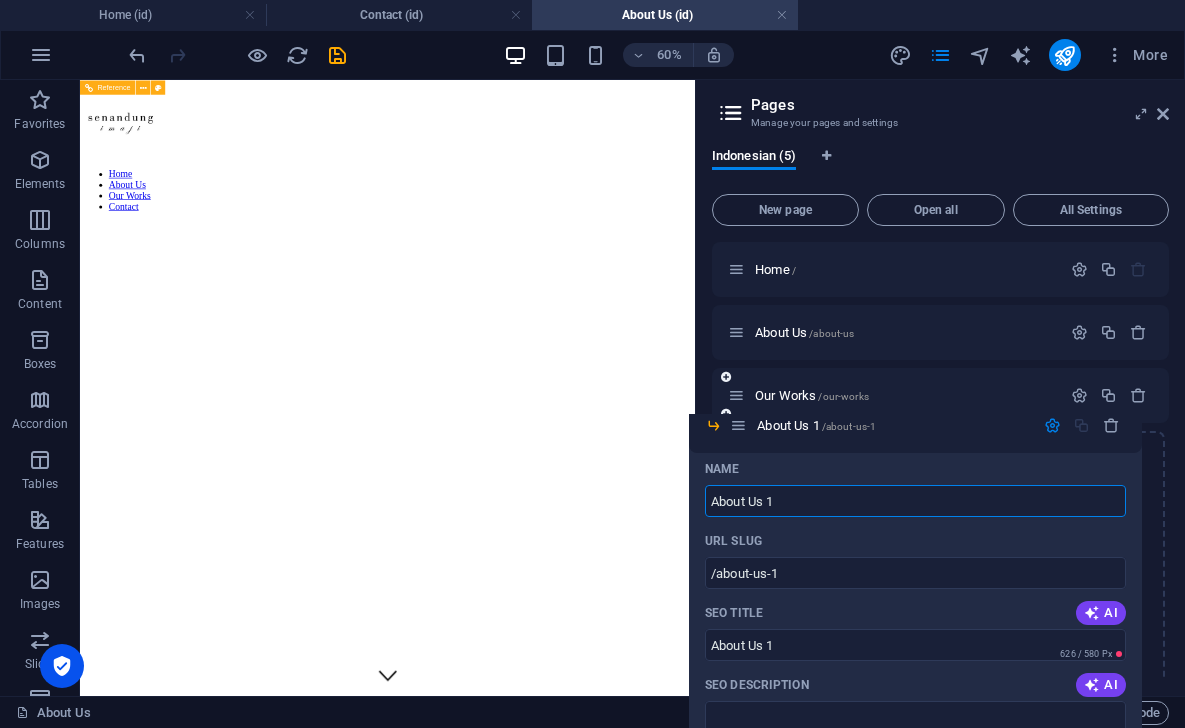 drag, startPoint x: 762, startPoint y: 496, endPoint x: 737, endPoint y: 421, distance: 79.05694 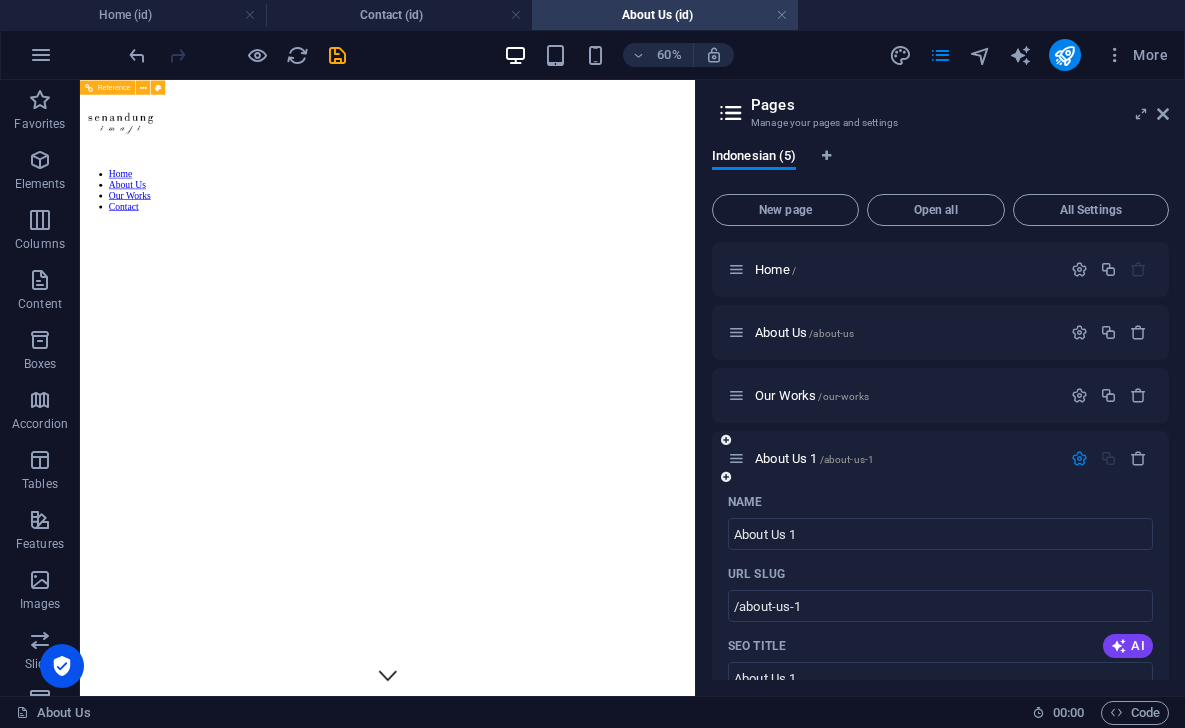 click at bounding box center [1079, 458] 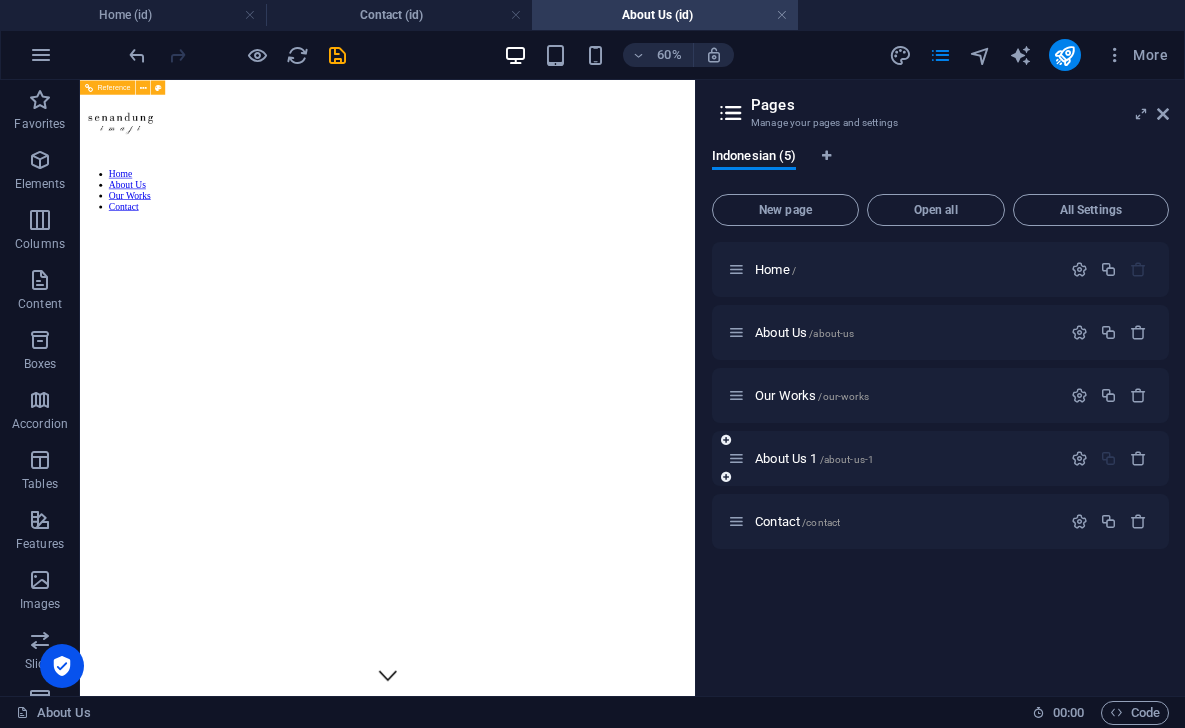 click on "About Us 1 /about-us-1" at bounding box center (894, 458) 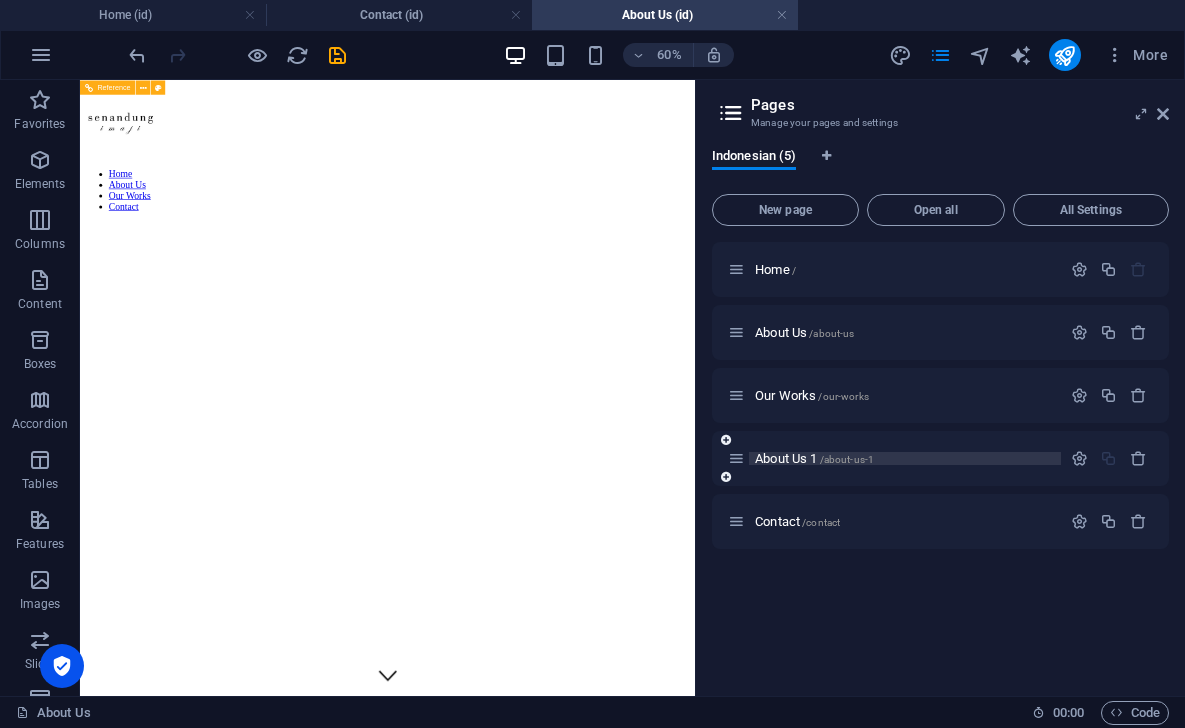 click on "About Us 1 /about-us-1" at bounding box center (814, 458) 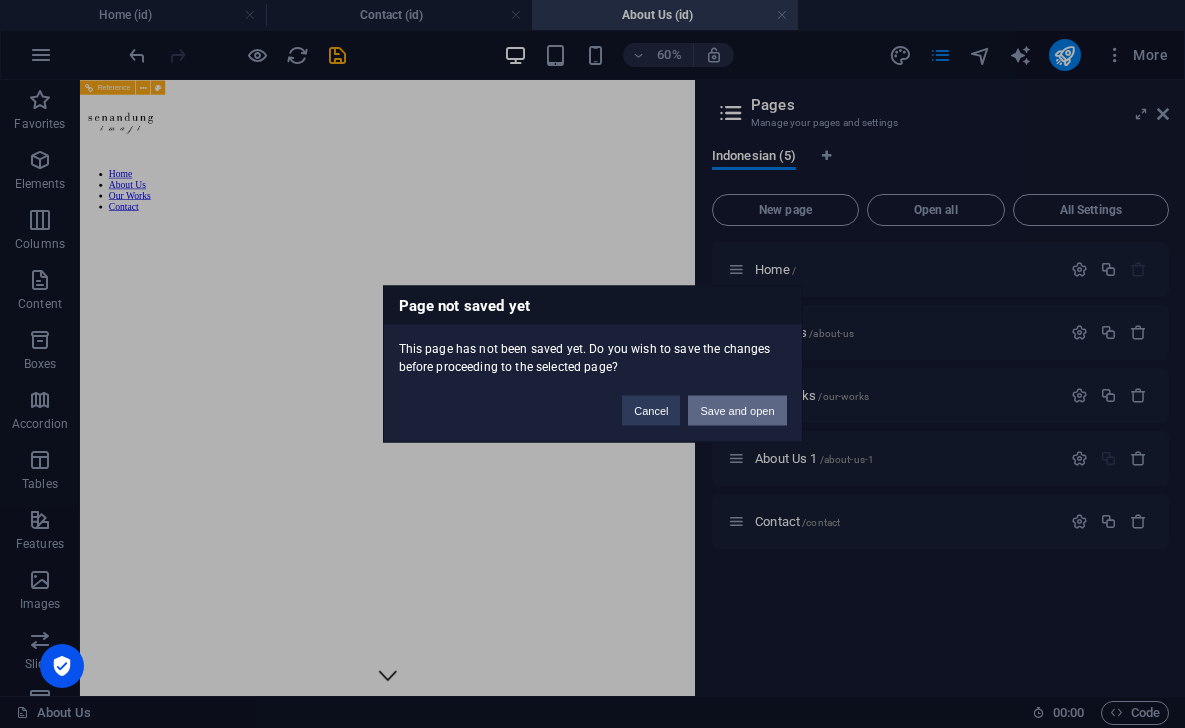 click on "Save and open" at bounding box center (737, 411) 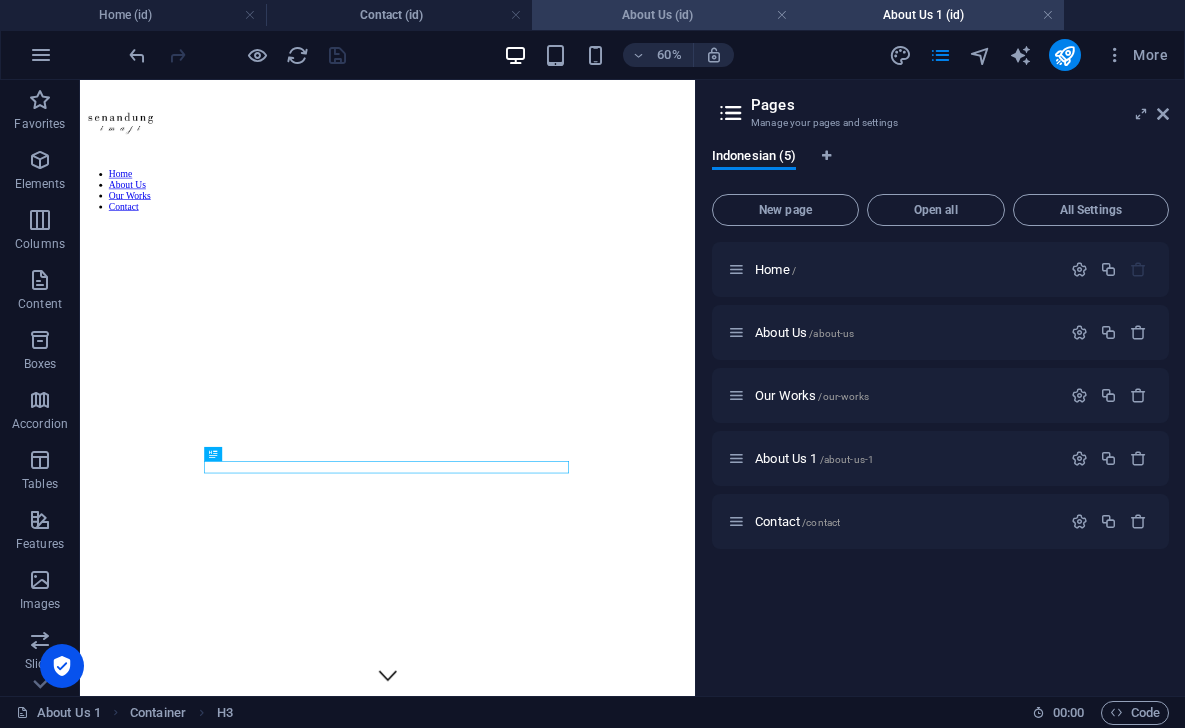 scroll, scrollTop: 392, scrollLeft: 0, axis: vertical 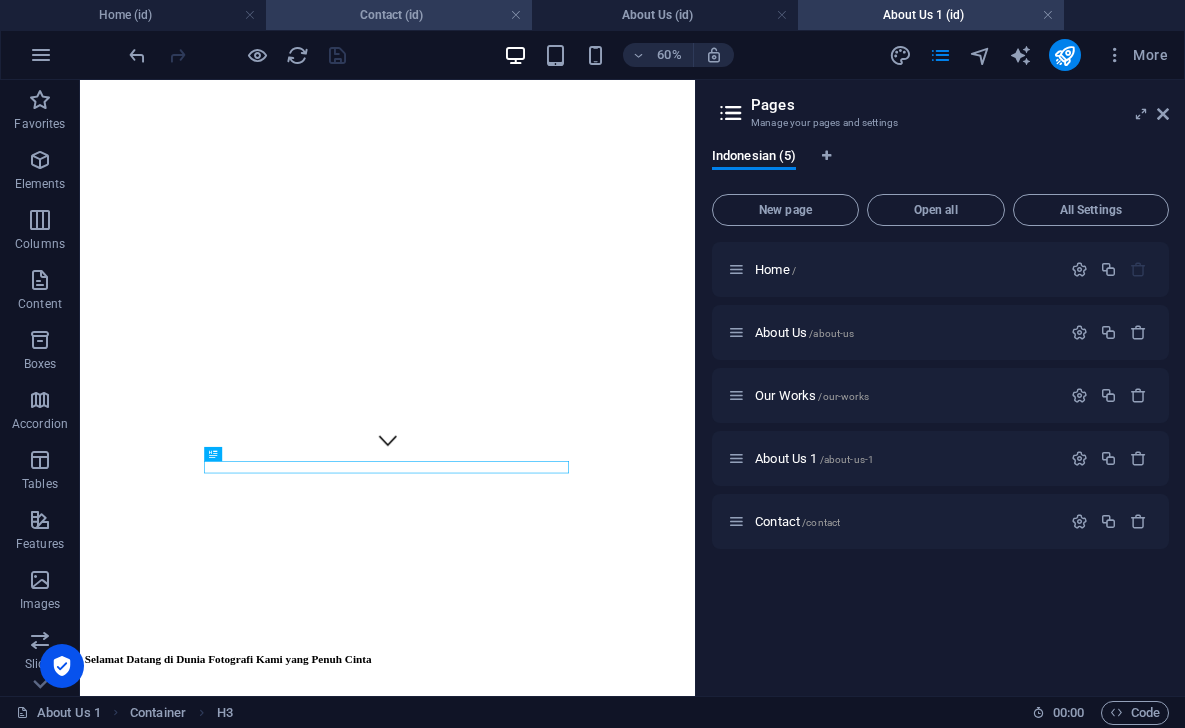 click on "Contact (id)" at bounding box center (399, 15) 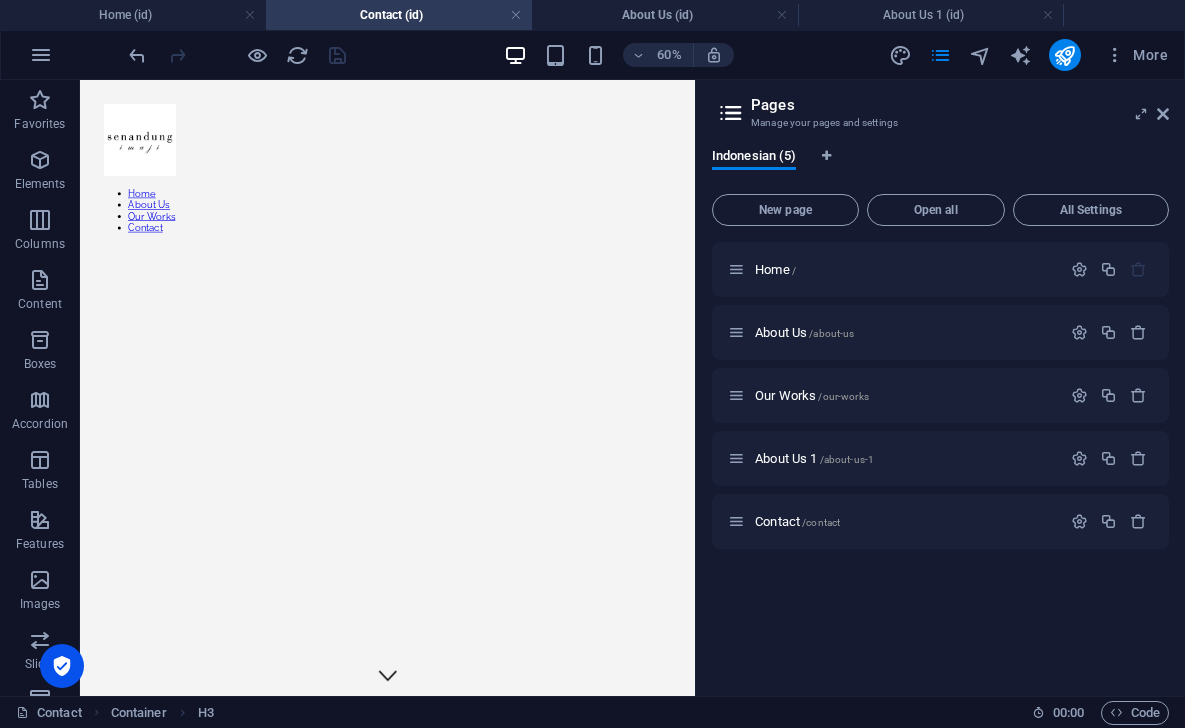 click on "Pages Manage your pages and settings Indonesian (5) New page Open all All Settings Home / About Us /about-us Our Works /our-works About Us 1 /about-us-1 Contact /contact" at bounding box center (940, 388) 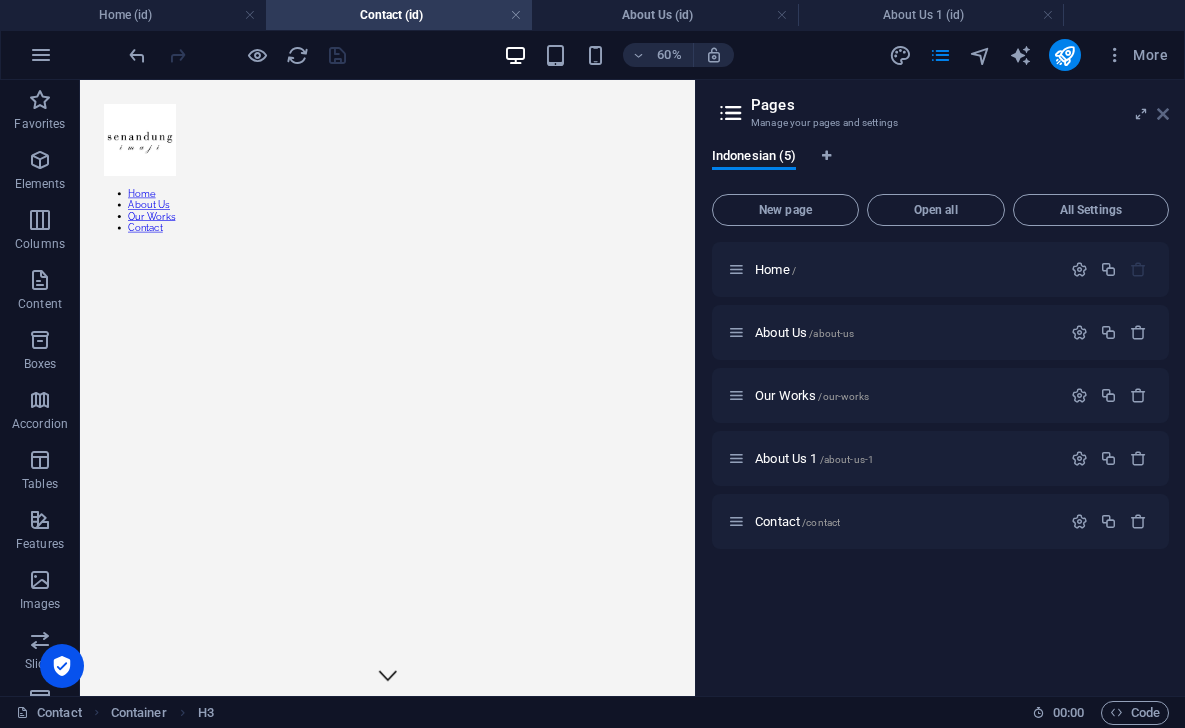 click at bounding box center (1163, 114) 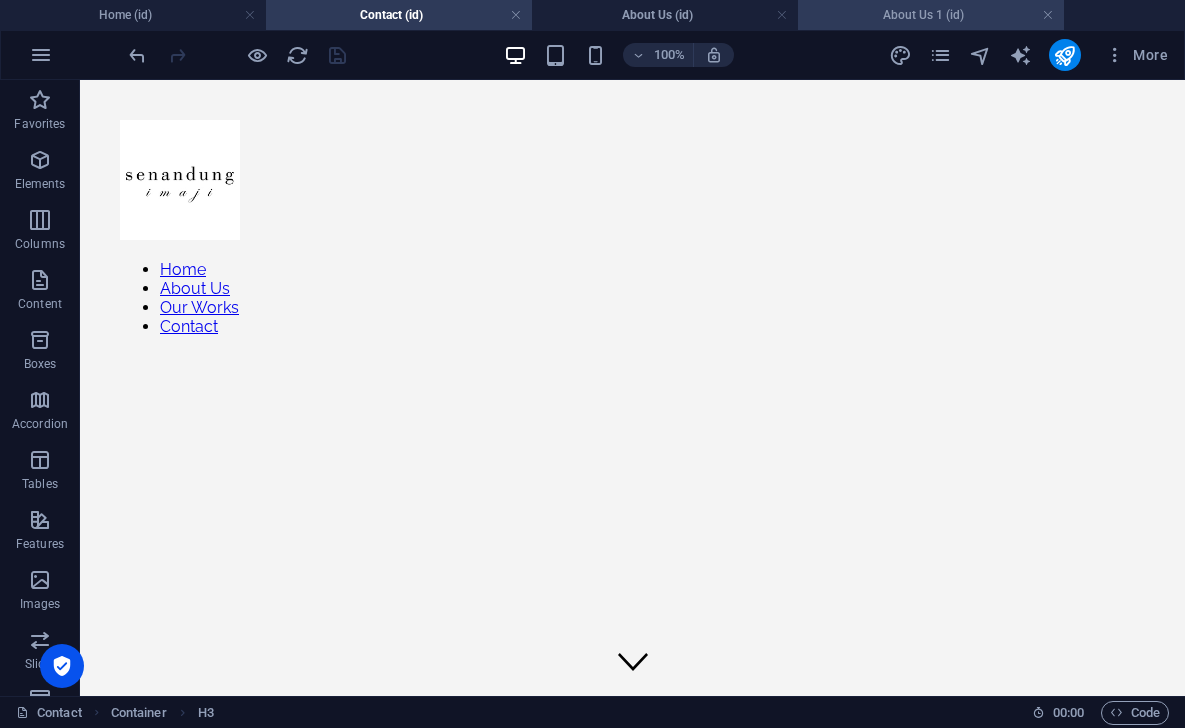 click on "About Us 1 (id)" at bounding box center [931, 15] 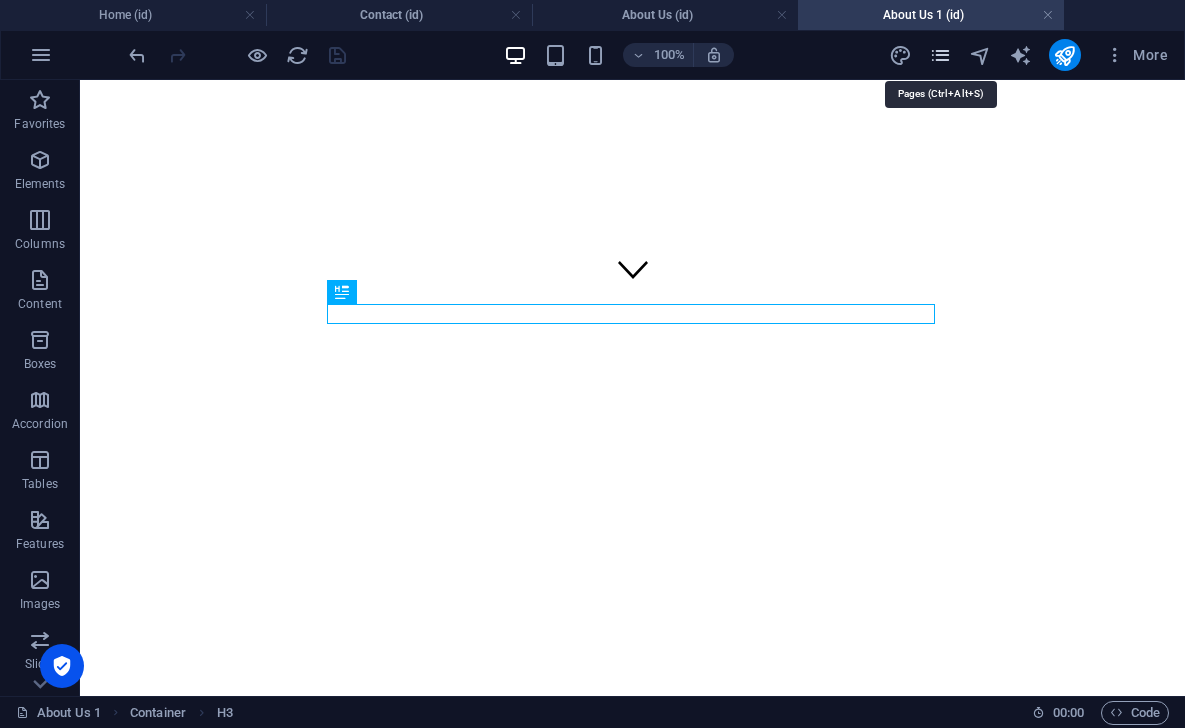 click at bounding box center [940, 55] 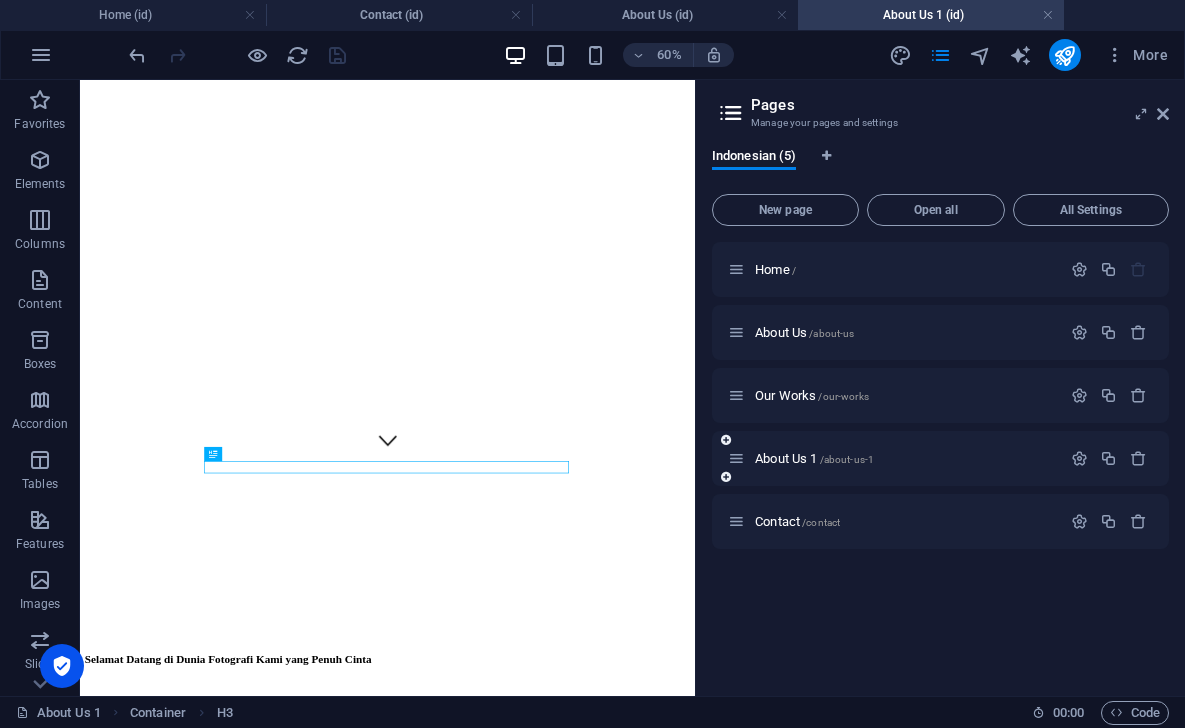 click on "About Us 1 /about-us-1" at bounding box center (894, 458) 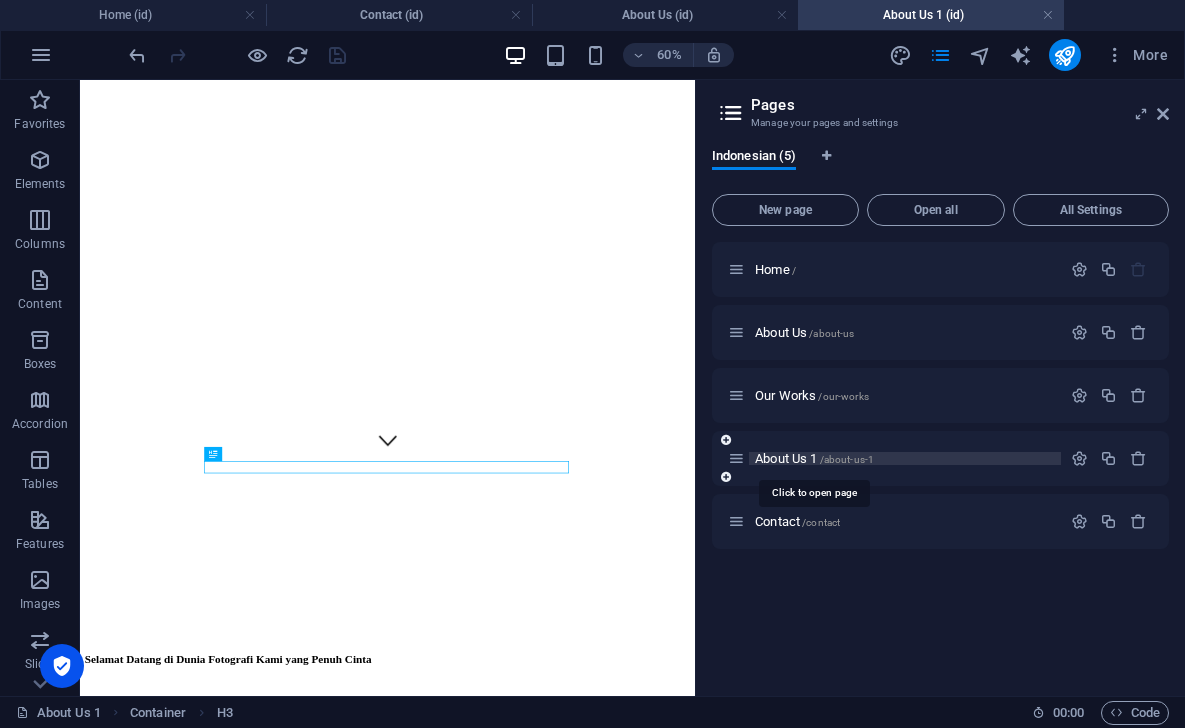 click on "About Us 1 /about-us-1" at bounding box center [814, 458] 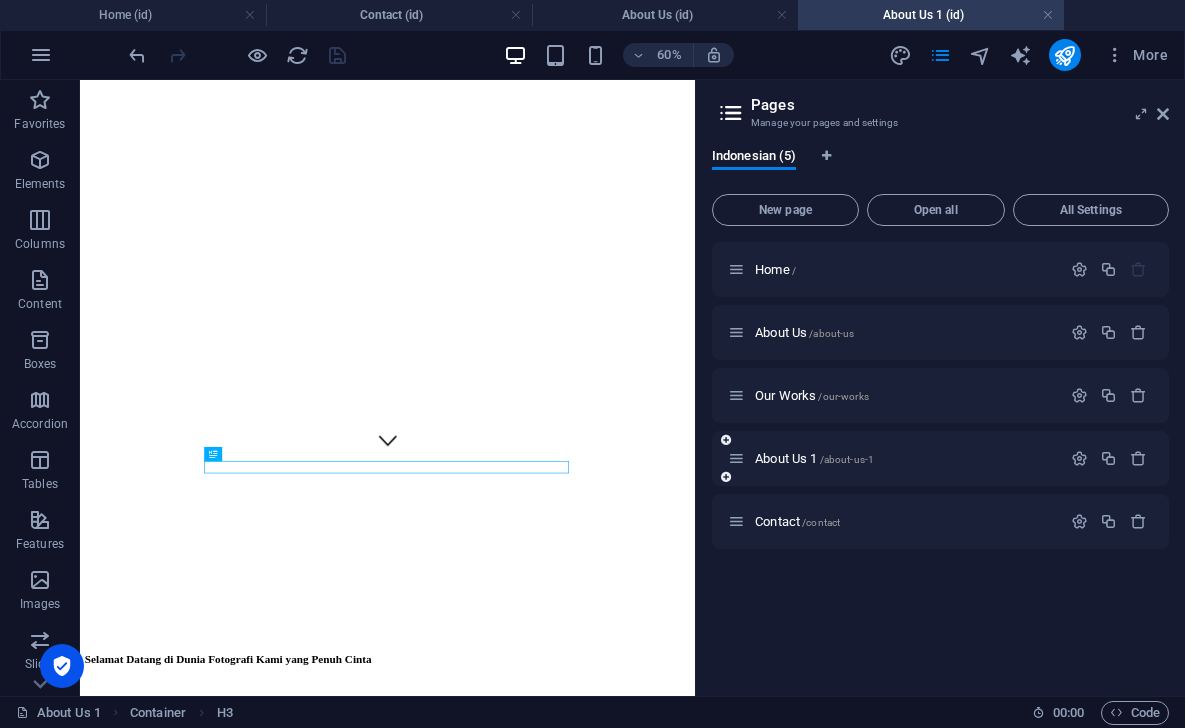 click at bounding box center (1109, 459) 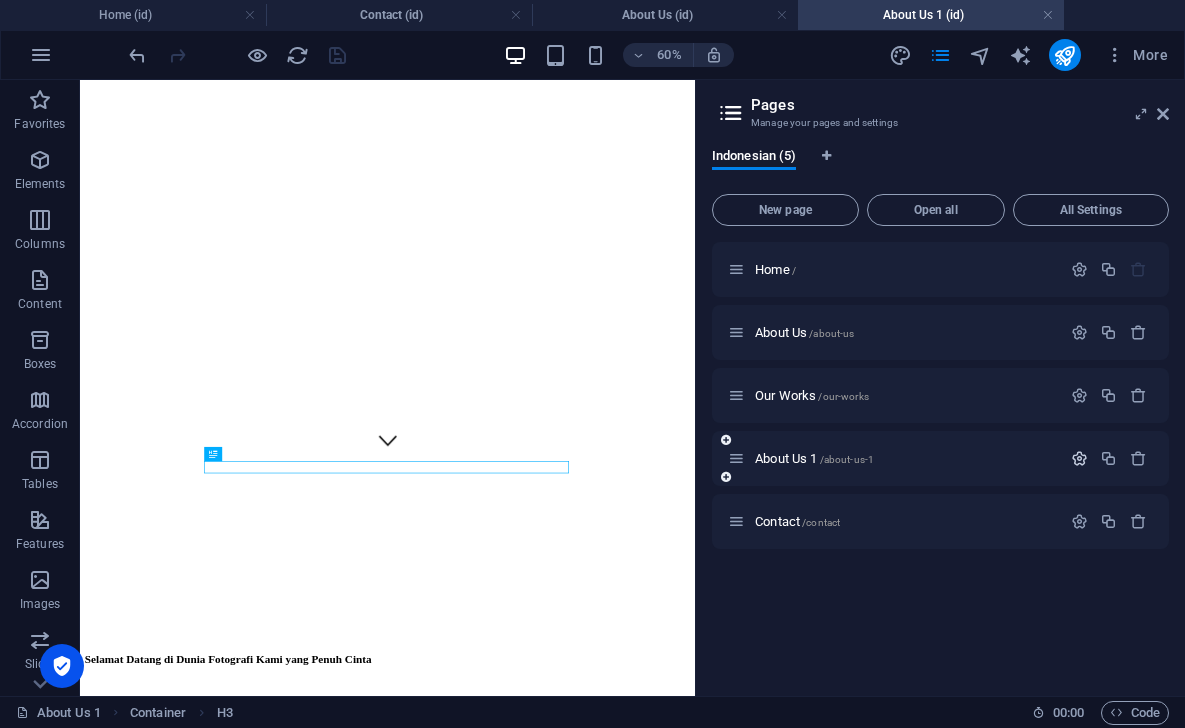 click at bounding box center (1079, 458) 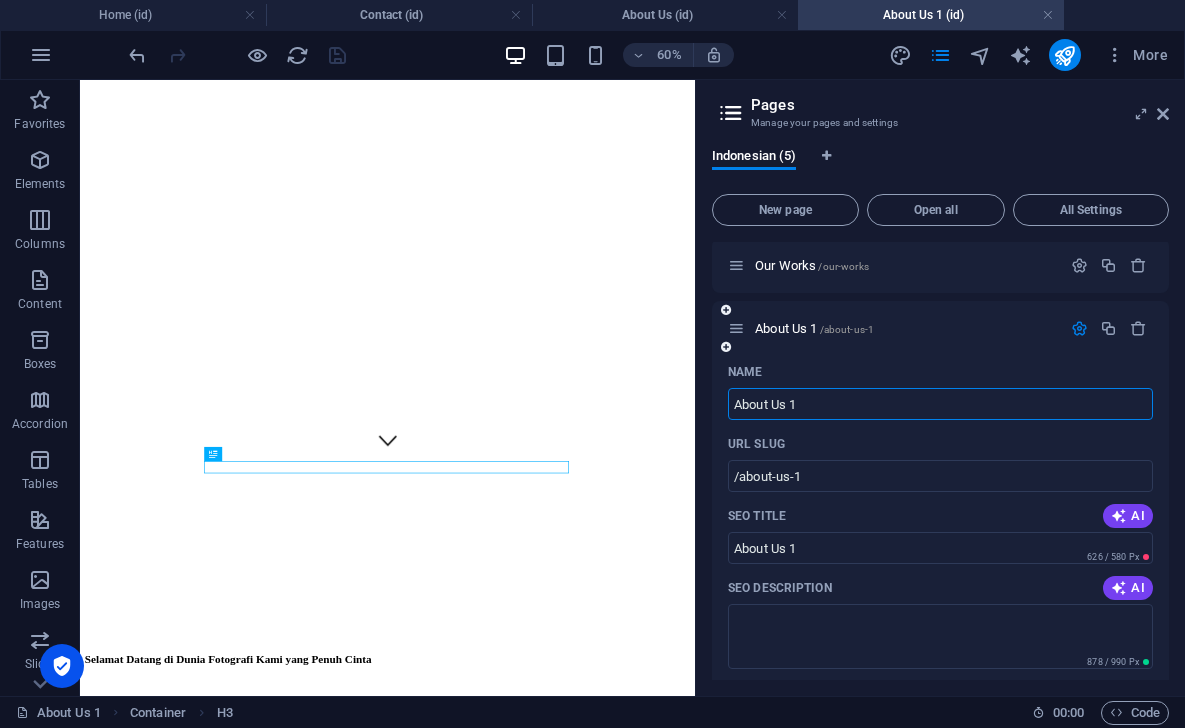 scroll, scrollTop: 156, scrollLeft: 0, axis: vertical 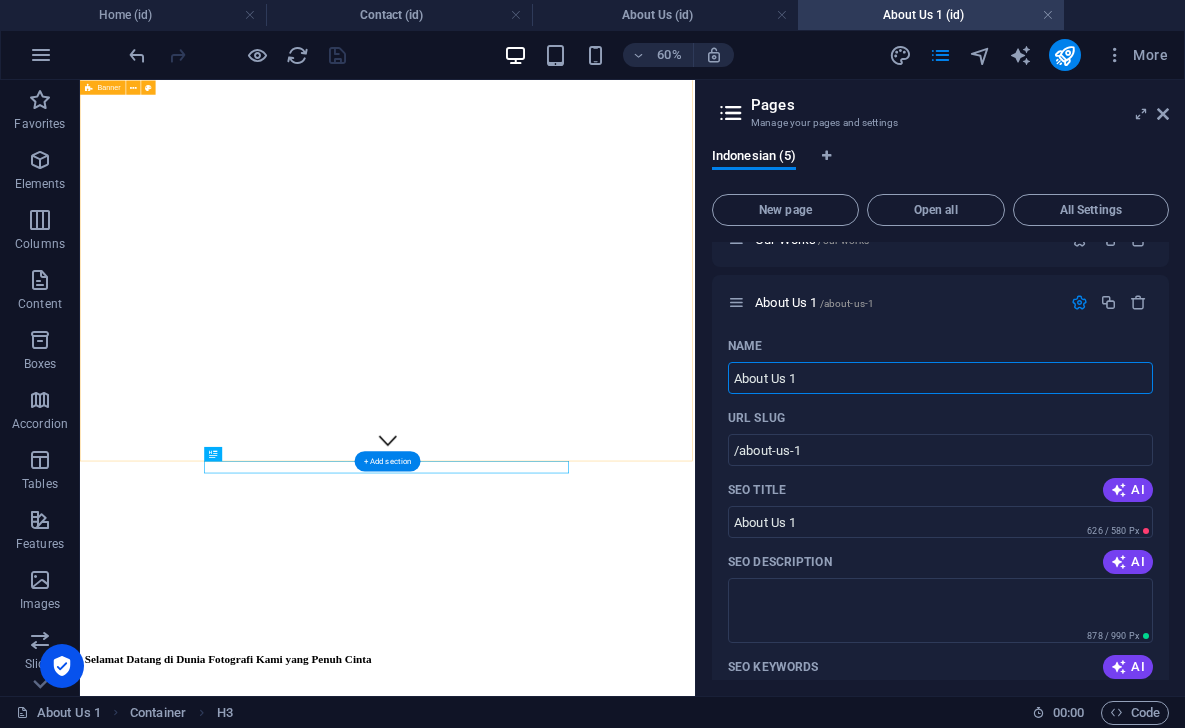 drag, startPoint x: 895, startPoint y: 461, endPoint x: 1098, endPoint y: 588, distance: 239.45354 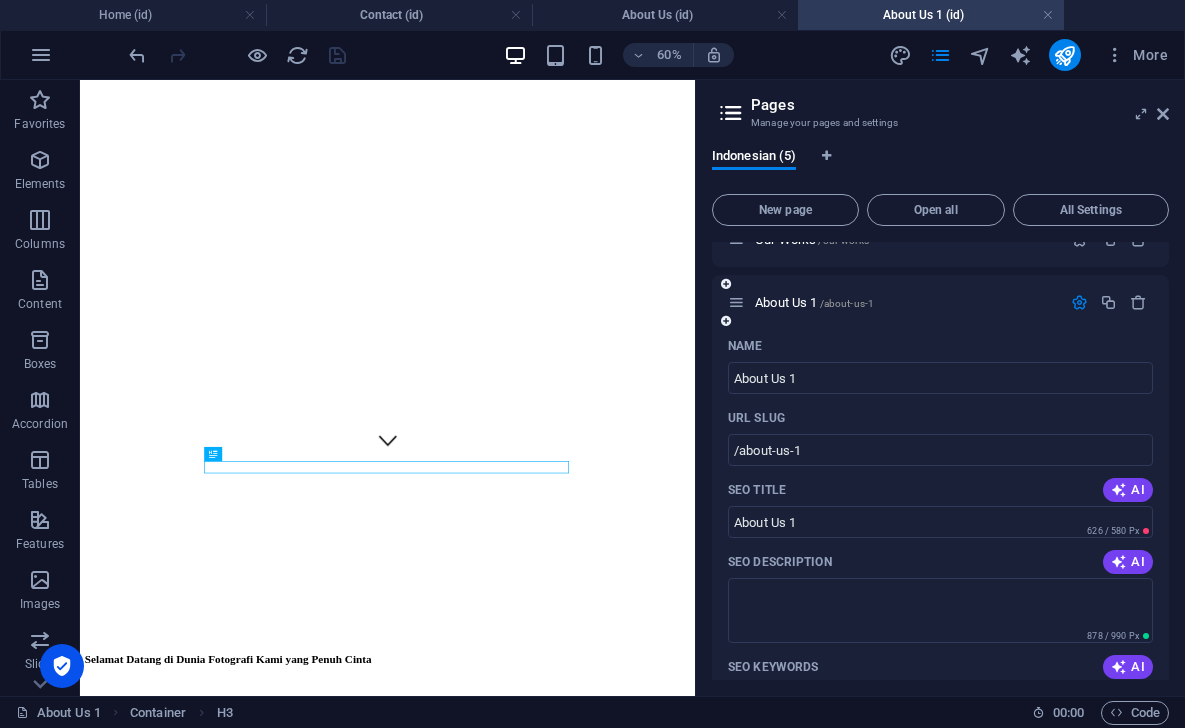 click at bounding box center (1079, 302) 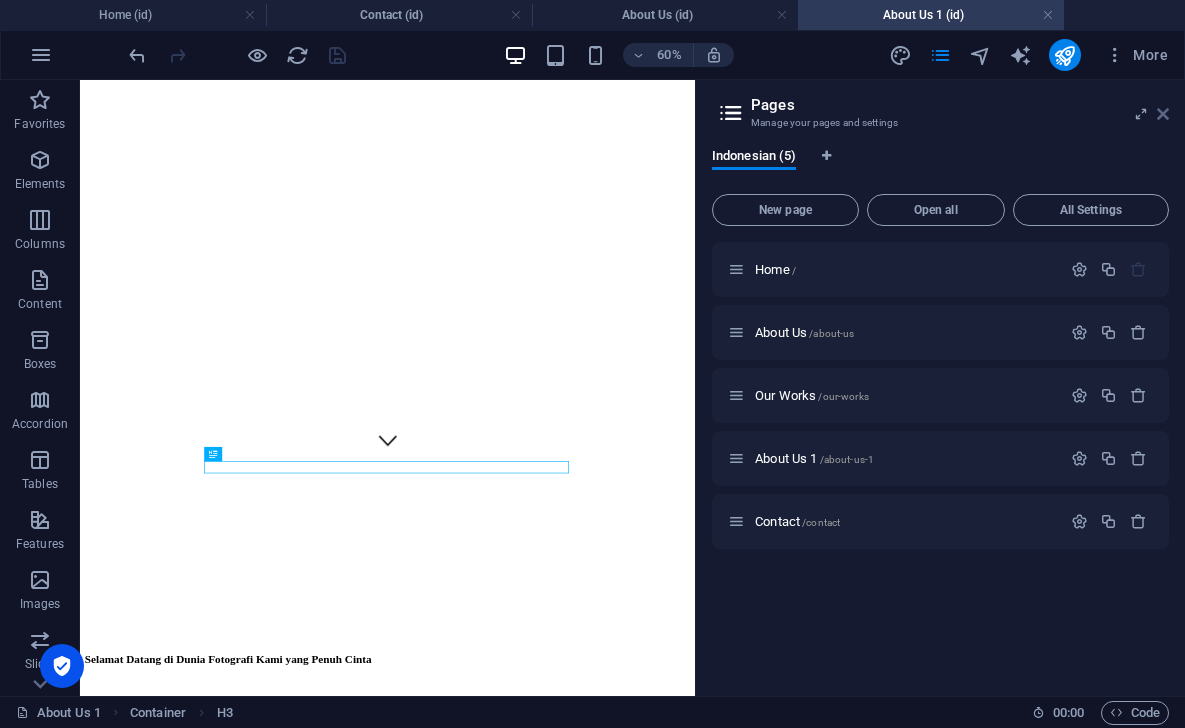 click at bounding box center (1163, 114) 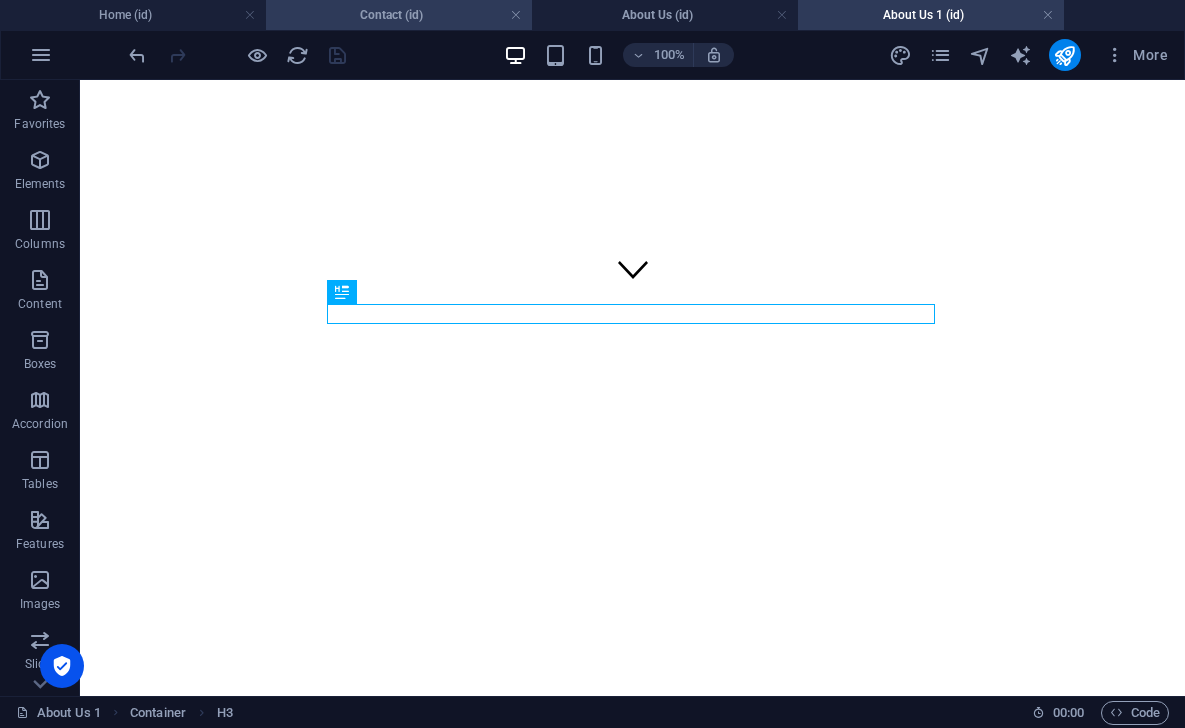 click on "Contact (id)" at bounding box center [399, 15] 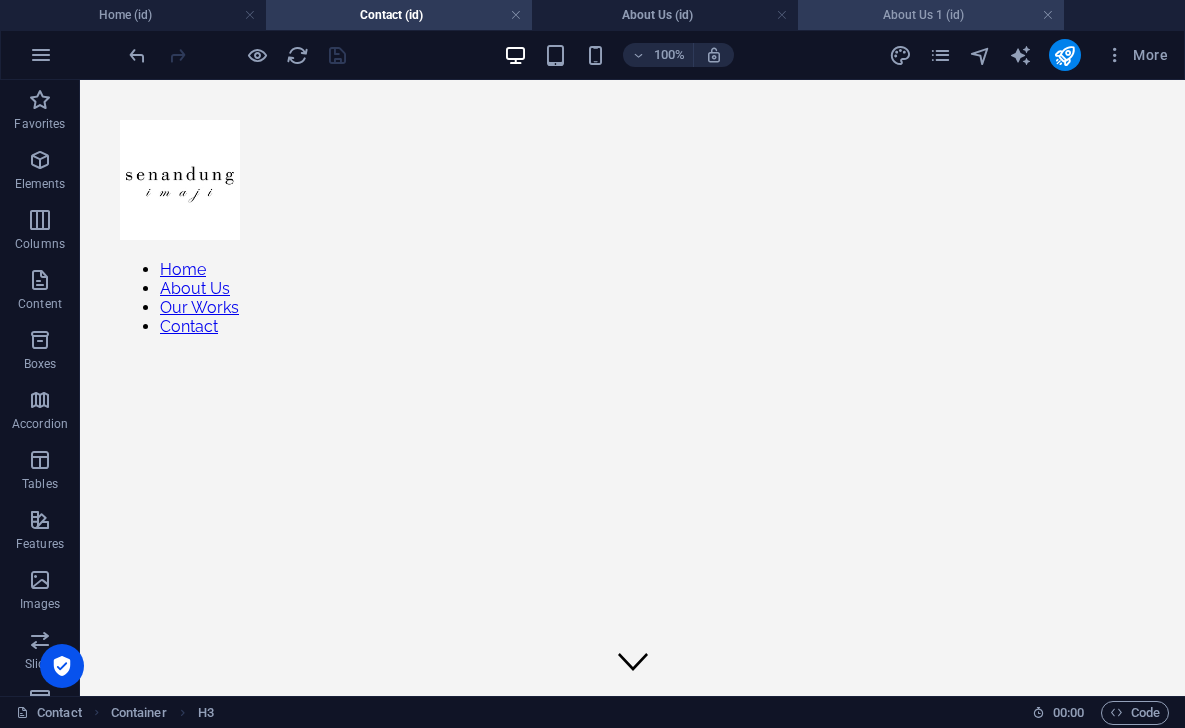 click on "About Us 1 (id)" at bounding box center (931, 15) 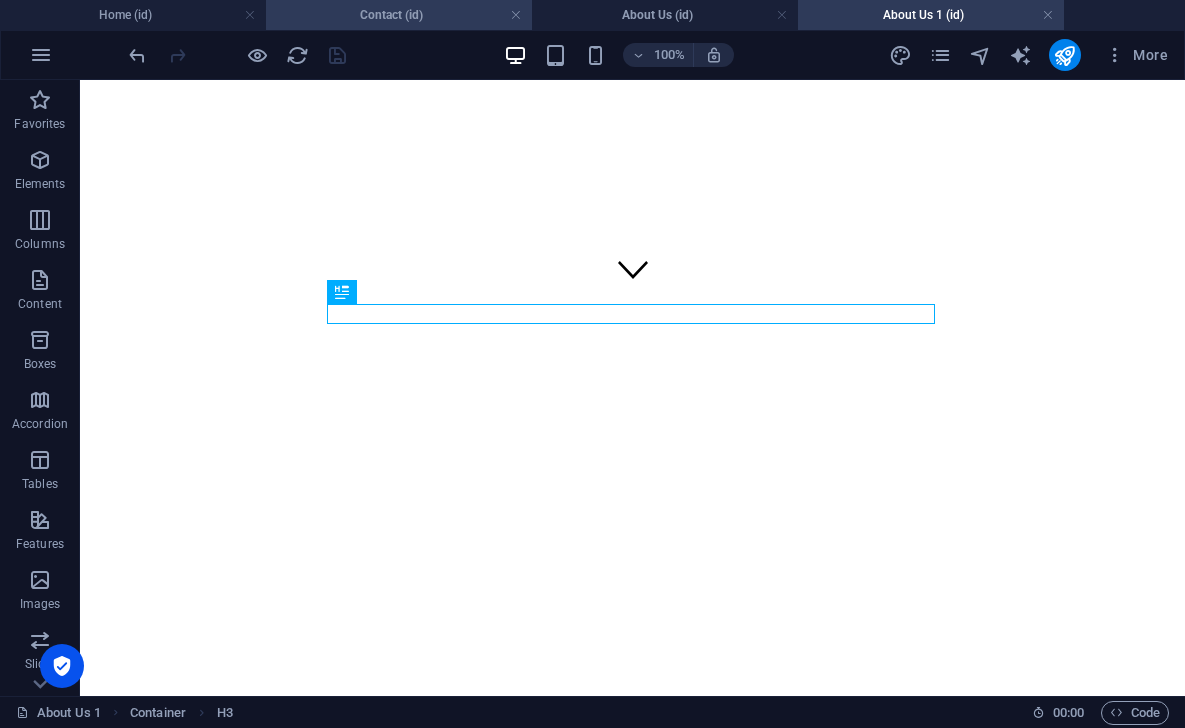 click on "Contact (id)" at bounding box center (399, 15) 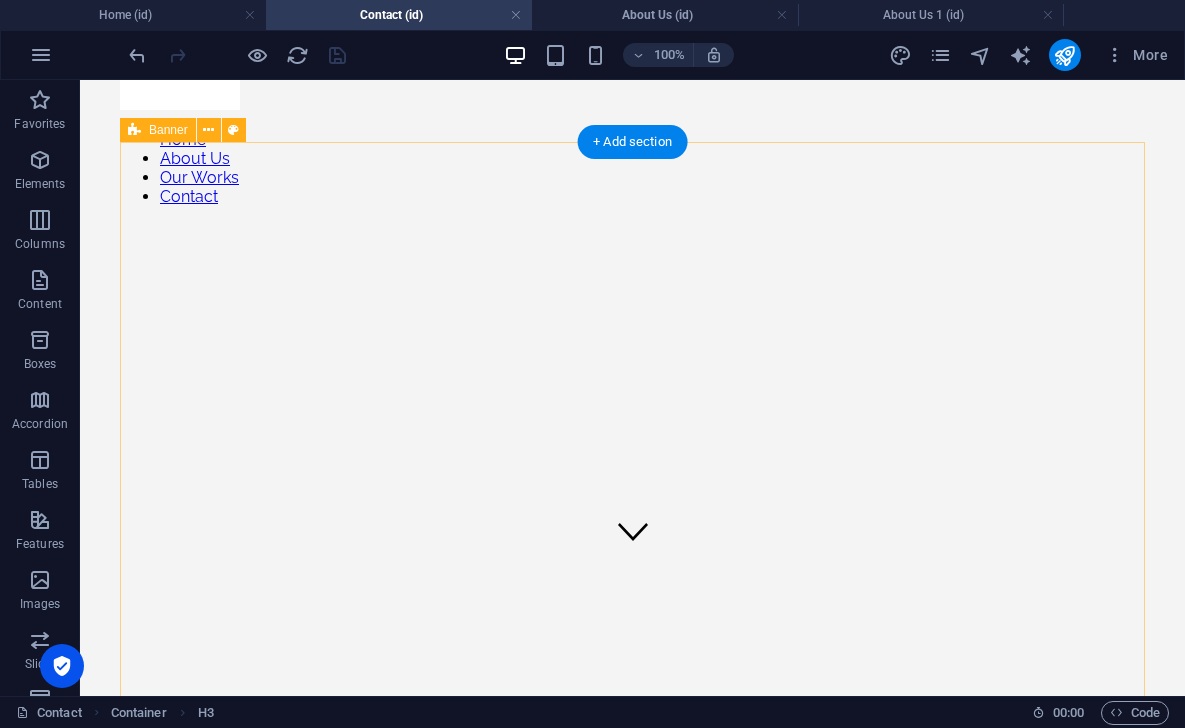 scroll, scrollTop: 187, scrollLeft: 0, axis: vertical 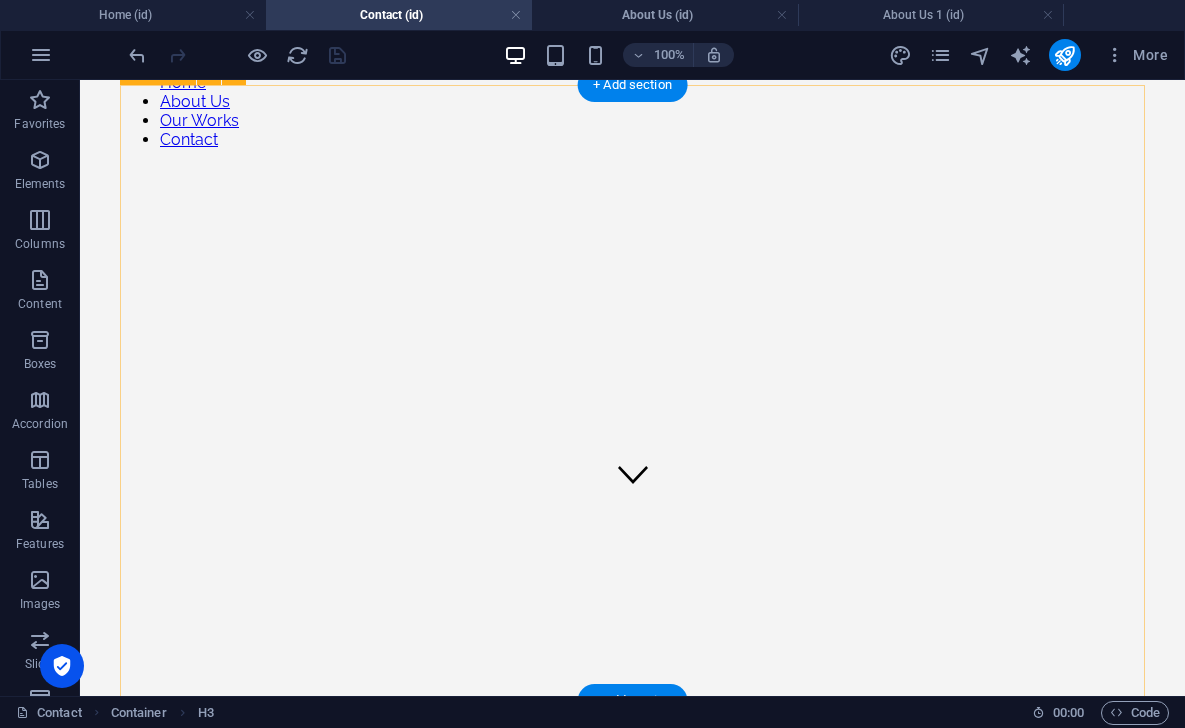 click at bounding box center (562, 237) 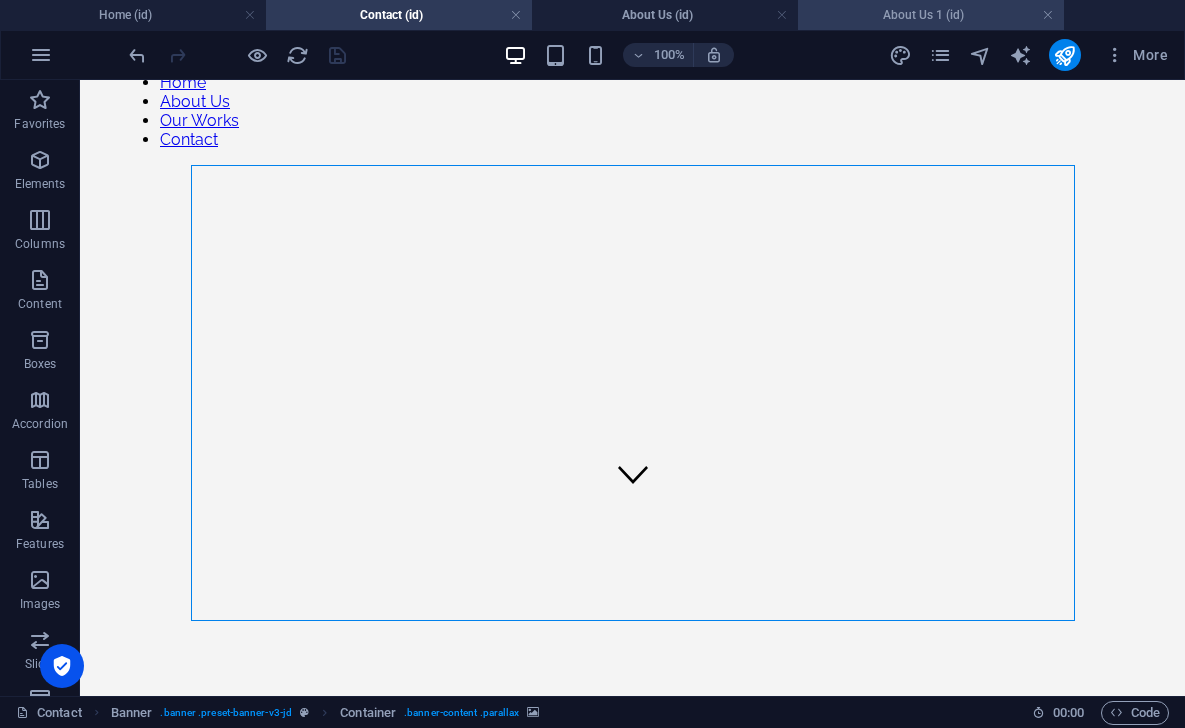 click on "About Us 1 (id)" at bounding box center (931, 15) 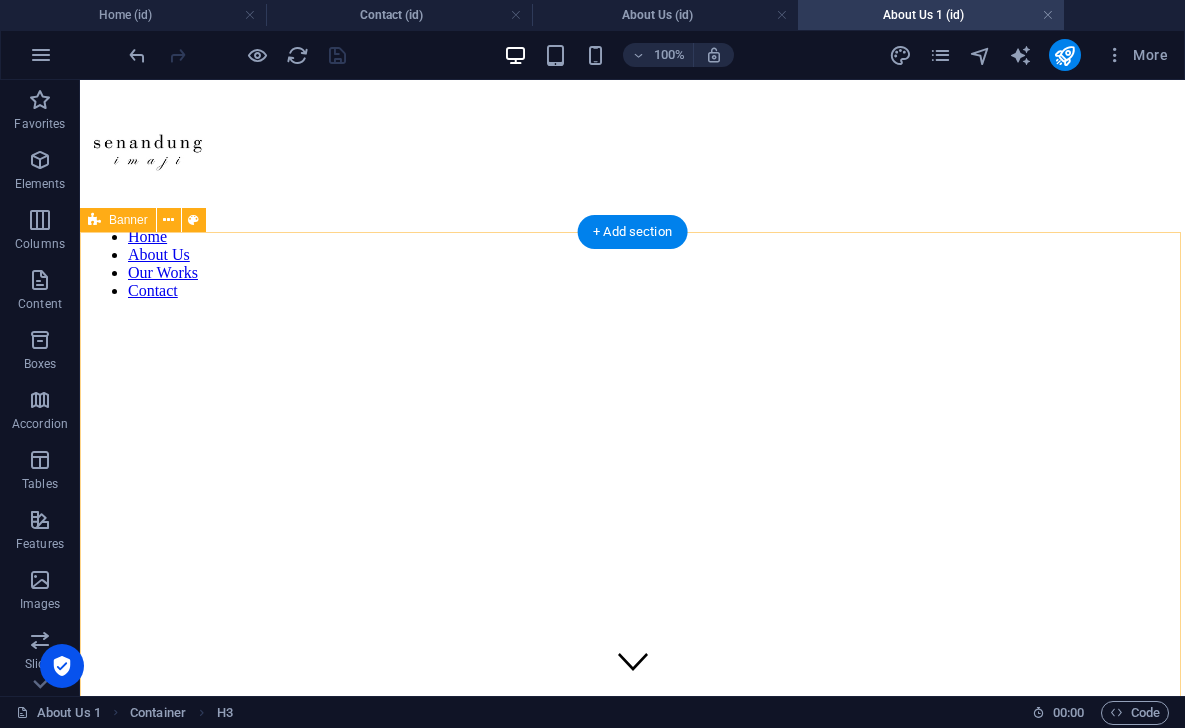 scroll, scrollTop: 0, scrollLeft: 0, axis: both 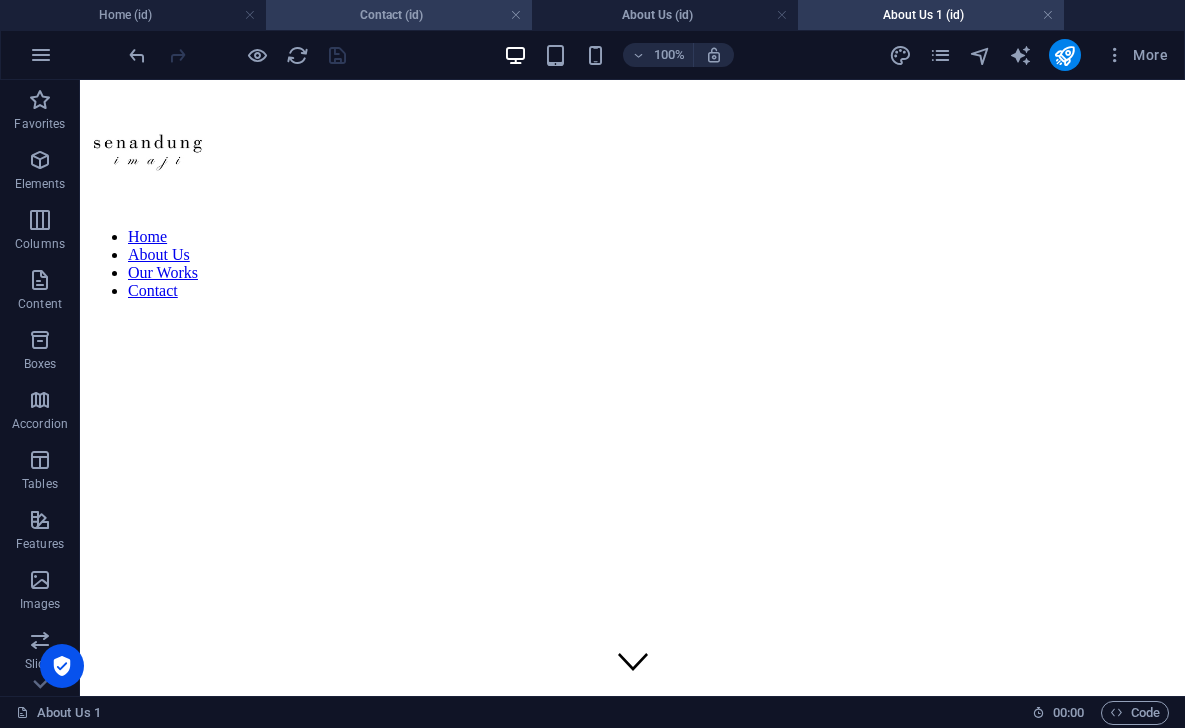 click on "Contact (id)" at bounding box center (399, 15) 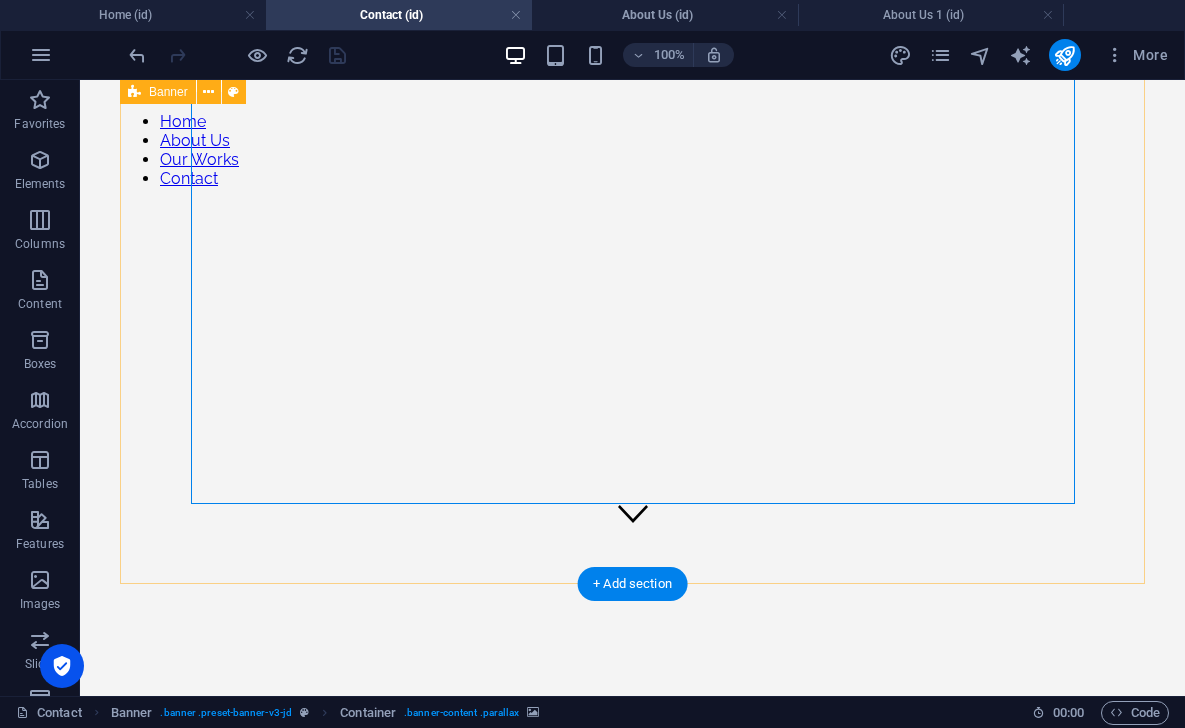 scroll, scrollTop: 146, scrollLeft: 0, axis: vertical 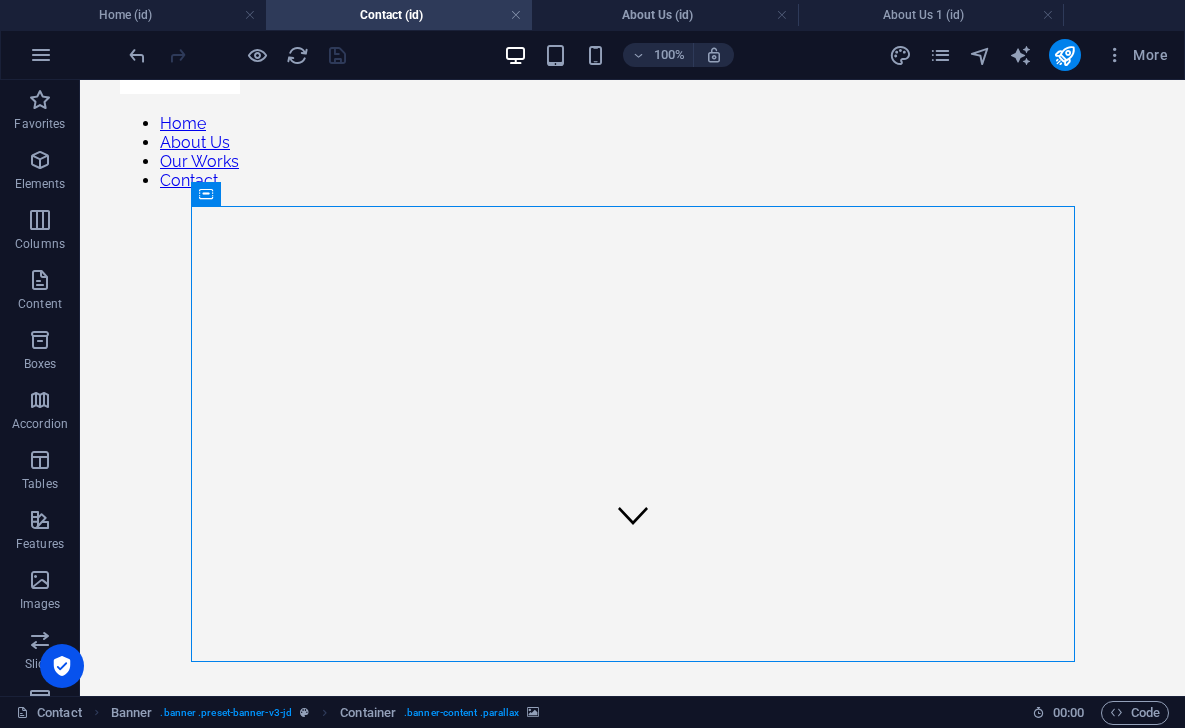 click on "100% More" at bounding box center (592, 55) 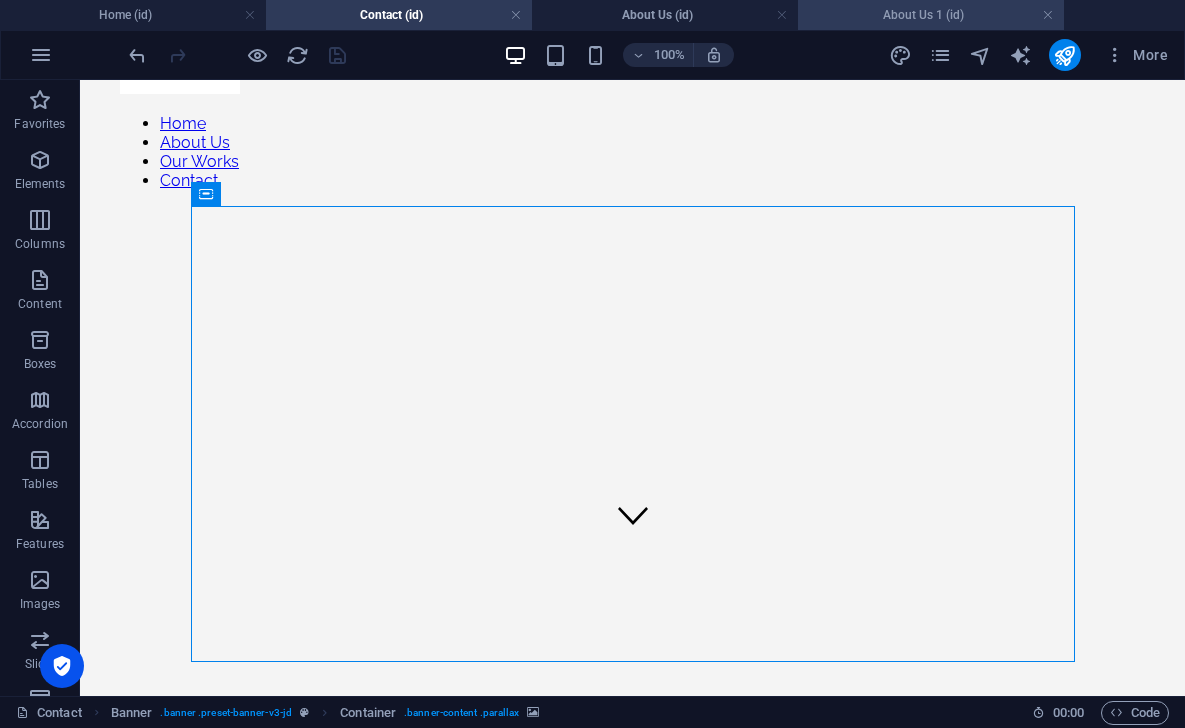 click on "About Us 1 (id)" at bounding box center (931, 15) 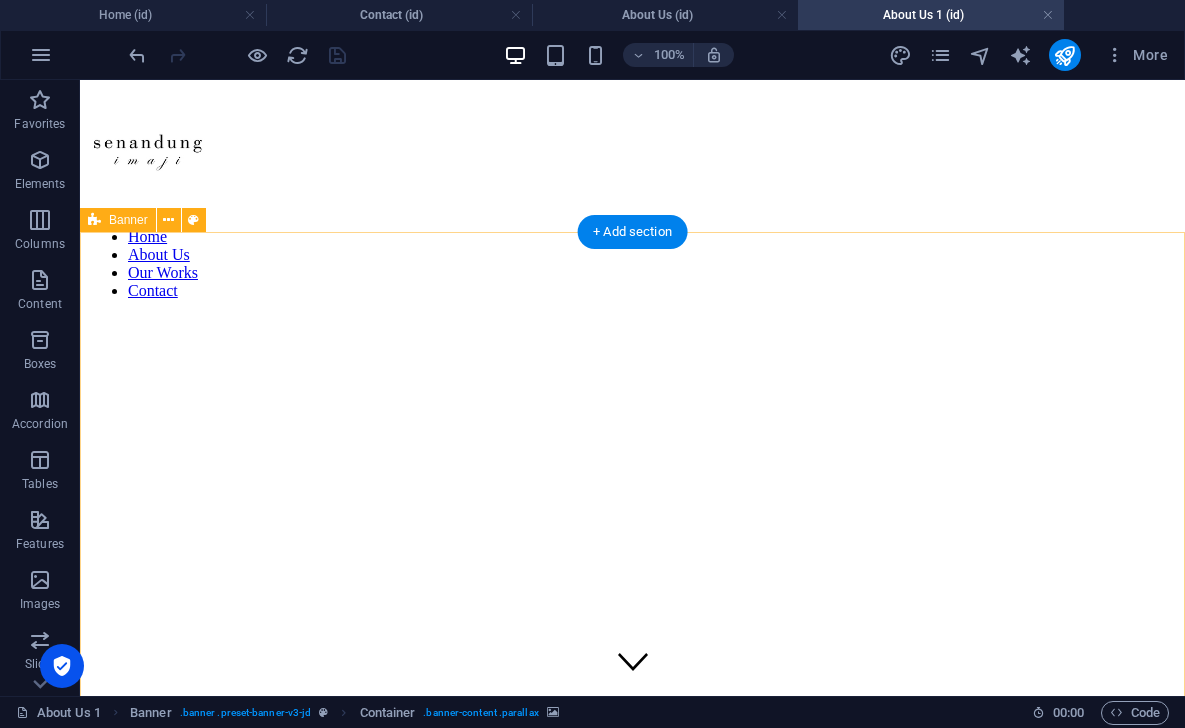 click at bounding box center [530, 364] 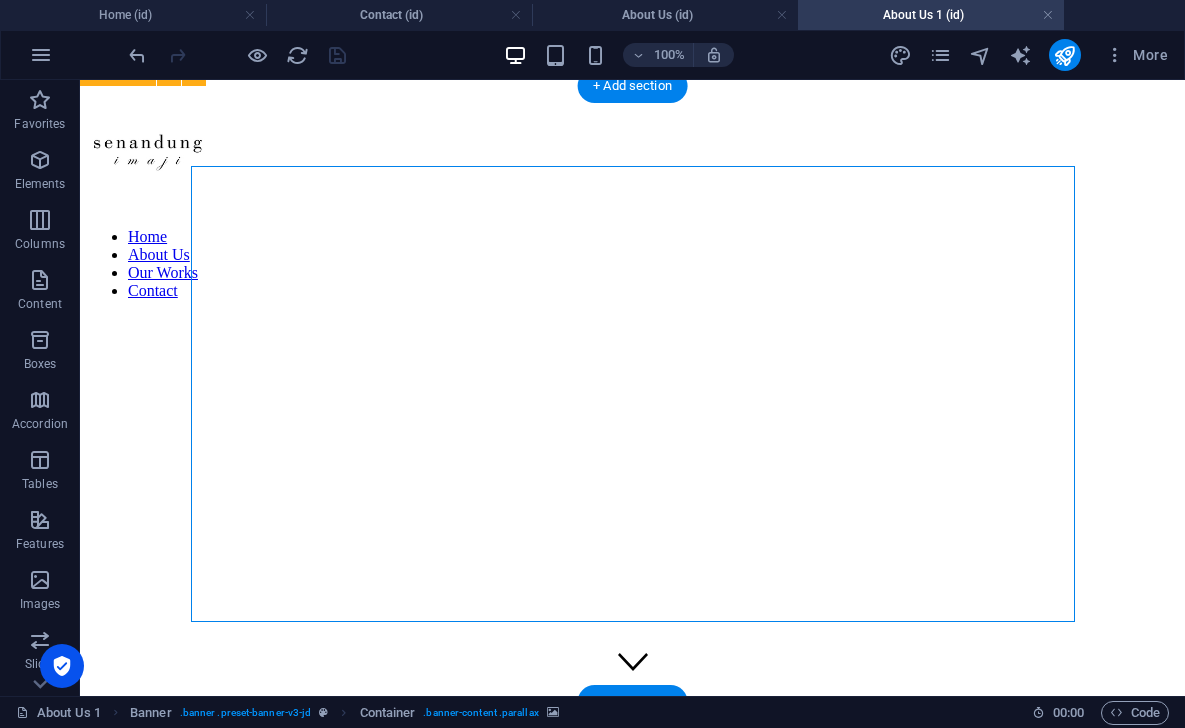 scroll, scrollTop: 154, scrollLeft: 0, axis: vertical 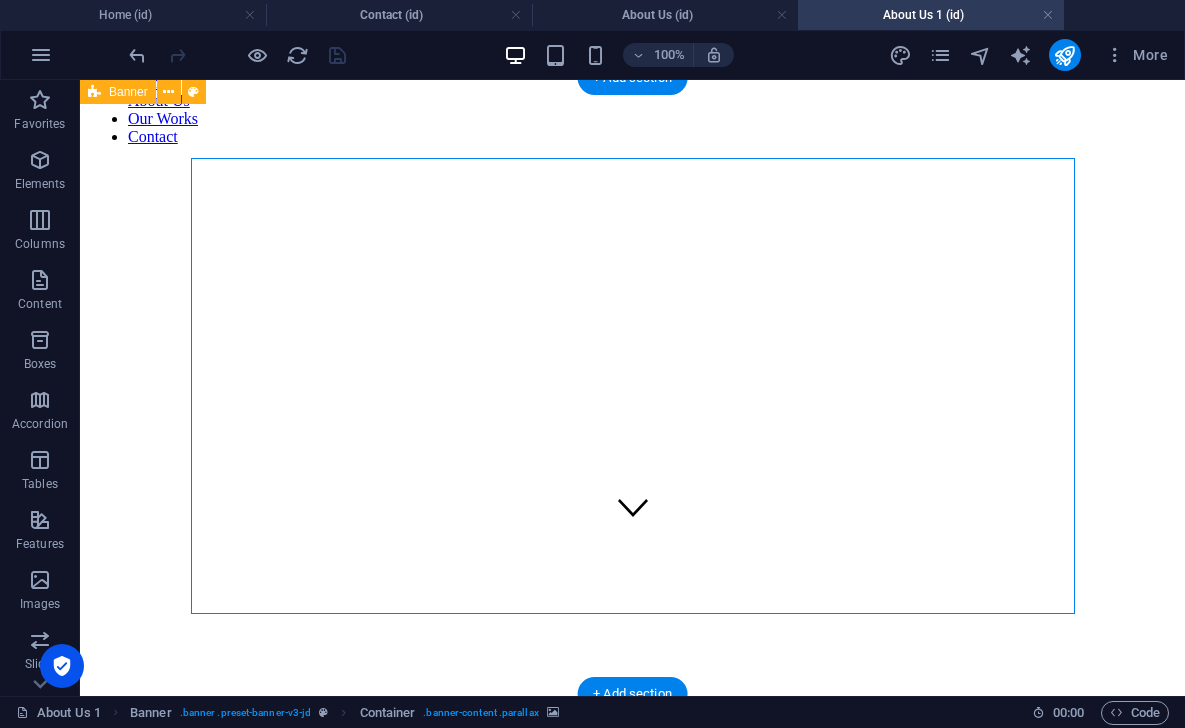 click at bounding box center (530, 211) 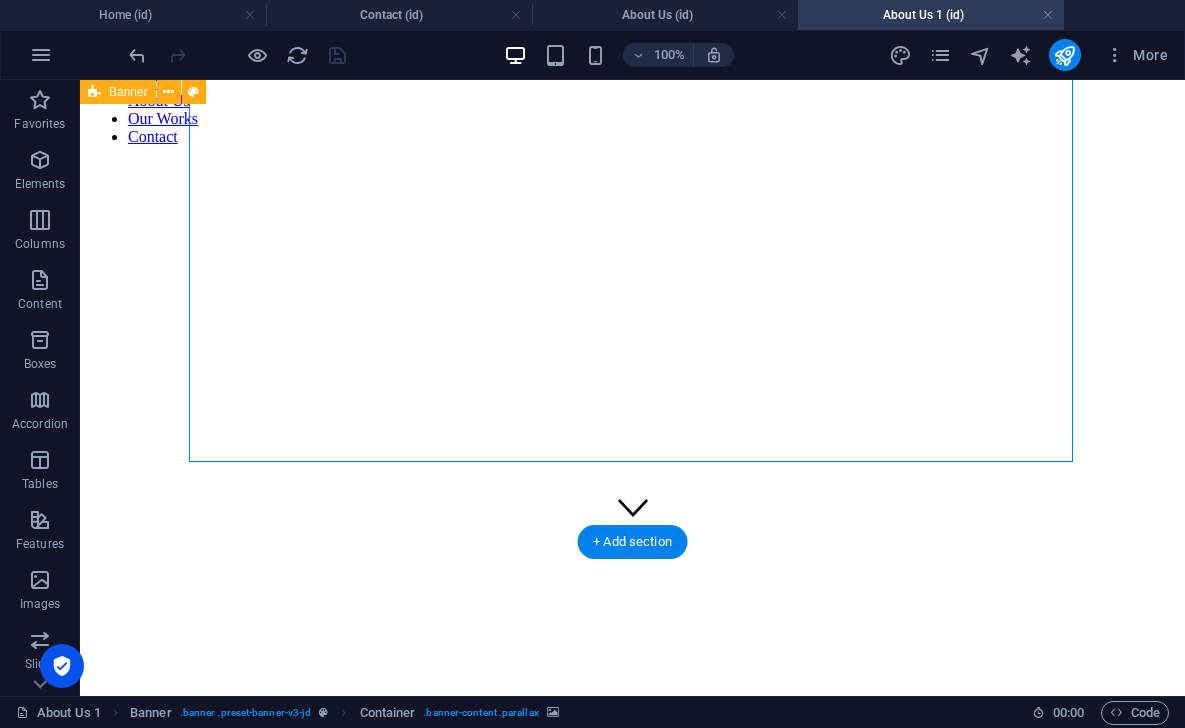 click at bounding box center (530, 211) 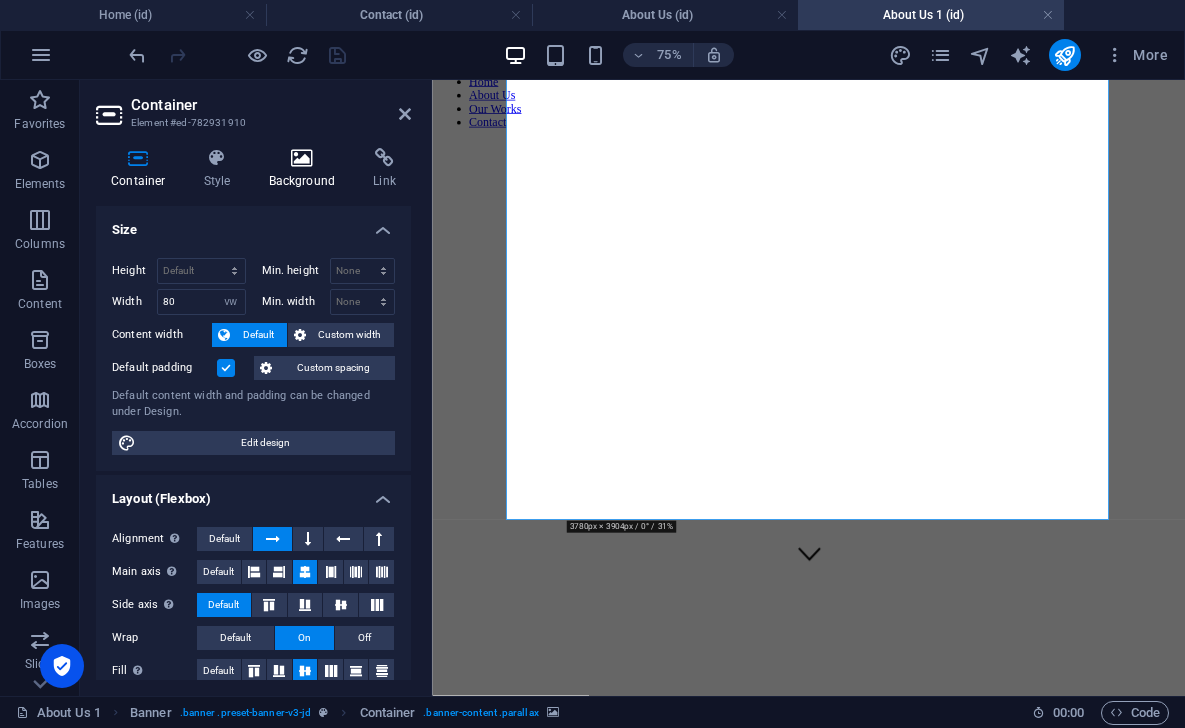 click at bounding box center (302, 158) 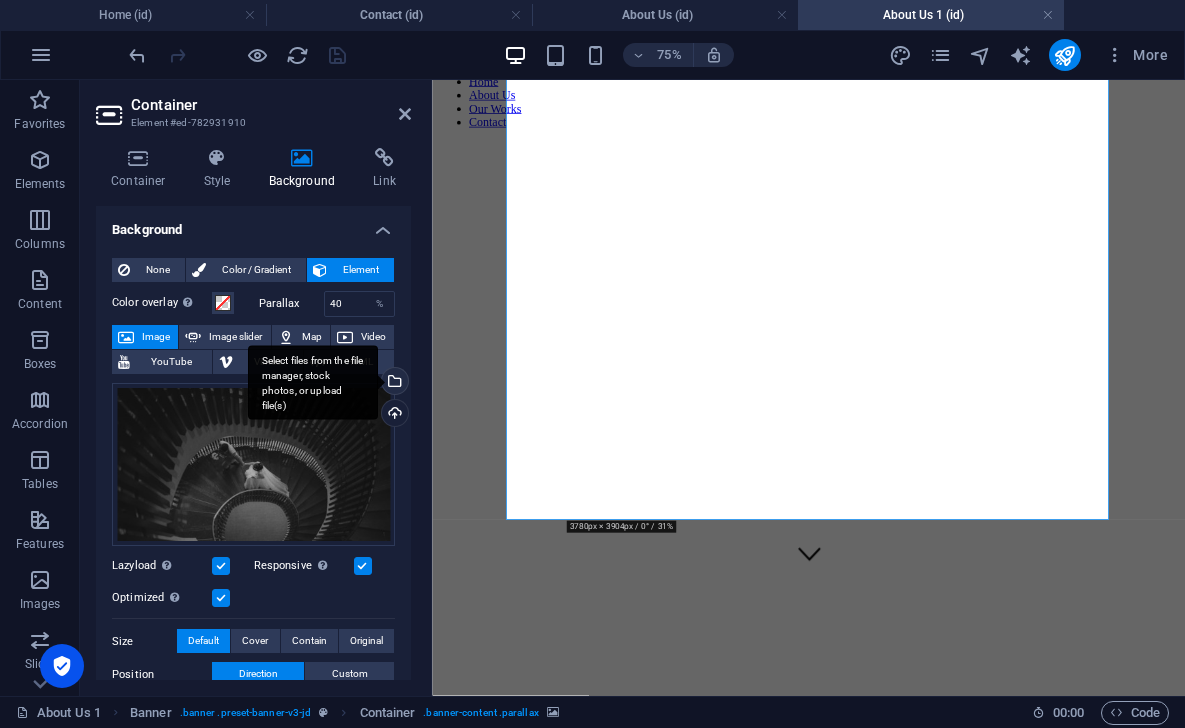 click on "Select files from the file manager, stock photos, or upload file(s)" at bounding box center [393, 383] 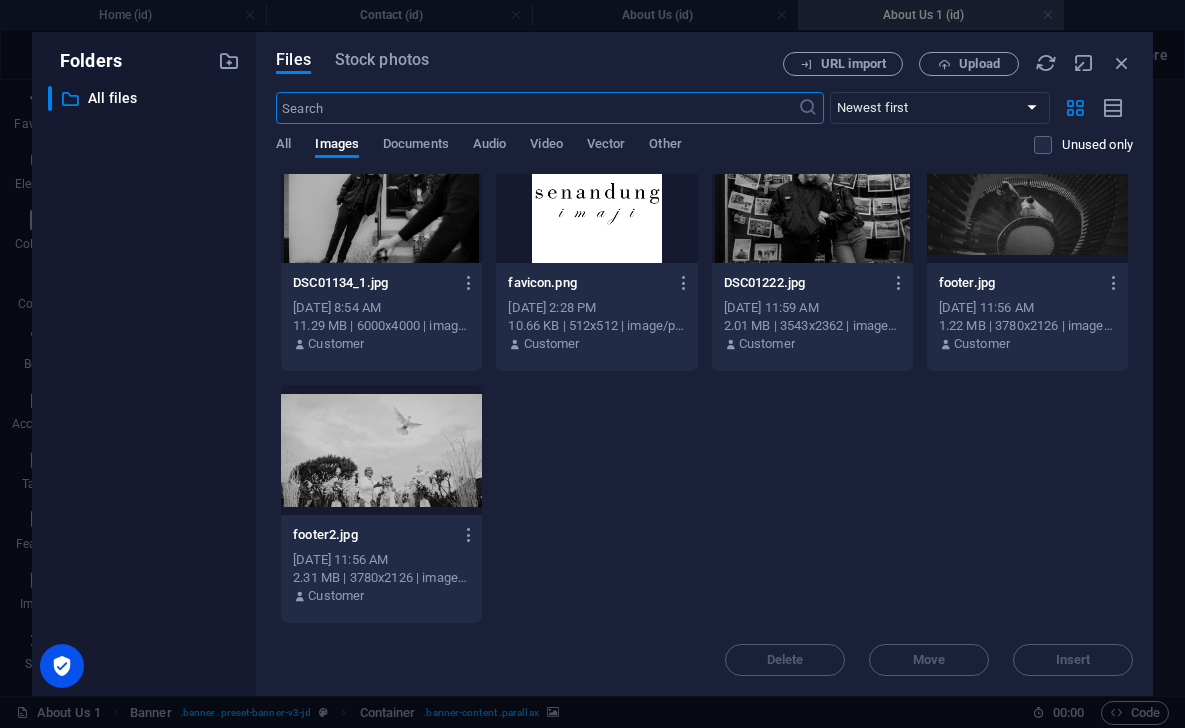 scroll, scrollTop: 798, scrollLeft: 0, axis: vertical 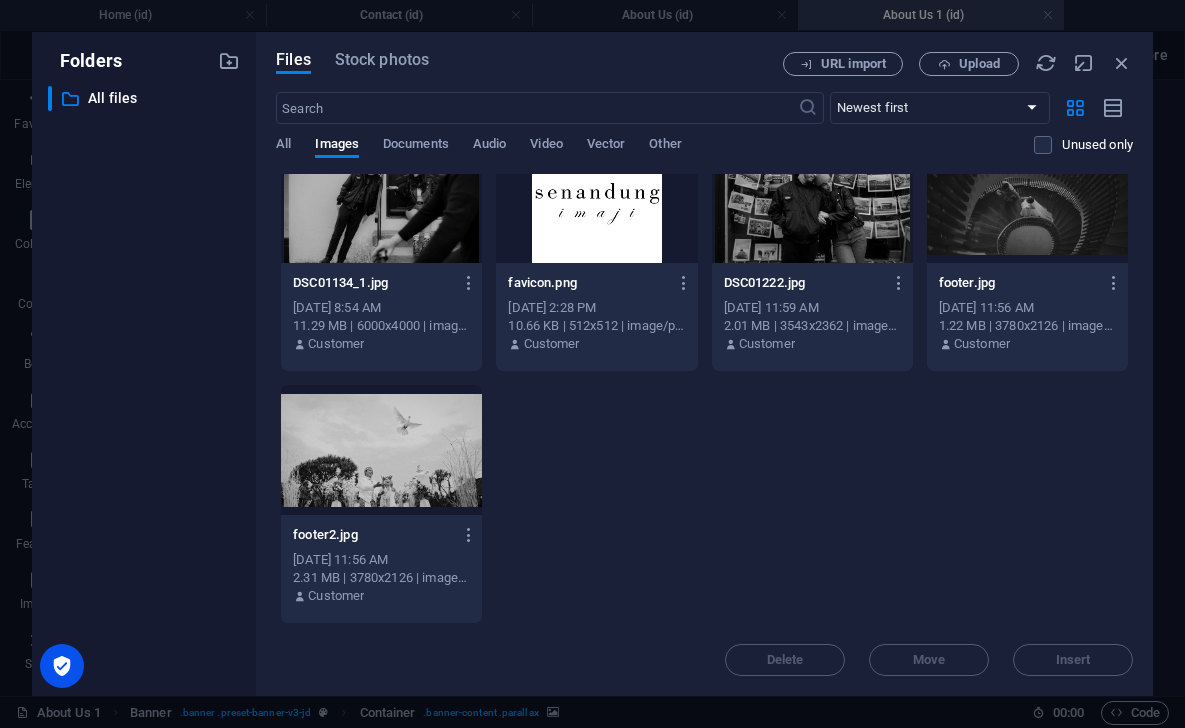 click at bounding box center (381, 450) 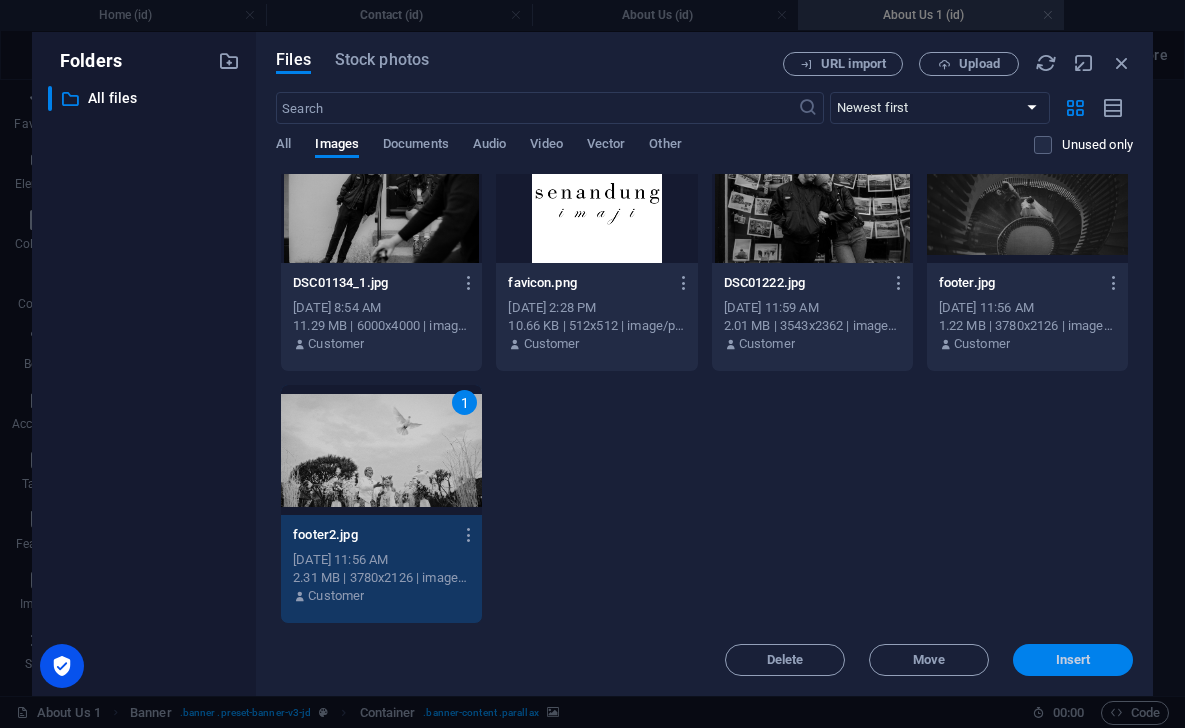 click on "Insert" at bounding box center [1073, 660] 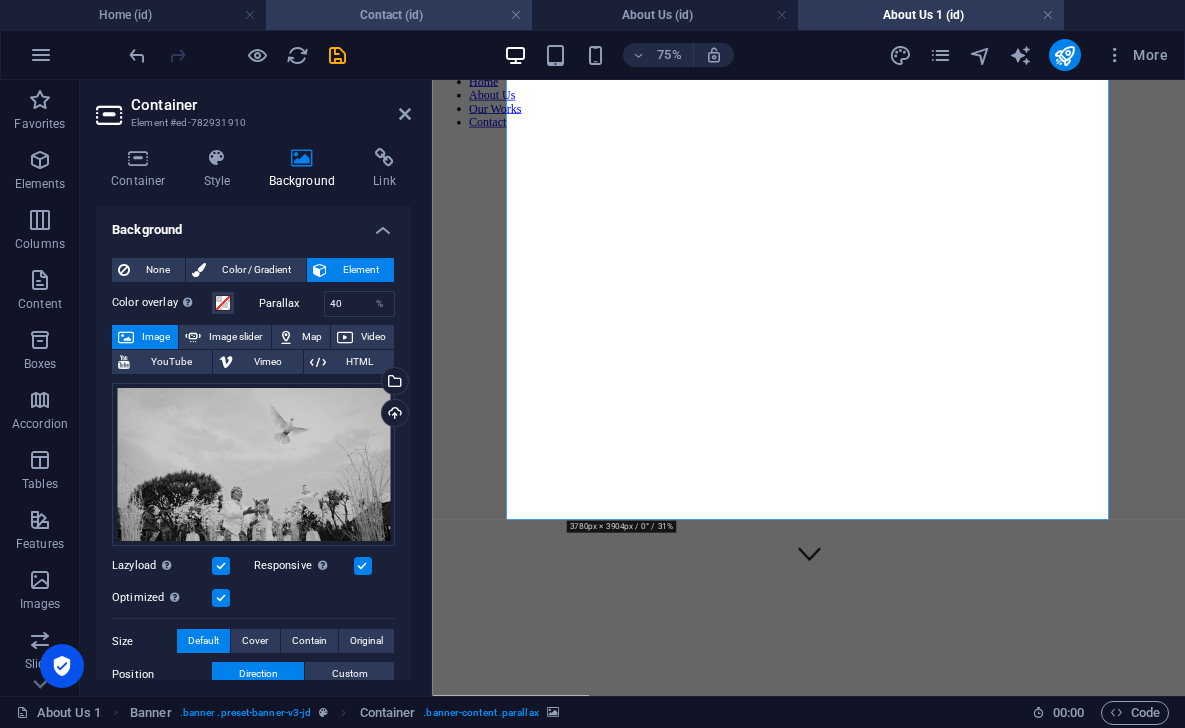 click on "Contact (id)" at bounding box center [399, 15] 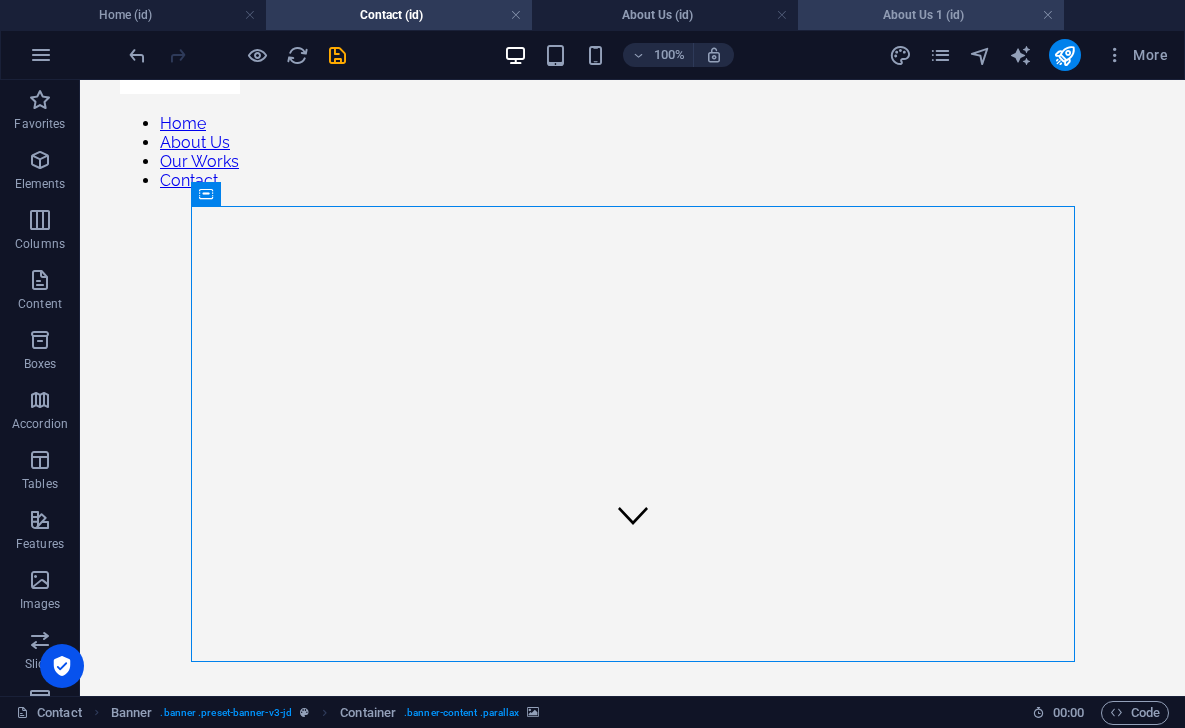 click on "About Us 1 (id)" at bounding box center (931, 15) 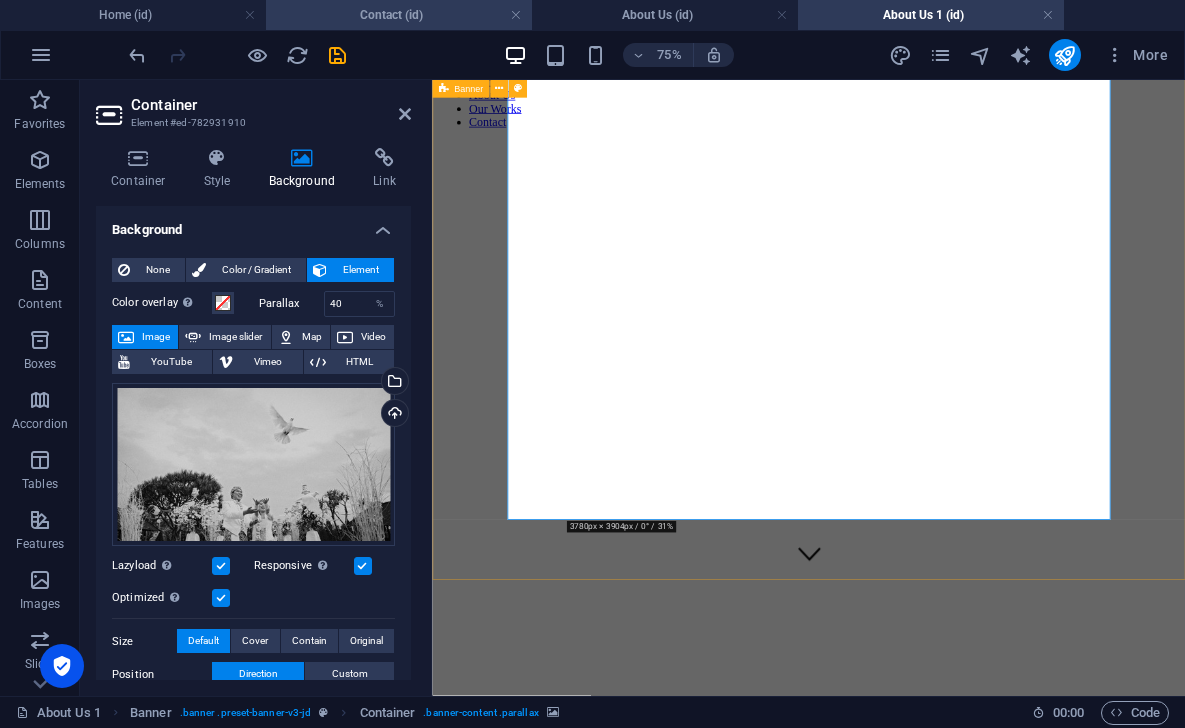 click on "Contact (id)" at bounding box center [399, 15] 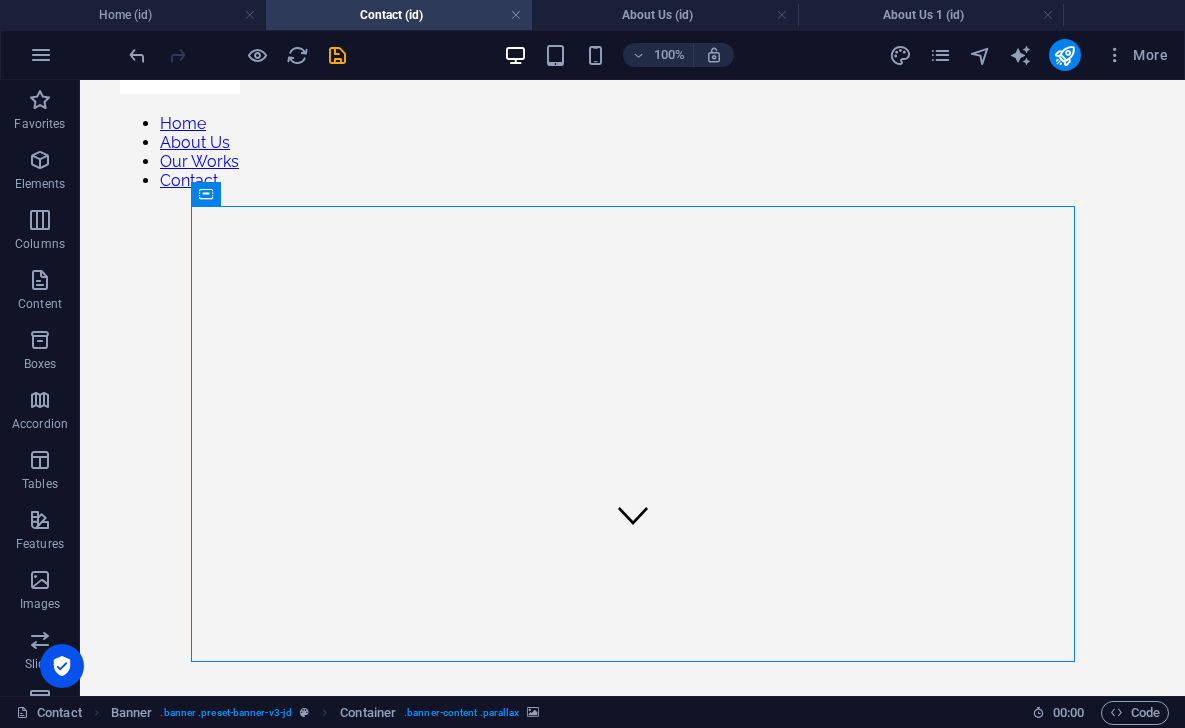 click on "Home About Us Our Works Contact .fa-secondary{opacity:.4} Abadikan Kisah Cintamu Setiap kisah cinta layak untuk dikenang dengan indah. Jika hati Anda telah siap, mari berbicara— biarkan kami menjadi saksi diam yang mengabadikan detik paling berharga dalam hidup Anda. Hubungi kami melalui formulir di bawah ini atau WhatsApp untuk konsultasi hangat dan tanpa biaya.
Form Hubungi Kami
Hubungi Kami
Nama
Alamat Email
Nomor WhatsApp
Pesan Anda
Kirim Pesan
WhatsApp Copyright Senandung Imaji 2025 © All rights reserved" at bounding box center (632, 2535) 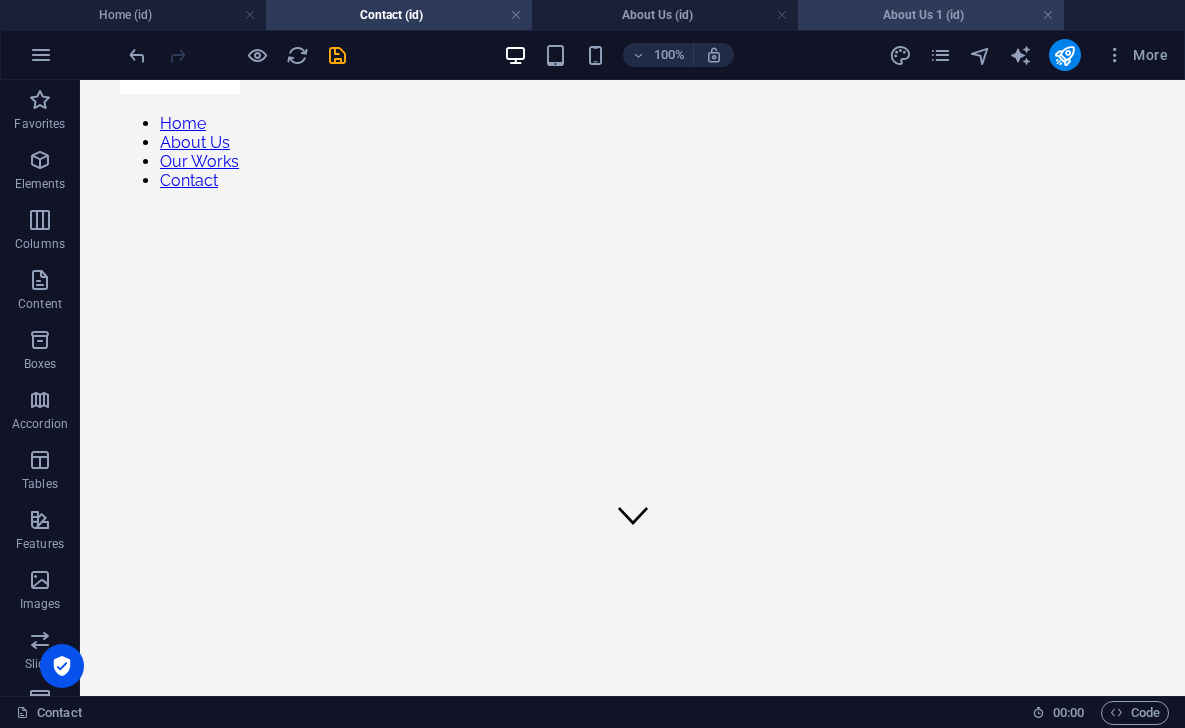 click on "About Us 1 (id)" at bounding box center [931, 15] 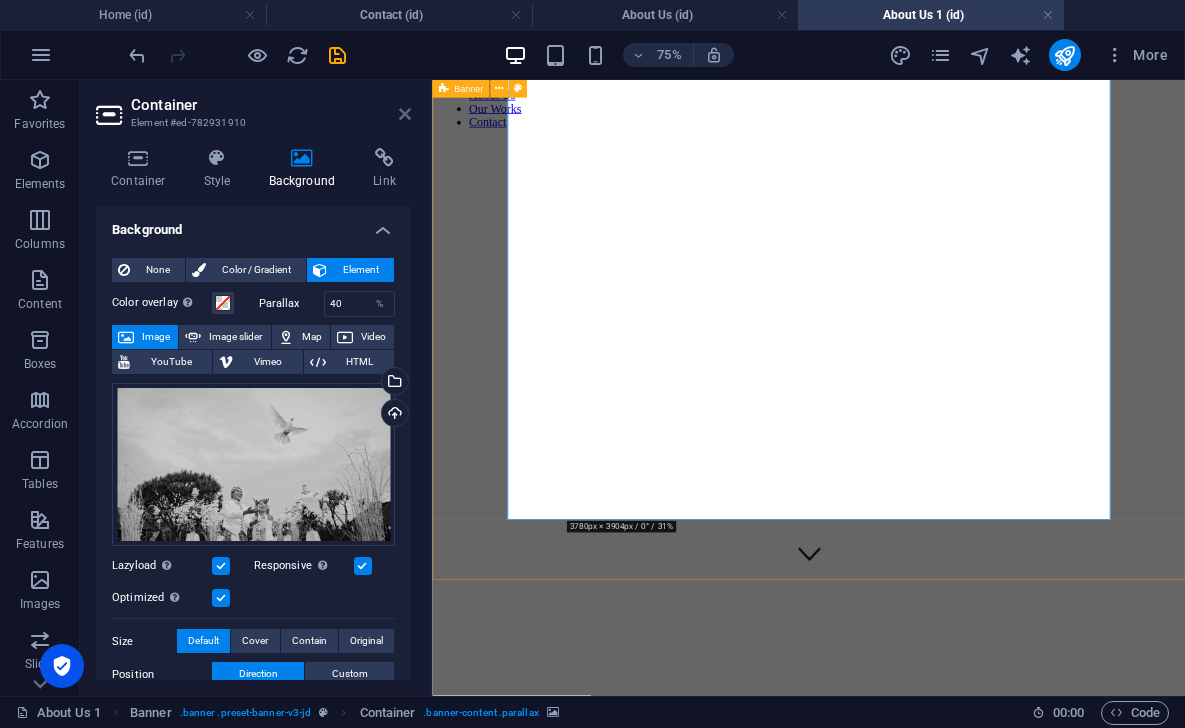 click at bounding box center [405, 114] 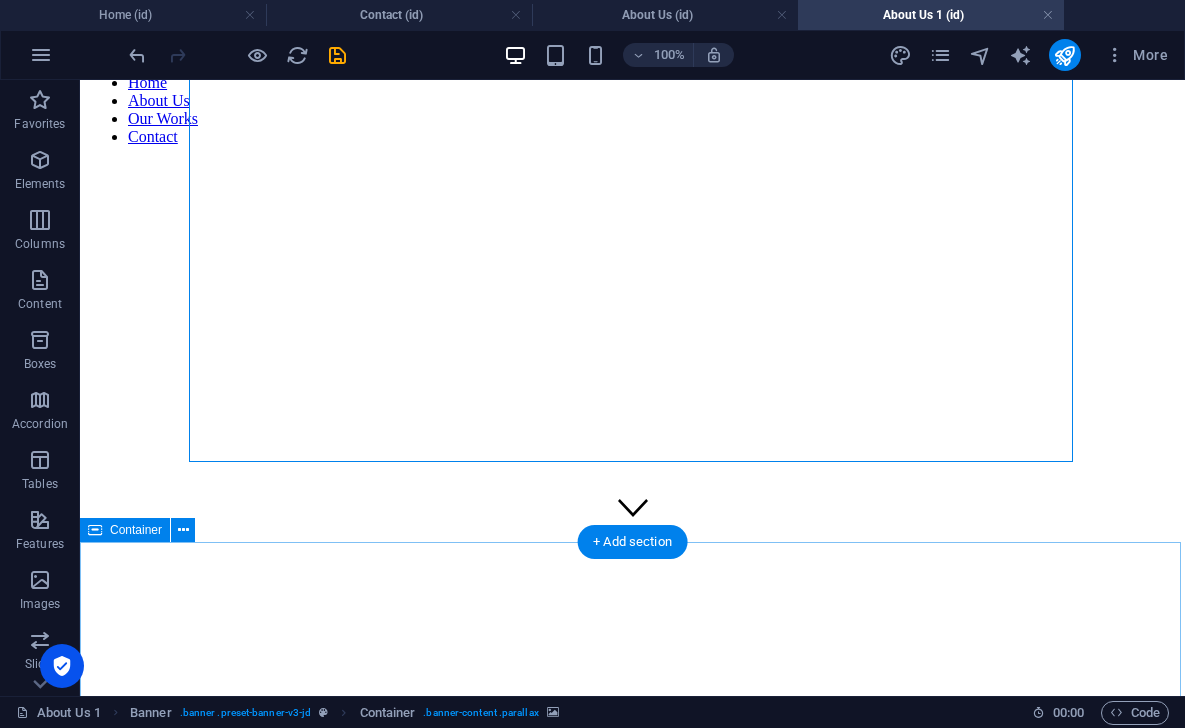 click on "Selamat Datang di Dunia Fotografi Kami yang Penuh Cinta Kami bukan sekadar tim fotografer, kami adalah perajut cerita yang bekerja dengan cahaya dan perasaan. Setiap senyum, setiap tatapan, kami abadikan dengan kepekaan yang tulus. Karena kami percaya: cinta yang sejati pantas dikenang dalam imaji yang abadi." at bounding box center (632, 1163) 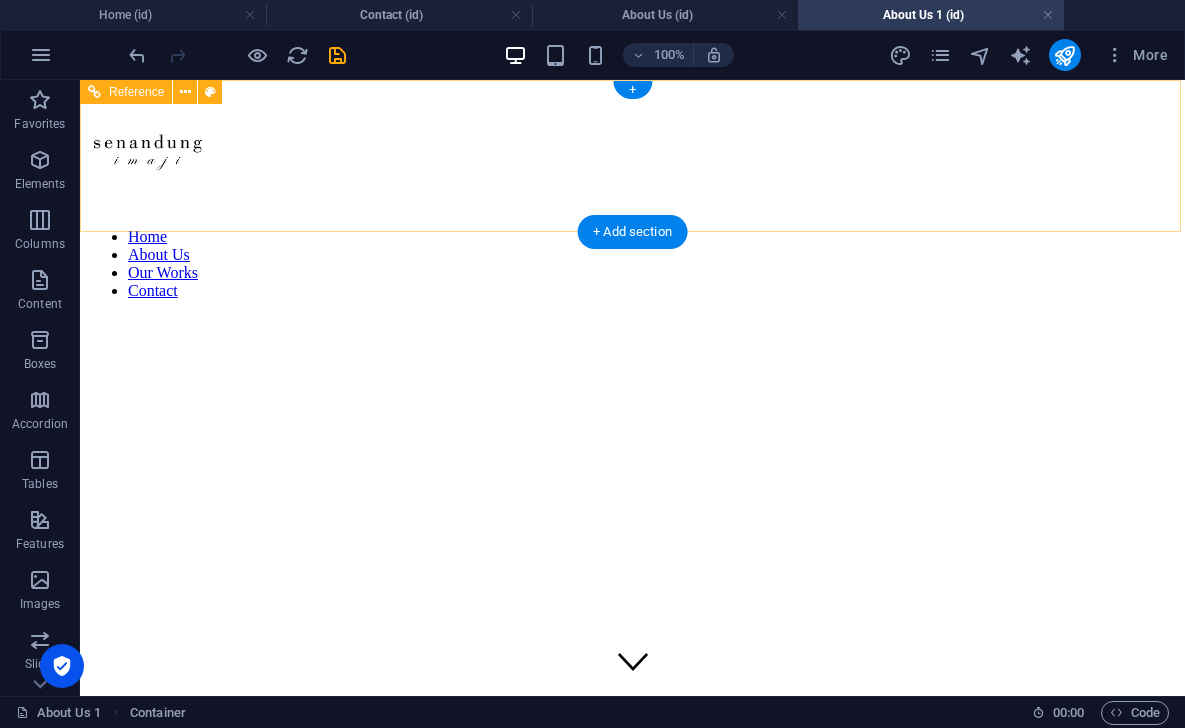 scroll, scrollTop: 0, scrollLeft: 0, axis: both 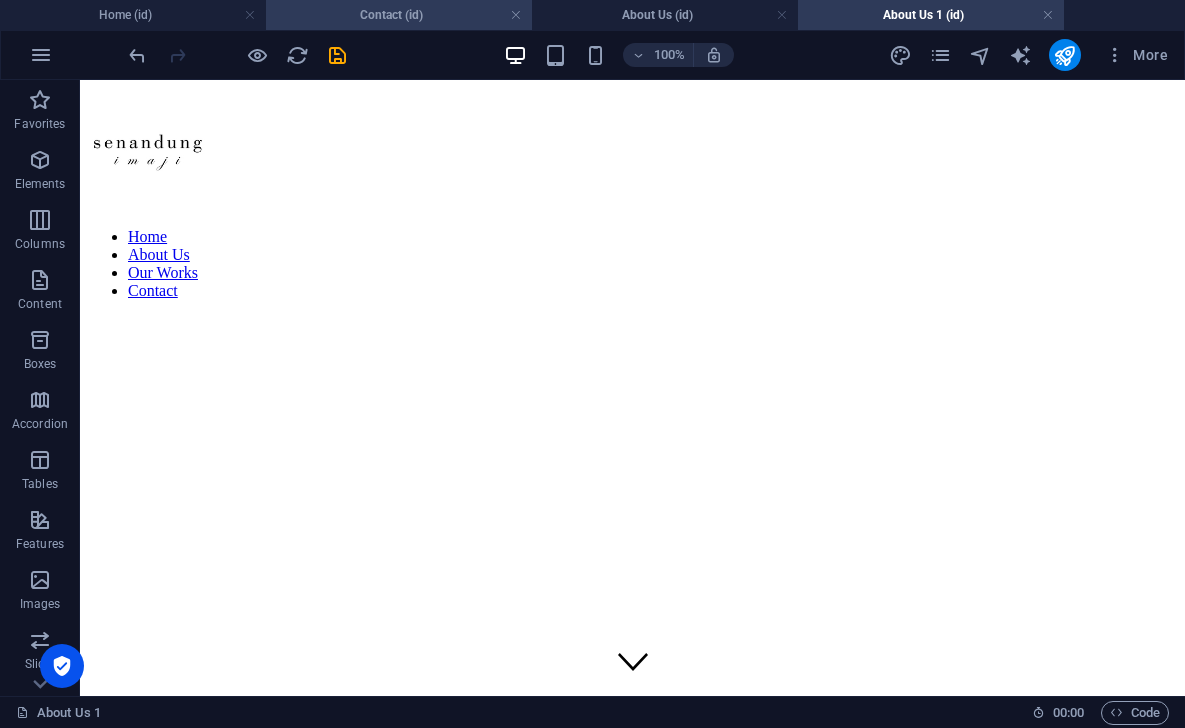 click on "Contact (id)" at bounding box center [399, 15] 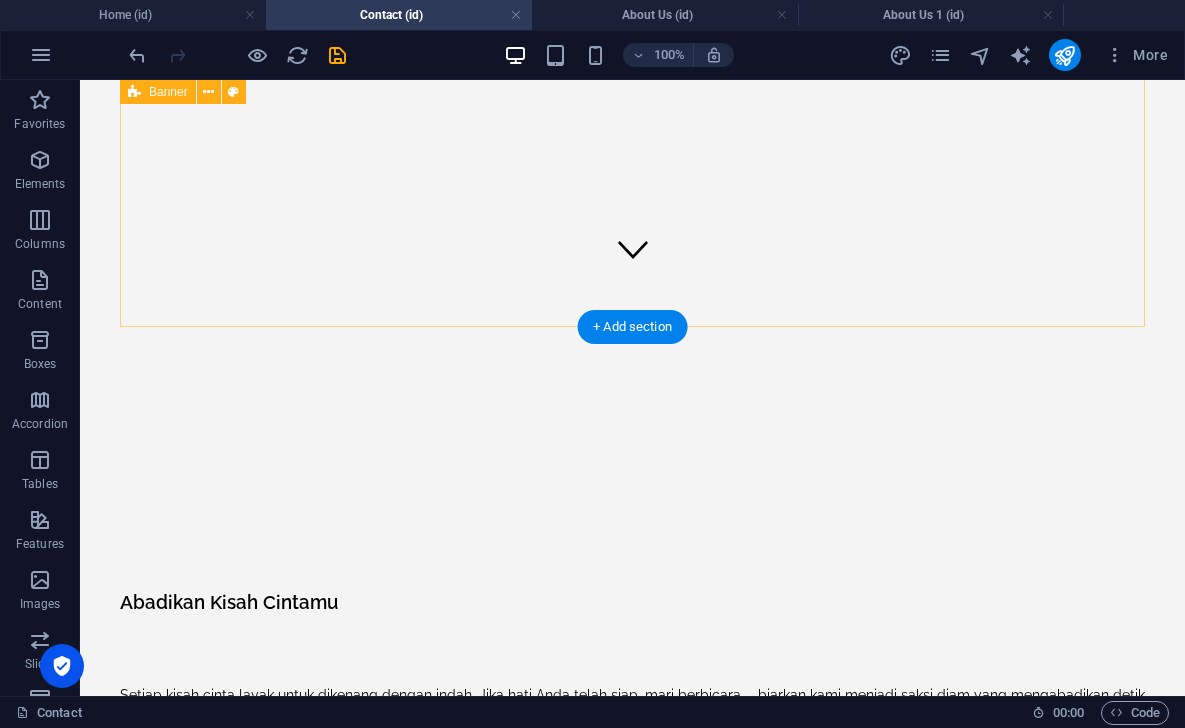 scroll, scrollTop: 405, scrollLeft: 0, axis: vertical 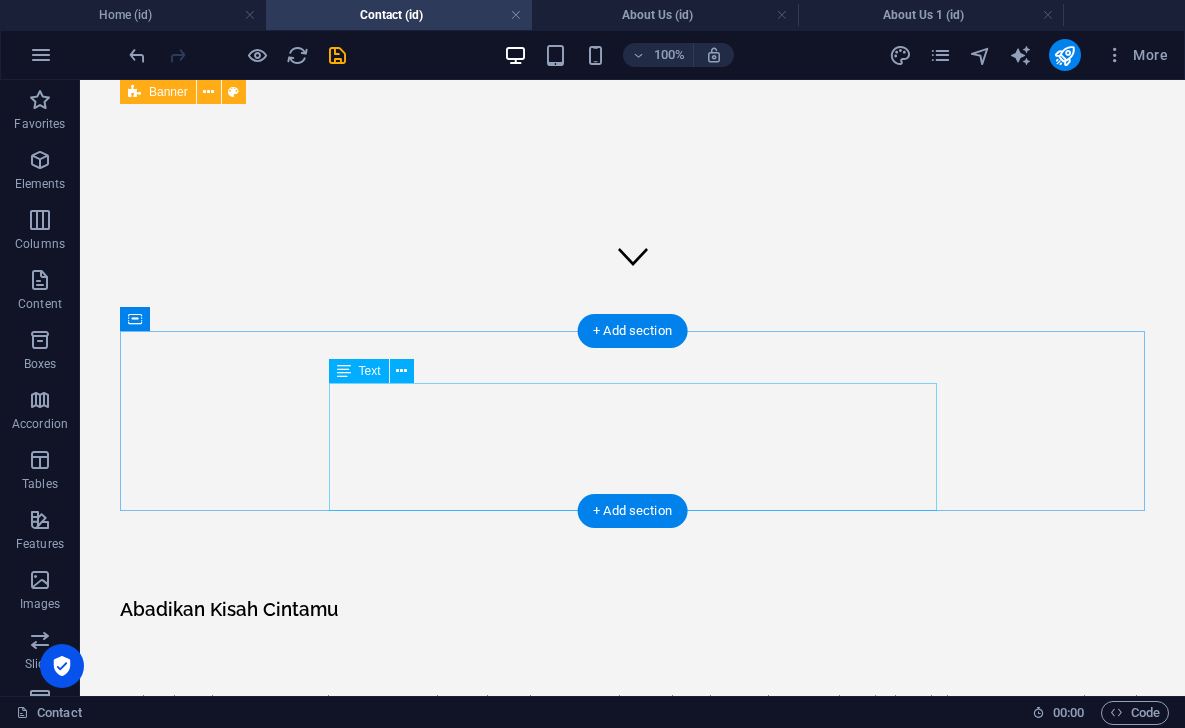 click on "Setiap kisah cinta layak untuk dikenang dengan indah. Jika hati Anda telah siap, mari berbicara— biarkan kami menjadi saksi diam yang mengabadikan detik paling berharga dalam hidup Anda. Hubungi kami melalui formulir di bawah ini atau WhatsApp untuk konsultasi hangat [PERSON_NAME] tanpa biaya." at bounding box center [632, 718] 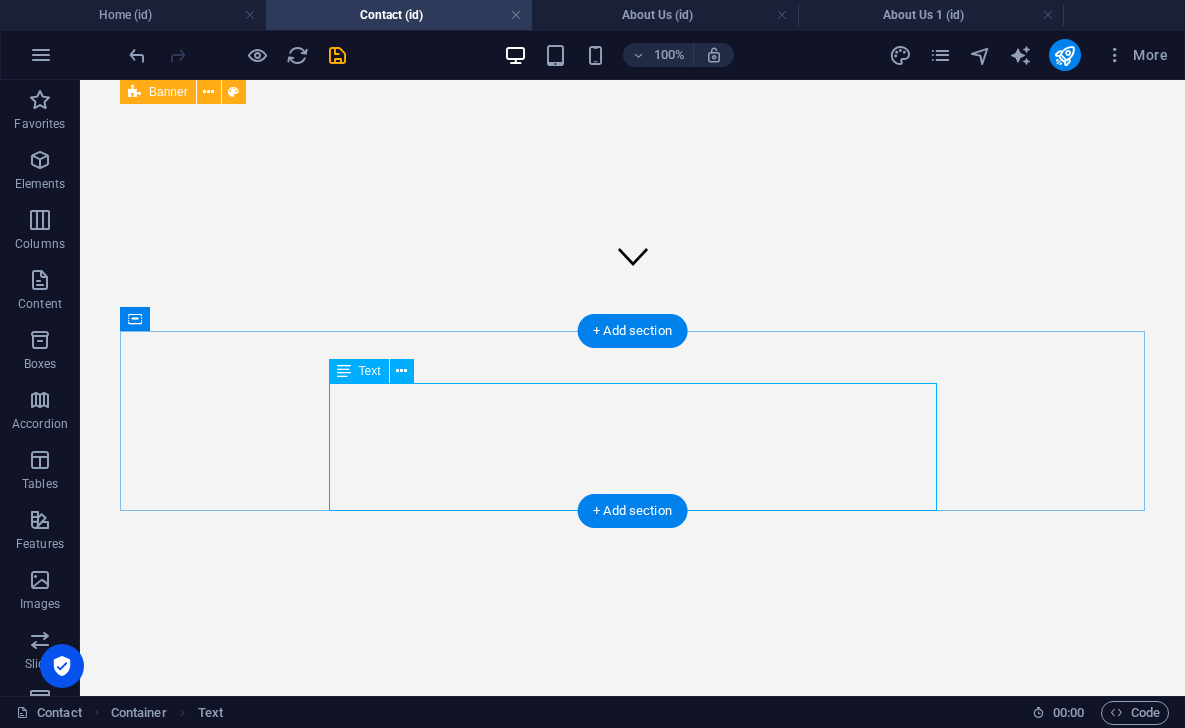 click on "Setiap kisah cinta layak untuk dikenang dengan indah. Jika hati Anda telah siap, mari berbicara— biarkan kami menjadi saksi diam yang mengabadikan detik paling berharga dalam hidup Anda. Hubungi kami melalui formulir di bawah ini atau WhatsApp untuk konsultasi hangat [PERSON_NAME] tanpa biaya." at bounding box center [632, 923] 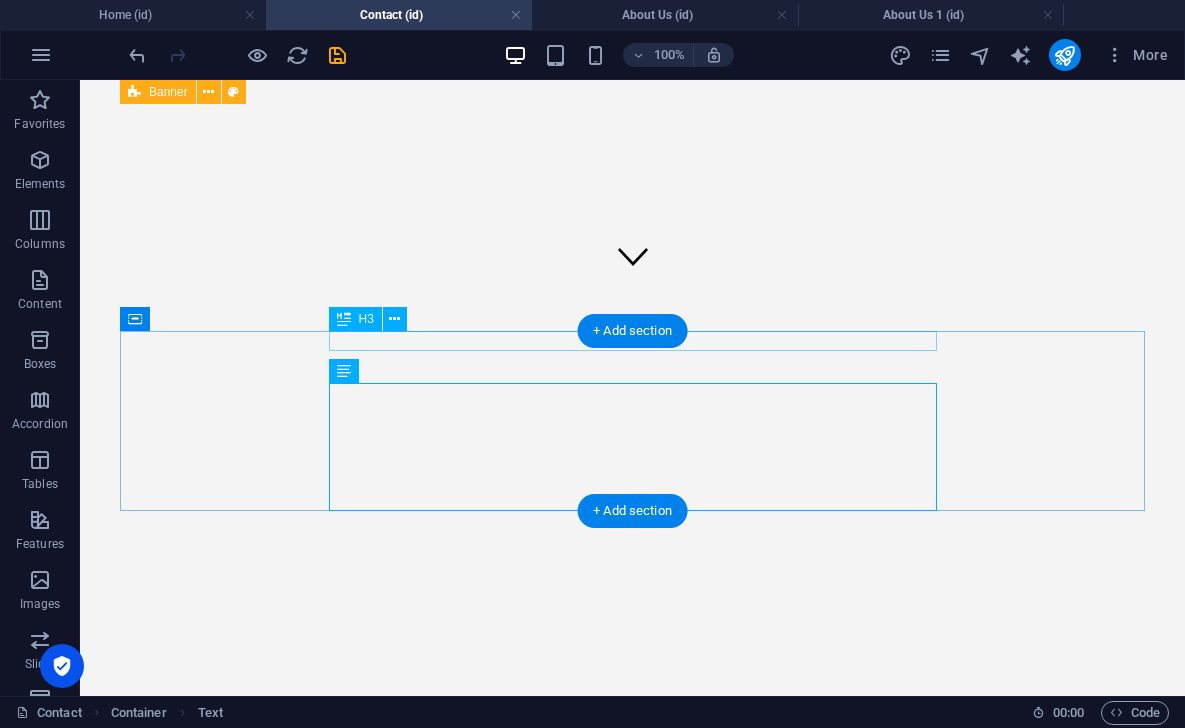 click on "Abadikan Kisah Cintamu" at bounding box center [632, 814] 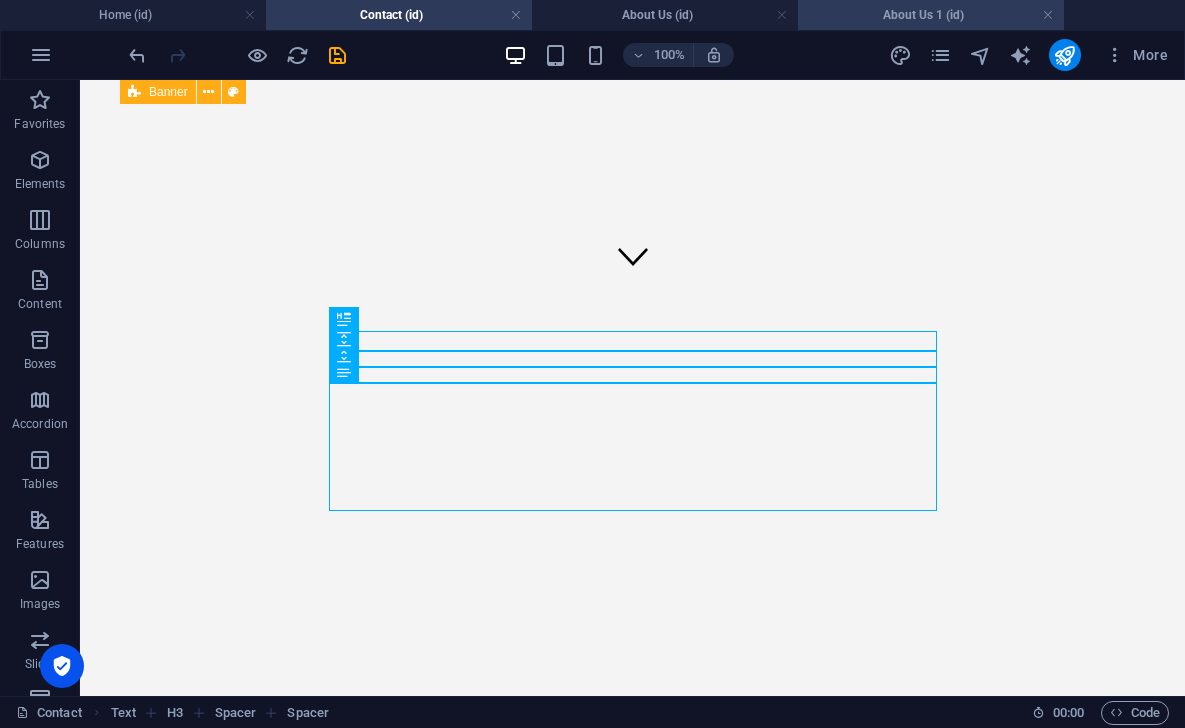 click on "About Us 1 (id)" at bounding box center (931, 15) 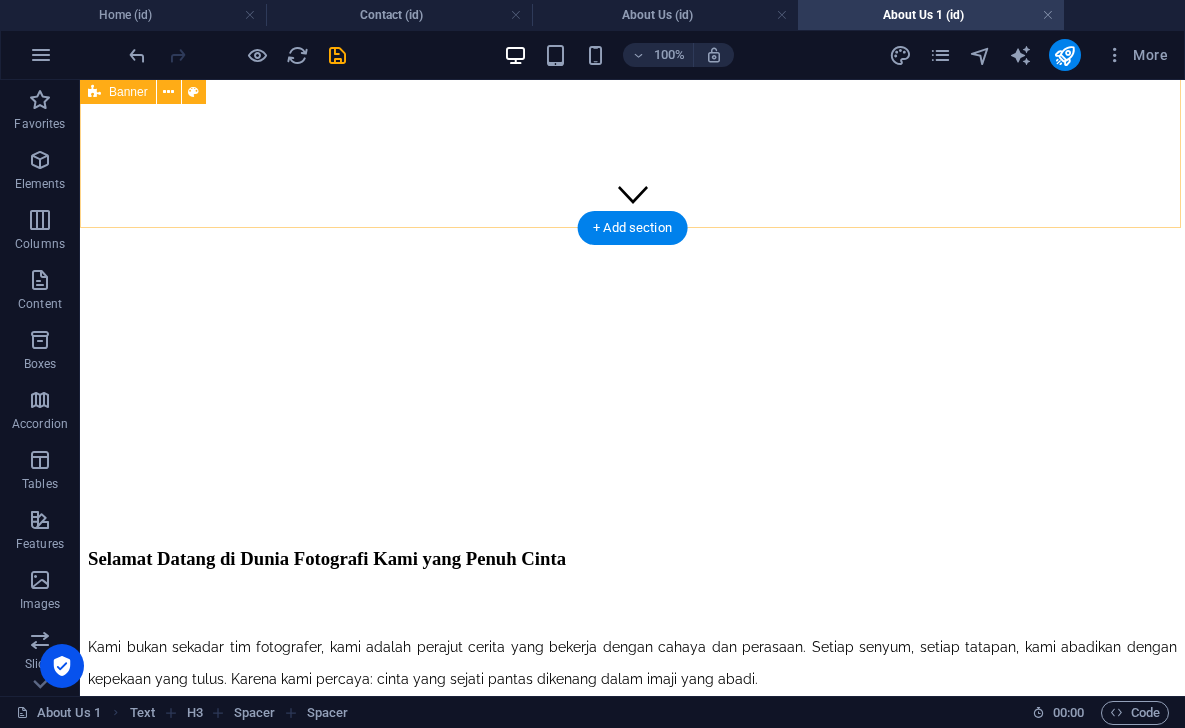 click at bounding box center [632, 726] 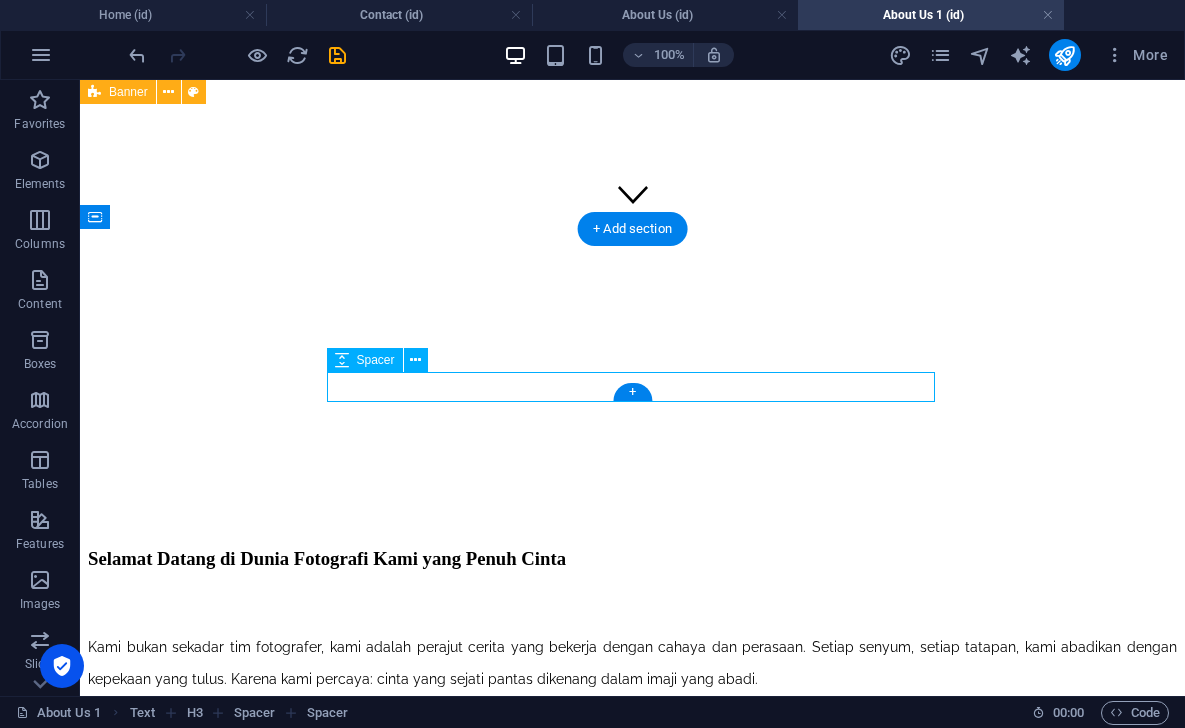 scroll, scrollTop: 358, scrollLeft: 0, axis: vertical 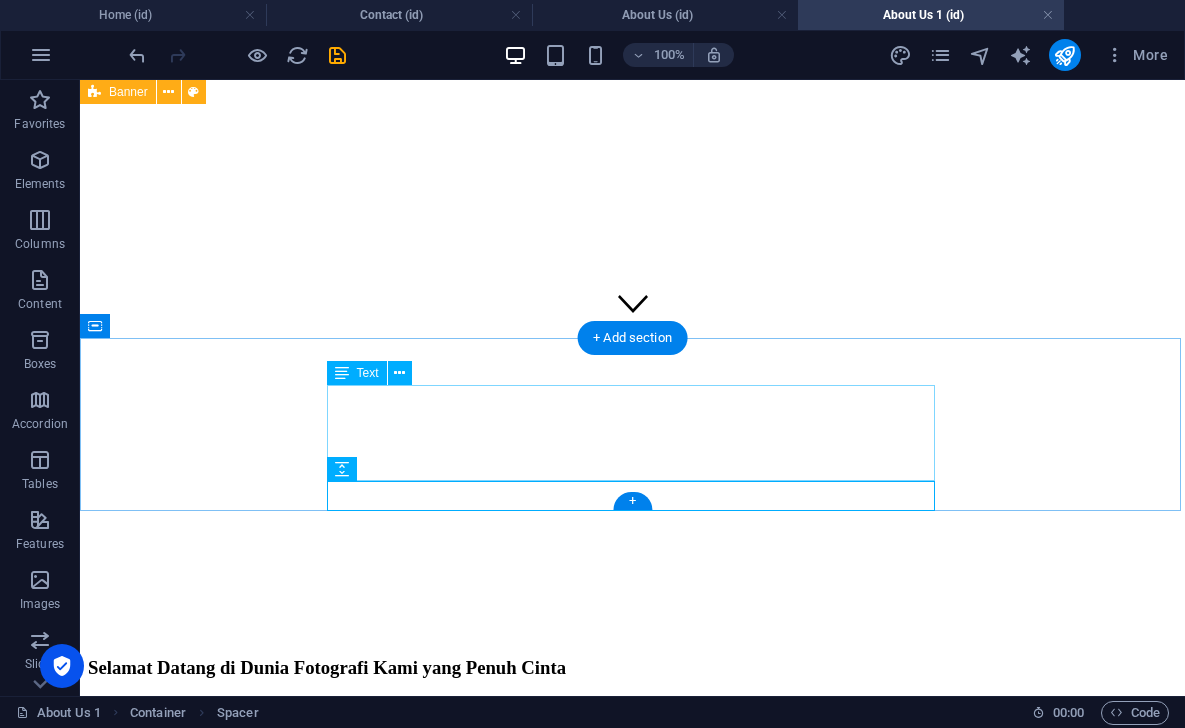 click on "Kami bukan sekadar [PERSON_NAME] fotografer, kami adalah perajut cerita yang bekerja dengan cahaya [PERSON_NAME] perasaan. Setiap senyum, setiap tatapan, kami abadikan dengan kepekaan yang tulus. Karena kami percaya: cinta yang sejati pantas dikenang dalam imaji [PERSON_NAME]." at bounding box center (632, 772) 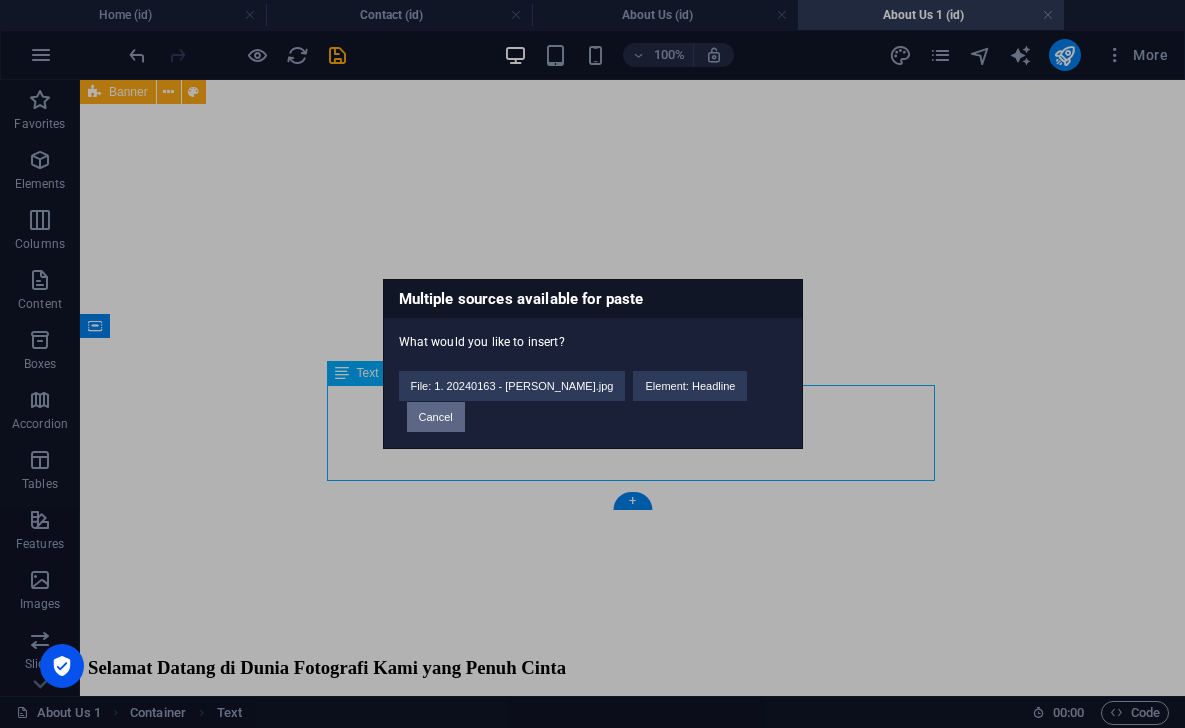 type 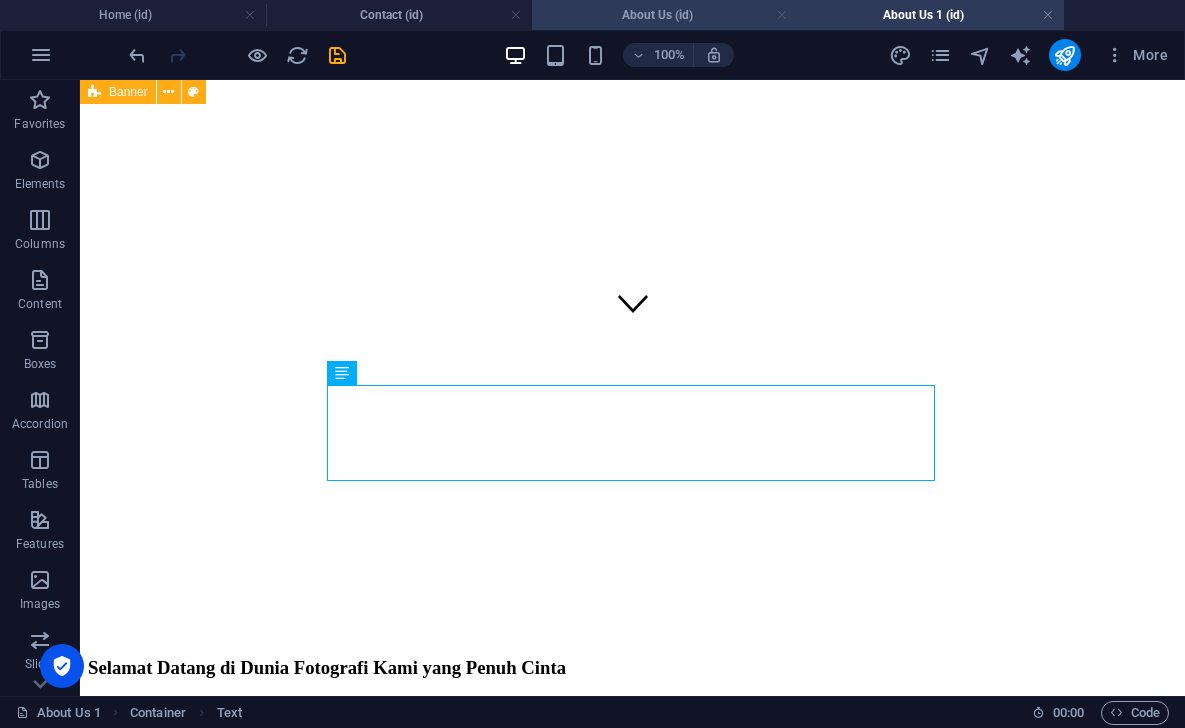 click at bounding box center [782, 15] 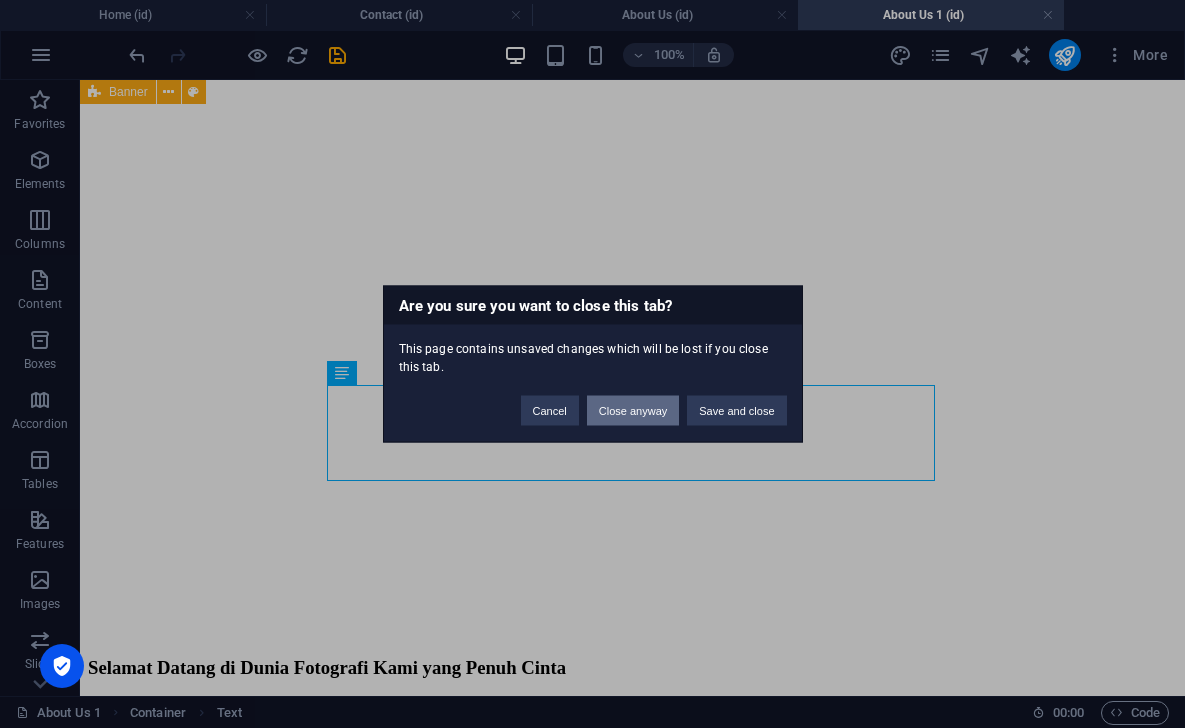 click on "Close anyway" at bounding box center (633, 411) 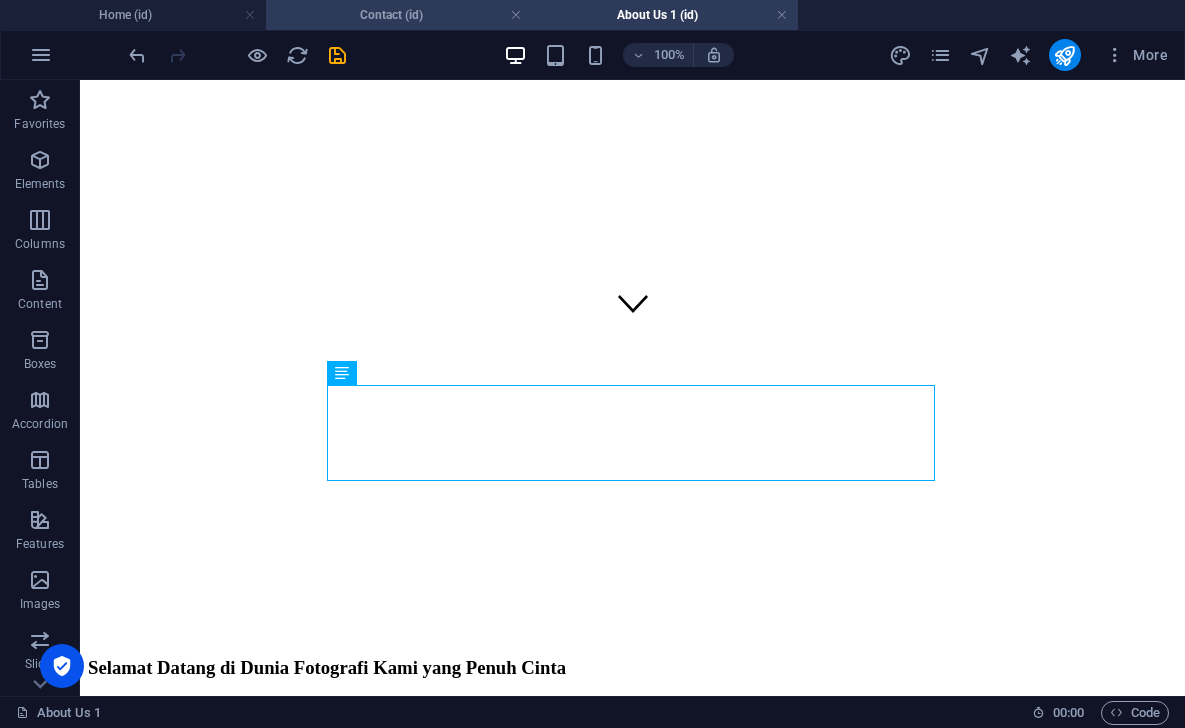 click on "Contact (id)" at bounding box center [399, 15] 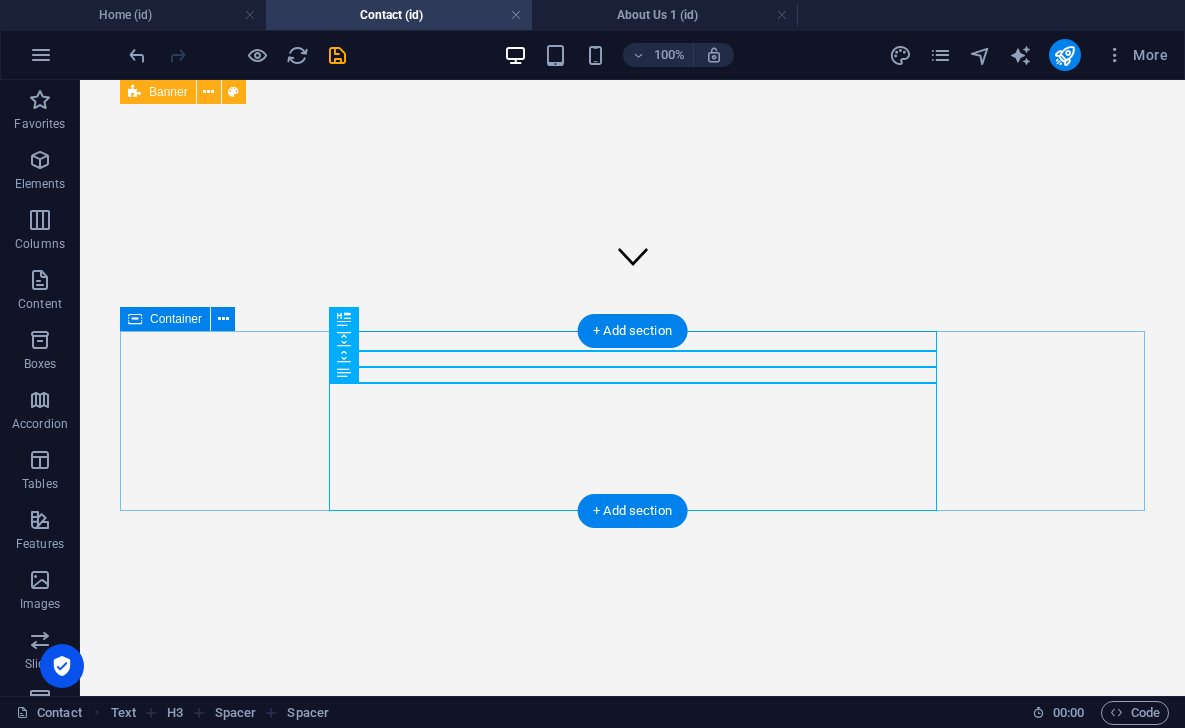 click on "Abadikan Kisah Cintamu Setiap kisah cinta layak untuk dikenang dengan indah. Jika hati Anda telah siap, mari berbicara— biarkan kami menjadi saksi diam yang mengabadikan detik paling berharga dalam hidup Anda. Hubungi kami melalui formulir di bawah ini atau WhatsApp untuk konsultasi hangat dan tanpa biaya." at bounding box center (632, 879) 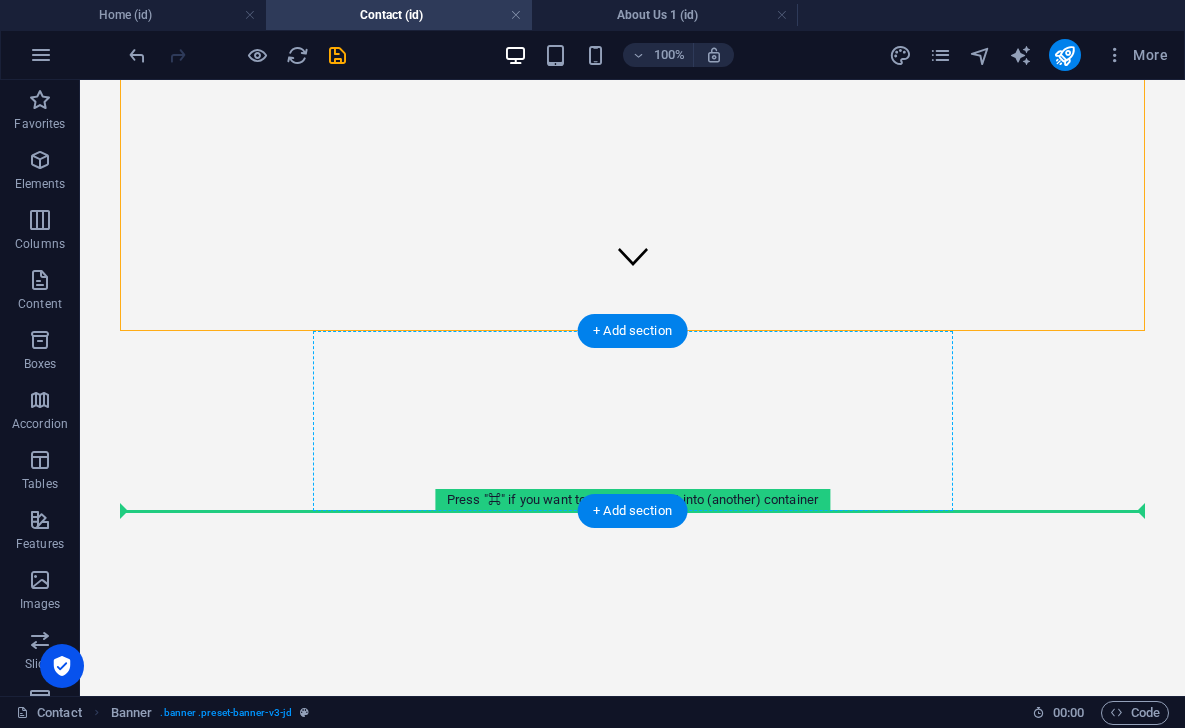 drag, startPoint x: 883, startPoint y: 312, endPoint x: 737, endPoint y: 502, distance: 239.61636 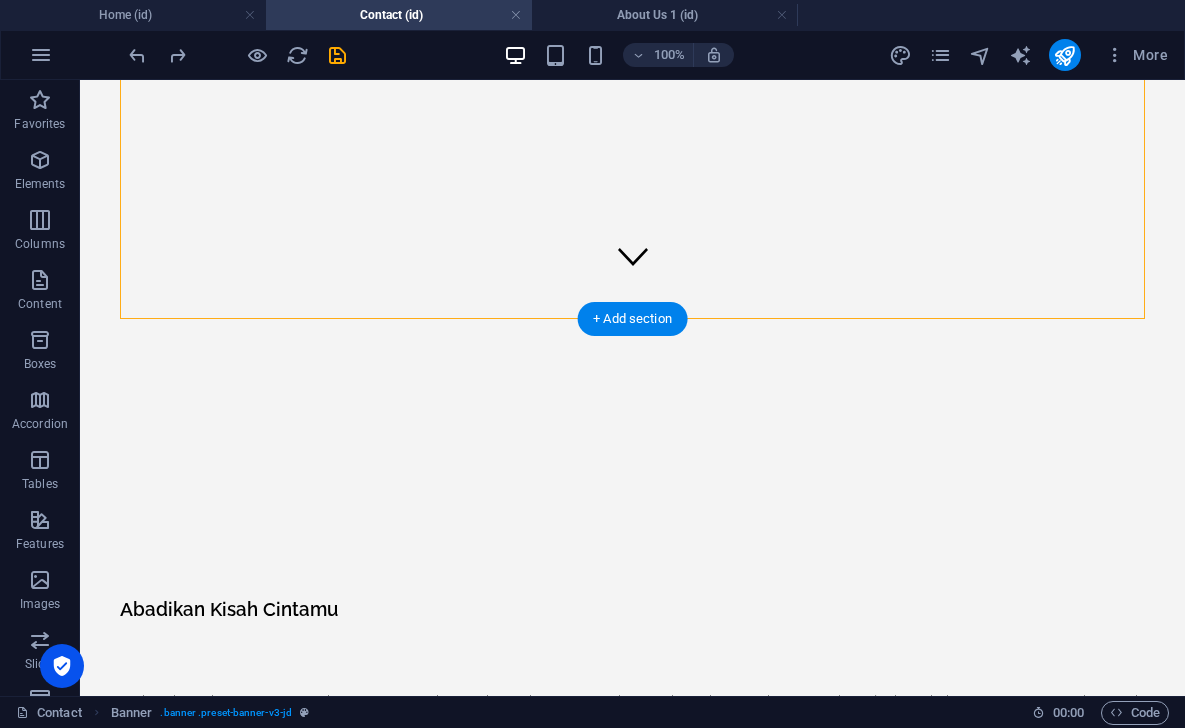 scroll, scrollTop: 425, scrollLeft: 0, axis: vertical 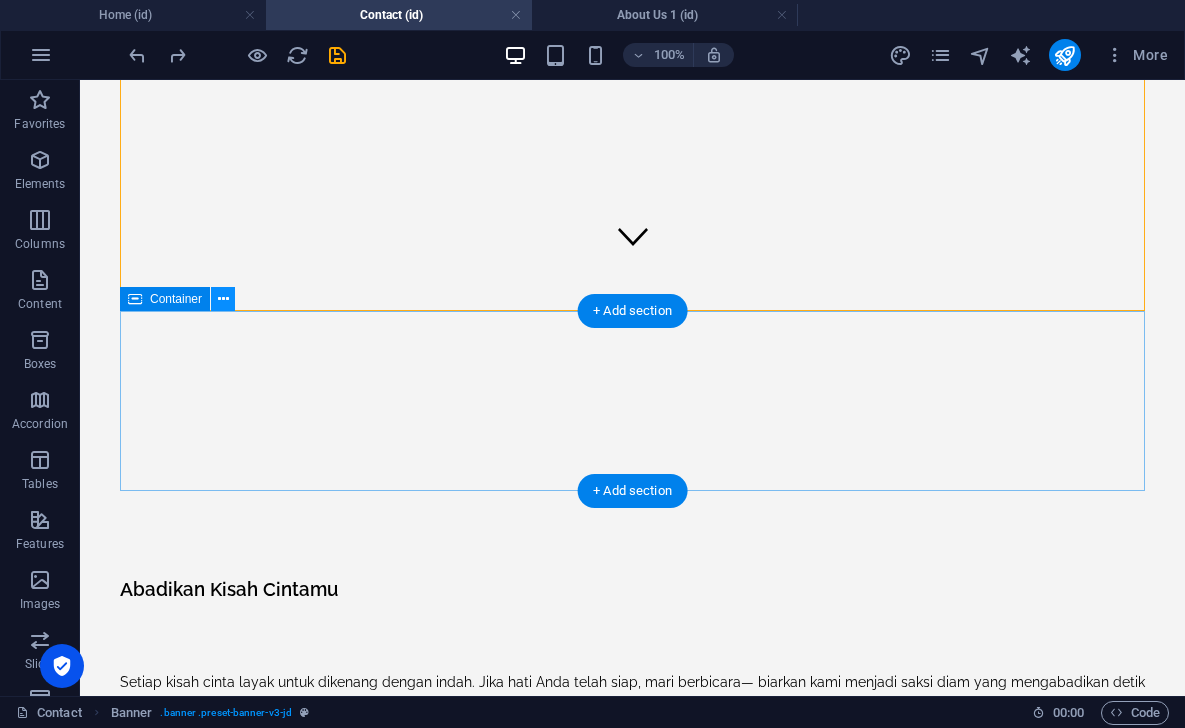 click at bounding box center (223, 299) 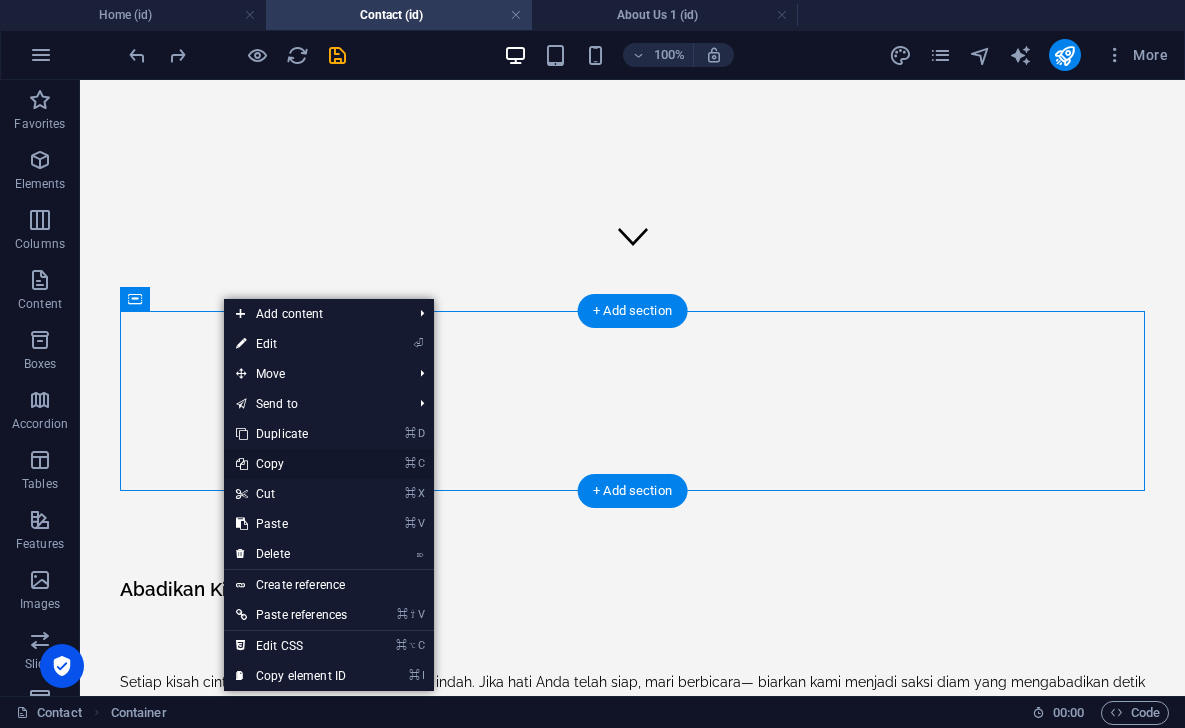 click on "⌘ C  Copy" at bounding box center (291, 464) 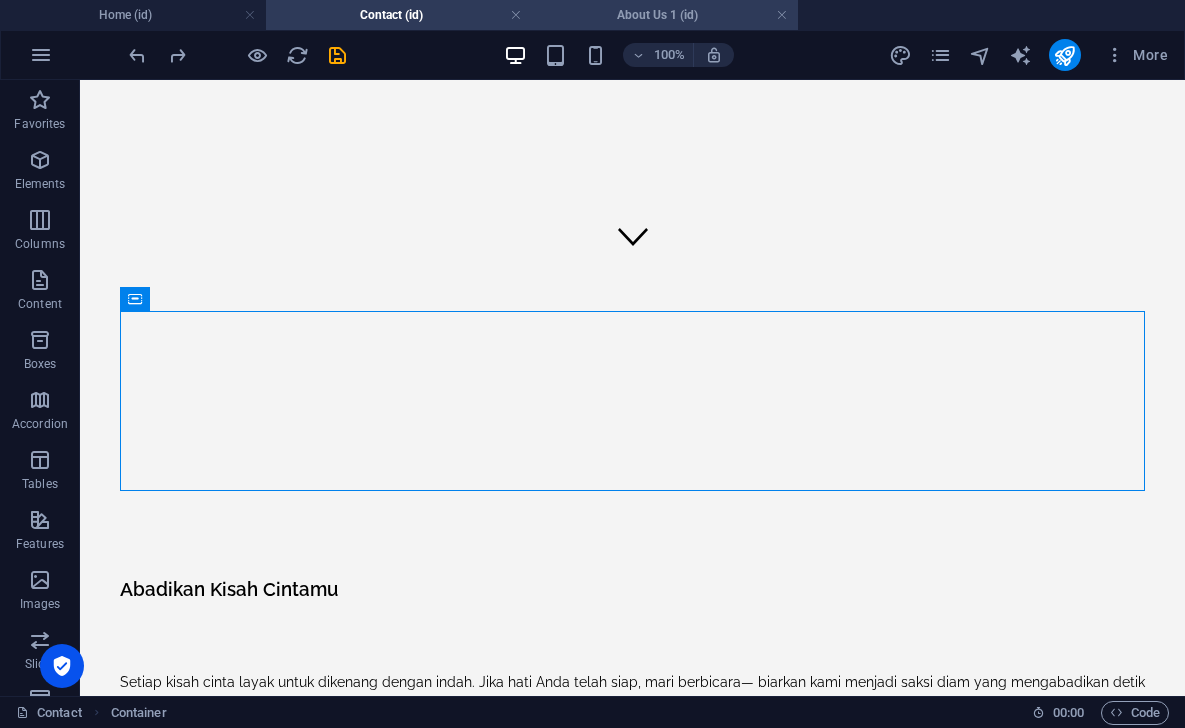 click on "About Us 1 (id)" at bounding box center [665, 15] 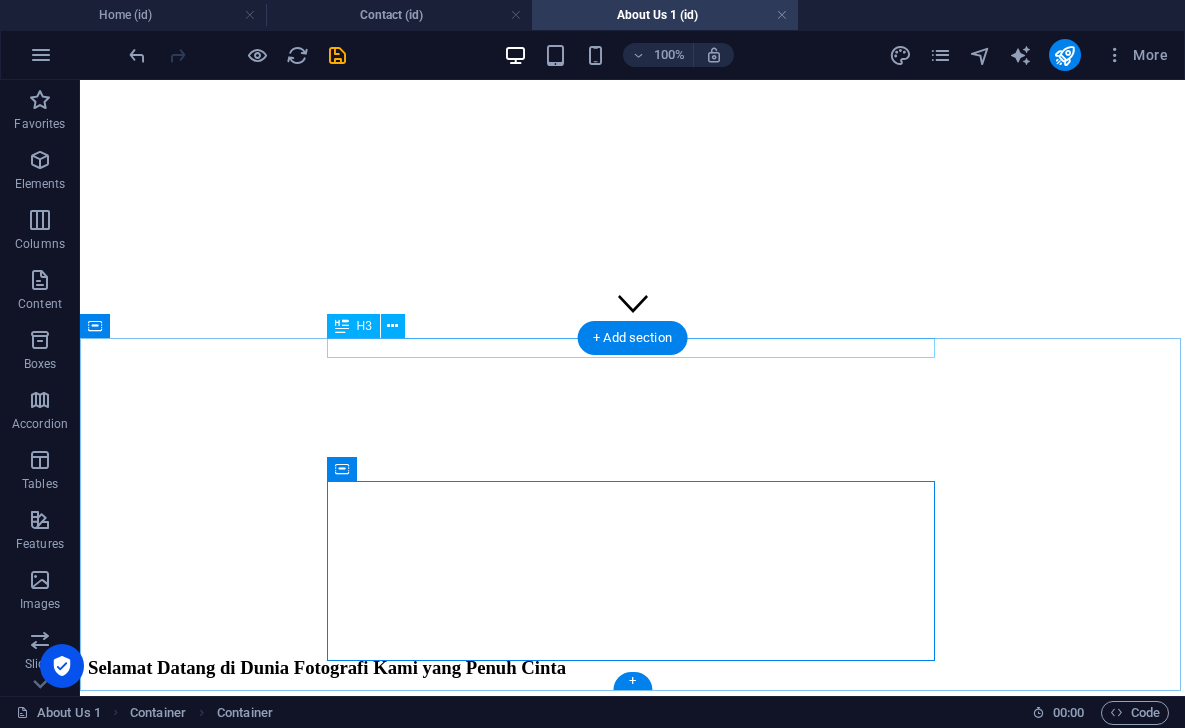 click on "Selamat Datang di Dunia Fotografi [PERSON_NAME] Penuh Cinta" at bounding box center (632, 668) 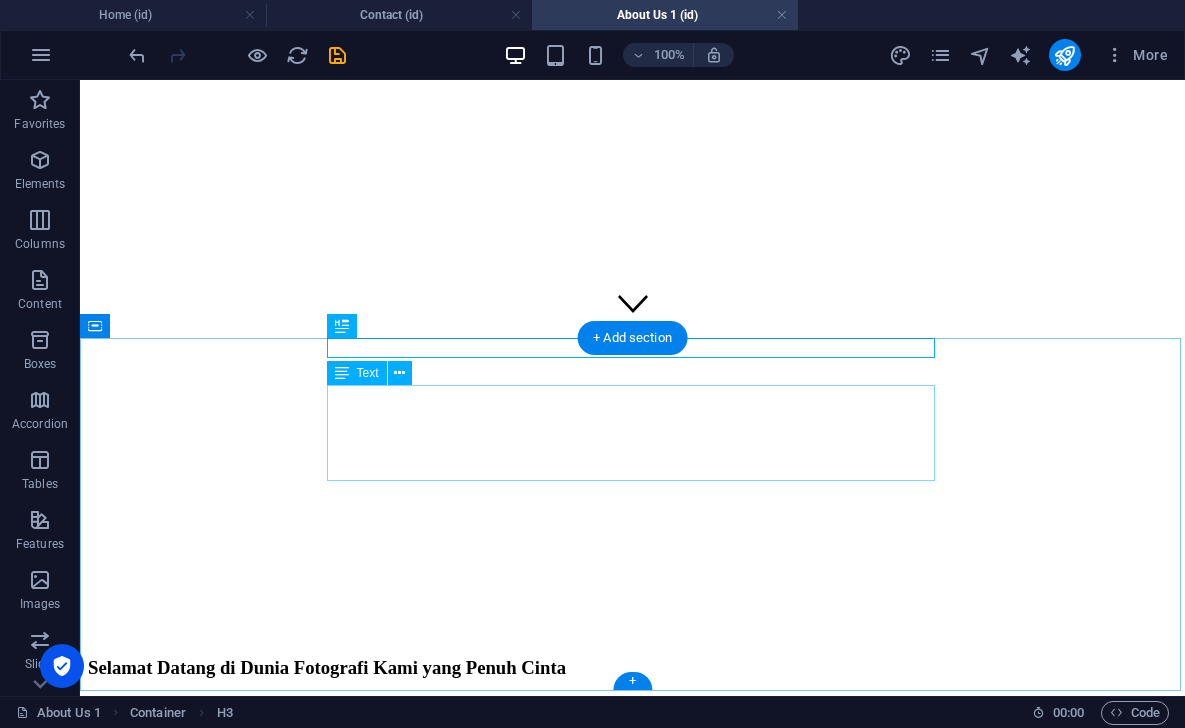 click on "Kami bukan sekadar [PERSON_NAME] fotografer, kami adalah perajut cerita yang bekerja dengan cahaya [PERSON_NAME] perasaan. Setiap senyum, setiap tatapan, kami abadikan dengan kepekaan yang tulus. Karena kami percaya: cinta yang sejati pantas dikenang dalam imaji [PERSON_NAME]." at bounding box center (632, 772) 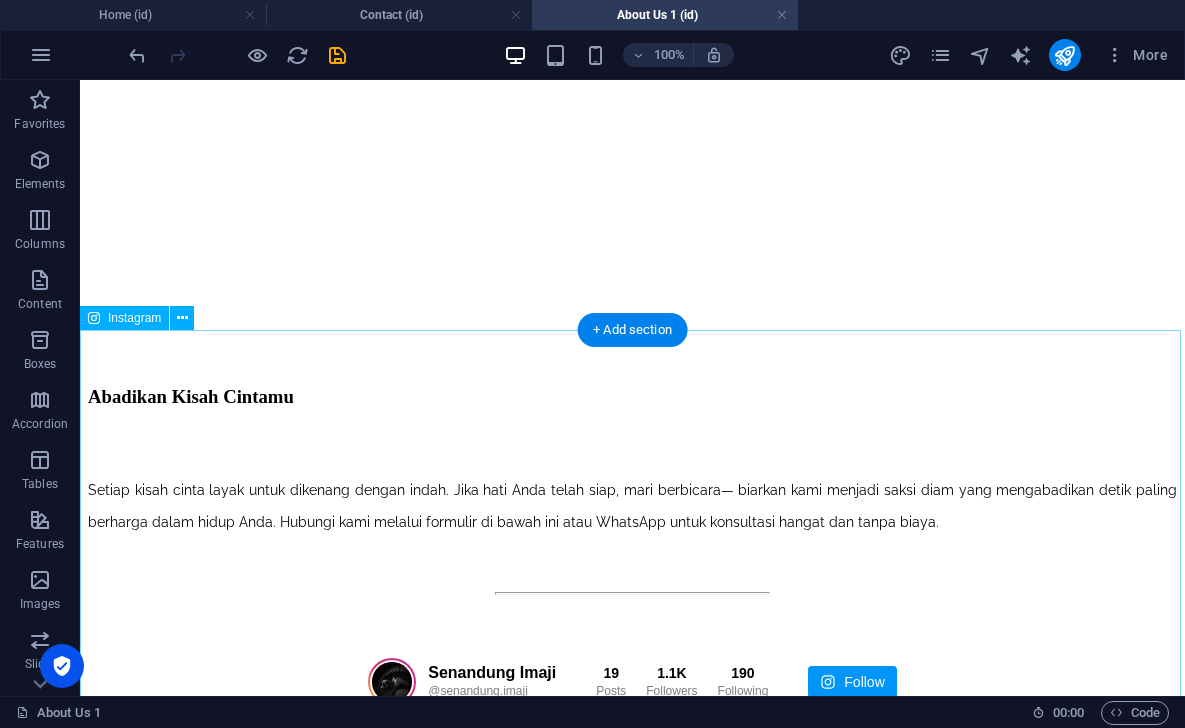 scroll, scrollTop: 628, scrollLeft: 0, axis: vertical 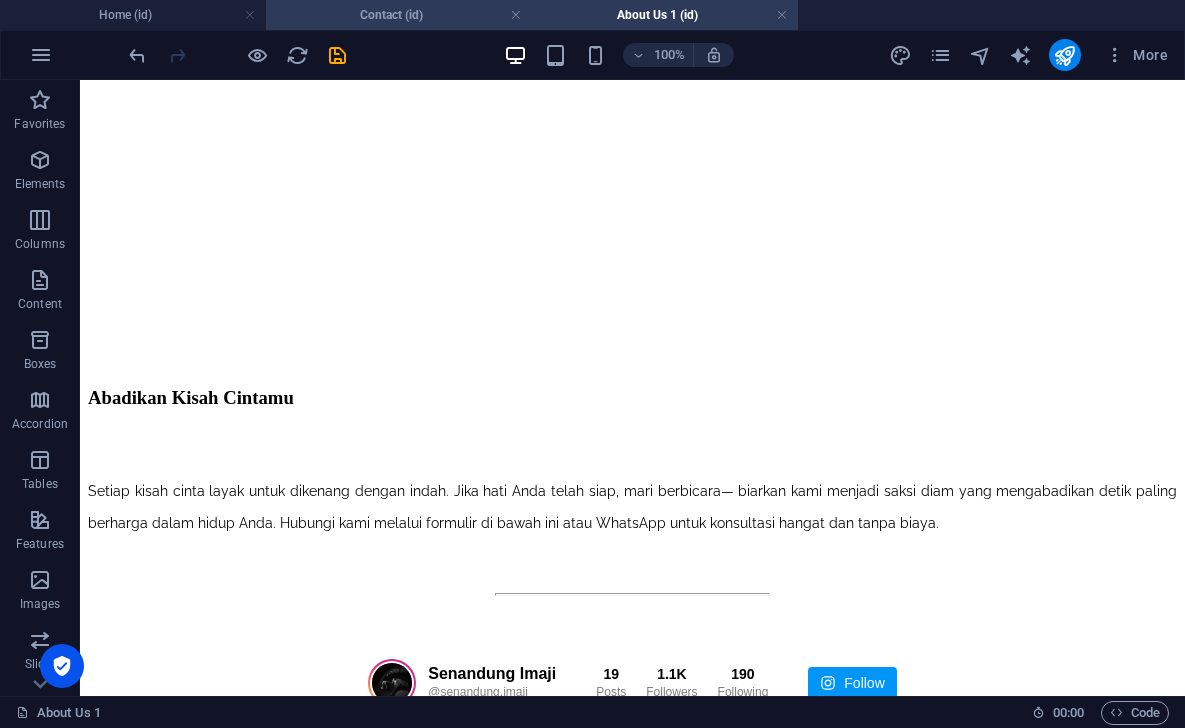click on "Contact (id)" at bounding box center (399, 15) 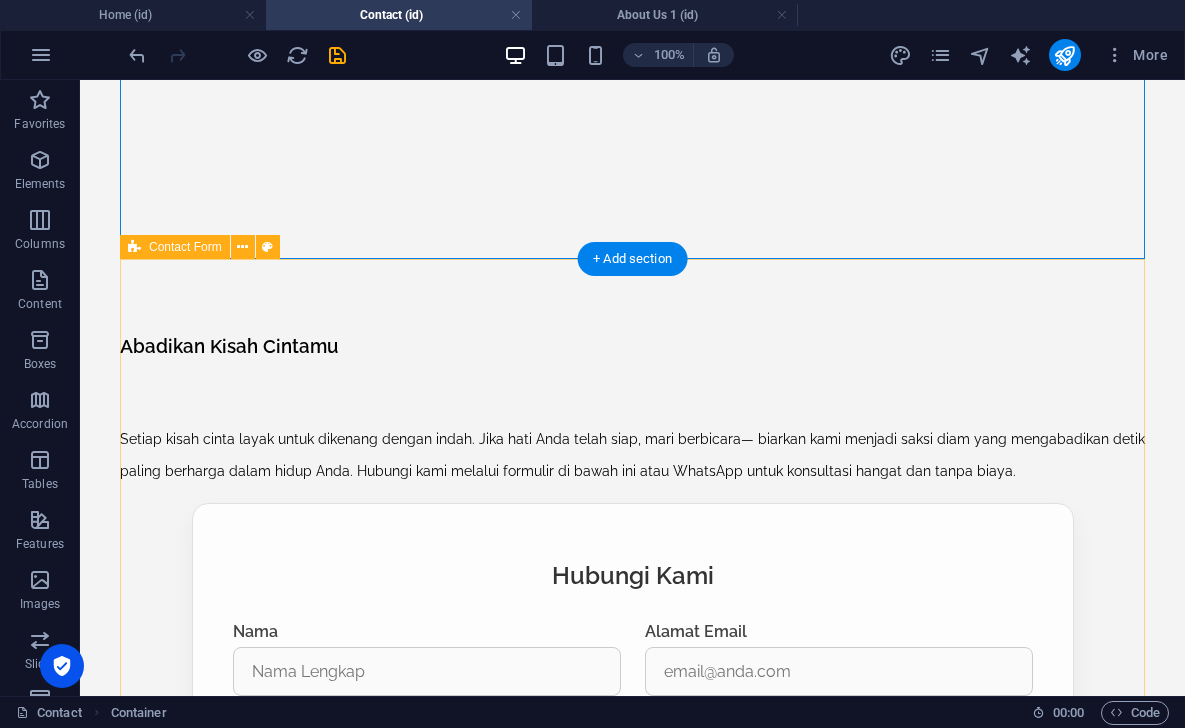 scroll, scrollTop: 576, scrollLeft: 0, axis: vertical 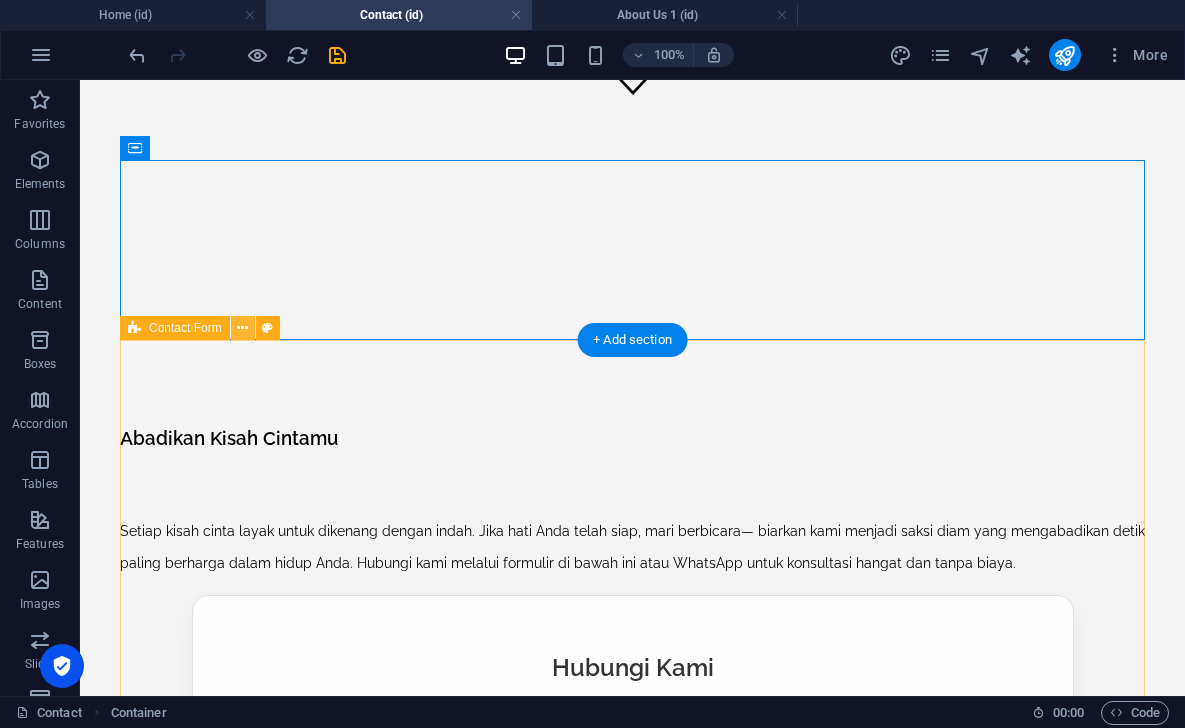 click at bounding box center (243, 328) 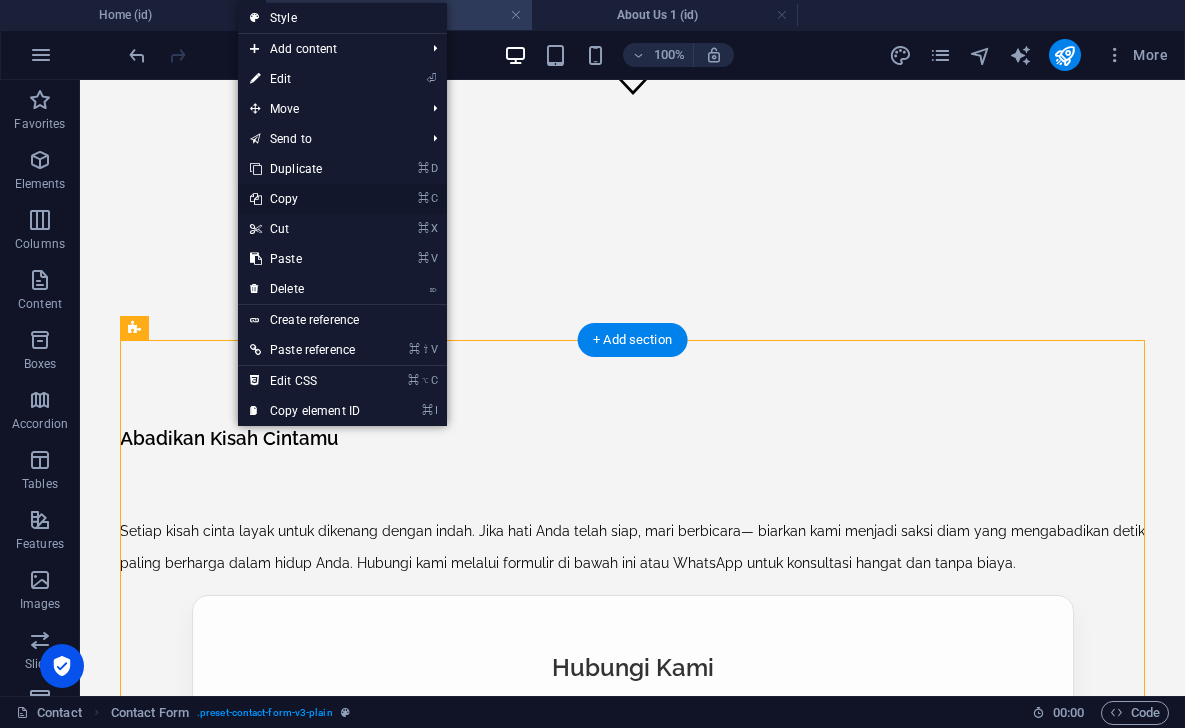 click on "⌘ C  Copy" at bounding box center (305, 199) 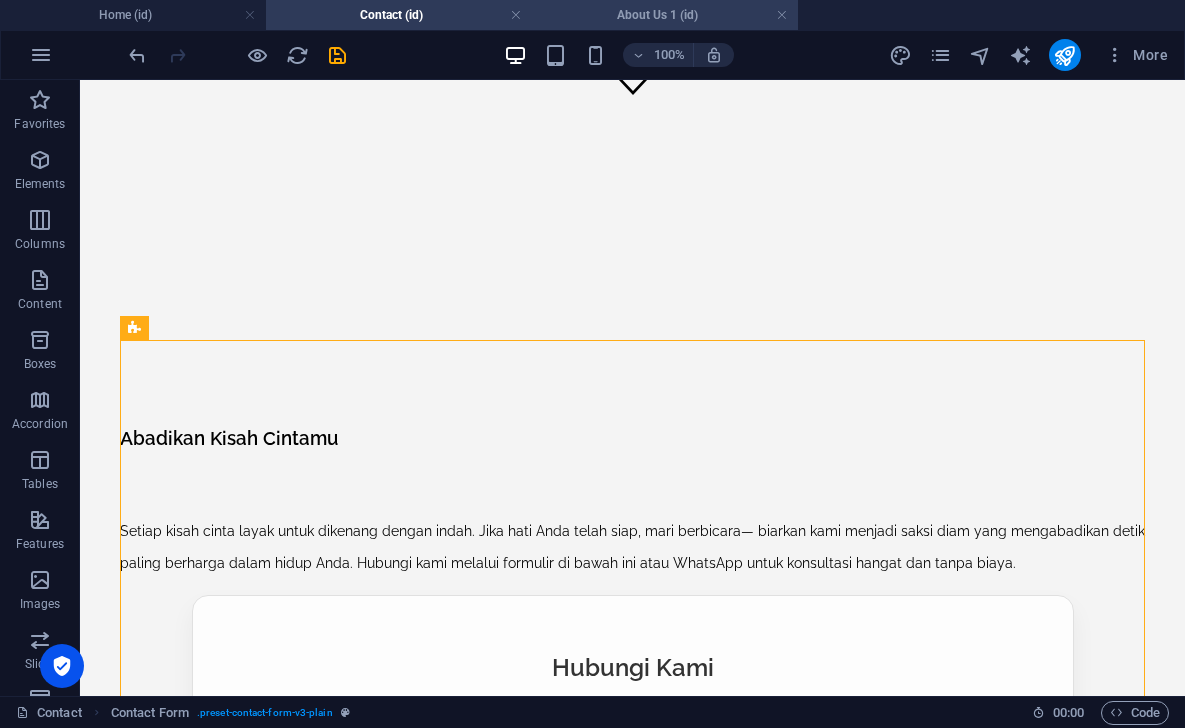 click on "About Us 1 (id)" at bounding box center [665, 15] 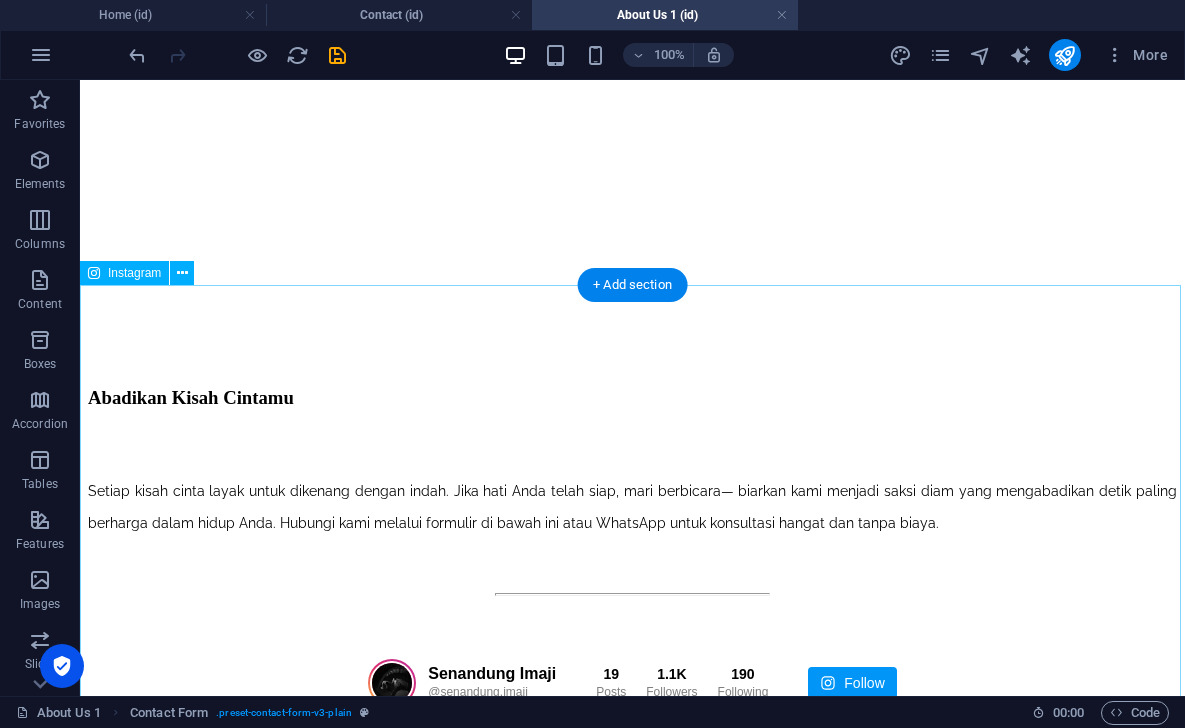 scroll, scrollTop: 737, scrollLeft: 0, axis: vertical 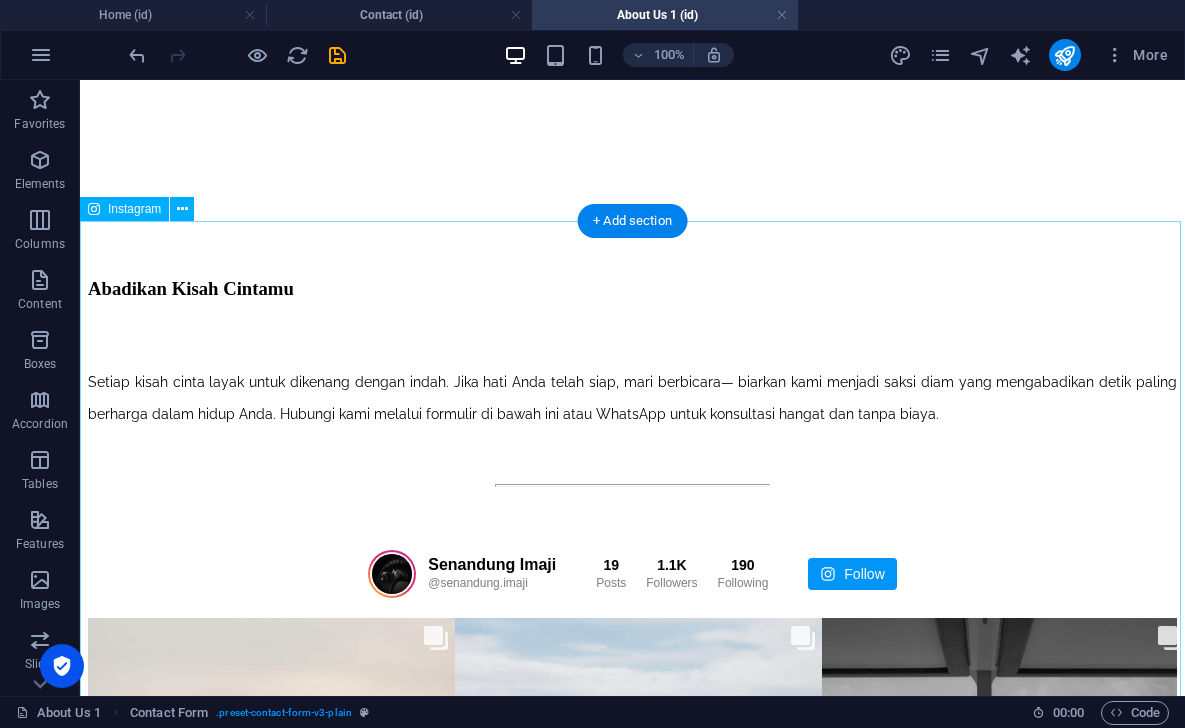 click on "Senandung Imaji
@senandung.imaji
19
Posts" at bounding box center [632, 967] 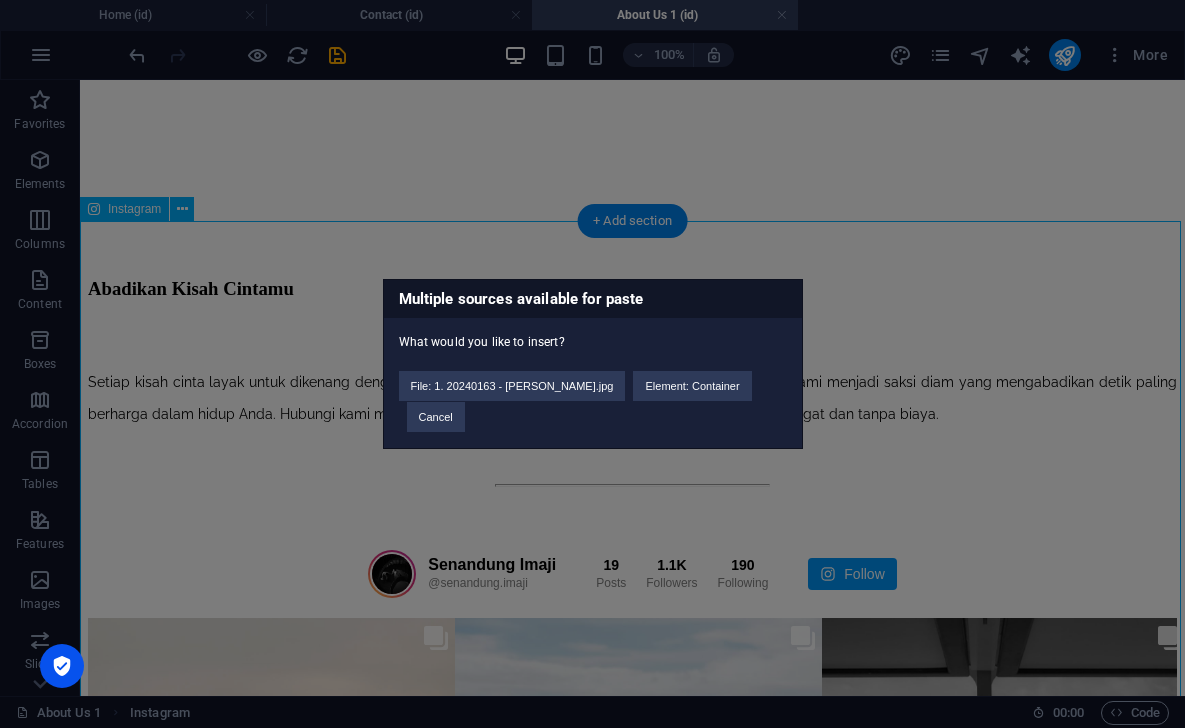 type 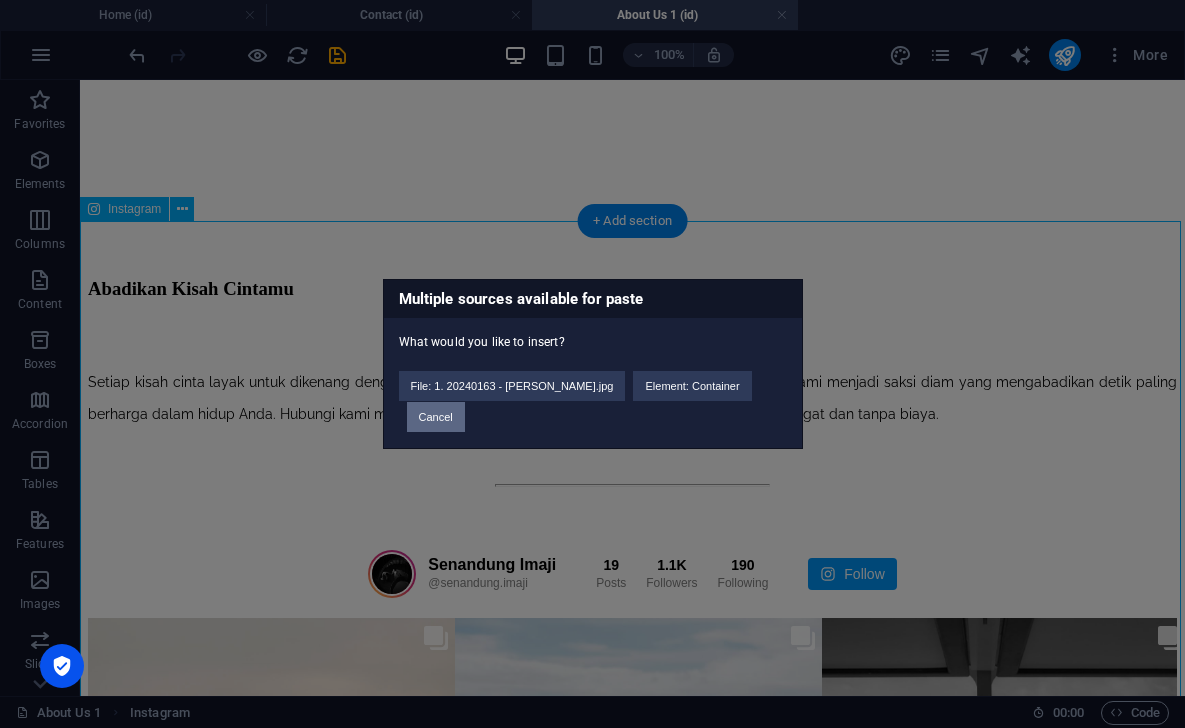 click on "Cancel" at bounding box center [436, 417] 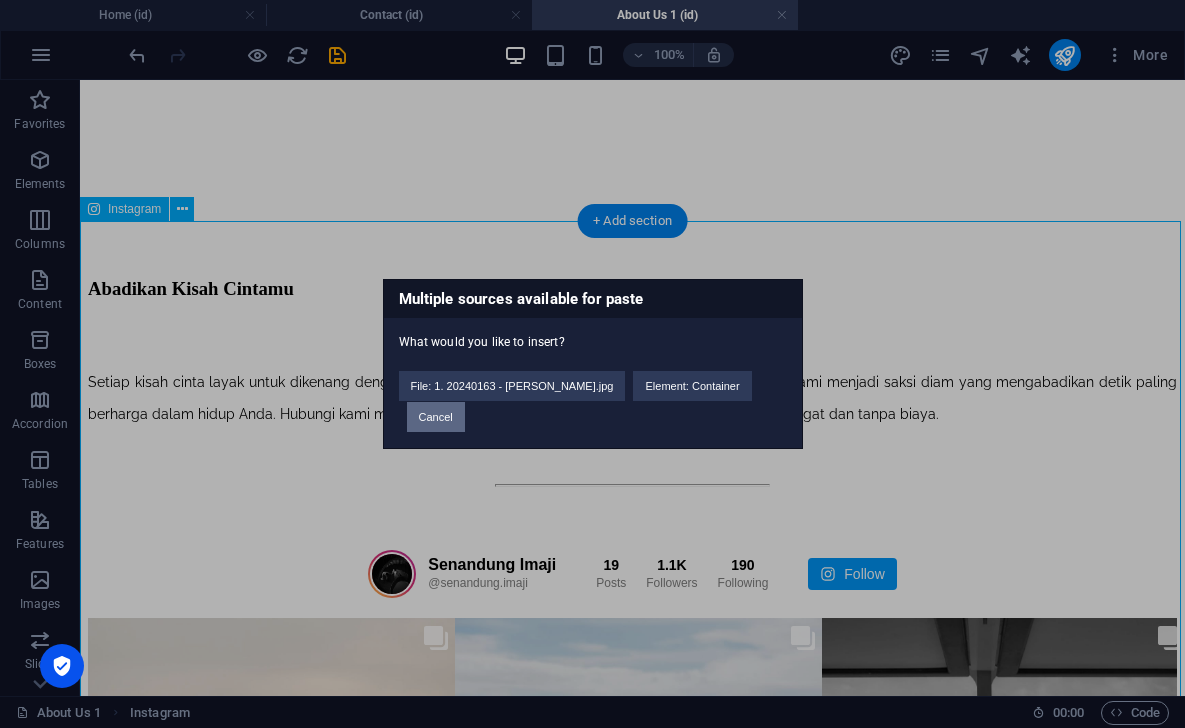 click on "Cancel" at bounding box center [436, 417] 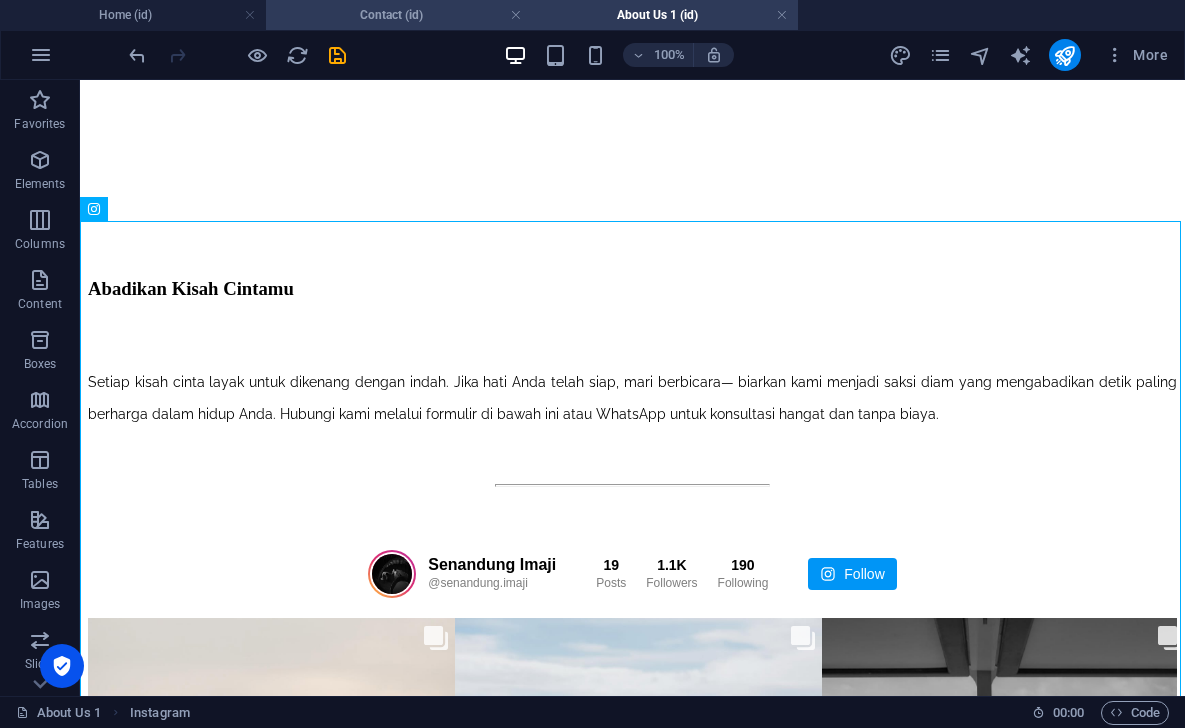 click on "Contact (id)" at bounding box center [399, 15] 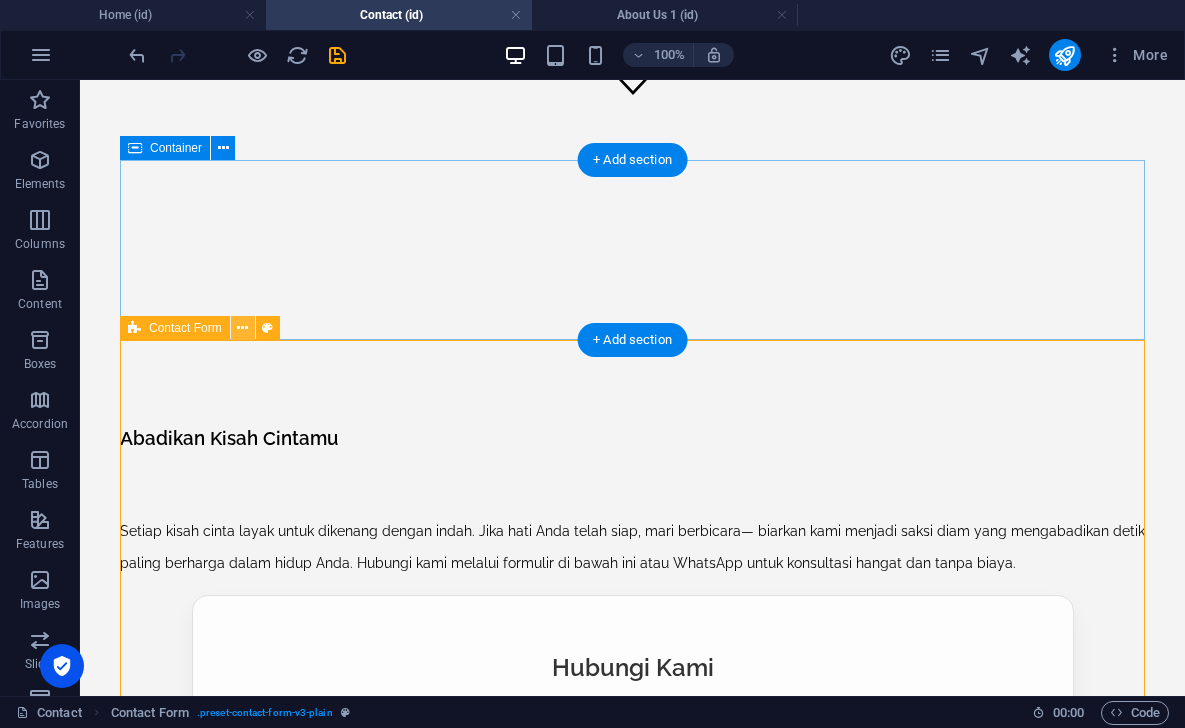 click at bounding box center (242, 328) 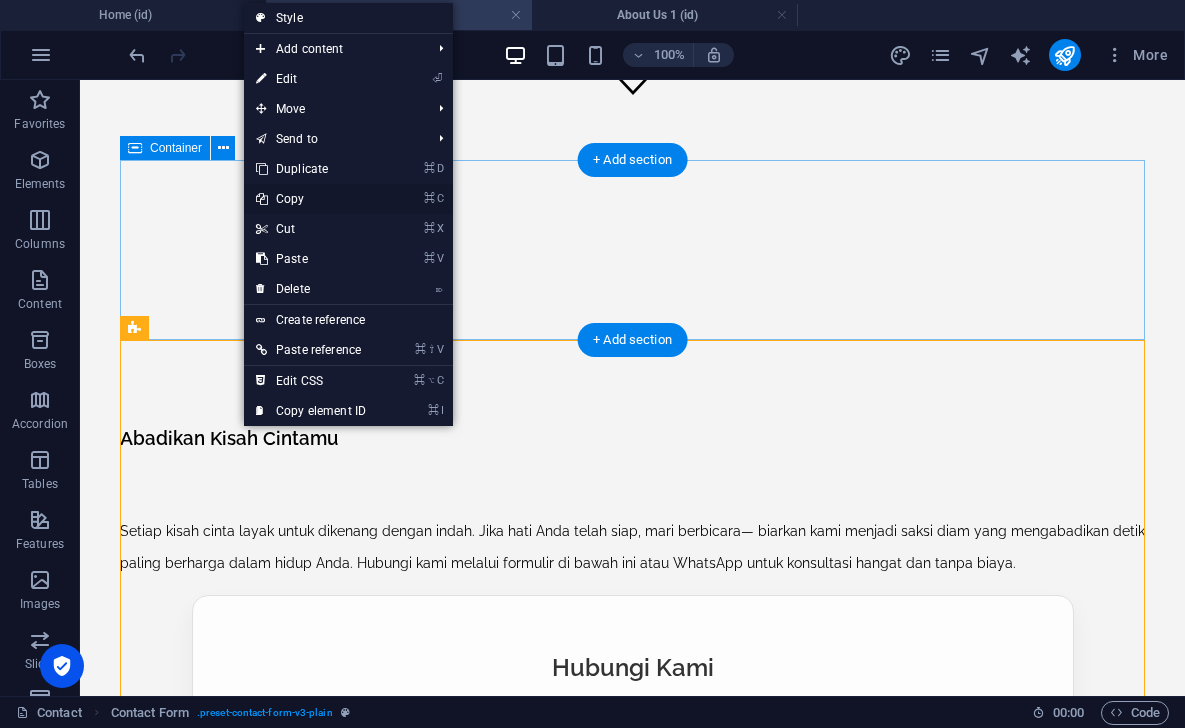click on "⌘ C  Copy" at bounding box center (311, 199) 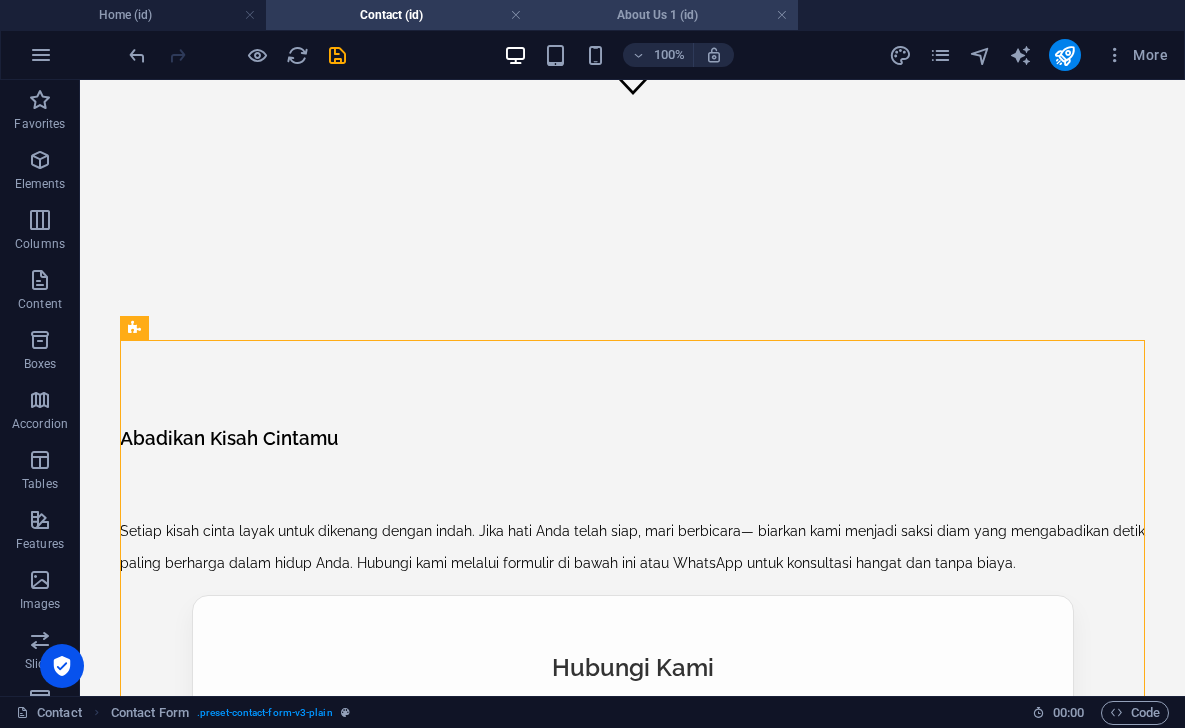 click on "About Us 1 (id)" at bounding box center (665, 15) 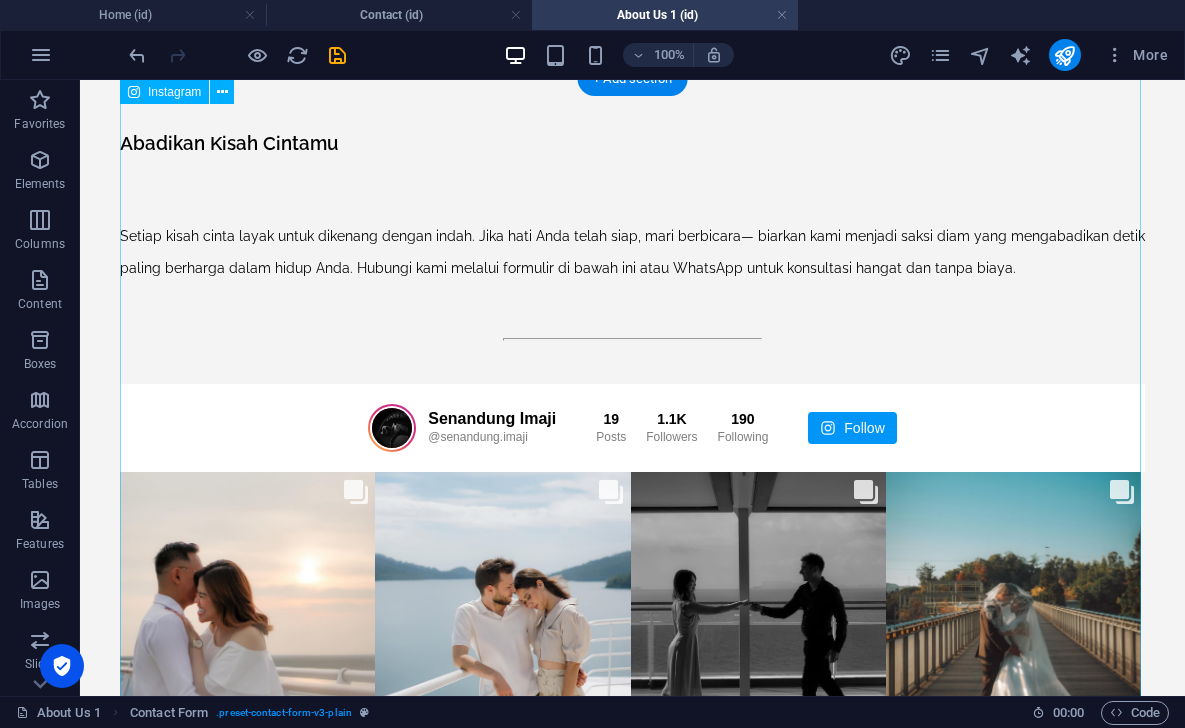 click on "Senandung Imaji
@senandung.imaji
19
Posts" at bounding box center [632, 709] 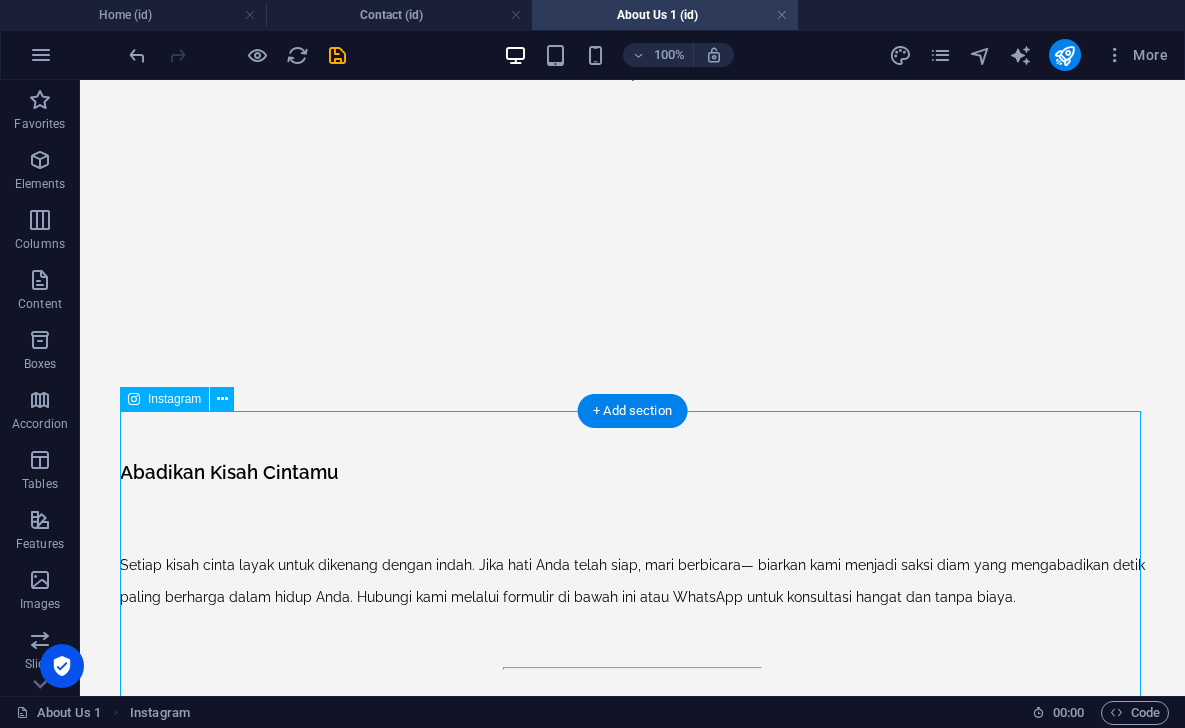 scroll, scrollTop: 582, scrollLeft: 0, axis: vertical 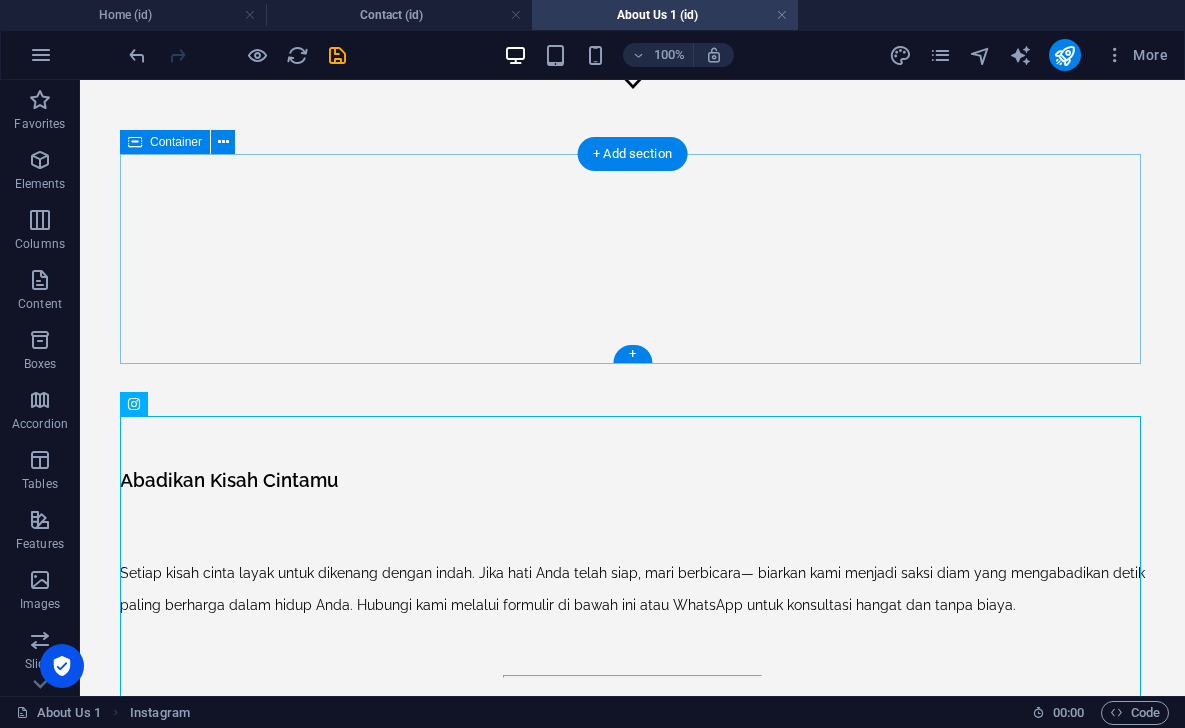 click on "Abadikan Kisah Cintamu Setiap kisah cinta layak untuk dikenang dengan indah. Jika hati Anda telah siap, mari berbicara— biarkan kami menjadi saksi diam yang mengabadikan detik paling berharga dalam hidup Anda. Hubungi kami melalui formulir di bawah ini atau WhatsApp untuk konsultasi hangat dan tanpa biaya." at bounding box center [632, 568] 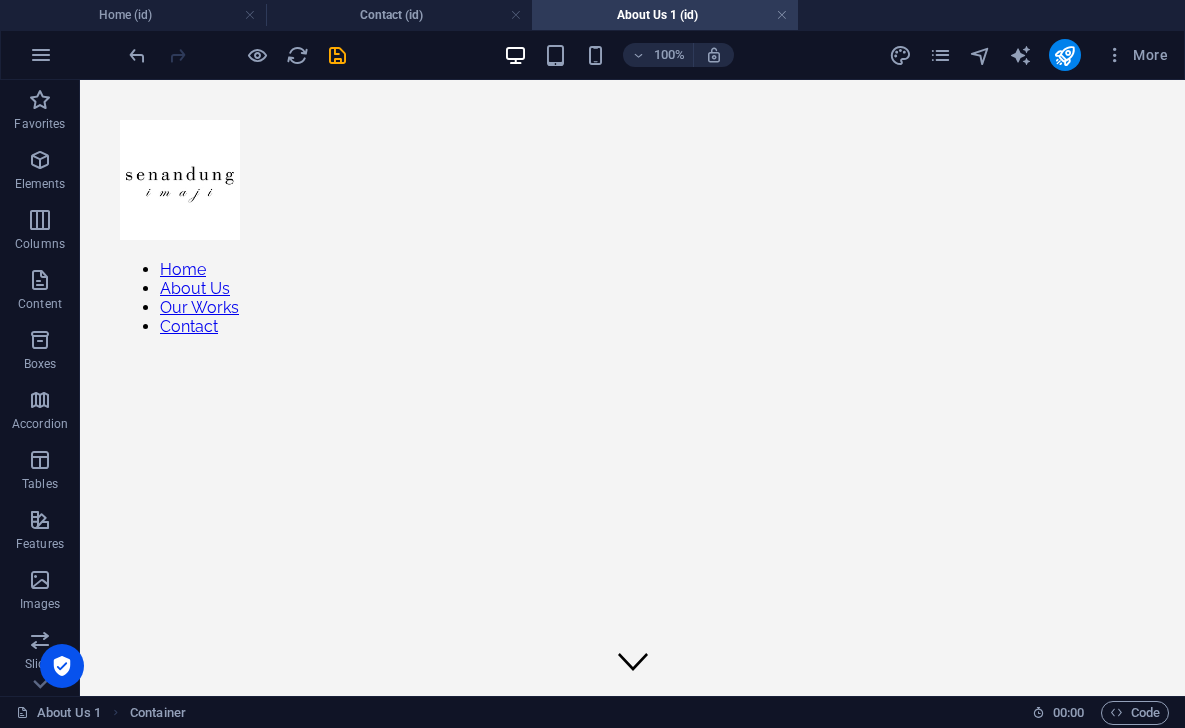 scroll, scrollTop: 0, scrollLeft: 0, axis: both 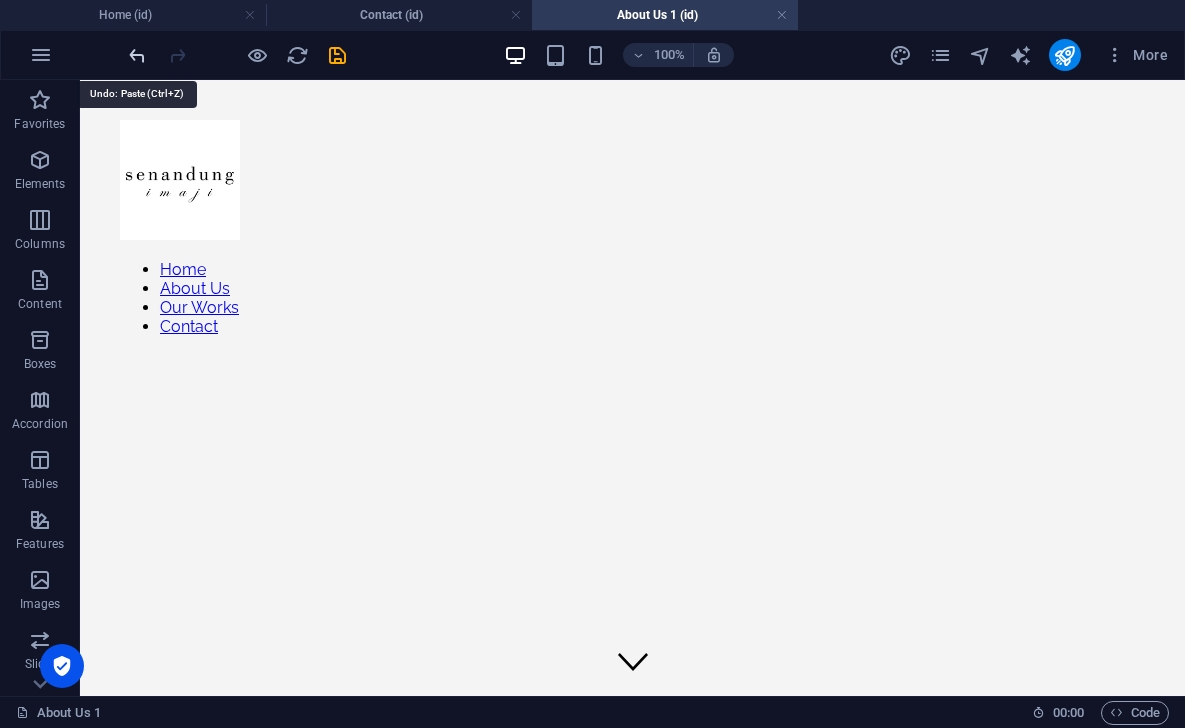 click at bounding box center (137, 55) 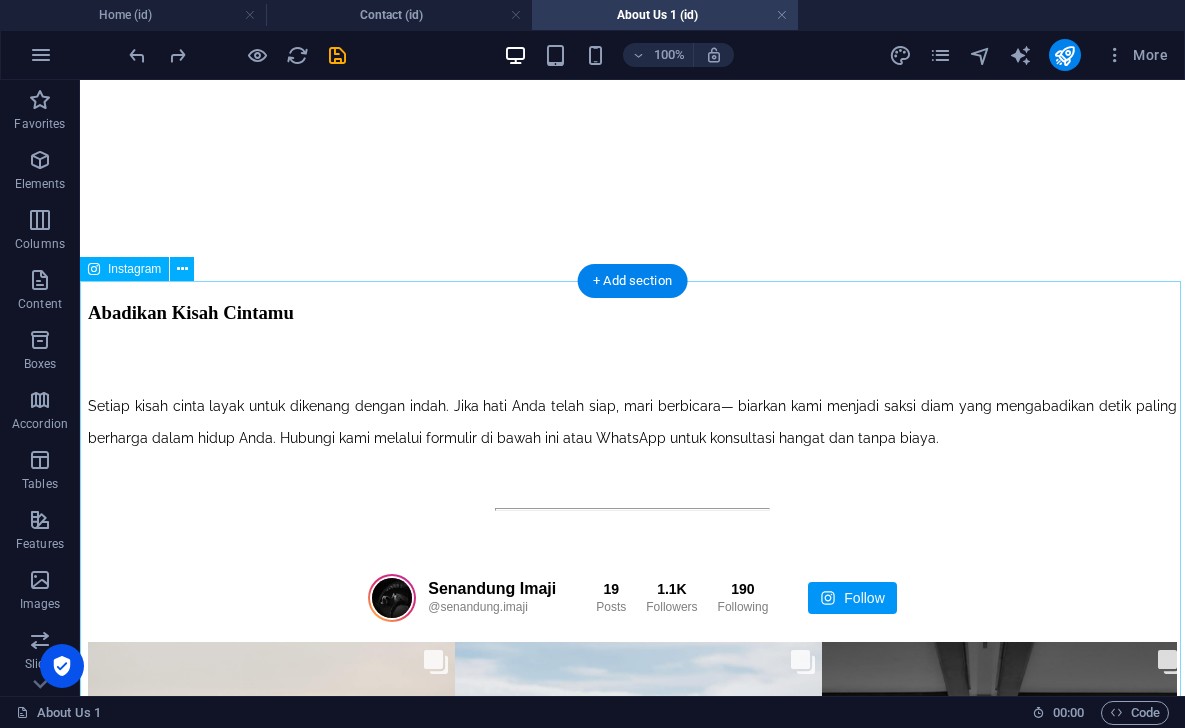 scroll, scrollTop: 669, scrollLeft: 0, axis: vertical 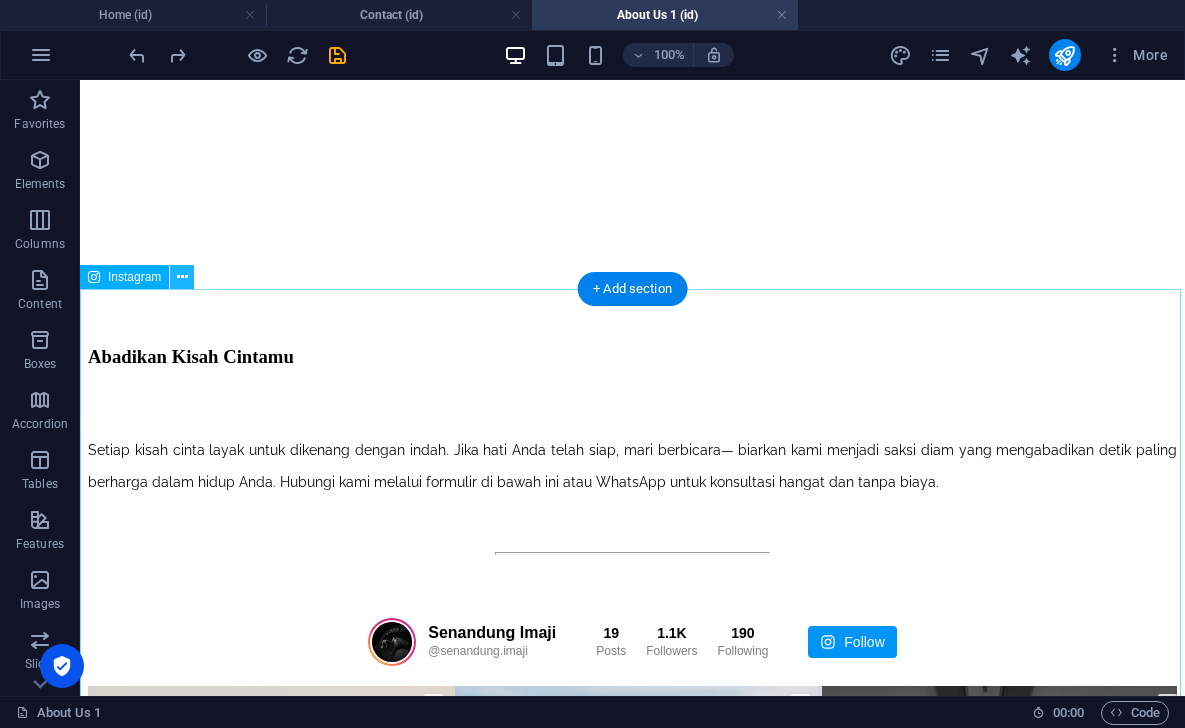 click at bounding box center [182, 277] 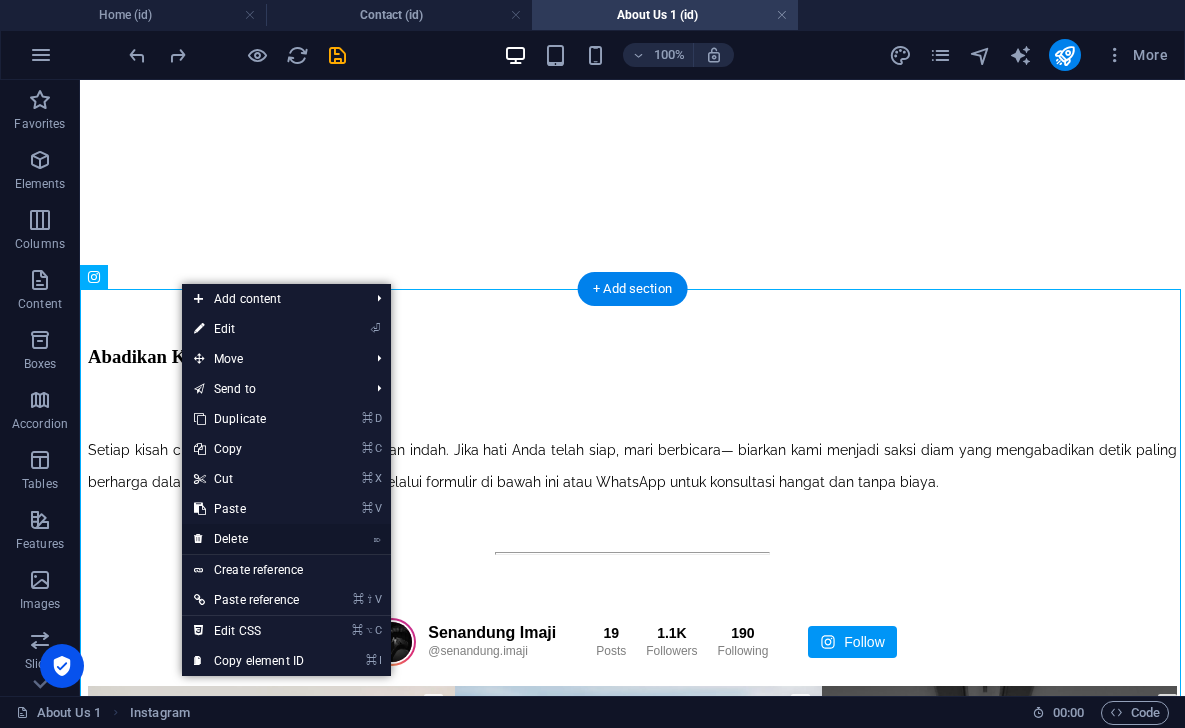 click on "⌦  Delete" at bounding box center (249, 539) 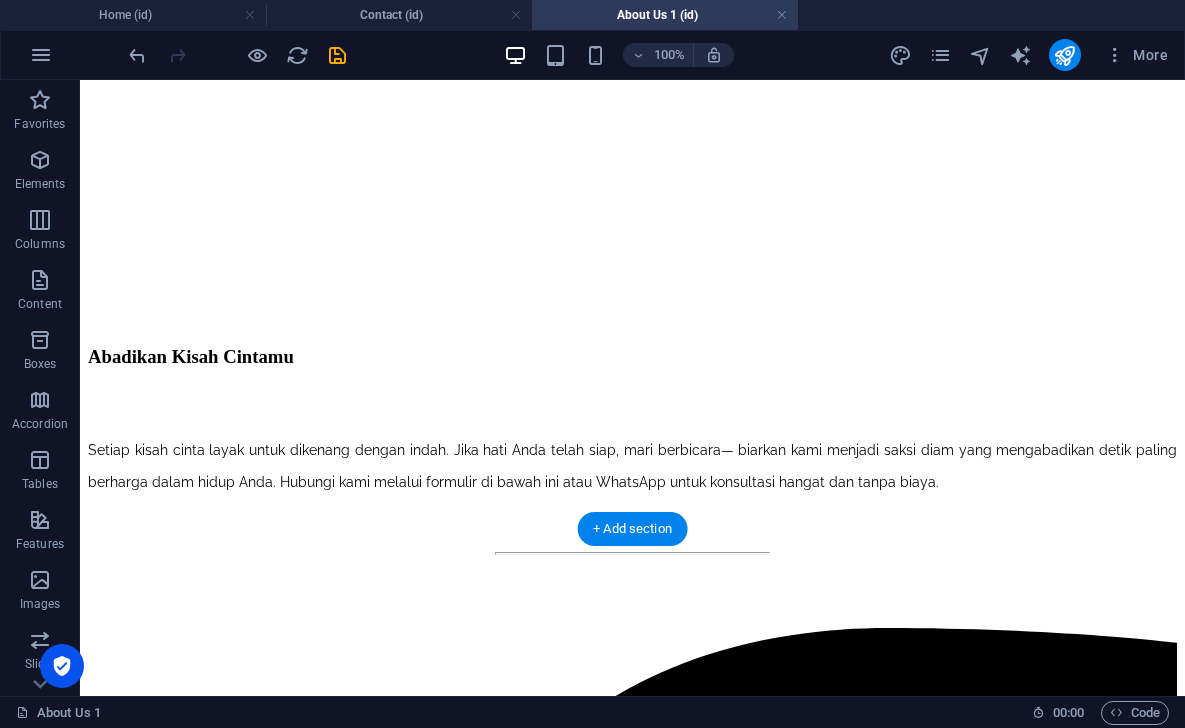 scroll, scrollTop: 429, scrollLeft: 0, axis: vertical 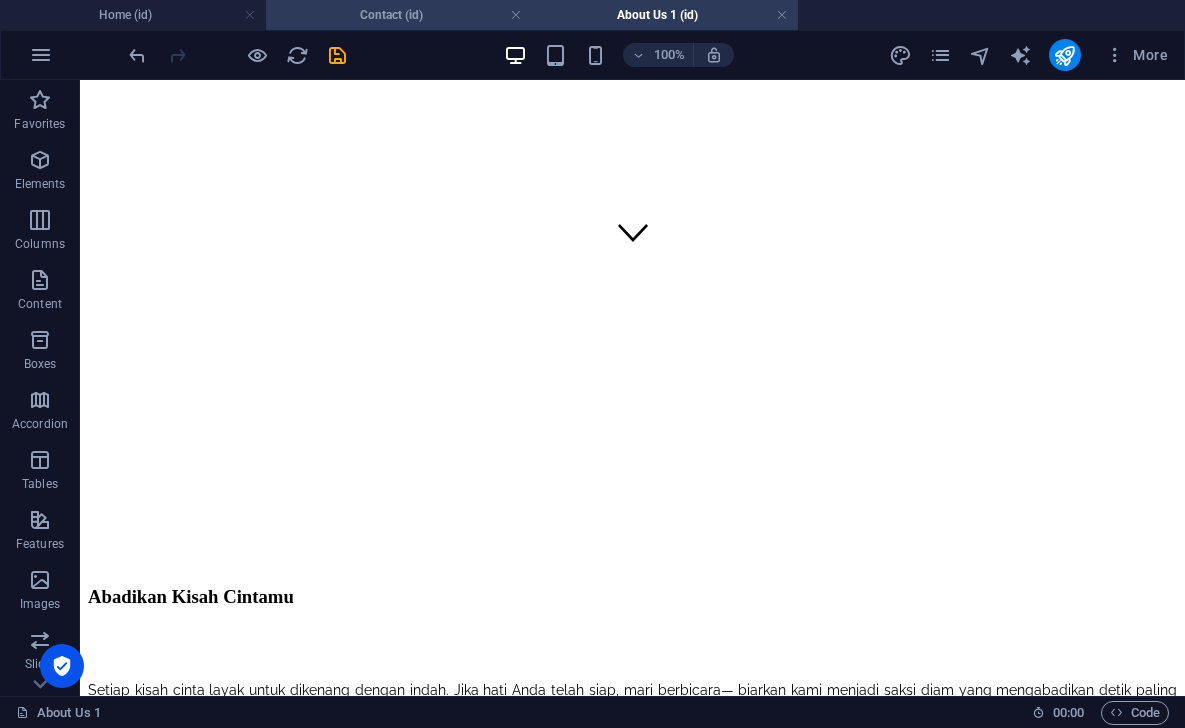 click on "Contact (id)" at bounding box center [399, 15] 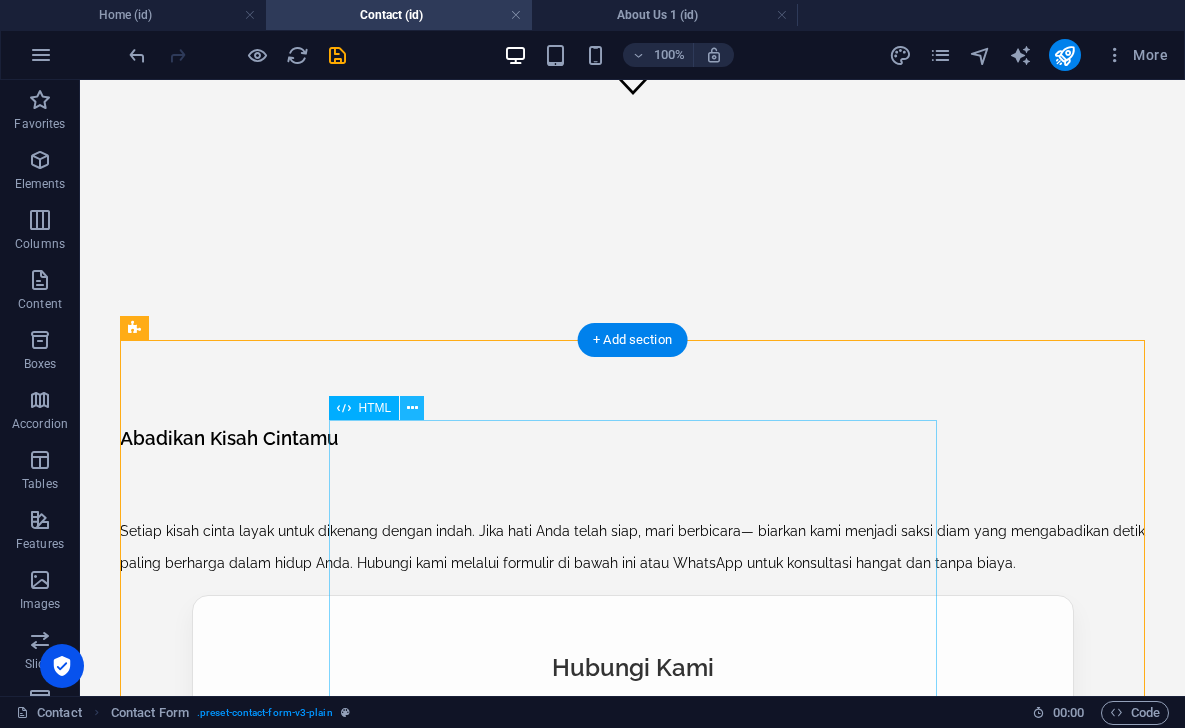 click at bounding box center (412, 408) 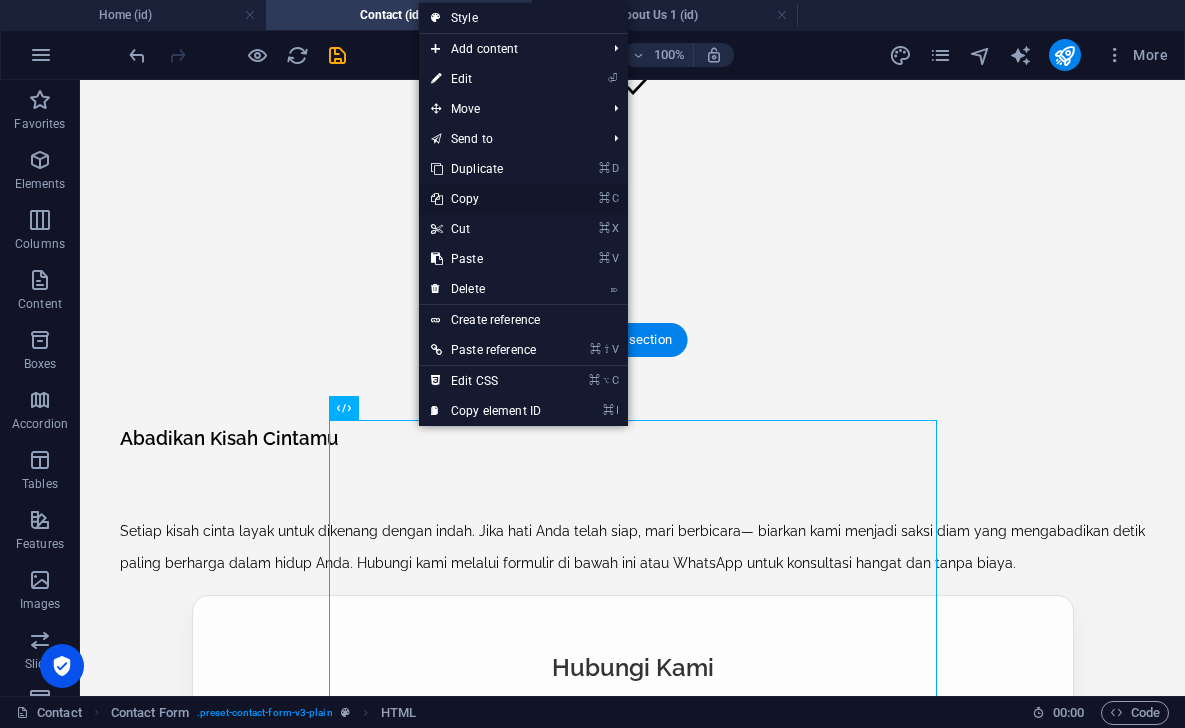 click on "⌘ C  Copy" at bounding box center (486, 199) 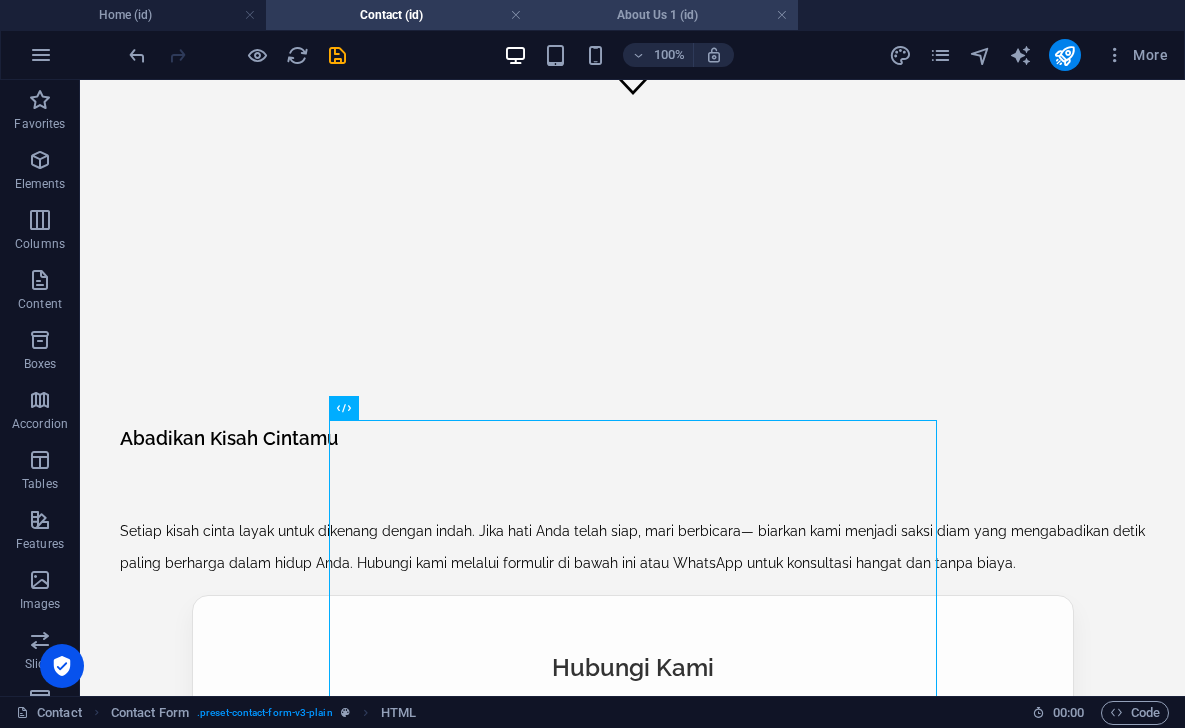 click on "About Us 1 (id)" at bounding box center (665, 15) 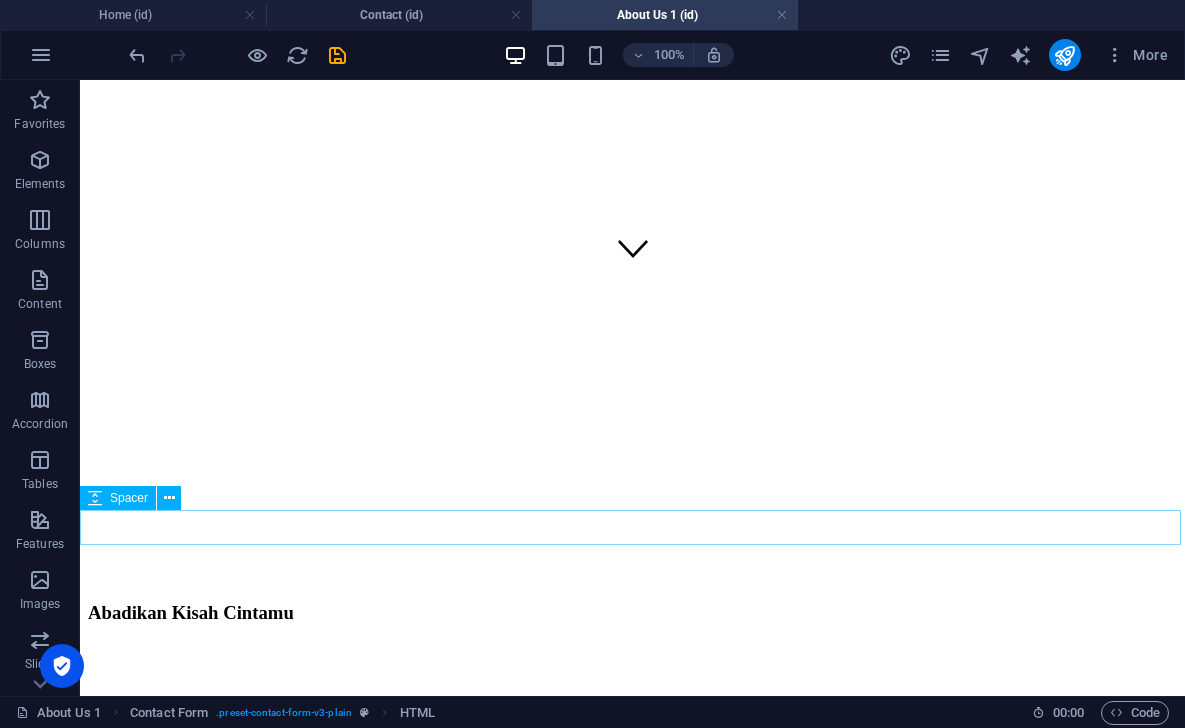 click at bounding box center (632, 836) 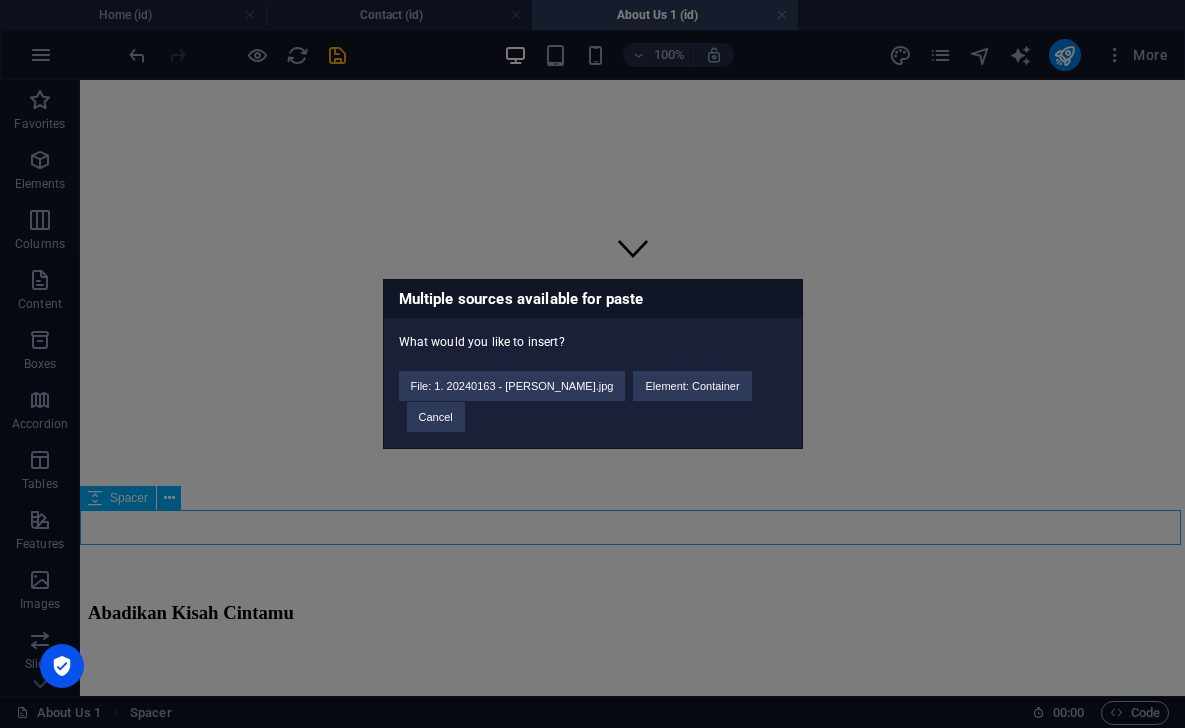 type 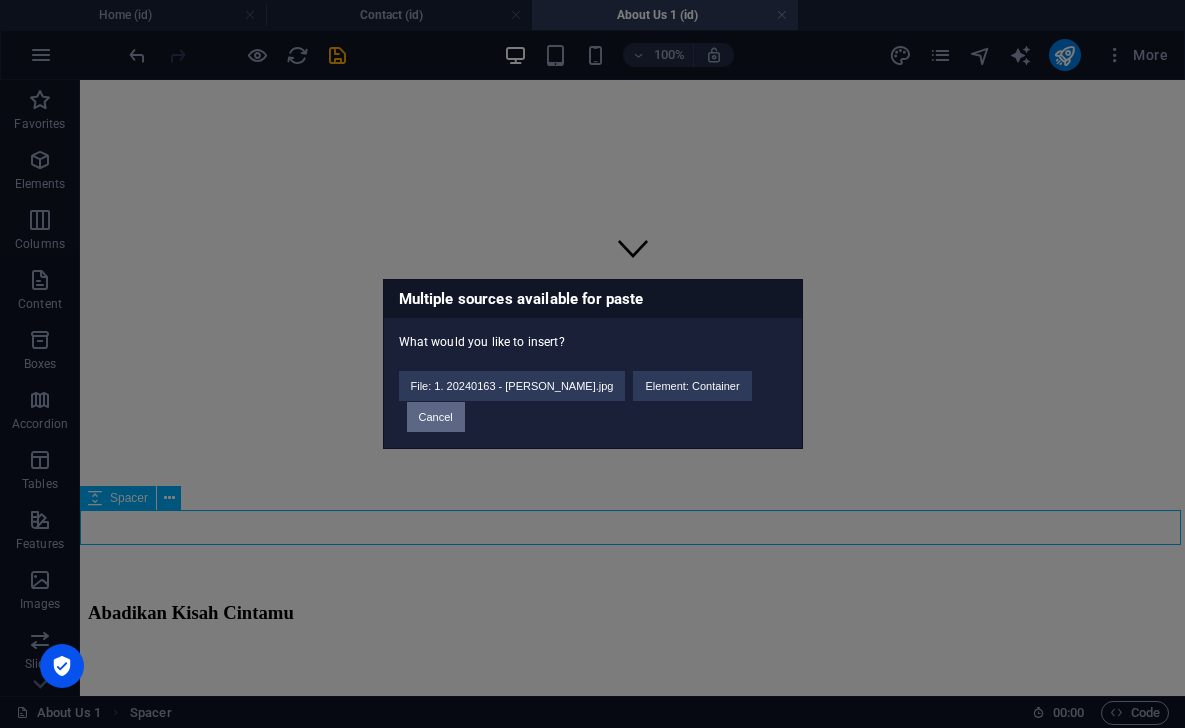 click on "Cancel" at bounding box center [436, 417] 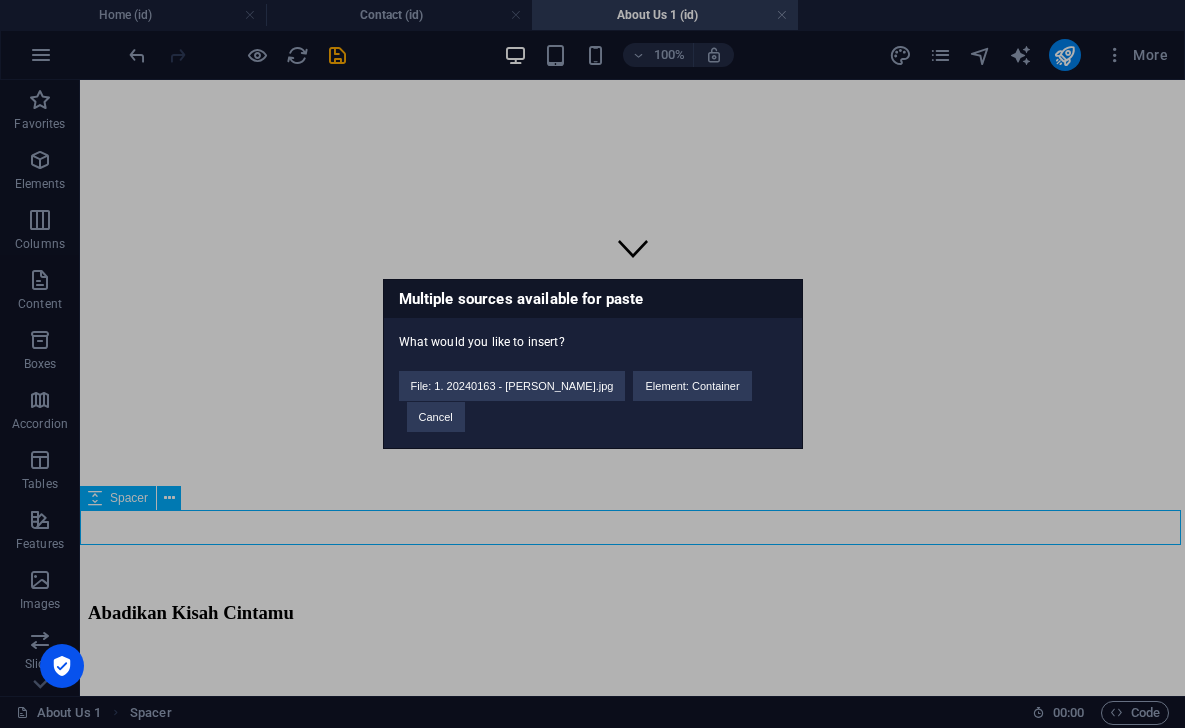 click on "Multiple sources available for paste What would you like to insert? File: 1. 20240163 - SYARIF TEMUNGGUNG.jpg Element: Container Cancel" at bounding box center [592, 364] 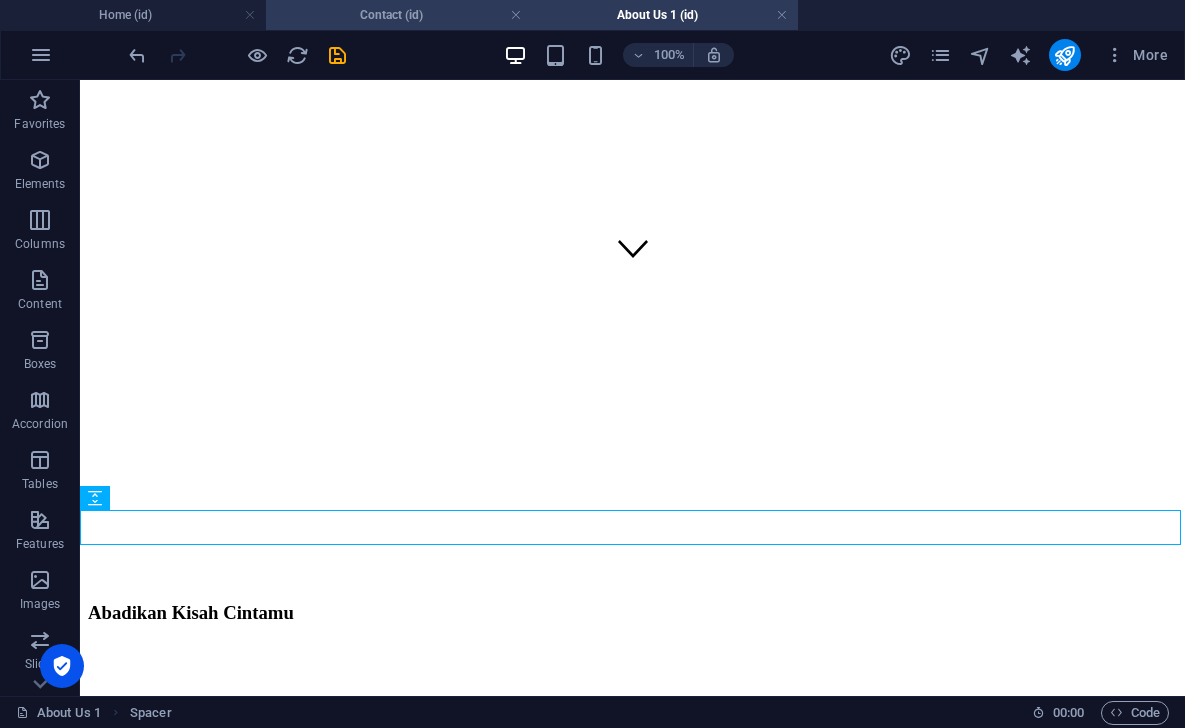 click on "Contact (id)" at bounding box center [399, 15] 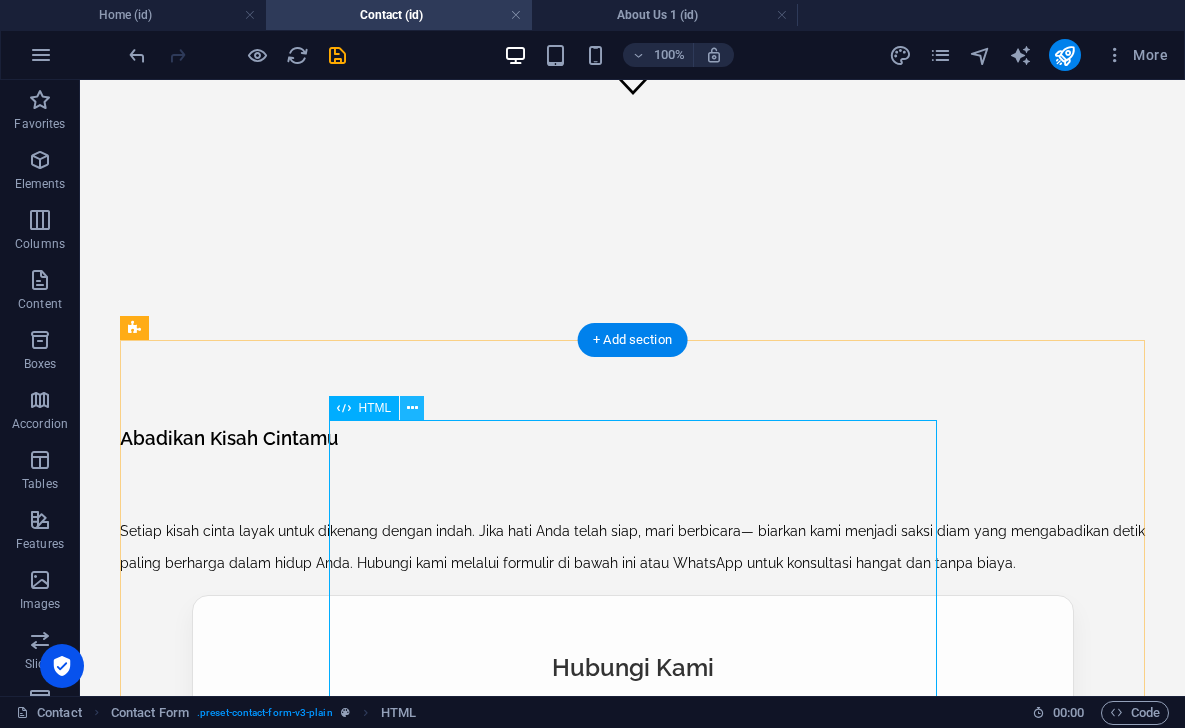 click at bounding box center [412, 408] 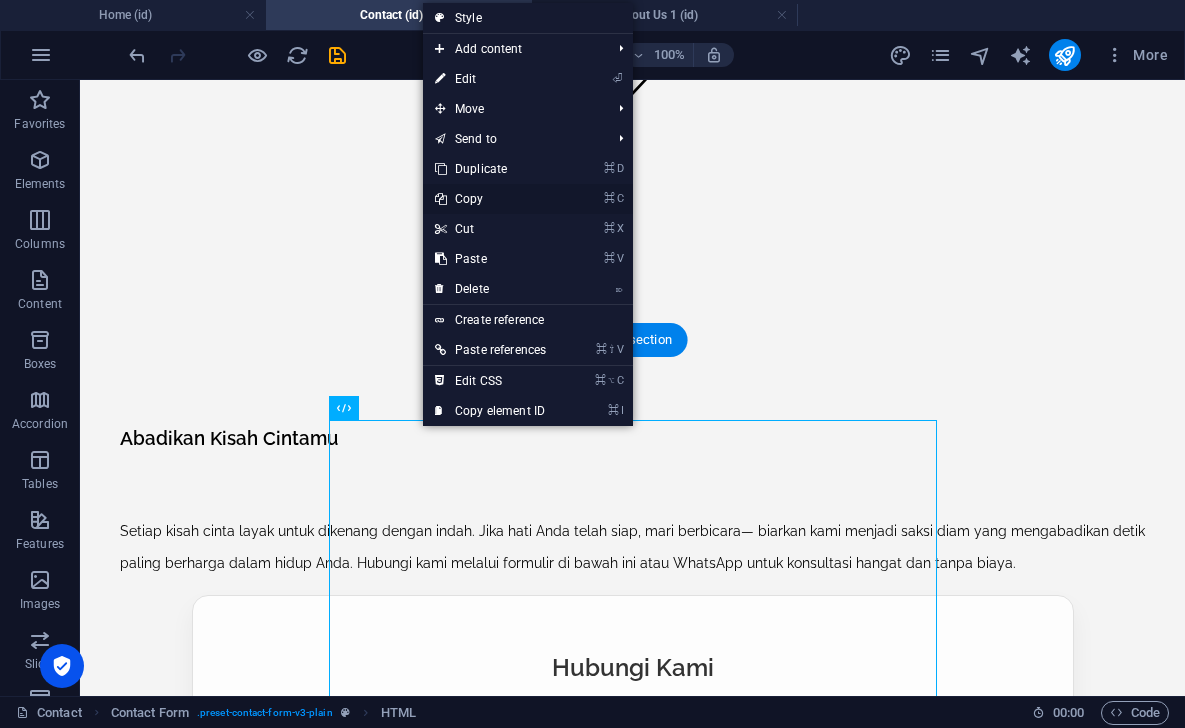 click on "⌘ C  Copy" at bounding box center (490, 199) 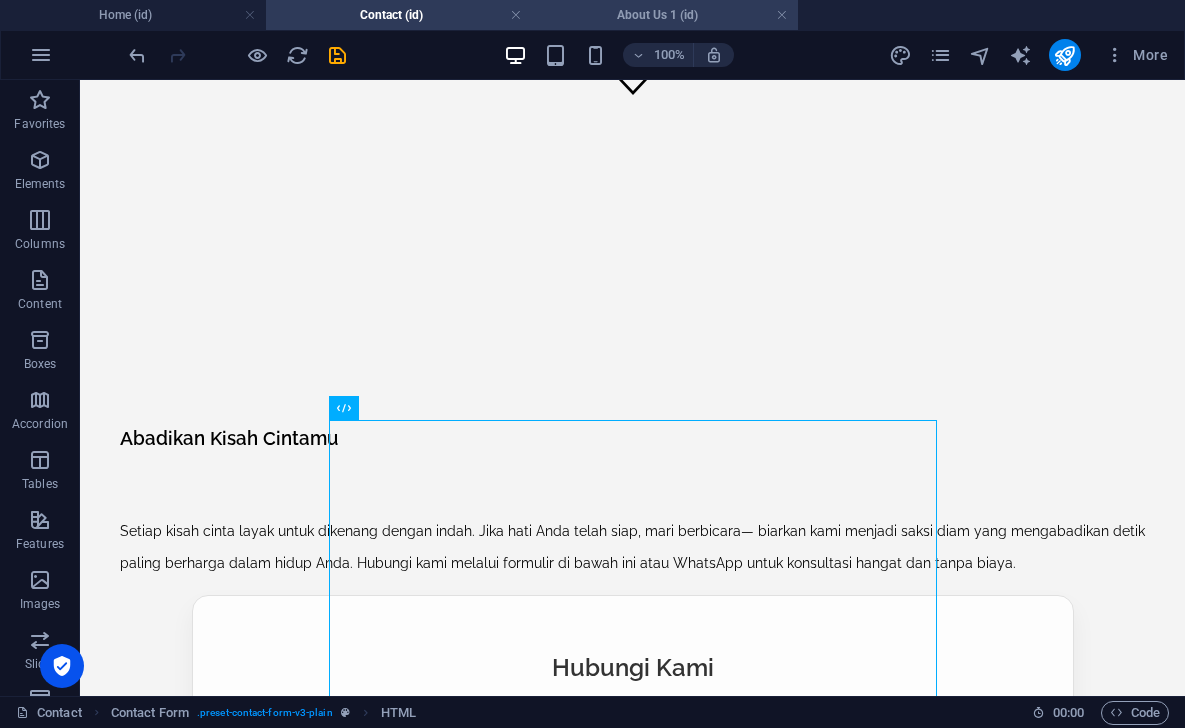 click on "About Us 1 (id)" at bounding box center (665, 15) 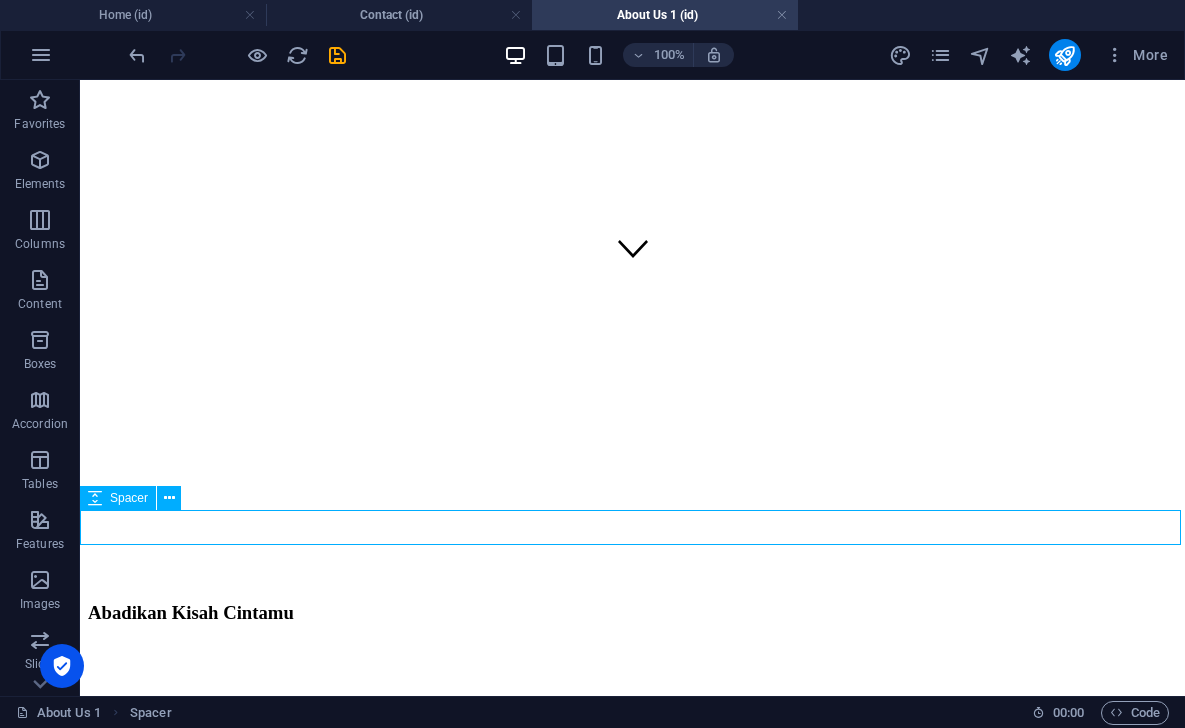 click at bounding box center (632, 836) 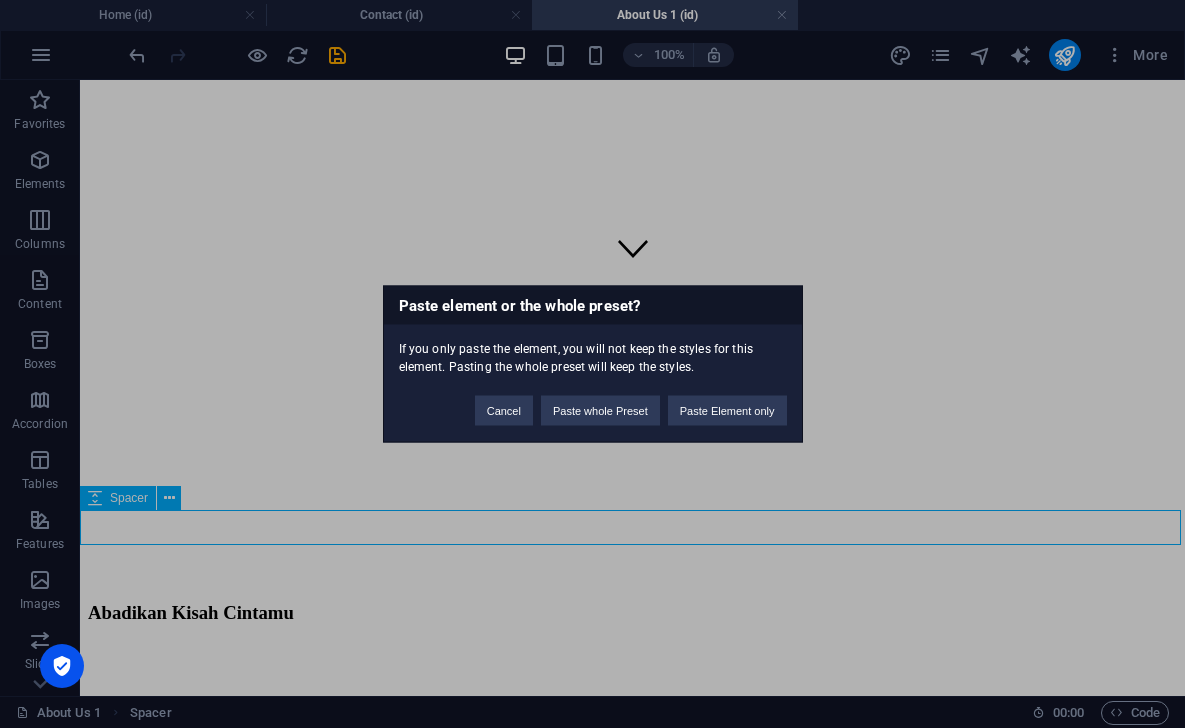 type 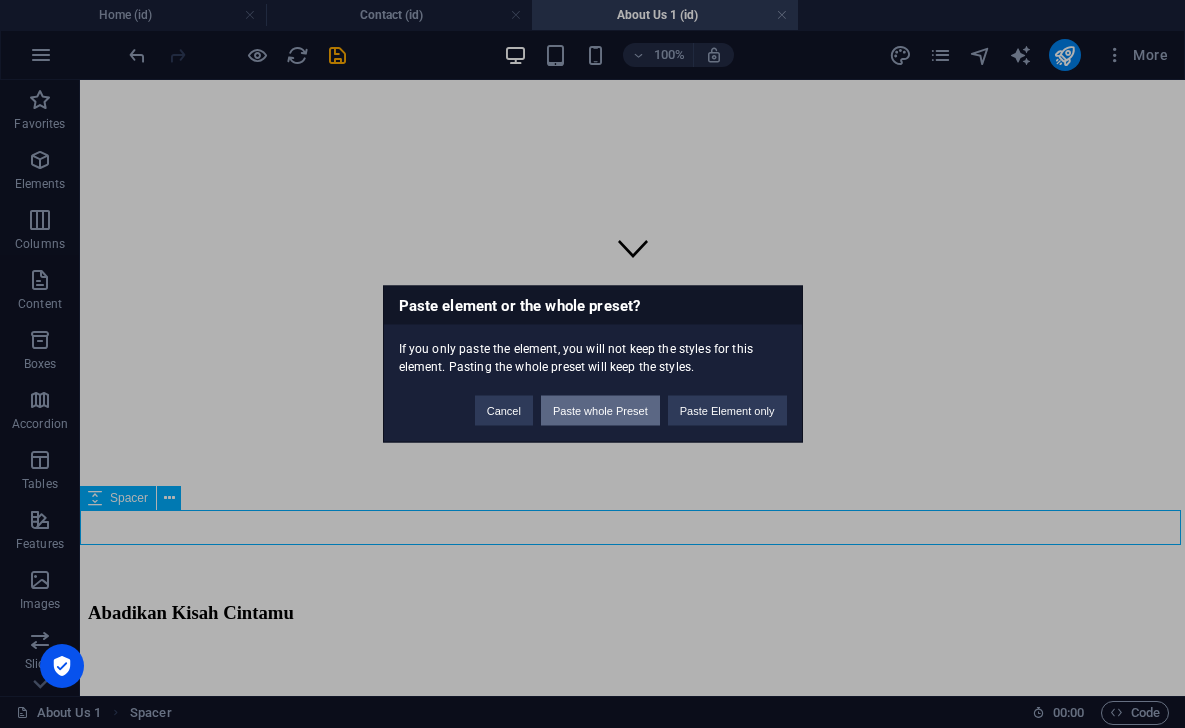 click on "Paste whole Preset" at bounding box center [600, 411] 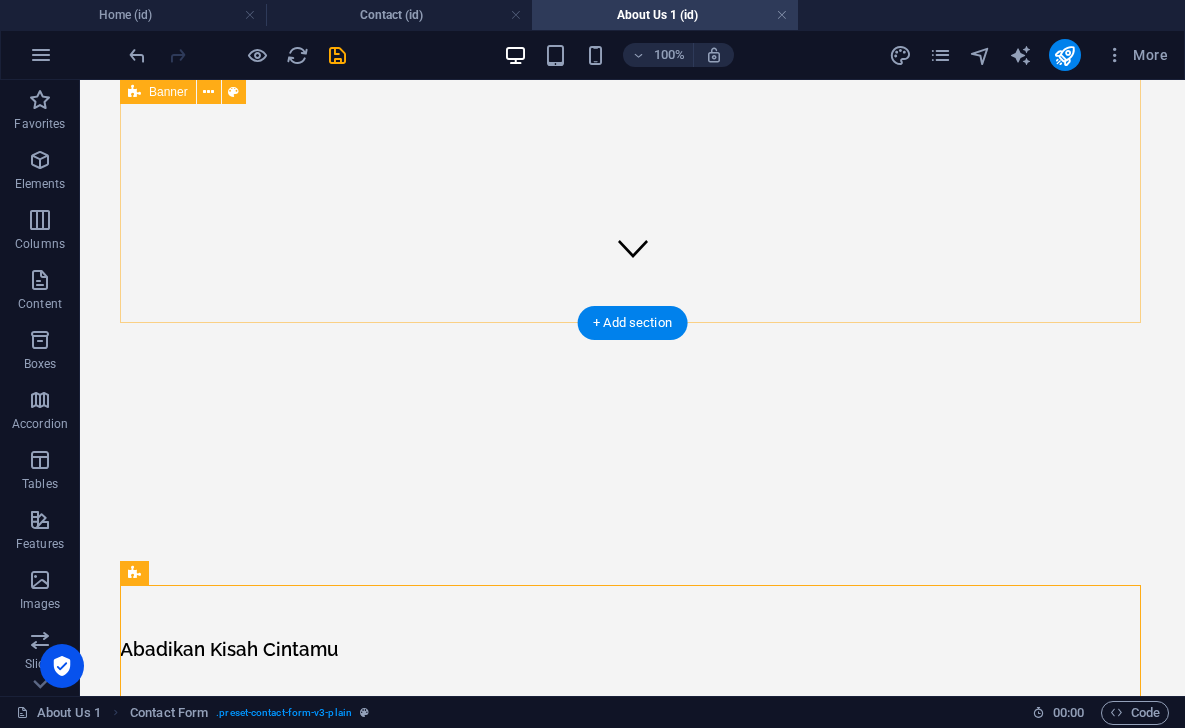 click on ".fa-secondary{opacity:.4}" at bounding box center (632, 279) 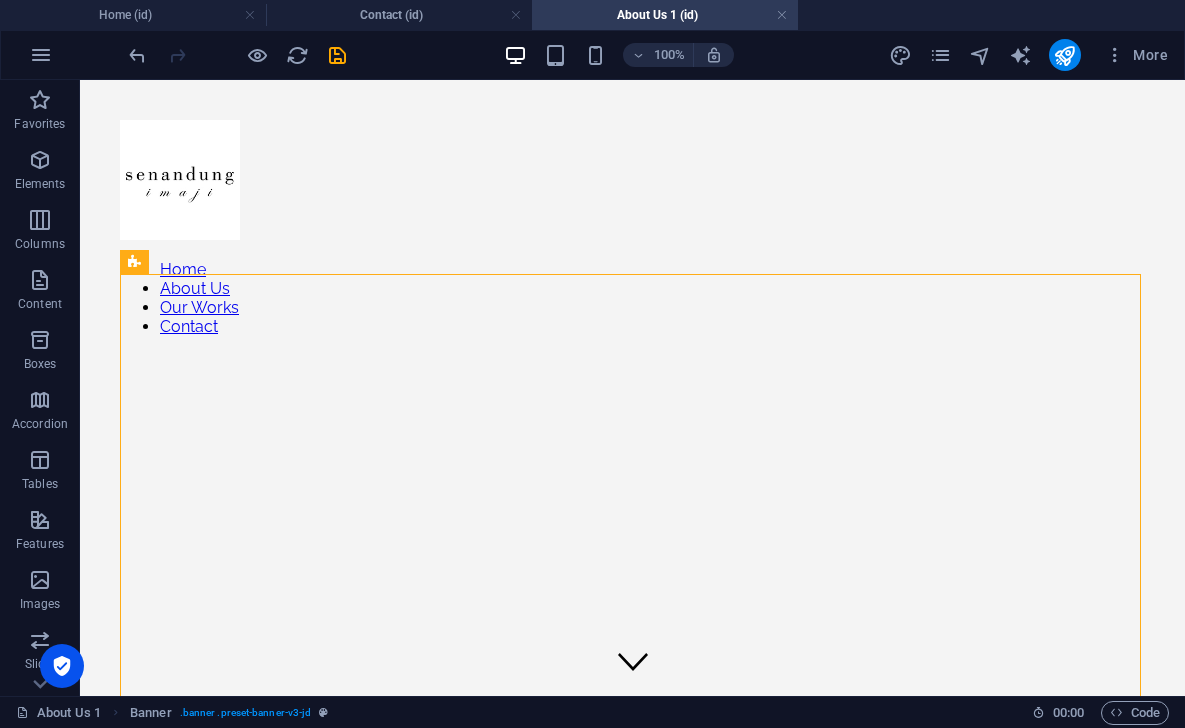 scroll, scrollTop: 0, scrollLeft: 0, axis: both 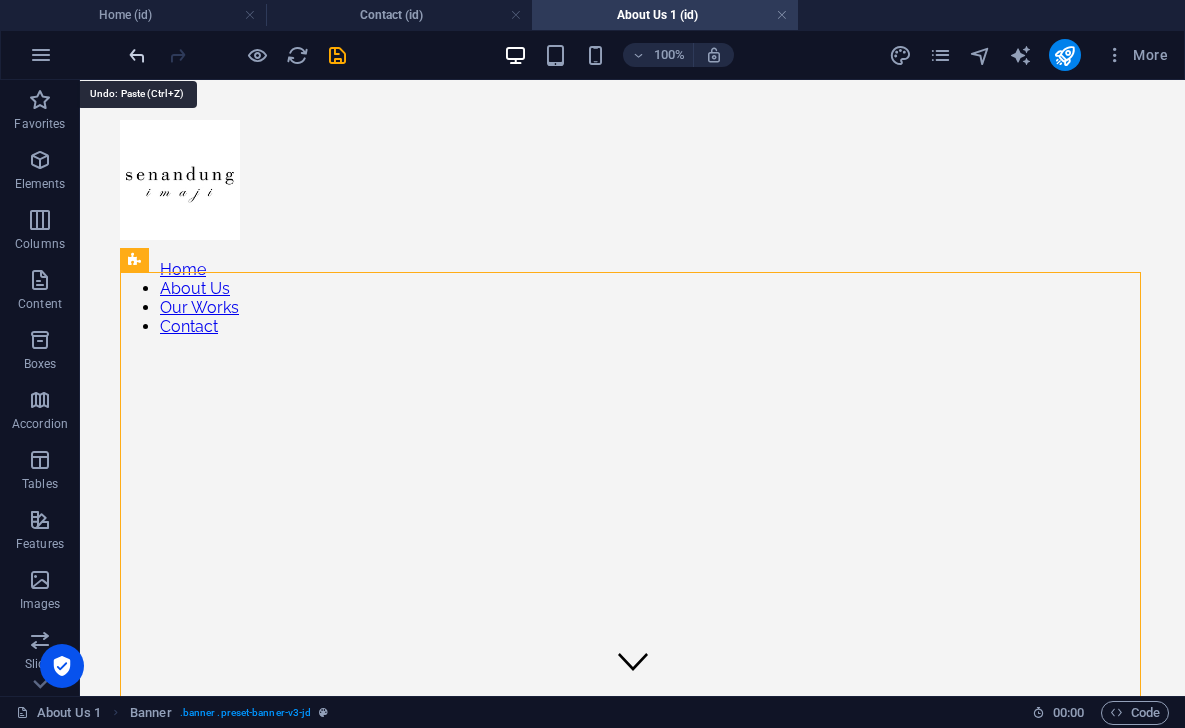 click at bounding box center (137, 55) 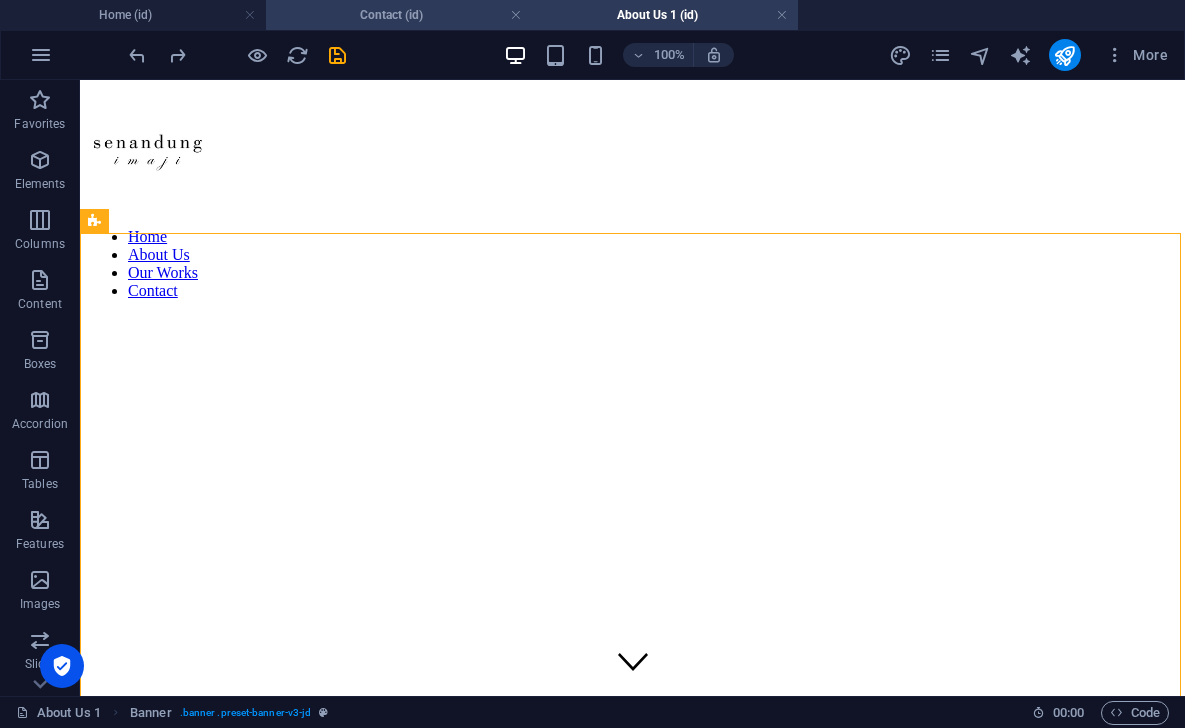 scroll, scrollTop: 0, scrollLeft: 0, axis: both 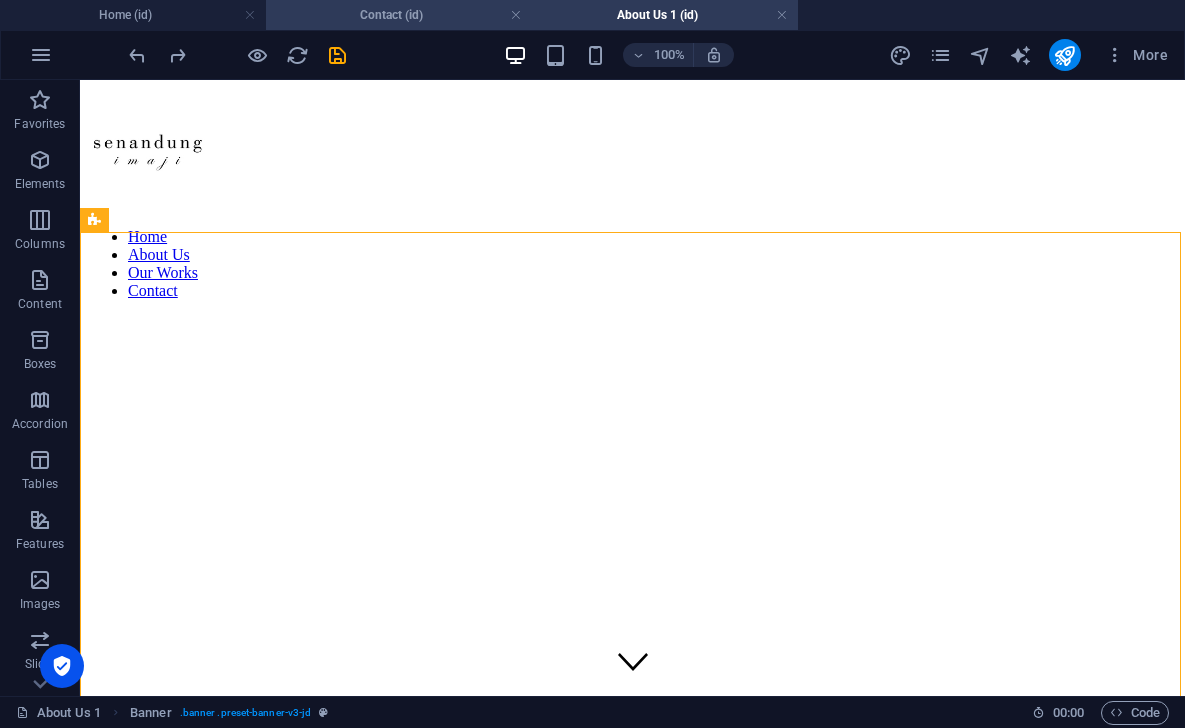 click on "Contact (id)" at bounding box center [399, 15] 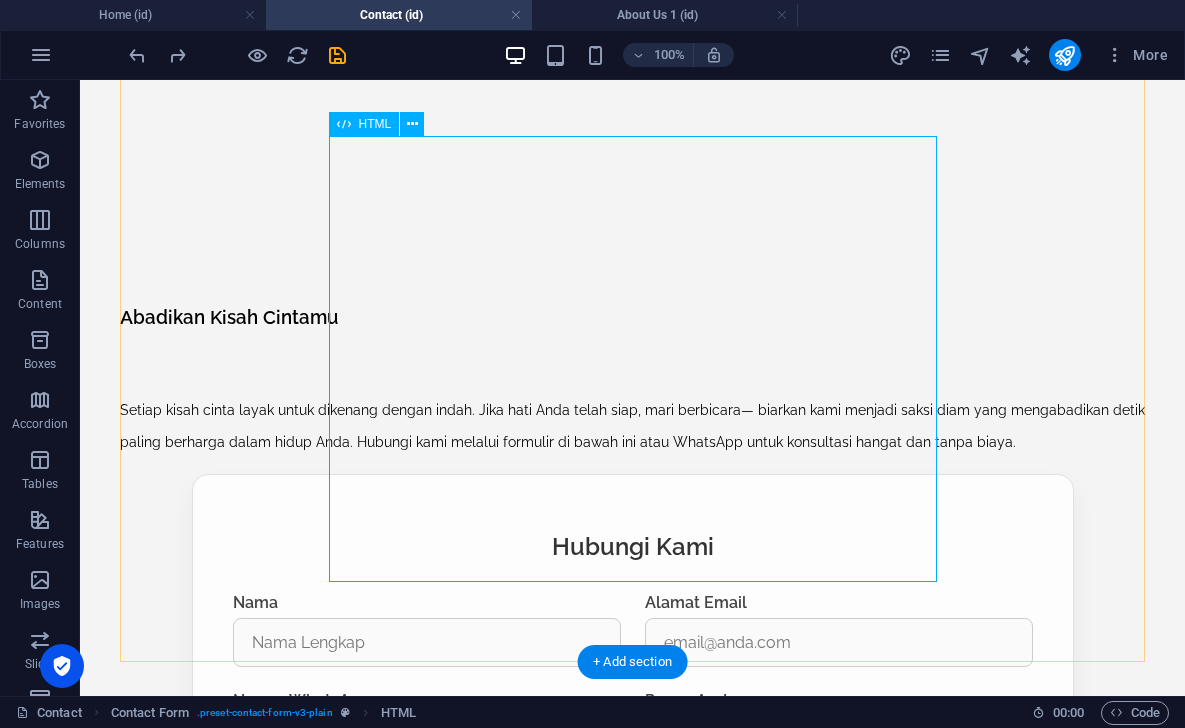 scroll, scrollTop: 924, scrollLeft: 0, axis: vertical 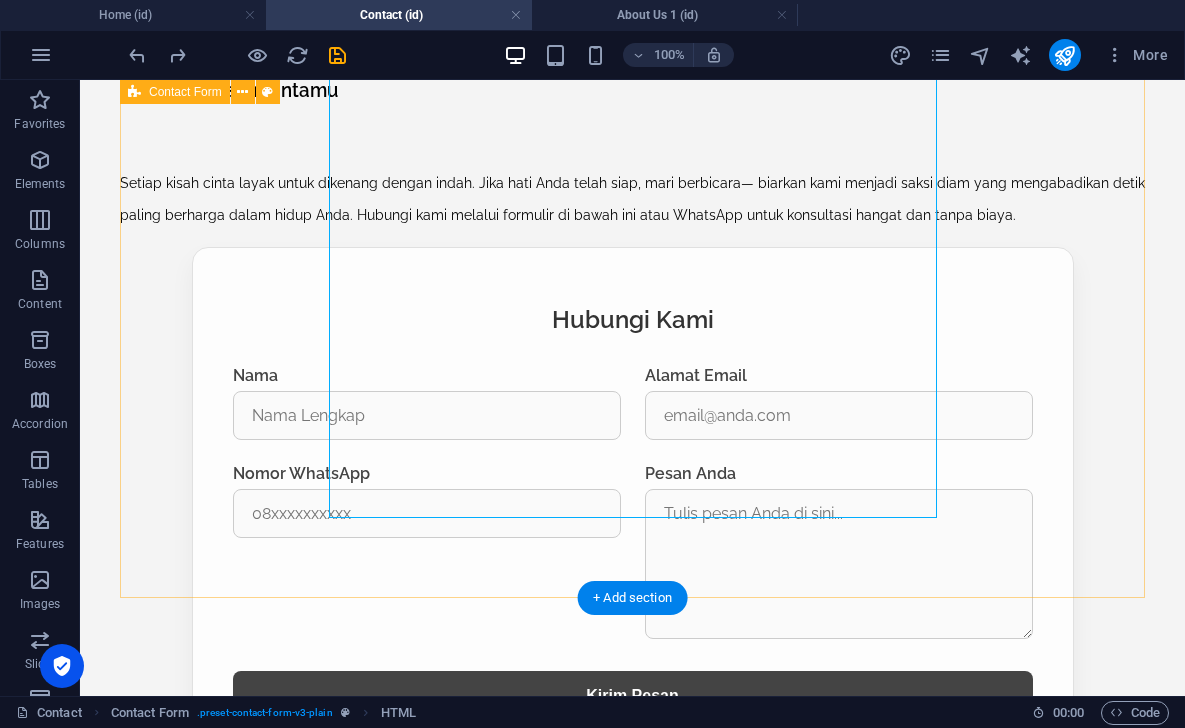 click on "Form Hubungi Kami
Hubungi Kami
Nama
Alamat Email
Nomor WhatsApp
[GEOGRAPHIC_DATA] Anda
Kirim Pesan" at bounding box center (632, 504) 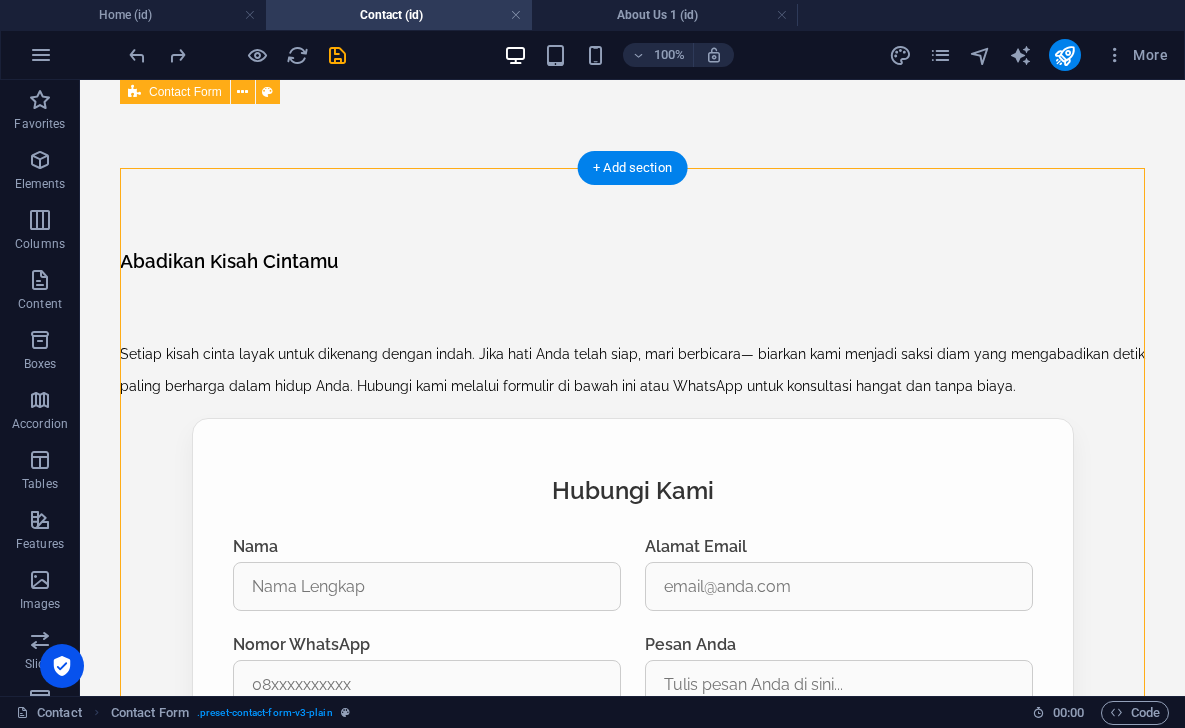 scroll, scrollTop: 746, scrollLeft: 0, axis: vertical 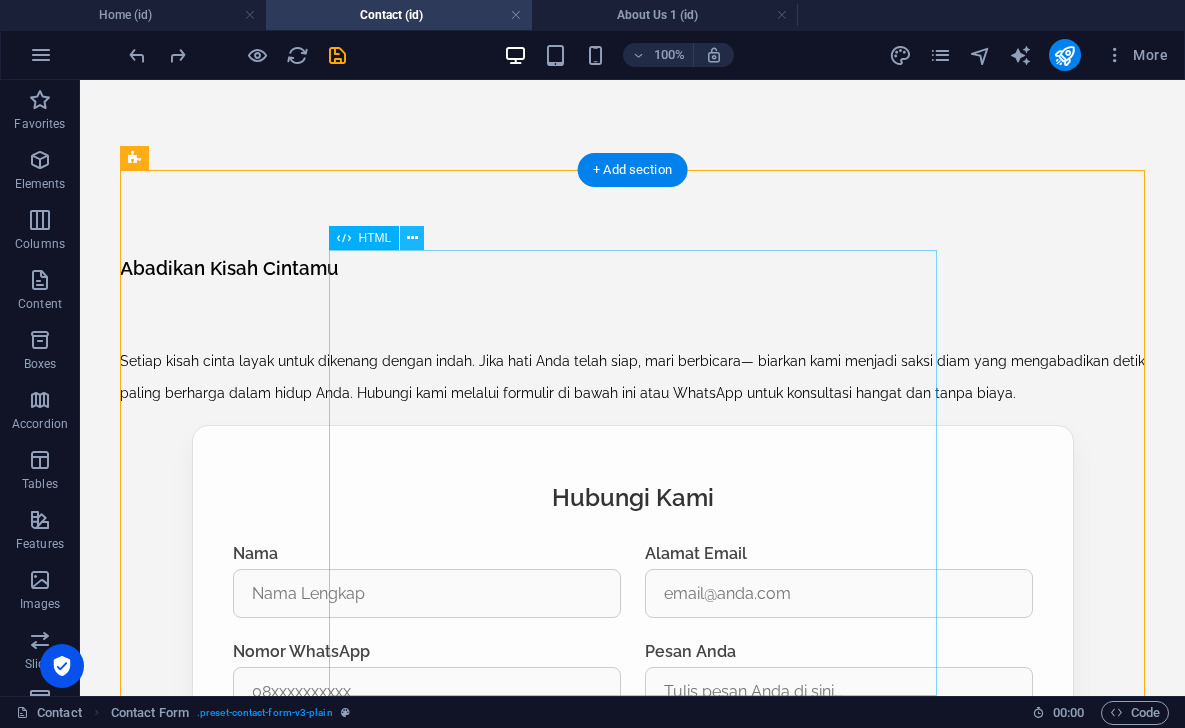 click at bounding box center [412, 238] 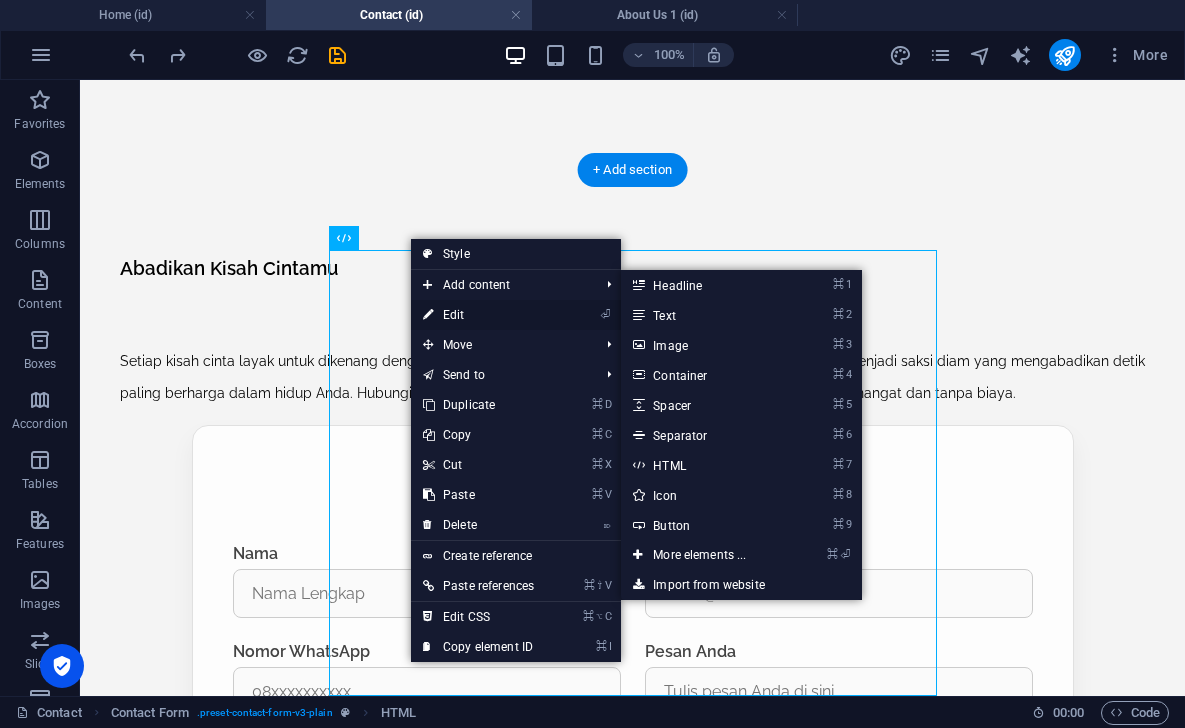 click on "⏎  Edit" at bounding box center [478, 315] 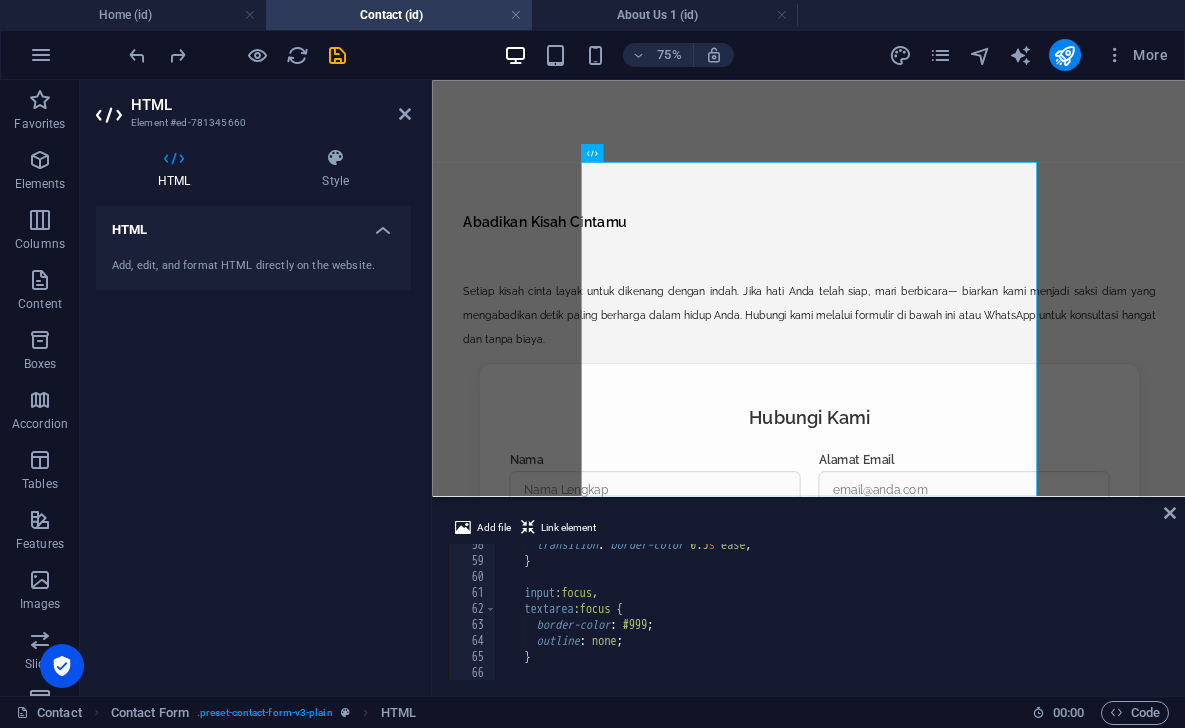 scroll, scrollTop: 882, scrollLeft: 0, axis: vertical 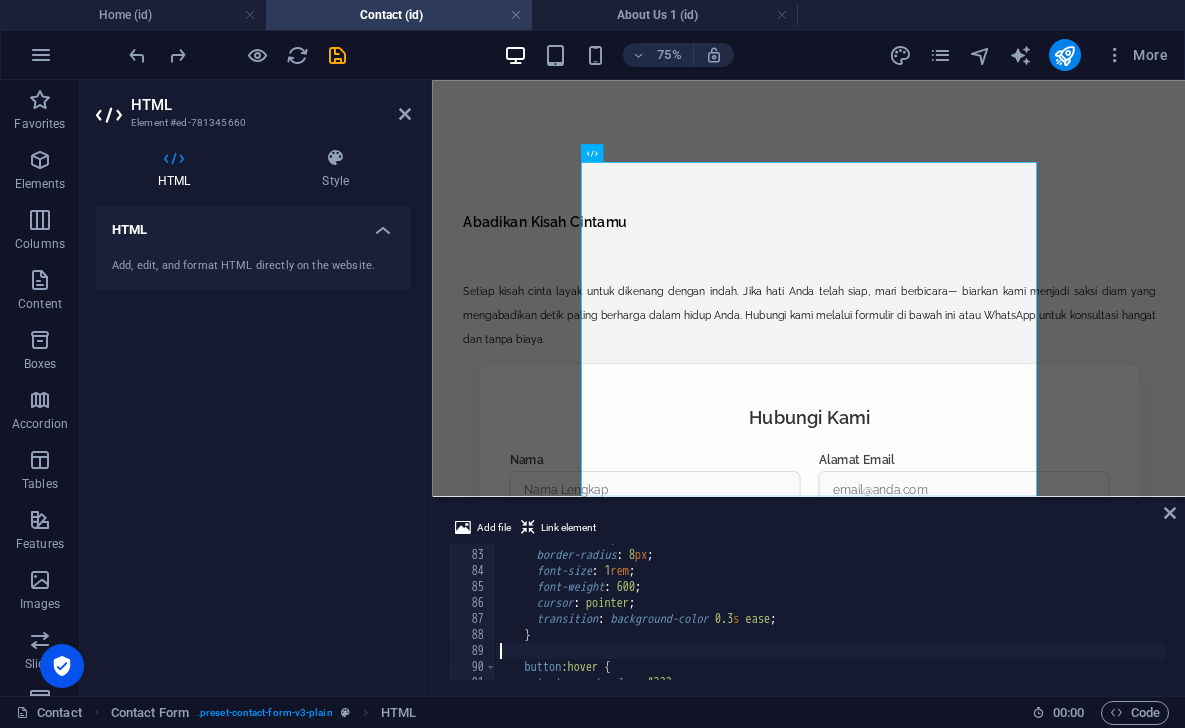 click on "border :   none ;         border-radius :   8 px ;         font-size :   1 rem ;         font-weight :   600 ;         cursor :   pointer ;         transition :   background-color   0.3 s   ease ;      }      button :hover   {         background-color :   #222 ;" at bounding box center (914, 613) 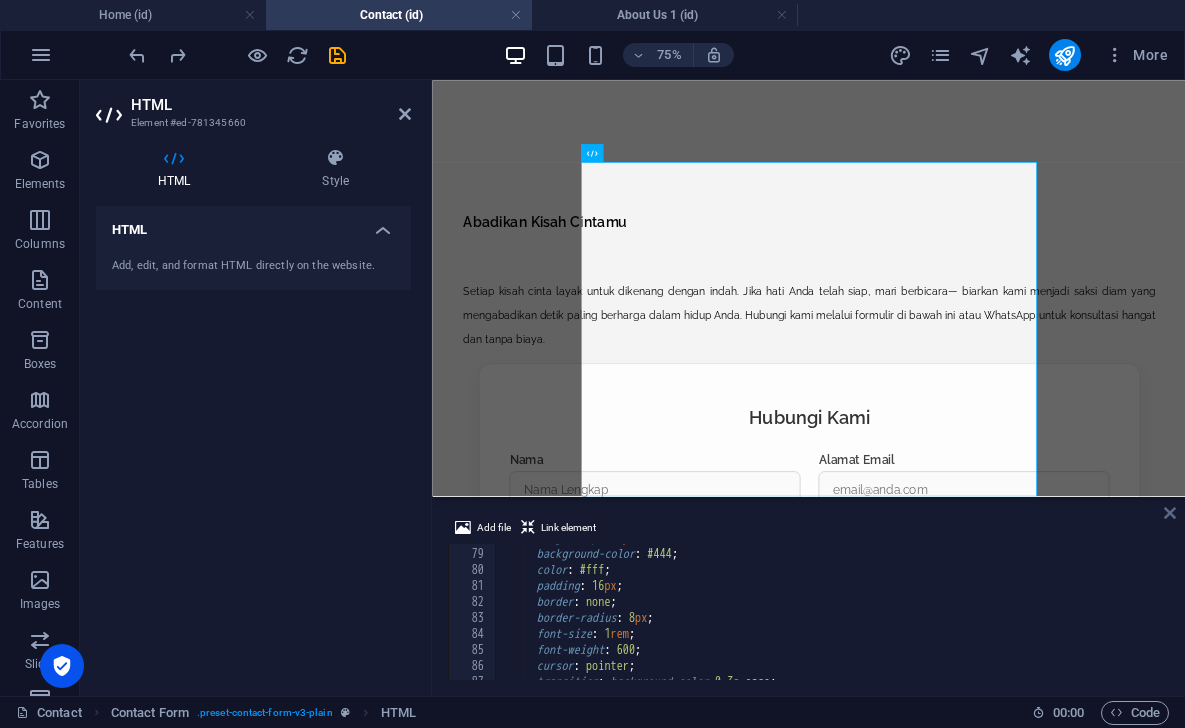 click at bounding box center [1170, 513] 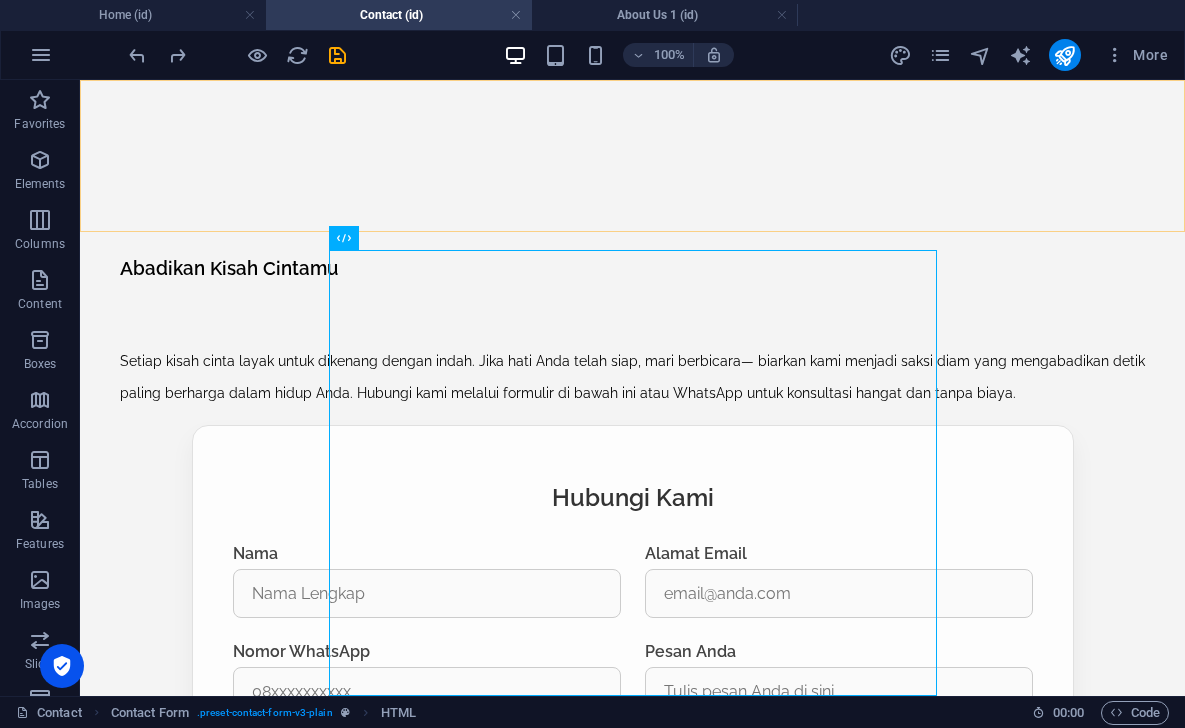 click on "Home About Us Our Works Contact" at bounding box center [632, -448] 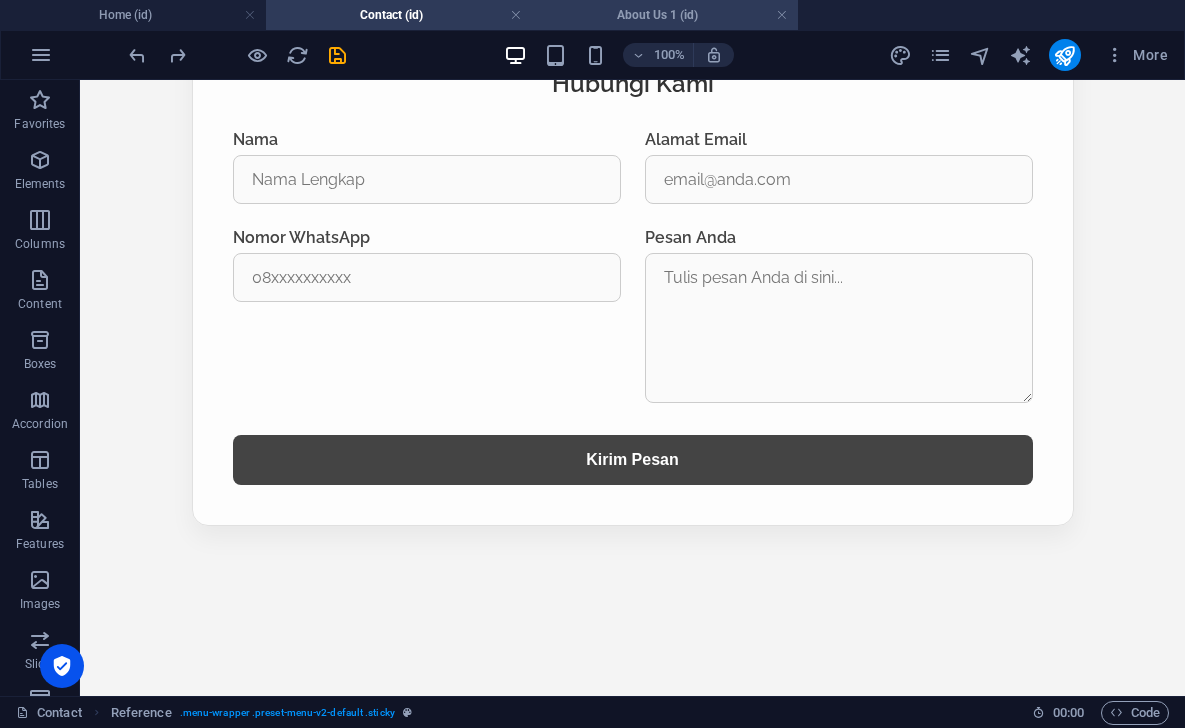 click on "About Us 1 (id)" at bounding box center (665, 15) 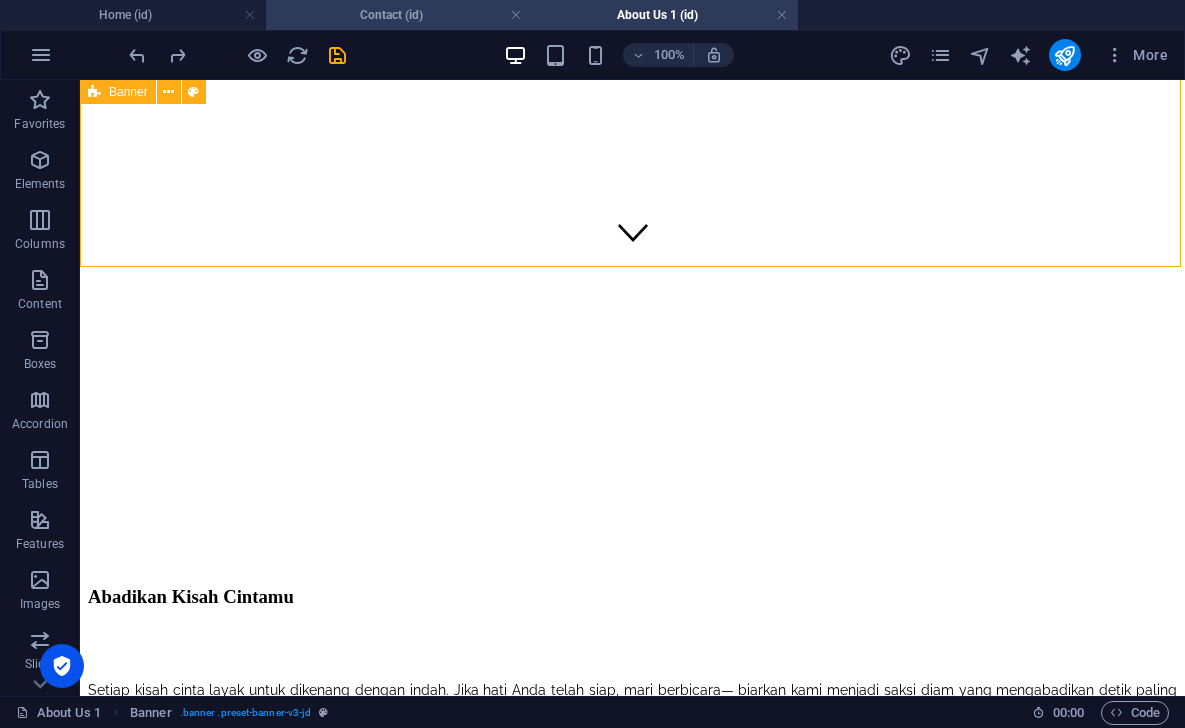click on "Contact (id)" at bounding box center (399, 15) 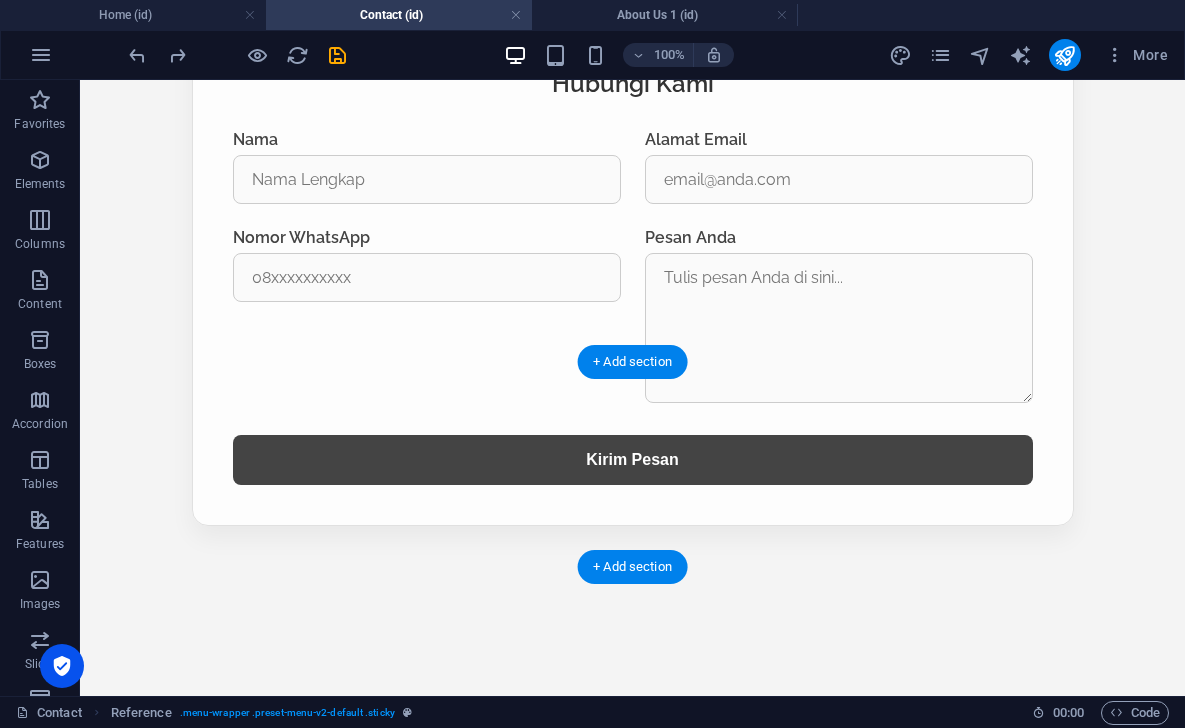 click at bounding box center (632, 526) 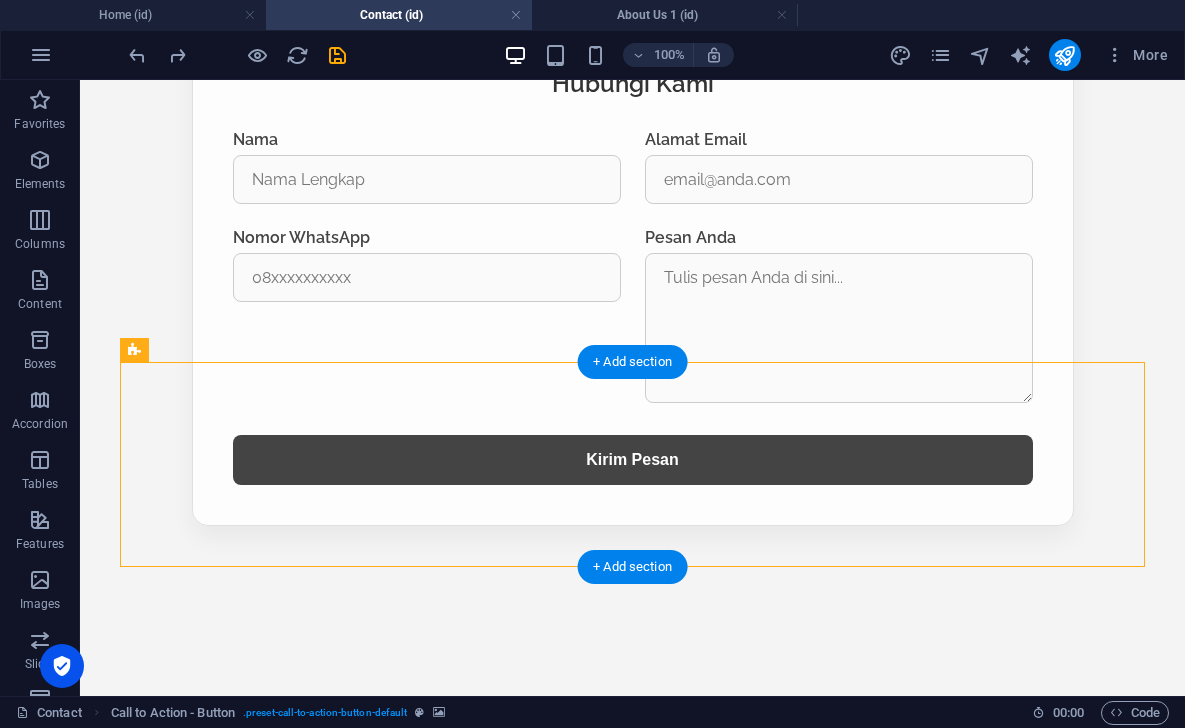 click at bounding box center [632, 526] 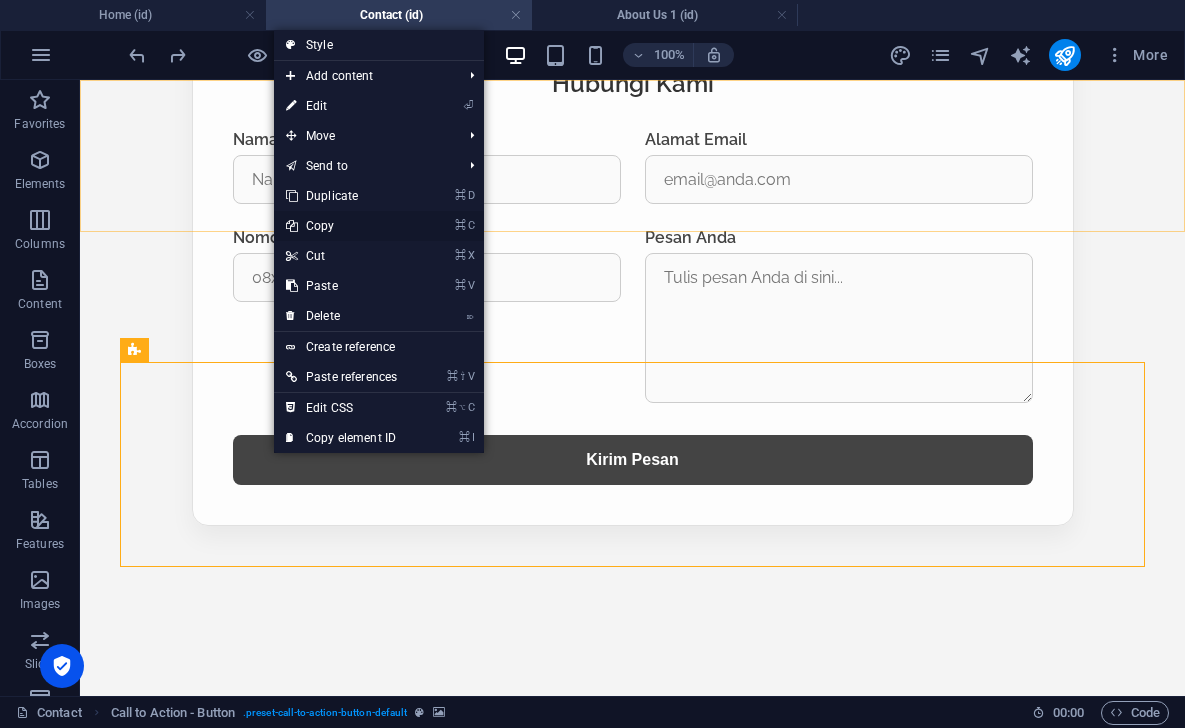 click on "⌘ C  Copy" at bounding box center [341, 226] 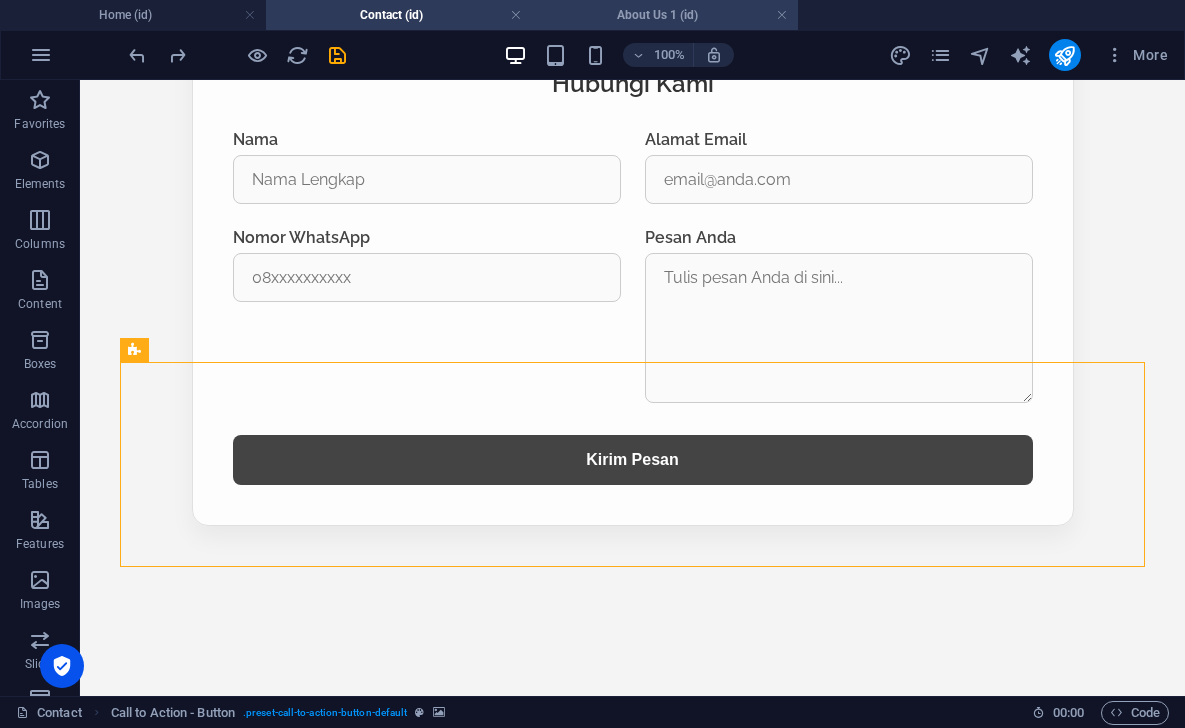 click on "About Us 1 (id)" at bounding box center (665, 15) 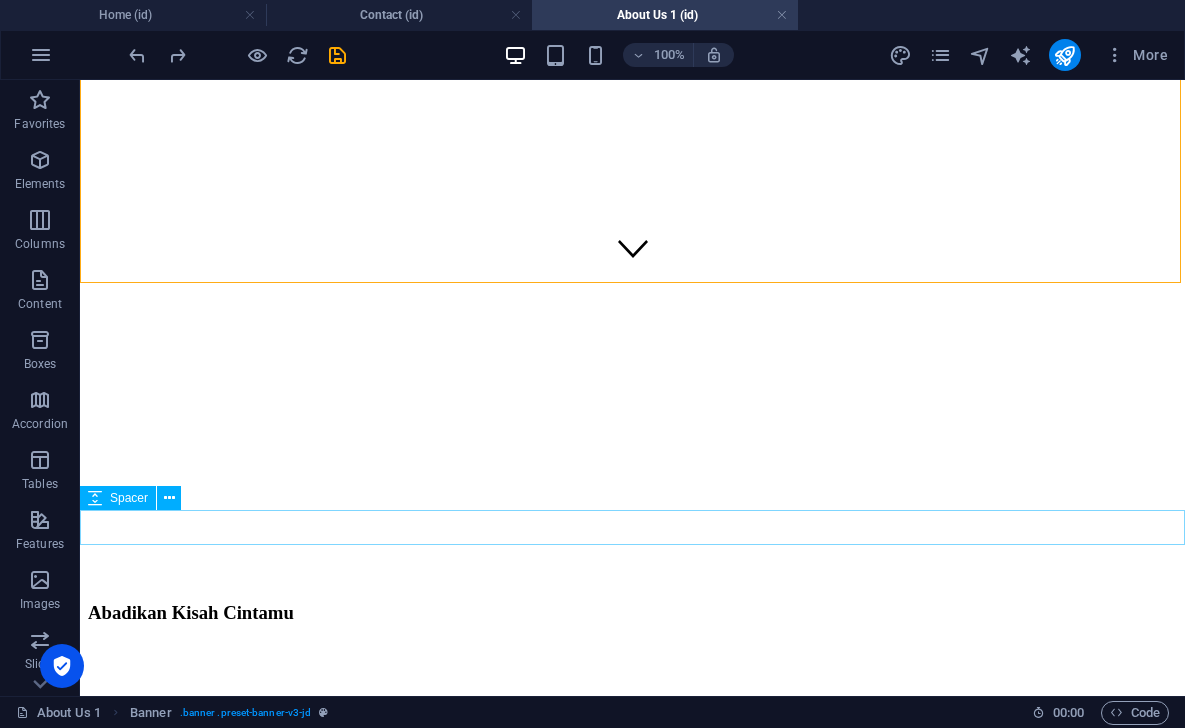 click at bounding box center (632, 836) 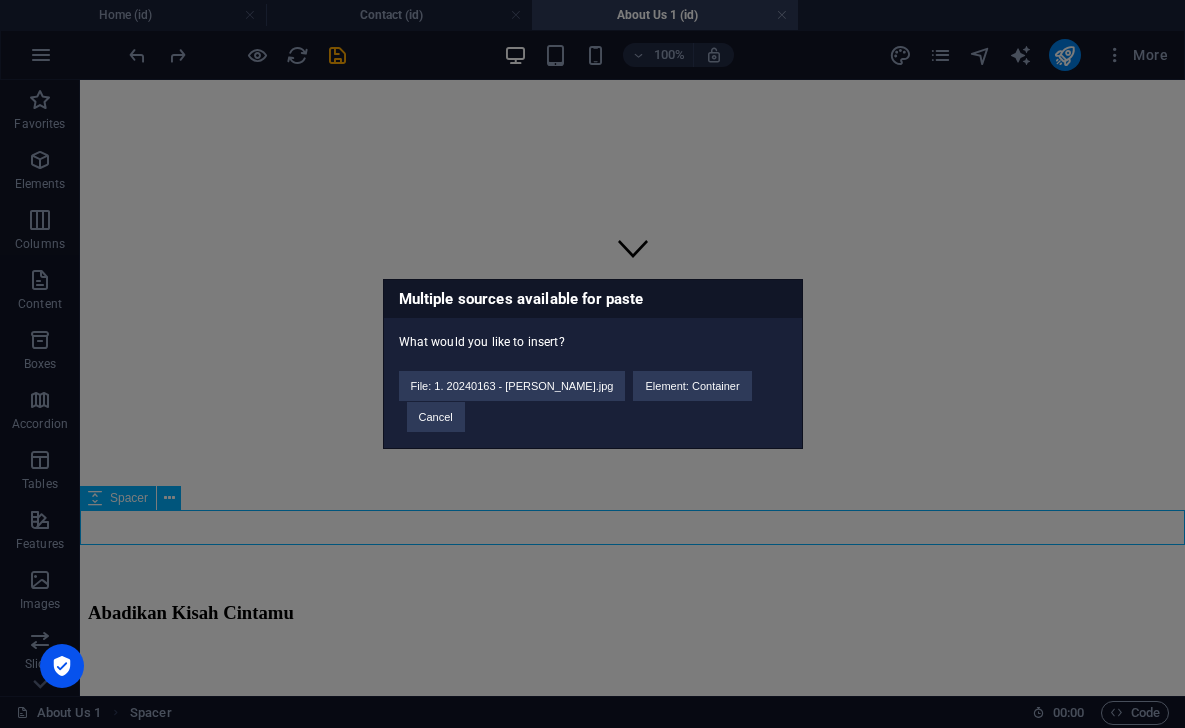 type 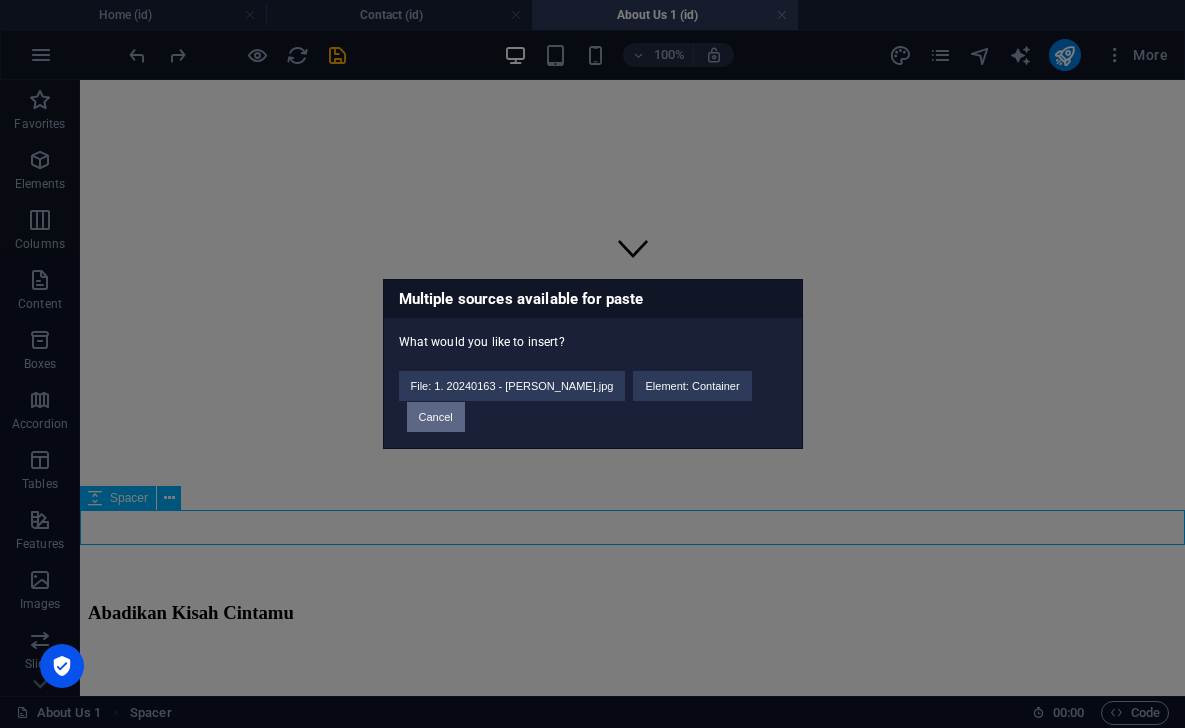 click on "Cancel" at bounding box center [436, 417] 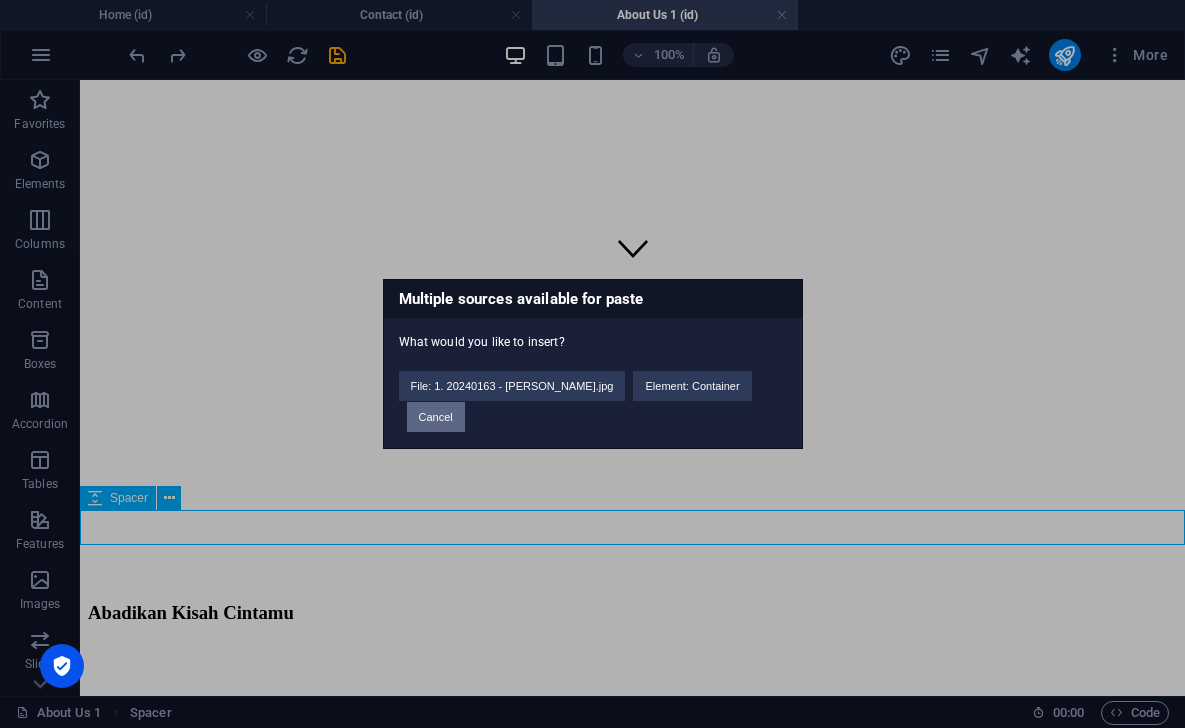 click on "Cancel" at bounding box center (436, 417) 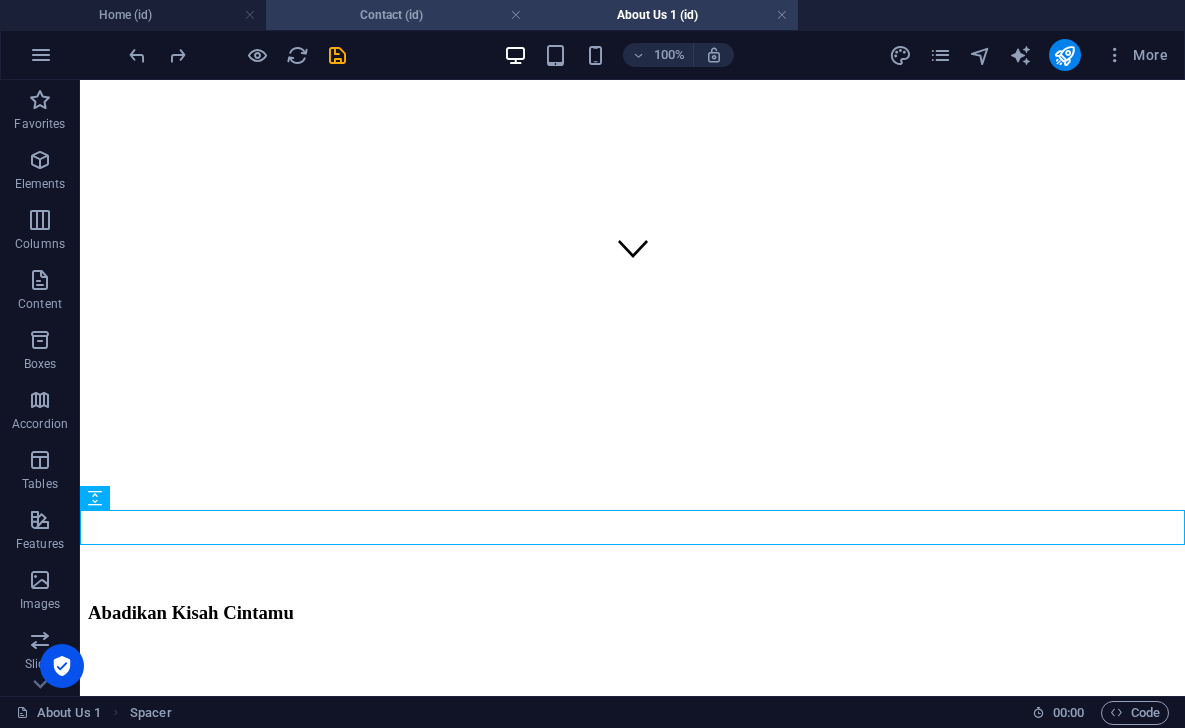 click on "Contact (id)" at bounding box center [399, 15] 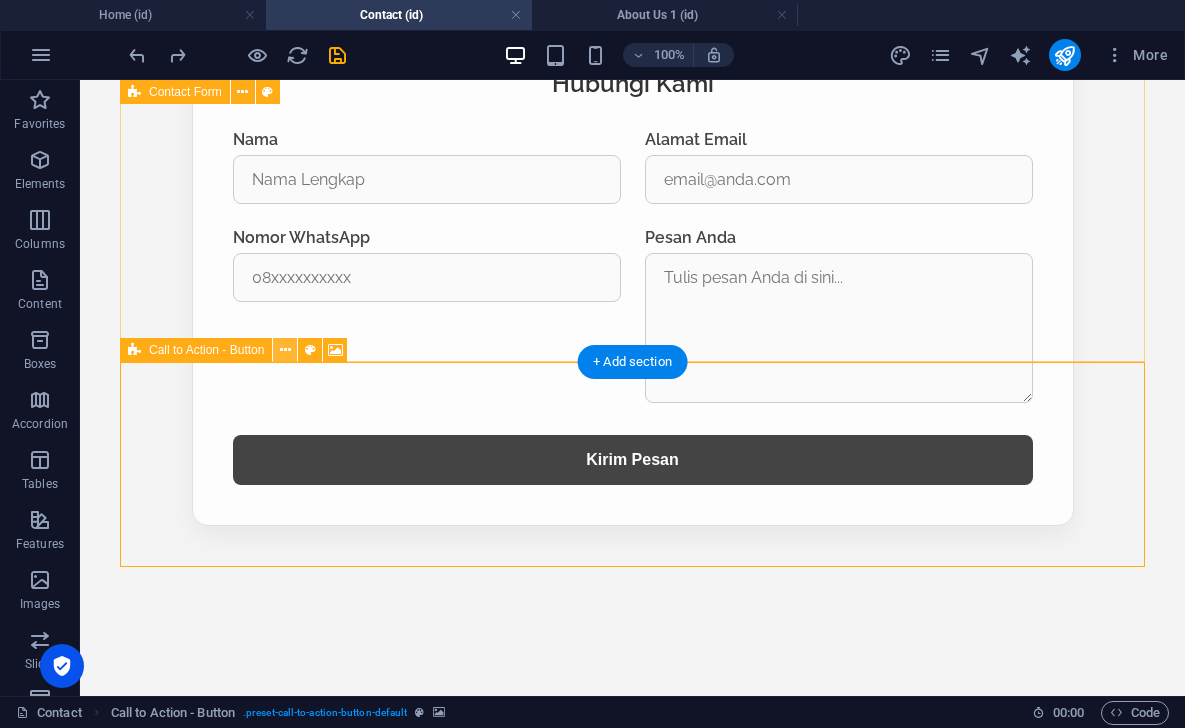 click at bounding box center [285, 350] 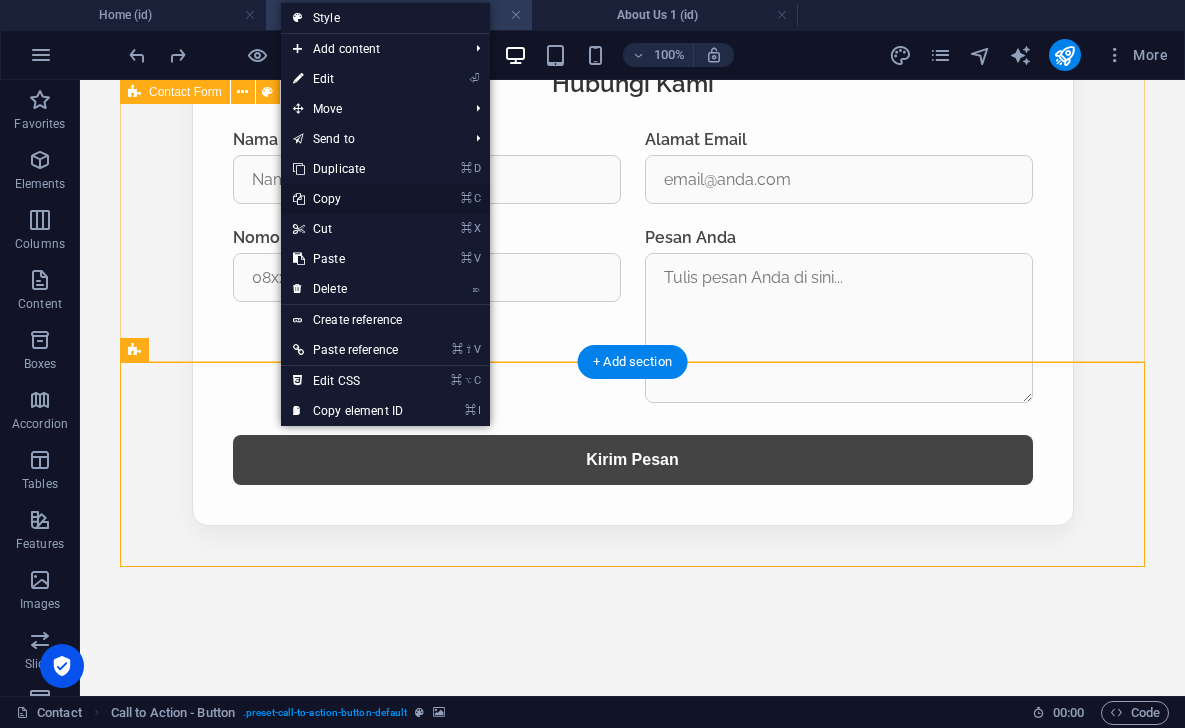 click on "⌘ C  Copy" at bounding box center [348, 199] 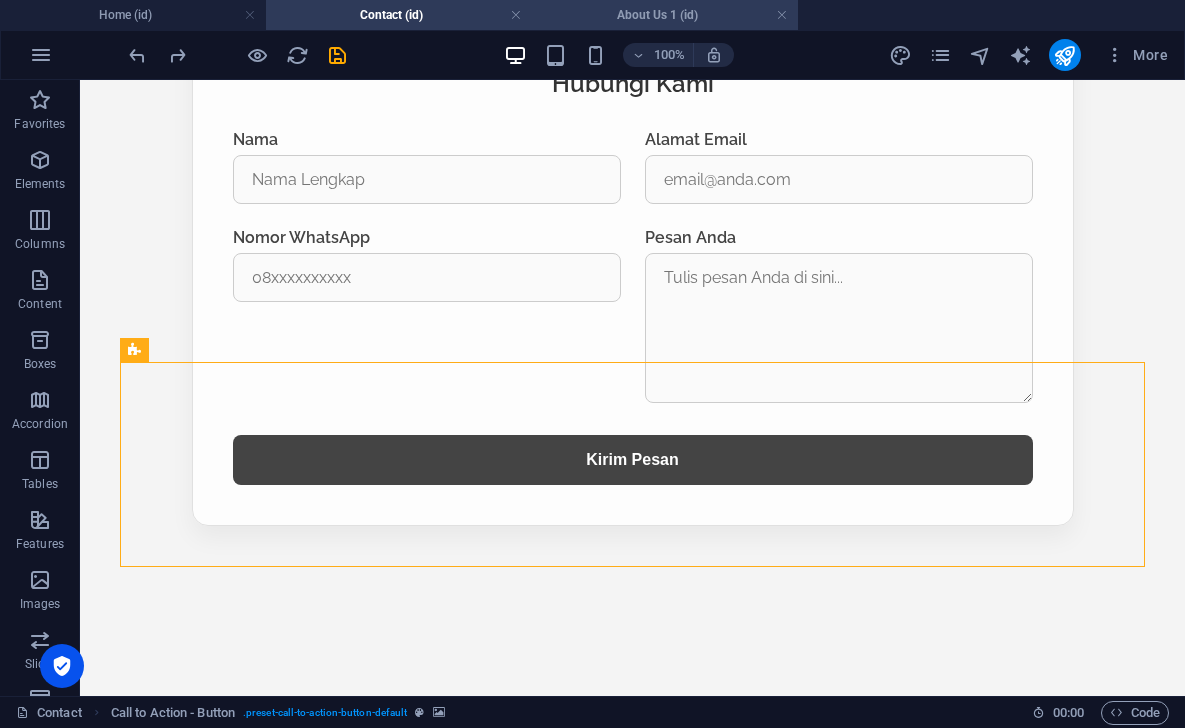 click on "About Us 1 (id)" at bounding box center [665, 15] 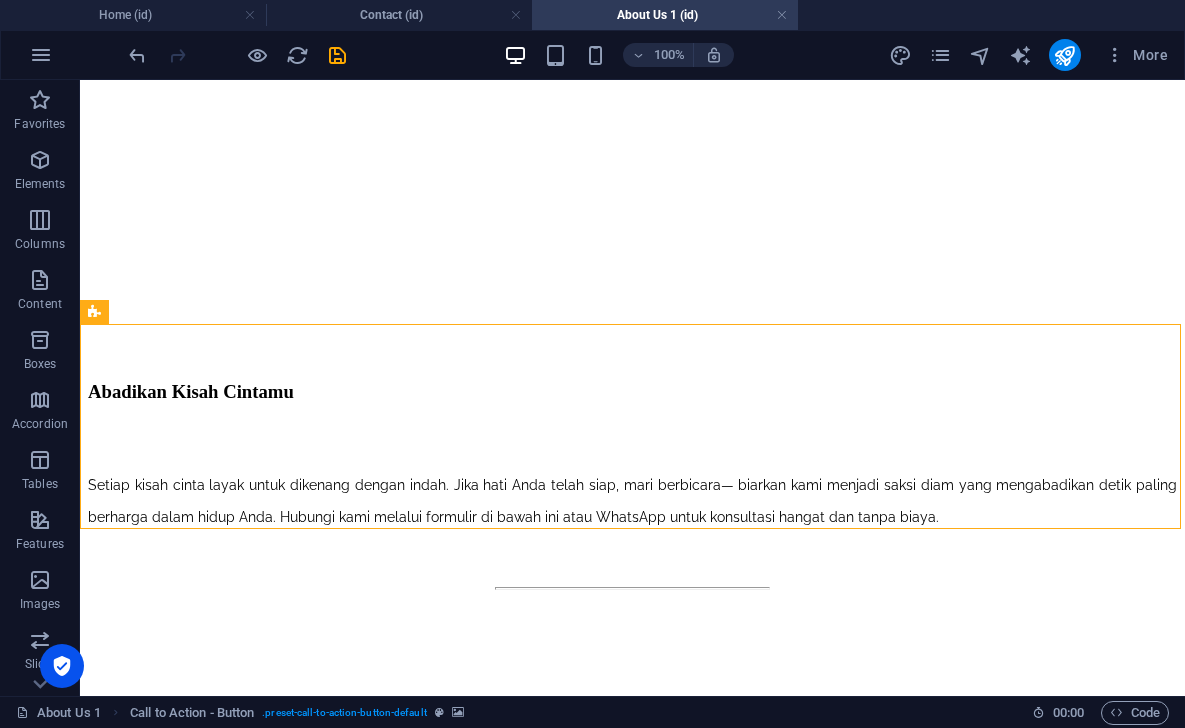 click at bounding box center [632, 633] 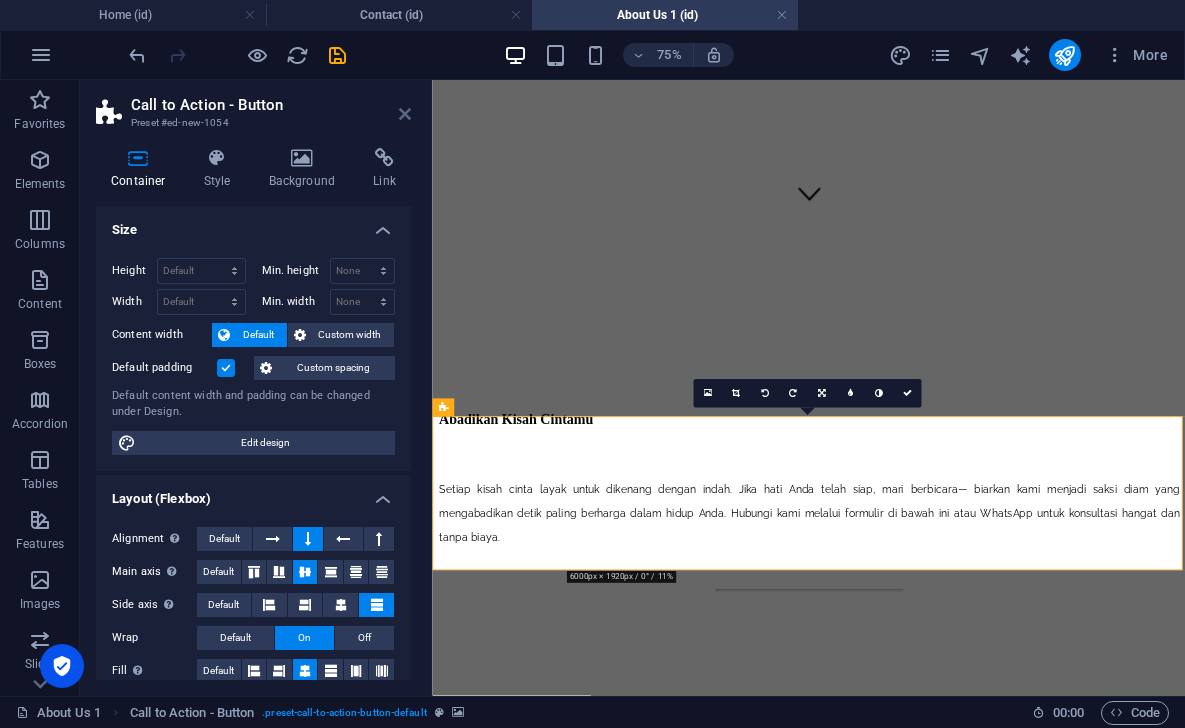 click at bounding box center (405, 114) 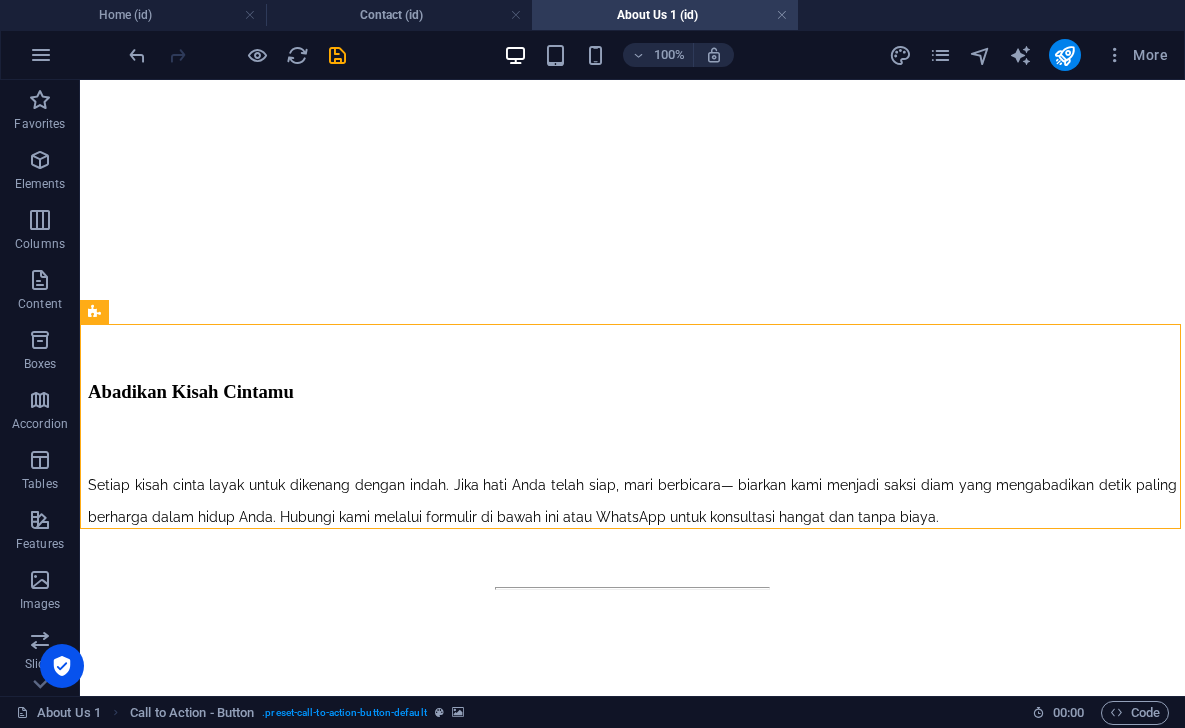 click at bounding box center (632, 633) 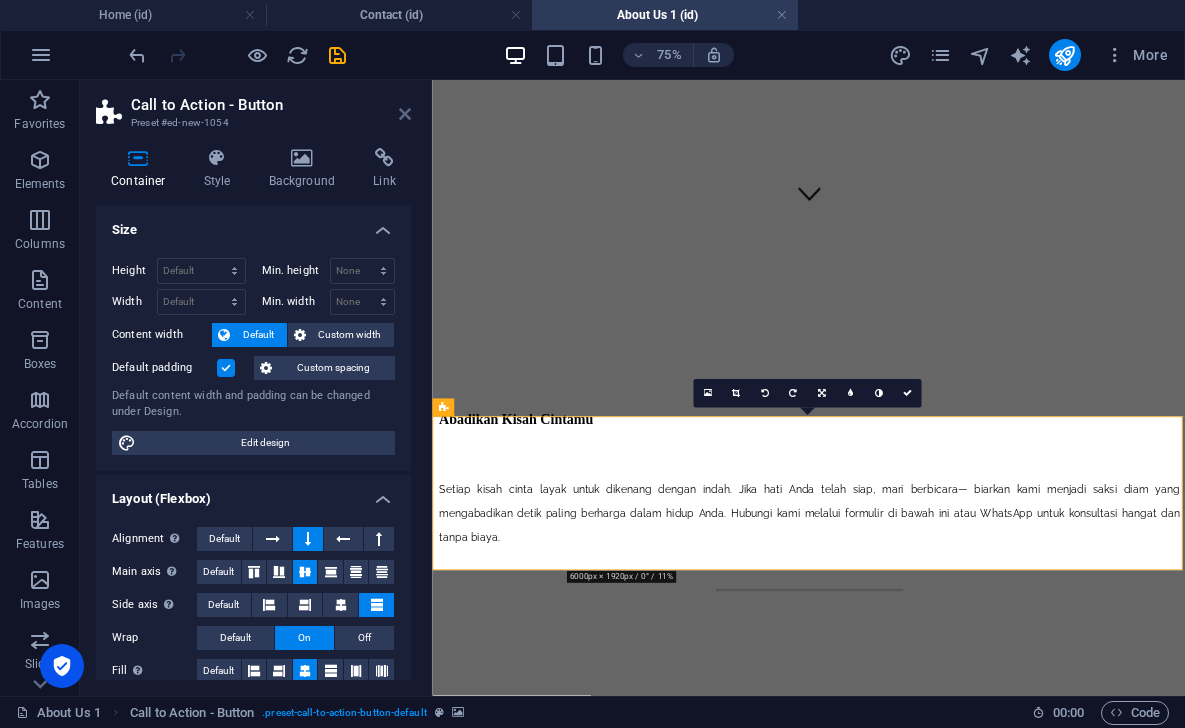 click at bounding box center [405, 114] 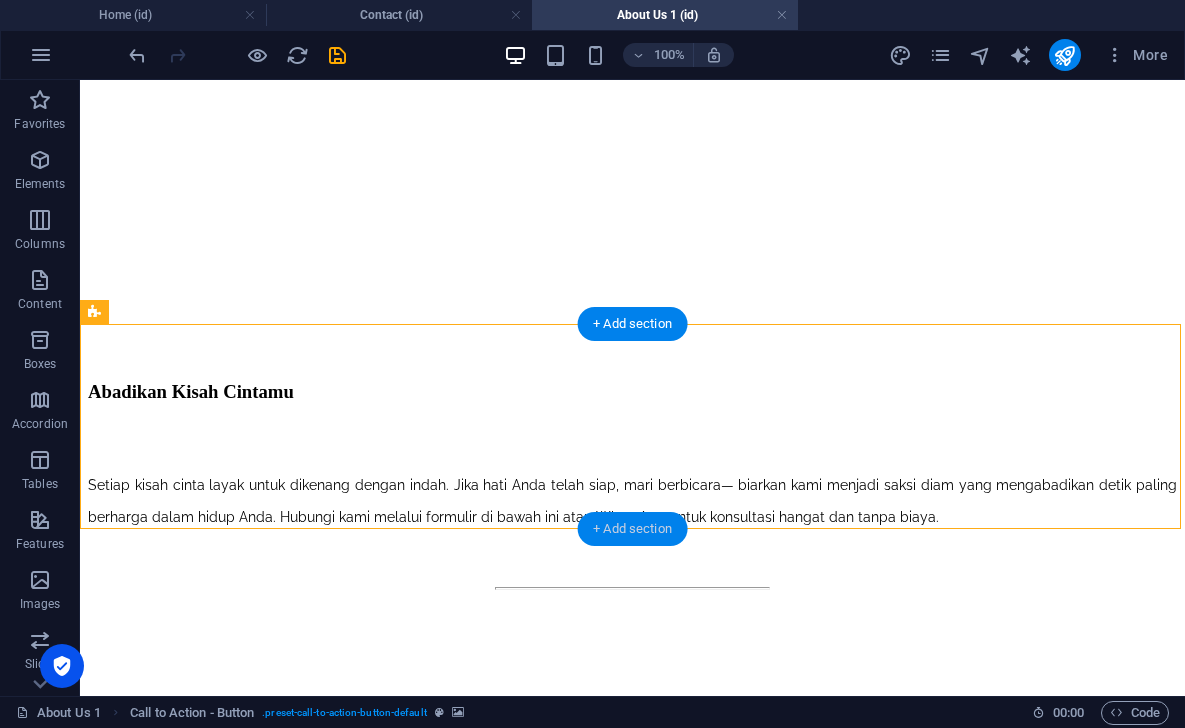 drag, startPoint x: 650, startPoint y: 529, endPoint x: 663, endPoint y: 515, distance: 19.104973 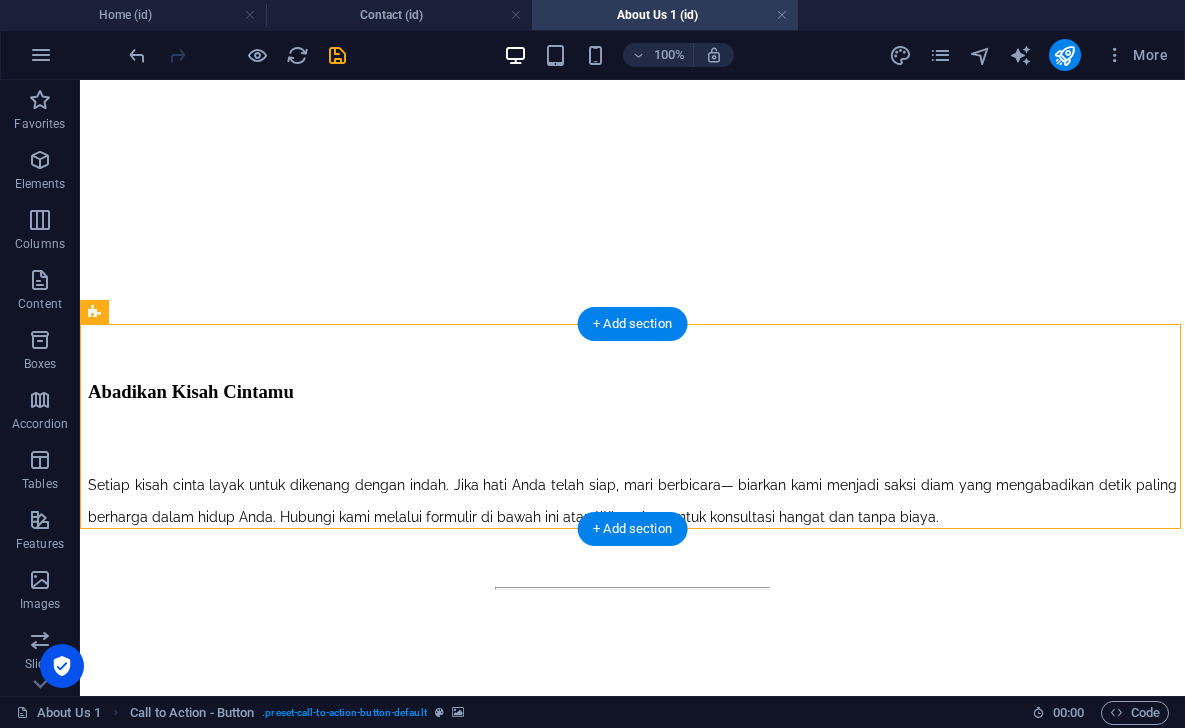 drag, startPoint x: 500, startPoint y: 519, endPoint x: 499, endPoint y: 398, distance: 121.004135 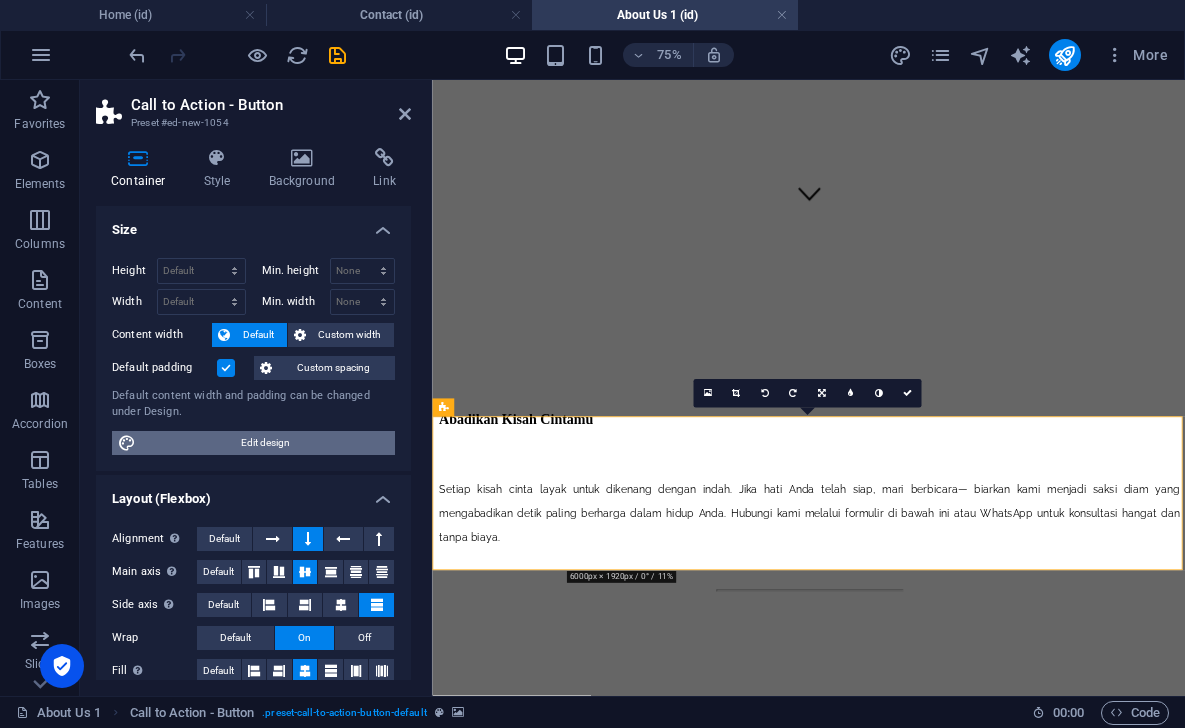 click on "Edit design" at bounding box center [265, 443] 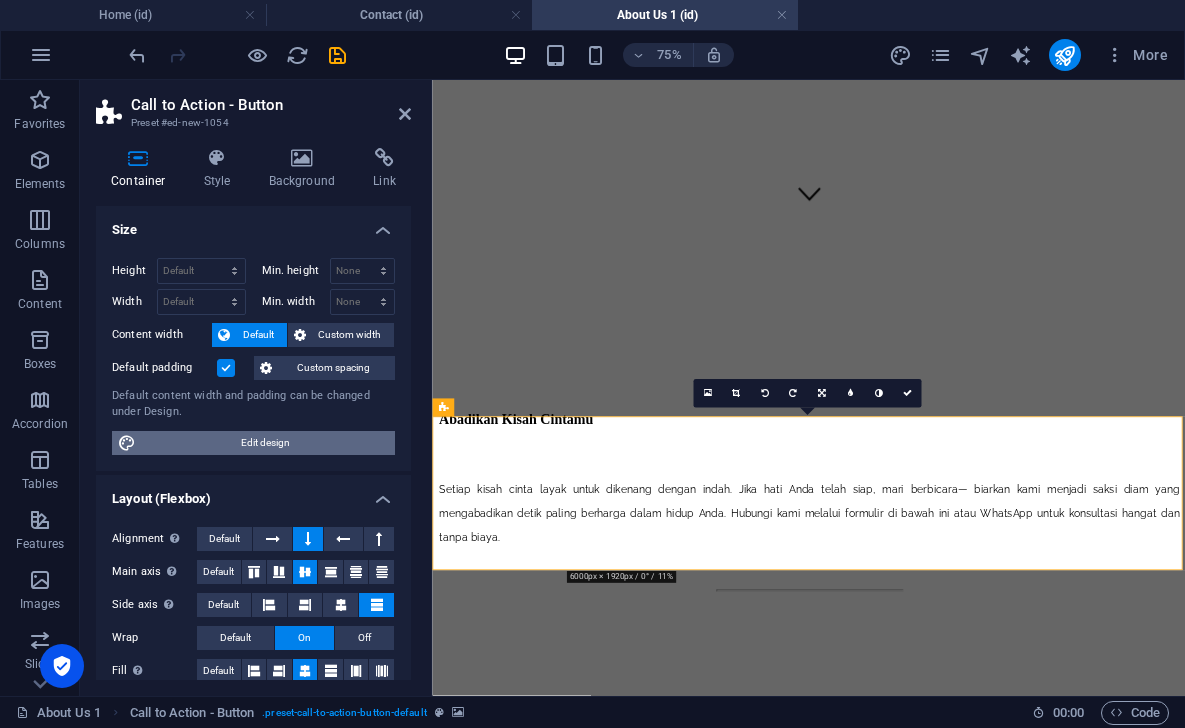 select on "rem" 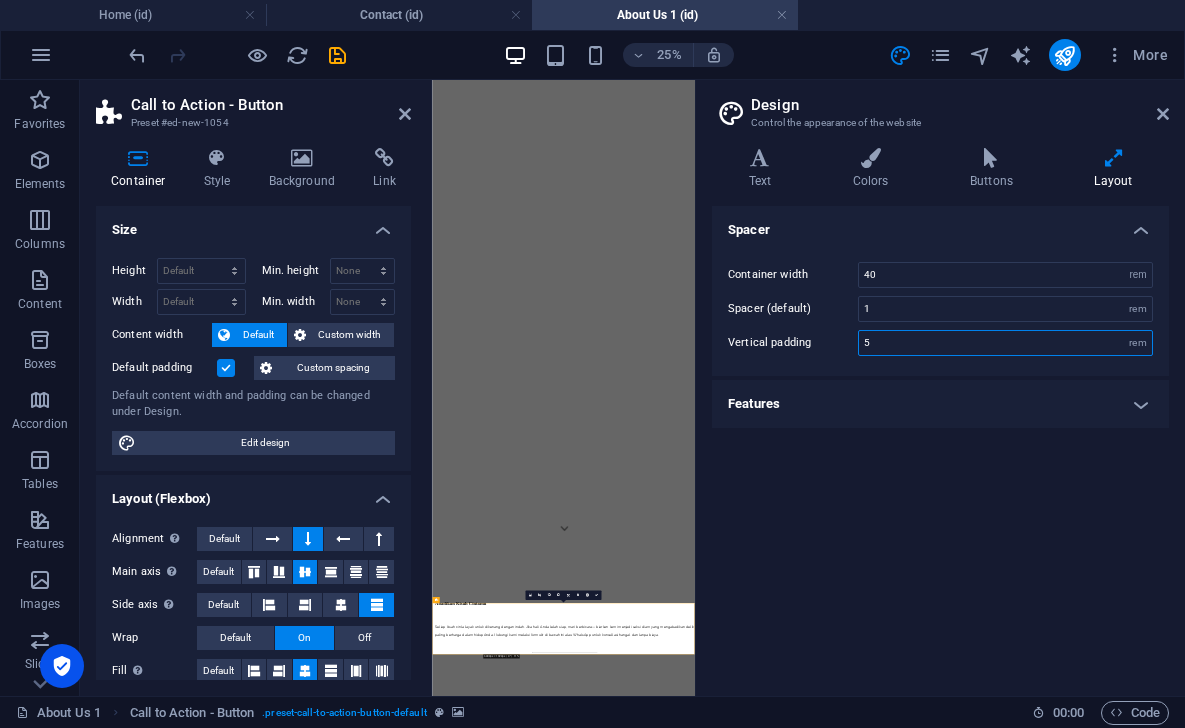 drag, startPoint x: 884, startPoint y: 346, endPoint x: 839, endPoint y: 346, distance: 45 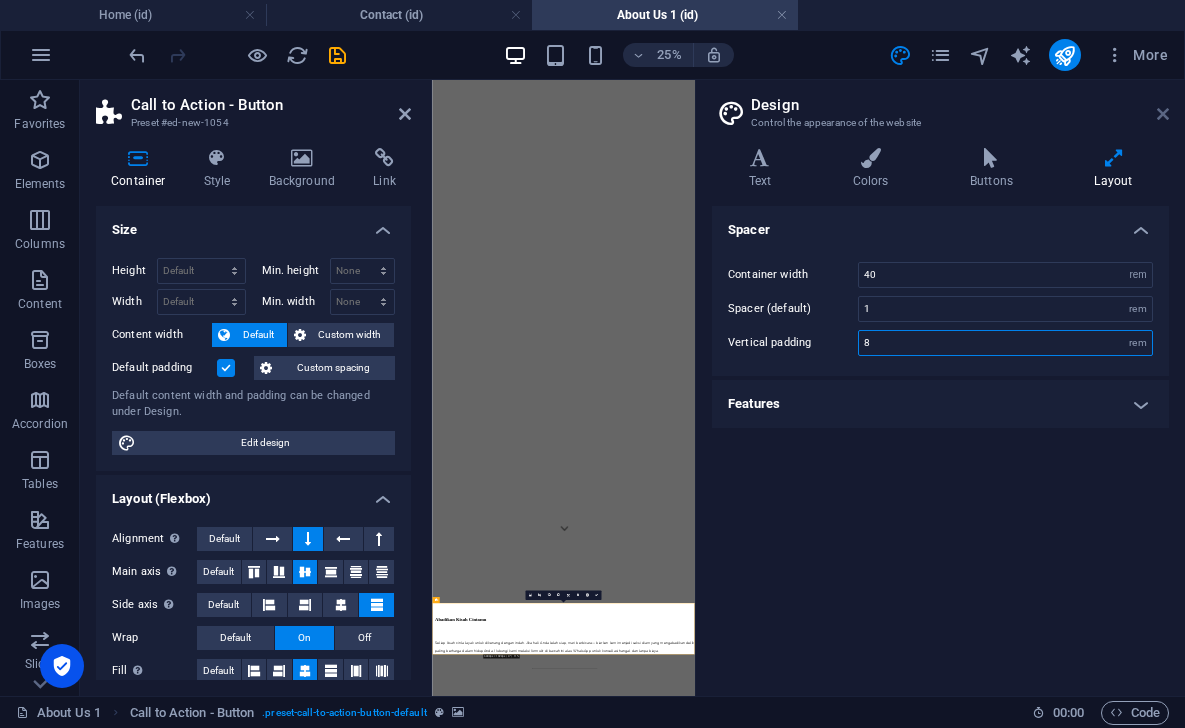 type on "8" 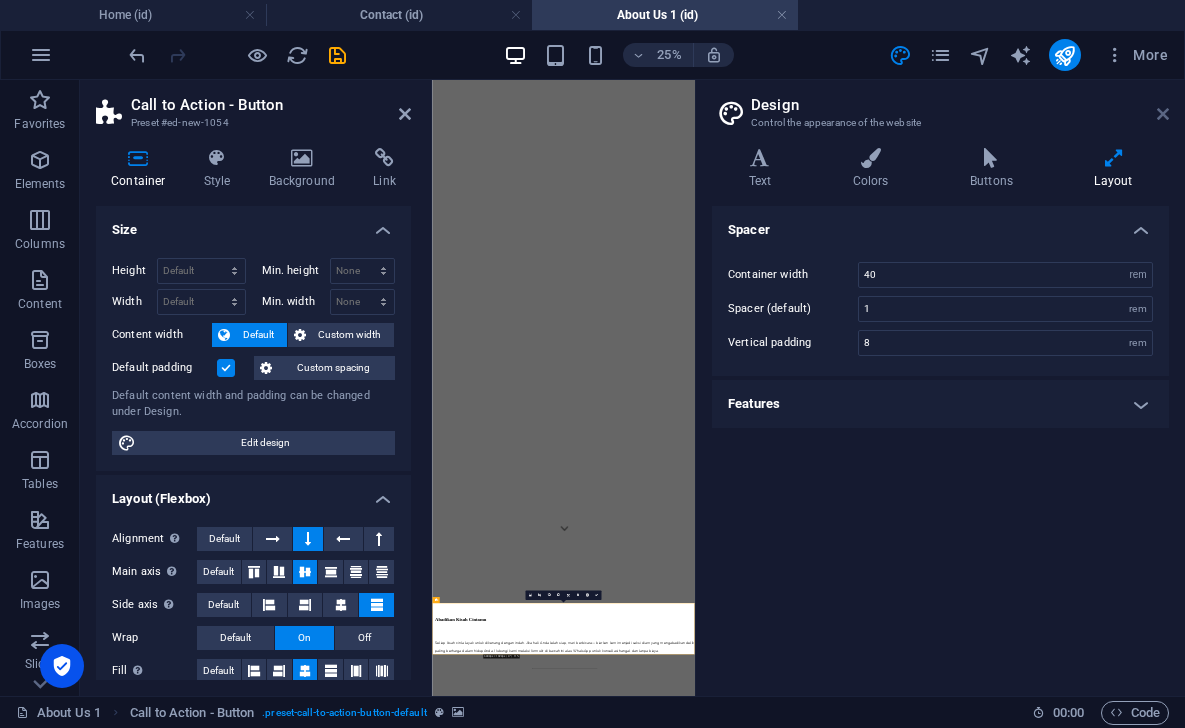 click at bounding box center [1163, 114] 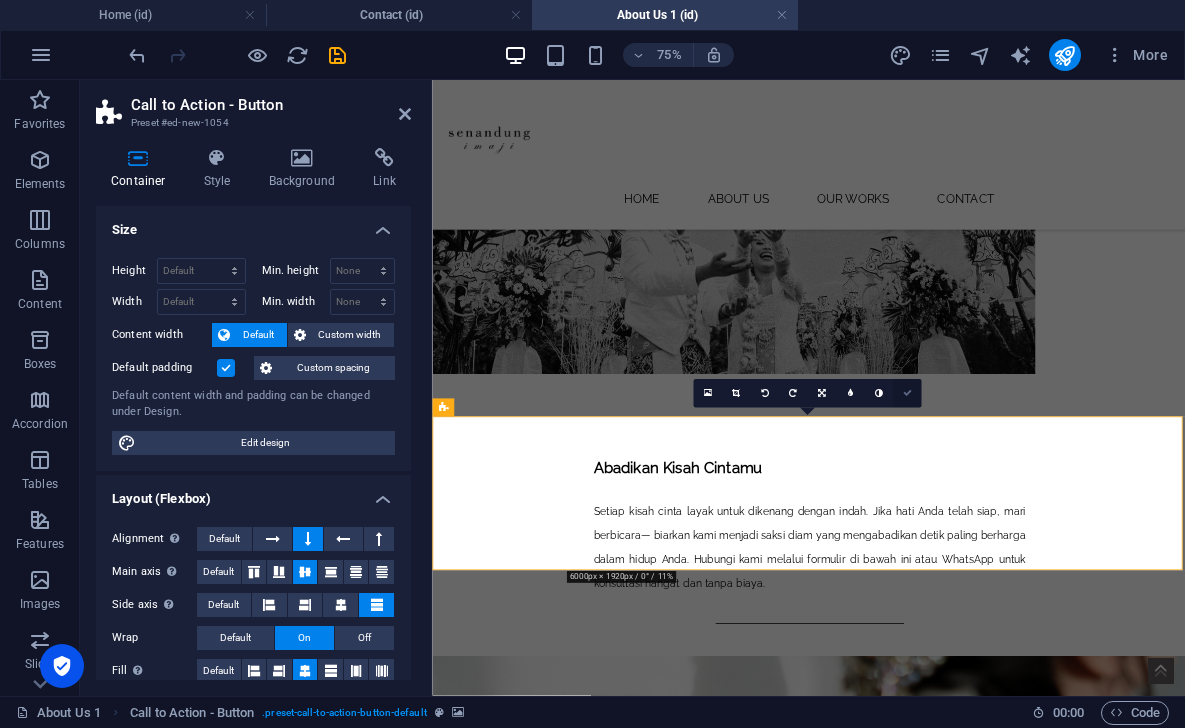 click at bounding box center (906, 393) 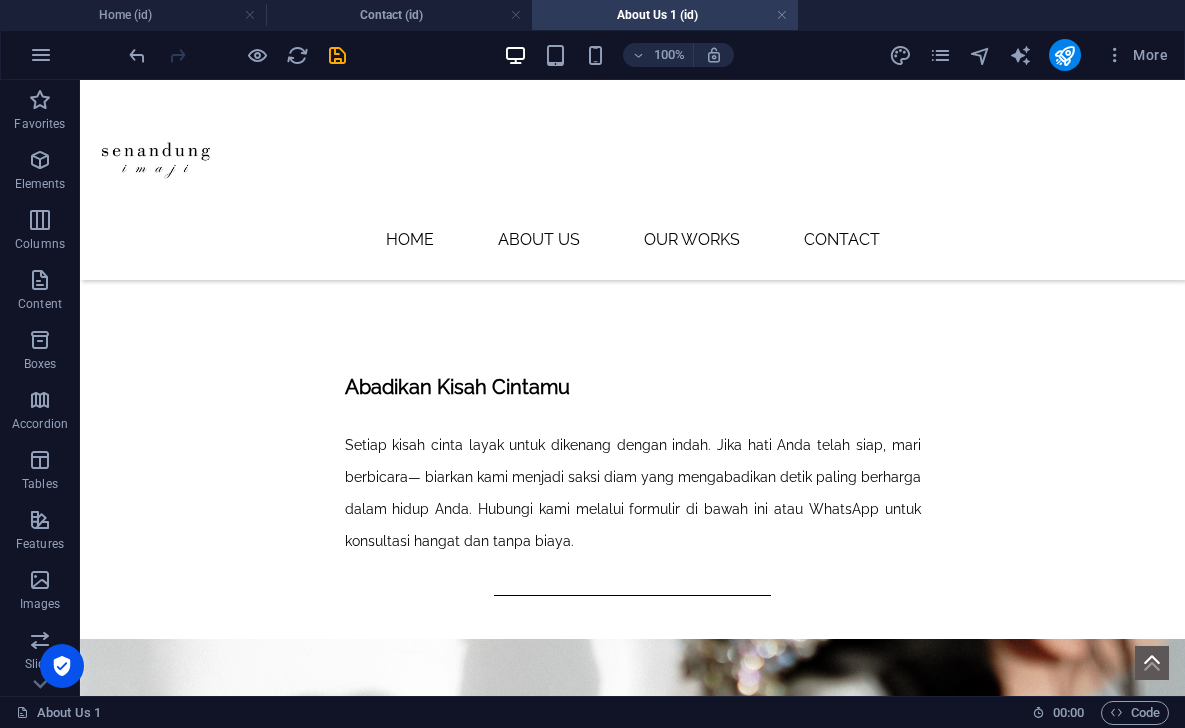 scroll, scrollTop: 634, scrollLeft: 0, axis: vertical 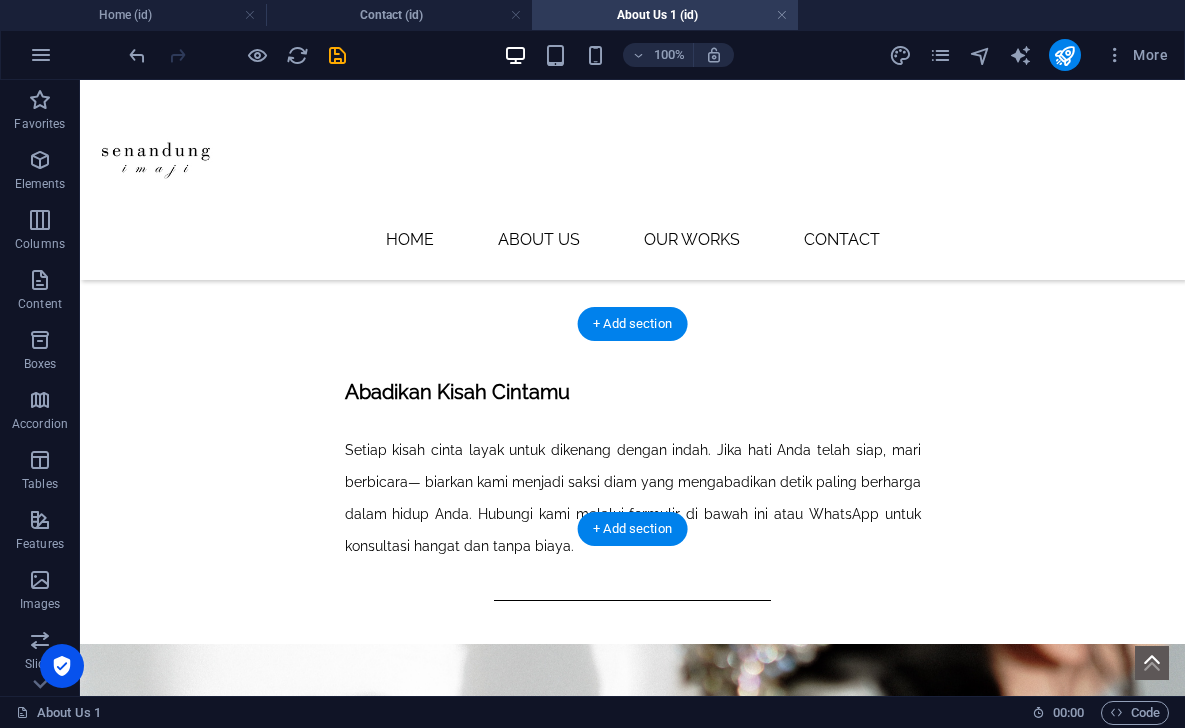click at bounding box center (632, 746) 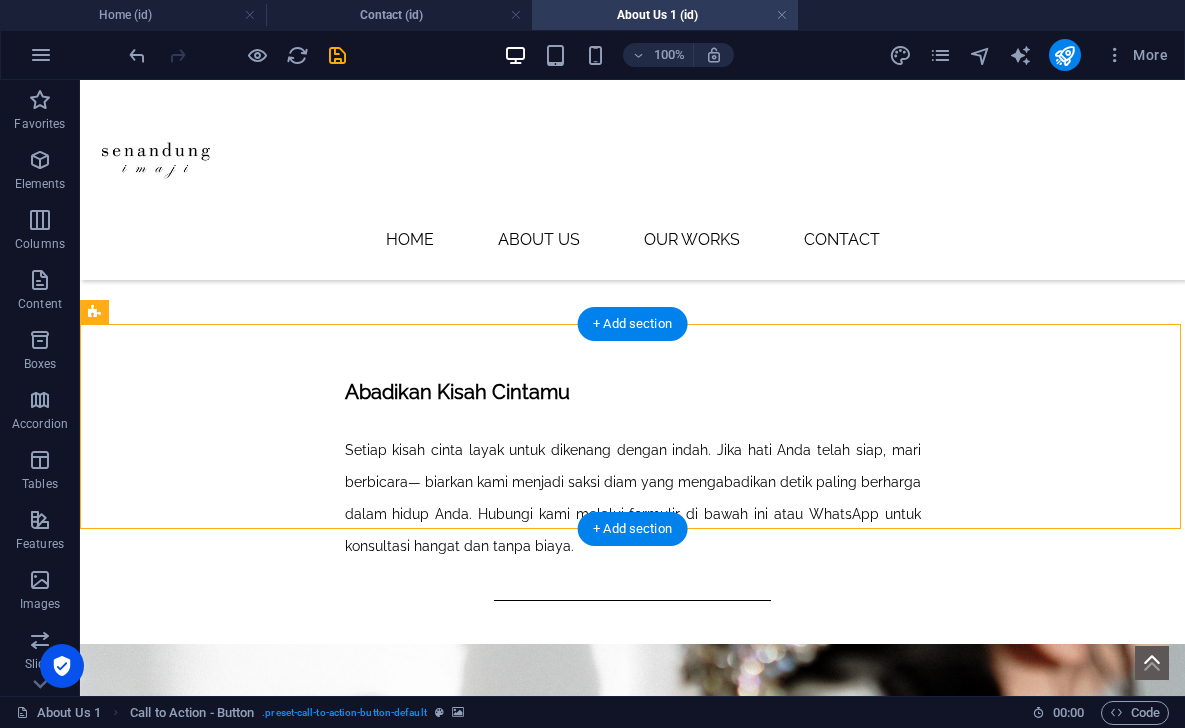 click at bounding box center [632, 746] 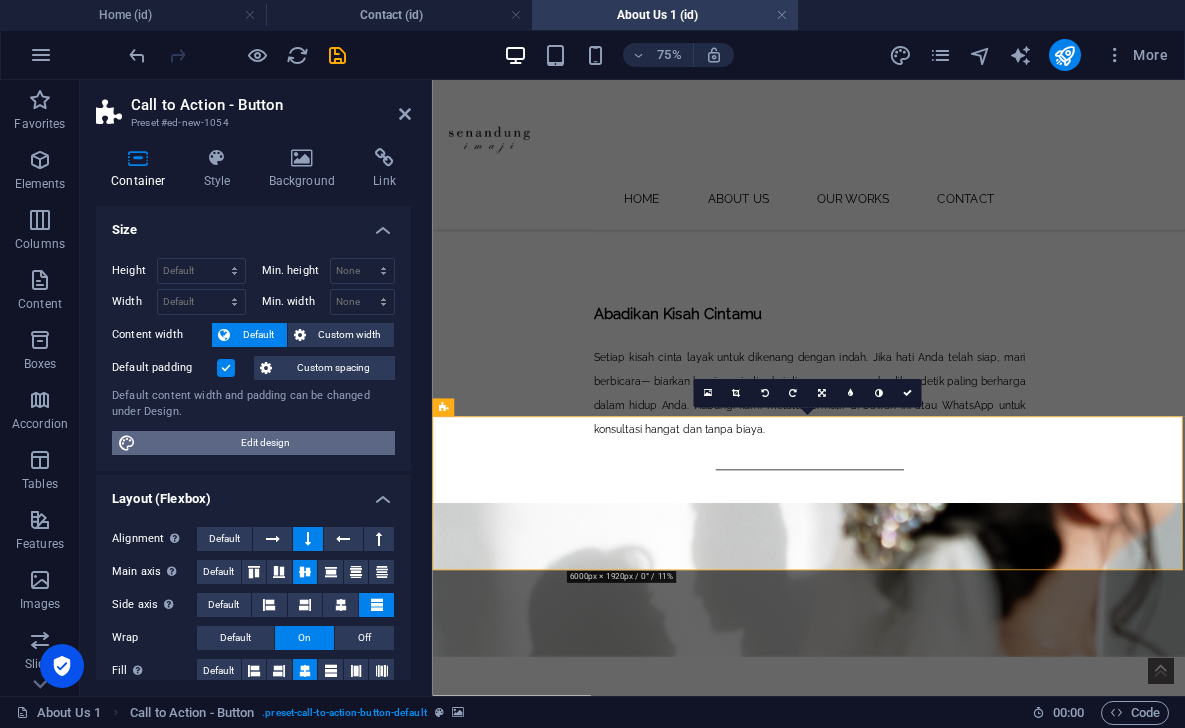 click on "Edit design" at bounding box center [265, 443] 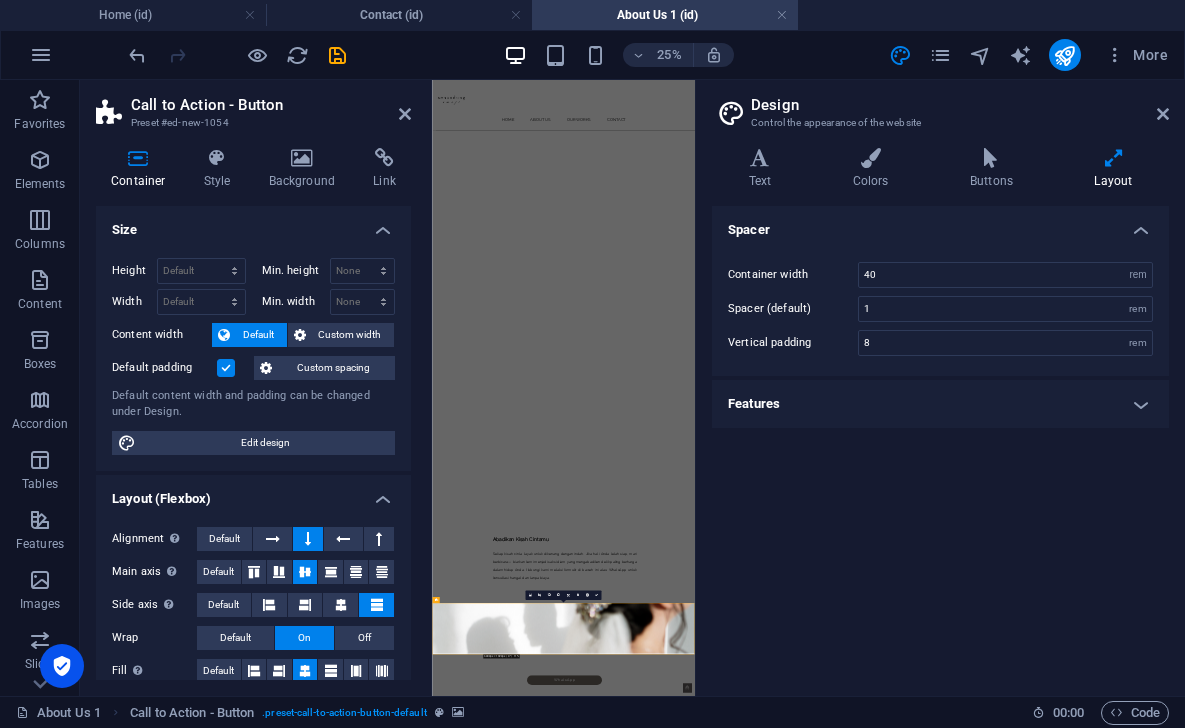 click at bounding box center (1113, 158) 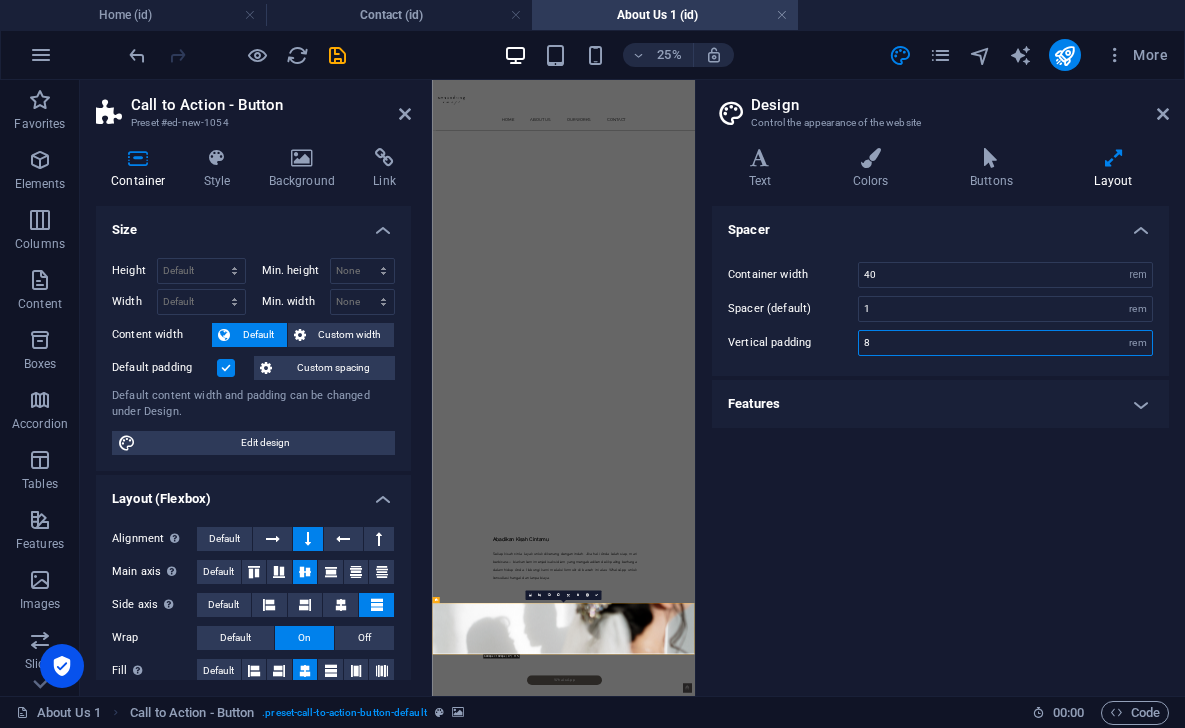 drag, startPoint x: 893, startPoint y: 344, endPoint x: 817, endPoint y: 344, distance: 76 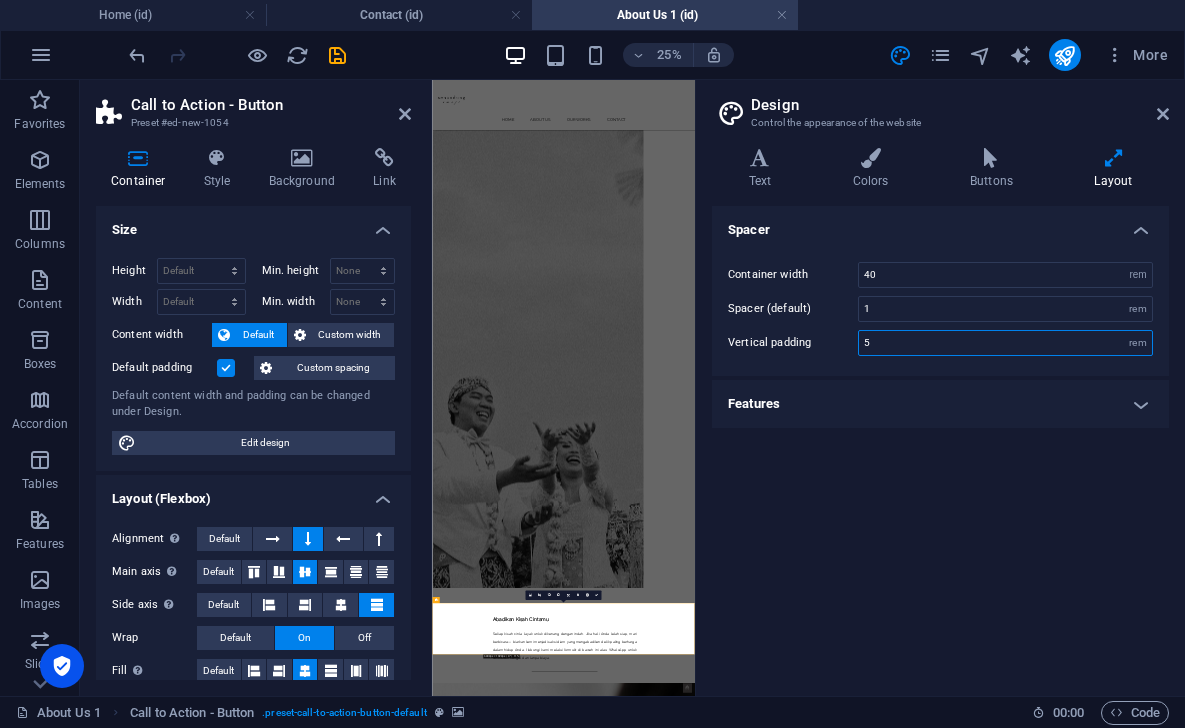 type on "5" 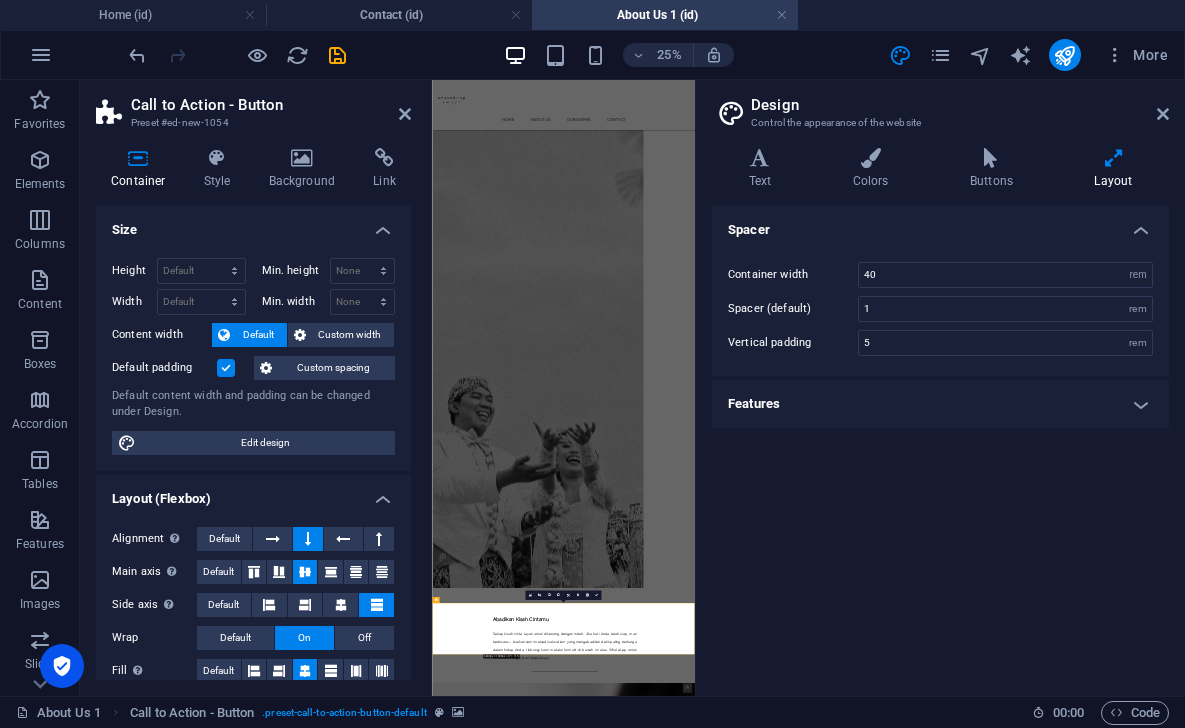 click on "Features" at bounding box center (940, 404) 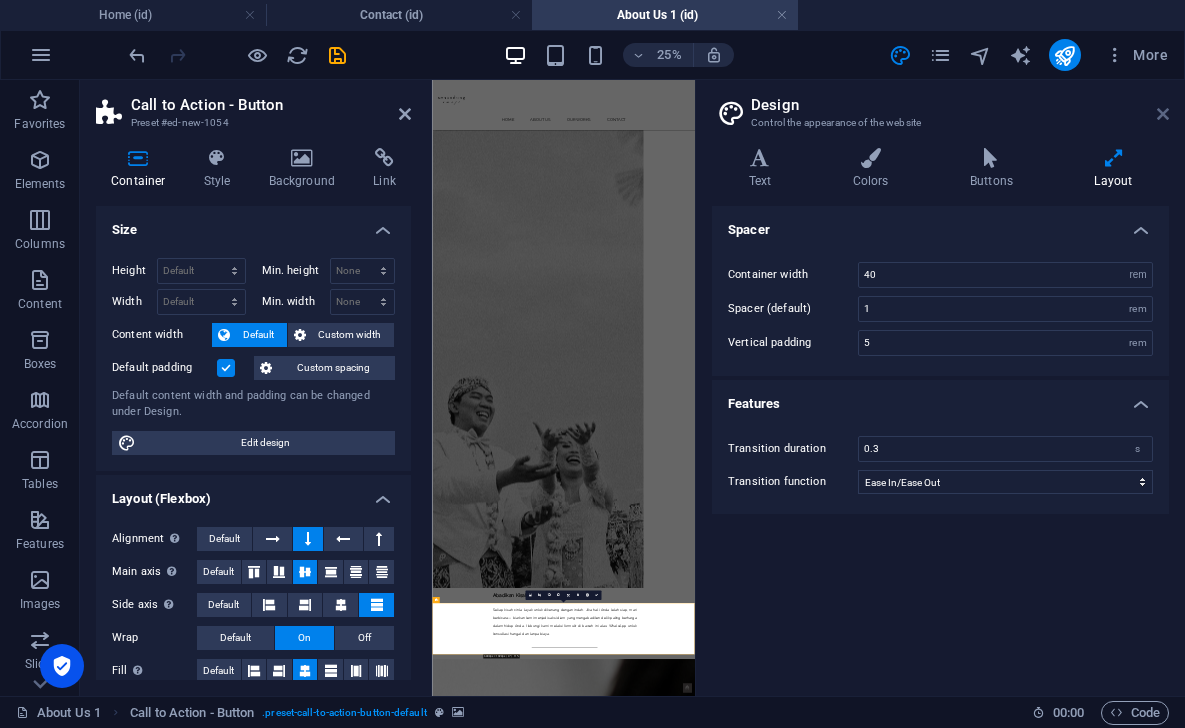 click at bounding box center [1163, 114] 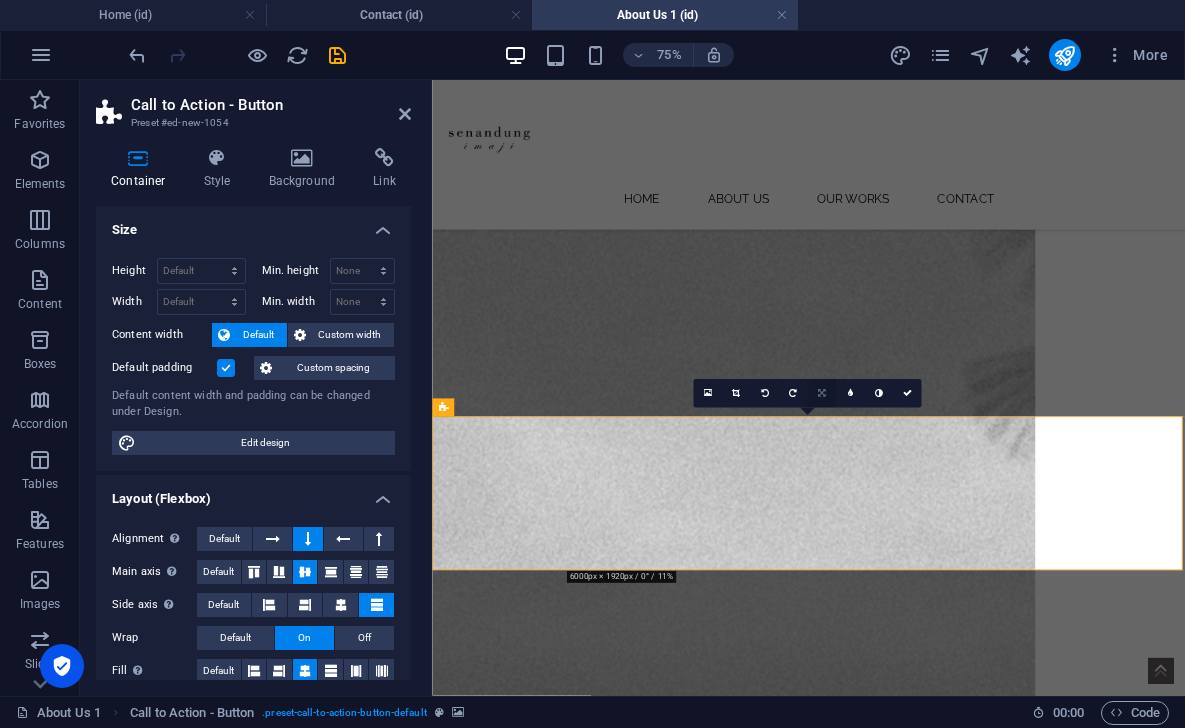 click at bounding box center (821, 393) 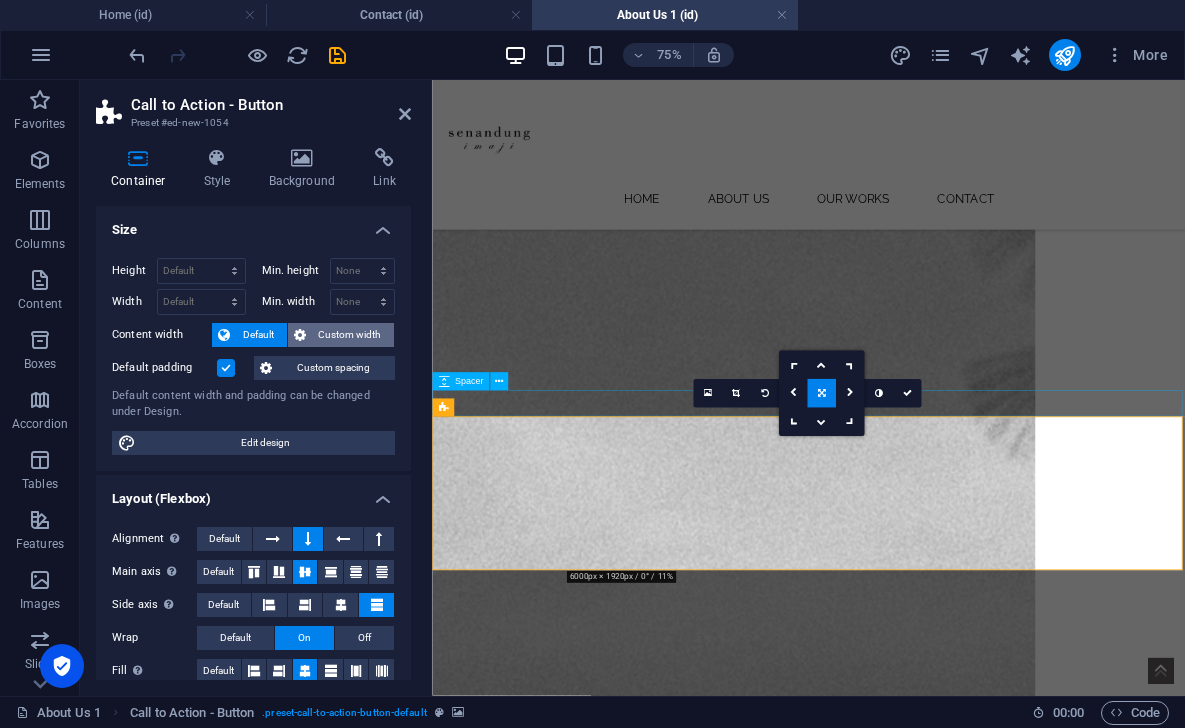click on "Custom width" at bounding box center (350, 335) 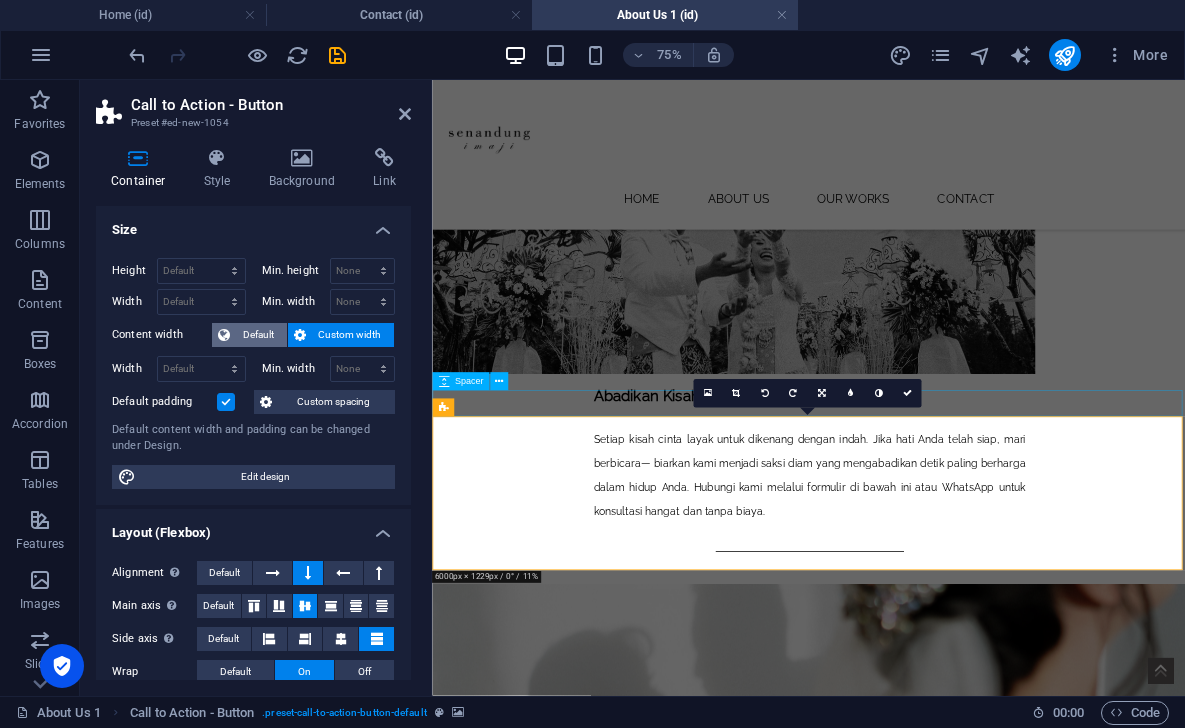 click on "Default" at bounding box center [258, 335] 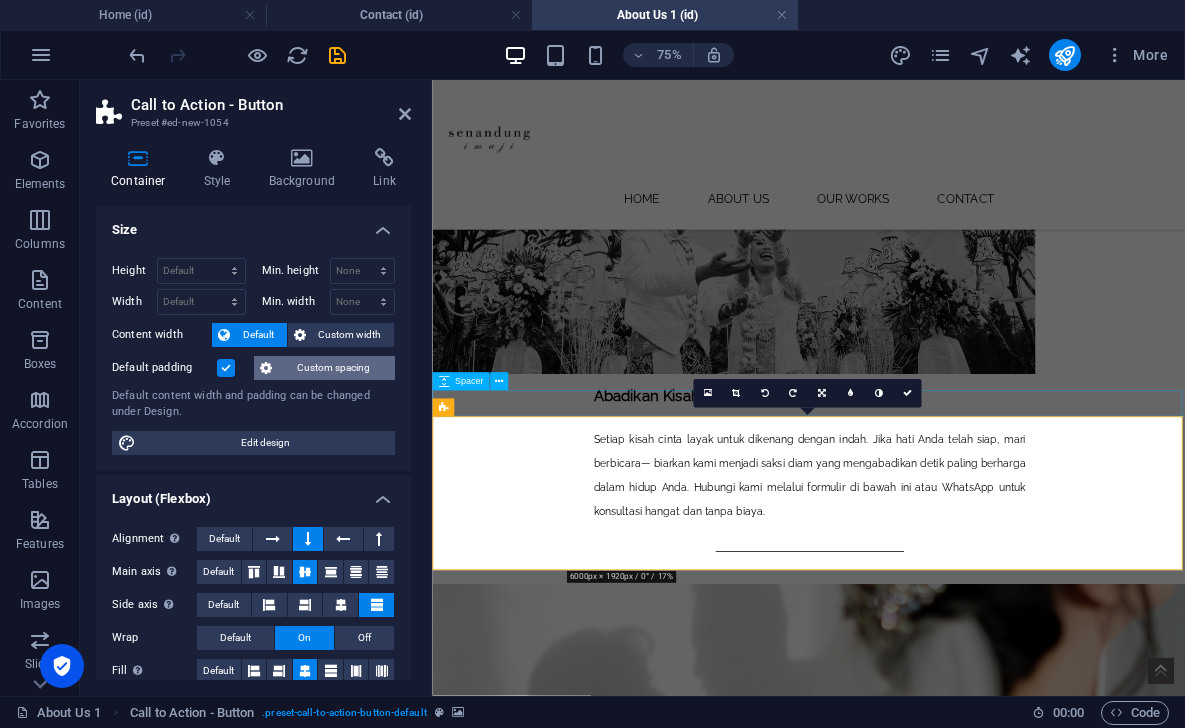 click on "Custom spacing" at bounding box center [333, 368] 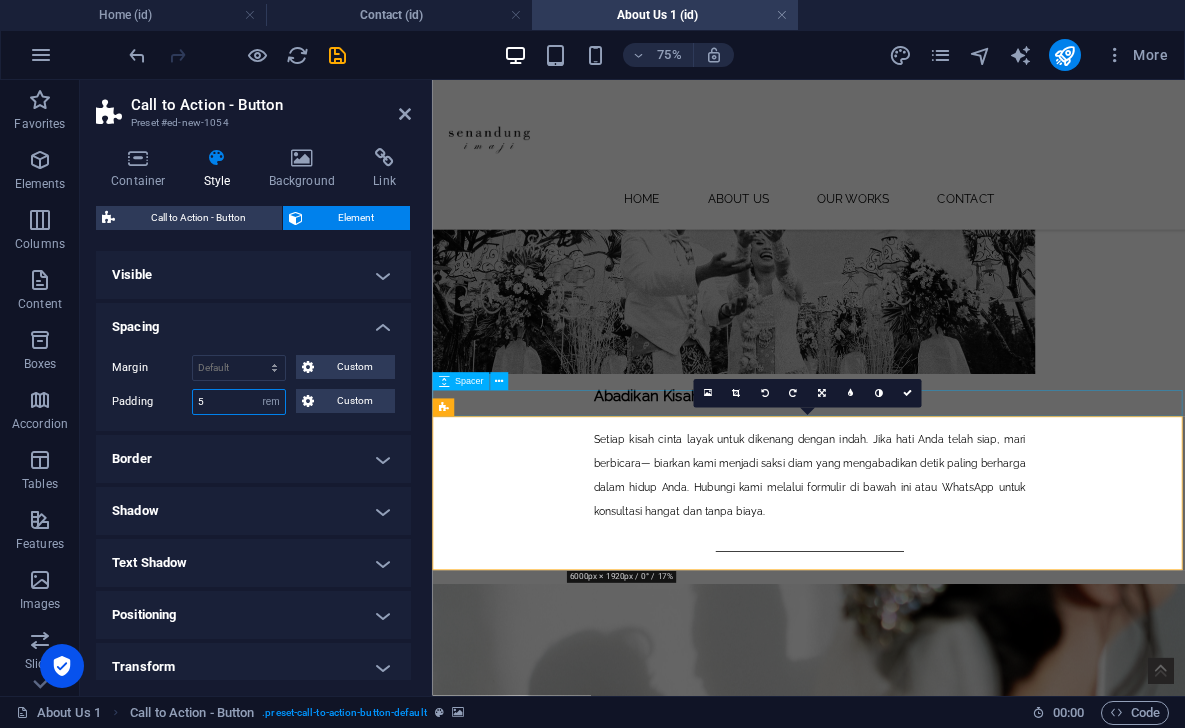 drag, startPoint x: 223, startPoint y: 396, endPoint x: 185, endPoint y: 396, distance: 38 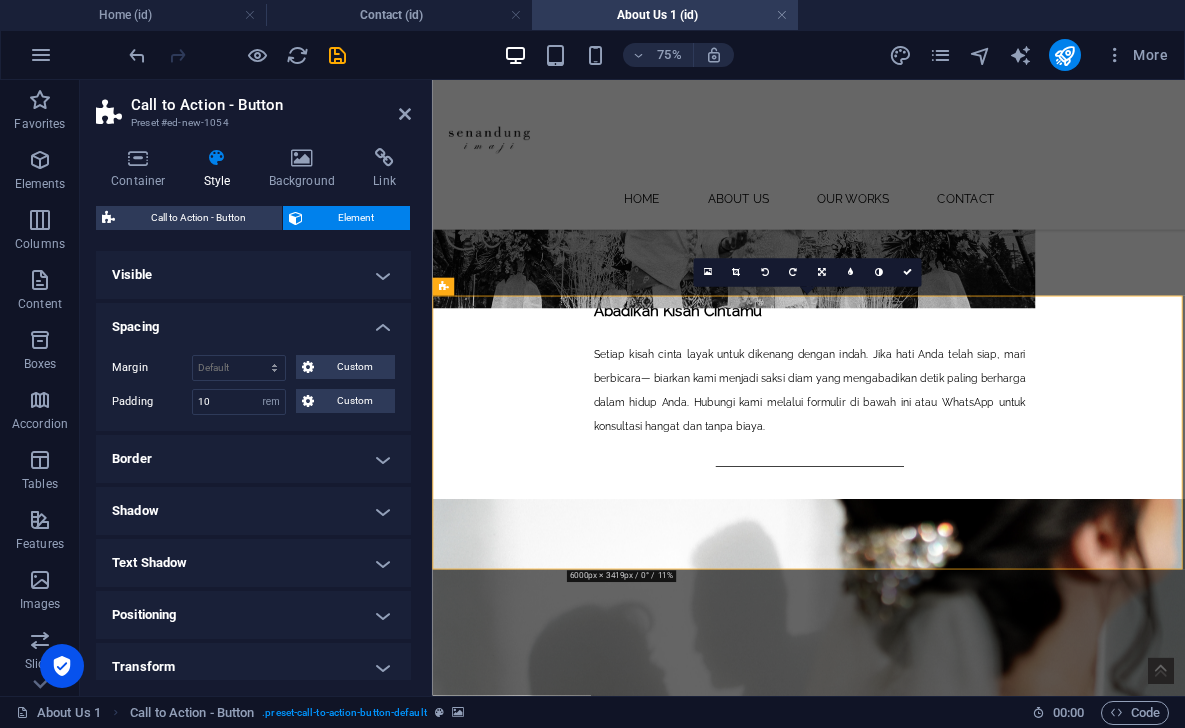 scroll, scrollTop: 743, scrollLeft: 0, axis: vertical 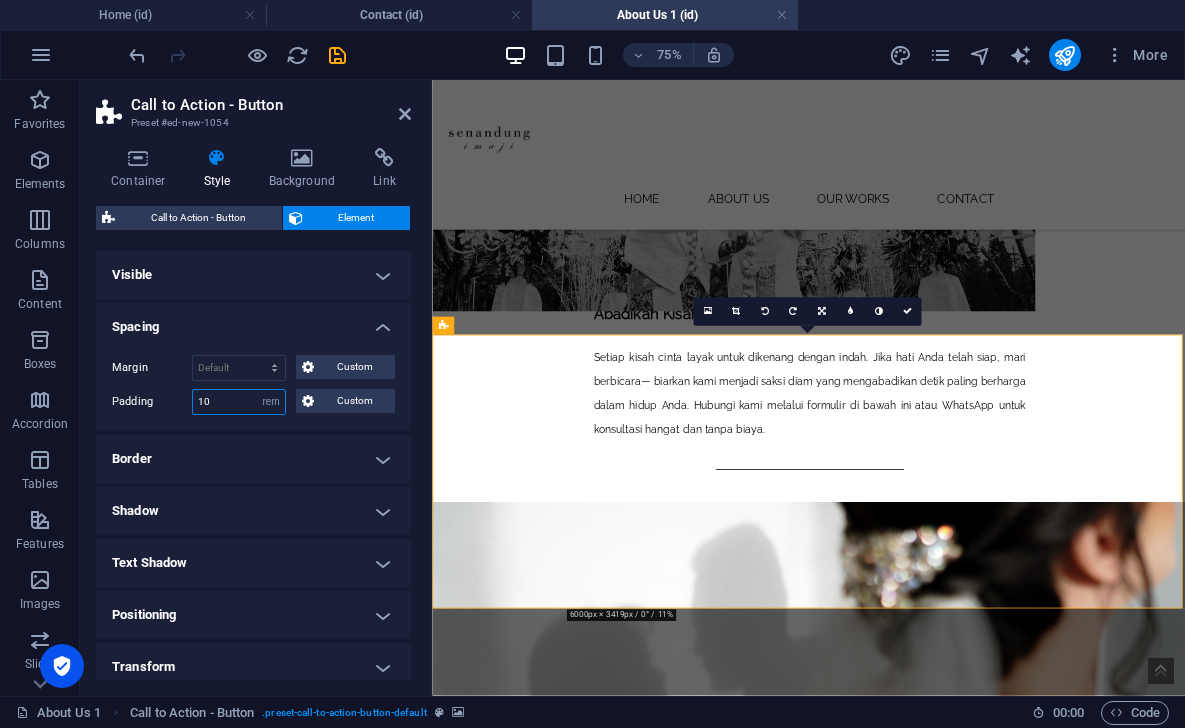 click on "10" at bounding box center (239, 402) 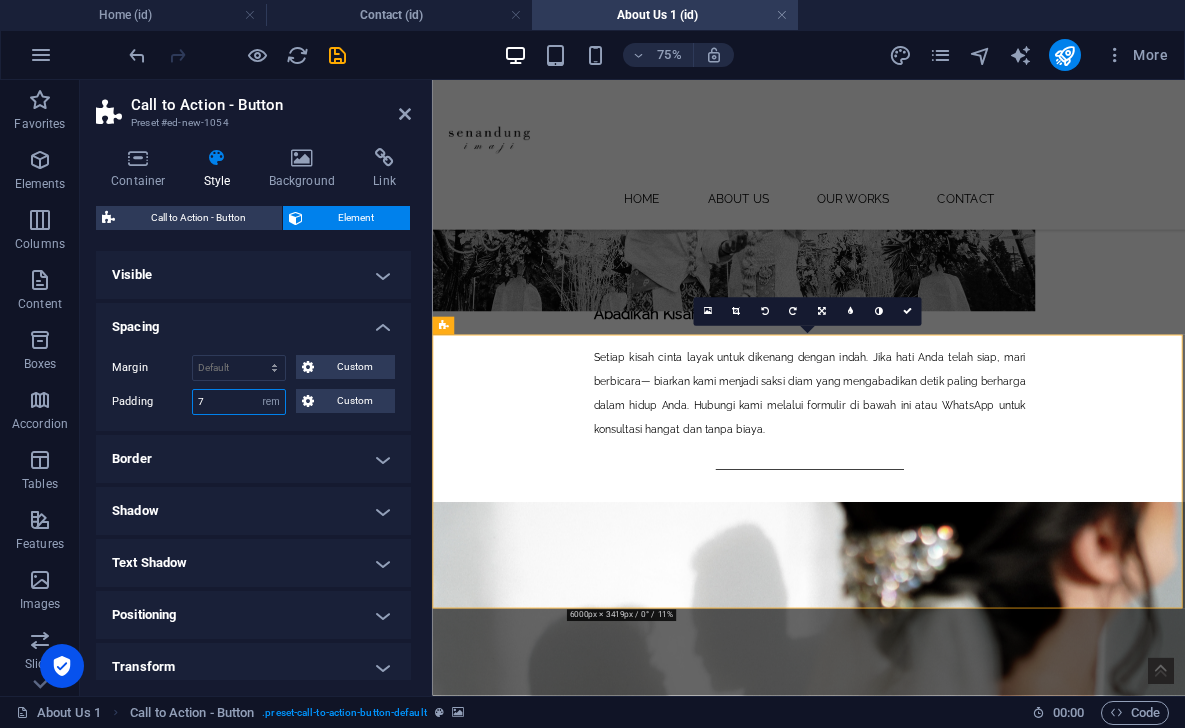 type on "7" 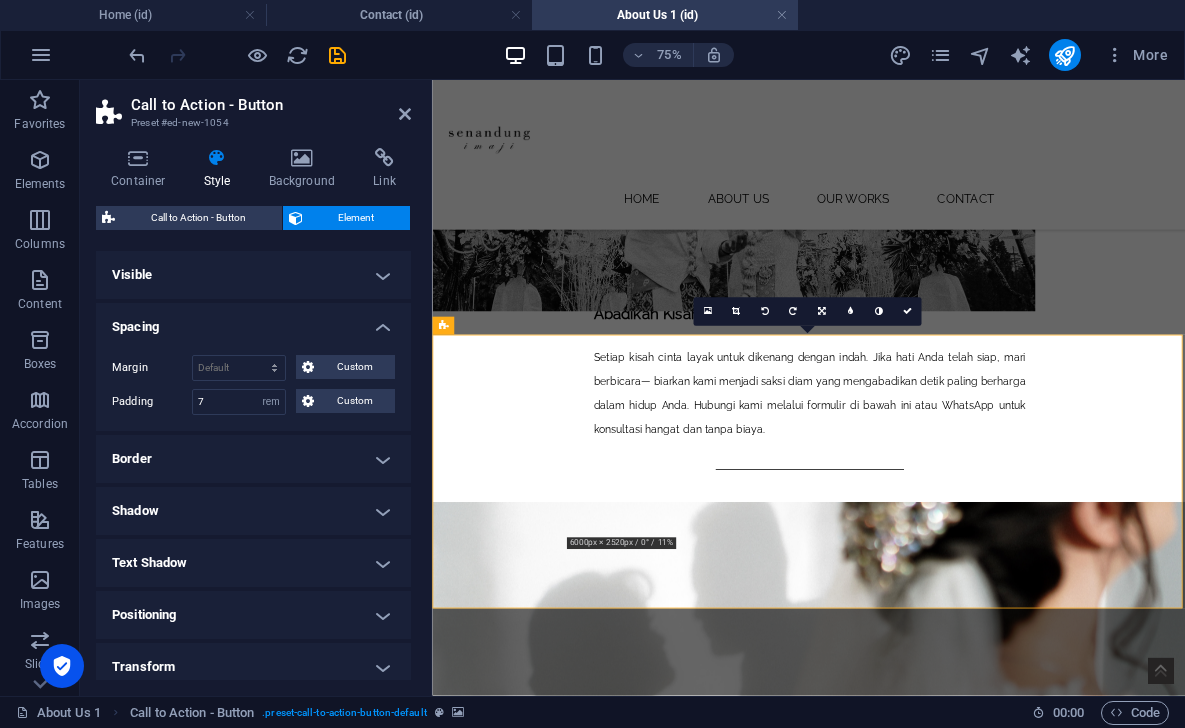 scroll, scrollTop: 698, scrollLeft: 0, axis: vertical 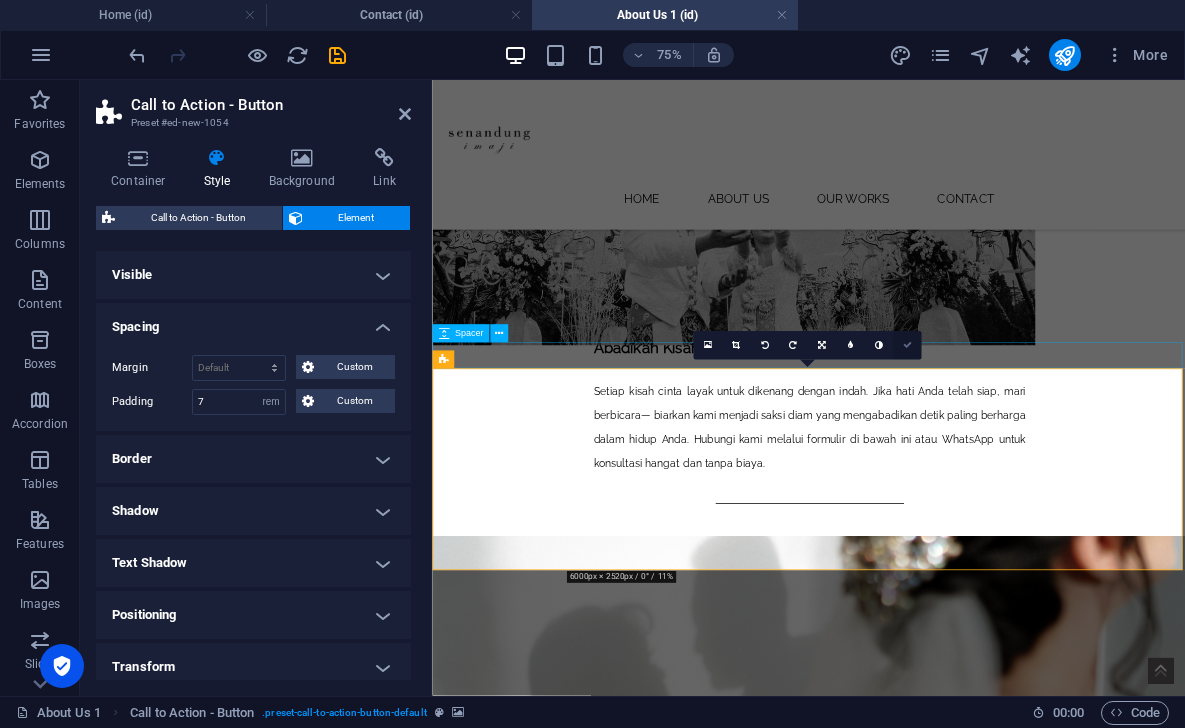 click at bounding box center [906, 345] 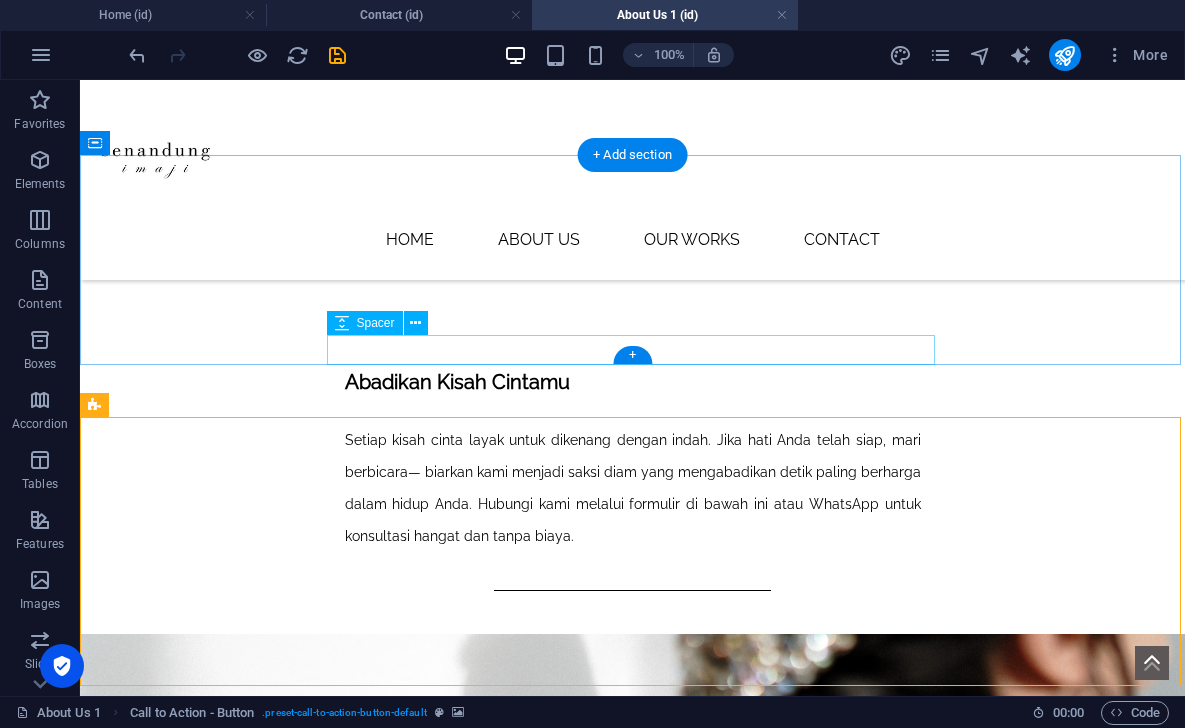 scroll, scrollTop: 540, scrollLeft: 0, axis: vertical 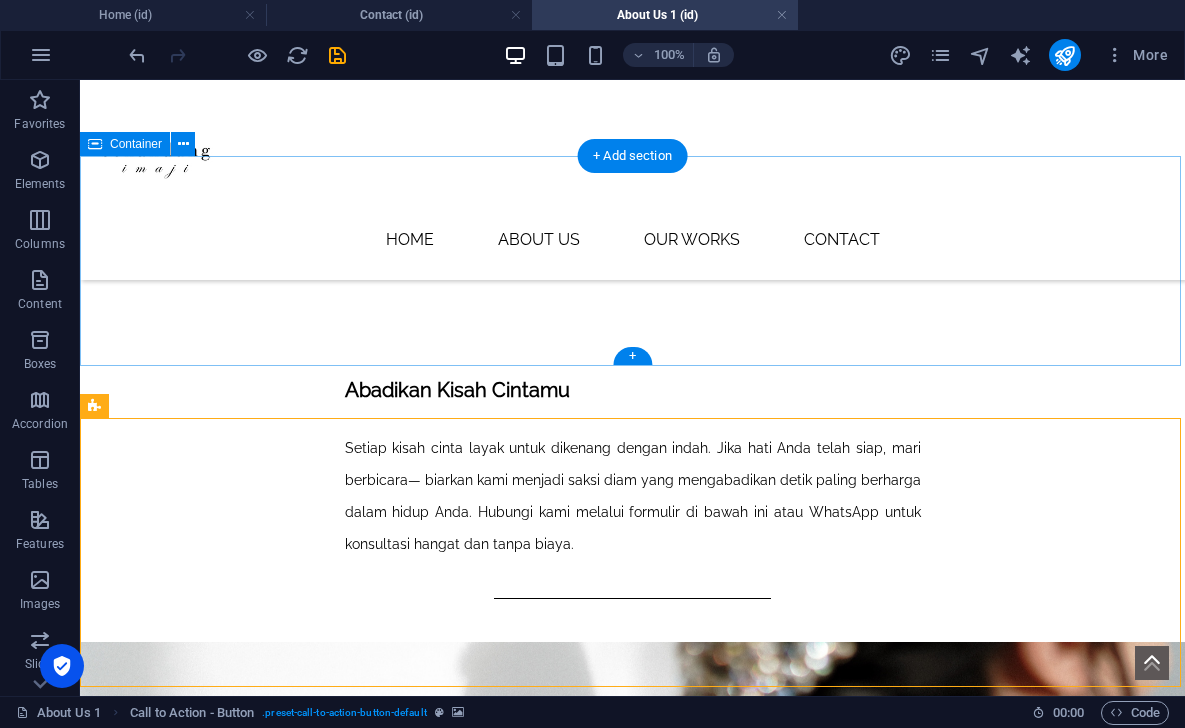 click on "Abadikan Kisah Cintamu Setiap kisah cinta layak untuk dikenang dengan indah. Jika hati Anda telah siap, mari berbicara— biarkan kami menjadi saksi diam yang mengabadikan detik paling berharga dalam hidup Anda. Hubungi kami melalui formulir di bawah ini atau WhatsApp untuk konsultasi hangat dan tanpa biaya." at bounding box center (632, 485) 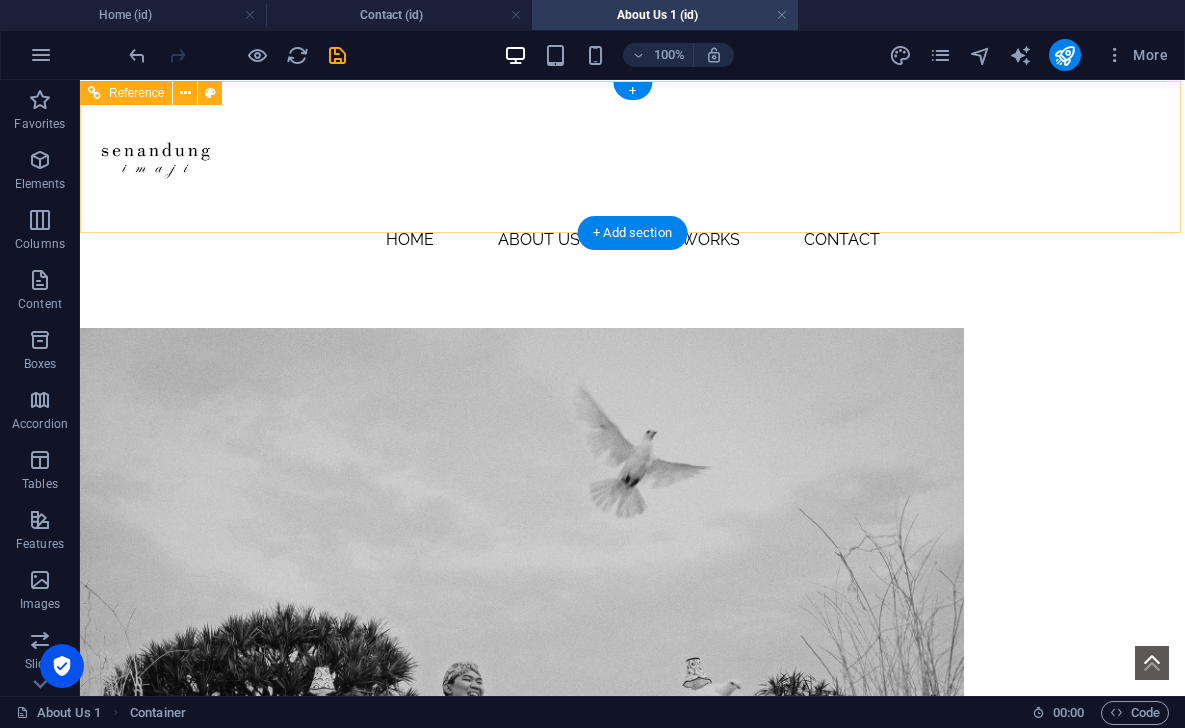 scroll, scrollTop: 0, scrollLeft: 0, axis: both 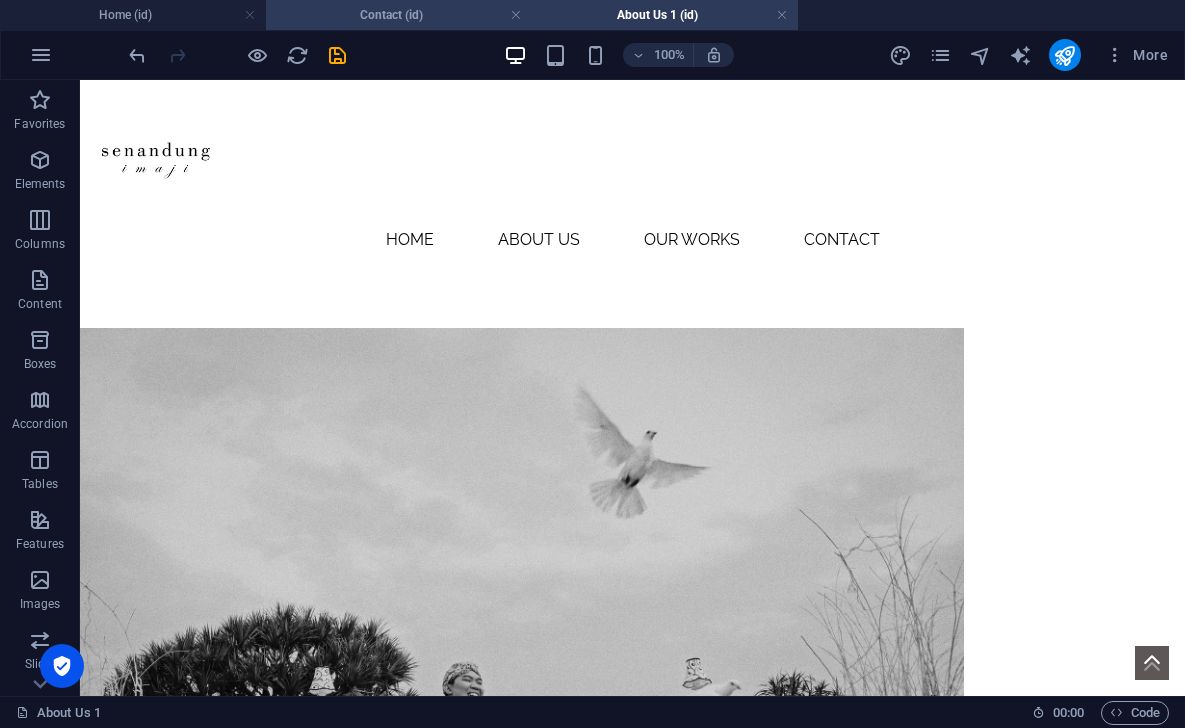 click on "Contact (id)" at bounding box center [399, 15] 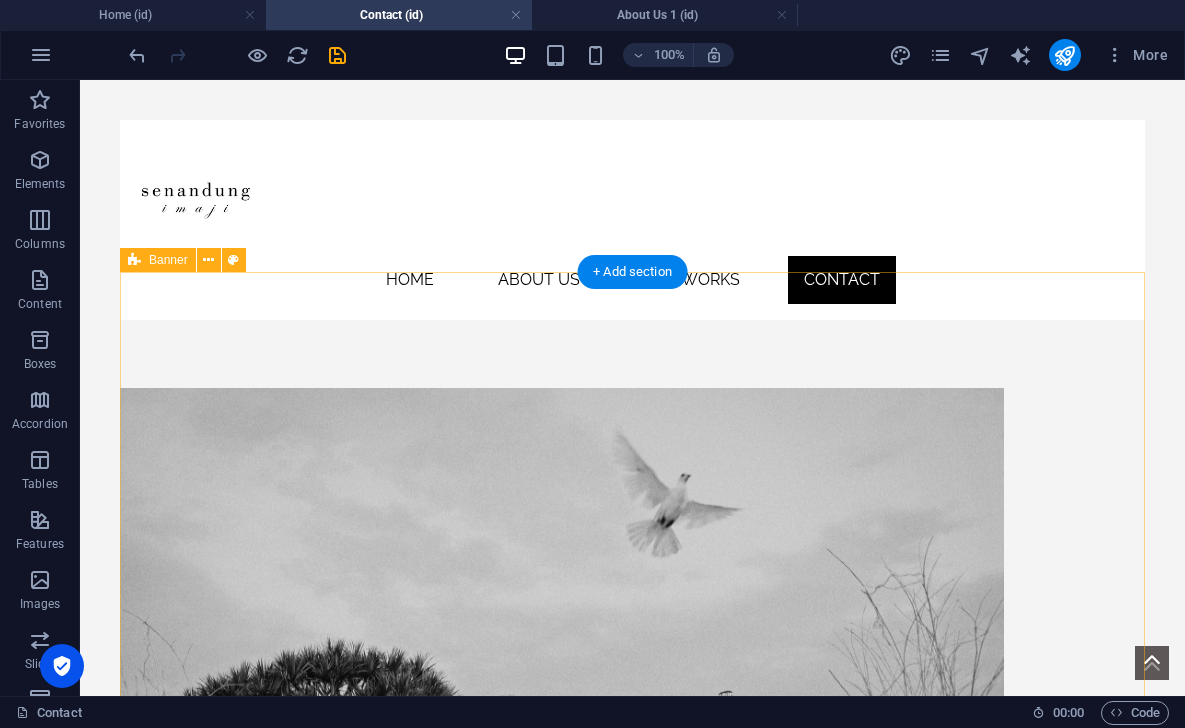 scroll, scrollTop: 0, scrollLeft: 0, axis: both 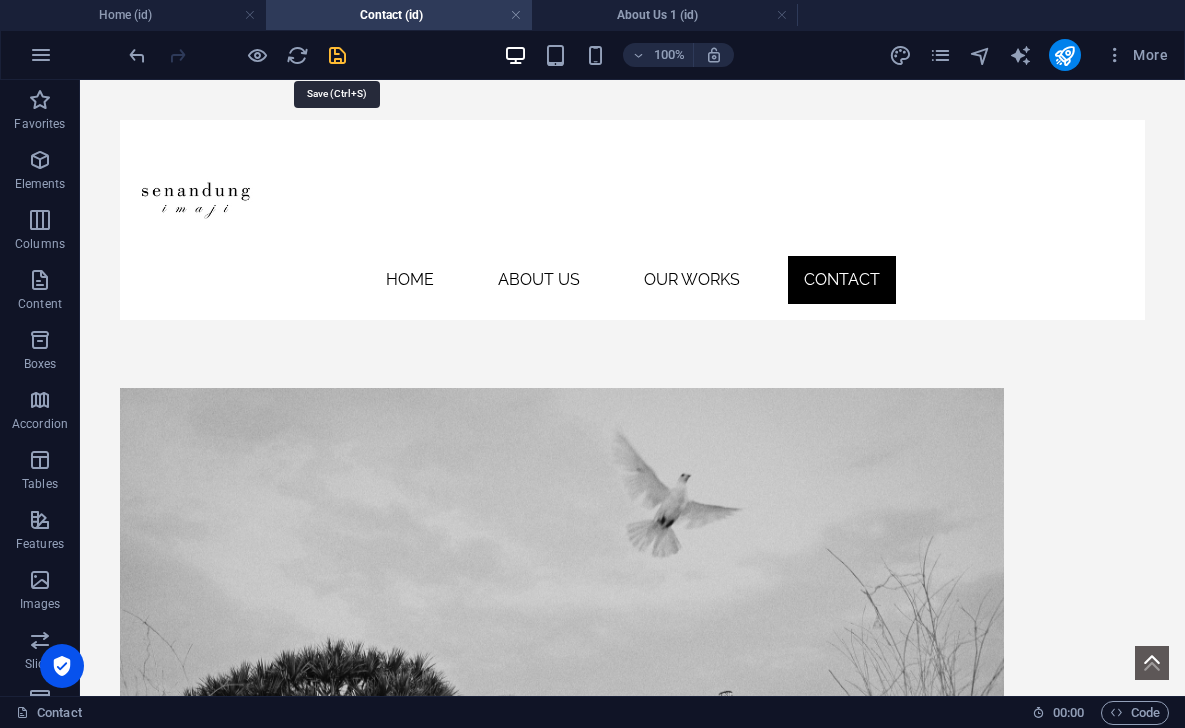 click at bounding box center [337, 55] 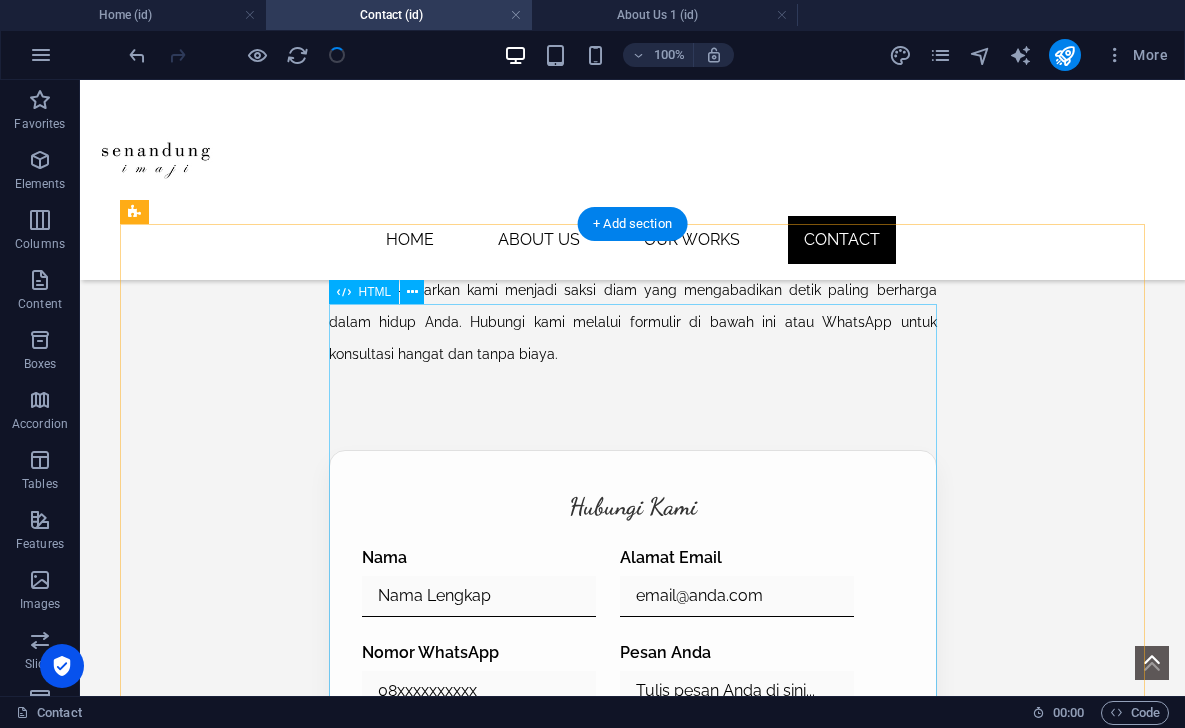 scroll, scrollTop: 692, scrollLeft: 0, axis: vertical 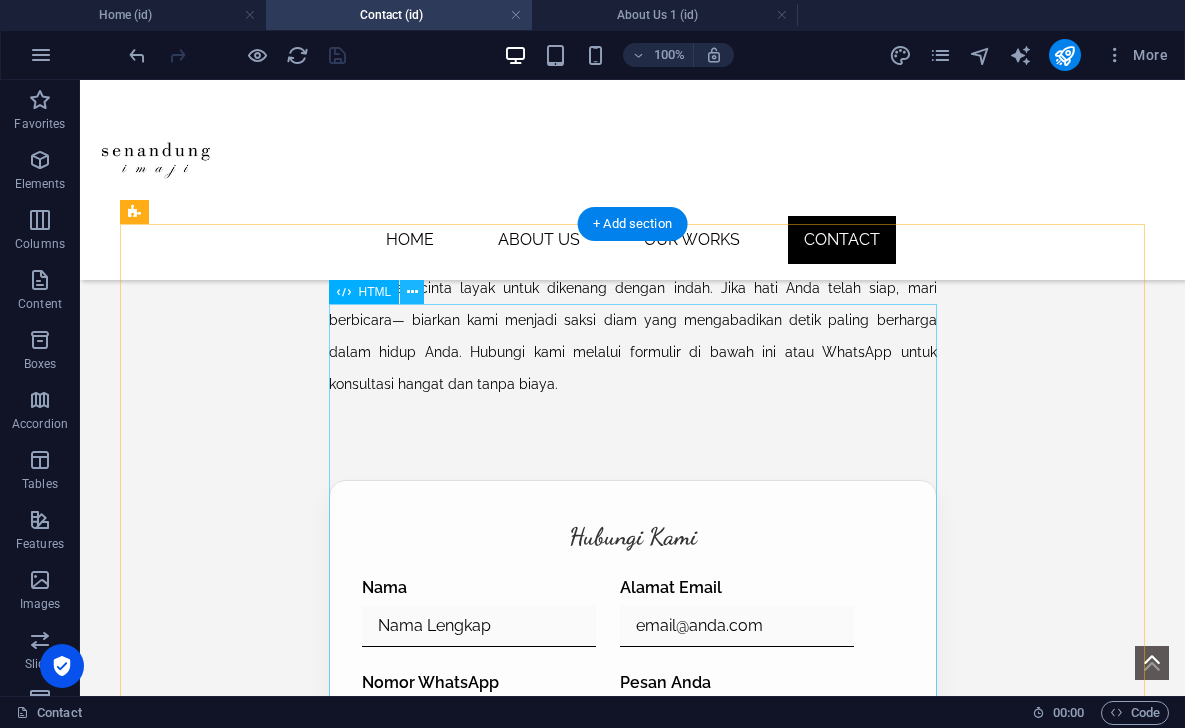 click at bounding box center [412, 292] 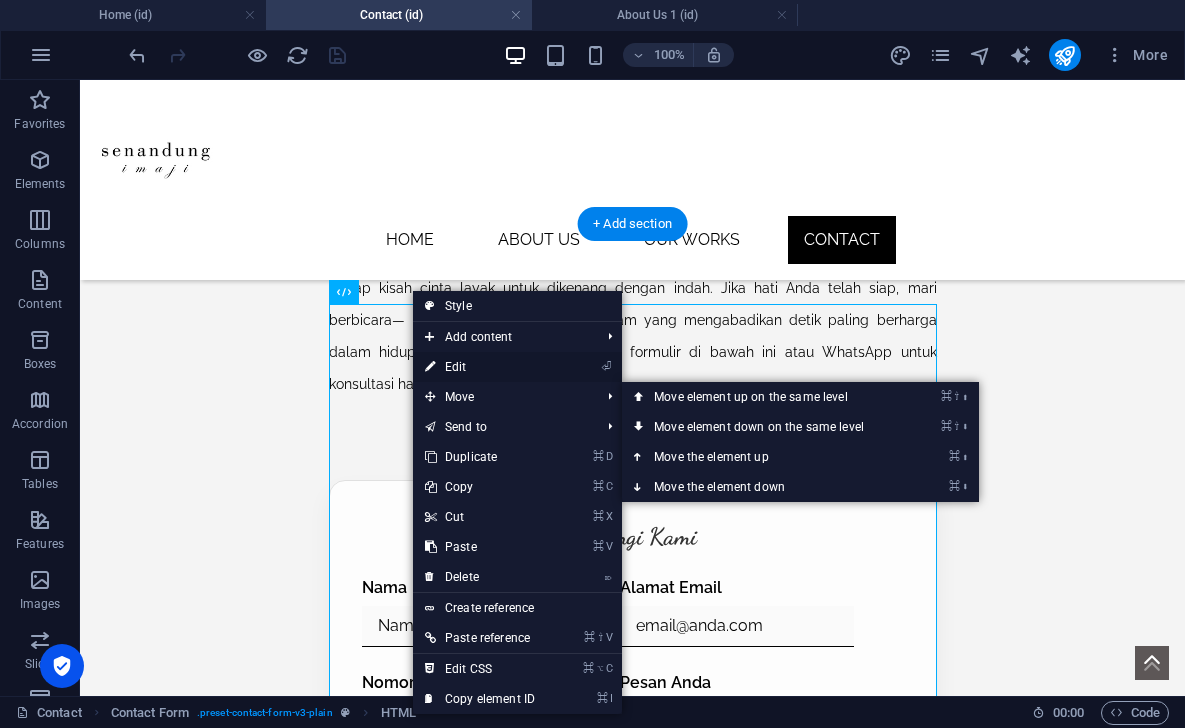 click on "⏎  Edit" at bounding box center (480, 367) 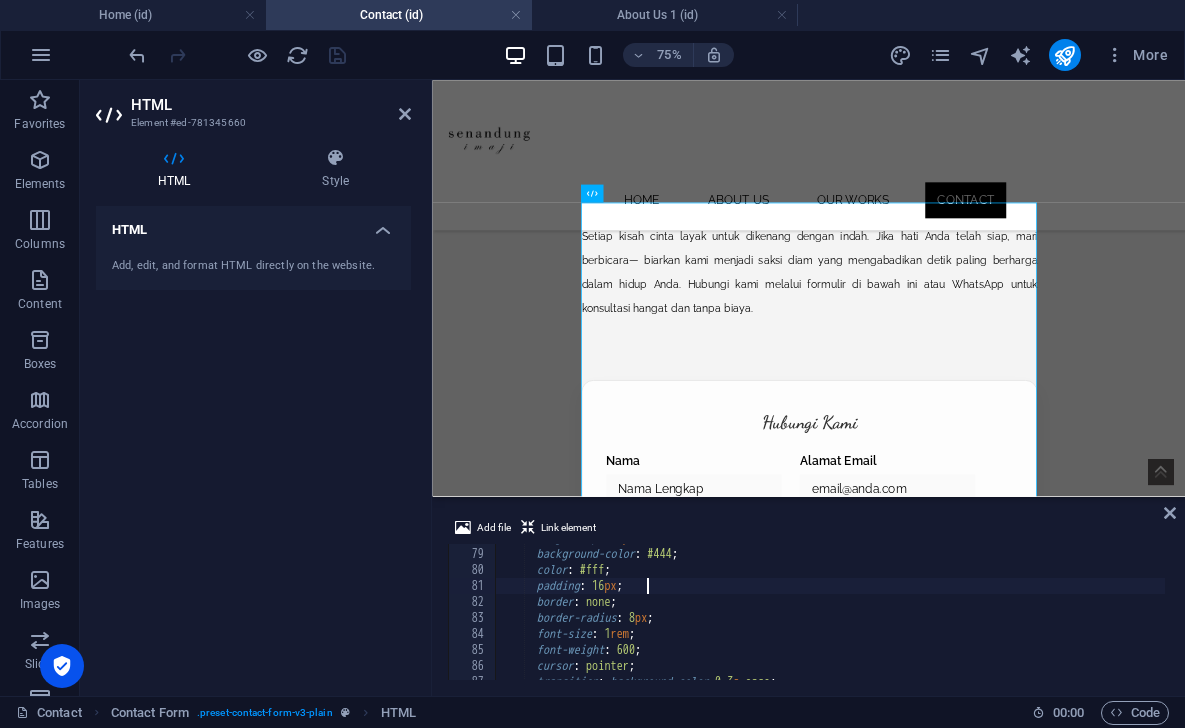click on "margin-top :   32 px ;         background-color :   #444 ;         color :   #fff ;         padding :   16 px ;         border :   none ;         border-radius :   8 px ;         font-size :   1 rem ;         font-weight :   600 ;         cursor :   pointer ;         transition :   background-color   0.3 s   ease ;" at bounding box center [914, 612] 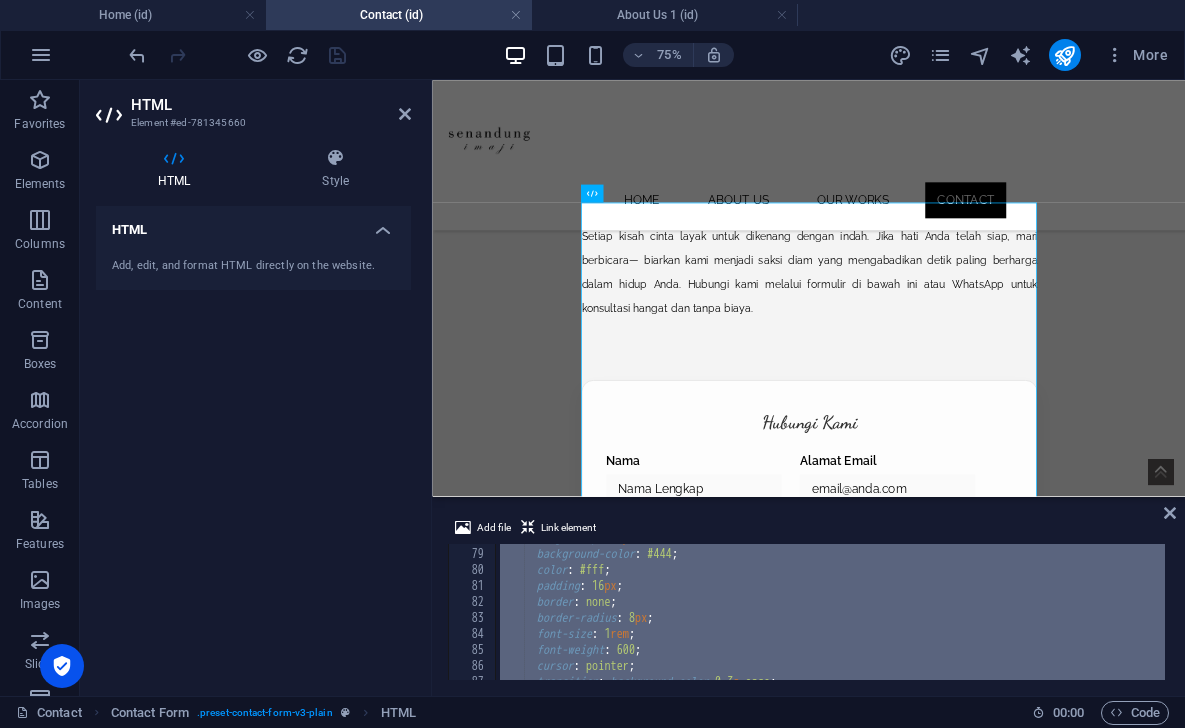 click on "margin-top :   32 px ;         background-color :   #444 ;         color :   #fff ;         padding :   16 px ;         border :   none ;         border-radius :   8 px ;         font-size :   1 rem ;         font-weight :   600 ;         cursor :   pointer ;         transition :   background-color   0.3 s   ease ;" at bounding box center [914, 612] 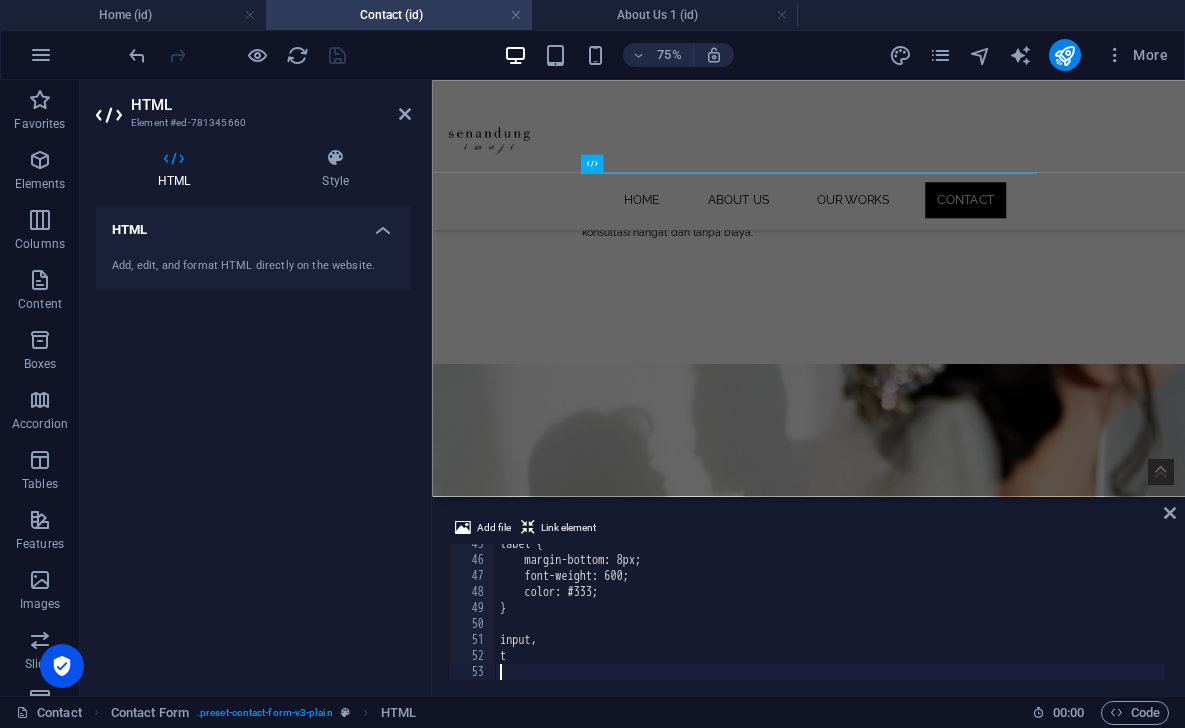 scroll, scrollTop: 712, scrollLeft: 0, axis: vertical 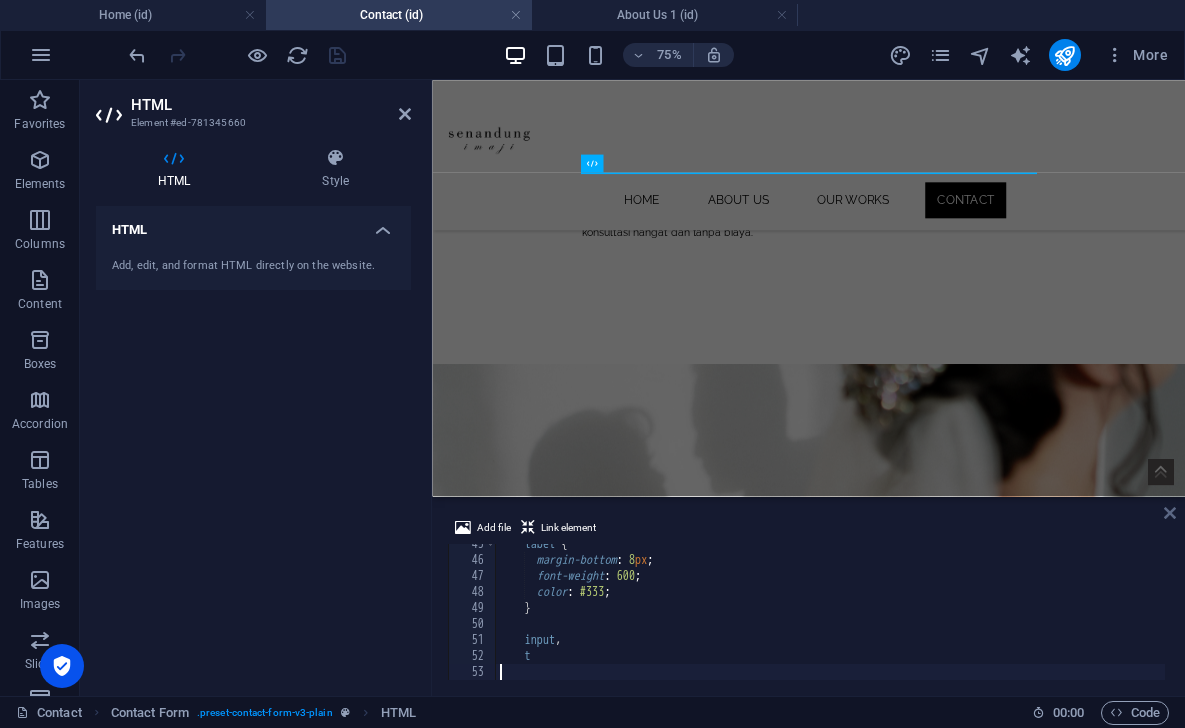 click at bounding box center [1170, 513] 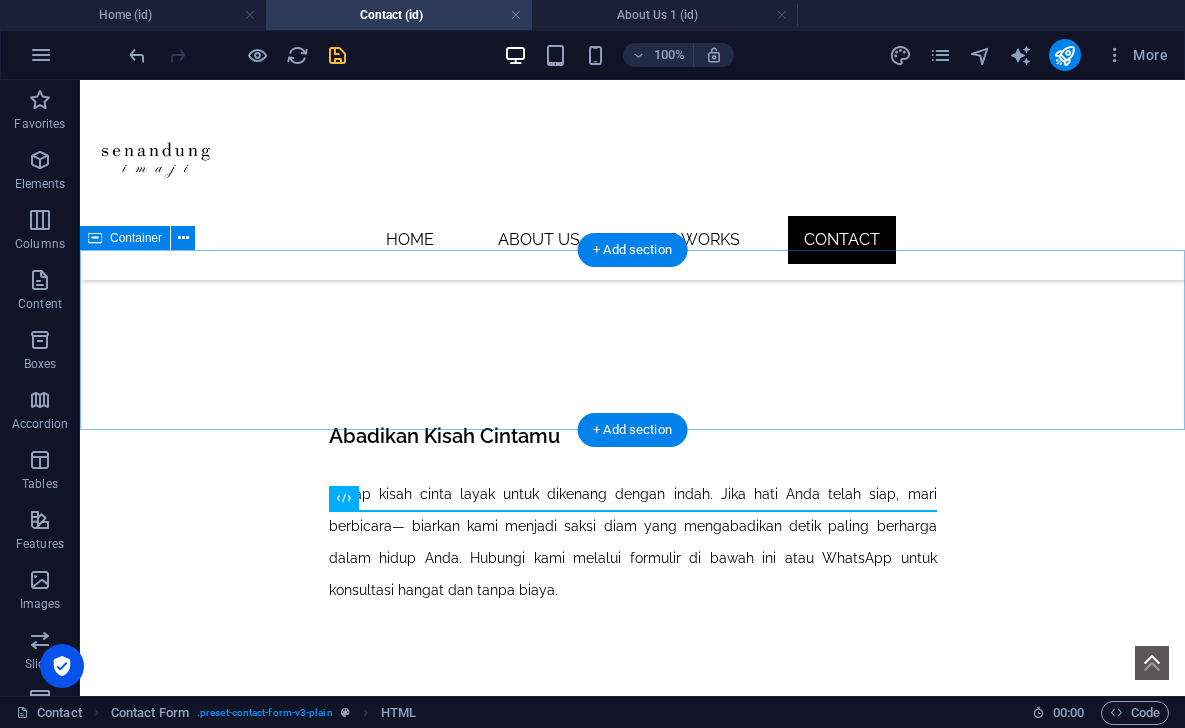 click on "Abadikan Kisah Cintamu Setiap kisah cinta layak untuk dikenang dengan indah. Jika hati Anda telah siap, mari berbicara— biarkan kami menjadi saksi diam yang mengabadikan detik paling berharga dalam hidup Anda. Hubungi kami melalui formulir di bawah ini atau WhatsApp untuk konsultasi hangat dan tanpa biaya." at bounding box center [632, 516] 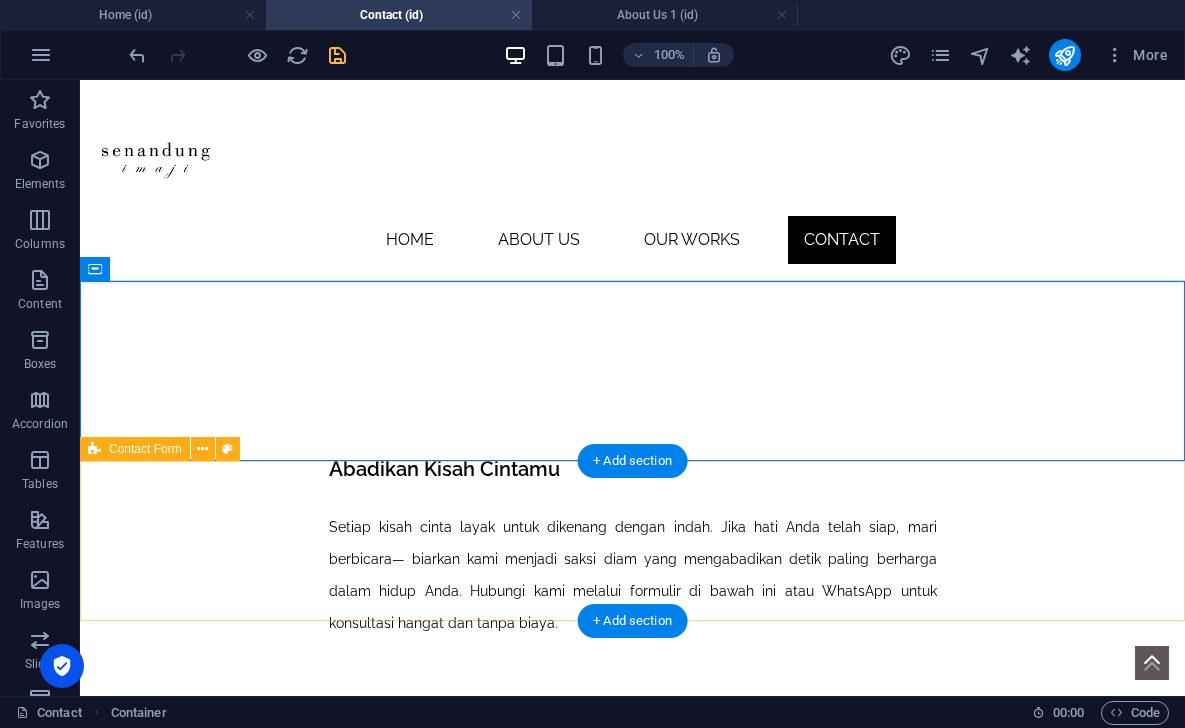 scroll, scrollTop: 415, scrollLeft: 0, axis: vertical 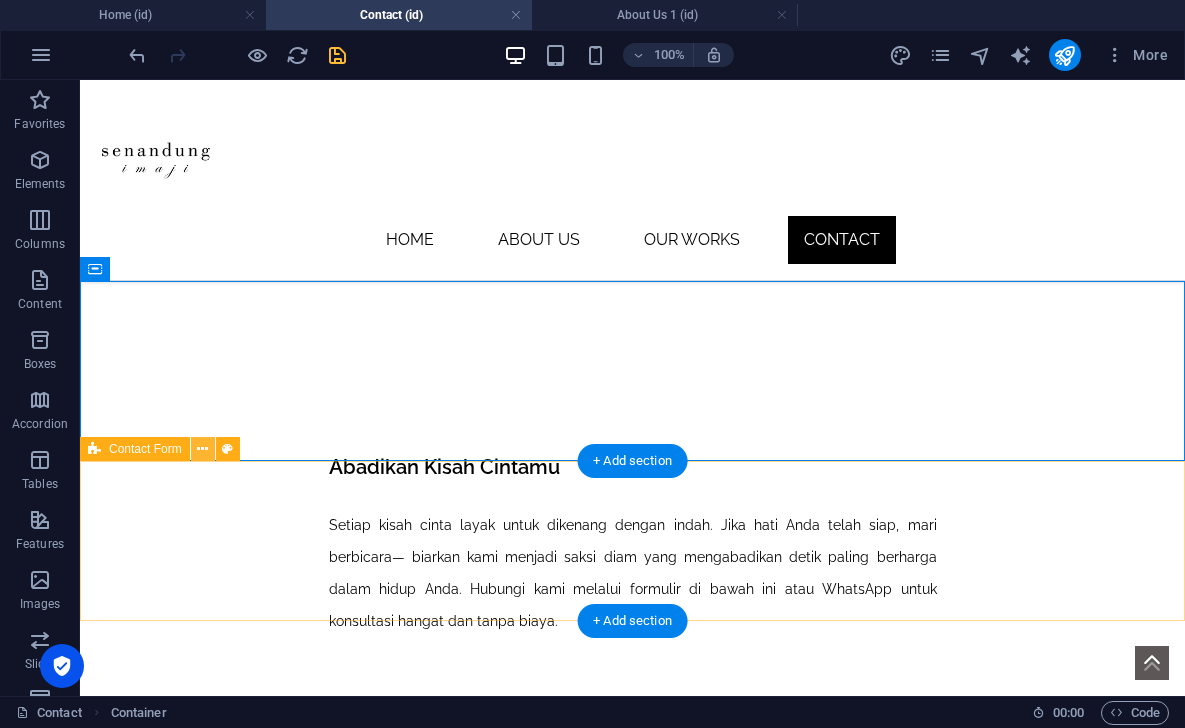 click at bounding box center [202, 449] 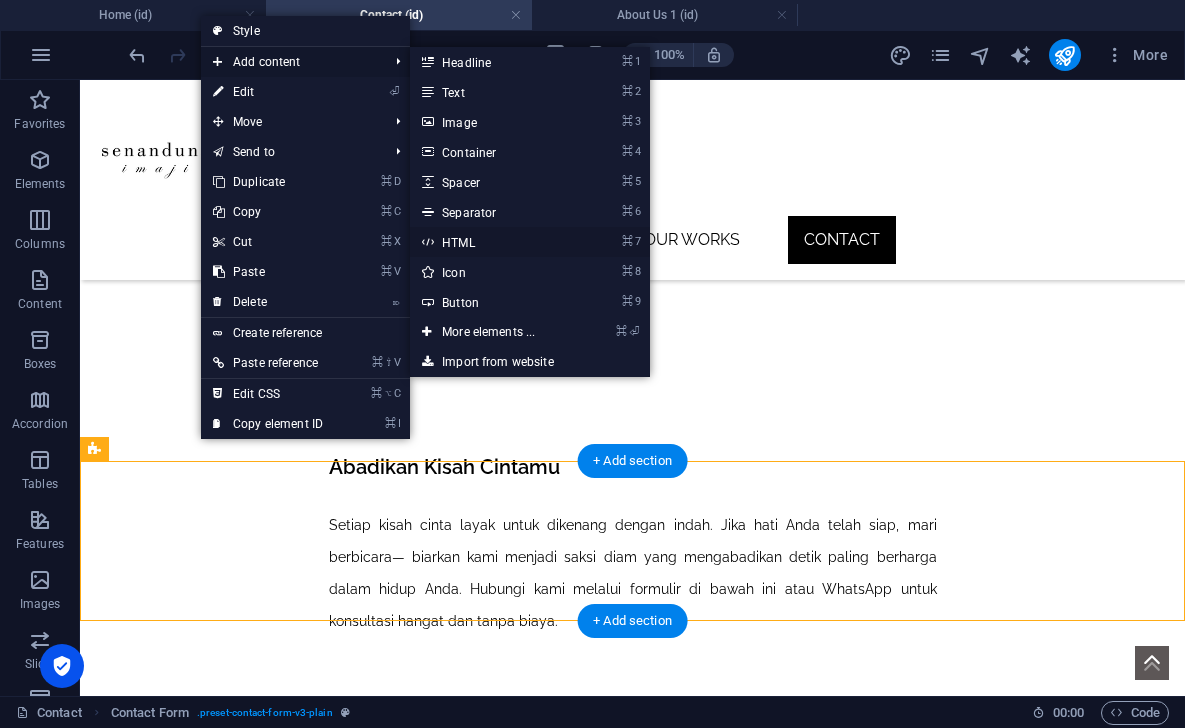 click on "⌘ 7  HTML" at bounding box center [492, 242] 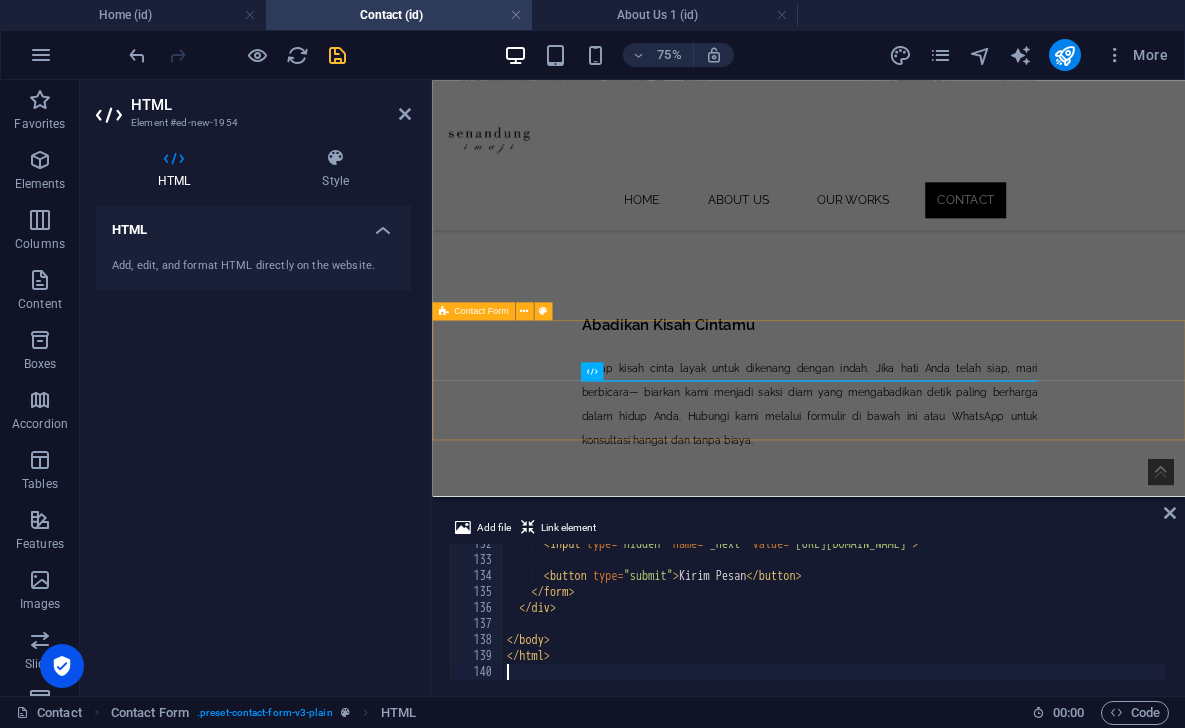 scroll, scrollTop: 2104, scrollLeft: 0, axis: vertical 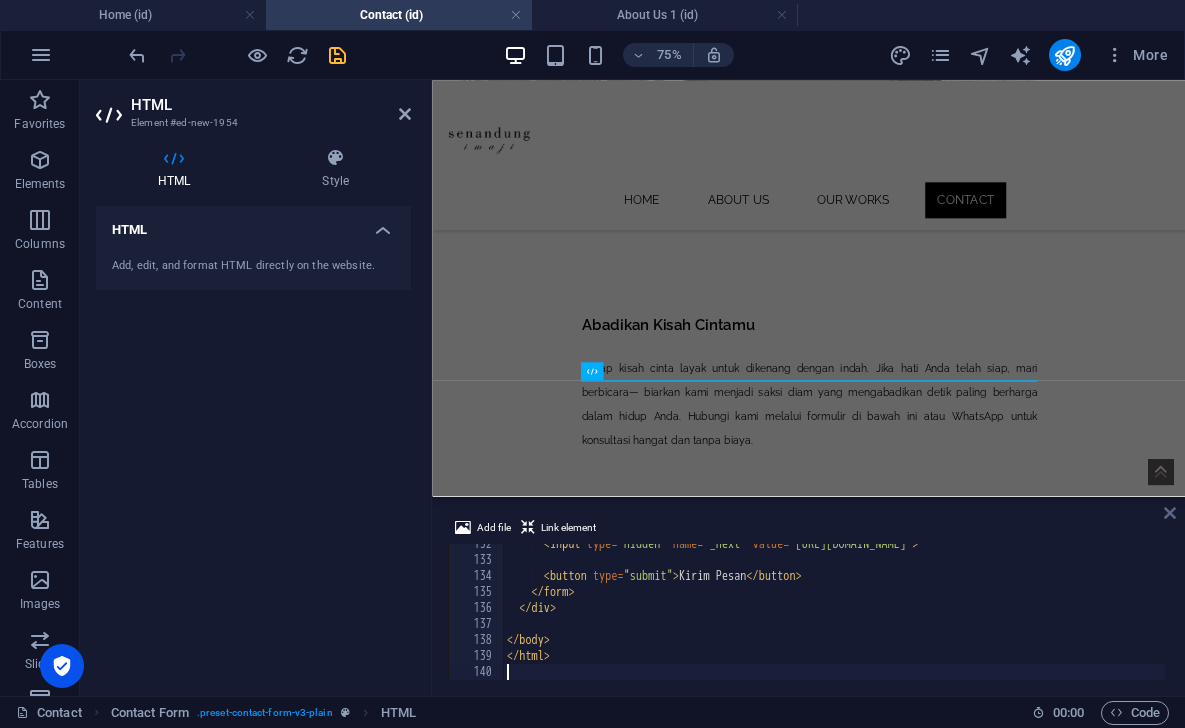 click at bounding box center [1170, 513] 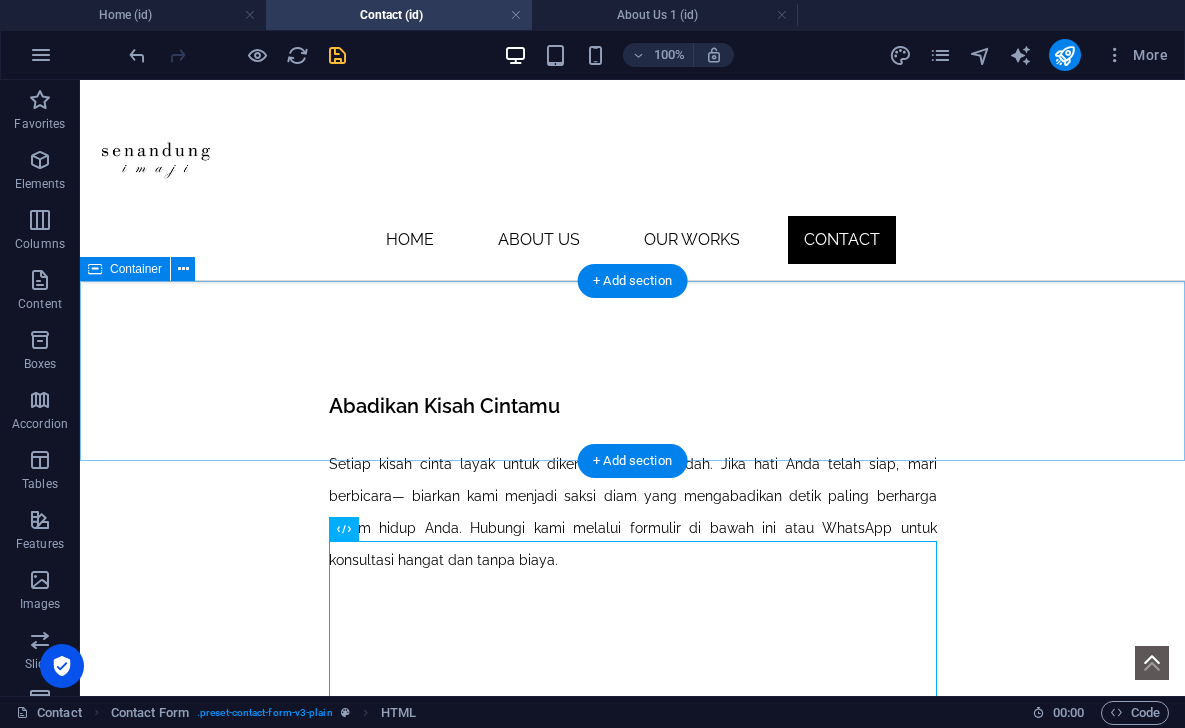 click on "Abadikan Kisah Cintamu Setiap kisah cinta layak untuk dikenang dengan indah. Jika hati Anda telah siap, mari berbicara— biarkan kami menjadi saksi diam yang mengabadikan detik paling berharga dalam hidup Anda. Hubungi kami melalui formulir di bawah ini atau WhatsApp untuk konsultasi hangat dan tanpa biaya." at bounding box center (632, 486) 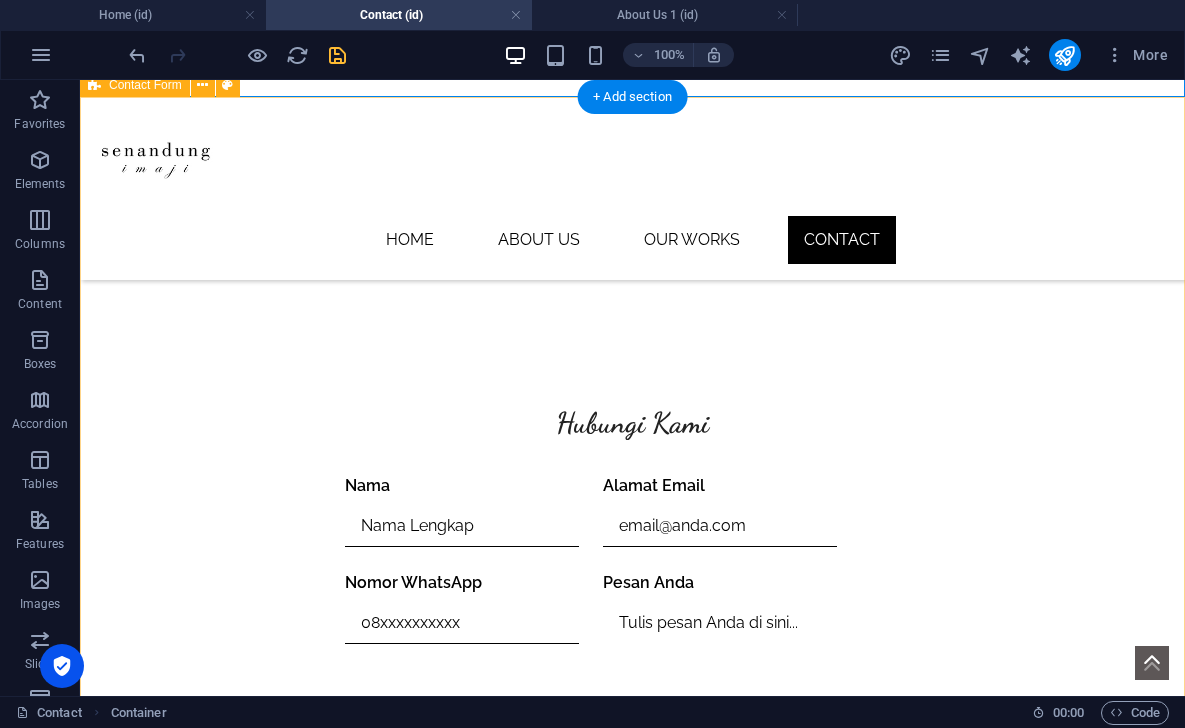 scroll, scrollTop: 717, scrollLeft: 0, axis: vertical 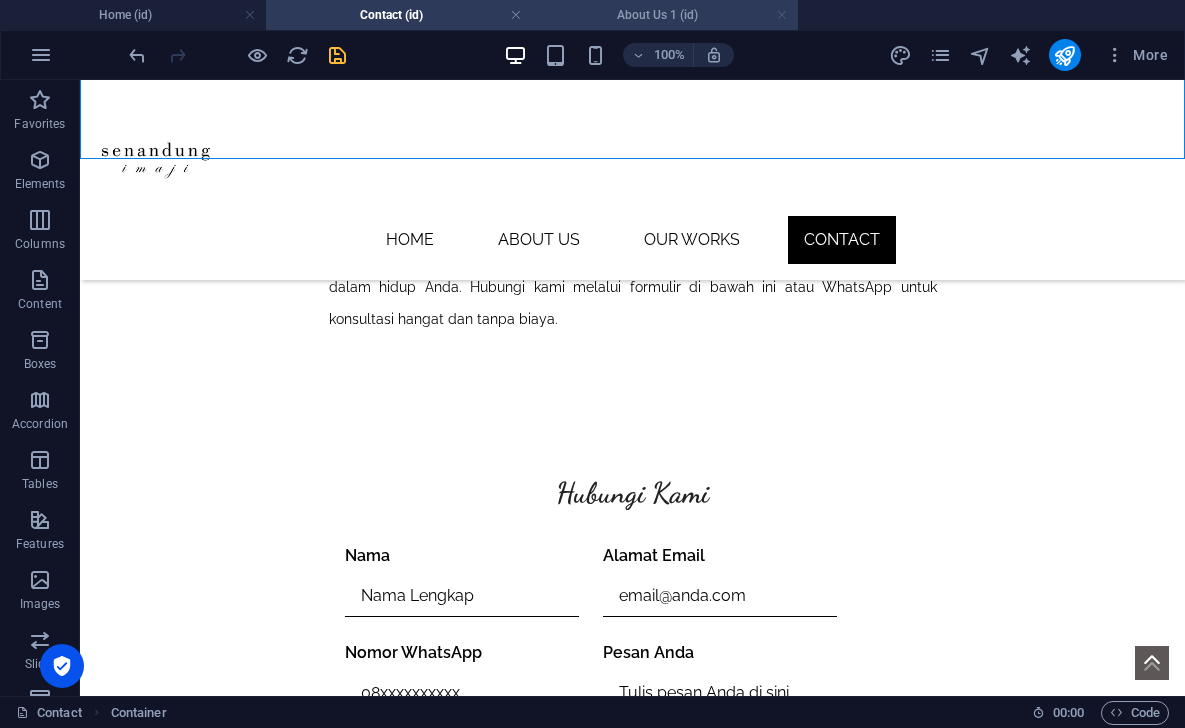 click at bounding box center [782, 15] 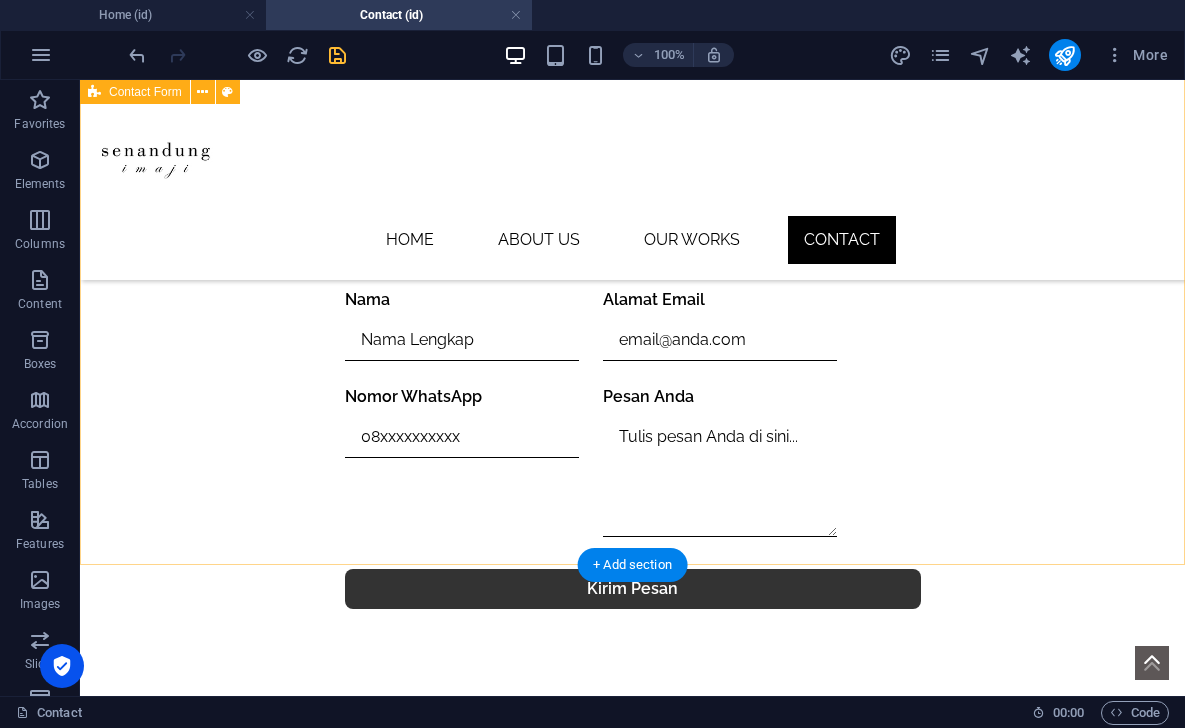 click on "Form Hubungi Kami
Hubungi Kami
Nama
Alamat Email
Nomor WhatsApp
Pesan Anda
Kirim Pesan
Form Hubungi Kami" at bounding box center [632, 402] 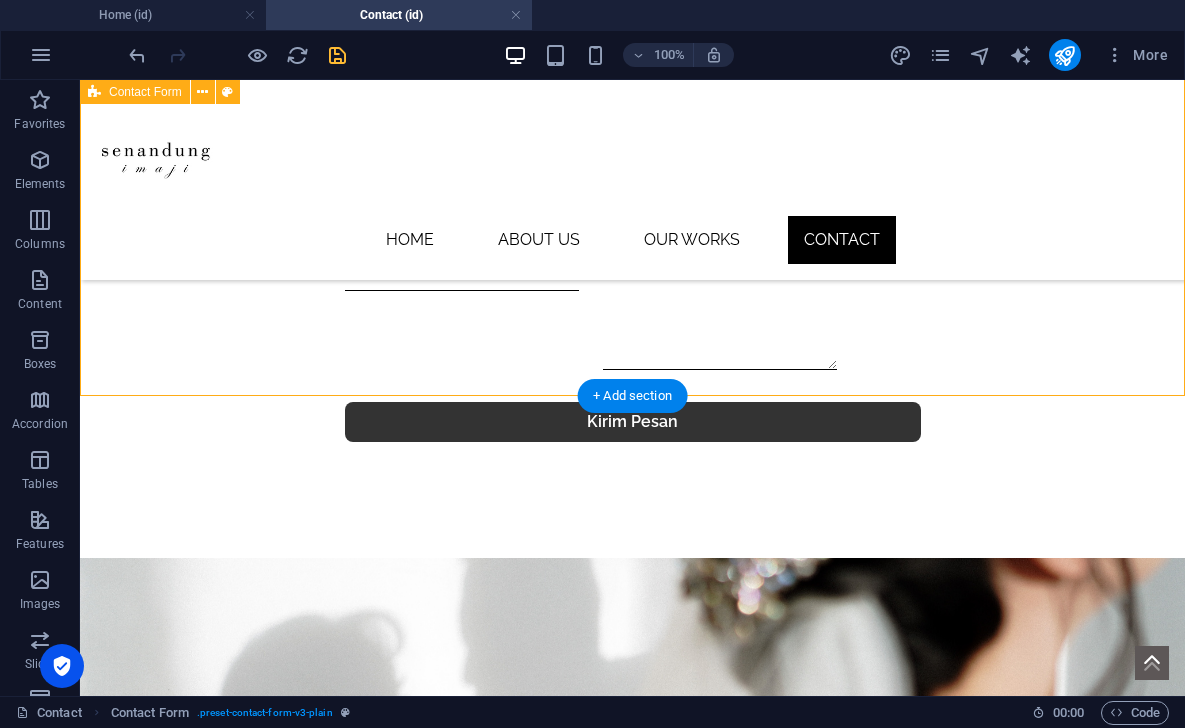 scroll, scrollTop: 1145, scrollLeft: 2, axis: both 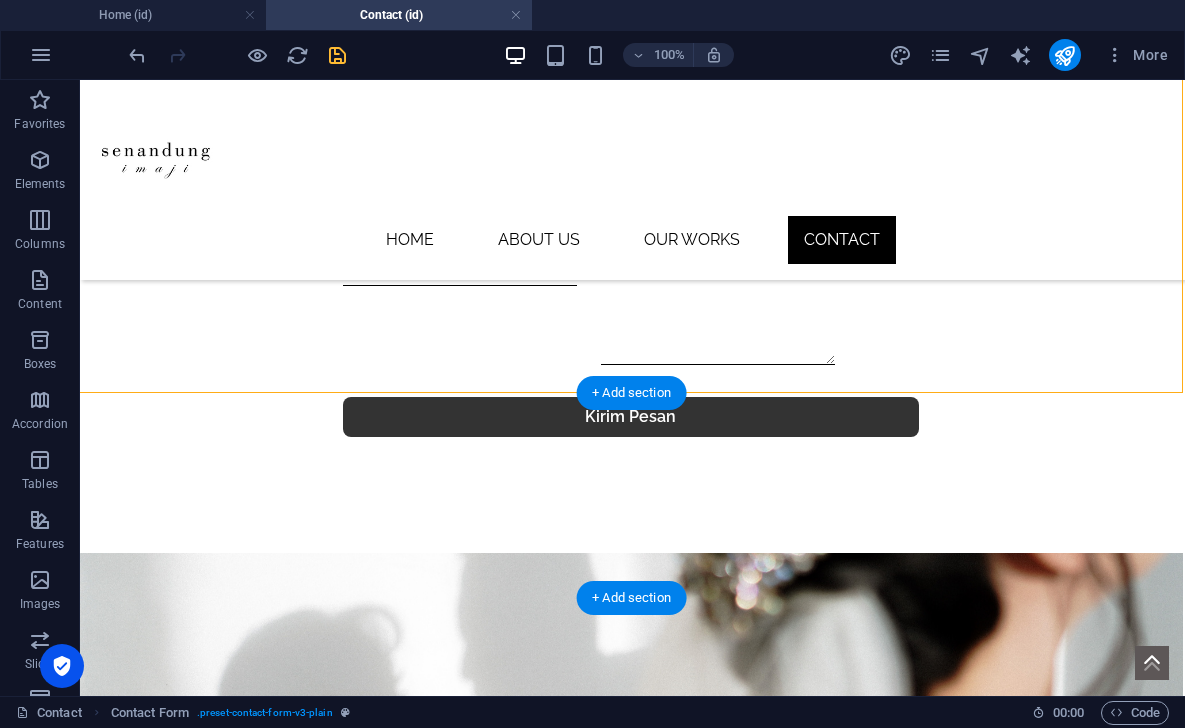 click at bounding box center [630, 655] 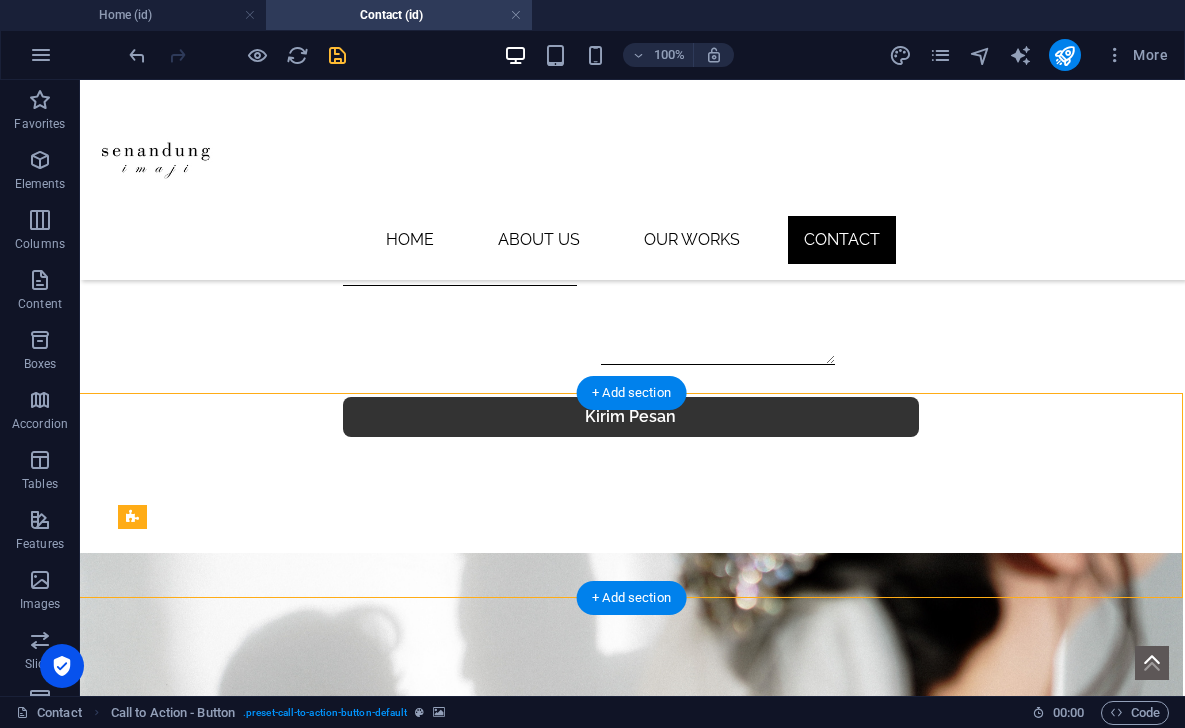 click at bounding box center (630, 655) 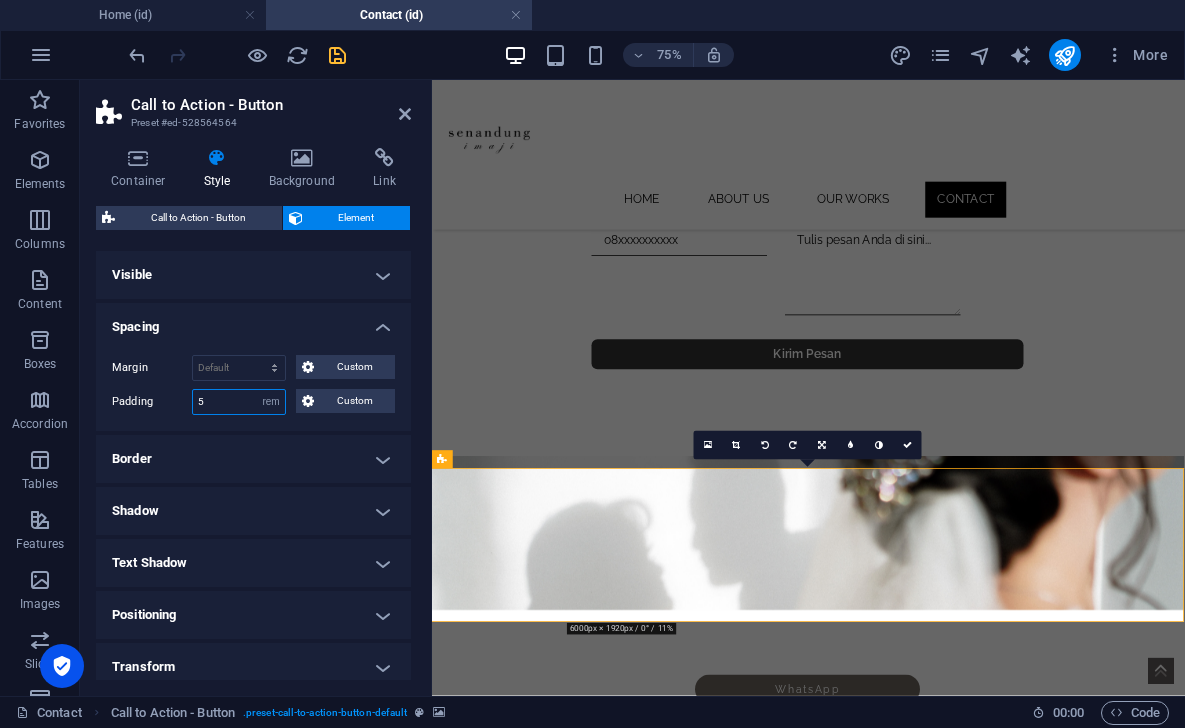 click on "5" at bounding box center (239, 402) 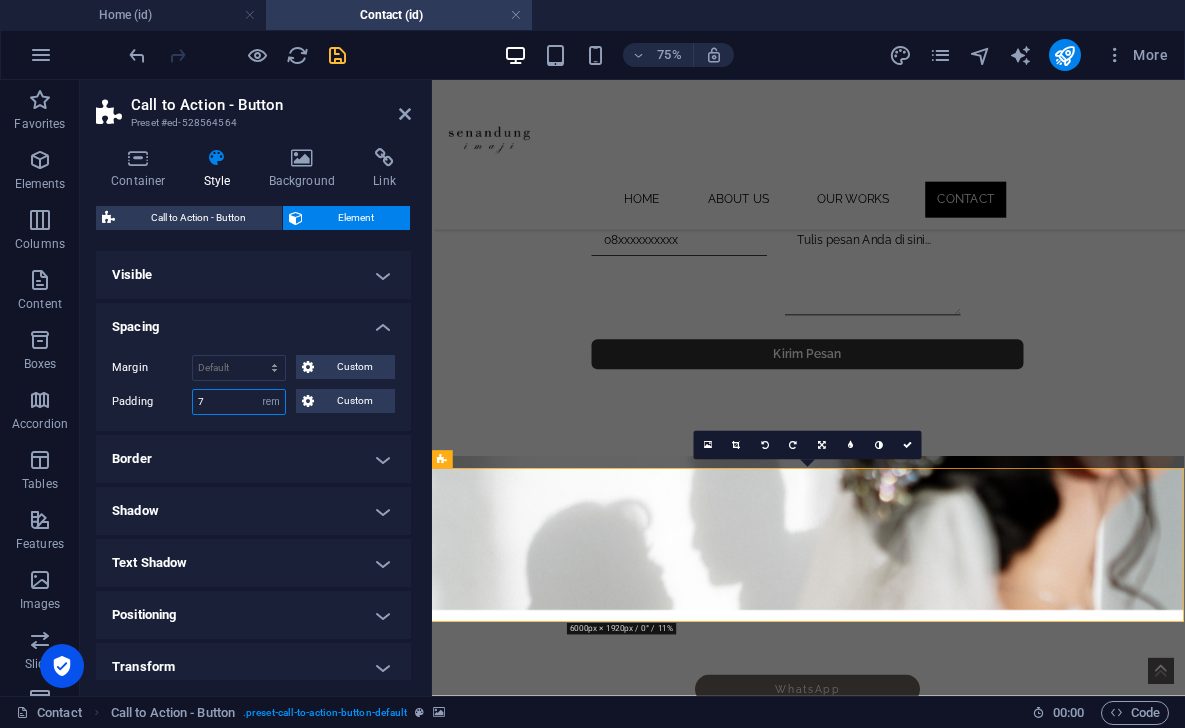 type on "7" 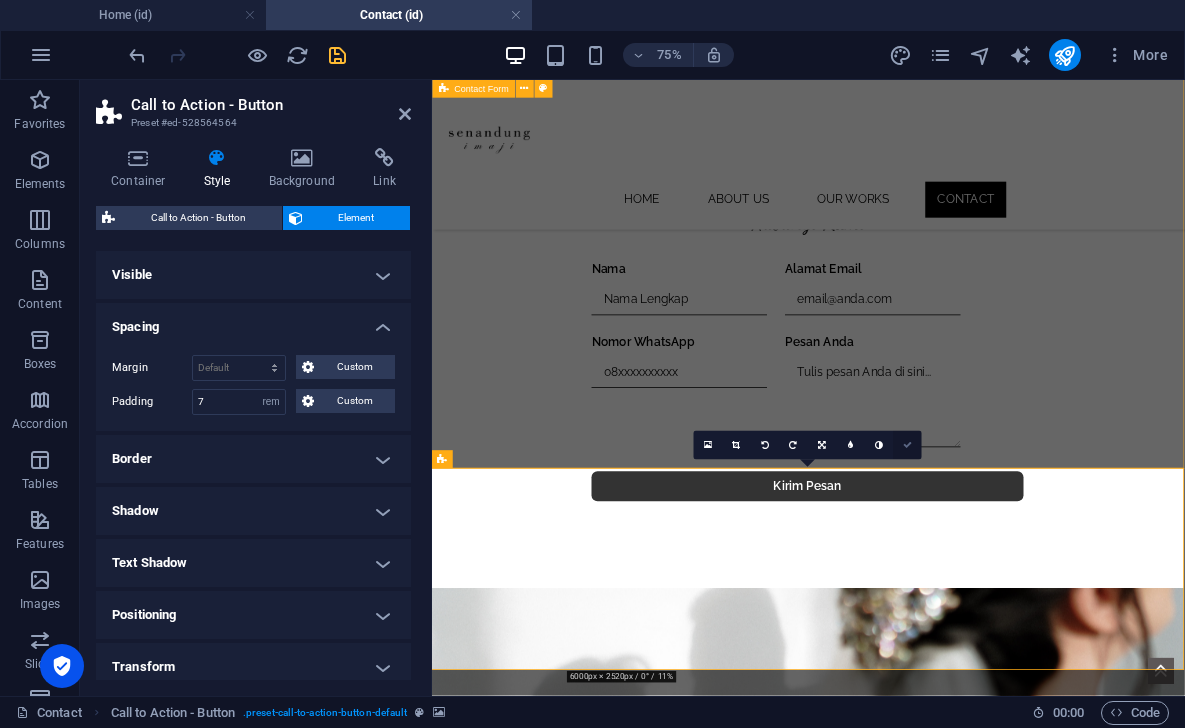 drag, startPoint x: 904, startPoint y: 451, endPoint x: 830, endPoint y: 370, distance: 109.713264 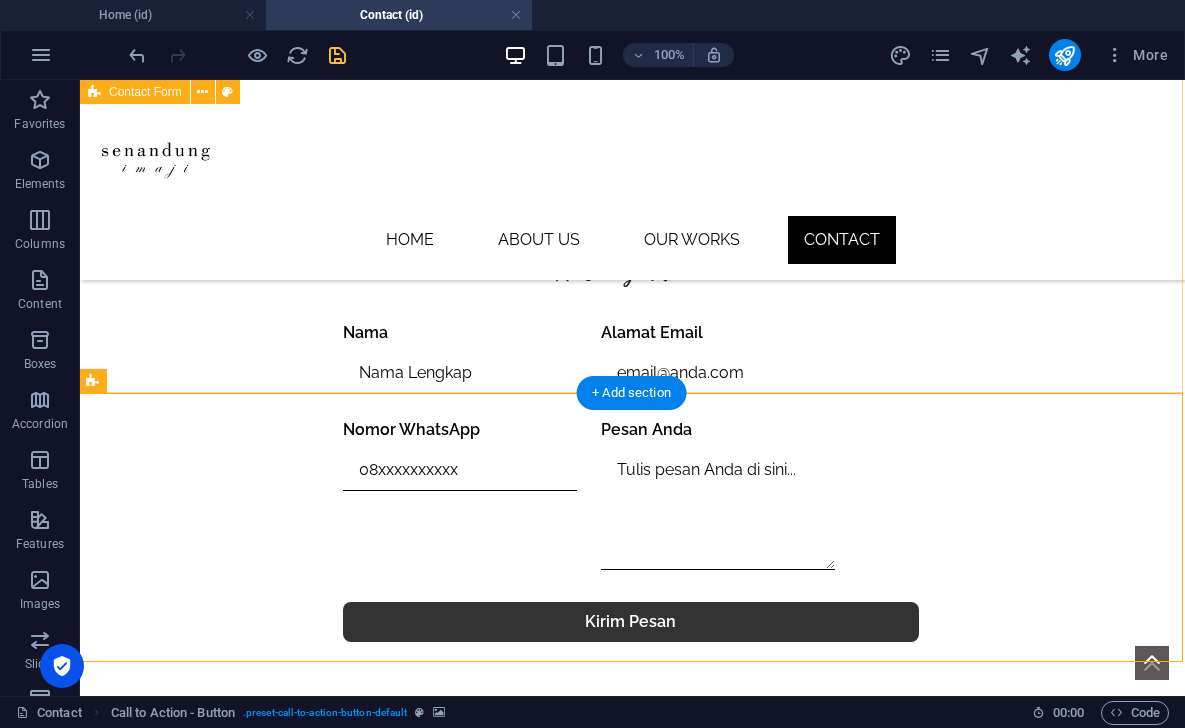 click on "Form Hubungi Kami
Hubungi Kami
Nama
Alamat Email
Nomor WhatsApp
Pesan Anda
Kirim Pesan
Form Hubungi Kami" at bounding box center (630, 435) 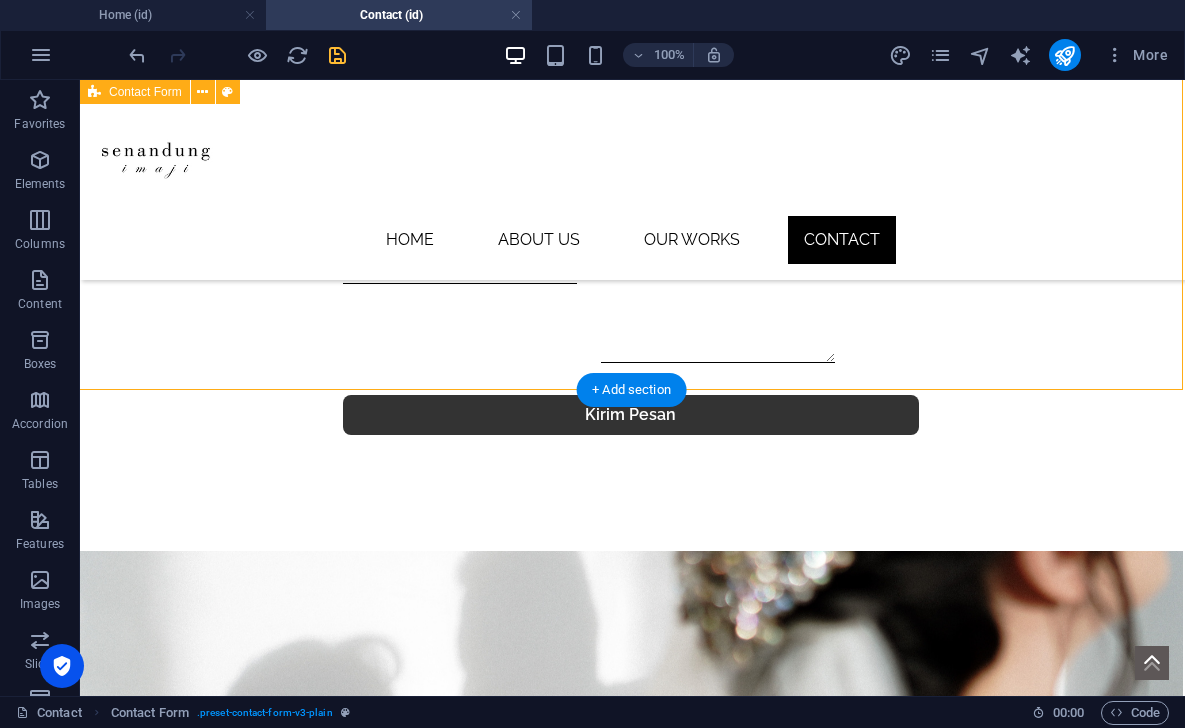 scroll, scrollTop: 1146, scrollLeft: 2, axis: both 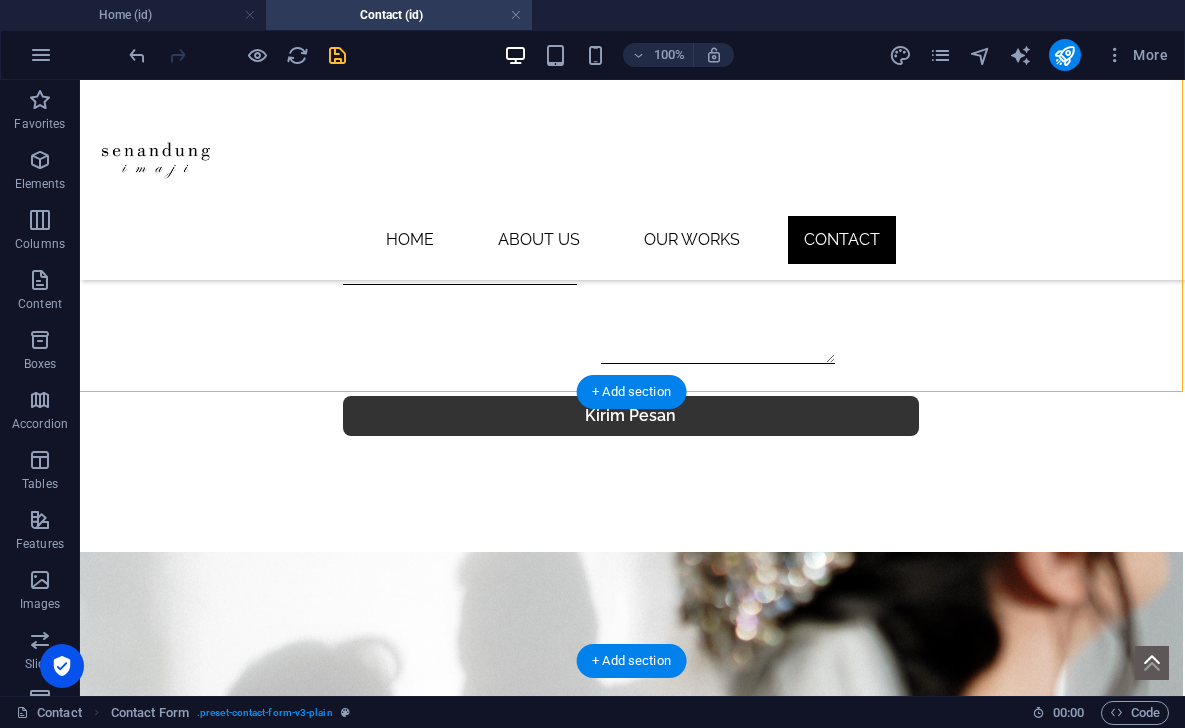 click at bounding box center [630, 686] 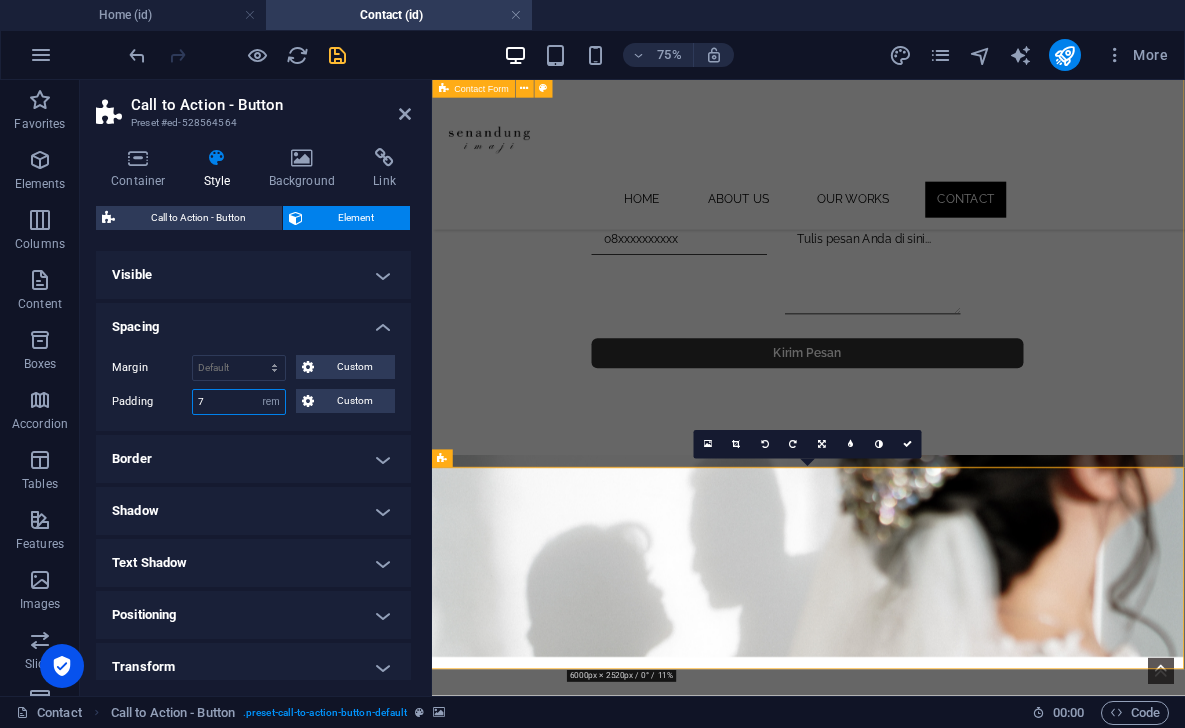 drag, startPoint x: 212, startPoint y: 405, endPoint x: 173, endPoint y: 405, distance: 39 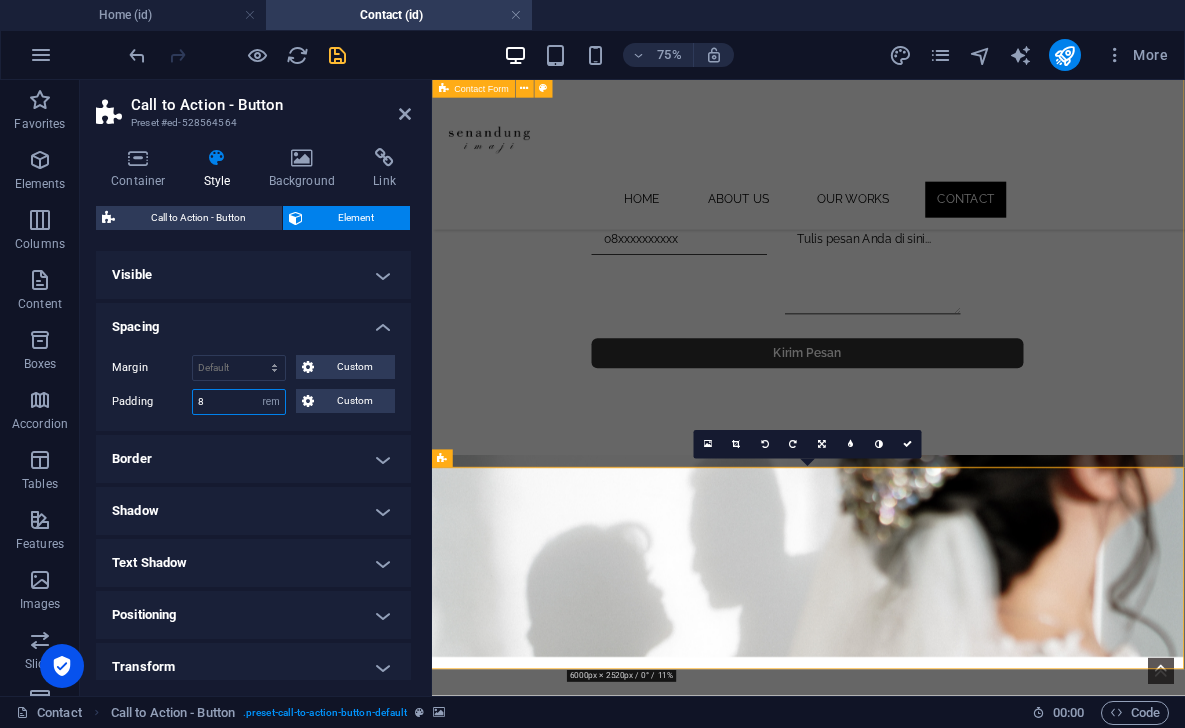 type on "8" 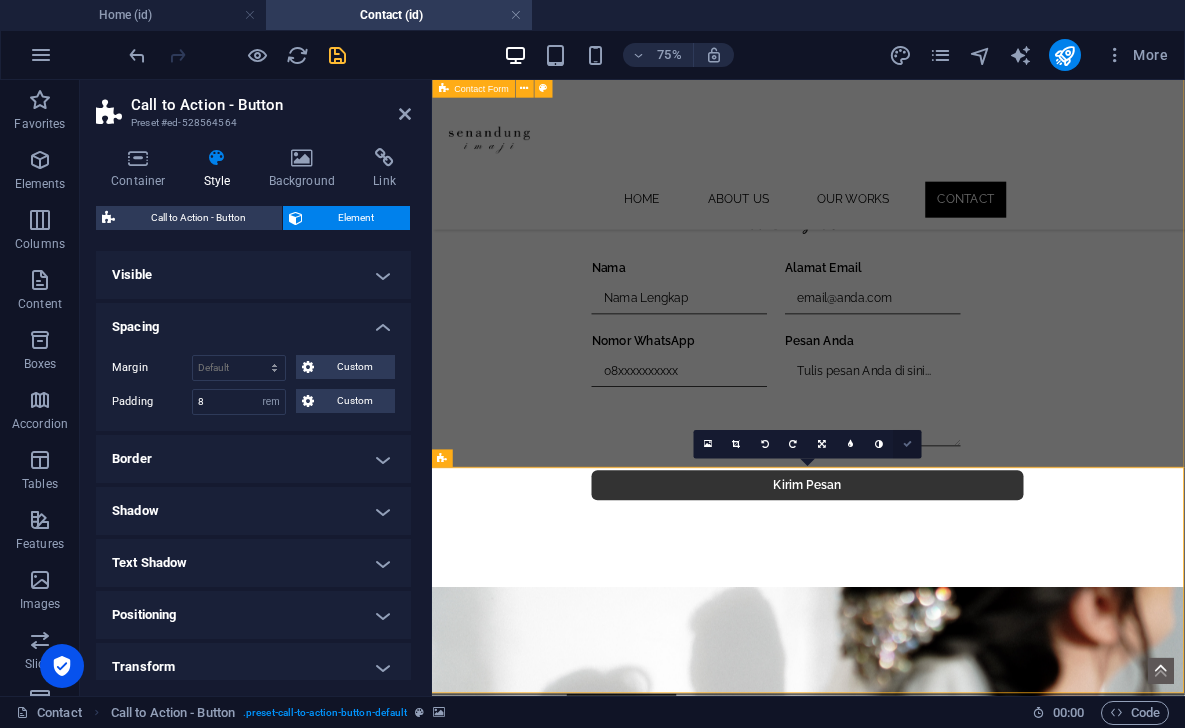 click at bounding box center (907, 444) 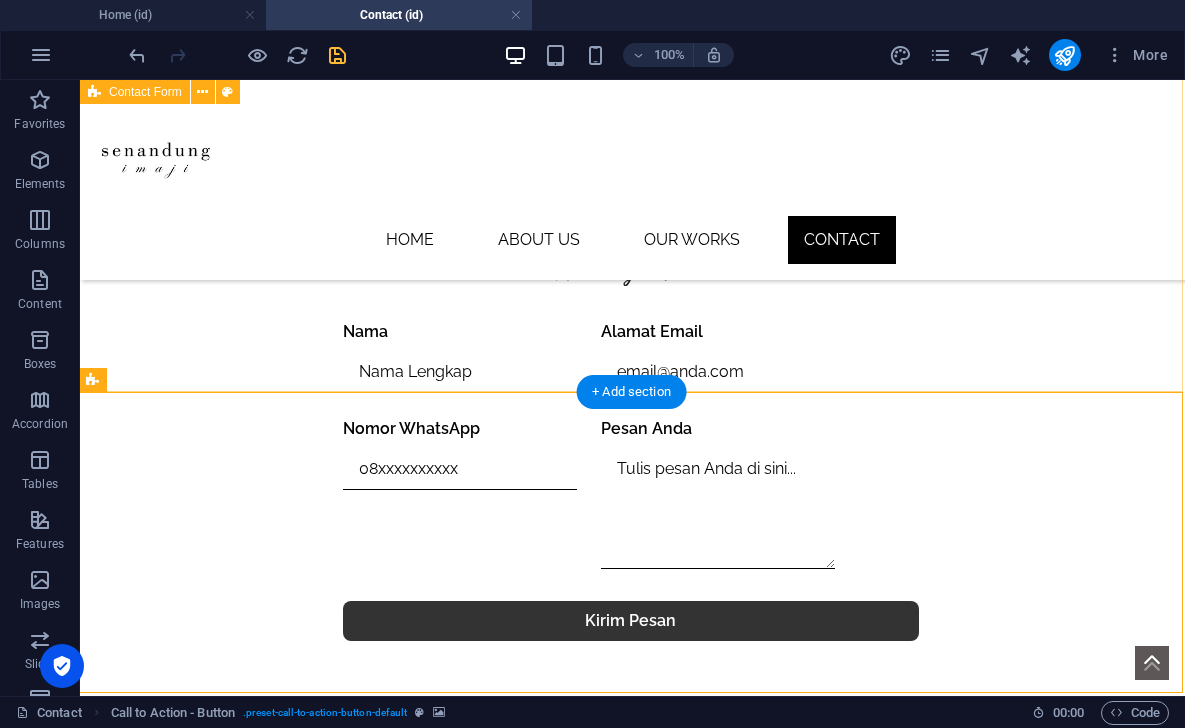 click on "Form Hubungi Kami
Hubungi Kami
Nama
Alamat Email
Nomor WhatsApp
Pesan Anda
Kirim Pesan
Form Hubungi Kami" at bounding box center (630, 434) 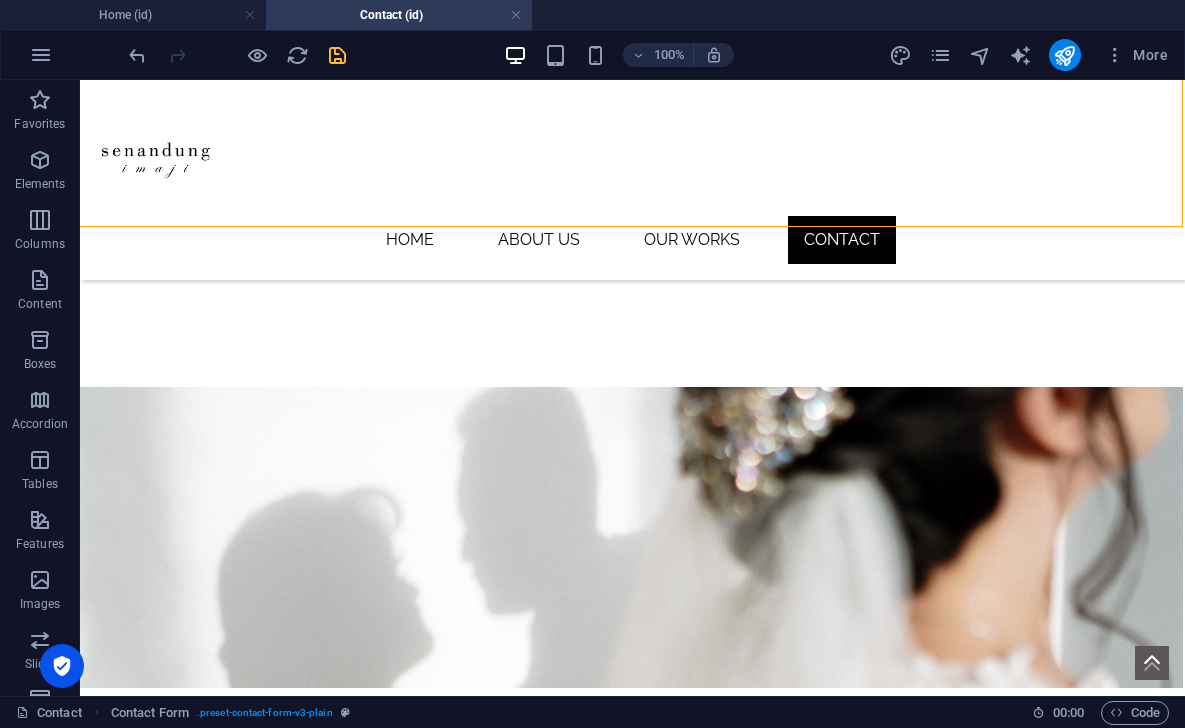 scroll, scrollTop: 1310, scrollLeft: 2, axis: both 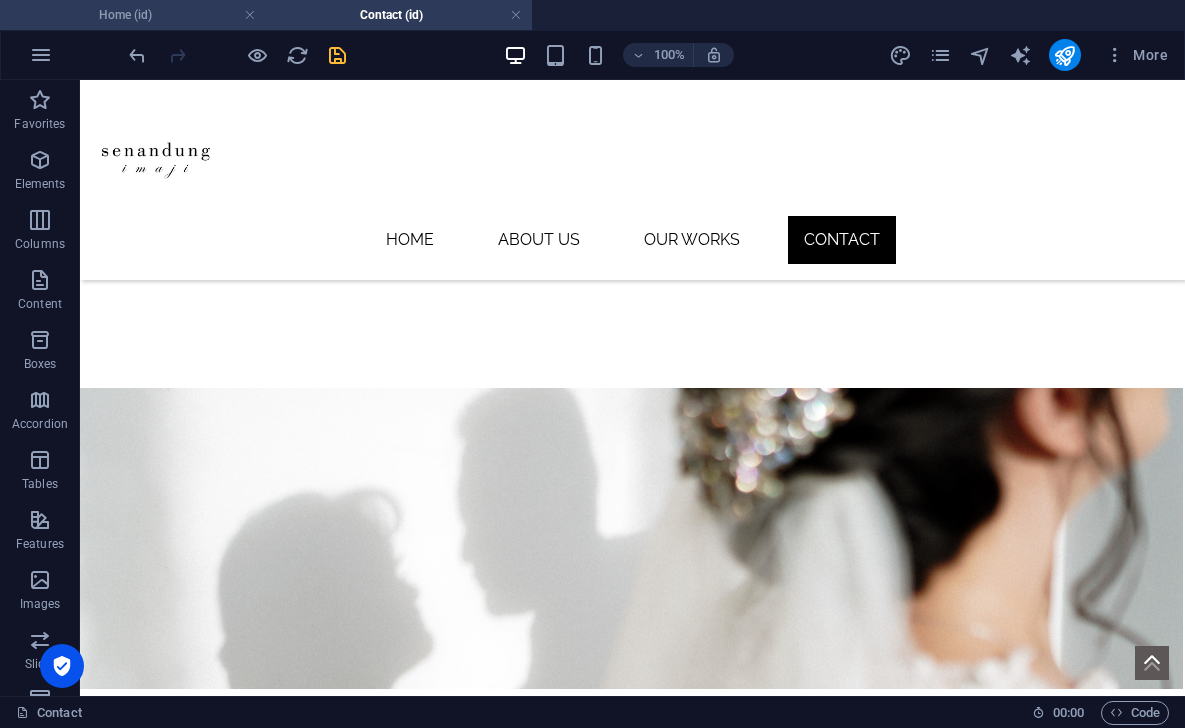 click on "Home (id)" at bounding box center [133, 15] 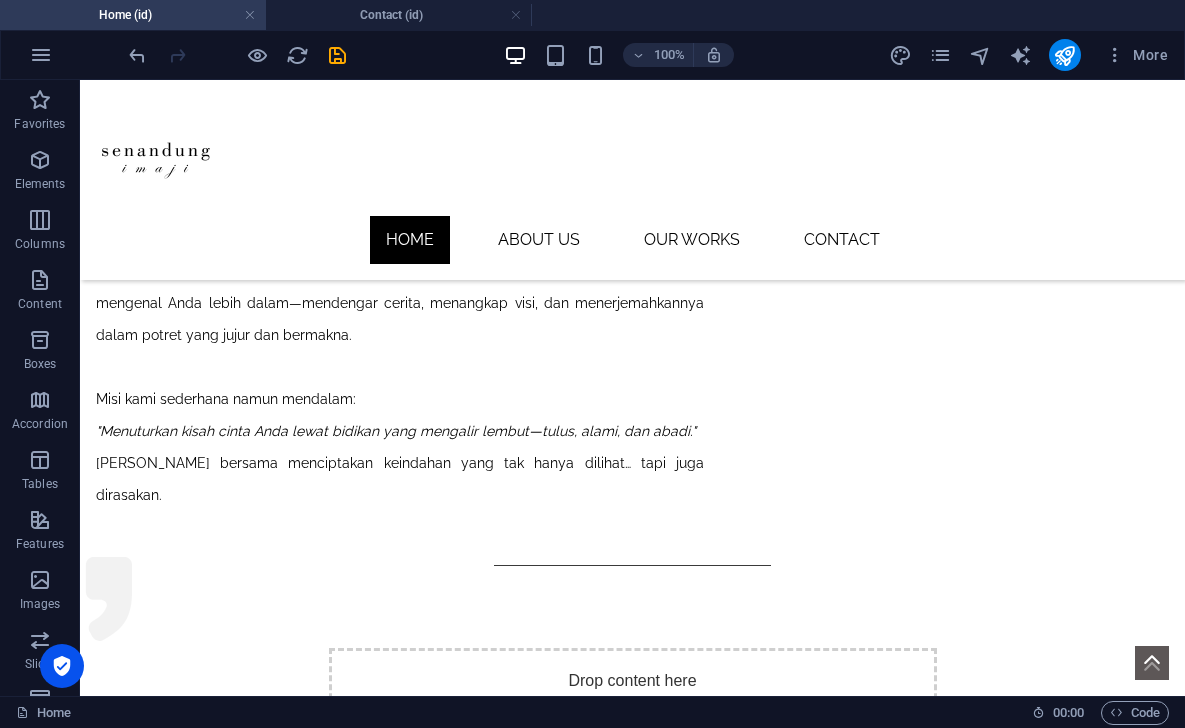scroll, scrollTop: 1299, scrollLeft: 0, axis: vertical 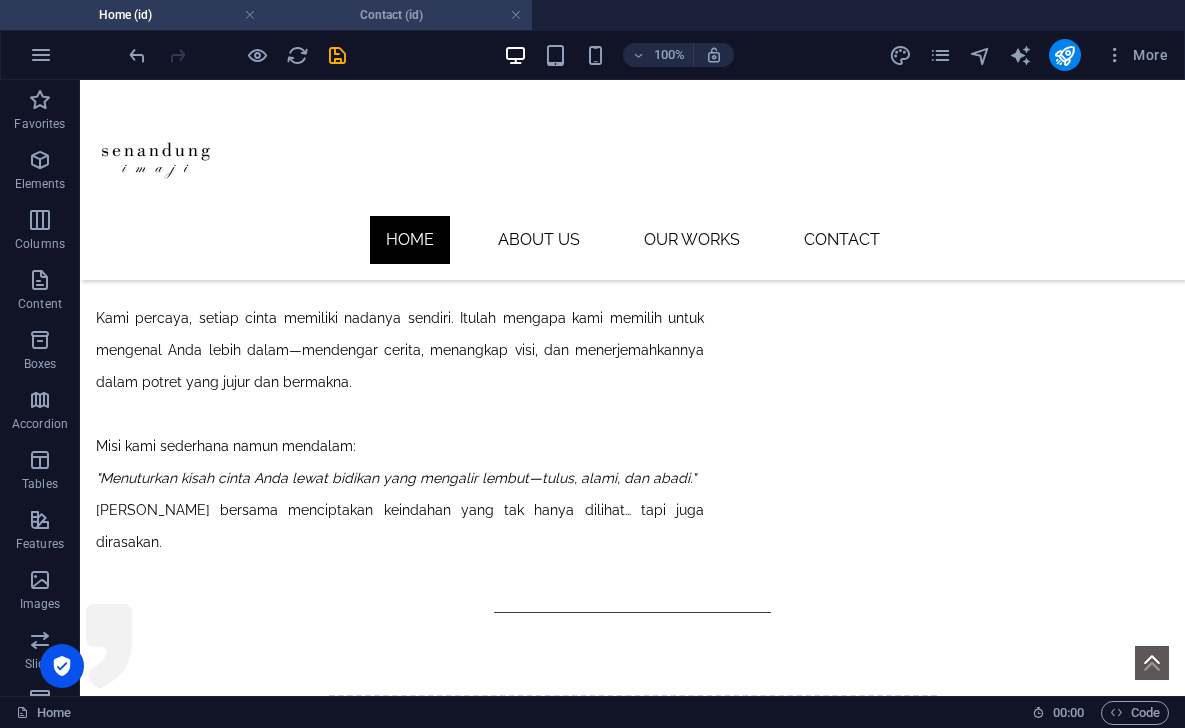 click on "Contact (id)" at bounding box center (399, 15) 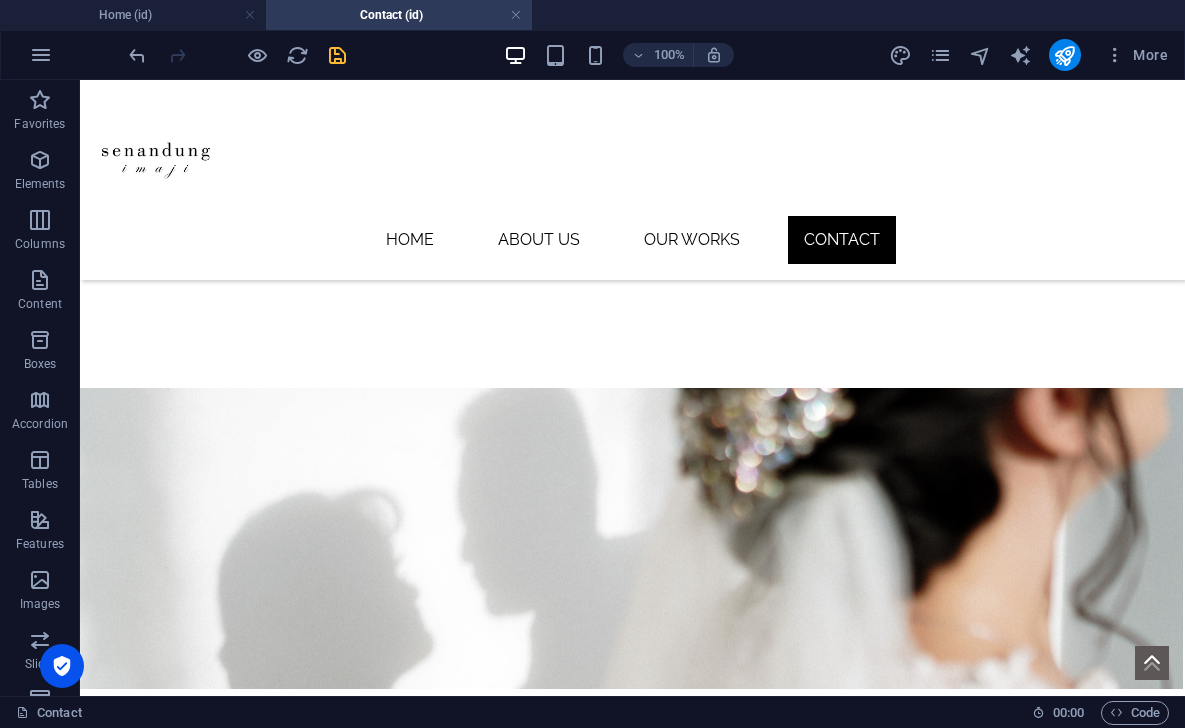 scroll, scrollTop: 1310, scrollLeft: 0, axis: vertical 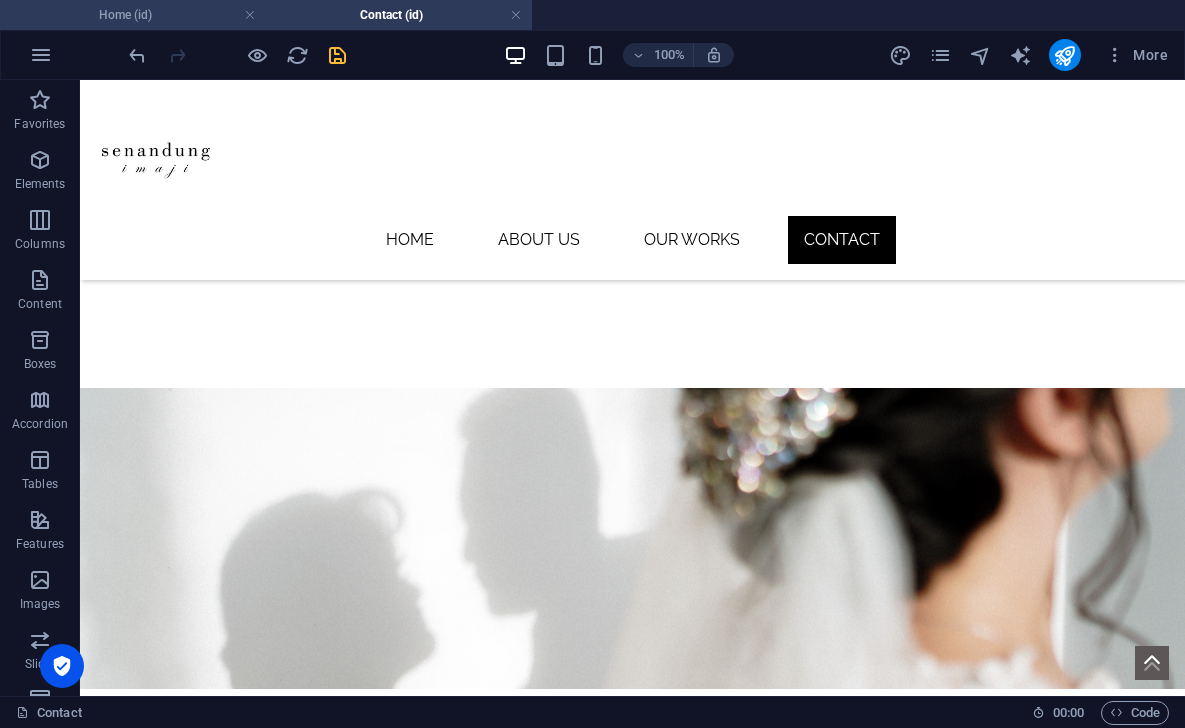 click on "Home (id)" at bounding box center [133, 15] 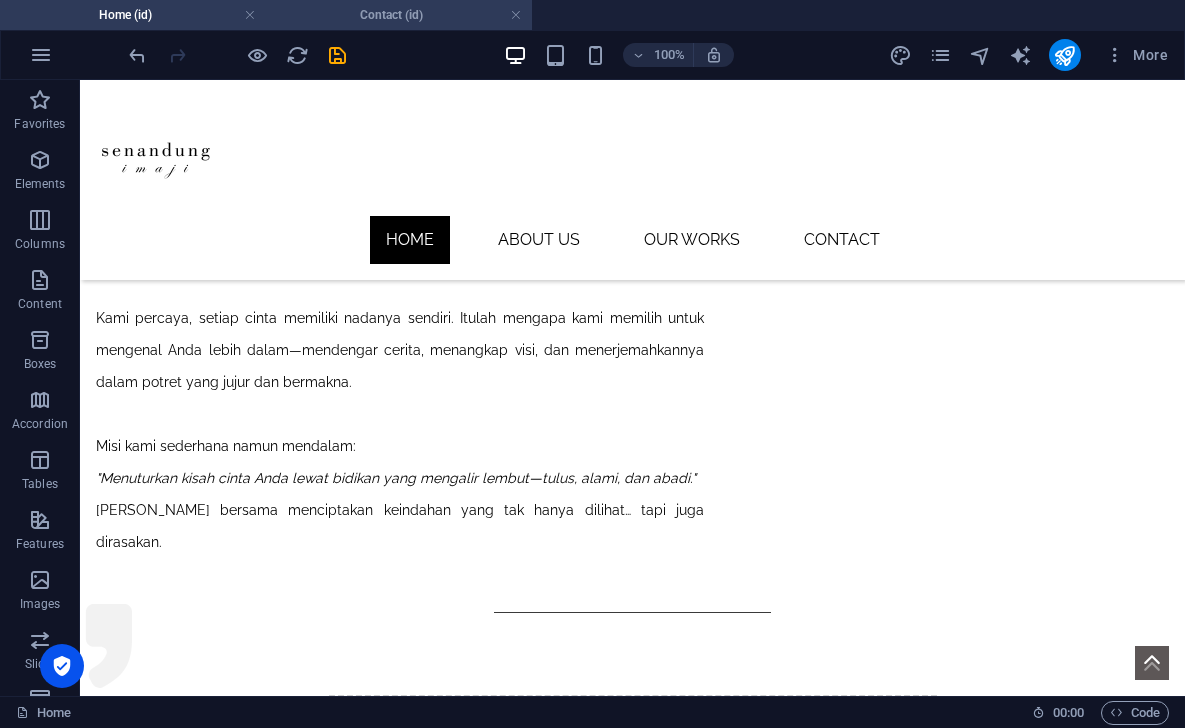 click on "Contact (id)" at bounding box center [399, 15] 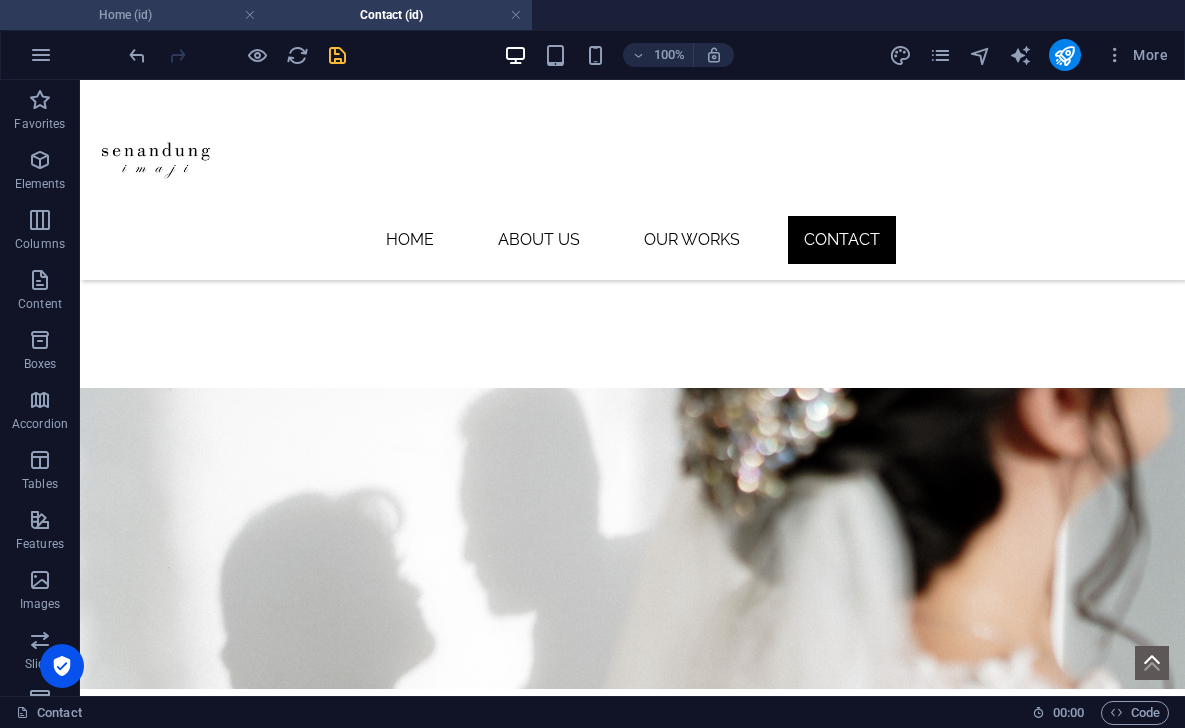 click on "Home (id)" at bounding box center (133, 15) 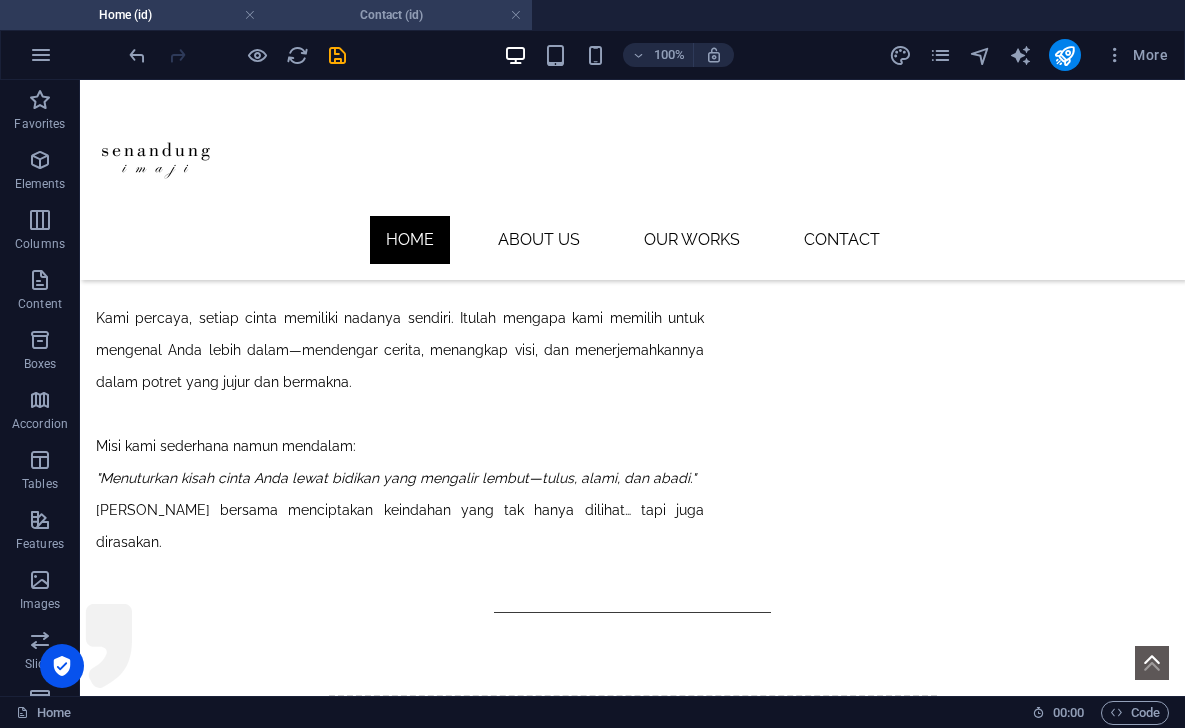 click on "Contact (id)" at bounding box center [399, 15] 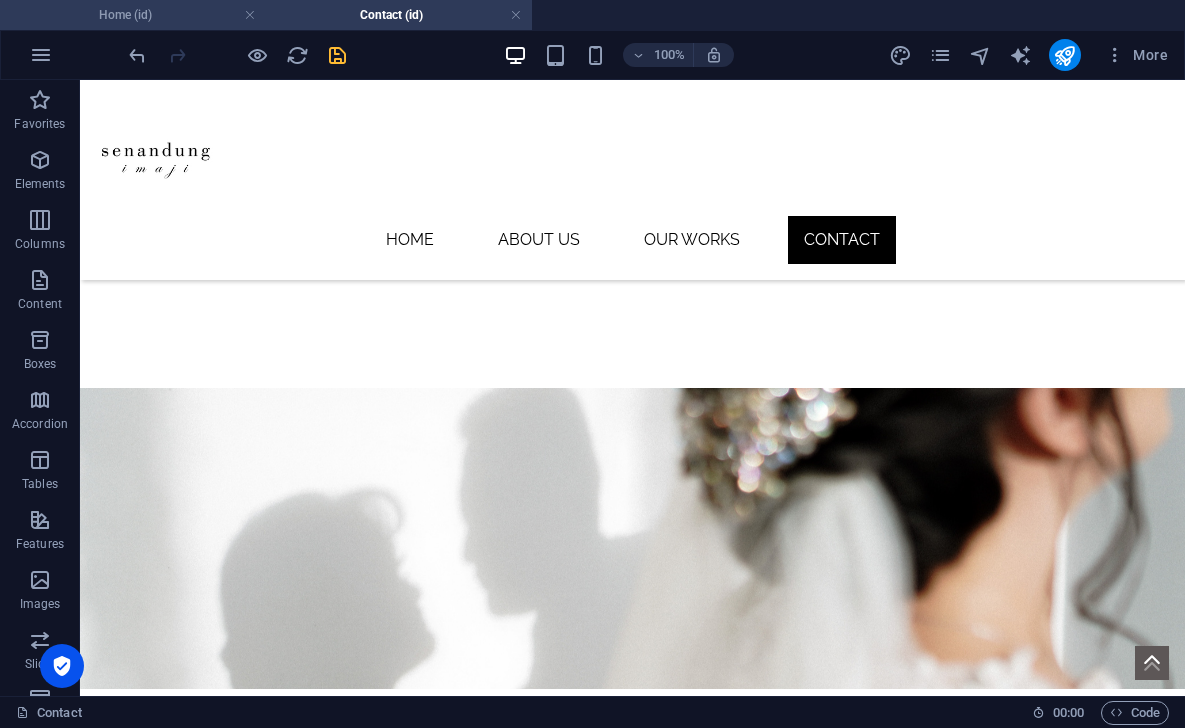 click on "Home (id)" at bounding box center [133, 15] 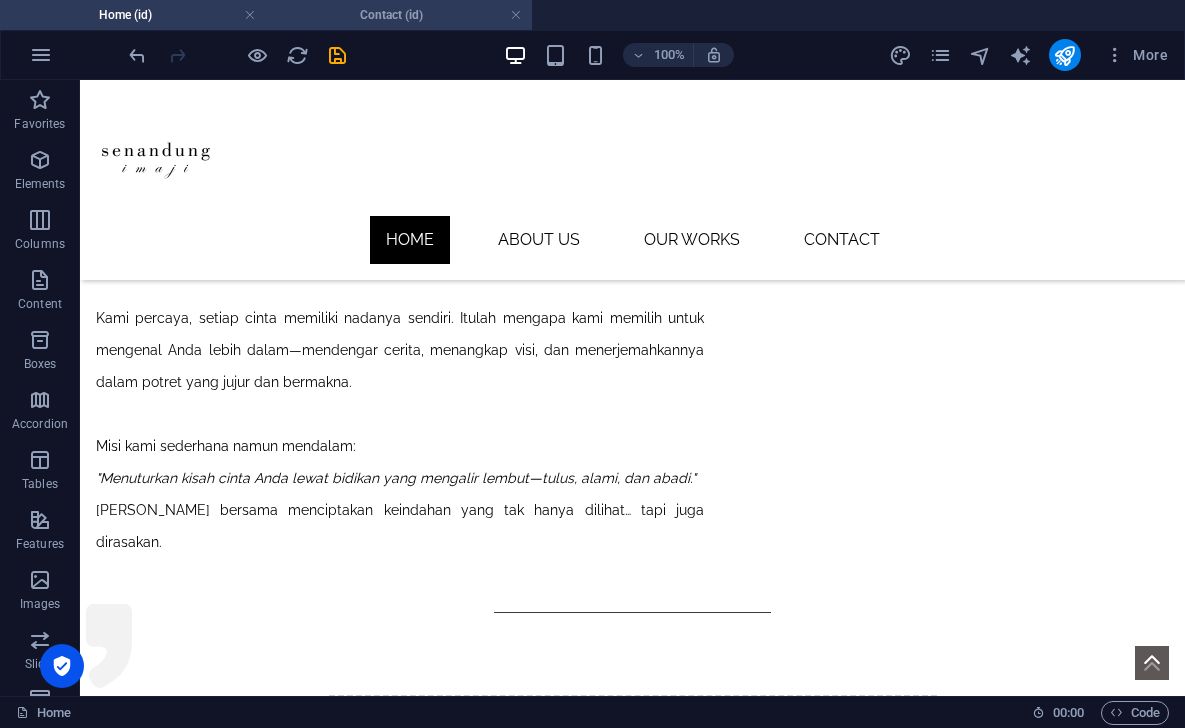 click on "Contact (id)" at bounding box center (399, 15) 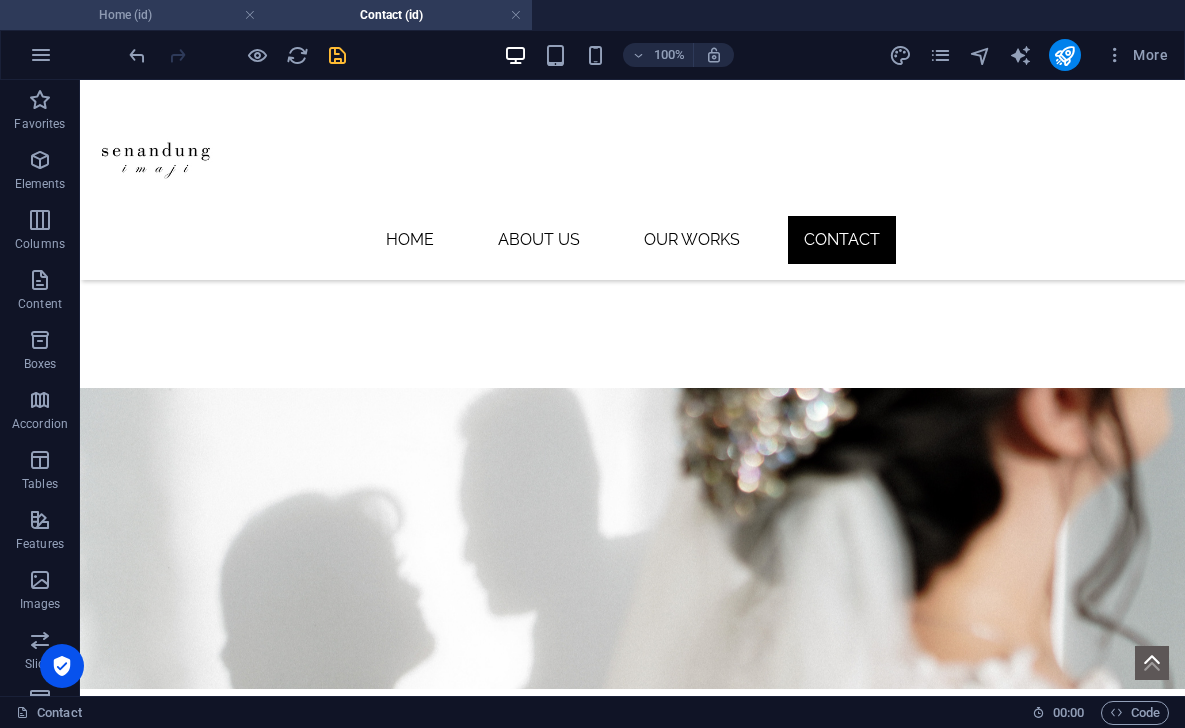 click on "Home (id)" at bounding box center [133, 15] 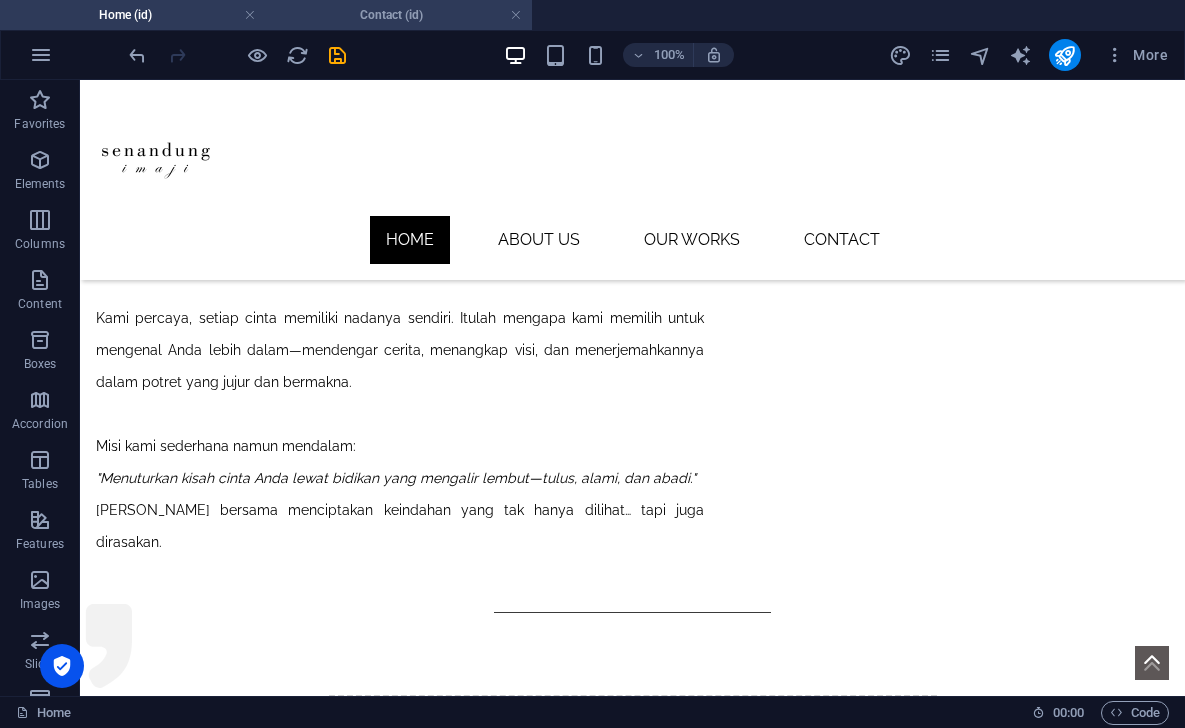 click on "Contact (id)" at bounding box center [399, 15] 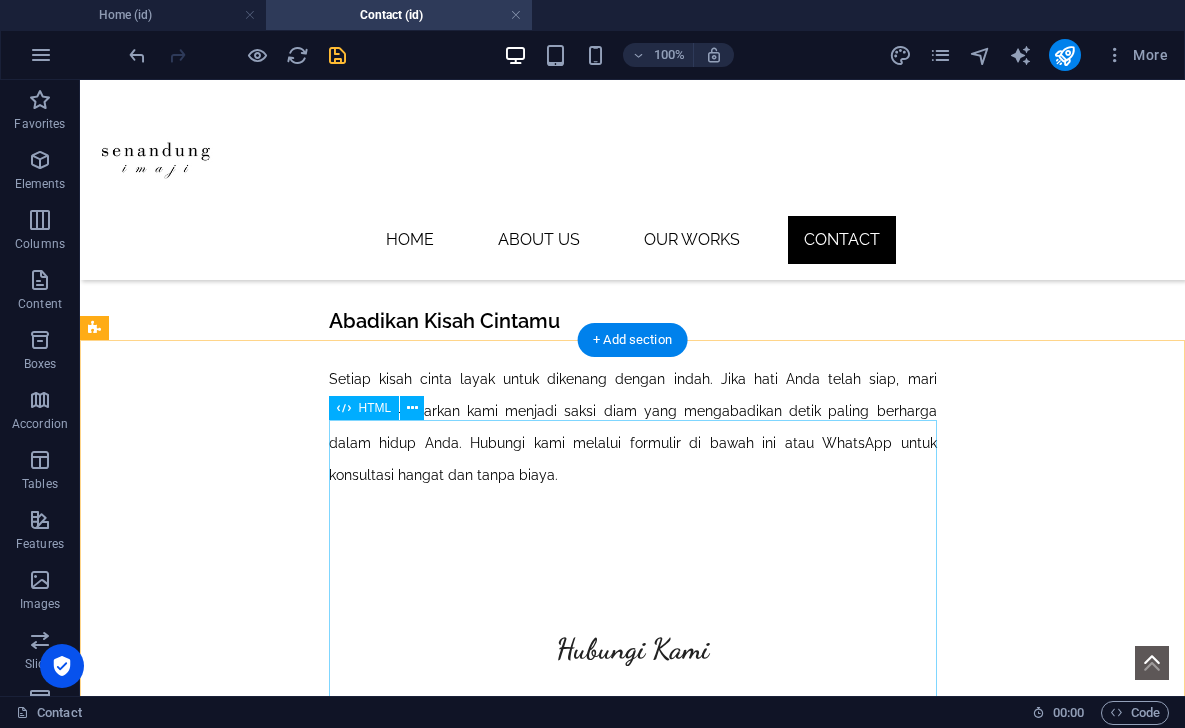 scroll, scrollTop: 536, scrollLeft: 0, axis: vertical 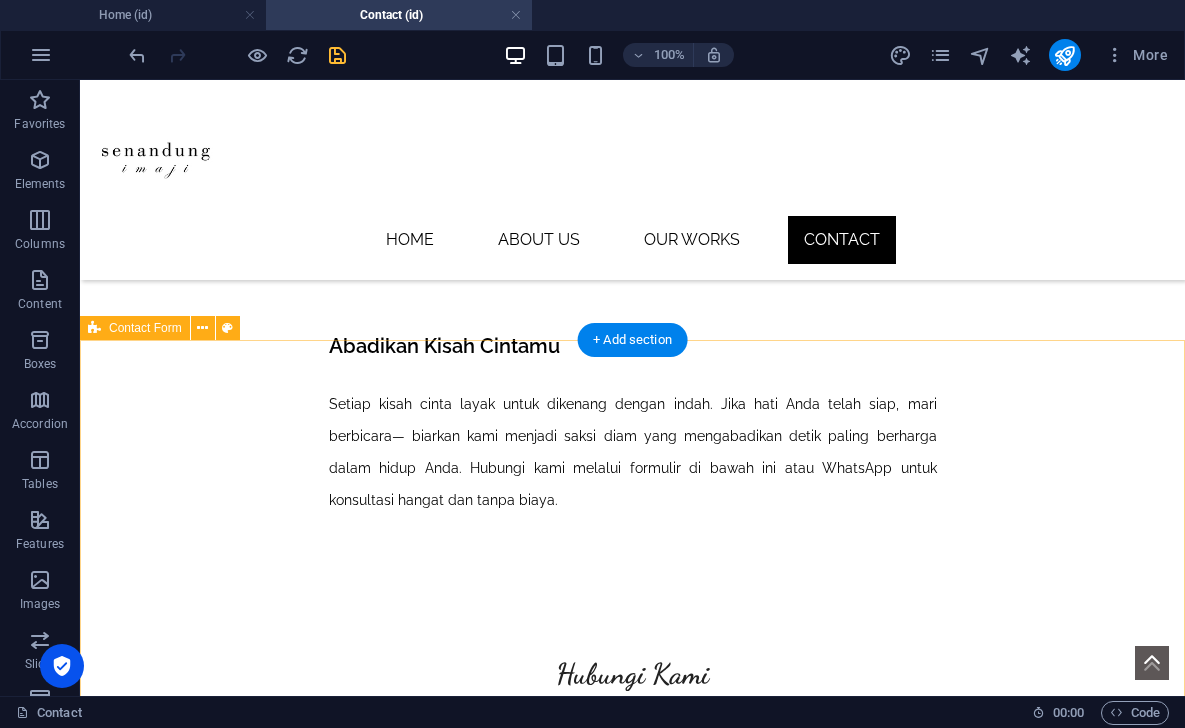 click on "Form Hubungi Kami
Hubungi Kami
Nama
Alamat Email
Nomor WhatsApp
Pesan Anda
Kirim Pesan
Form Hubungi Kami" at bounding box center (632, 839) 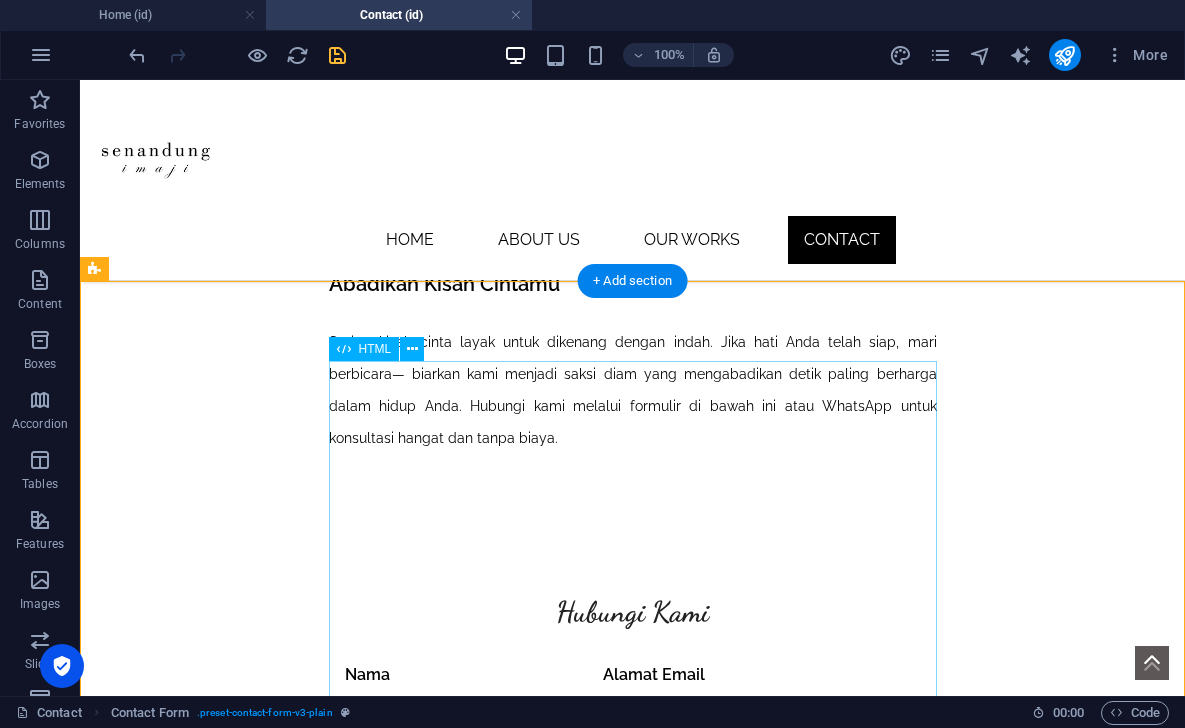 scroll, scrollTop: 595, scrollLeft: 0, axis: vertical 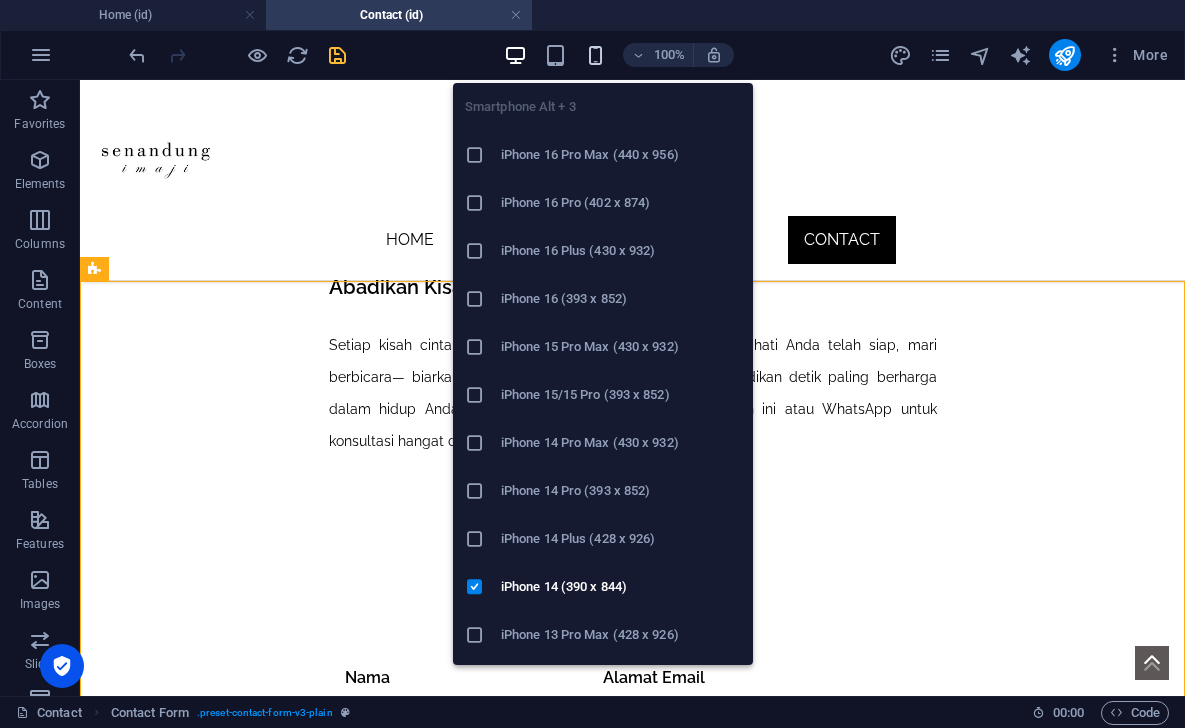click at bounding box center (595, 55) 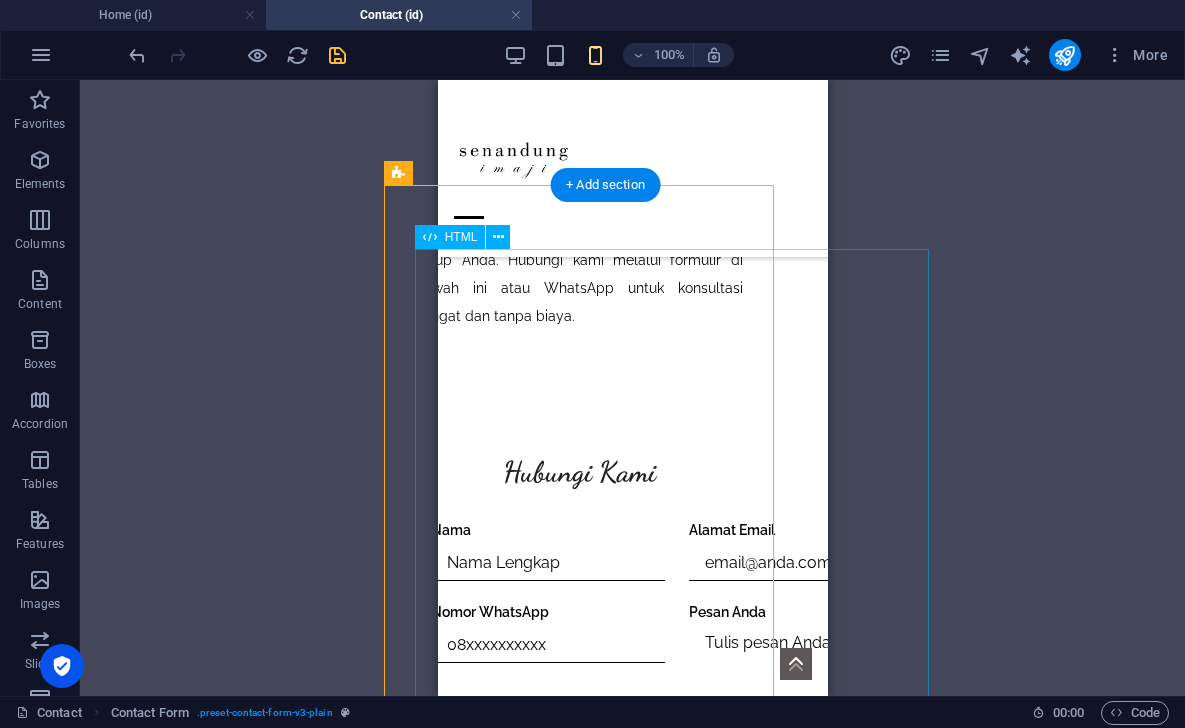 scroll, scrollTop: 769, scrollLeft: 54, axis: both 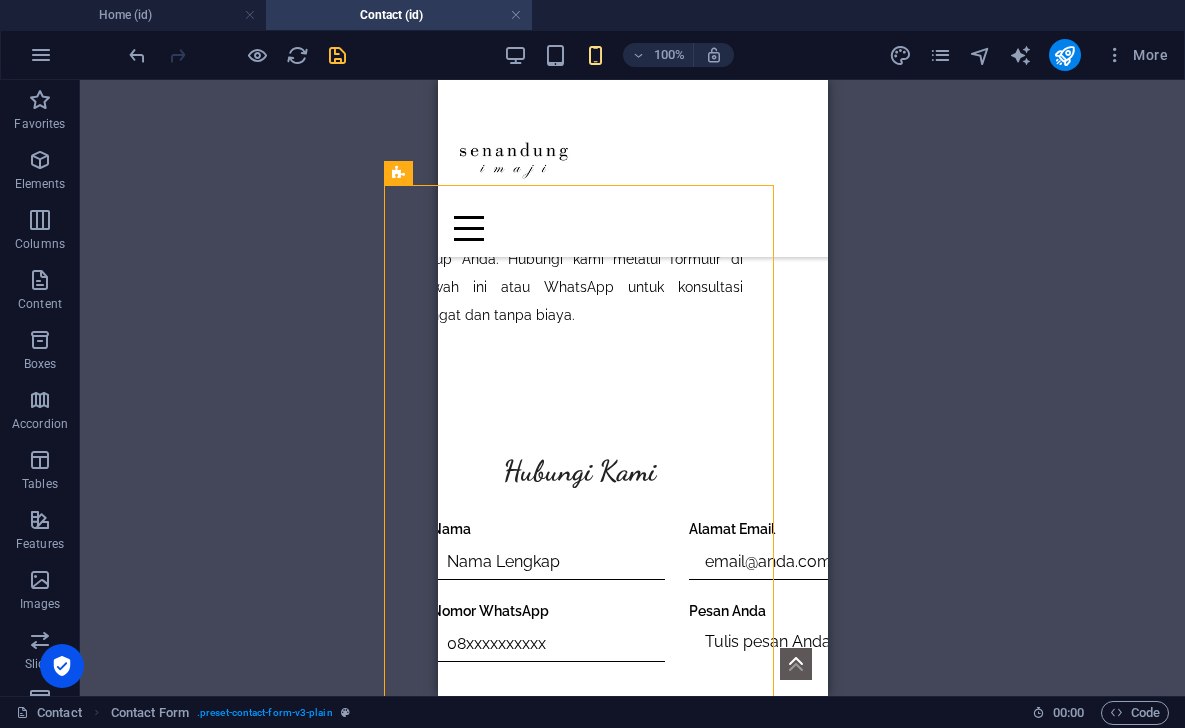 click on "Drag here to replace the existing content. Press “Ctrl” if you want to create a new element.
H3   Container   Reference   Banner   Text   HTML   Contact Form   Button   Call to Action - Button   Spacer   Icon   Social Media Icons   Spacer   Spacer   Text   Spacer   Spacer   Container   Spacer   Top button   Icon   HTML" at bounding box center [632, 388] 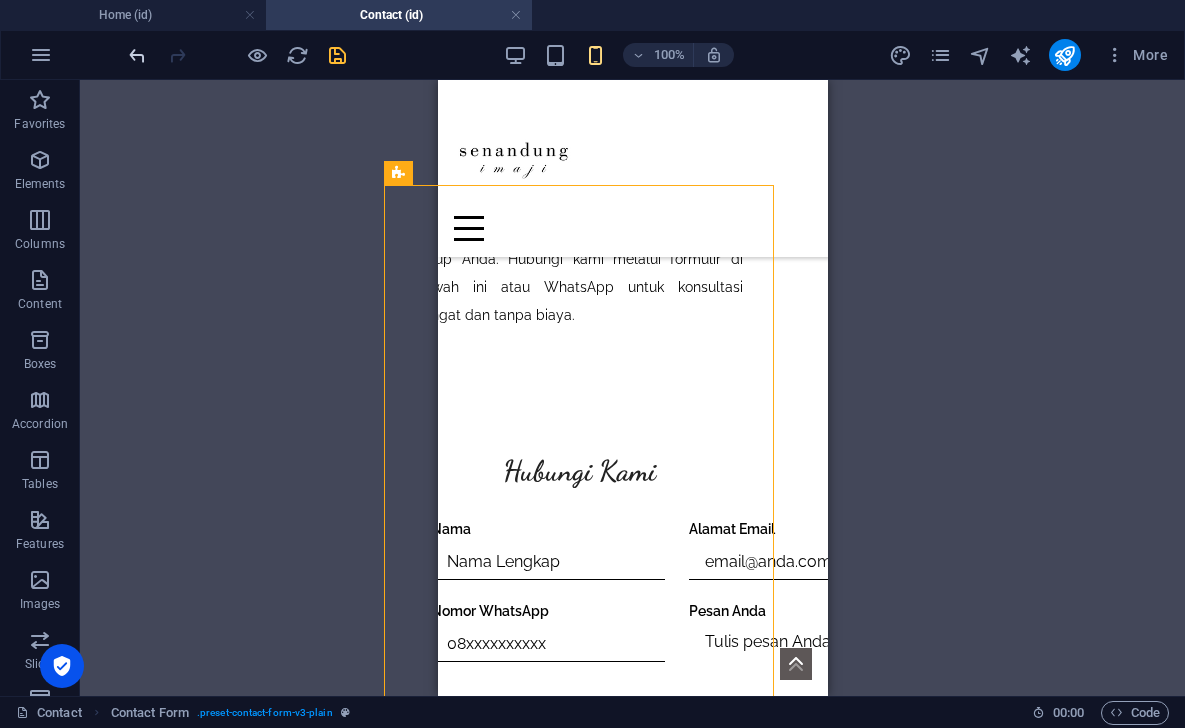 click at bounding box center (137, 55) 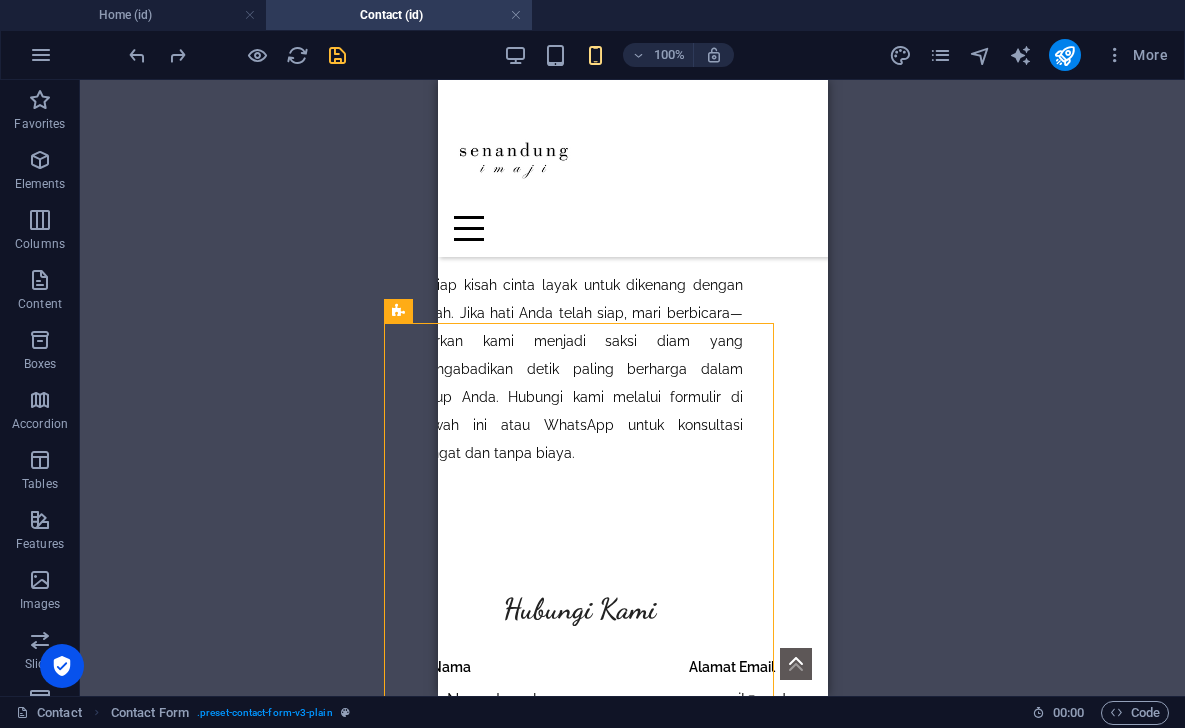 scroll, scrollTop: 637, scrollLeft: 54, axis: both 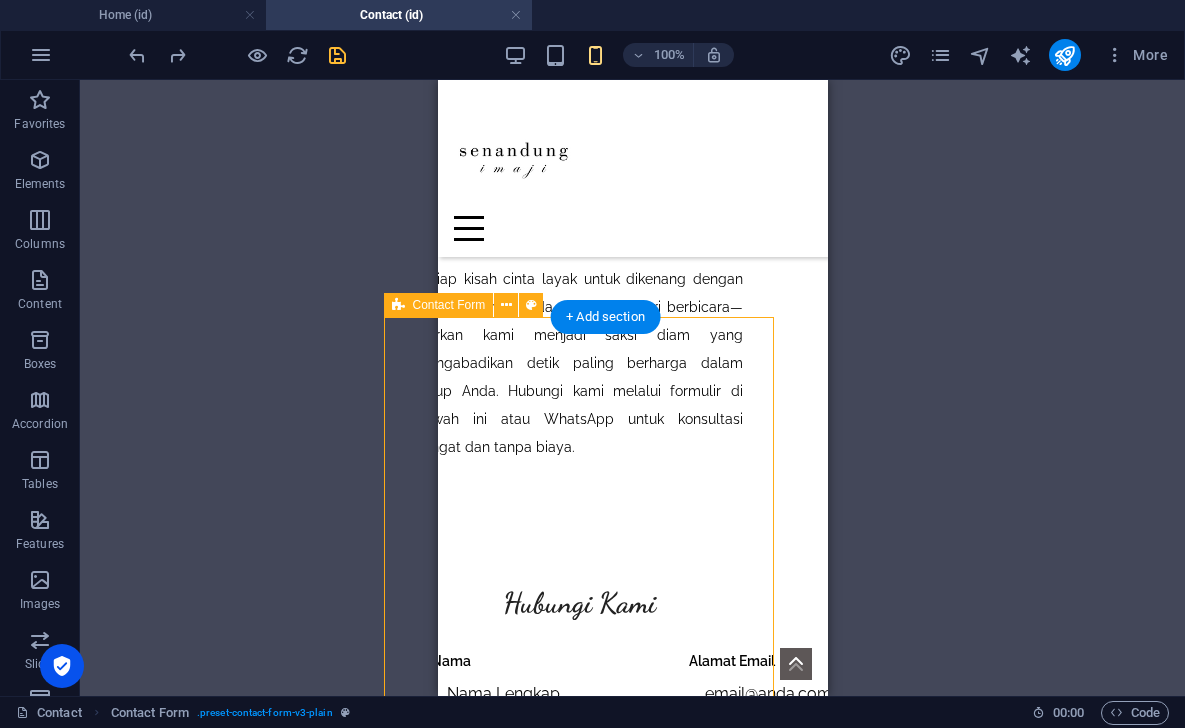 drag, startPoint x: 637, startPoint y: 358, endPoint x: 726, endPoint y: 358, distance: 89 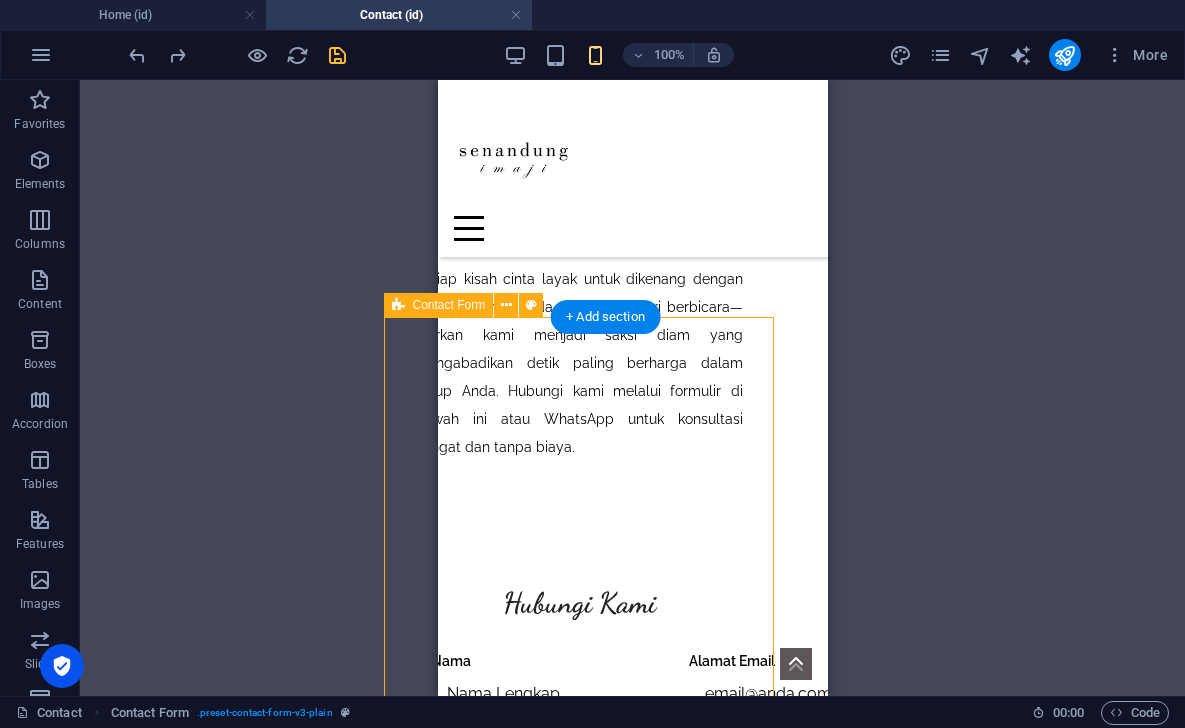 click on "Form Hubungi Kami
Hubungi Kami
Nama
Alamat Email
Nomor WhatsApp
Pesan Anda
Kirim Pesan
Form Hubungi Kami" at bounding box center [578, 751] 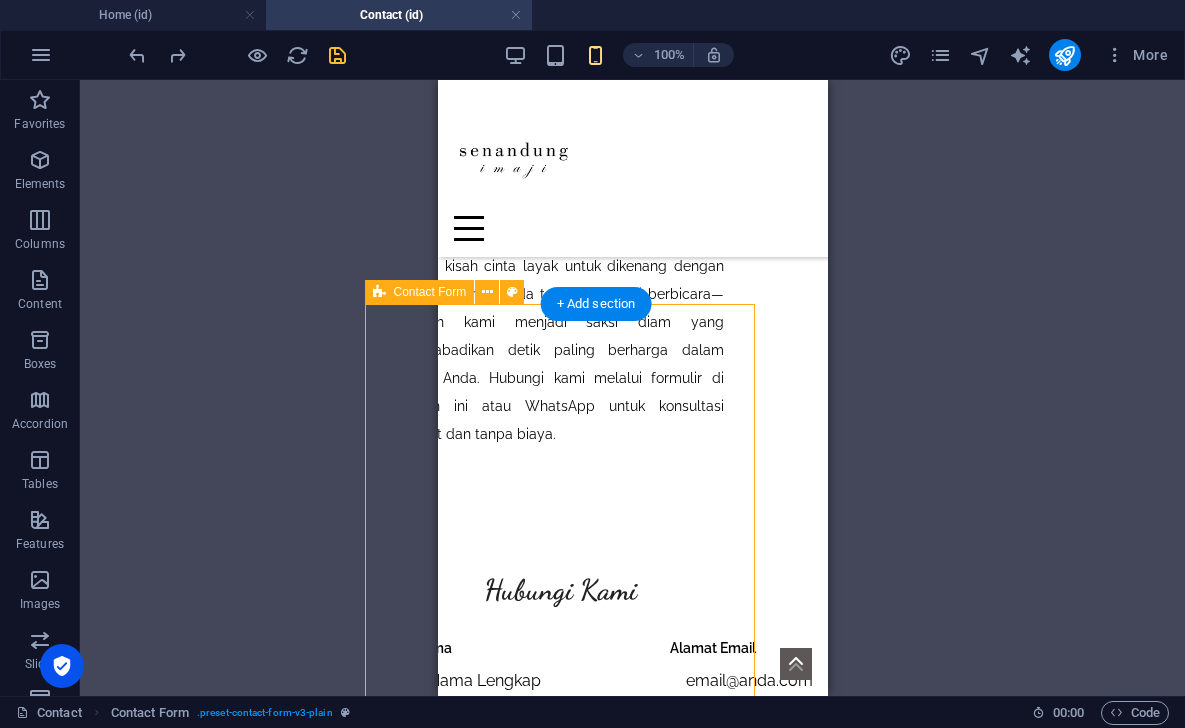scroll, scrollTop: 655, scrollLeft: 72, axis: both 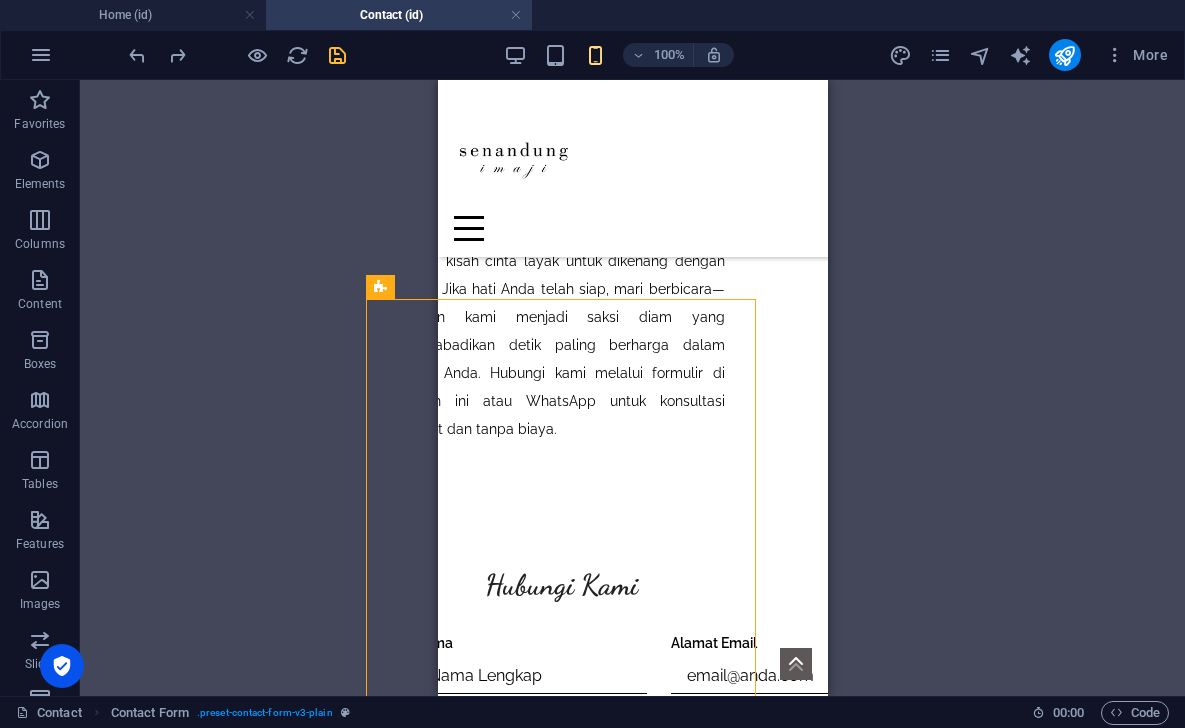 click on "Drag here to replace the existing content. Press “Ctrl” if you want to create a new element.
H3   Container   Reference   Banner   Text   HTML   Contact Form   Button   Call to Action - Button   Spacer   Icon   Social Media Icons   Spacer   Spacer   Text   Spacer   Spacer   Container   Spacer   Top button   Icon   HTML" at bounding box center [632, 388] 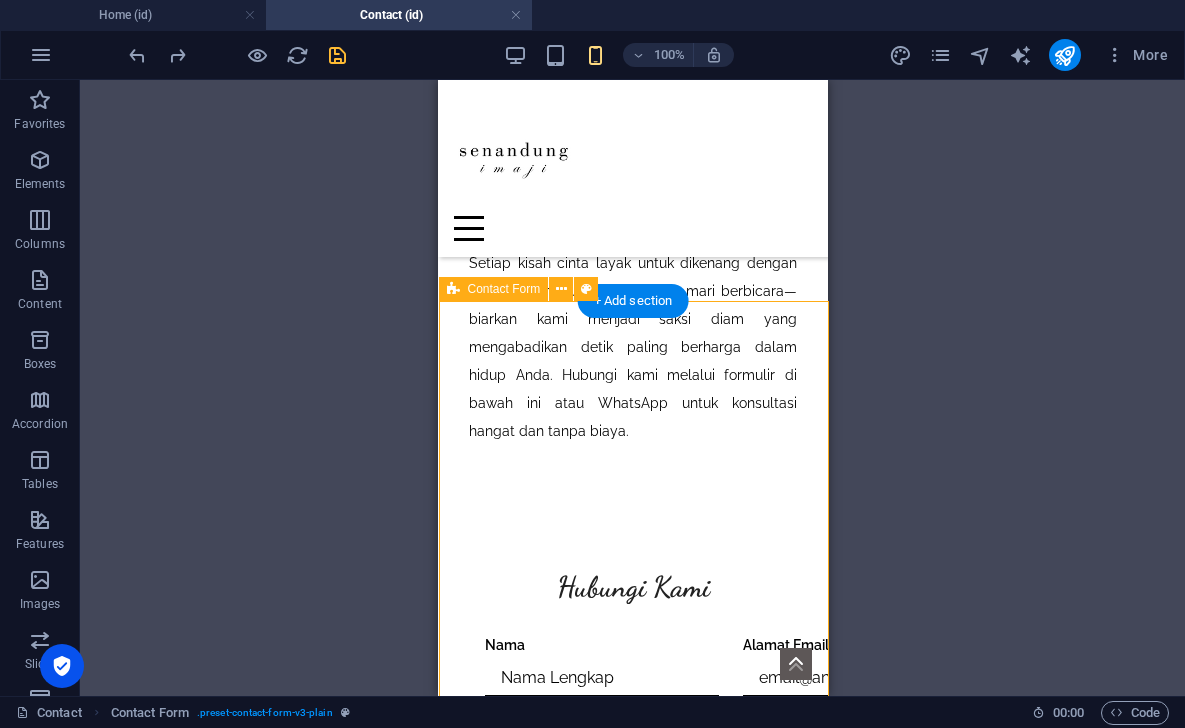 scroll, scrollTop: 651, scrollLeft: 46, axis: both 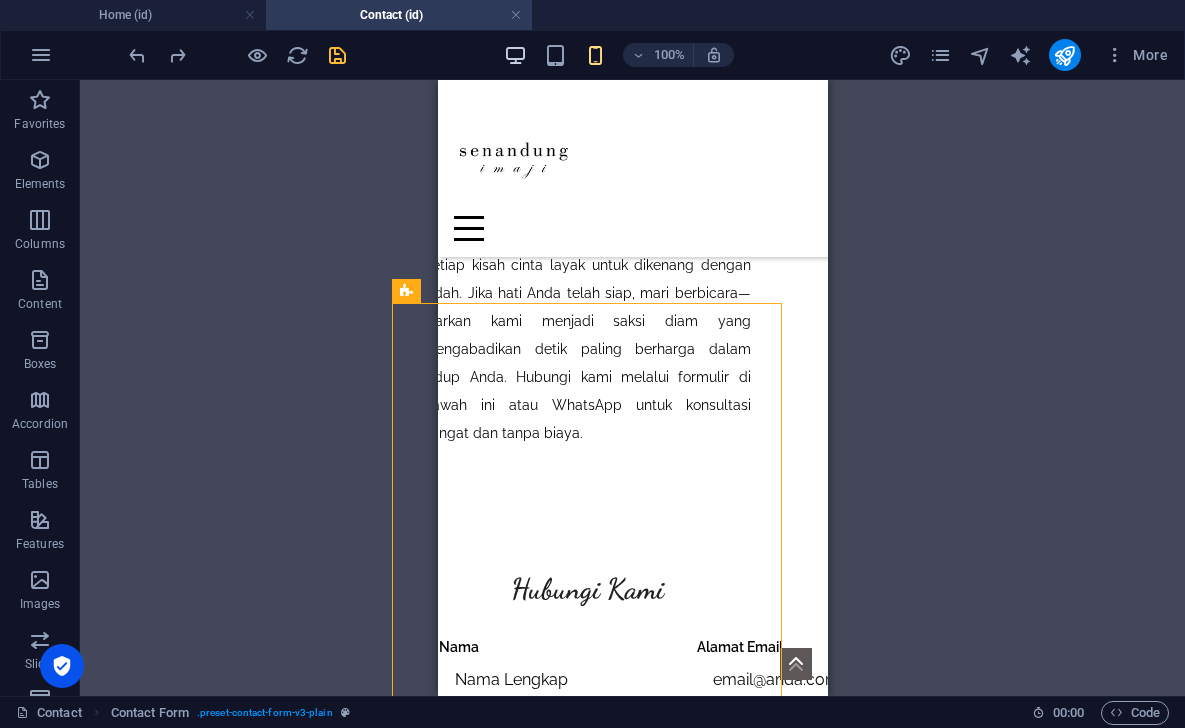 click at bounding box center (515, 55) 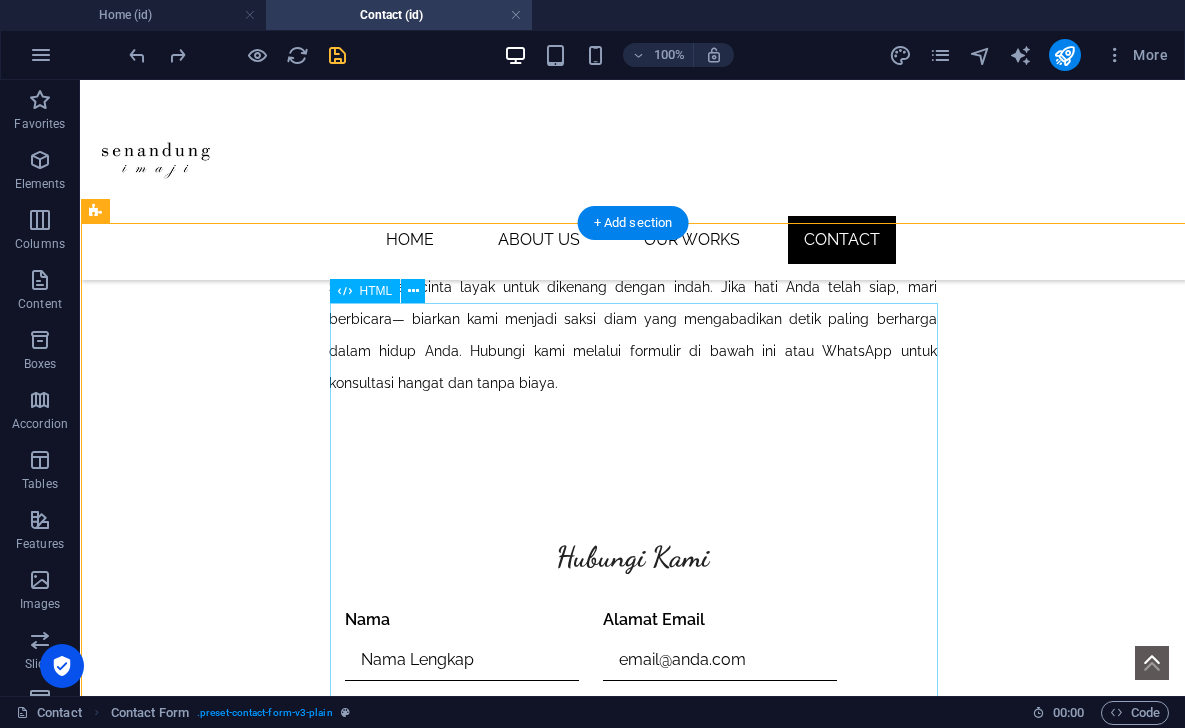 scroll, scrollTop: 653, scrollLeft: 0, axis: vertical 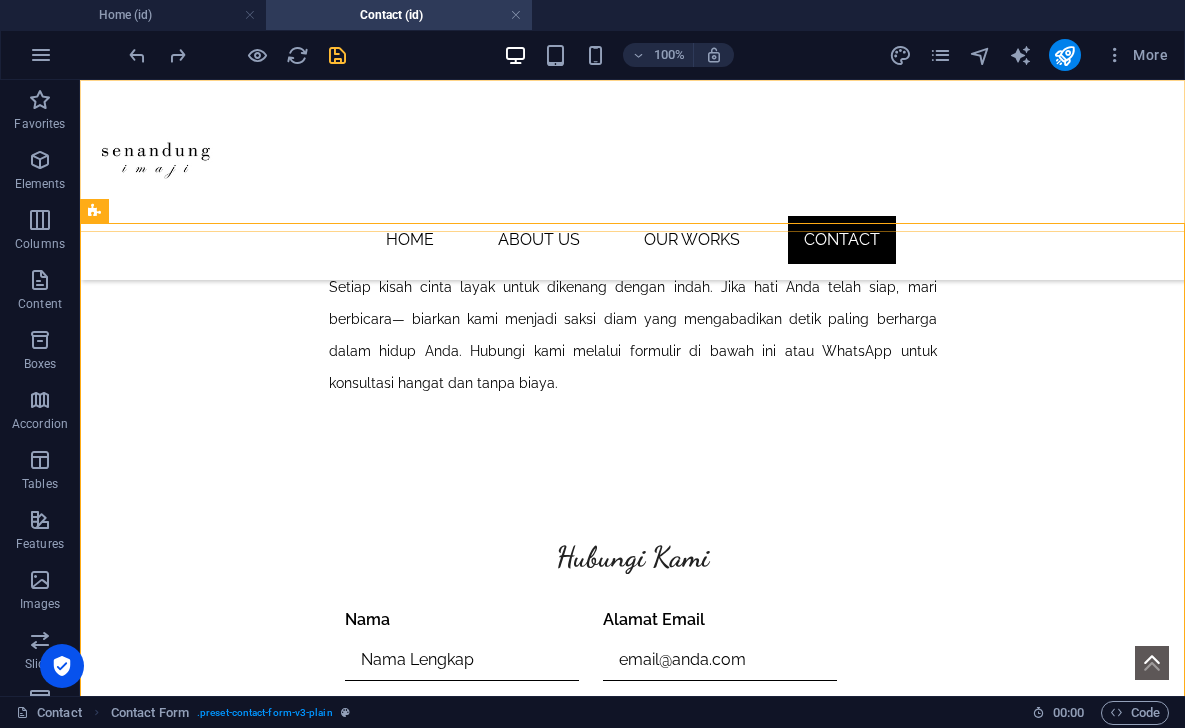 click on "Home About Us Our Works Contact" at bounding box center (632, 240) 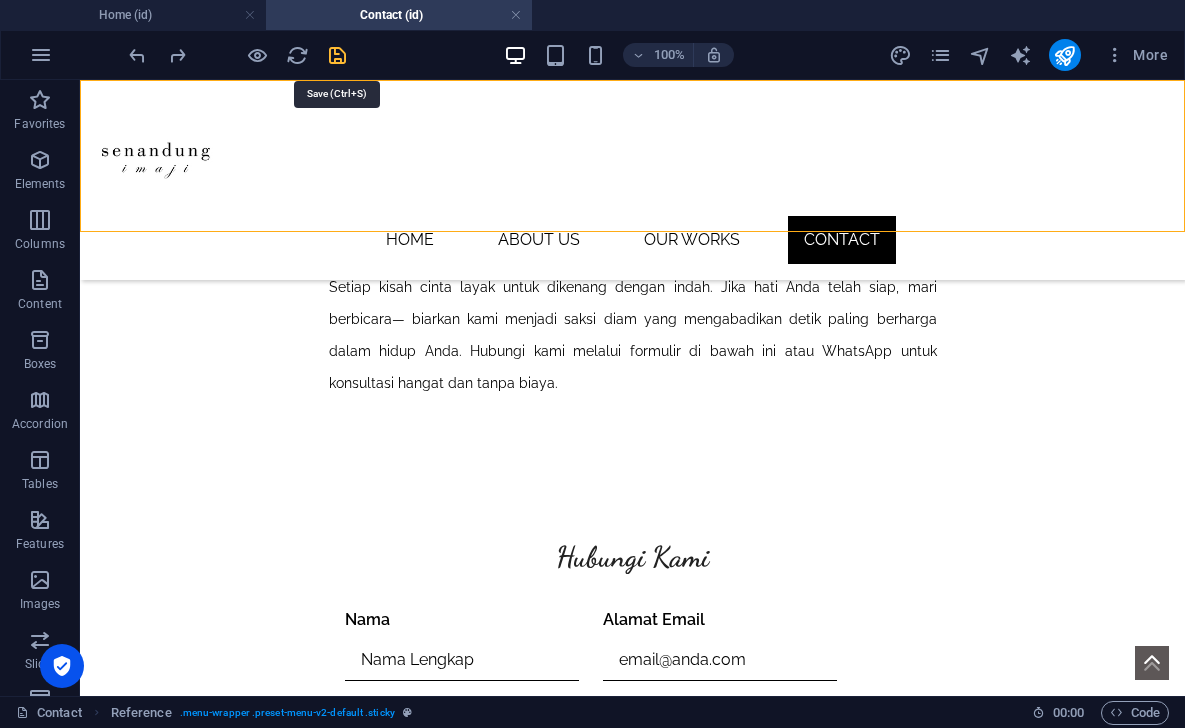 click at bounding box center (337, 55) 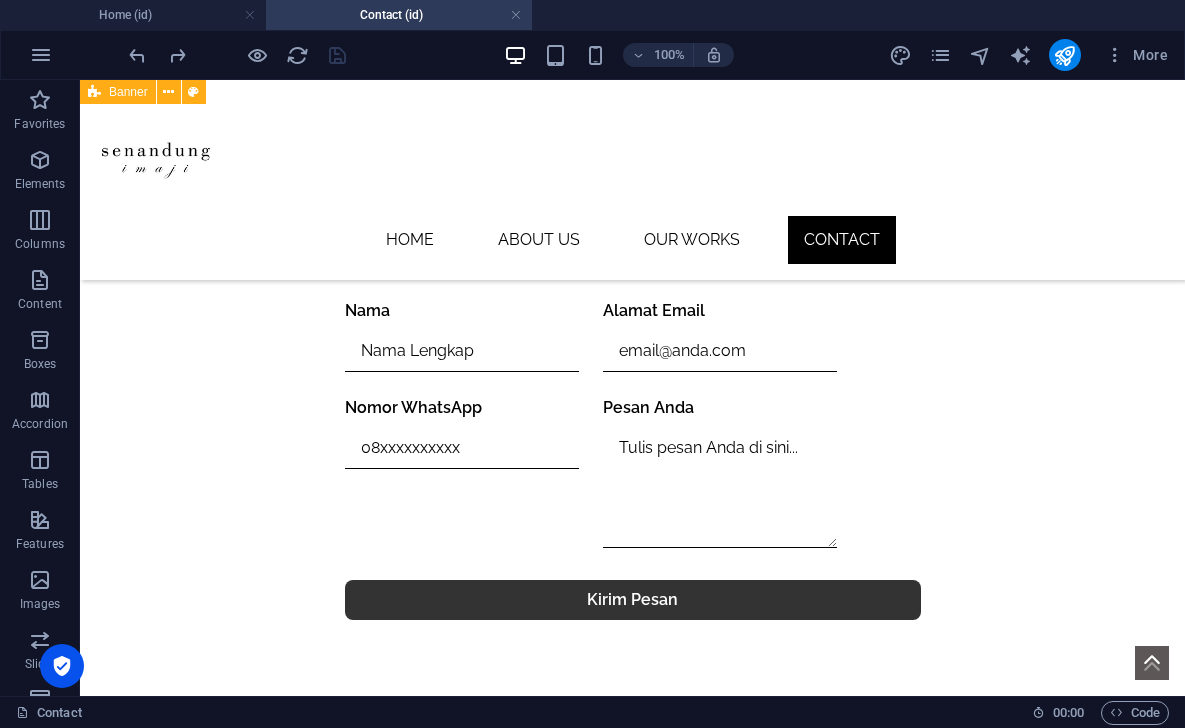 scroll, scrollTop: 1049, scrollLeft: 0, axis: vertical 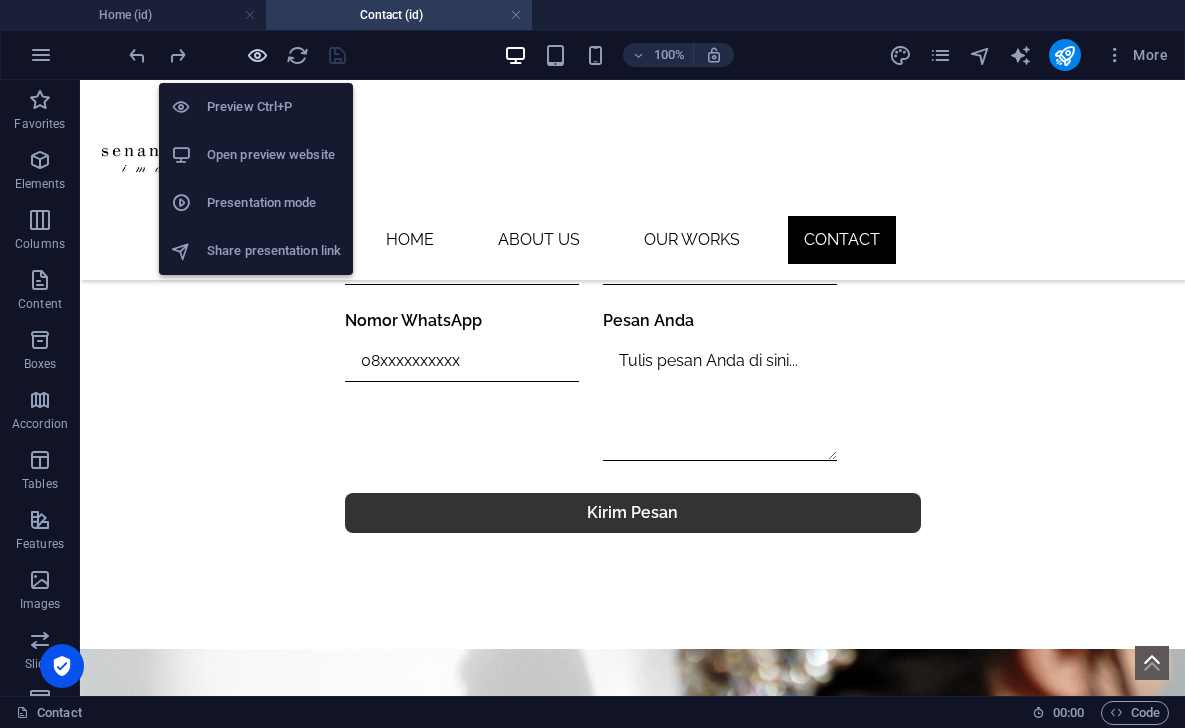 click at bounding box center (257, 55) 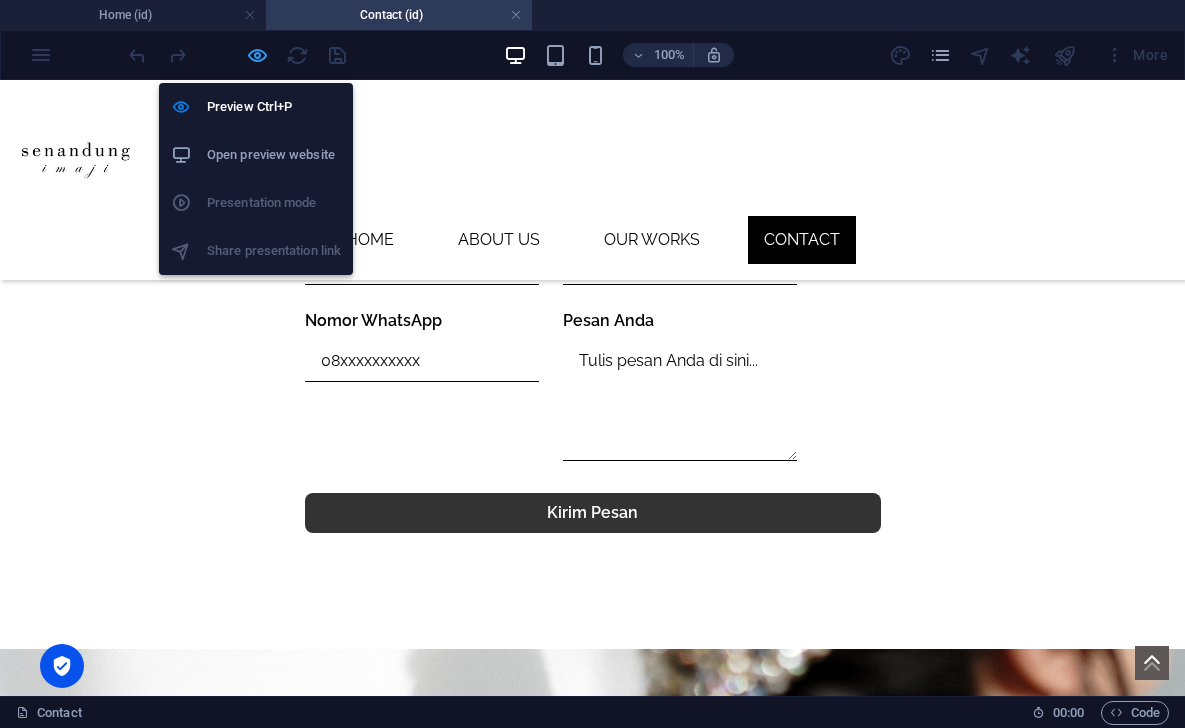 scroll, scrollTop: 1141, scrollLeft: 0, axis: vertical 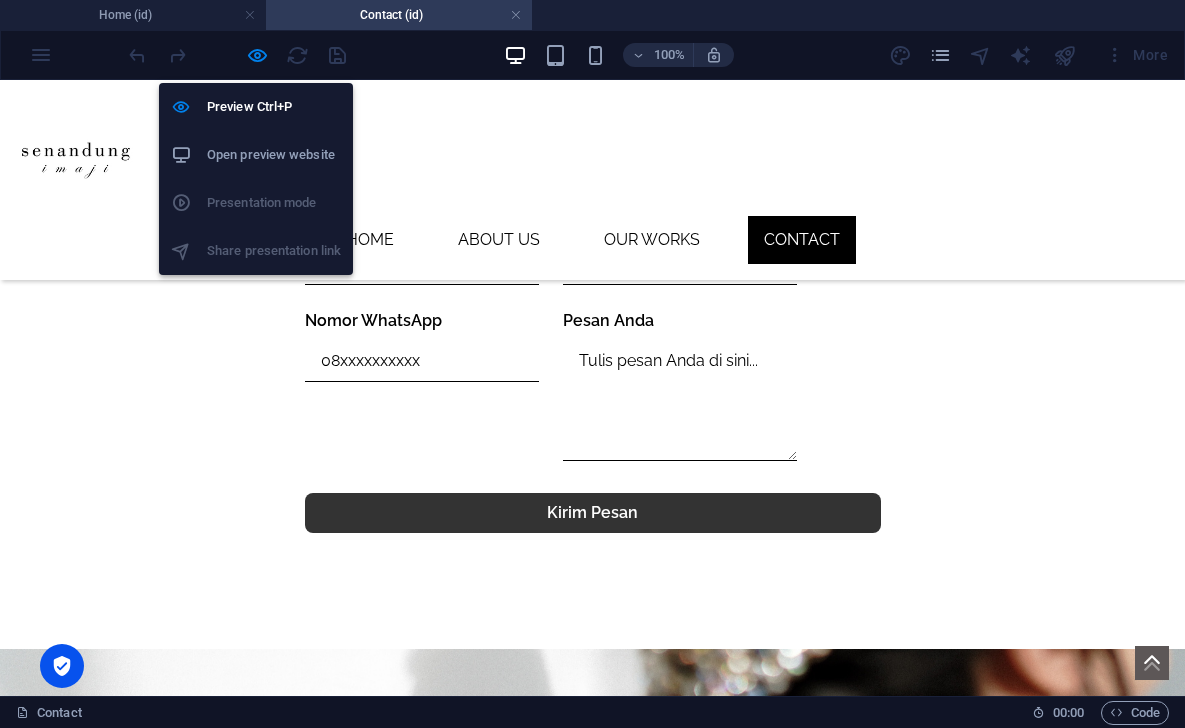 click on "Open preview website" at bounding box center (274, 155) 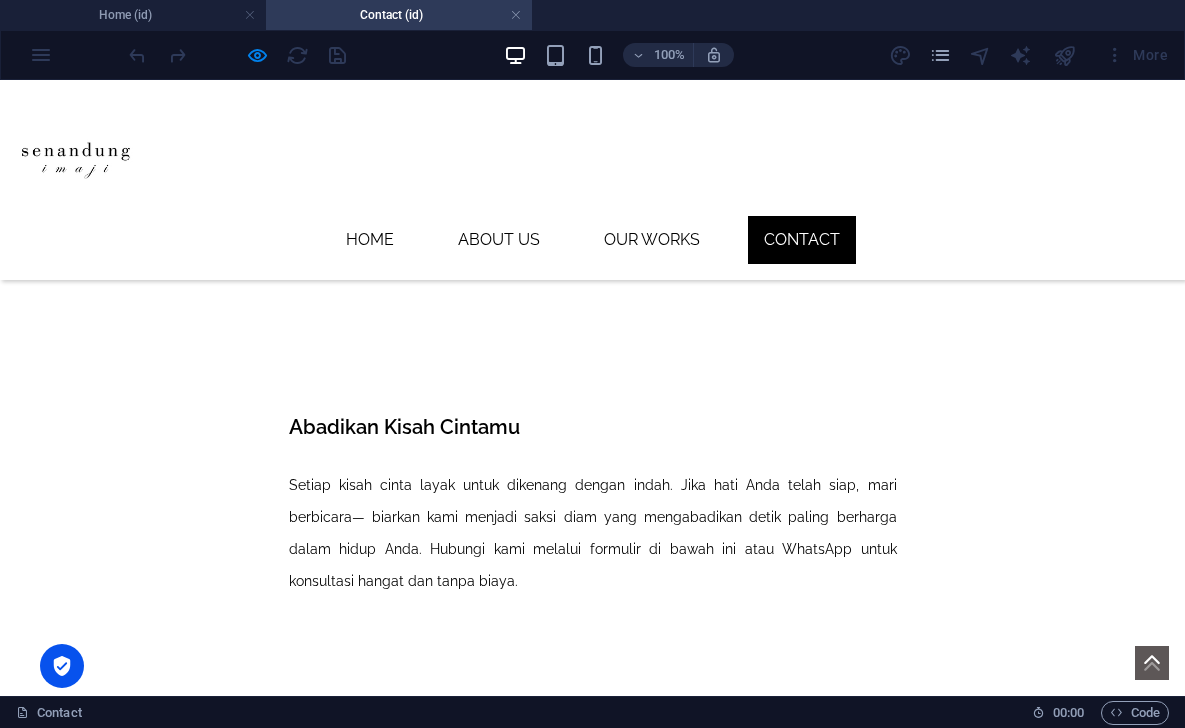 scroll, scrollTop: 510, scrollLeft: 0, axis: vertical 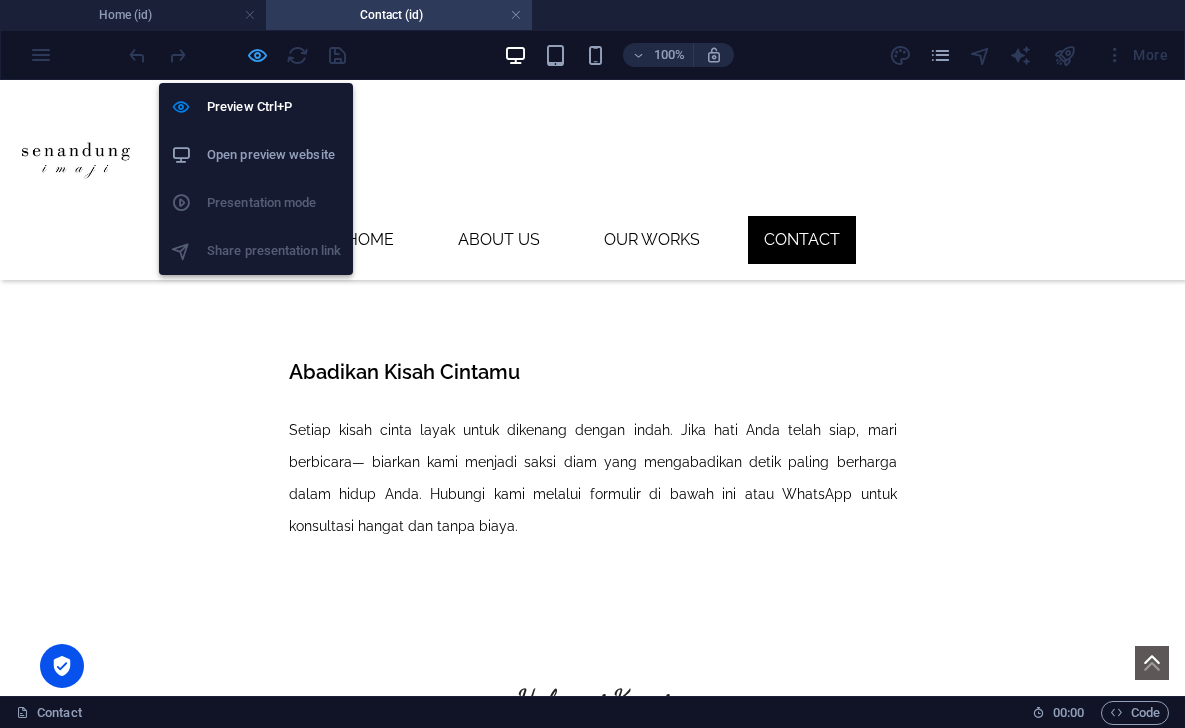 click at bounding box center [257, 55] 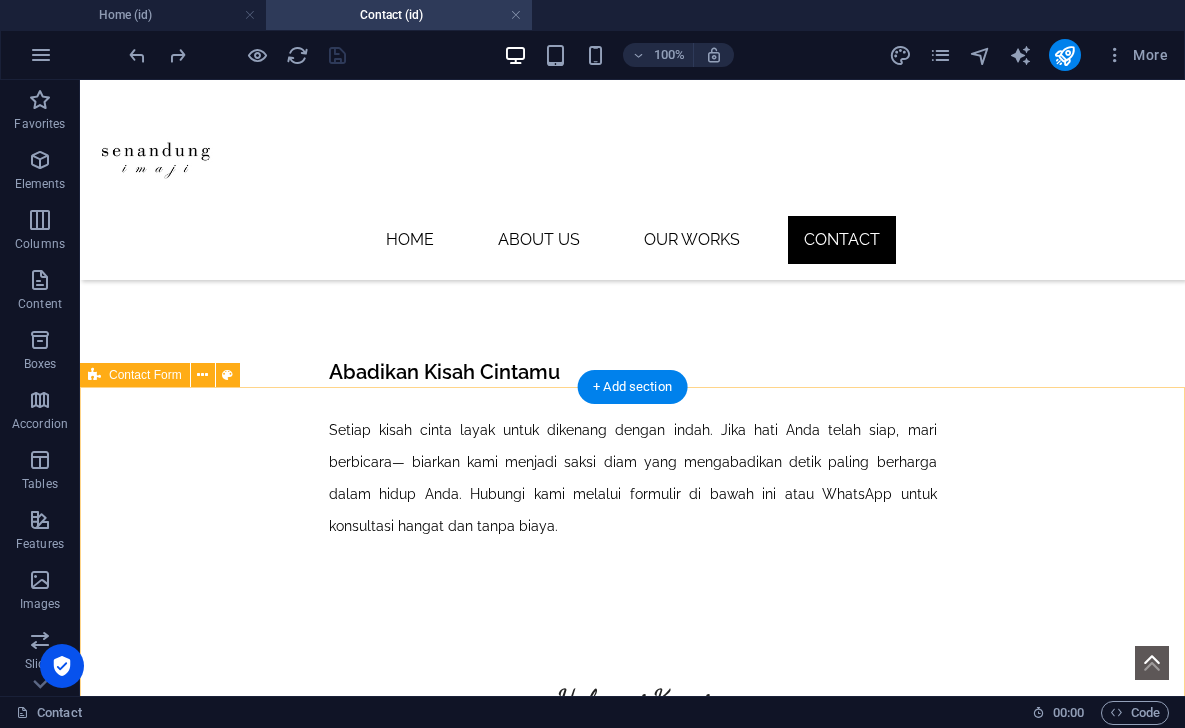 scroll, scrollTop: 489, scrollLeft: 0, axis: vertical 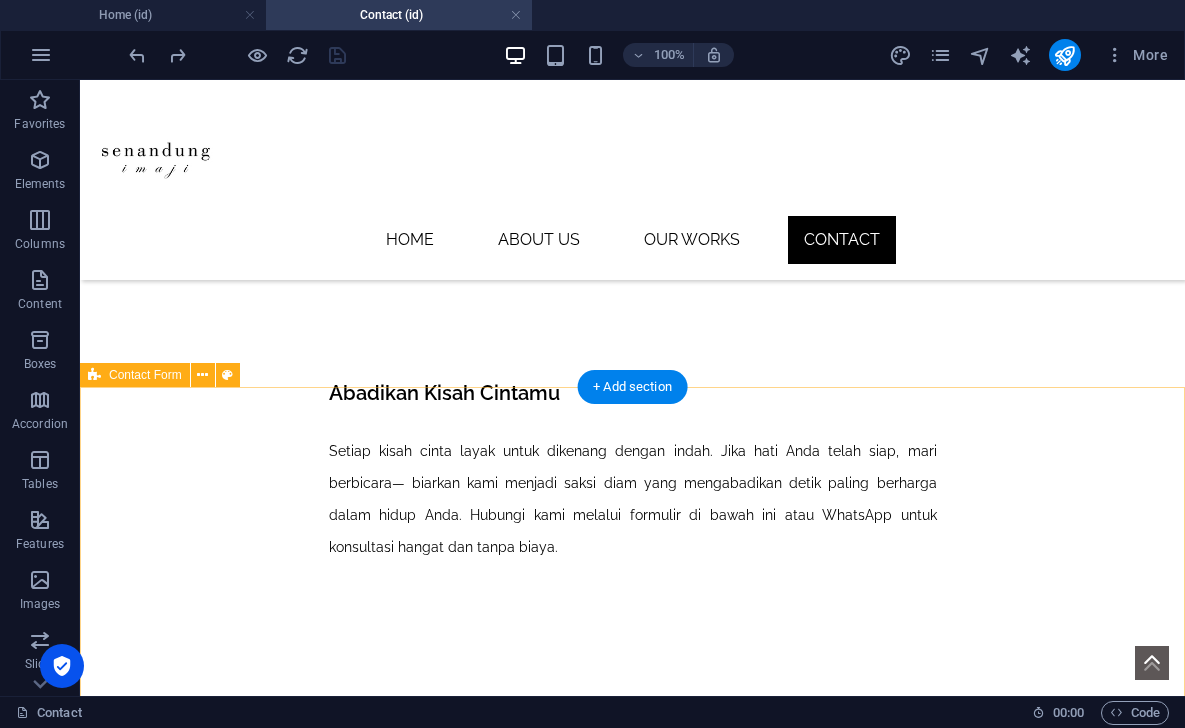 click on "Form Hubungi Kami
Hubungi Kami
Nama
Alamat Email
Nomor WhatsApp
Pesan Anda
Kirim Pesan
Form Hubungi Kami" at bounding box center [632, 886] 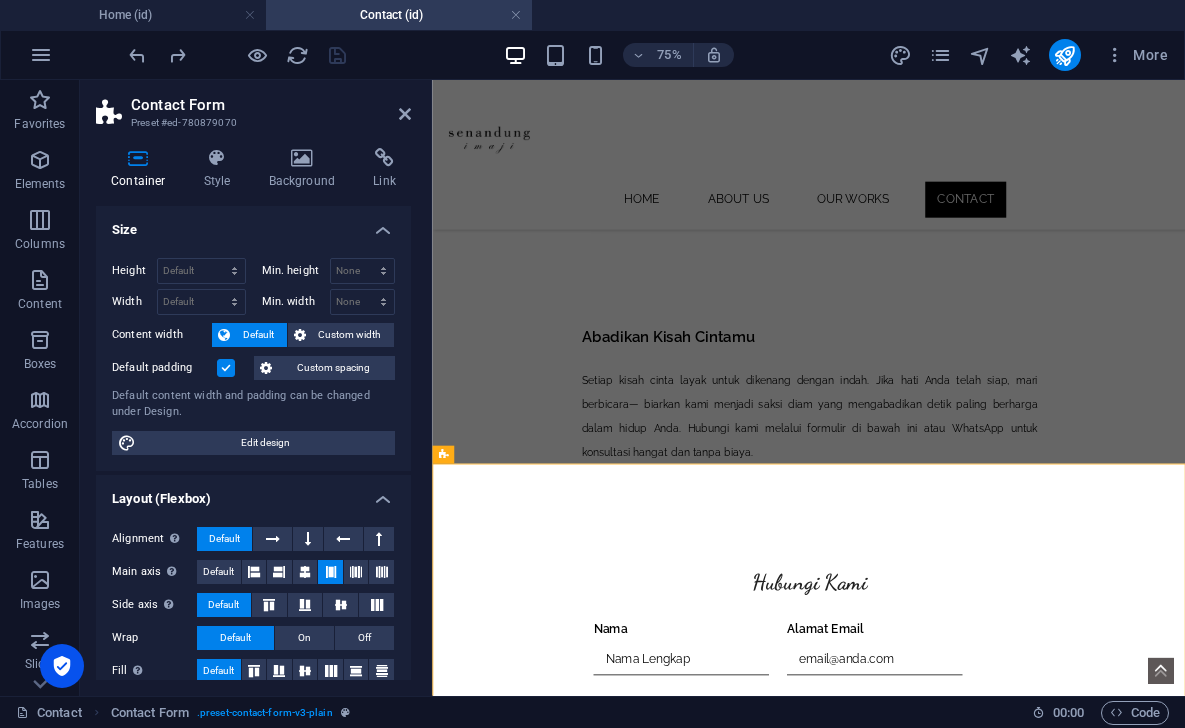 click at bounding box center [226, 368] 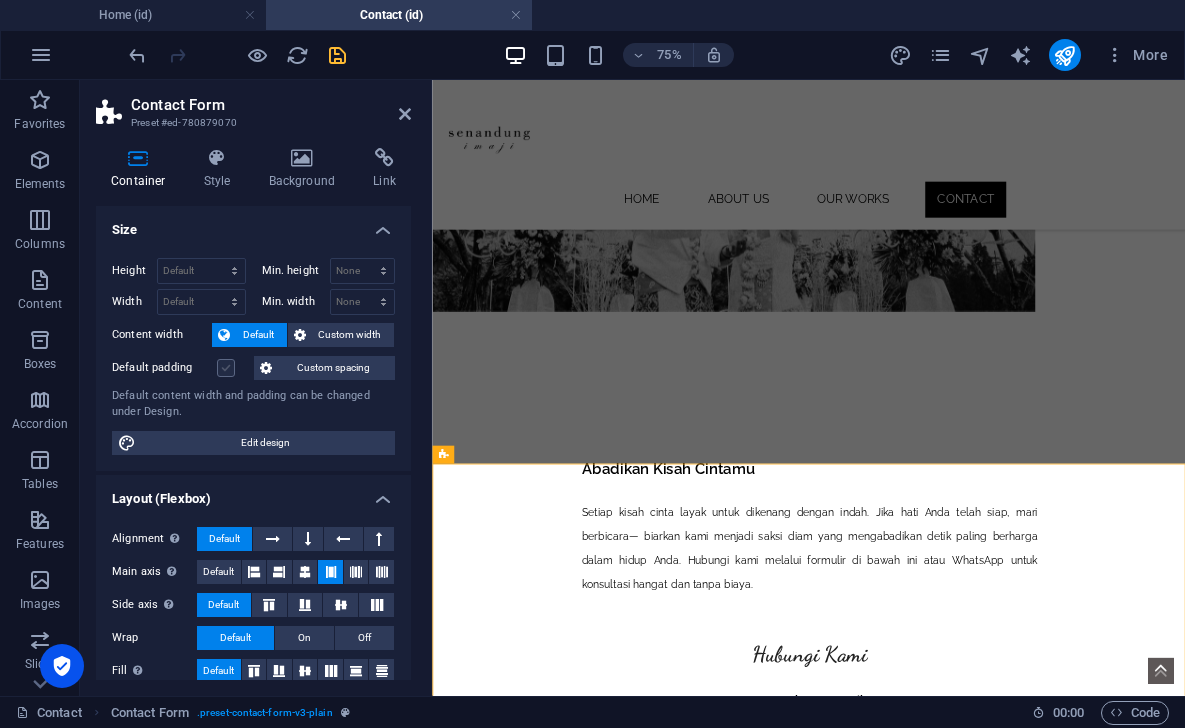 click at bounding box center (226, 368) 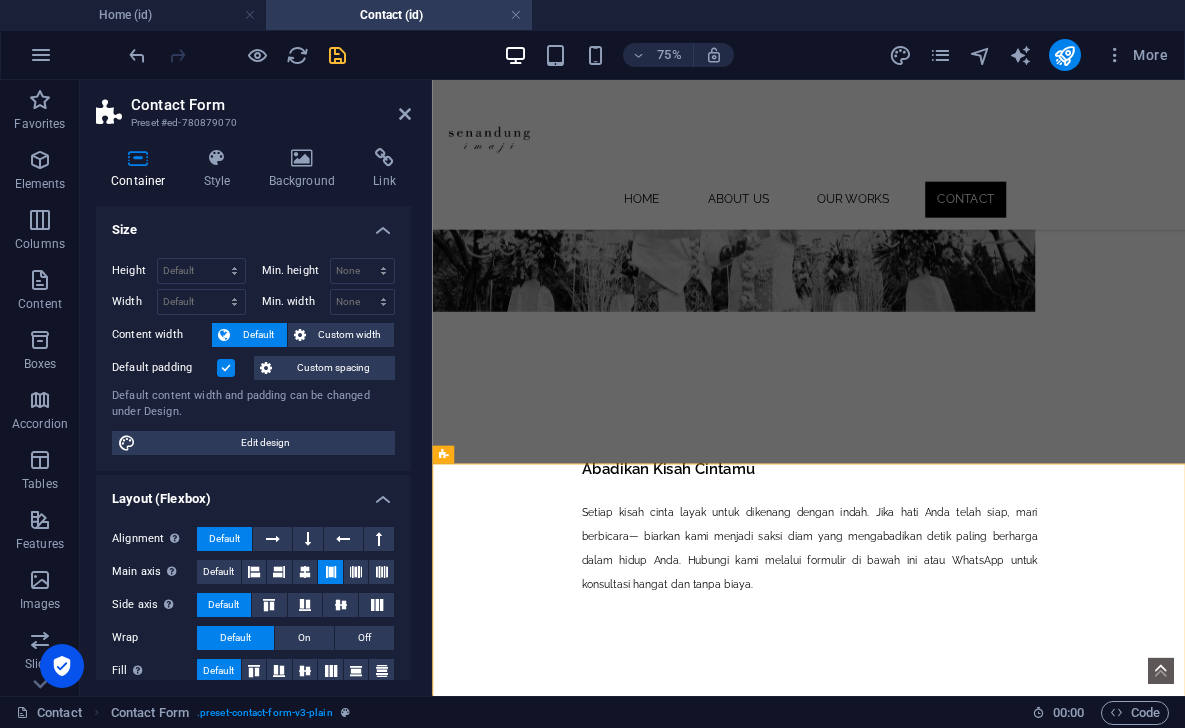 click at bounding box center [226, 368] 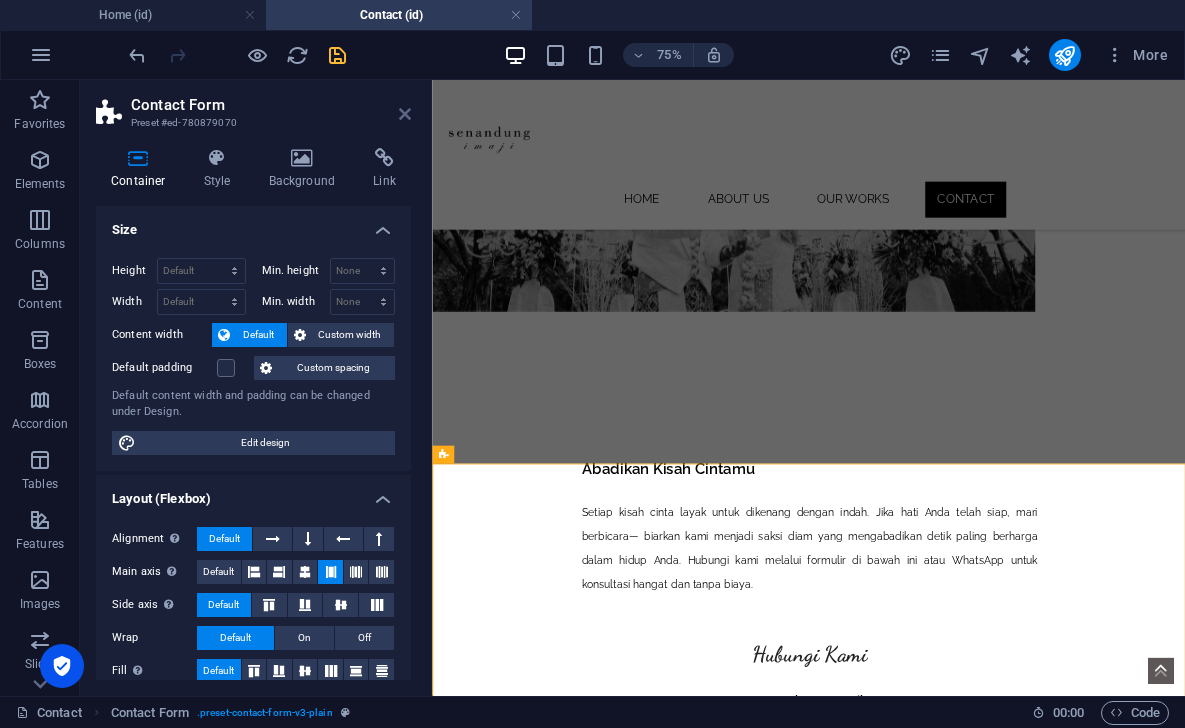 click at bounding box center (405, 114) 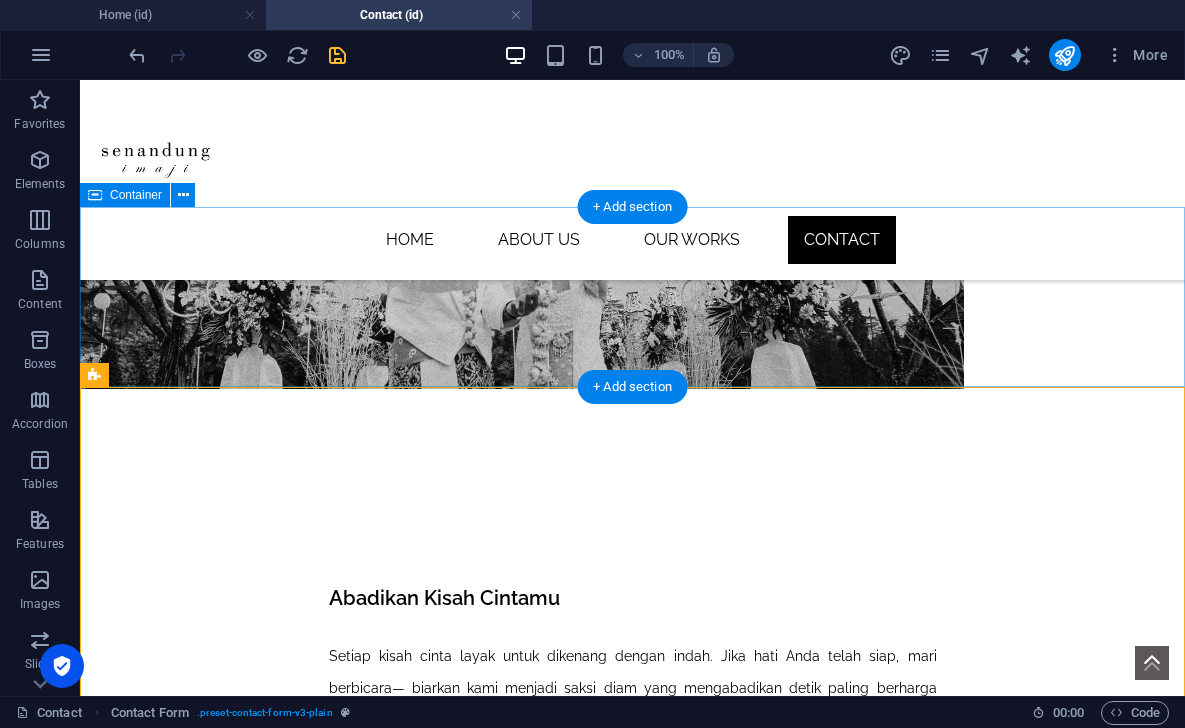 click on "Abadikan Kisah Cintamu Setiap kisah cinta layak untuk dikenang dengan indah. Jika hati Anda telah siap, mari berbicara— biarkan kami menjadi saksi diam yang mengabadikan detik paling berharga dalam hidup Anda. Hubungi kami melalui formulir di bawah ini atau WhatsApp untuk konsultasi hangat dan tanpa biaya." at bounding box center (632, 678) 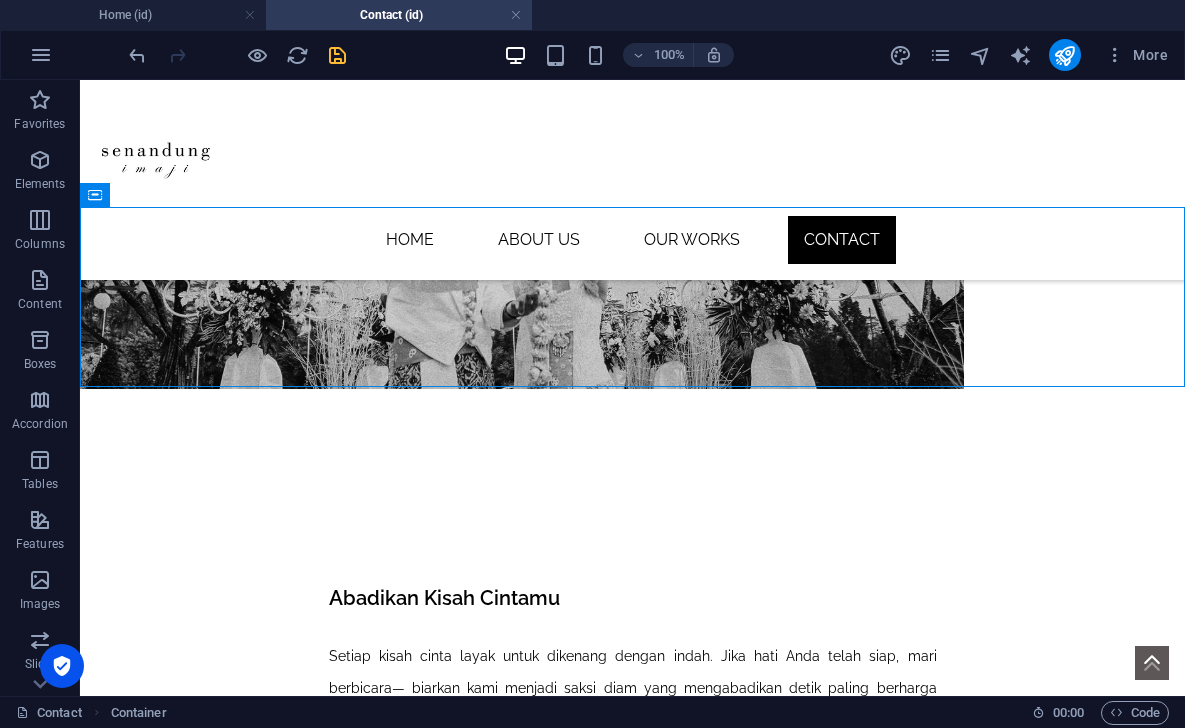 click at bounding box center (337, 55) 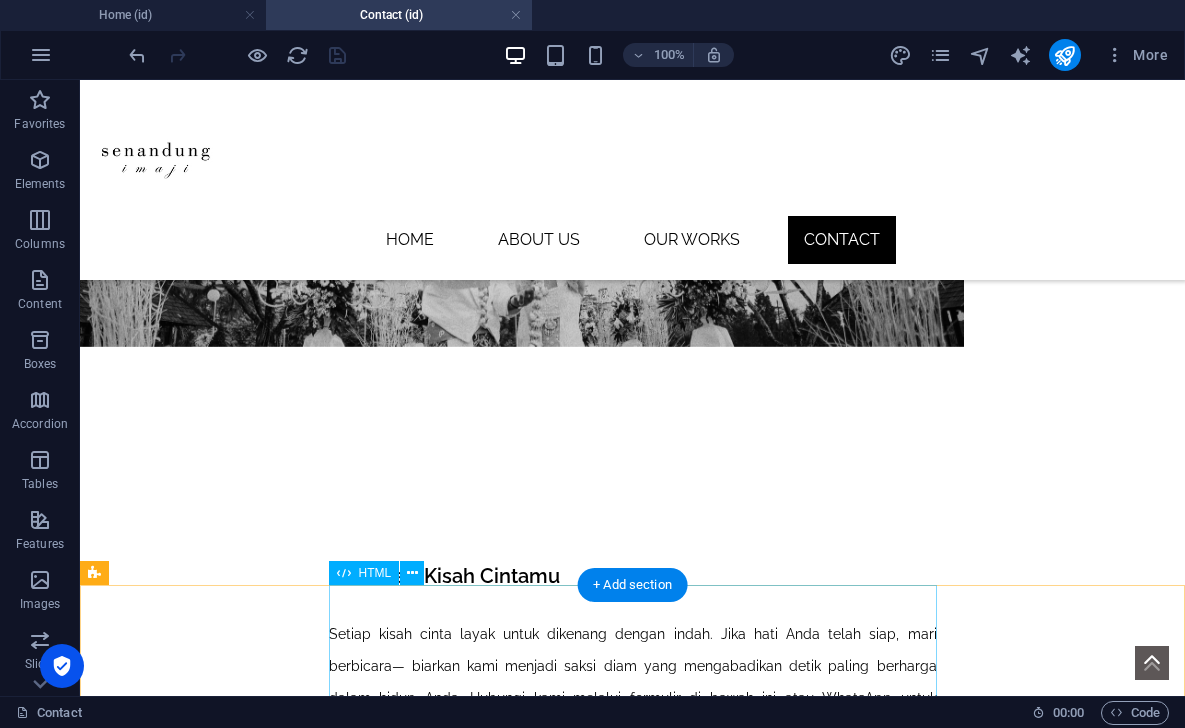 scroll, scrollTop: 279, scrollLeft: 0, axis: vertical 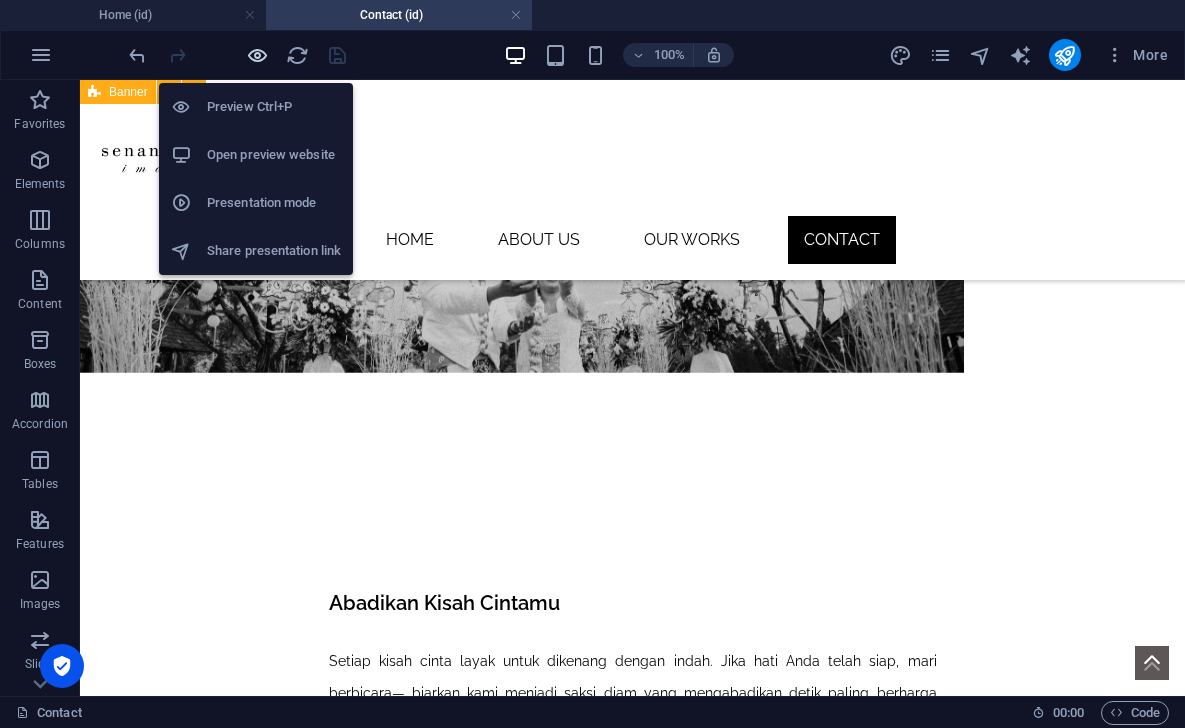 click at bounding box center [257, 55] 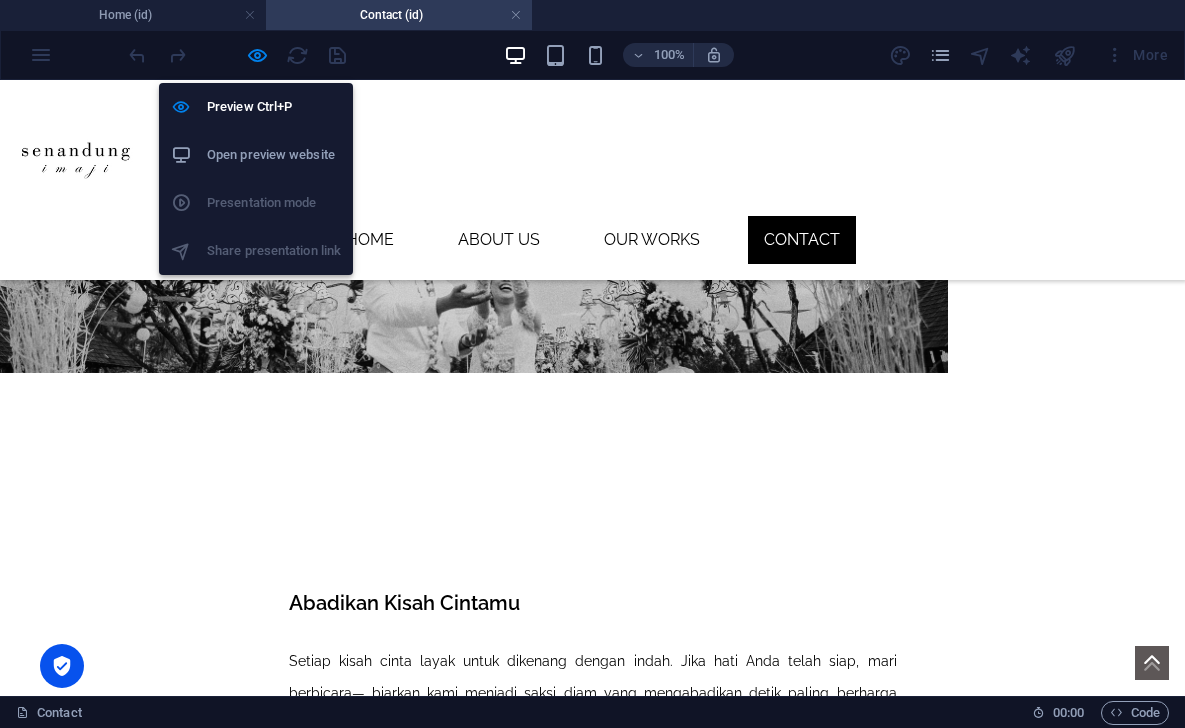 click on "Open preview website" at bounding box center (274, 155) 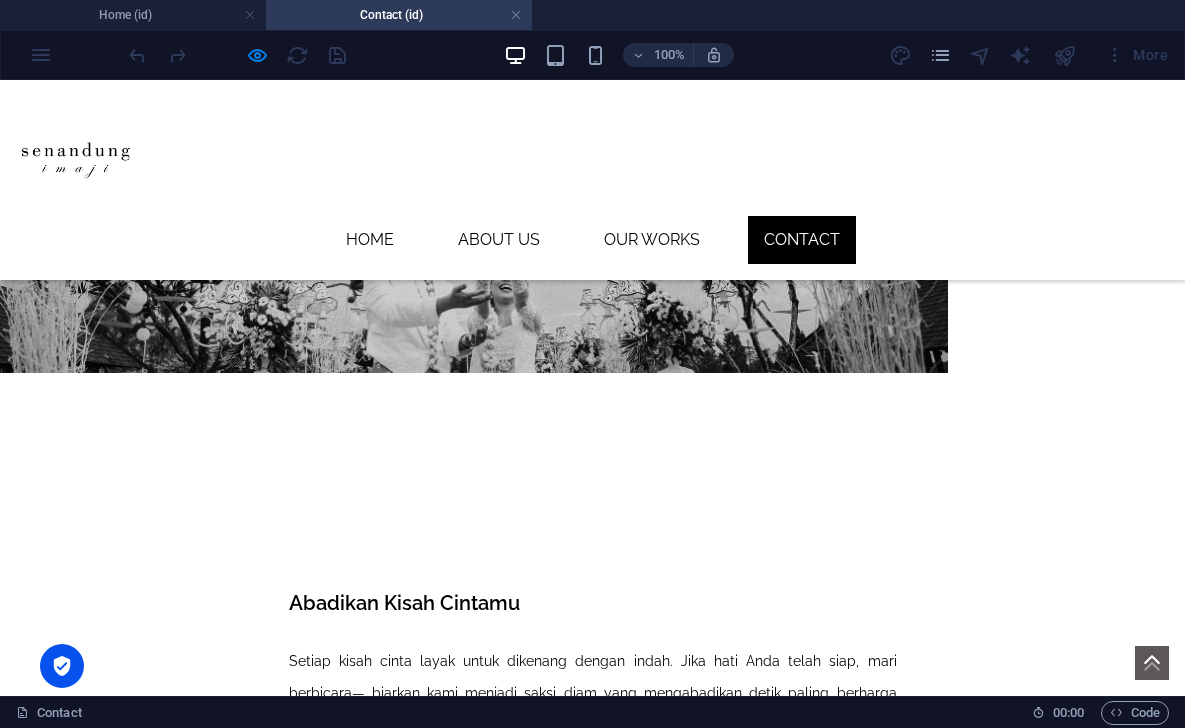 click on ".fa-secondary{opacity:.4}" at bounding box center [592, 197] 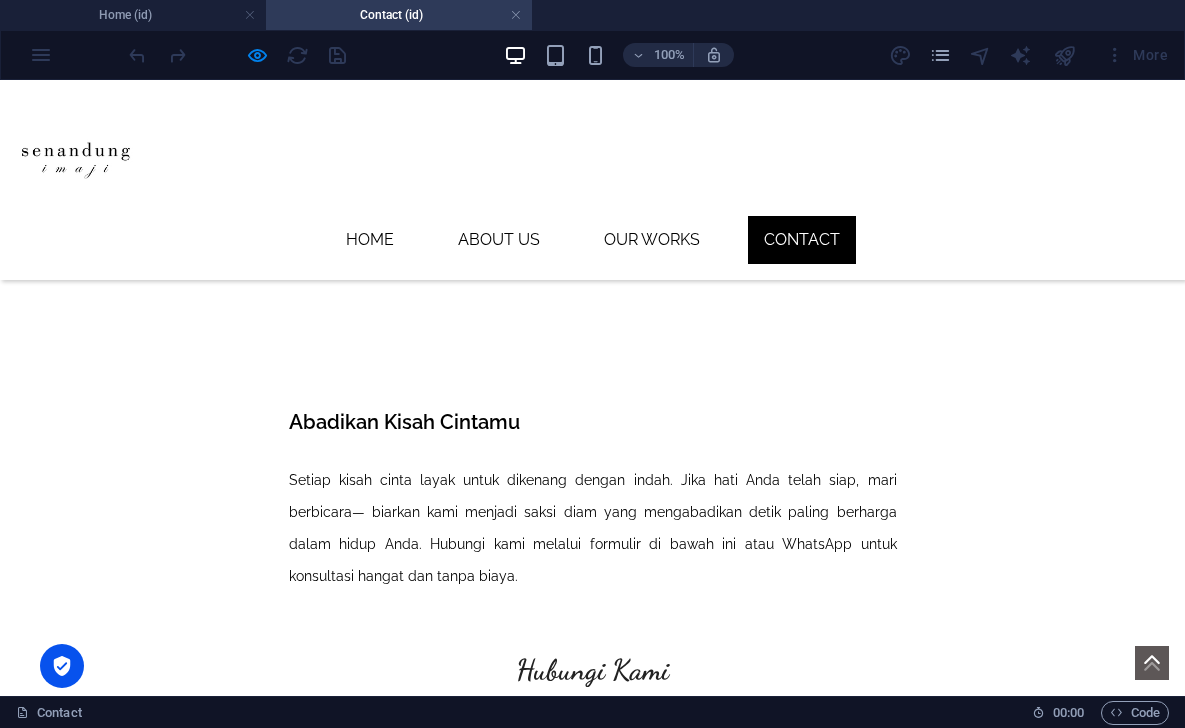 scroll, scrollTop: 464, scrollLeft: 0, axis: vertical 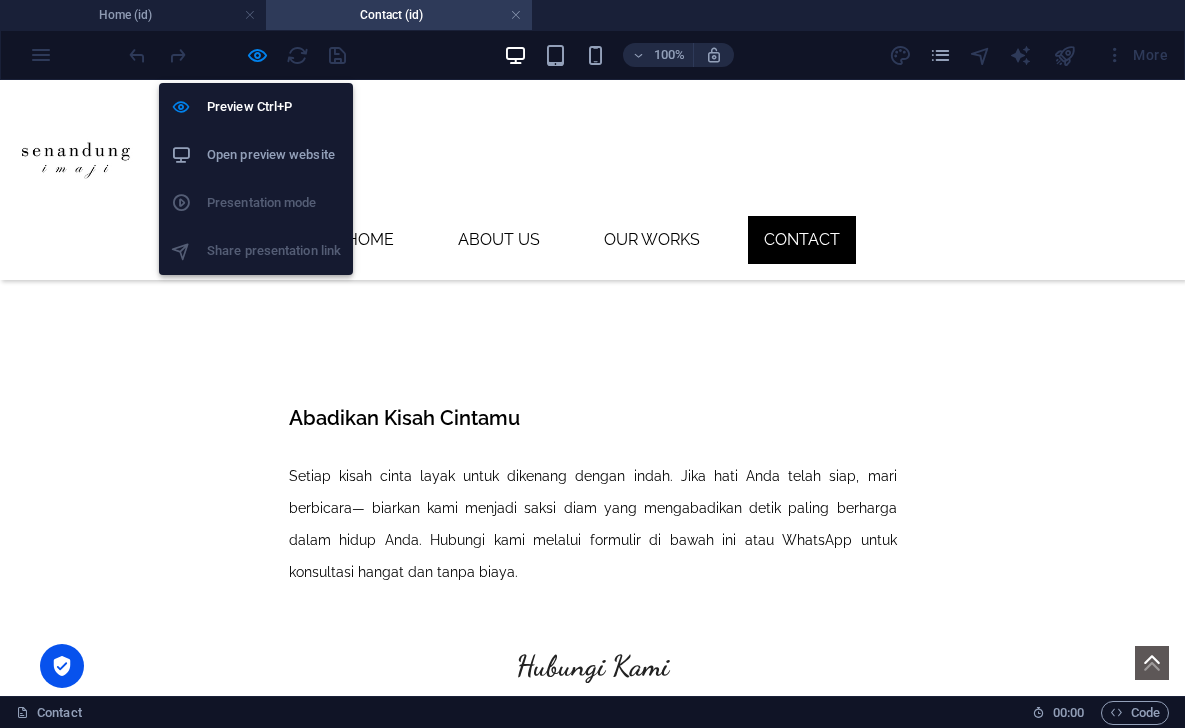 click on "Open preview website" at bounding box center [274, 155] 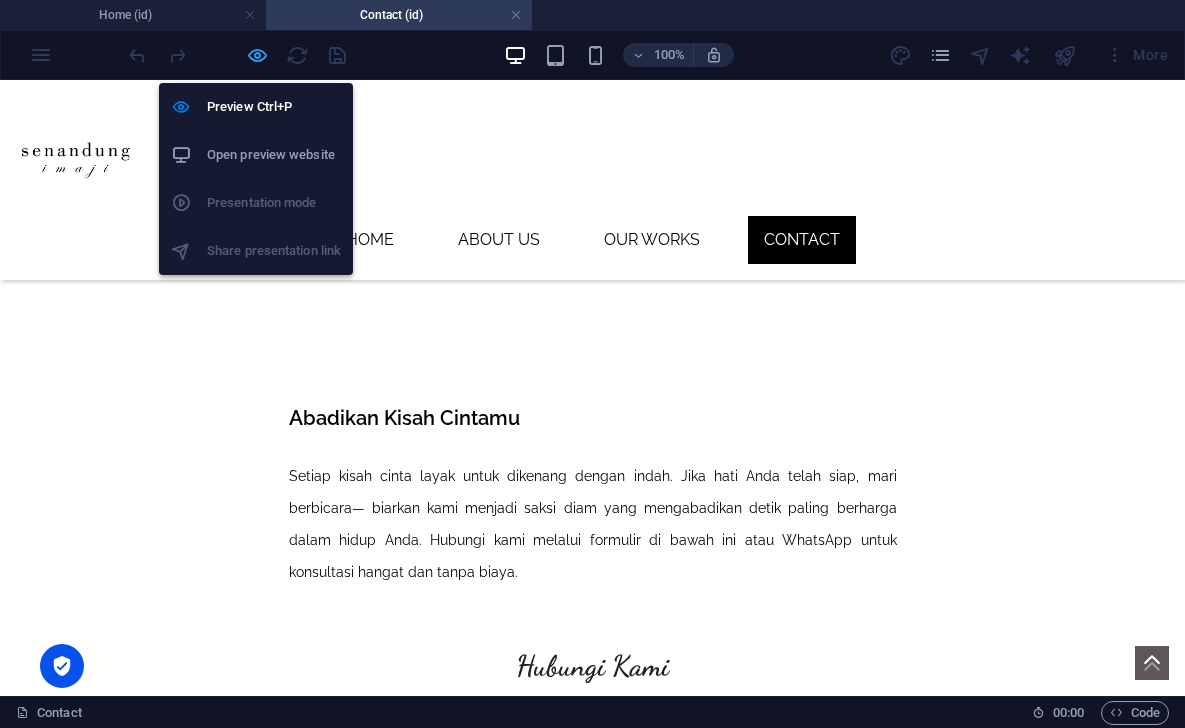click at bounding box center (257, 55) 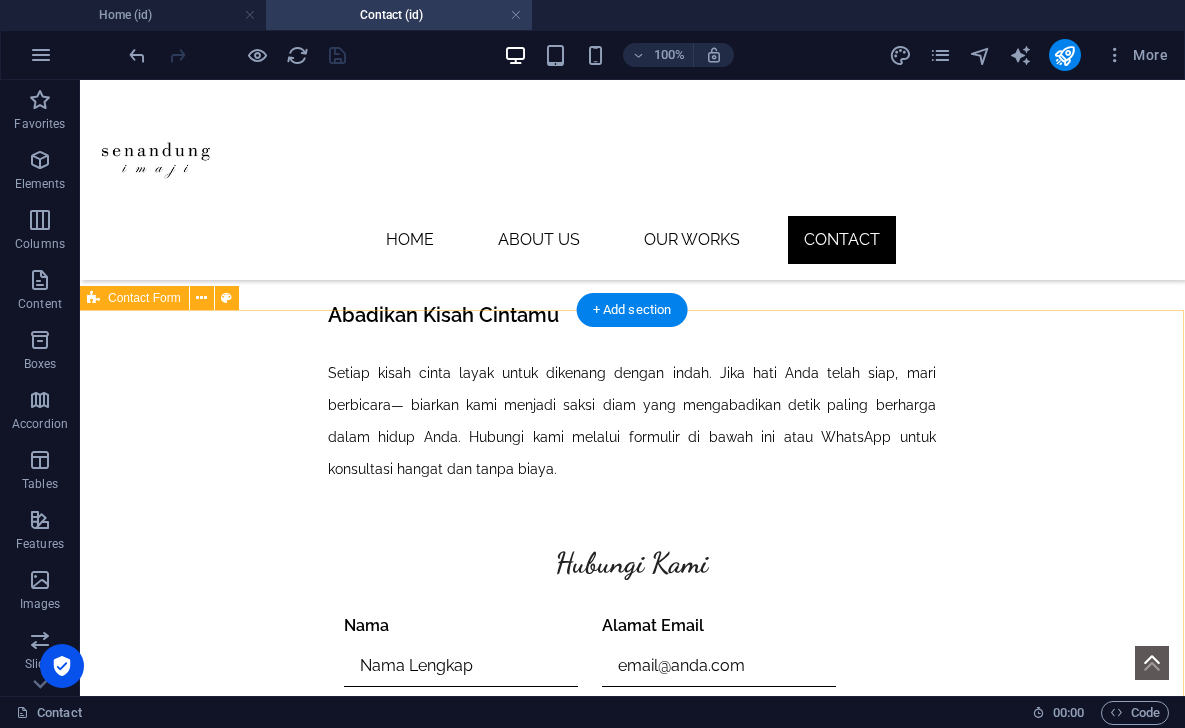 scroll, scrollTop: 566, scrollLeft: 1, axis: both 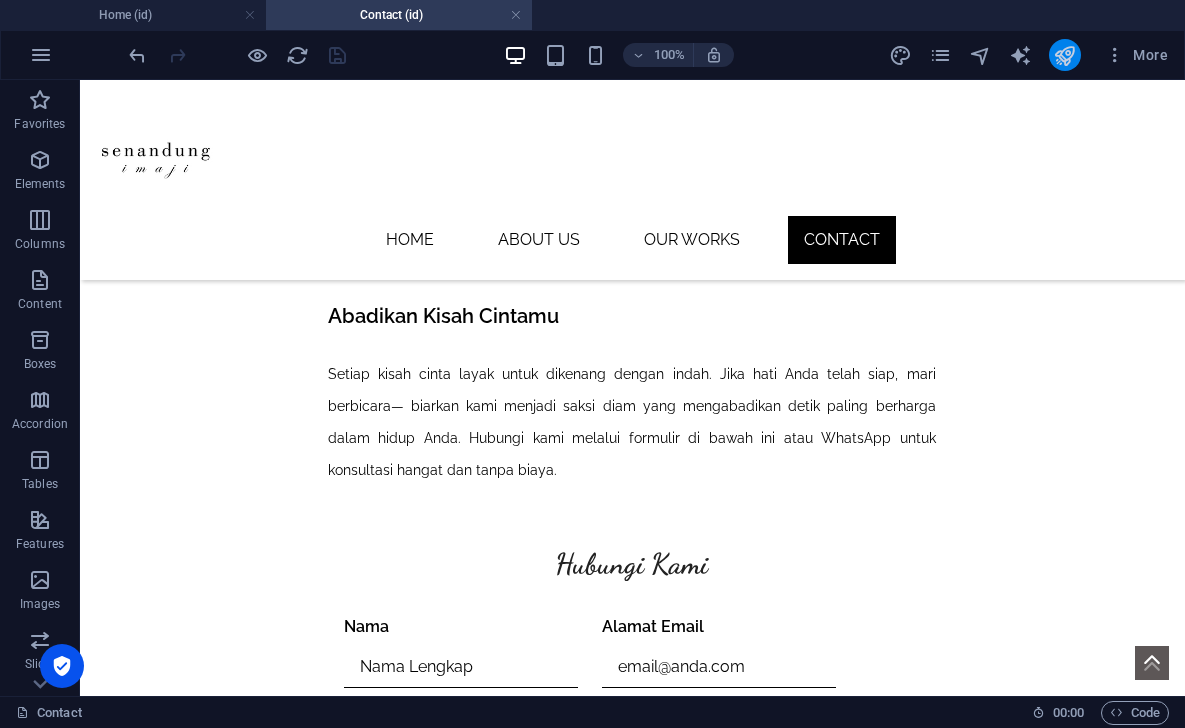 click at bounding box center (1064, 55) 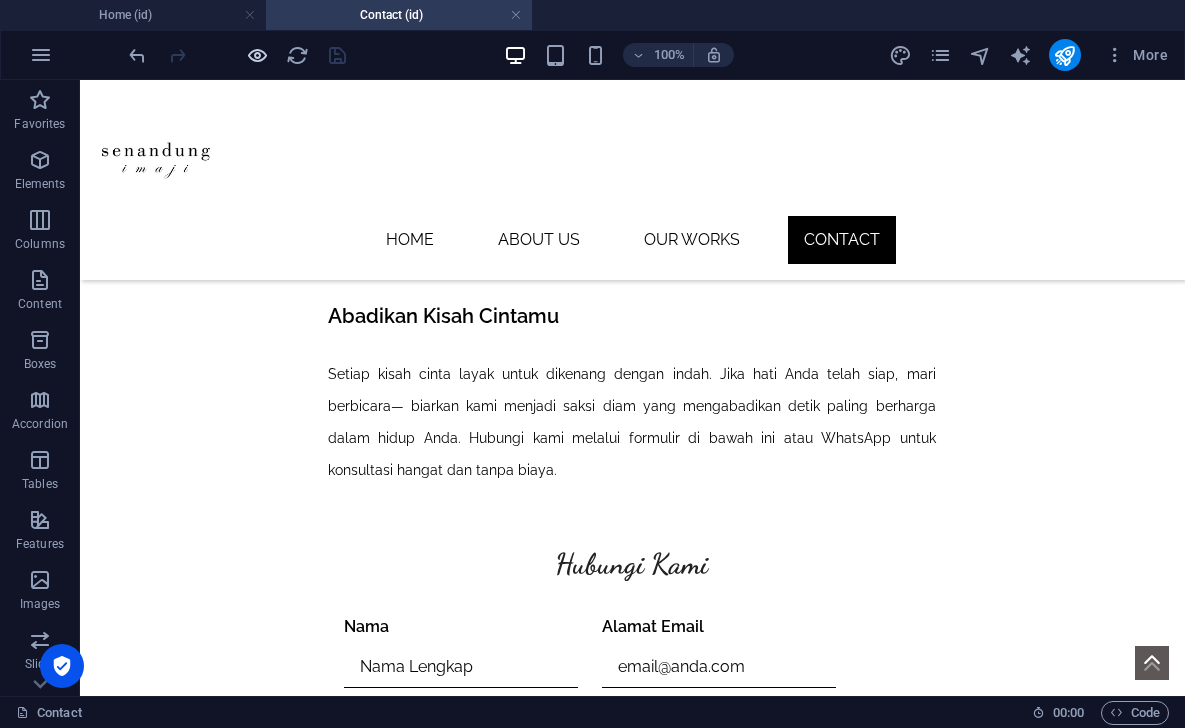 click at bounding box center (257, 55) 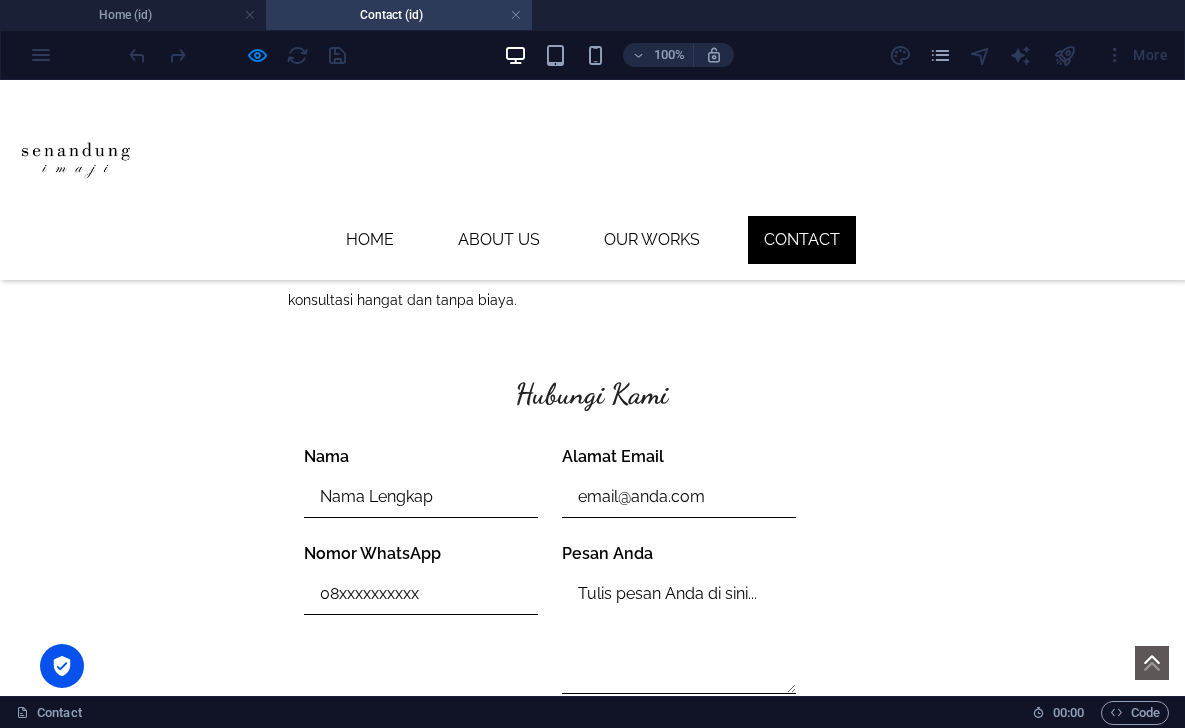 scroll, scrollTop: 730, scrollLeft: 1, axis: both 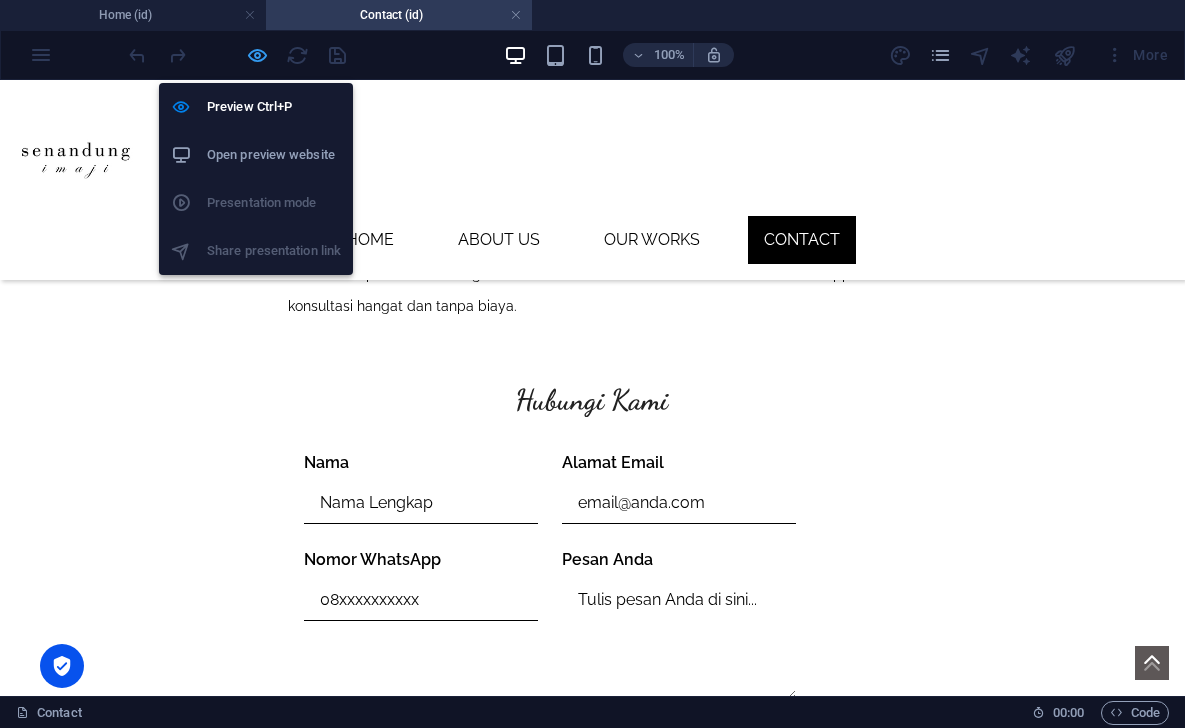 click at bounding box center [257, 55] 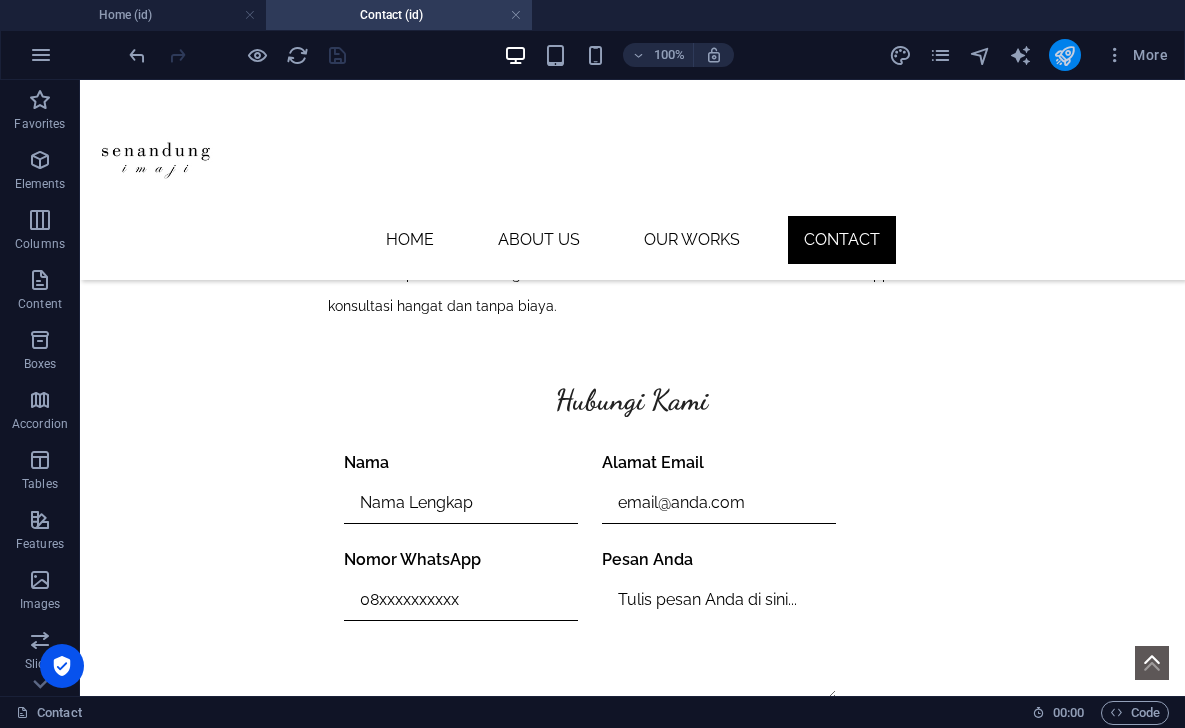 click at bounding box center (1064, 55) 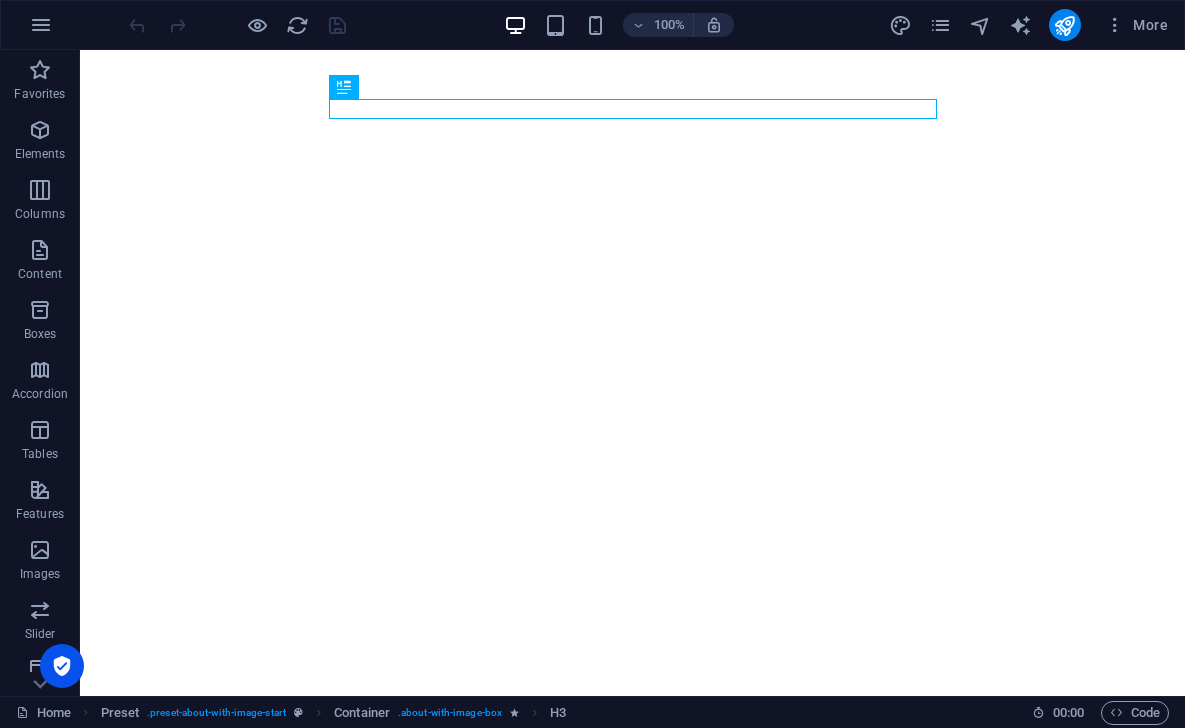 scroll, scrollTop: 0, scrollLeft: 0, axis: both 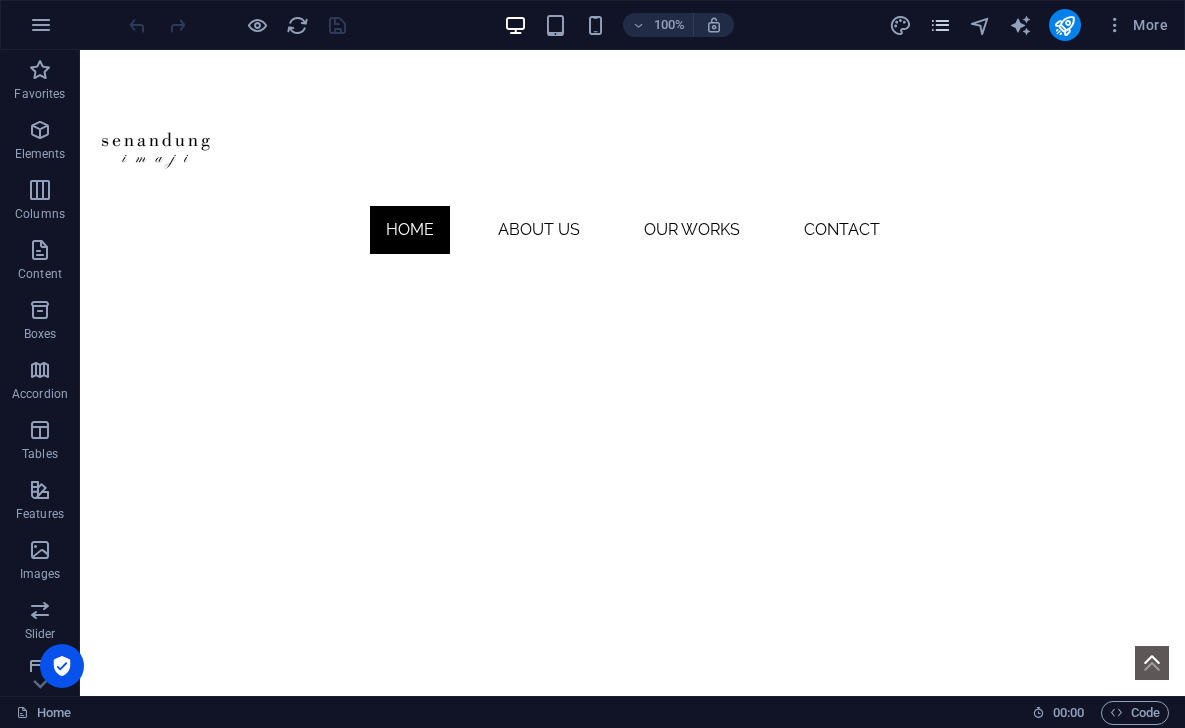 click at bounding box center [940, 25] 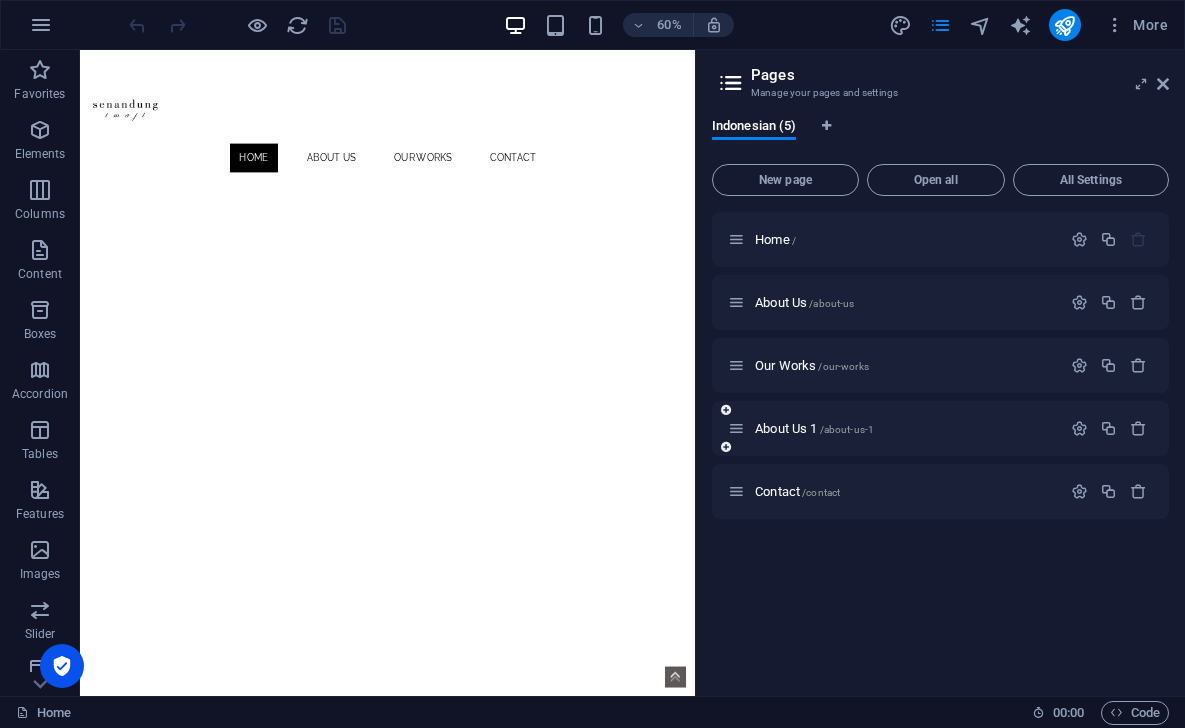 click at bounding box center (1109, 429) 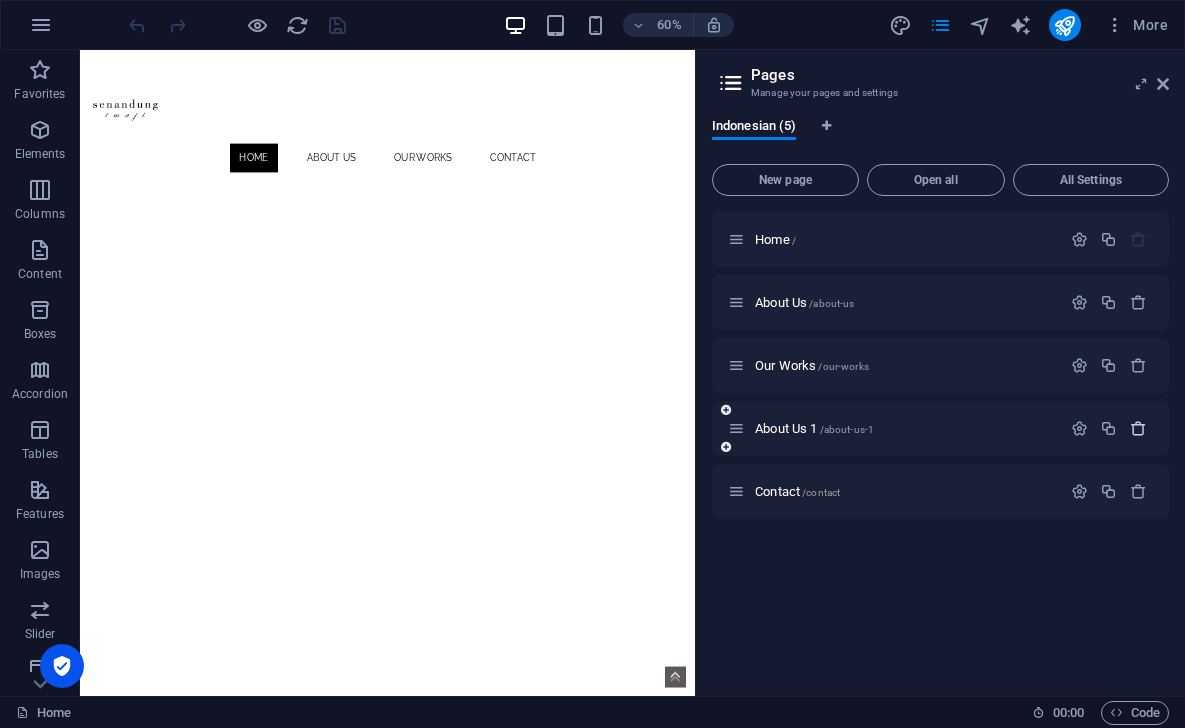 click at bounding box center (1138, 428) 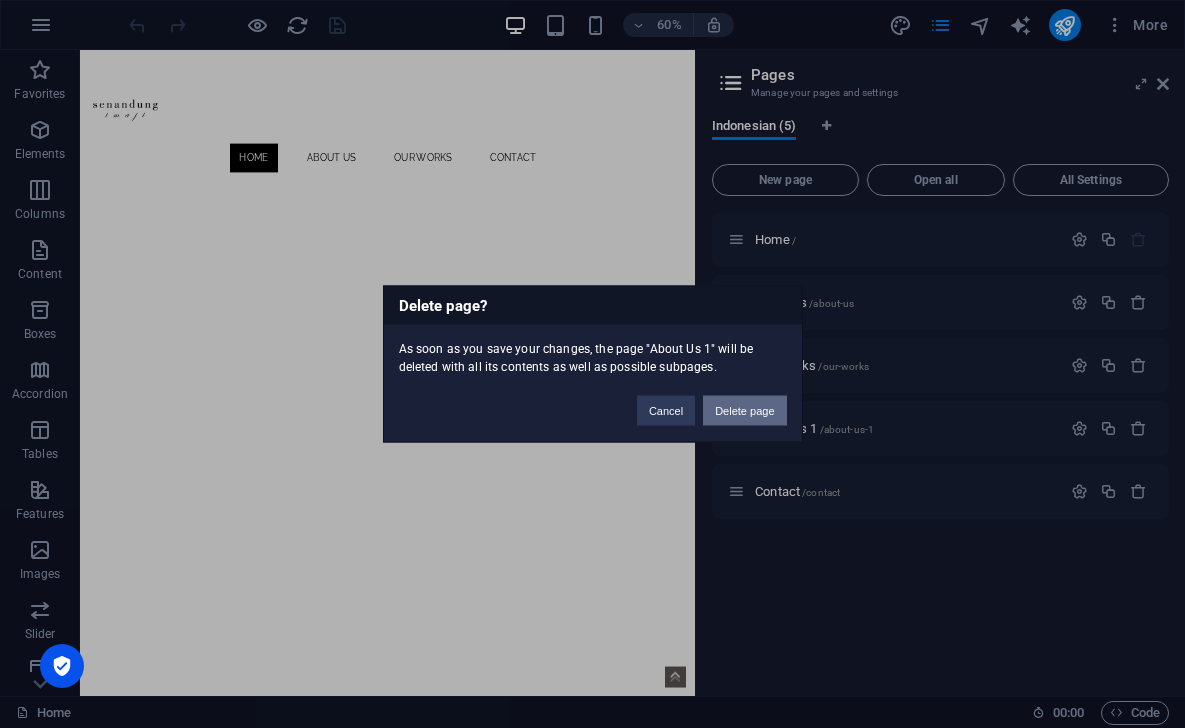 click on "Delete page" at bounding box center (744, 411) 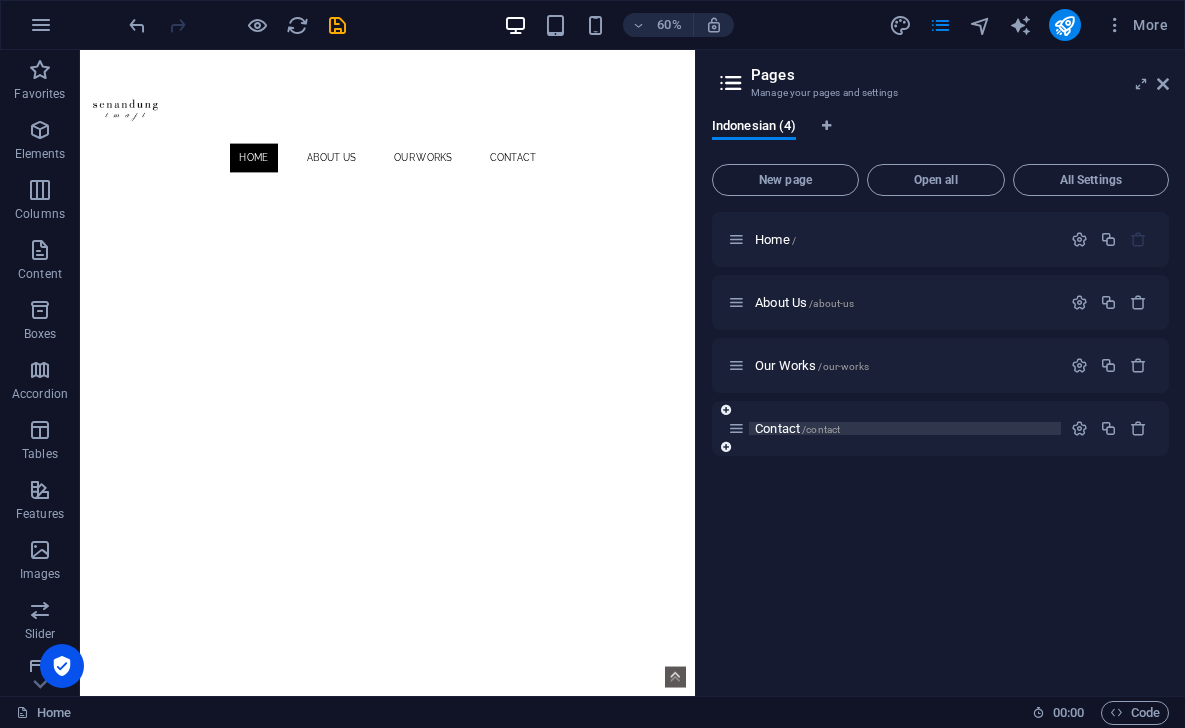 click on "Contact /contact" at bounding box center [797, 428] 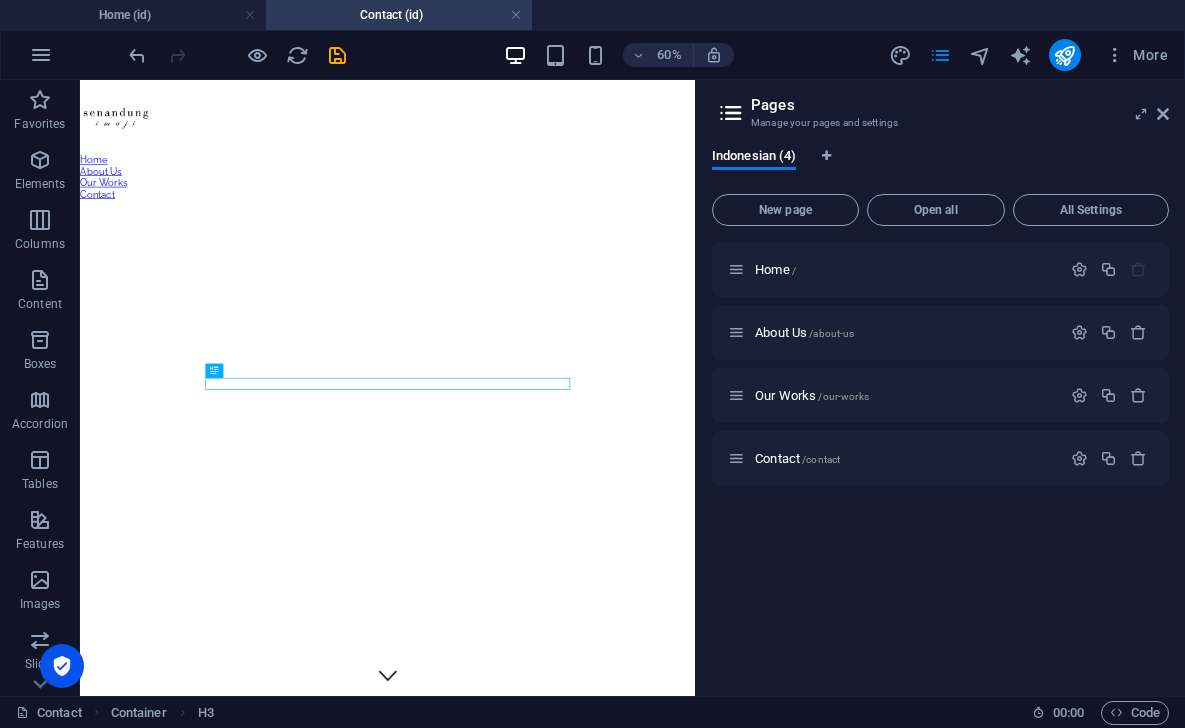 scroll, scrollTop: 531, scrollLeft: 0, axis: vertical 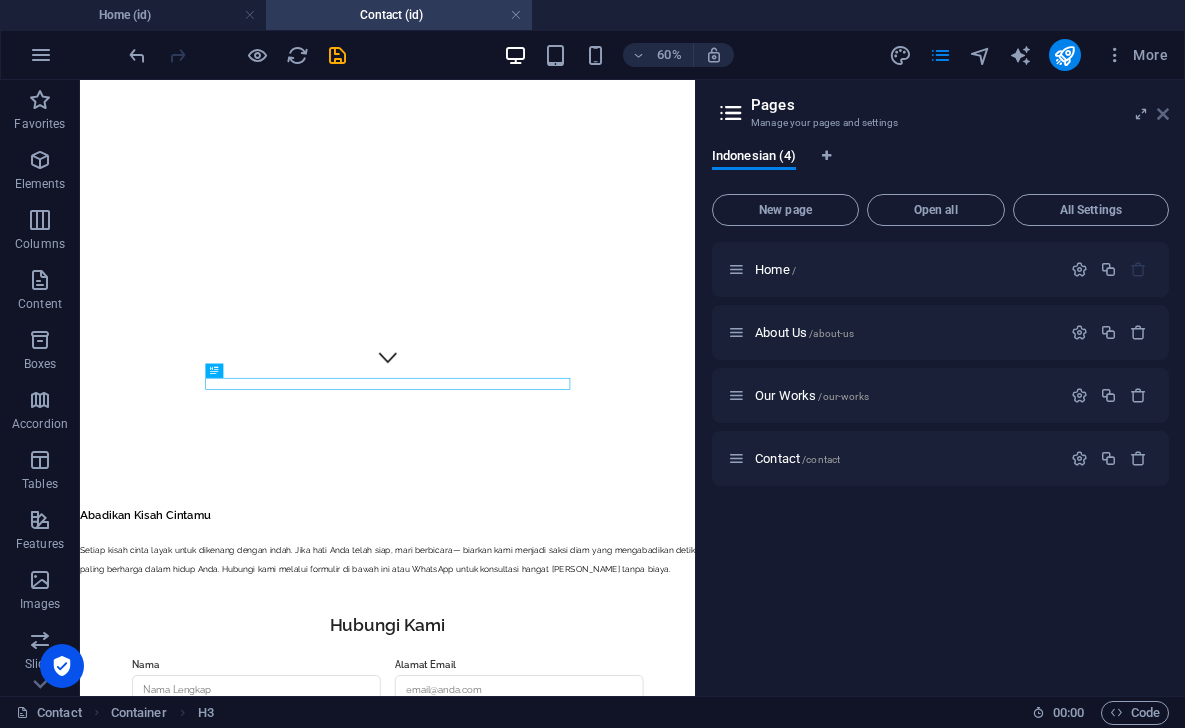 click at bounding box center (1163, 114) 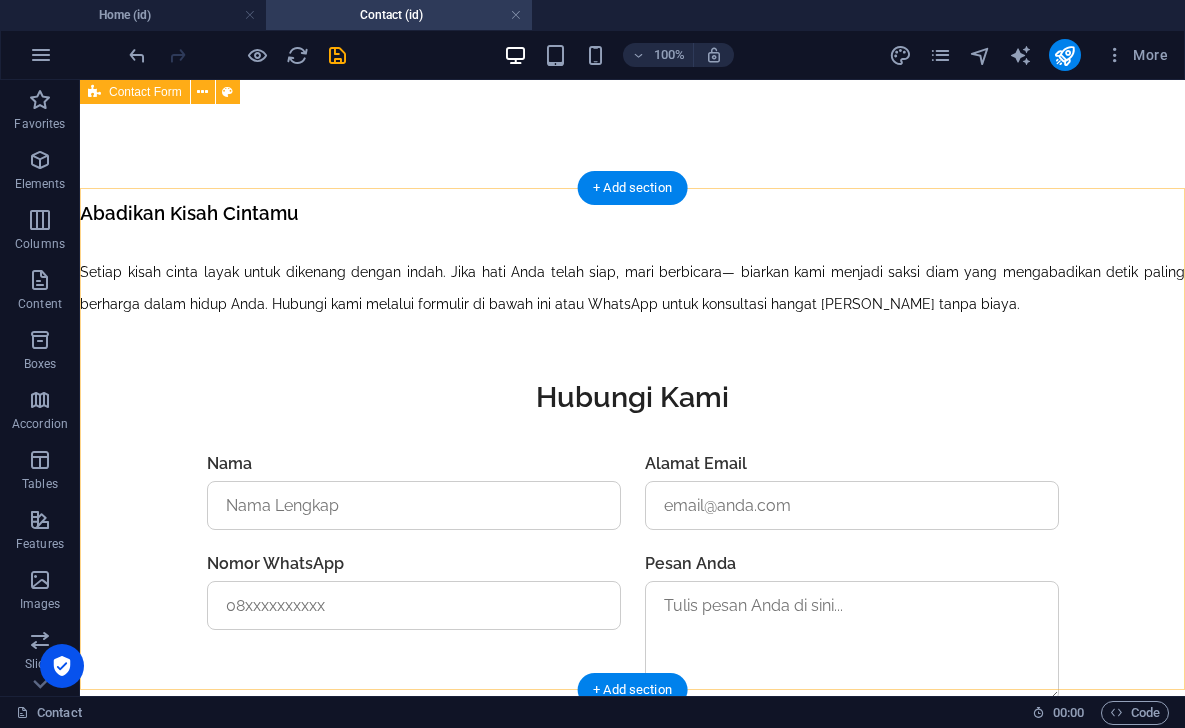 scroll, scrollTop: 687, scrollLeft: 0, axis: vertical 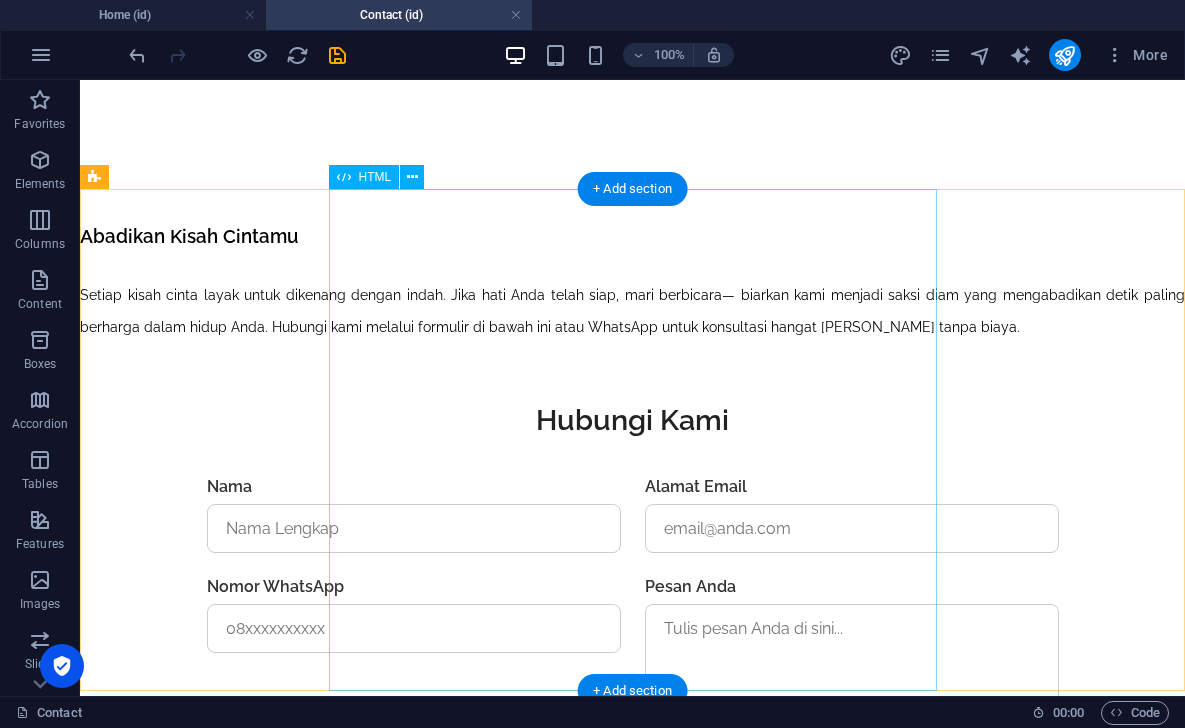 click on "Form Hubungi Kami
Hubungi Kami
Nama
Alamat Email
Nomor WhatsApp
[GEOGRAPHIC_DATA] Anda
Kirim Pesan" at bounding box center [632, 604] 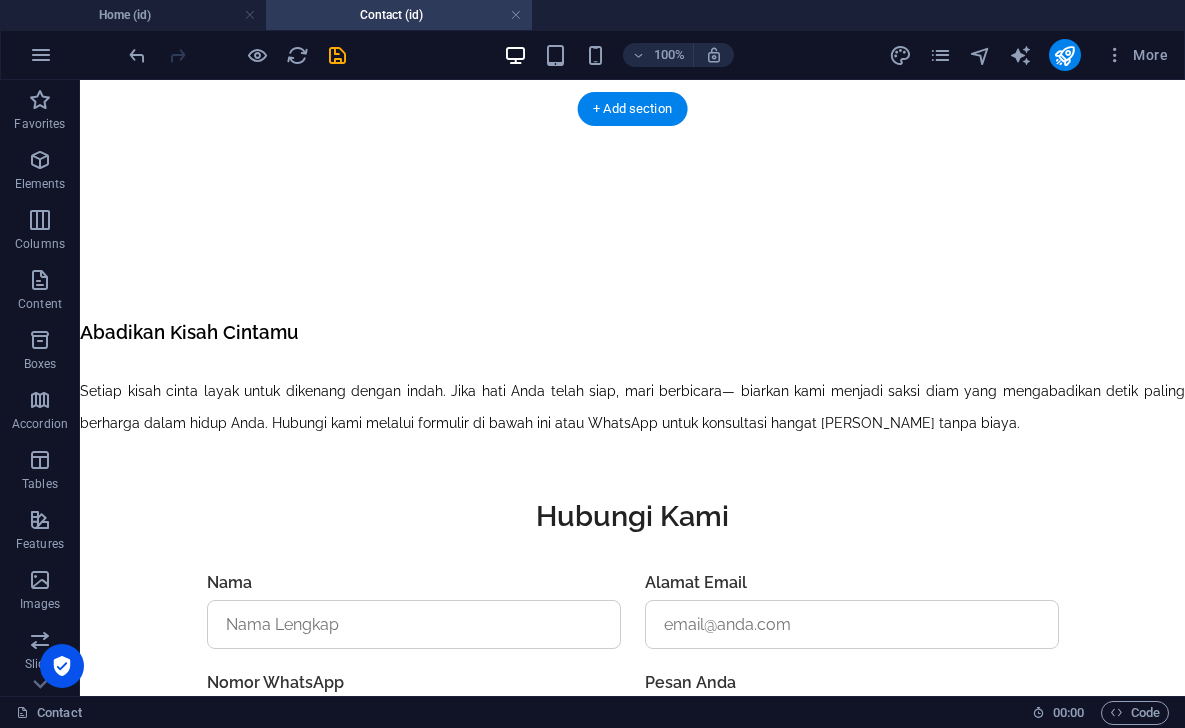 scroll, scrollTop: 587, scrollLeft: 0, axis: vertical 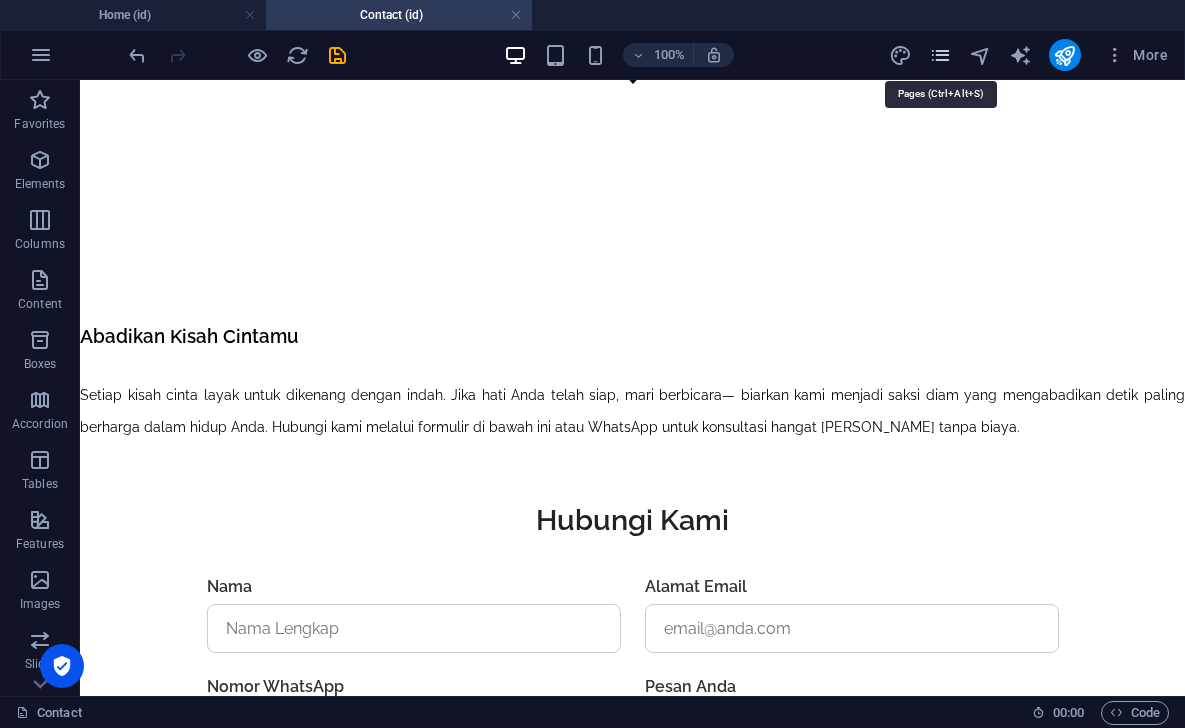 click at bounding box center [940, 55] 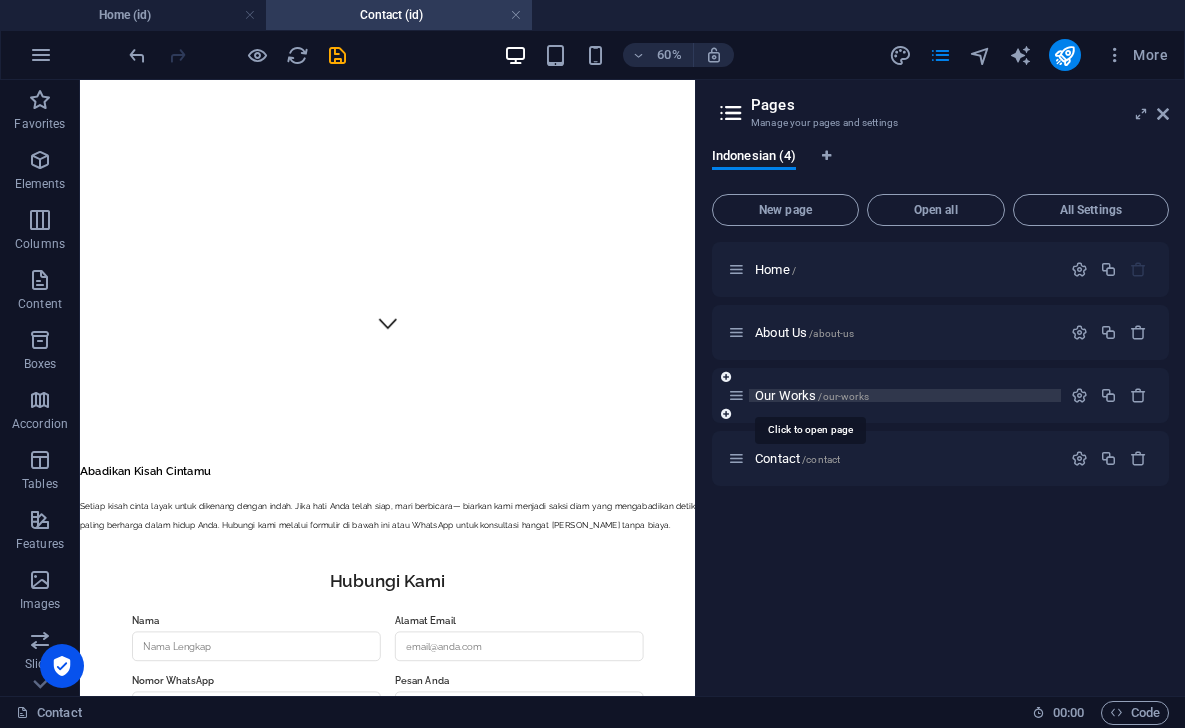 click on "Our Works /our-works" at bounding box center (812, 395) 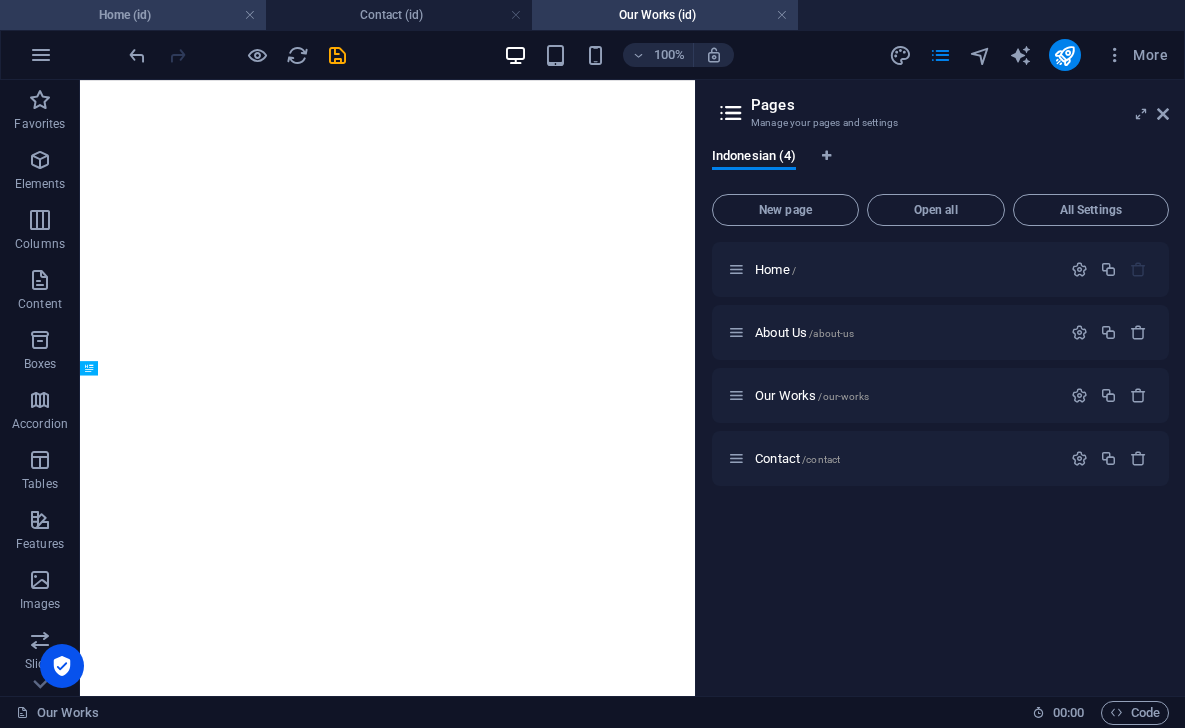 drag, startPoint x: 357, startPoint y: 20, endPoint x: 217, endPoint y: 26, distance: 140.12851 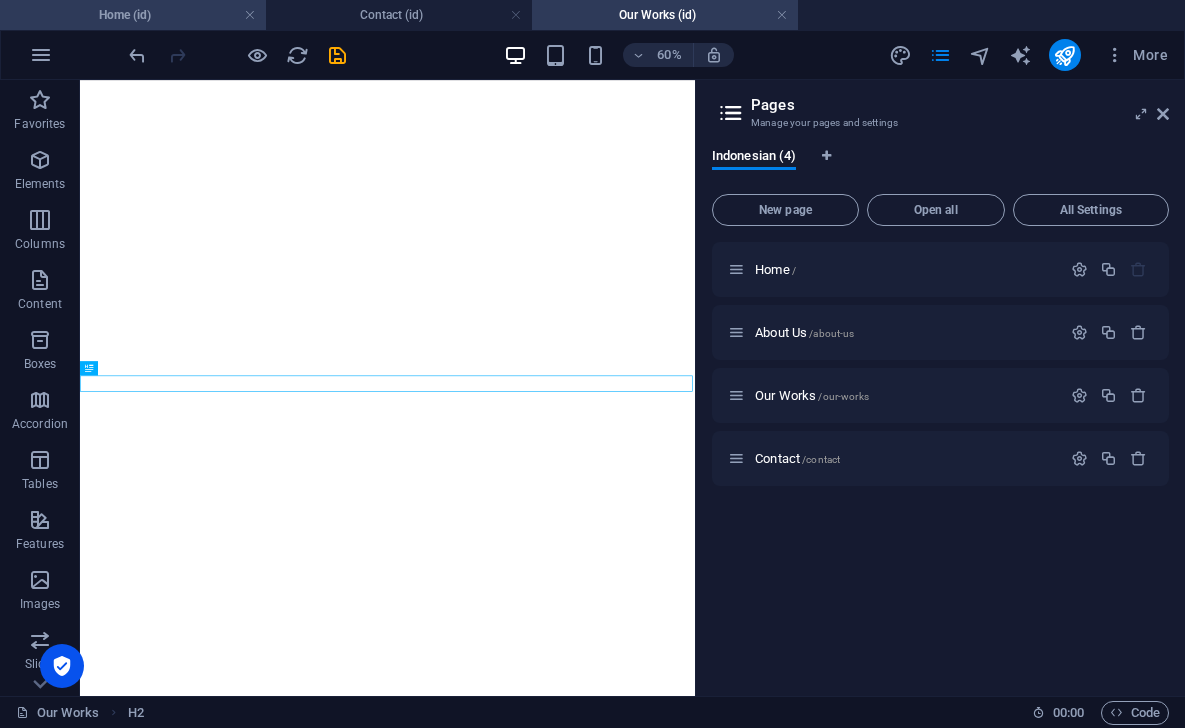 click on "Home (id)" at bounding box center (133, 15) 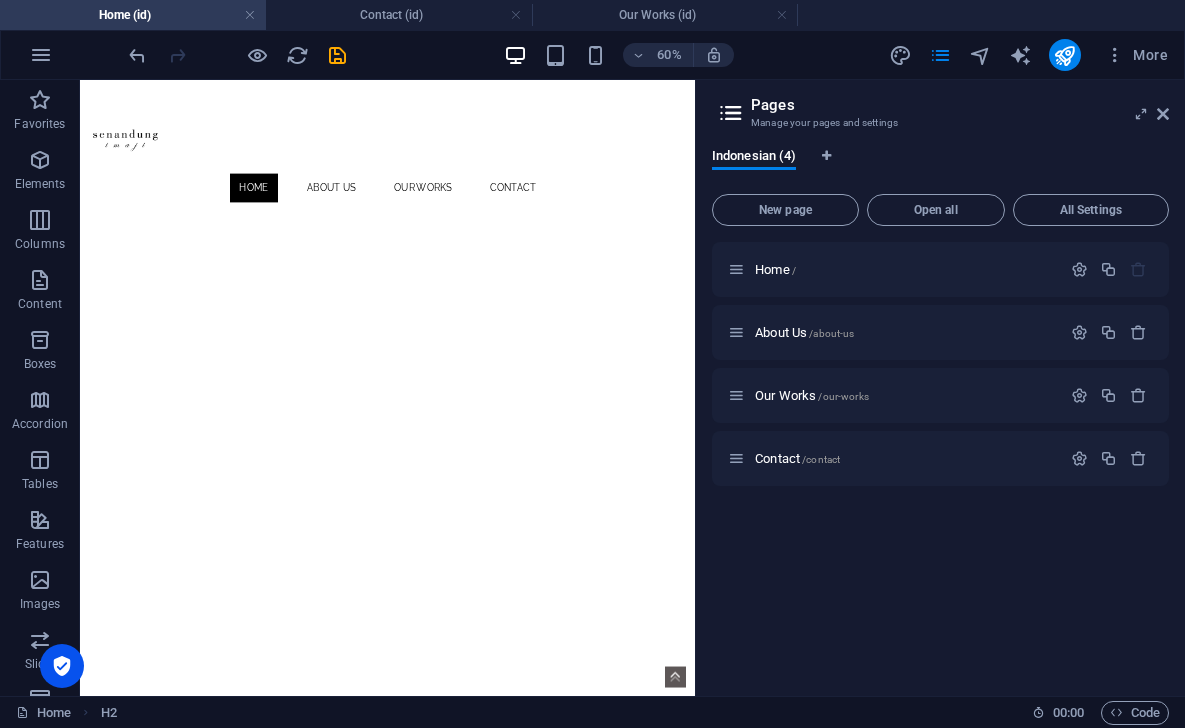 scroll, scrollTop: 535, scrollLeft: 0, axis: vertical 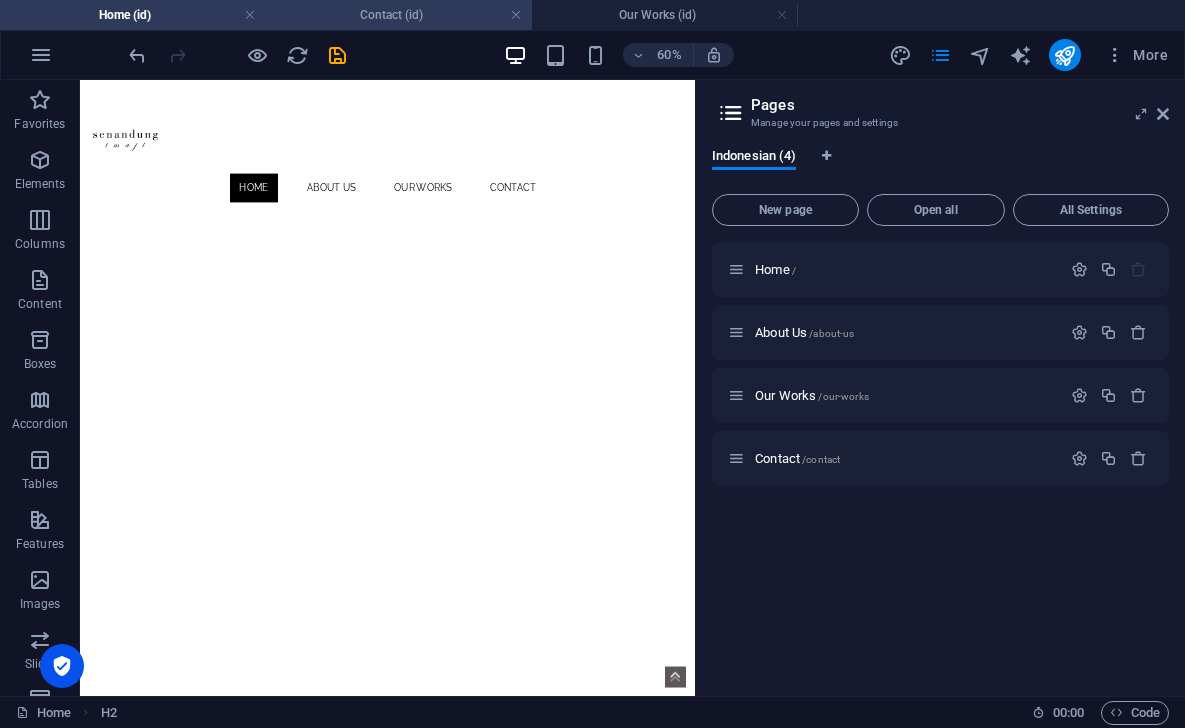 click on "Contact (id)" at bounding box center (399, 15) 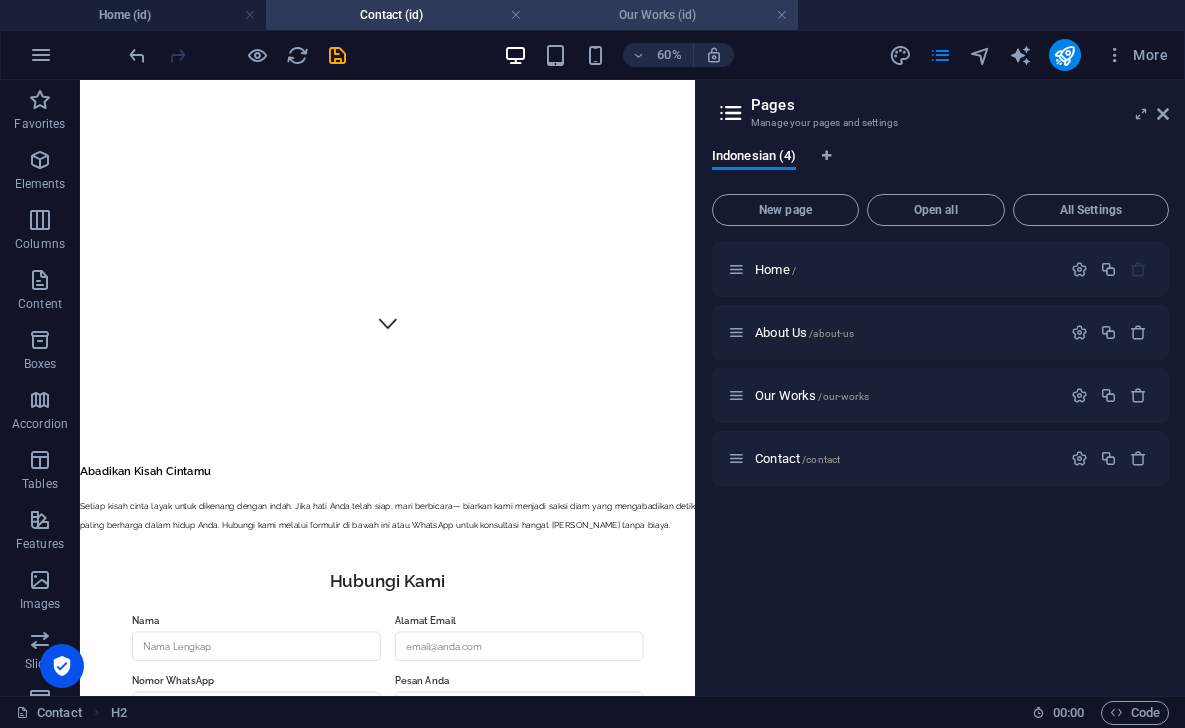 click on "Our Works (id)" at bounding box center (665, 15) 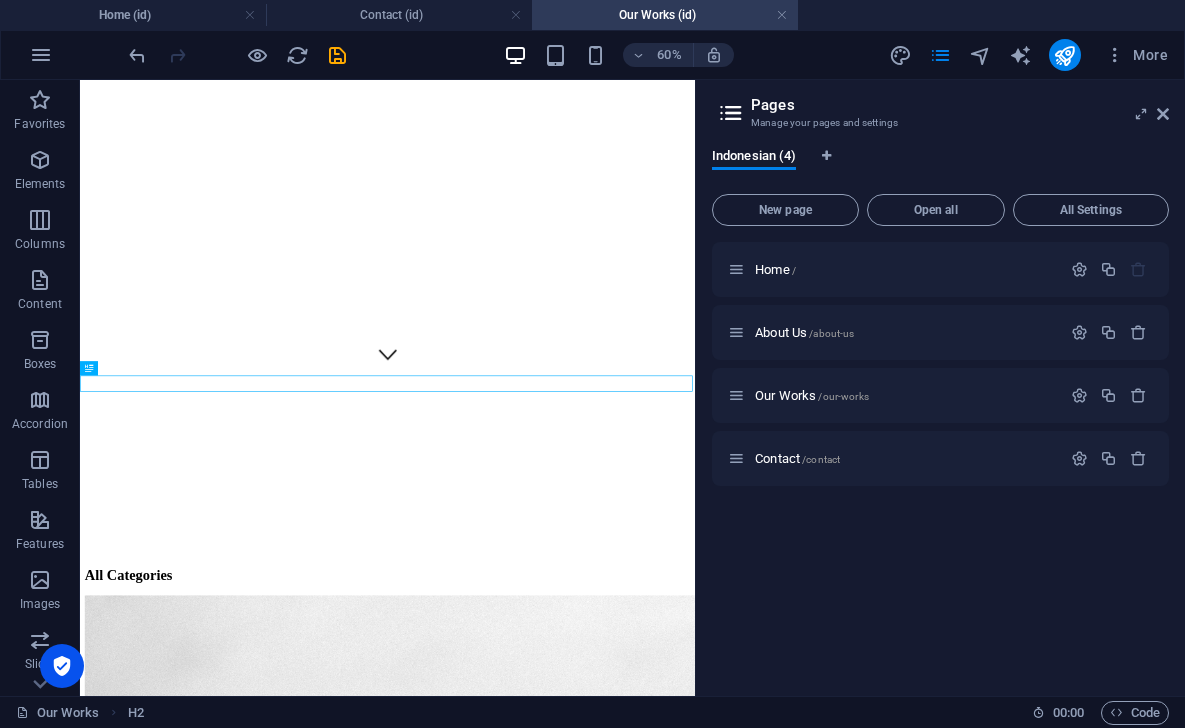 click on "Pages Manage your pages and settings Indonesian (4) New page Open all All Settings Home / About Us /about-us Our Works /our-works Contact /contact" at bounding box center [940, 388] 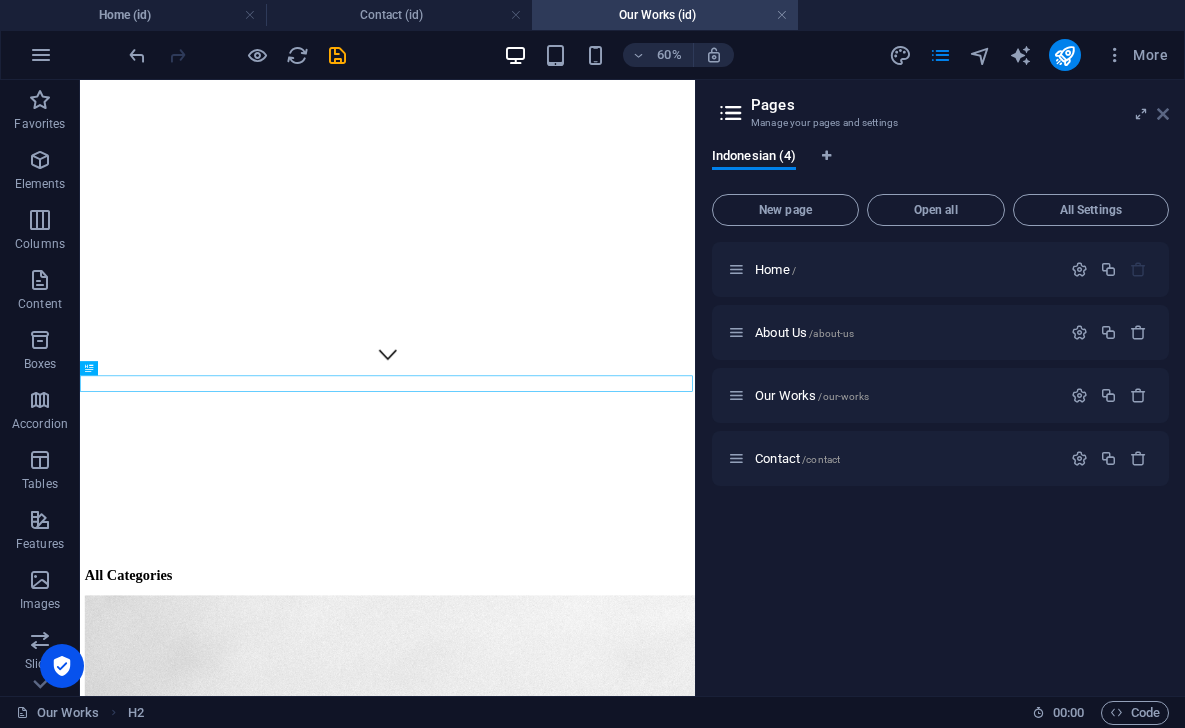 click at bounding box center [1163, 114] 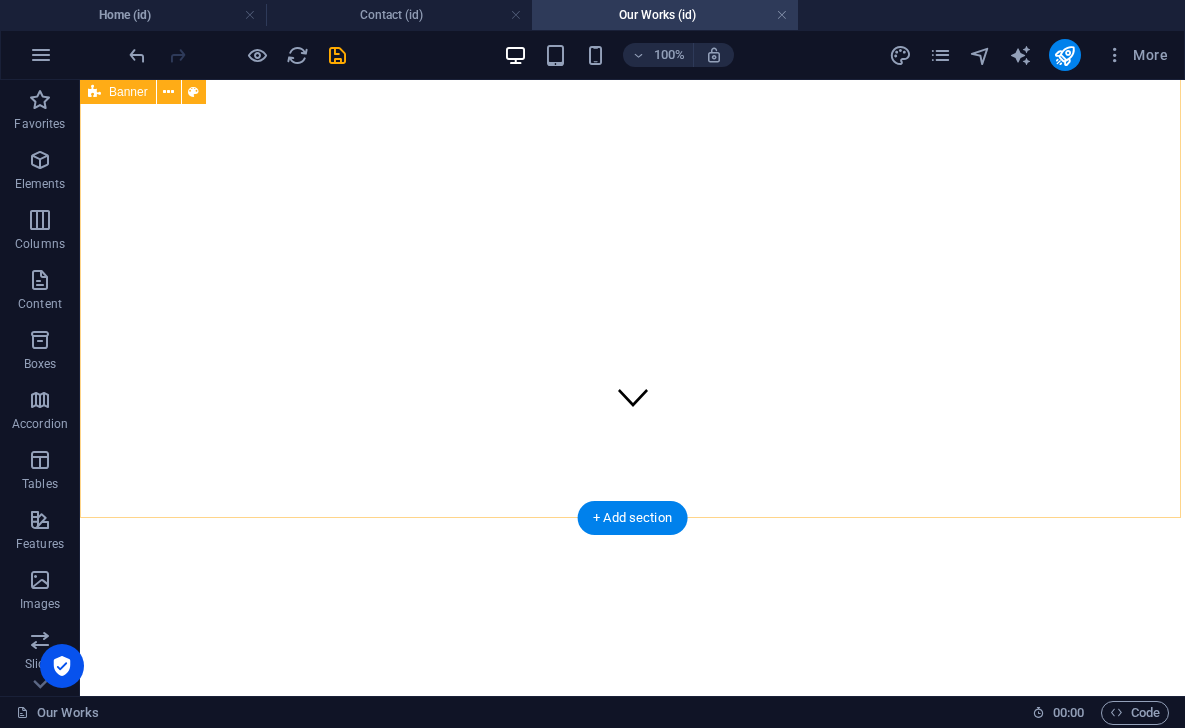 scroll, scrollTop: 141, scrollLeft: 0, axis: vertical 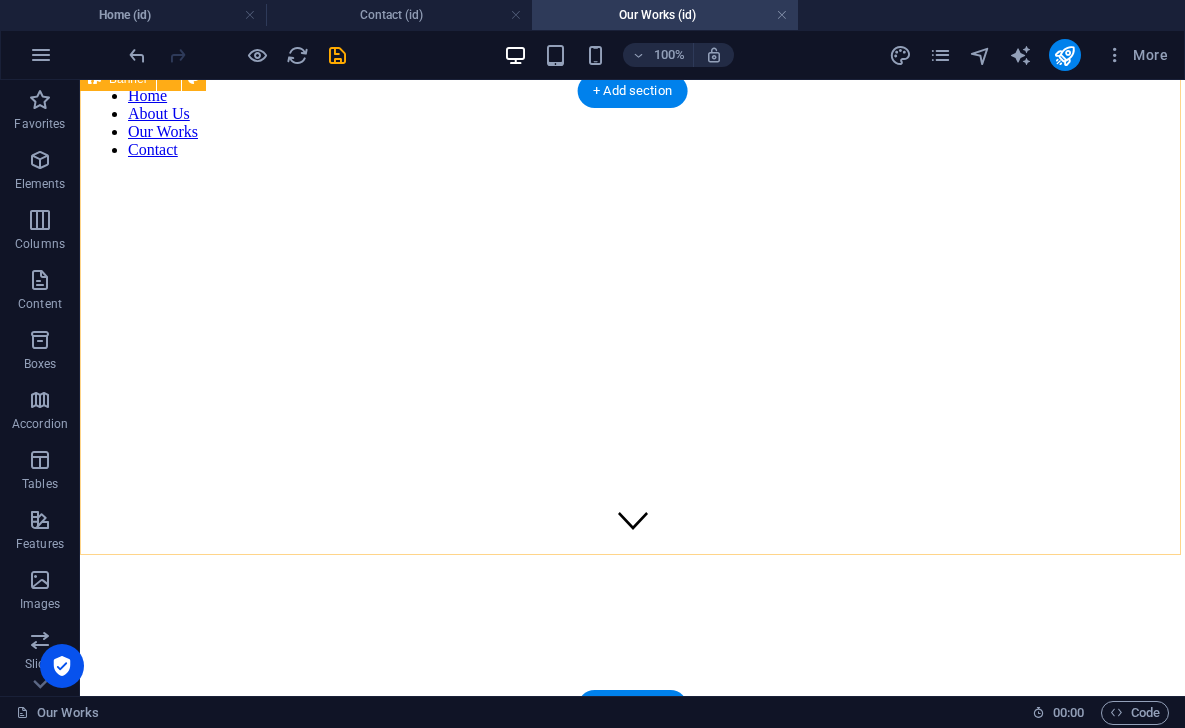 click at bounding box center [530, 279] 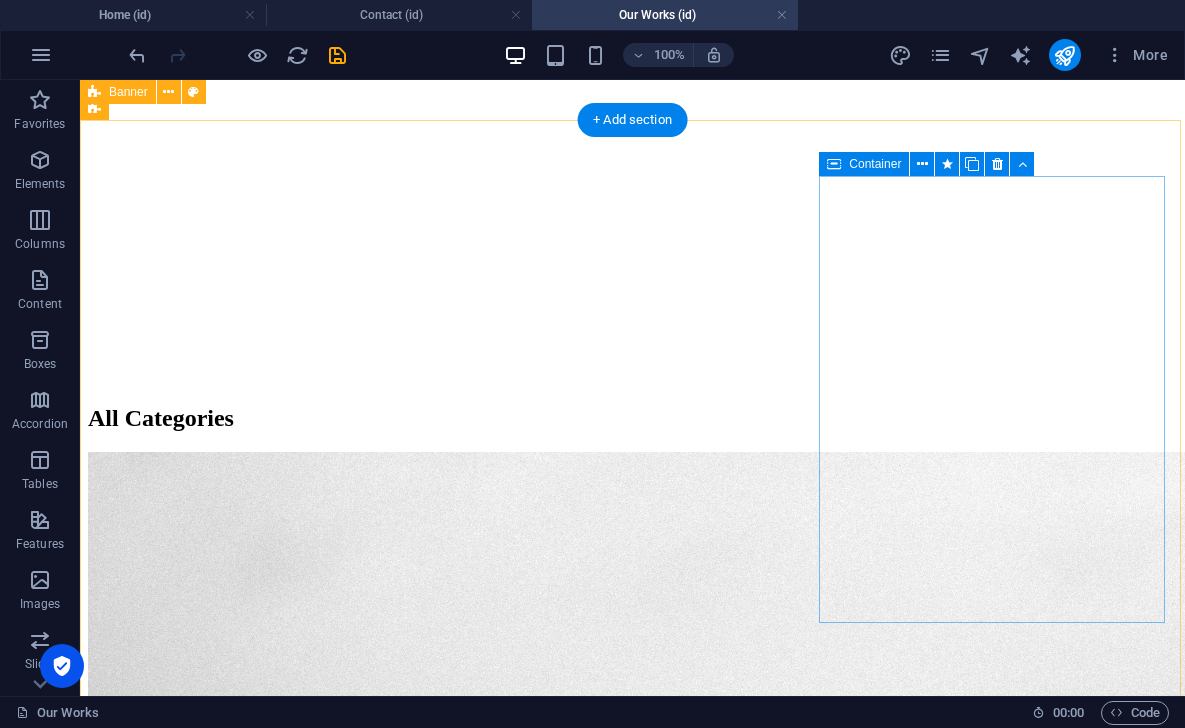 scroll, scrollTop: 745, scrollLeft: 0, axis: vertical 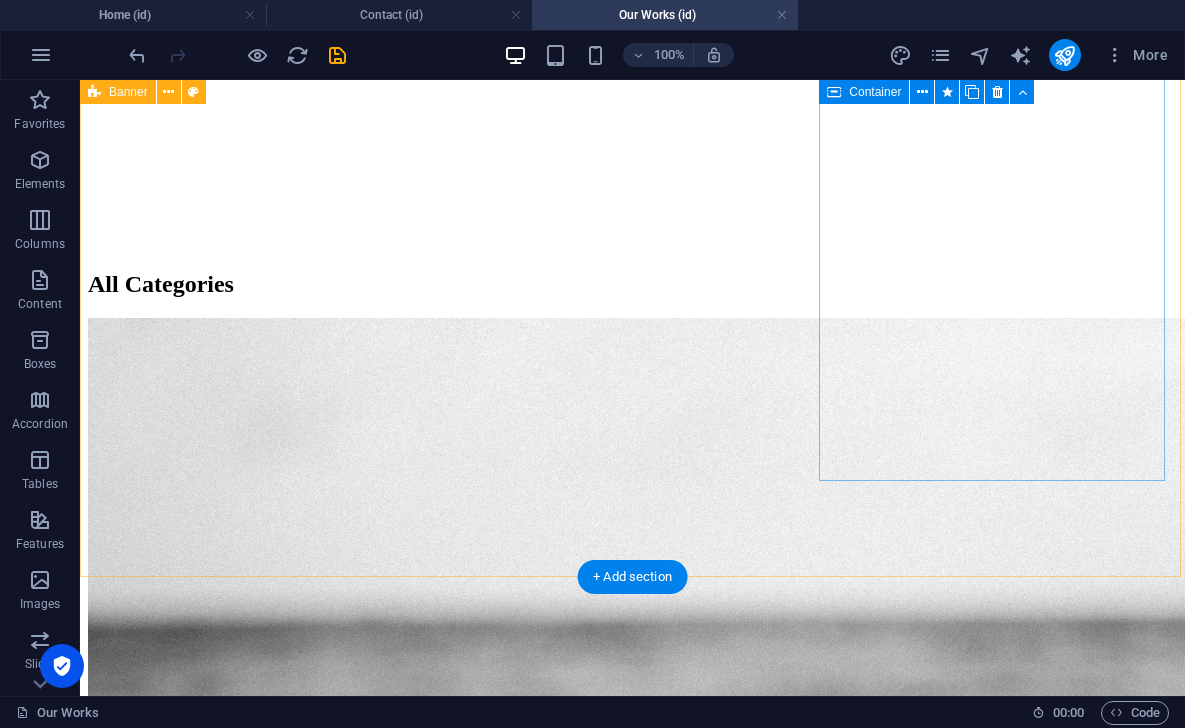 click on "Sport" at bounding box center (632, 7418) 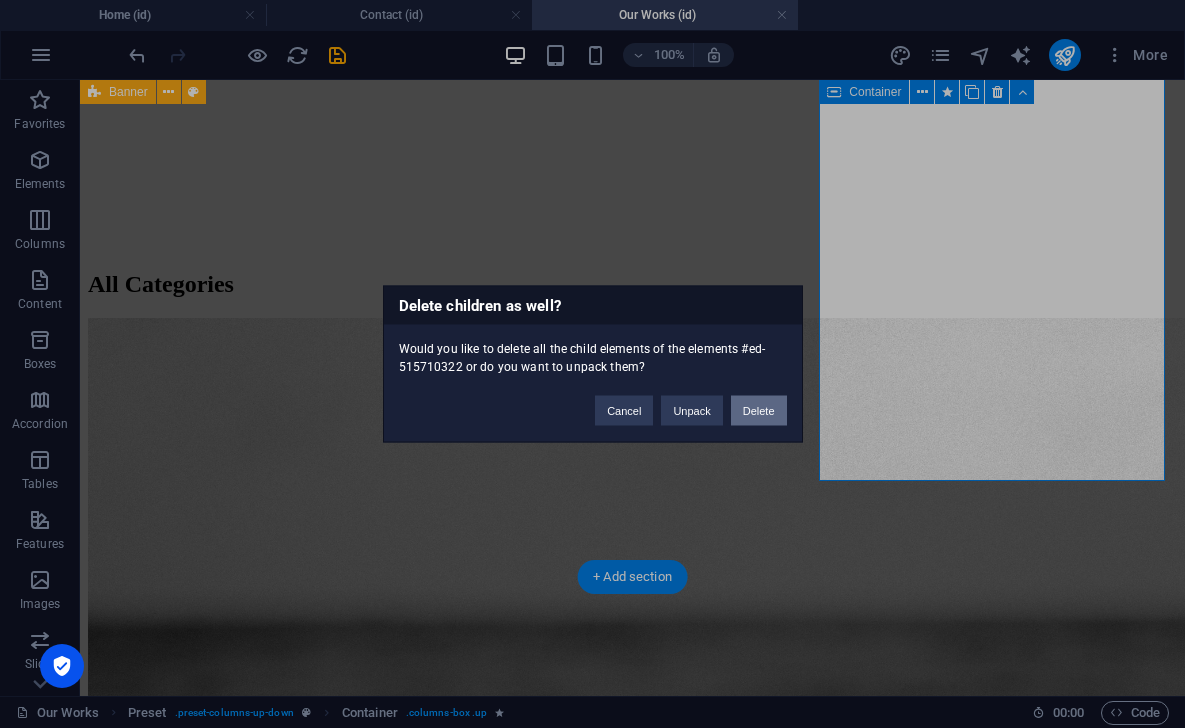 type 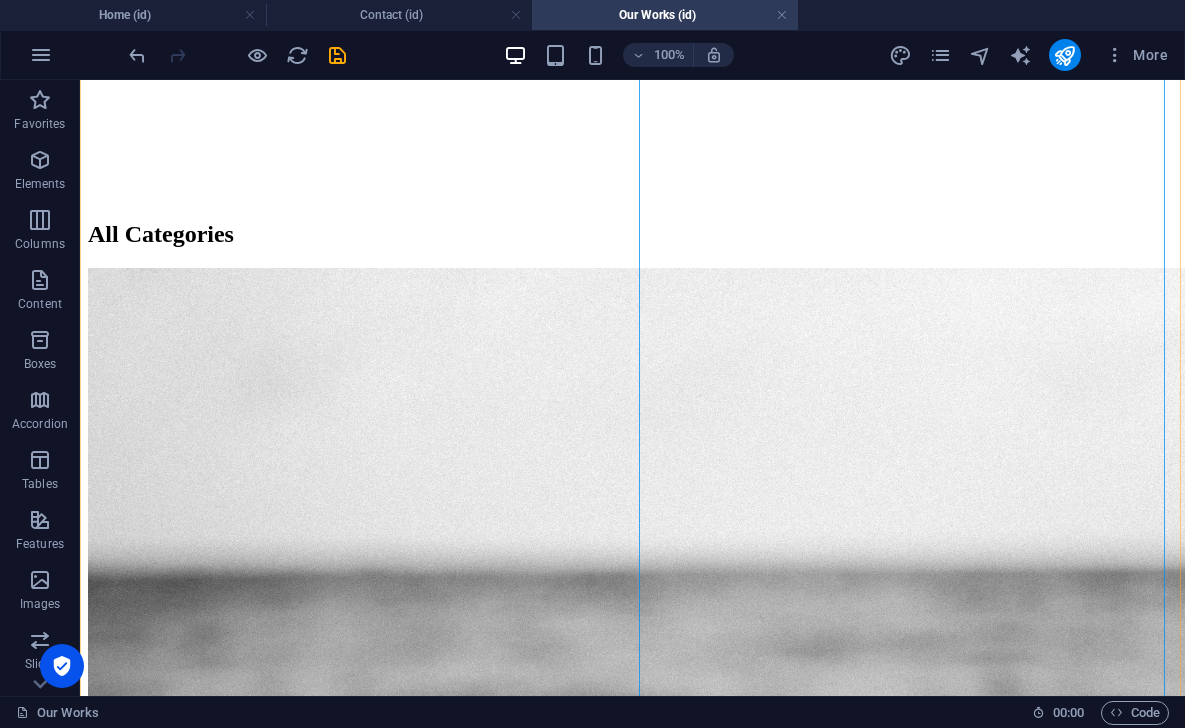 scroll, scrollTop: 796, scrollLeft: 0, axis: vertical 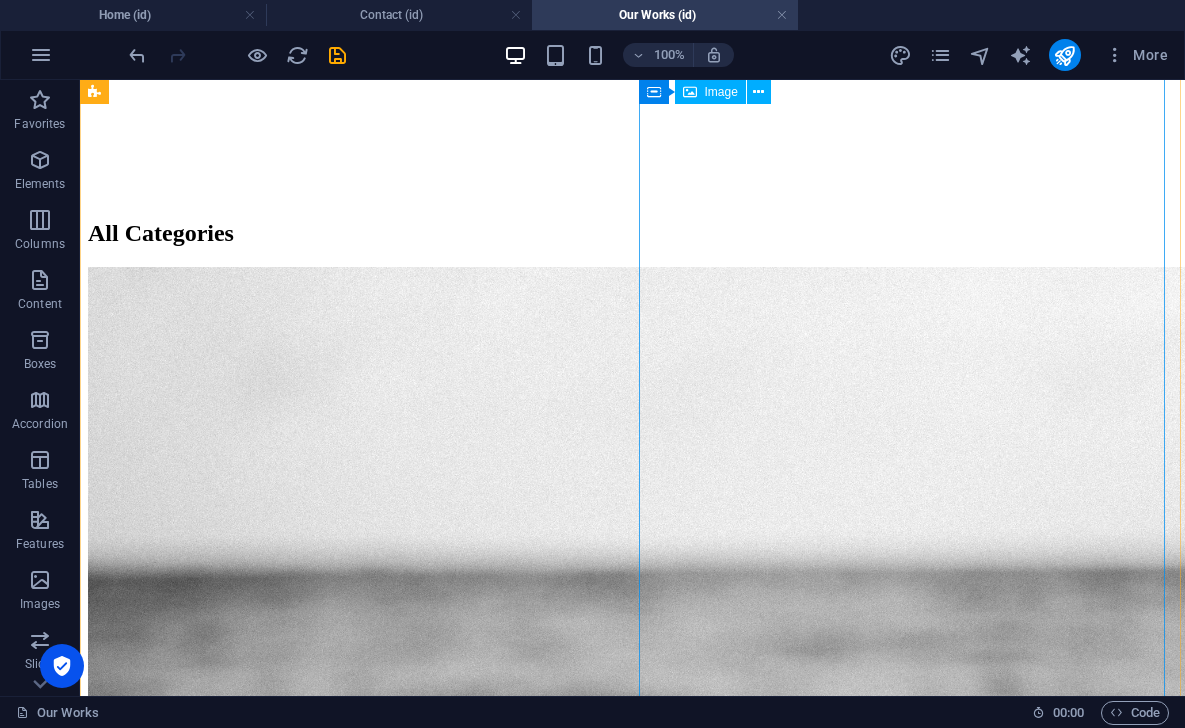 click on "Portrait" at bounding box center (632, 5771) 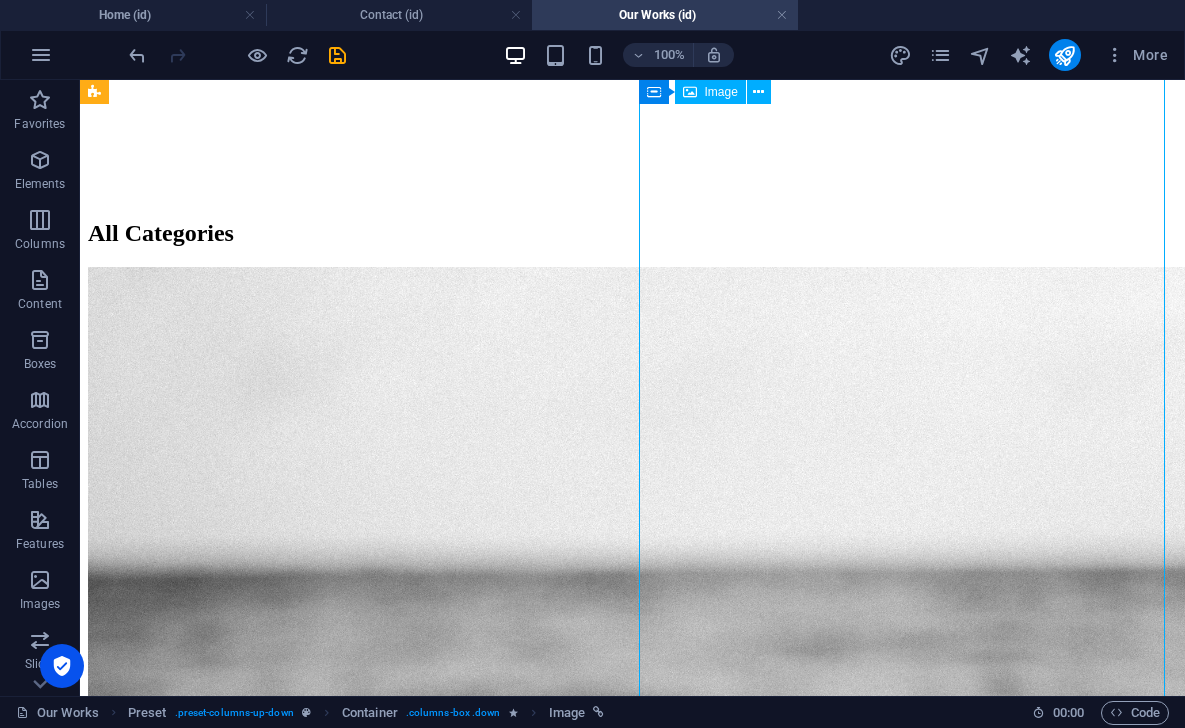 click on "Portrait" at bounding box center [632, 5771] 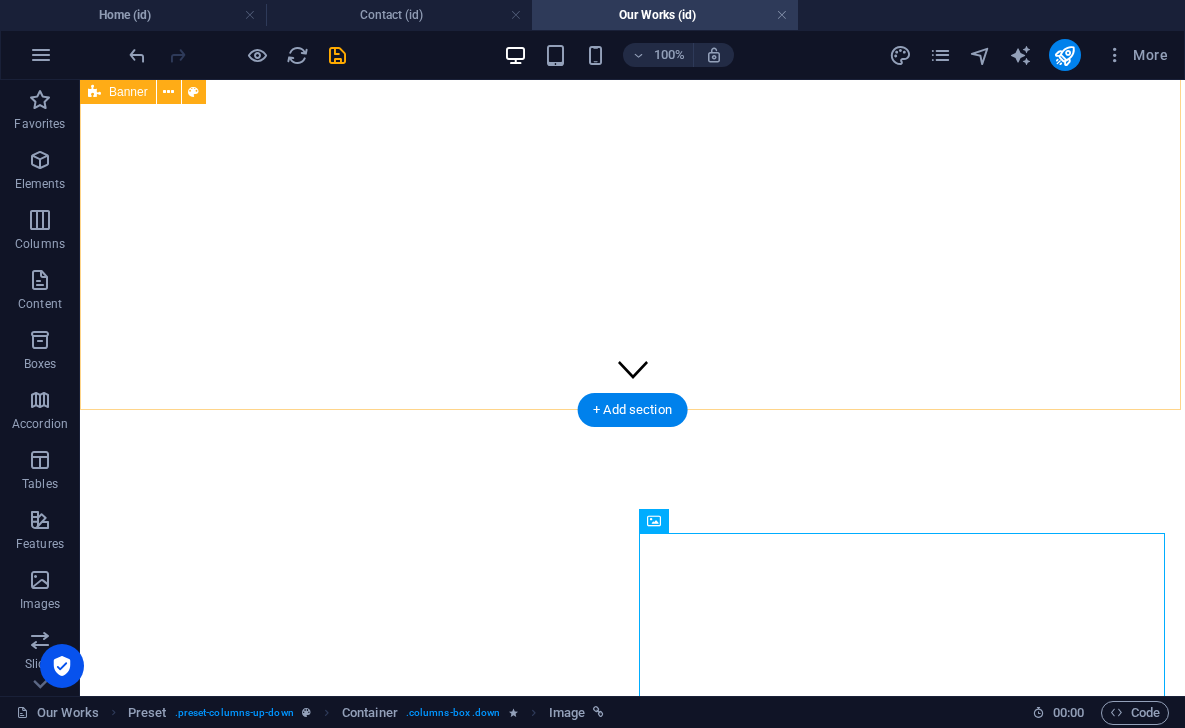 scroll, scrollTop: 286, scrollLeft: 0, axis: vertical 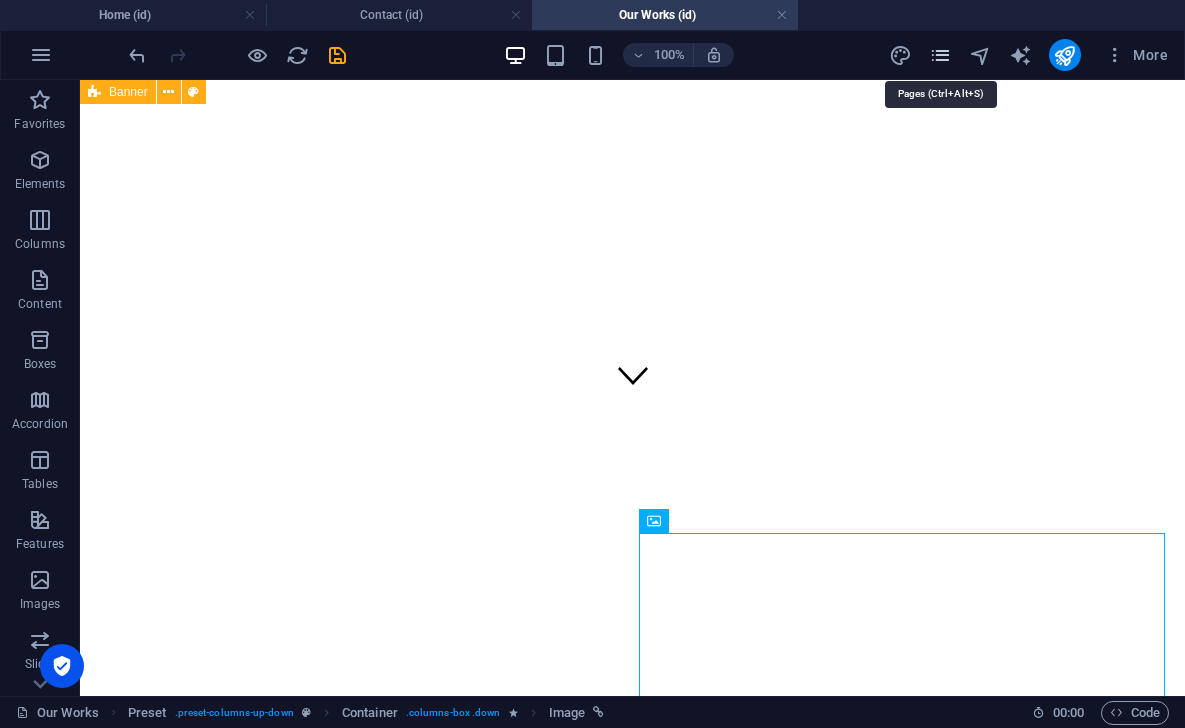 click at bounding box center (940, 55) 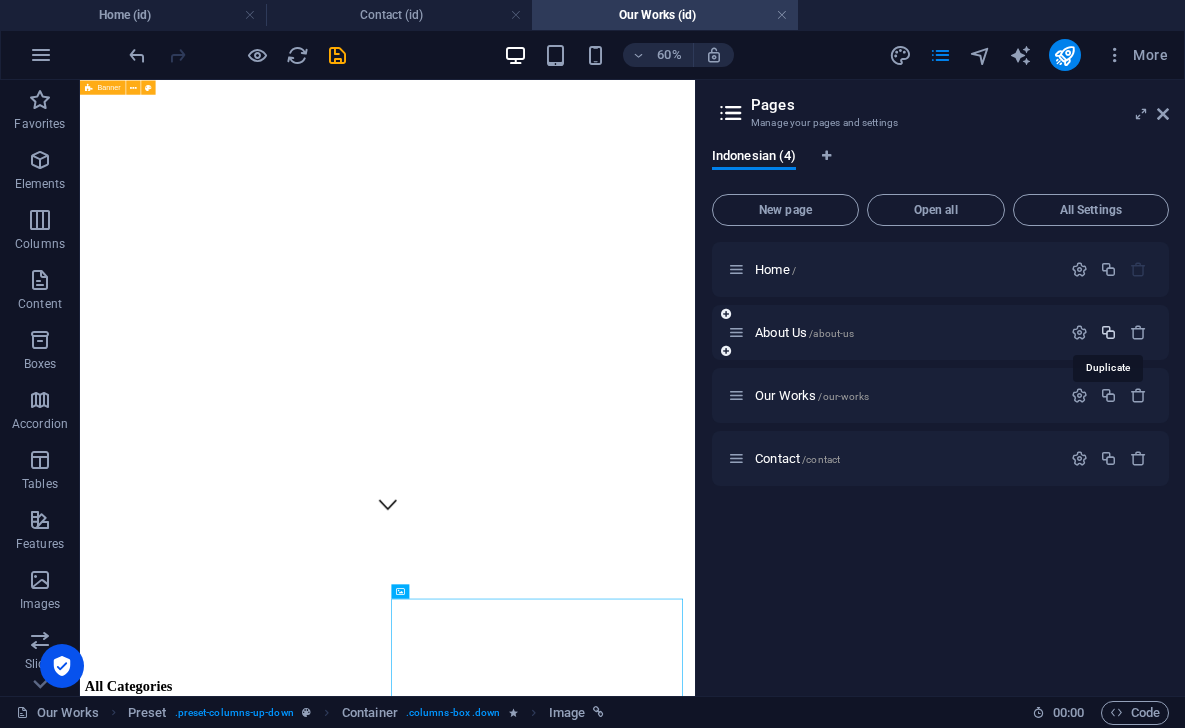 click at bounding box center [1108, 332] 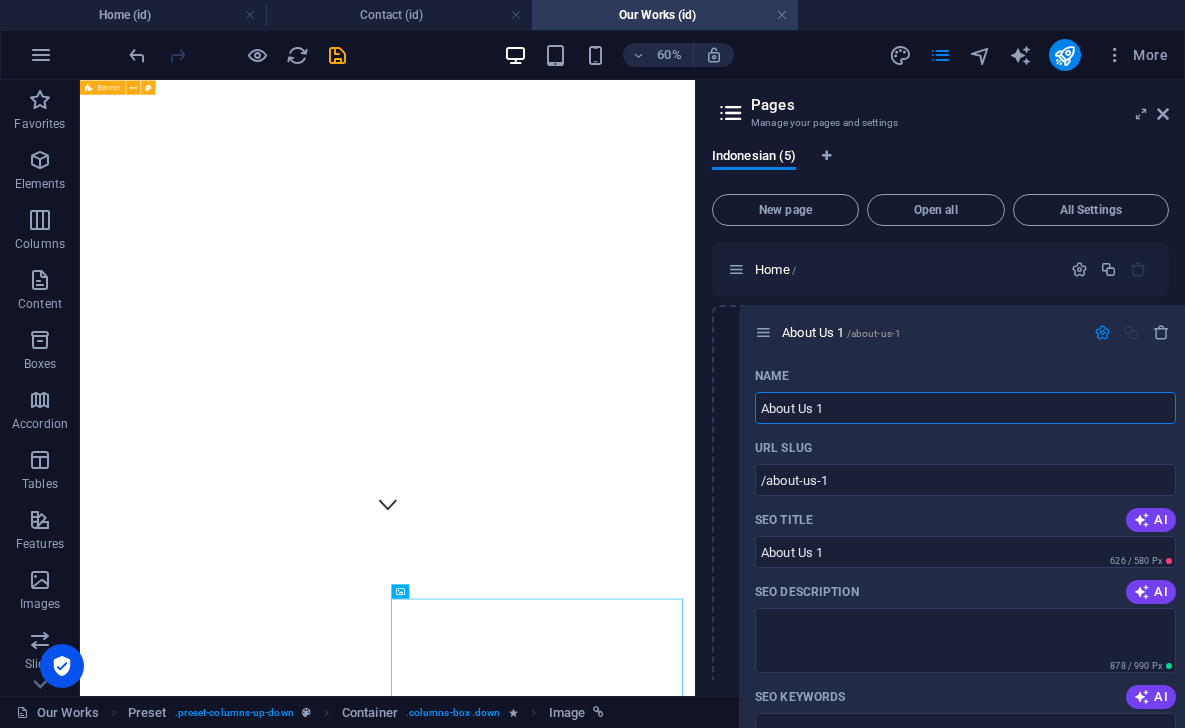 drag, startPoint x: 740, startPoint y: 399, endPoint x: 781, endPoint y: 324, distance: 85.47514 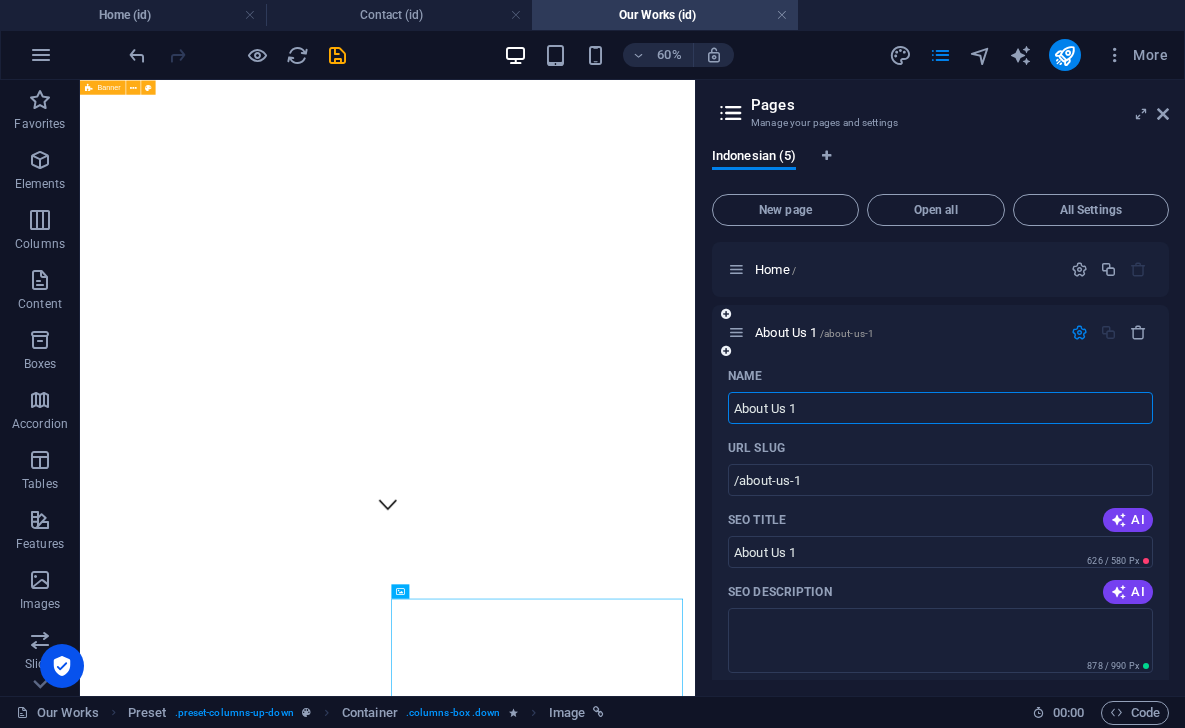 scroll, scrollTop: 25, scrollLeft: 0, axis: vertical 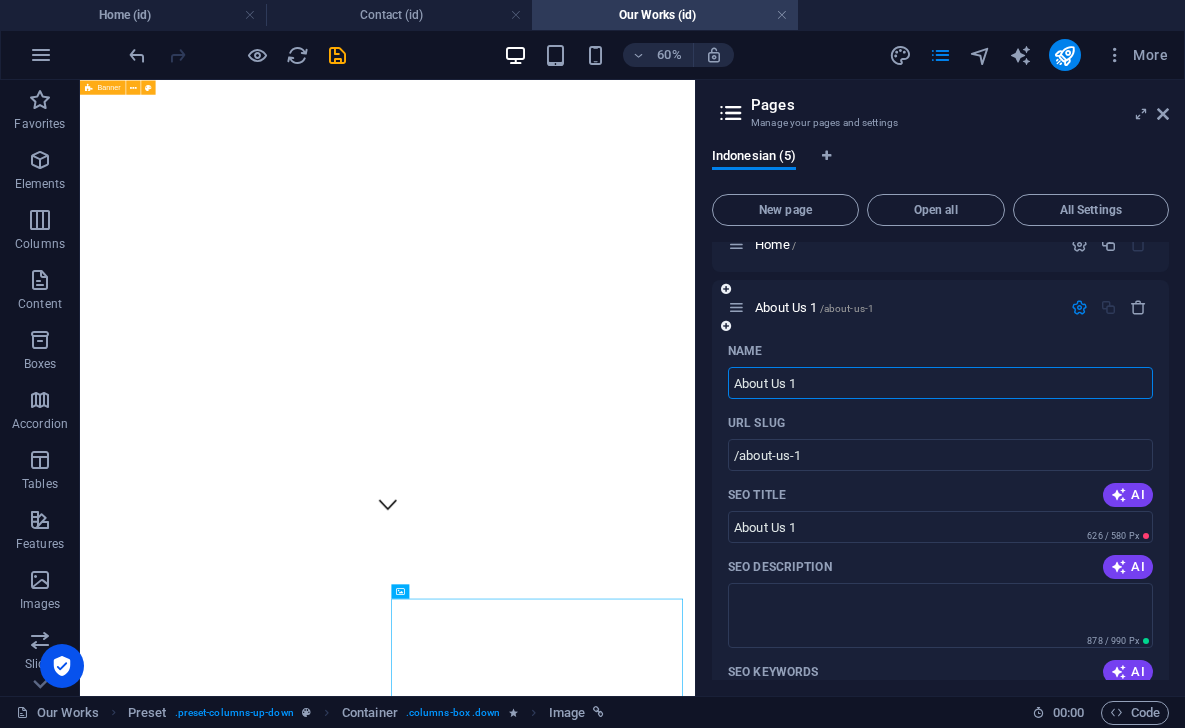 click at bounding box center (1079, 307) 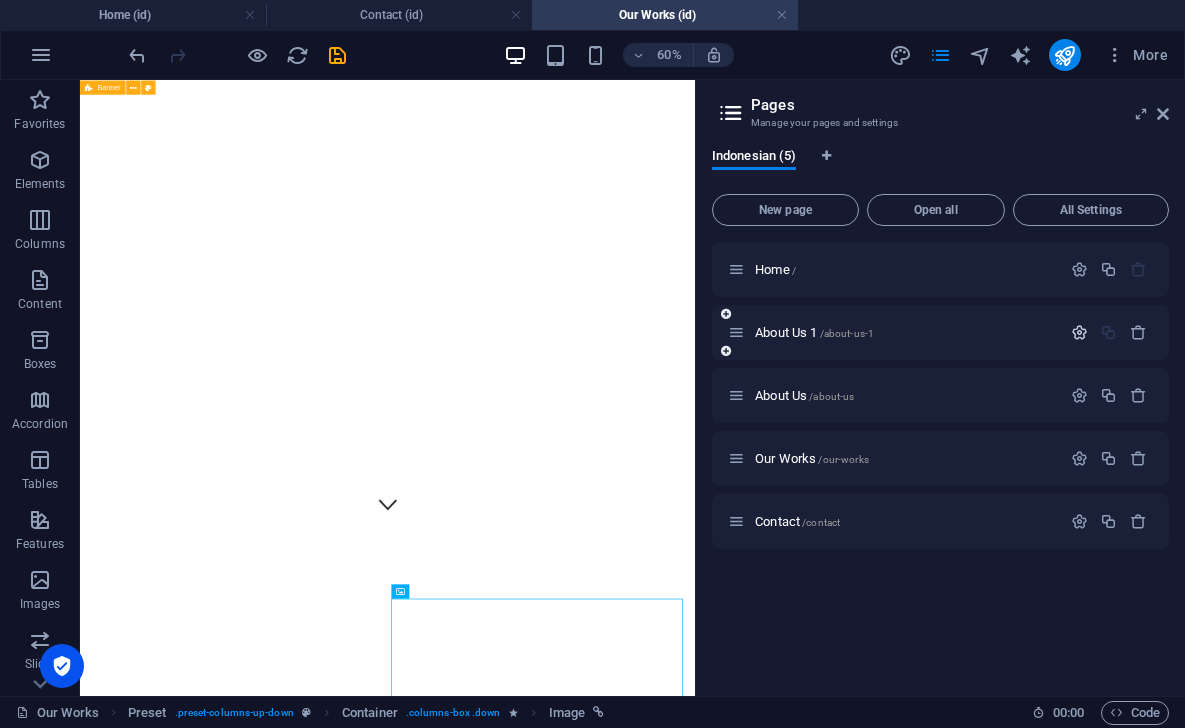 scroll, scrollTop: 0, scrollLeft: 0, axis: both 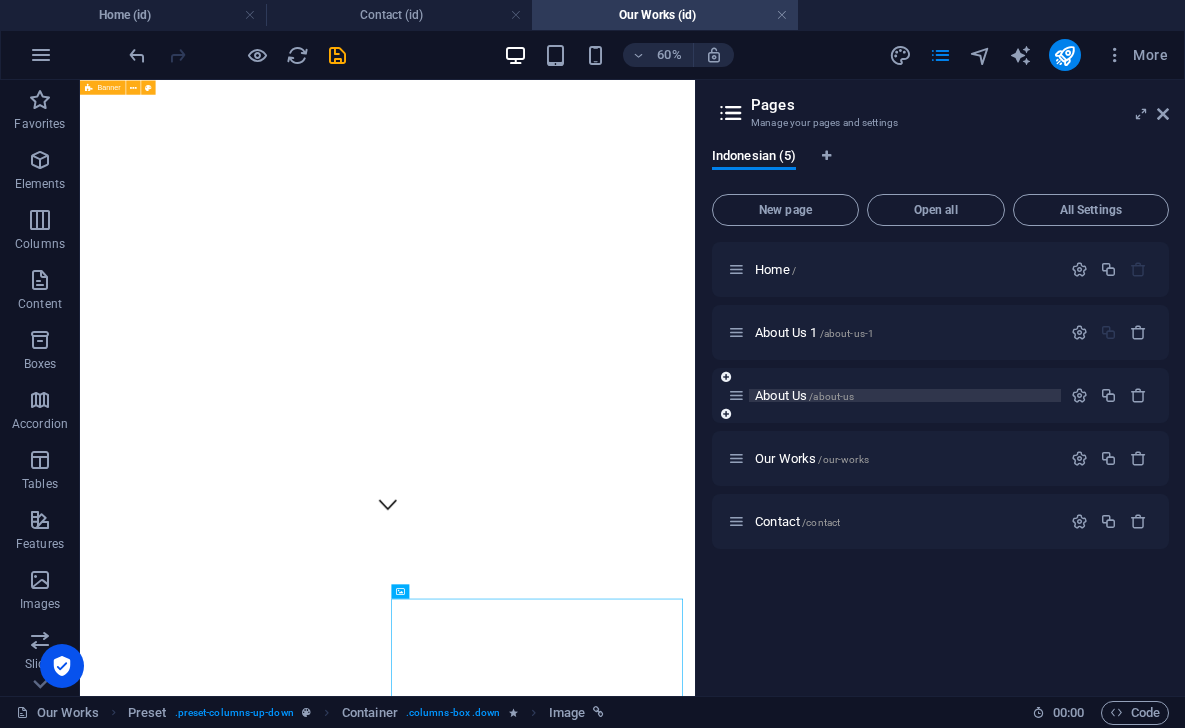 drag, startPoint x: 792, startPoint y: 333, endPoint x: 793, endPoint y: 399, distance: 66.007576 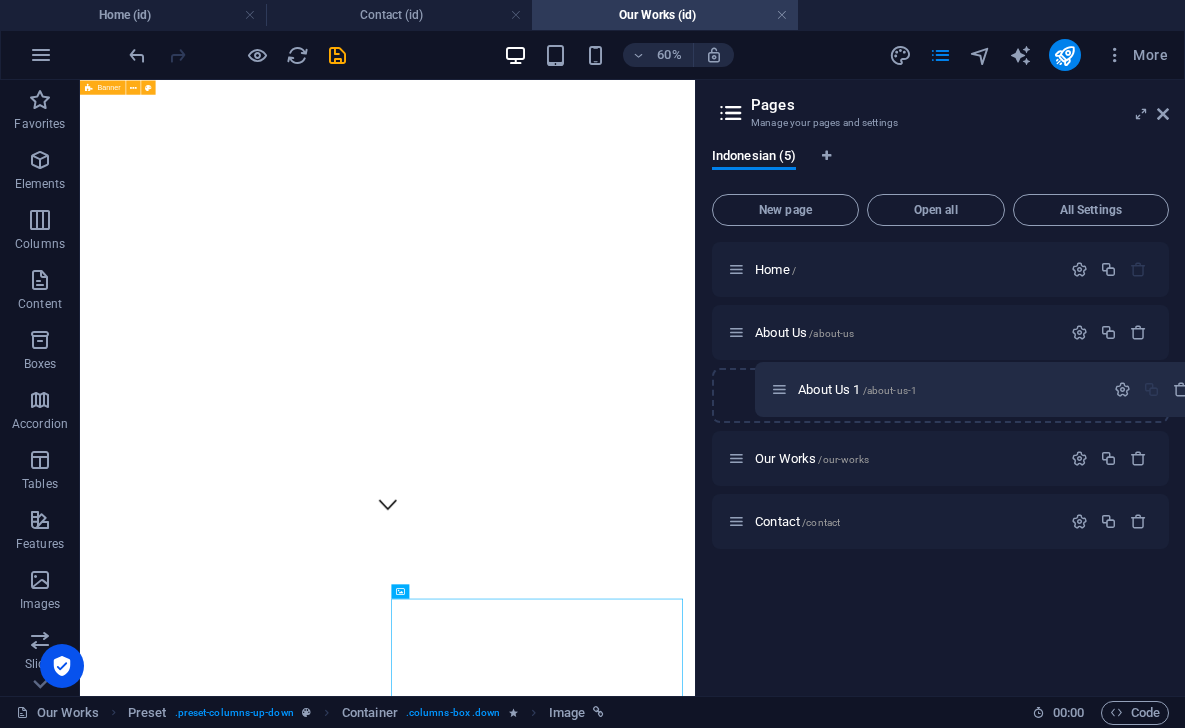 drag, startPoint x: 736, startPoint y: 334, endPoint x: 783, endPoint y: 402, distance: 82.661964 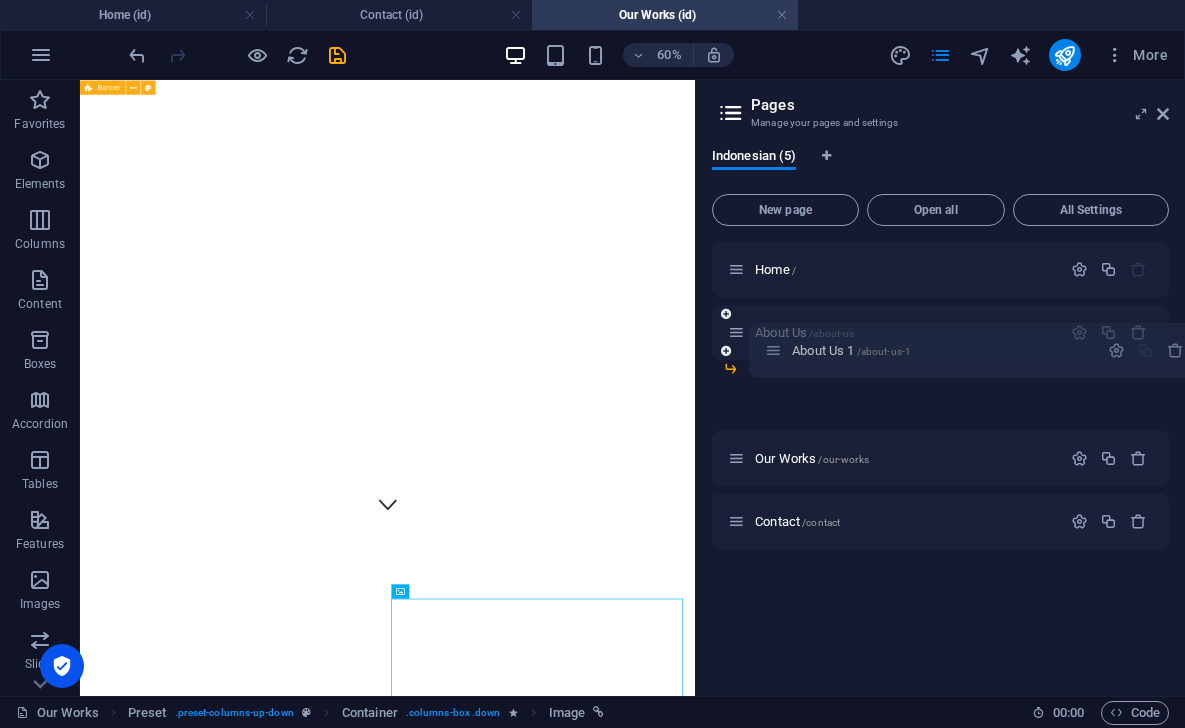 drag, startPoint x: 738, startPoint y: 400, endPoint x: 785, endPoint y: 345, distance: 72.34639 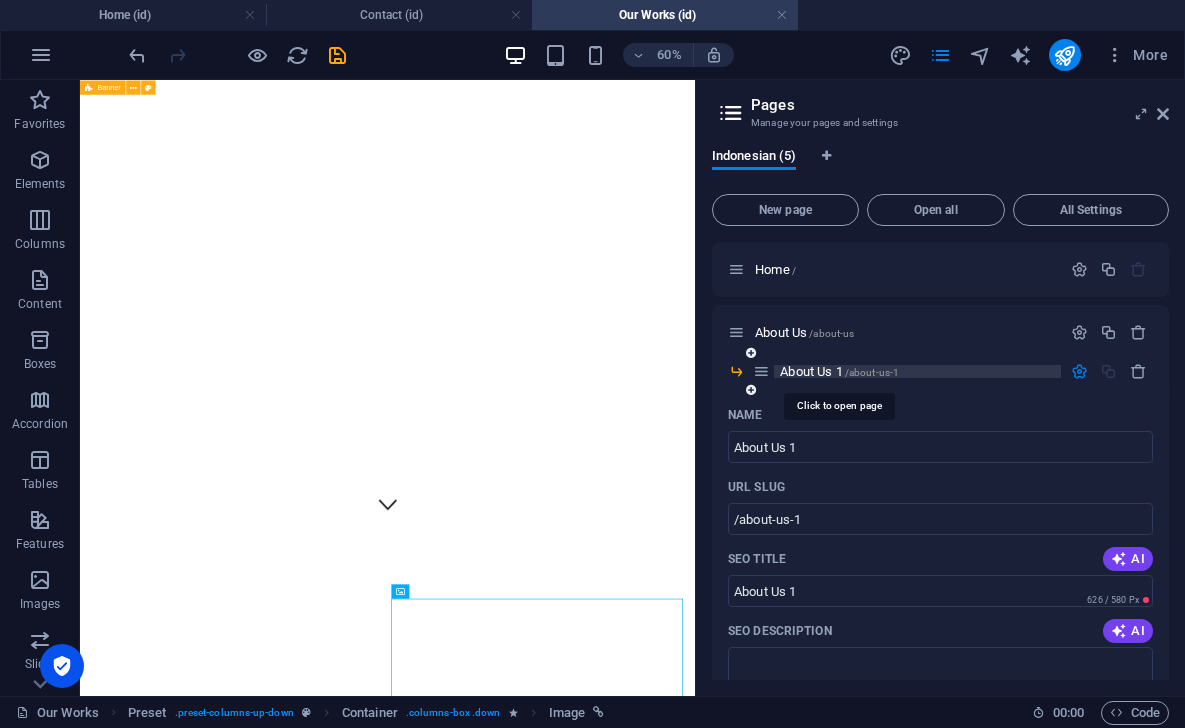 click on "About Us 1 /about-us-1" at bounding box center [839, 371] 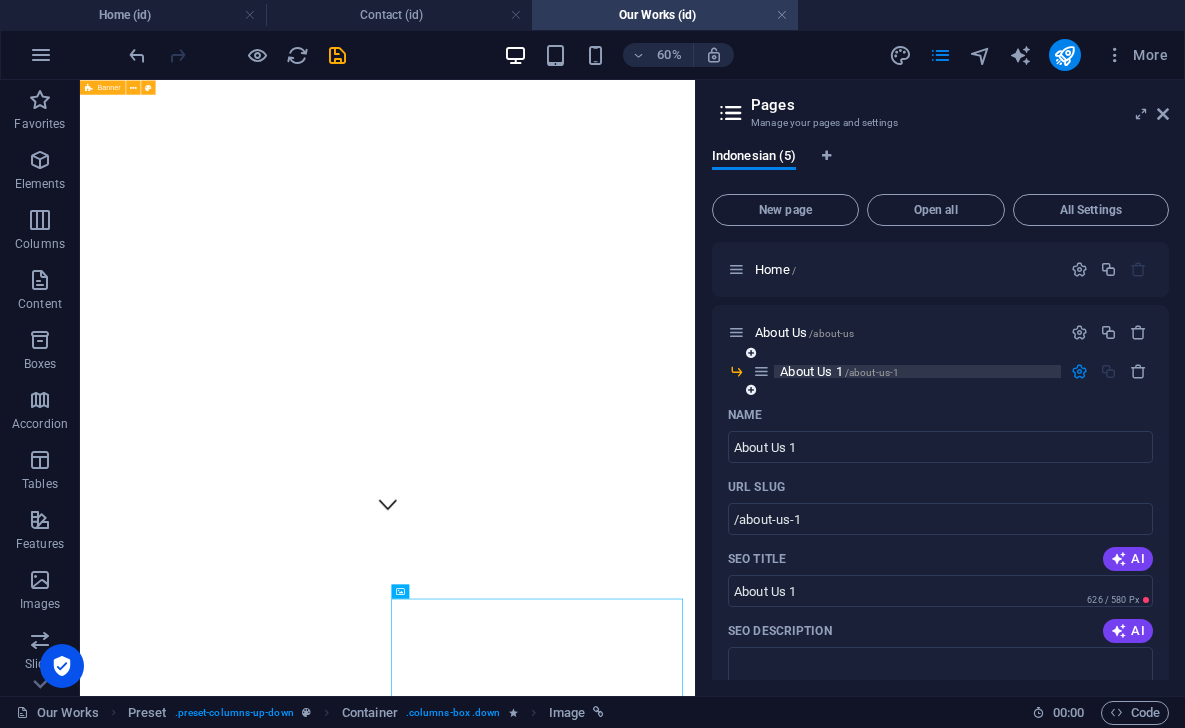 click on "/about-us-1" at bounding box center (872, 372) 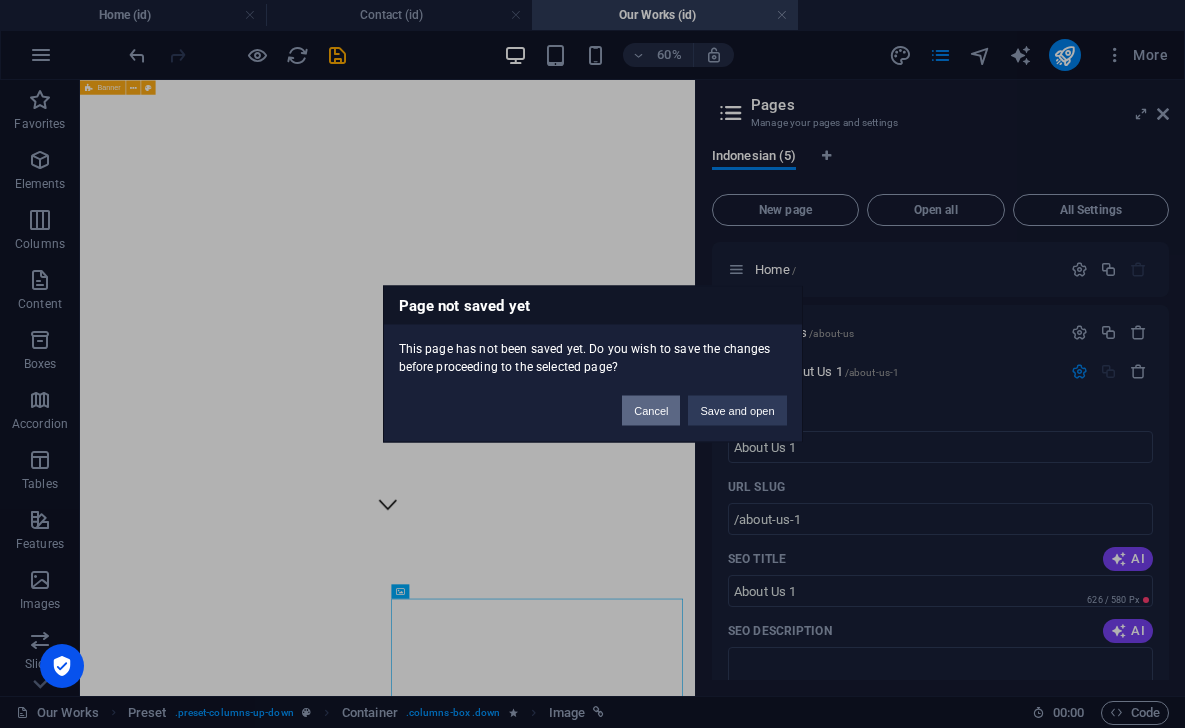 click on "Cancel" at bounding box center [651, 411] 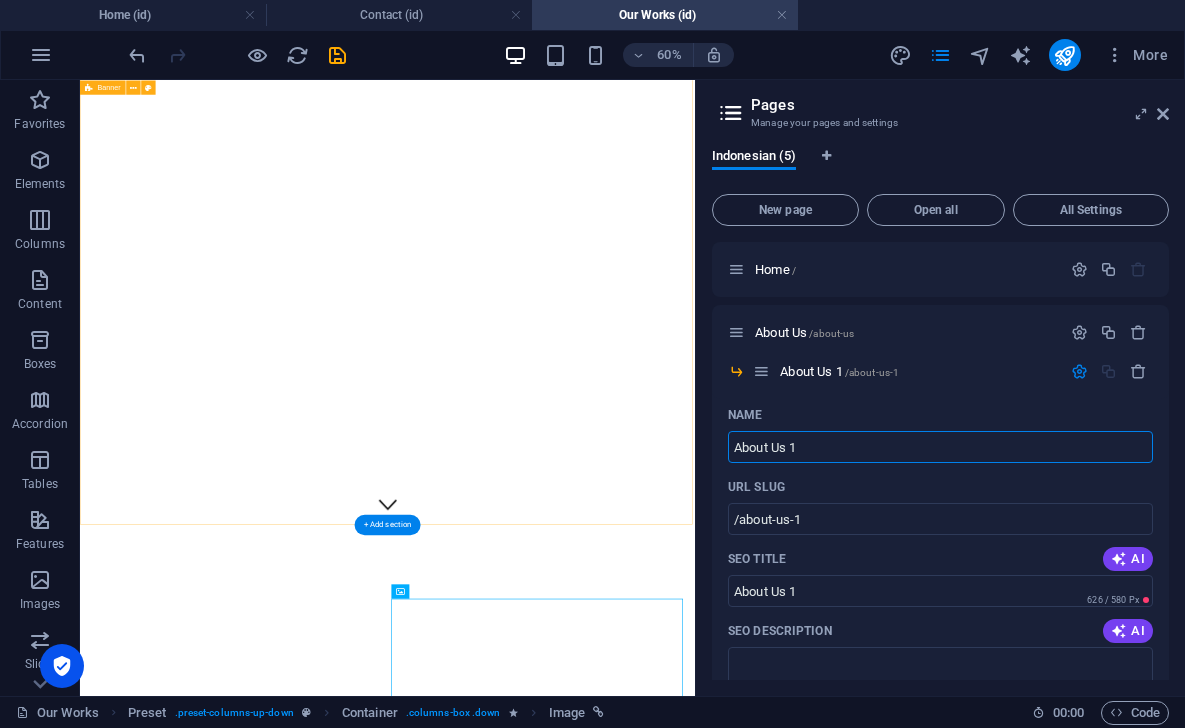 drag, startPoint x: 906, startPoint y: 529, endPoint x: 1097, endPoint y: 695, distance: 253.05533 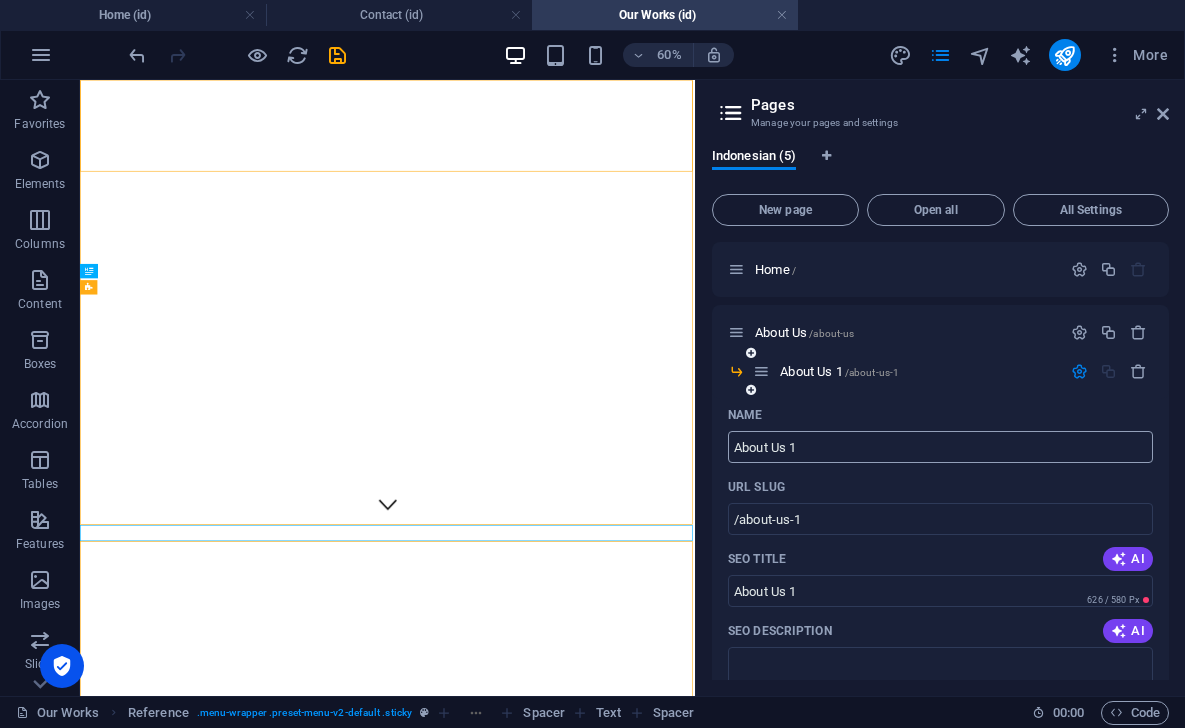 click on "About Us 1" at bounding box center (940, 447) 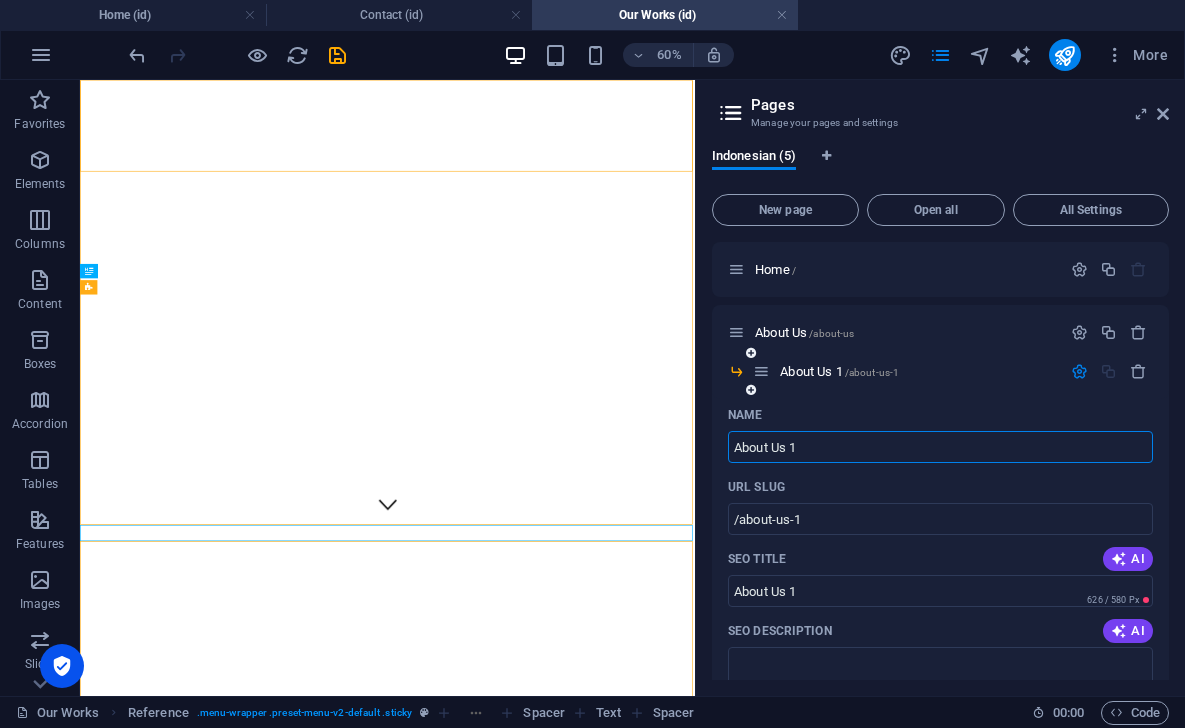 click on "About Us 1" at bounding box center [940, 447] 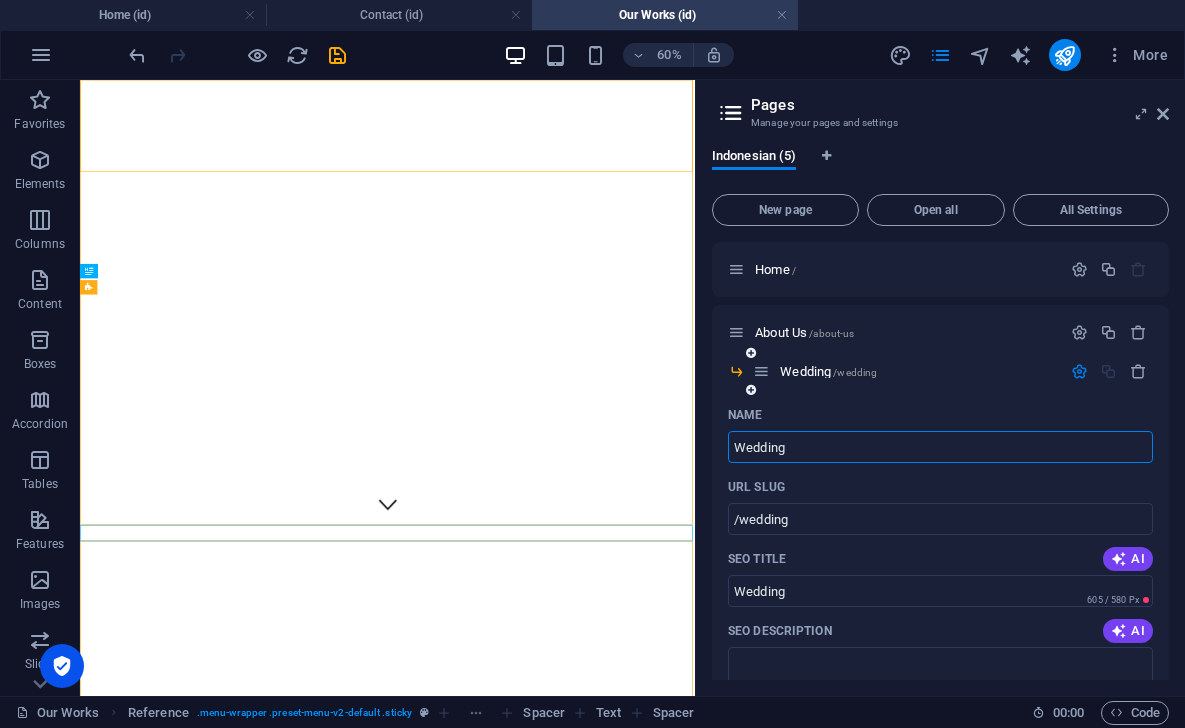type on "Wedding" 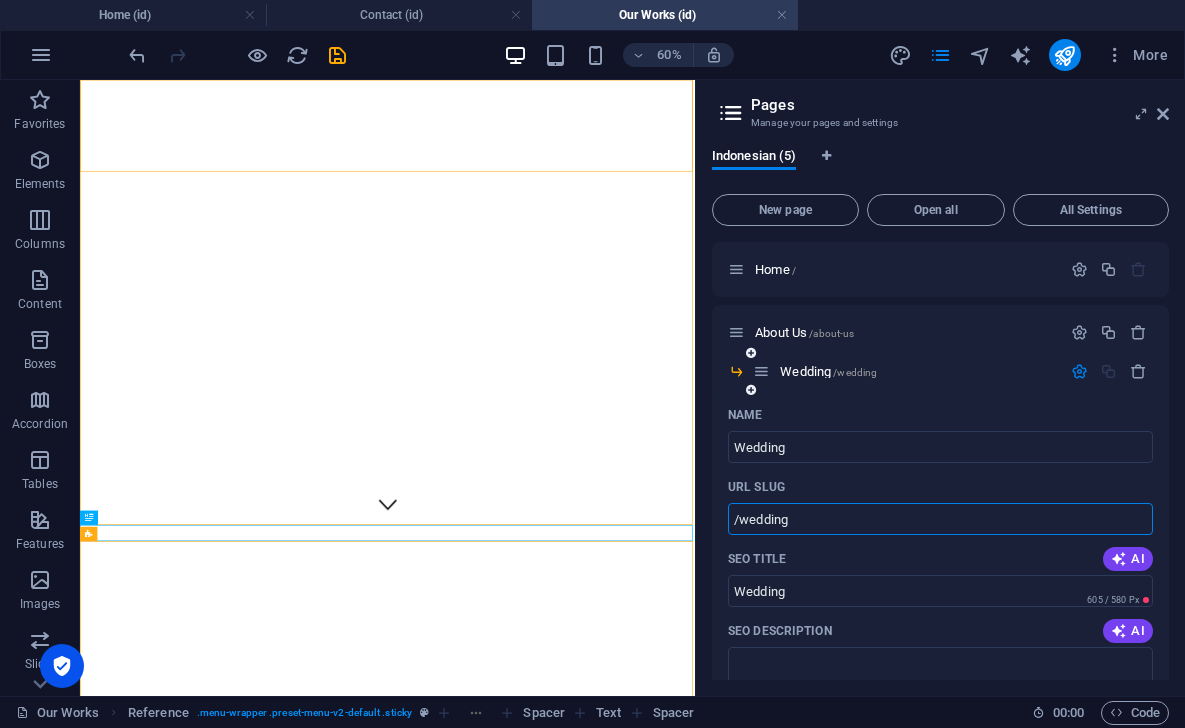 drag, startPoint x: 845, startPoint y: 510, endPoint x: 794, endPoint y: 521, distance: 52.17279 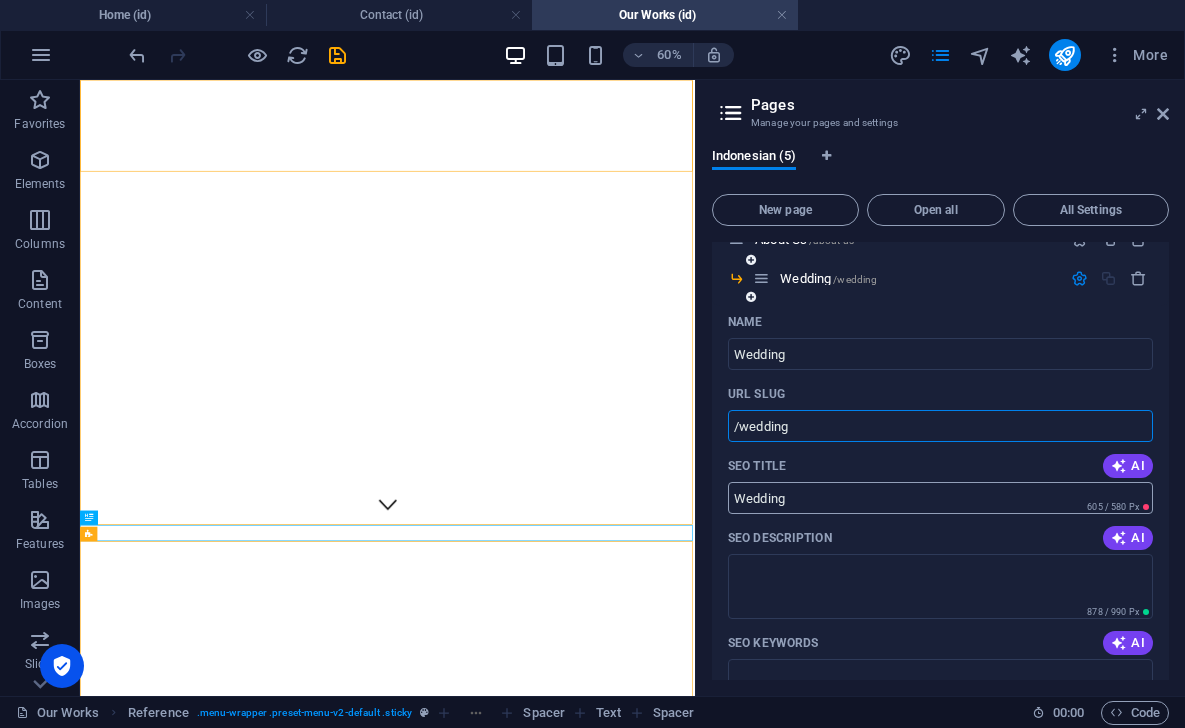 scroll, scrollTop: 95, scrollLeft: 0, axis: vertical 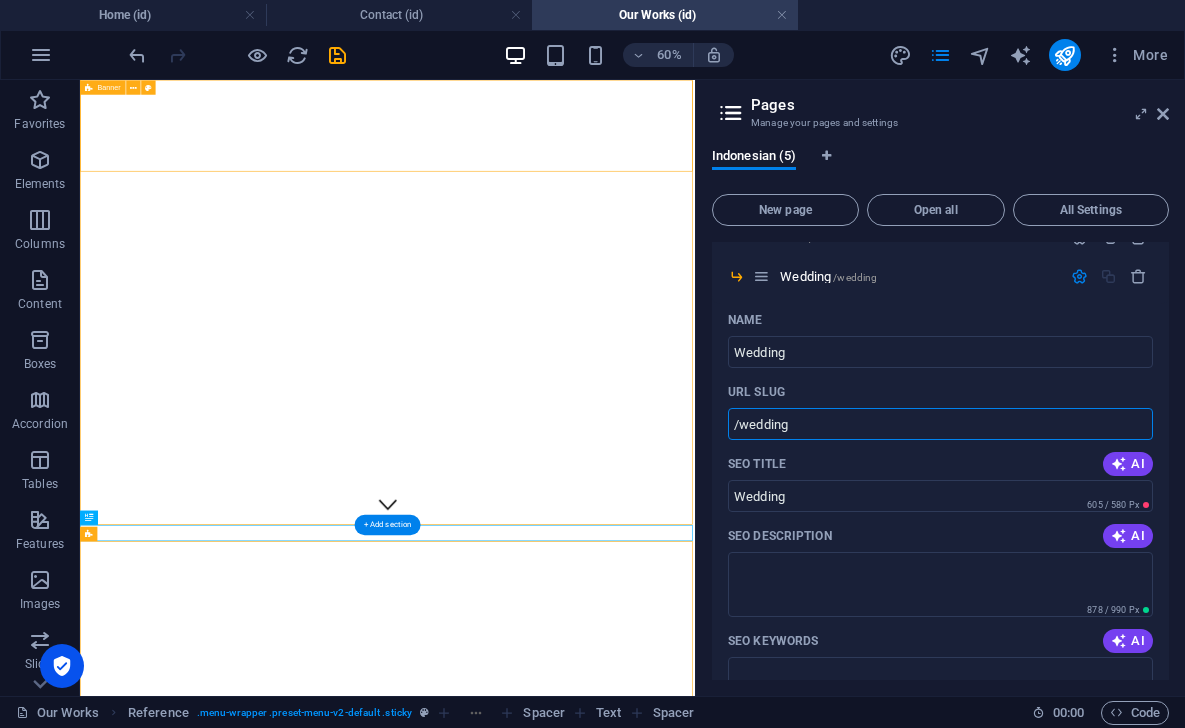 click on ".fa-secondary{opacity:.4}" at bounding box center [592, 575] 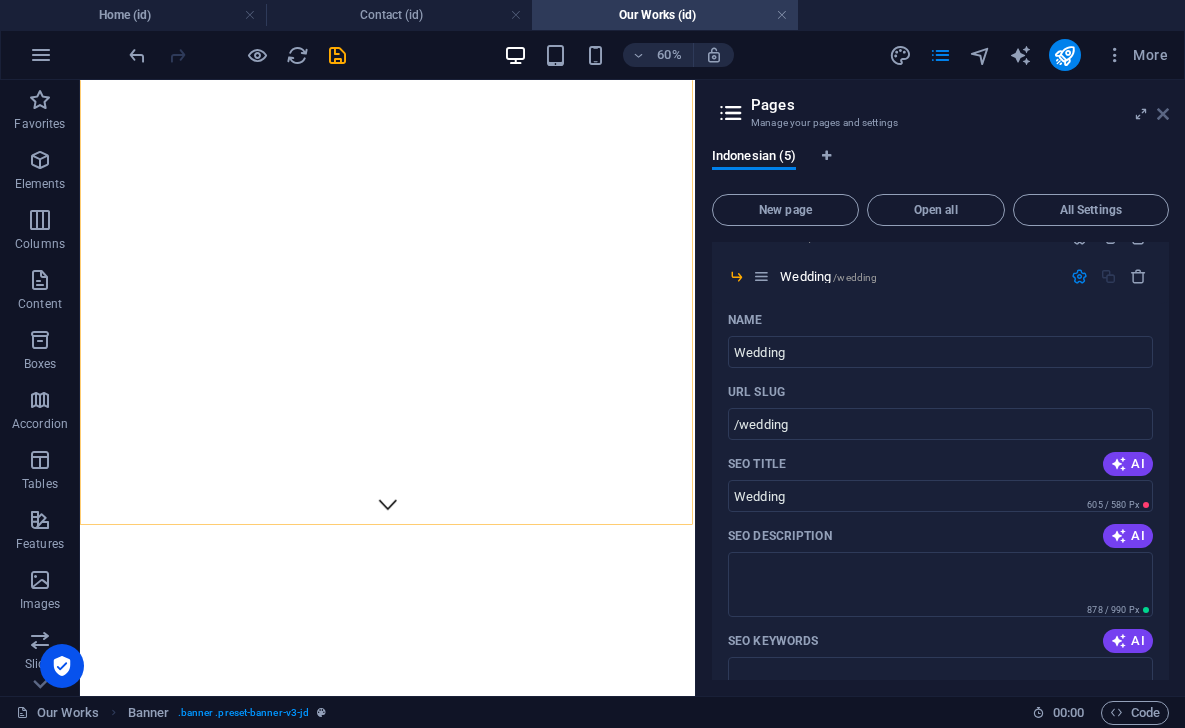 click at bounding box center [1163, 114] 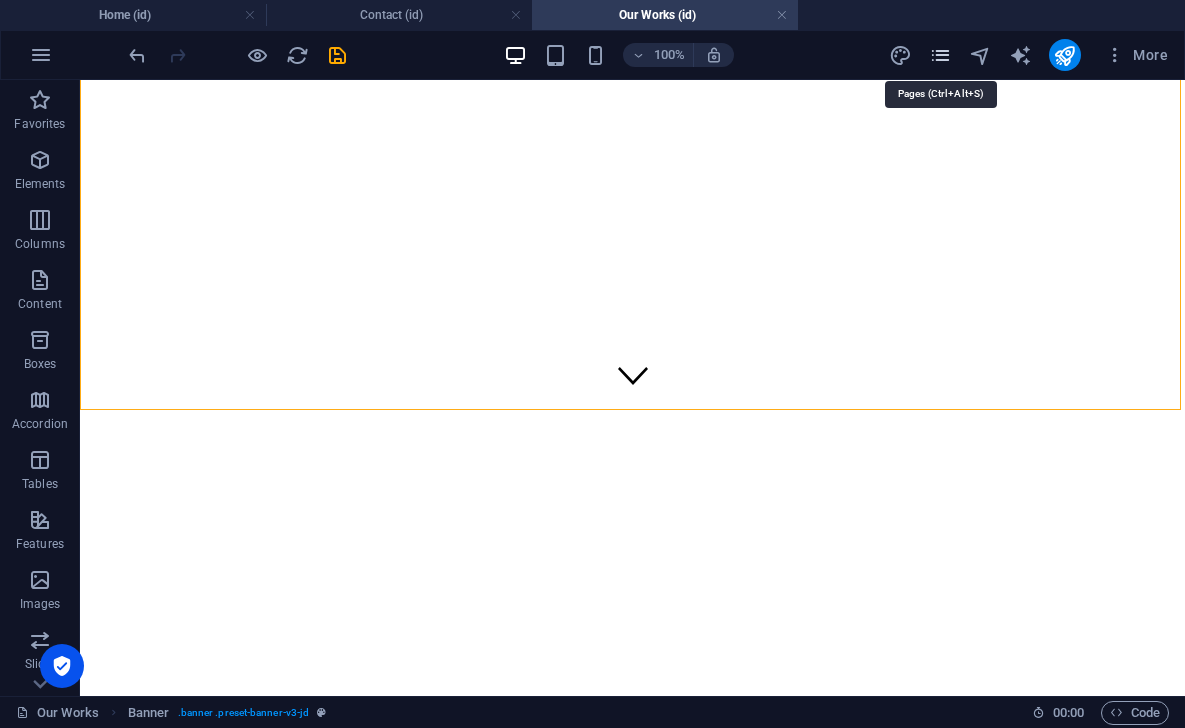 click at bounding box center (940, 55) 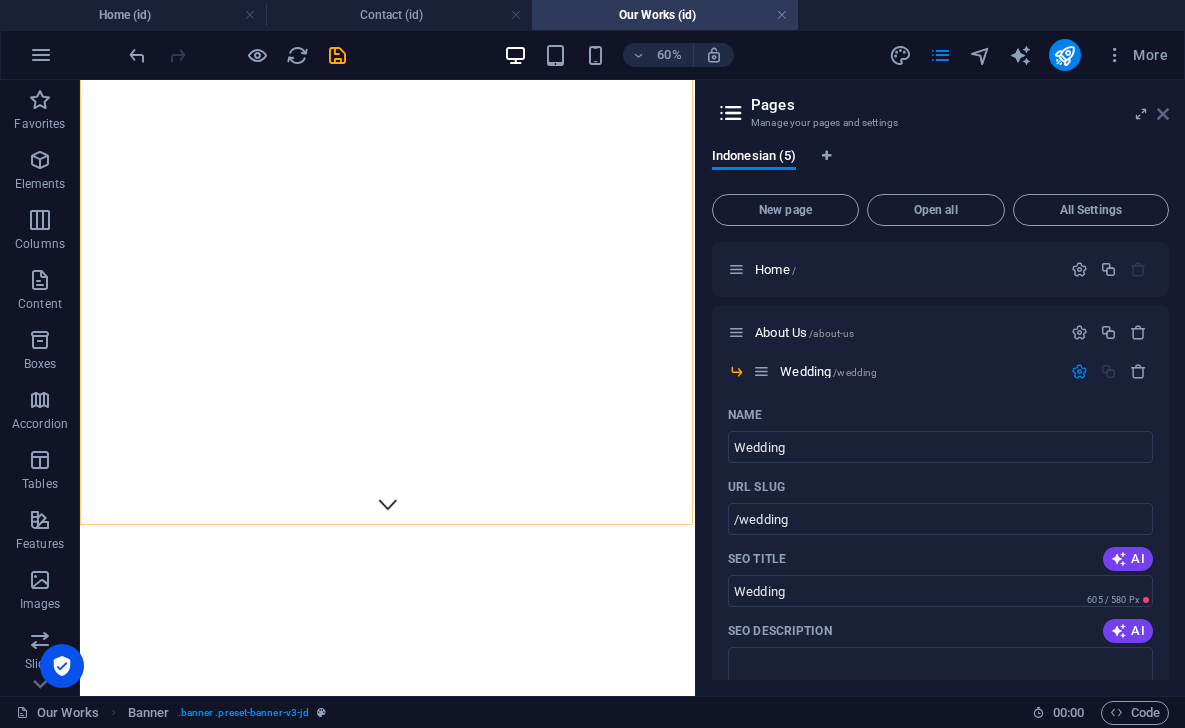 click at bounding box center [1163, 114] 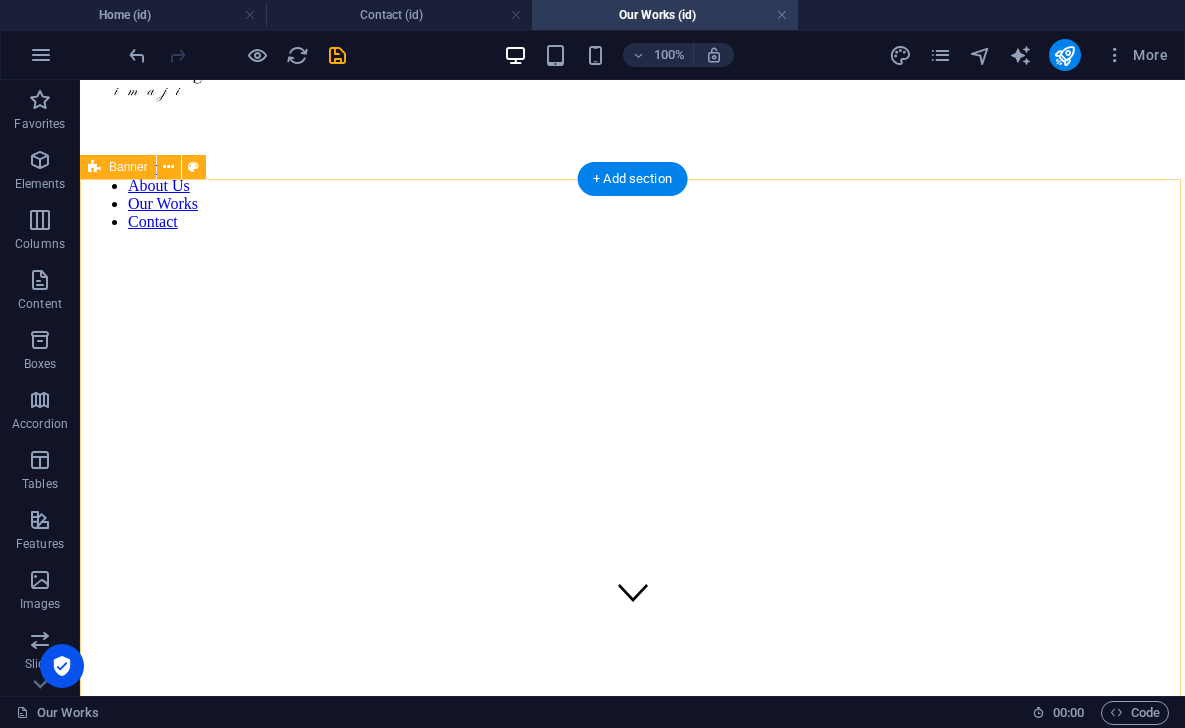 scroll, scrollTop: 84, scrollLeft: 0, axis: vertical 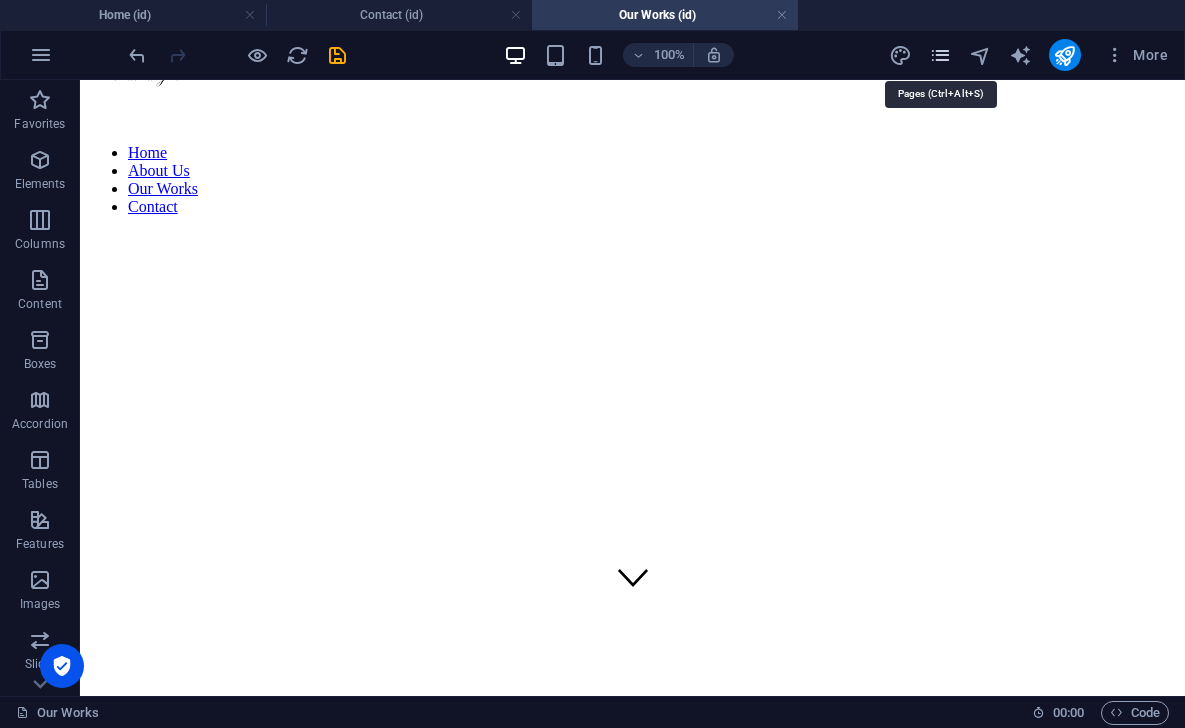 click at bounding box center (940, 55) 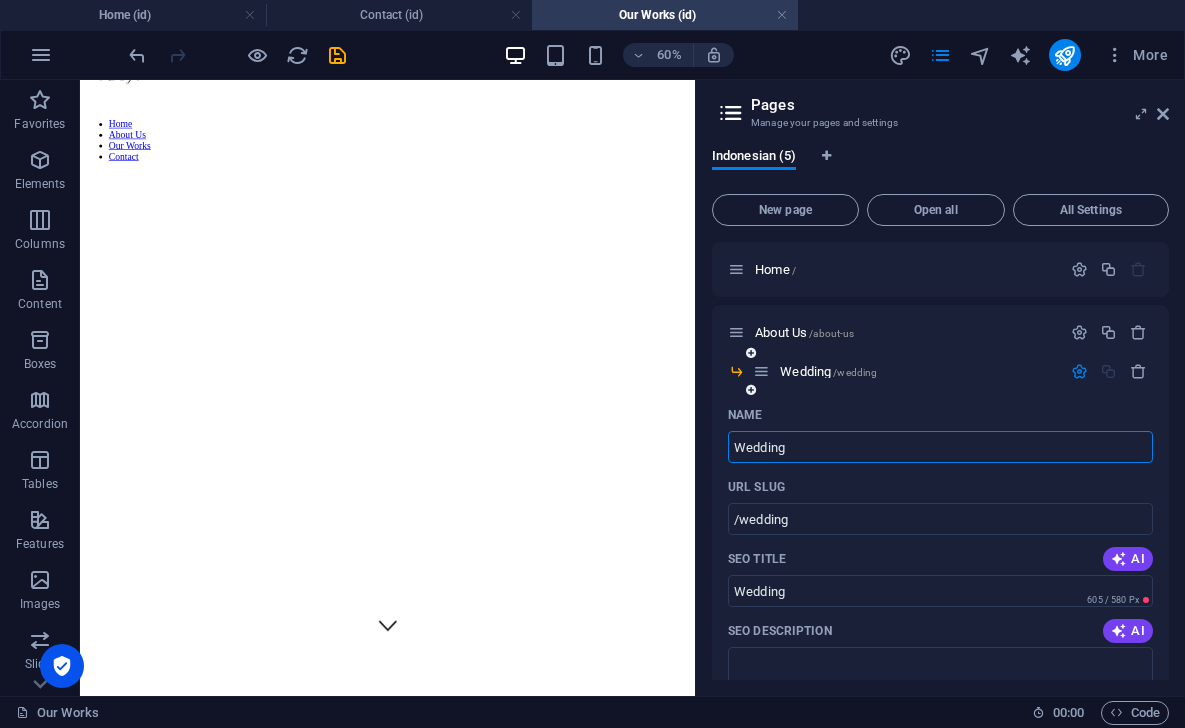 click at bounding box center (761, 371) 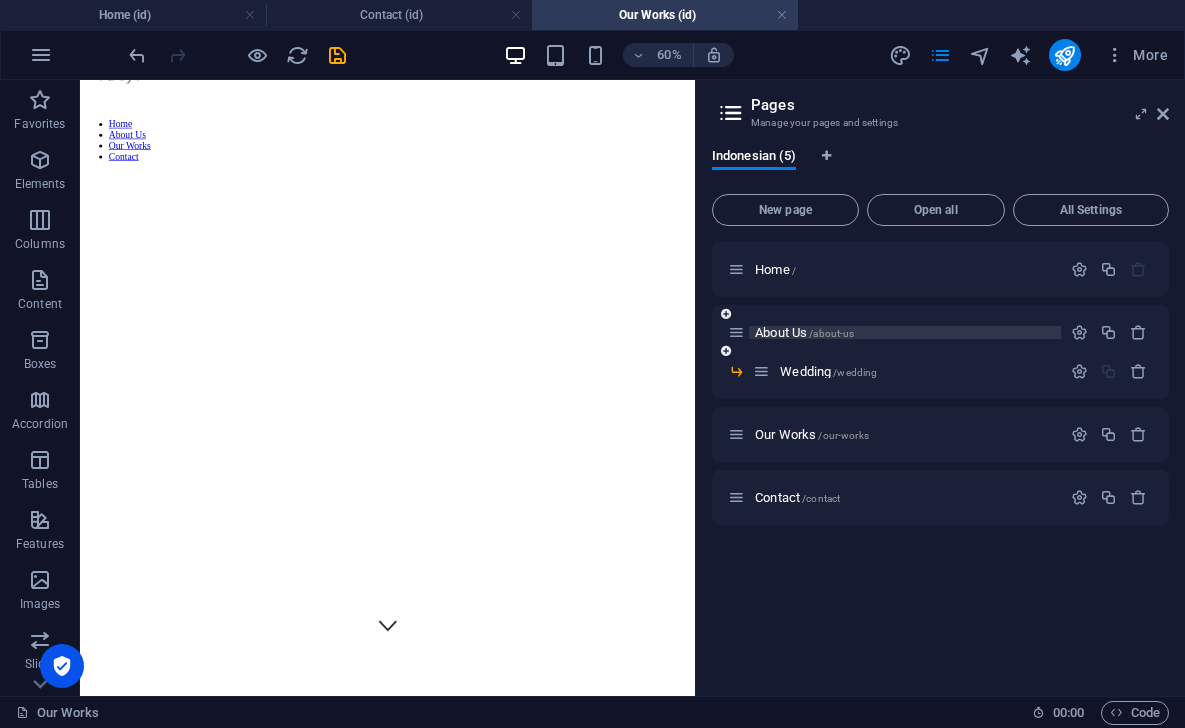 click on "/about-us" at bounding box center [831, 333] 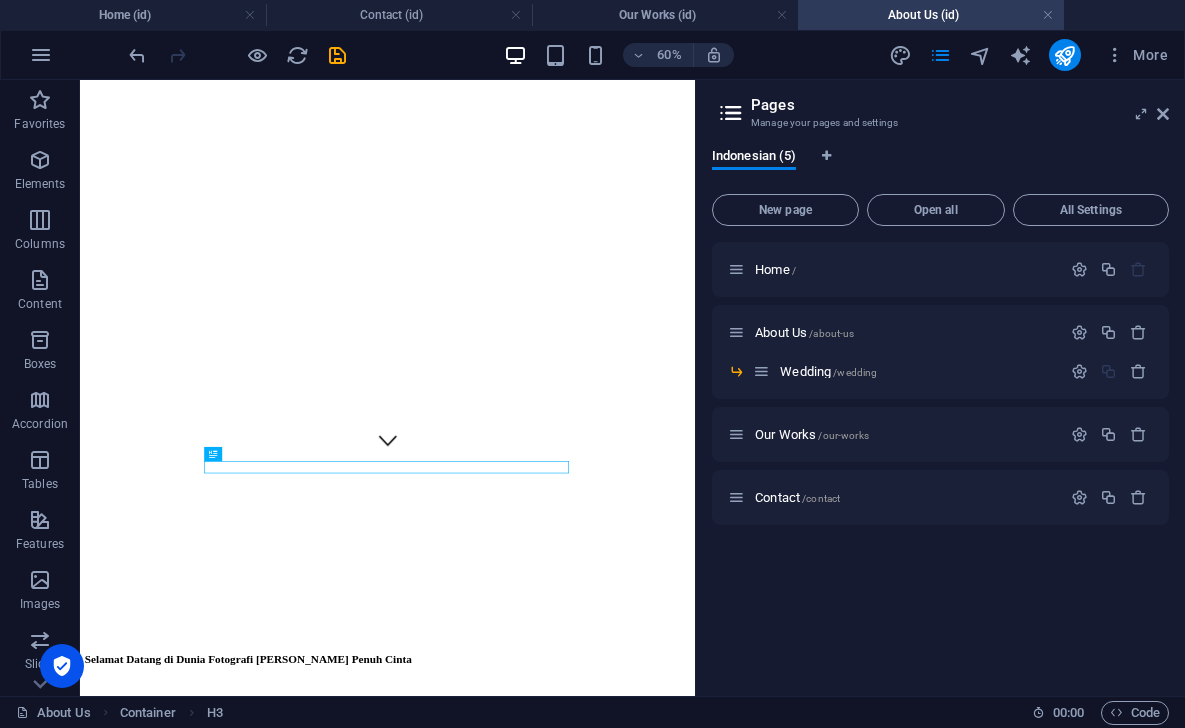 scroll, scrollTop: 392, scrollLeft: 0, axis: vertical 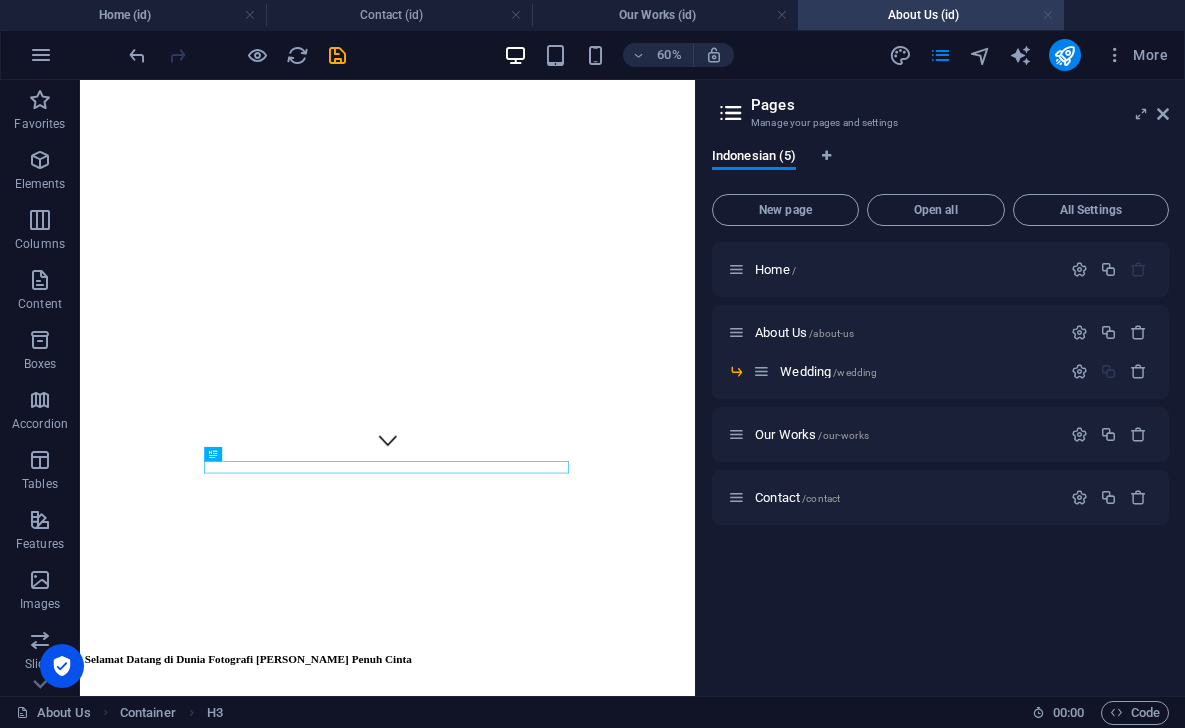 click at bounding box center [1048, 15] 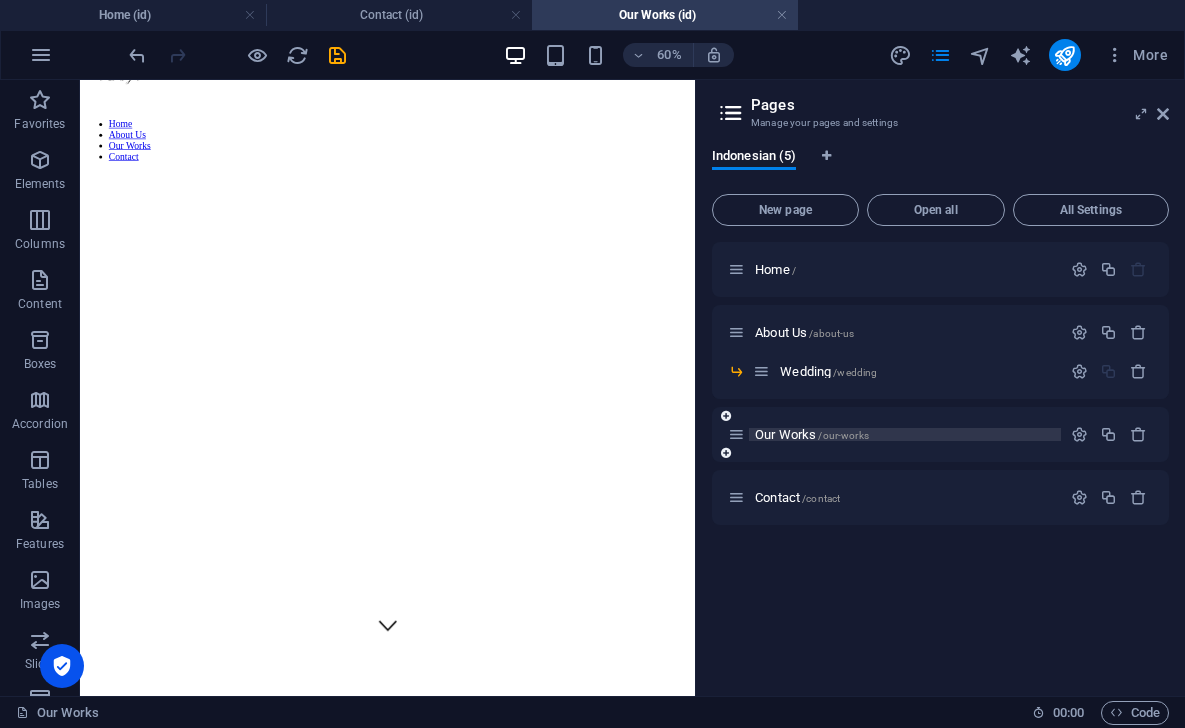 drag, startPoint x: 795, startPoint y: 372, endPoint x: 790, endPoint y: 428, distance: 56.22277 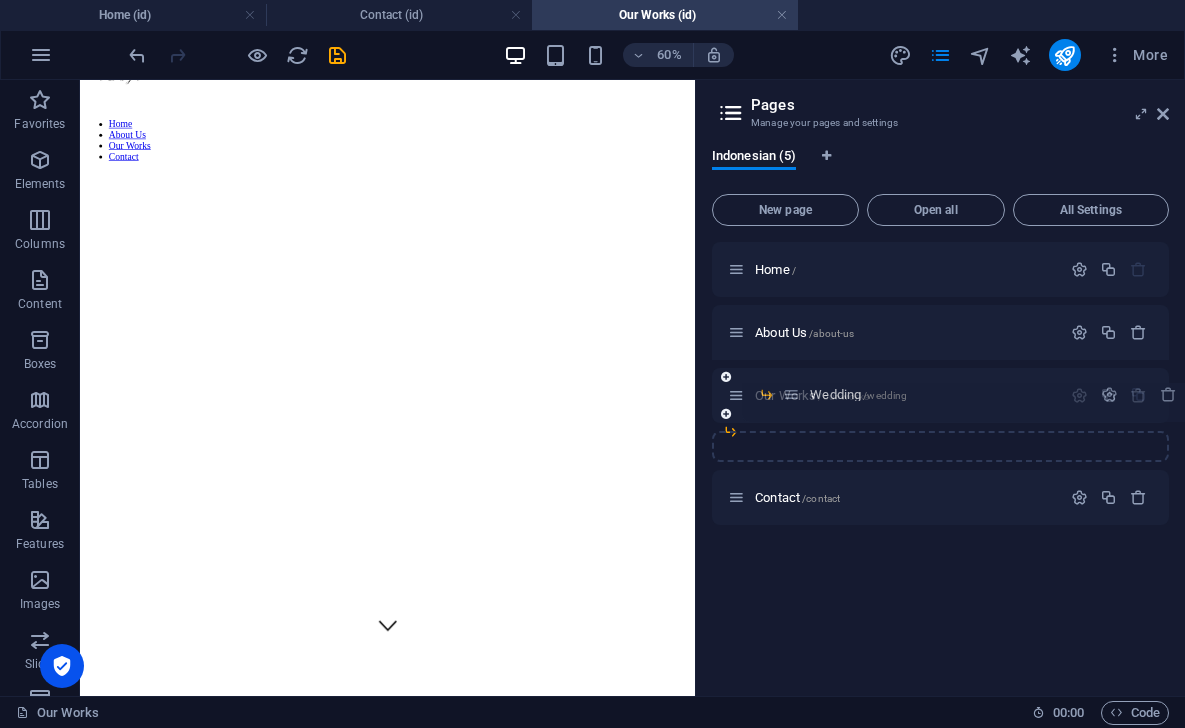drag, startPoint x: 758, startPoint y: 370, endPoint x: 788, endPoint y: 405, distance: 46.09772 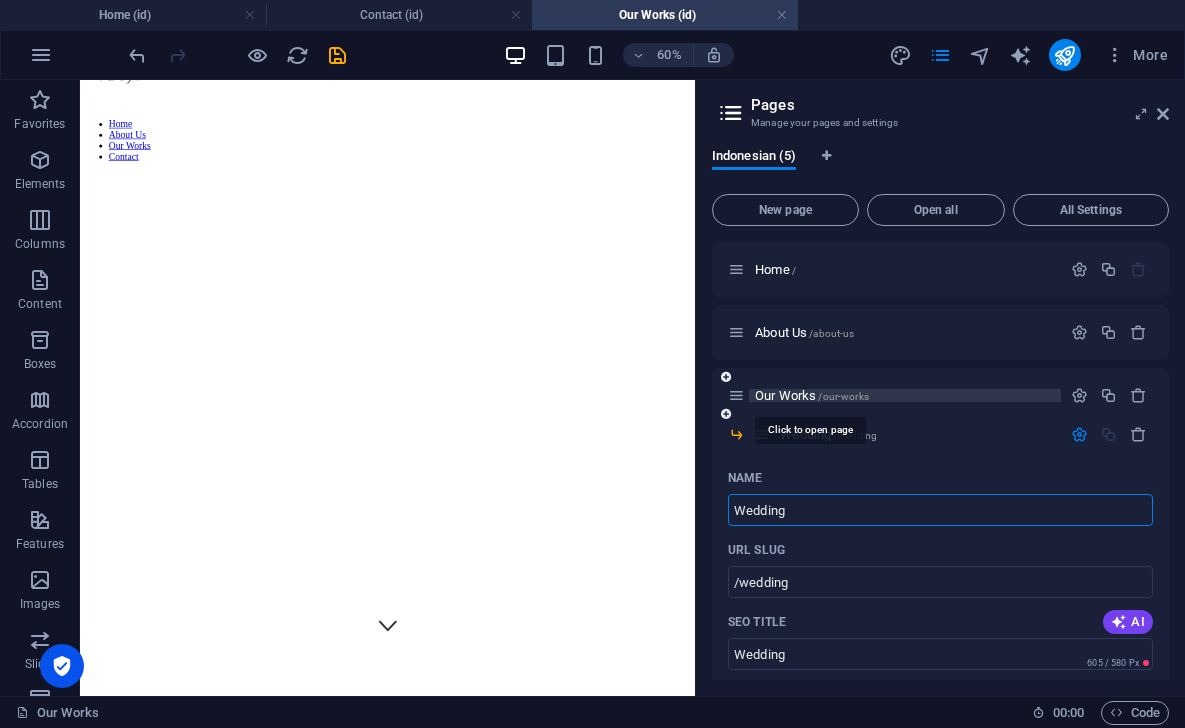 click on "Our Works /our-works" at bounding box center (812, 395) 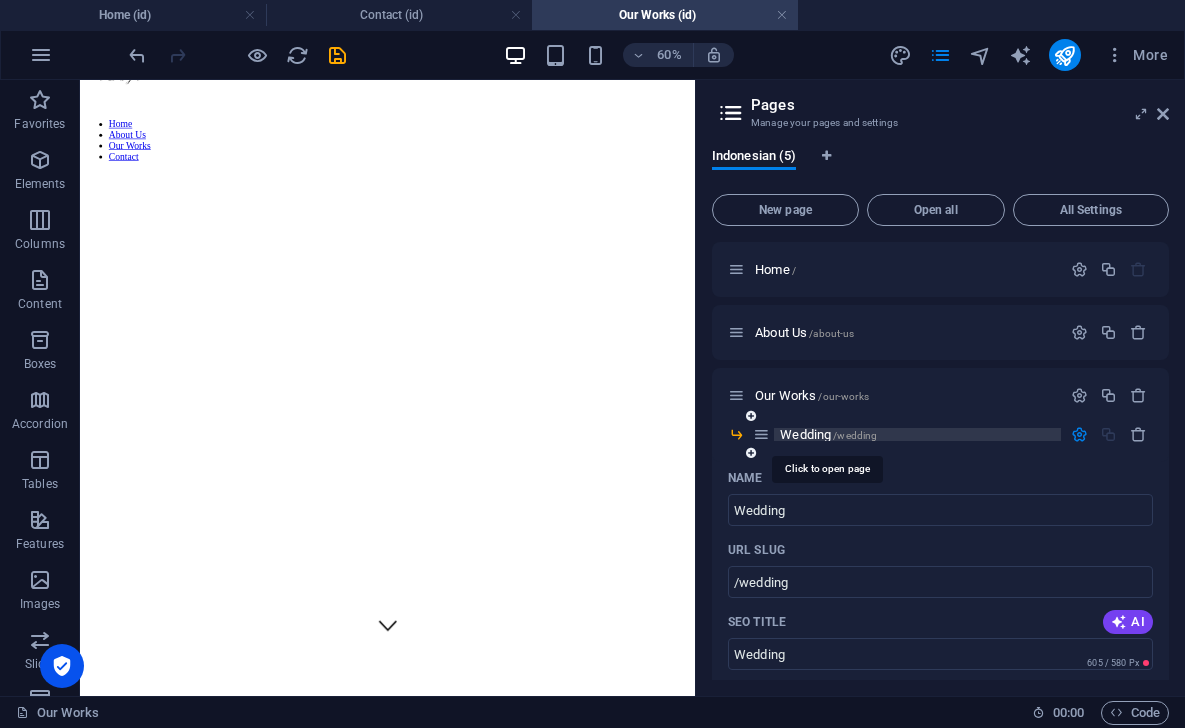 click on "Wedding /wedding" at bounding box center (828, 434) 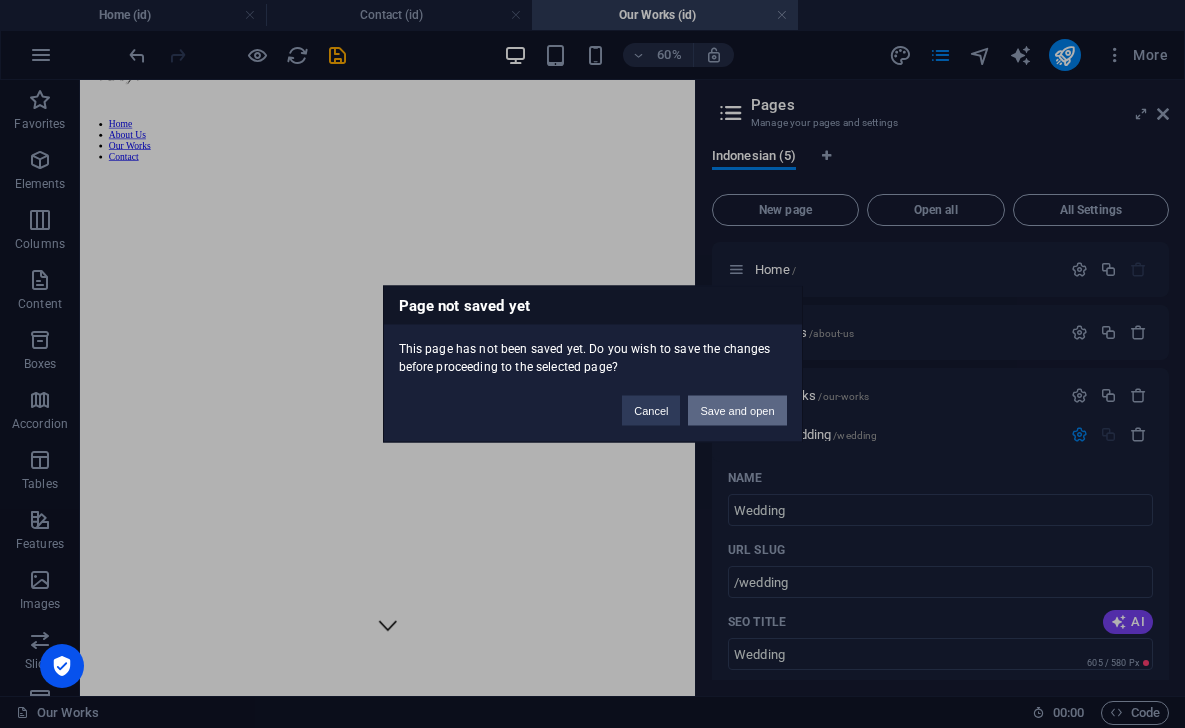 click on "Save and open" at bounding box center [737, 411] 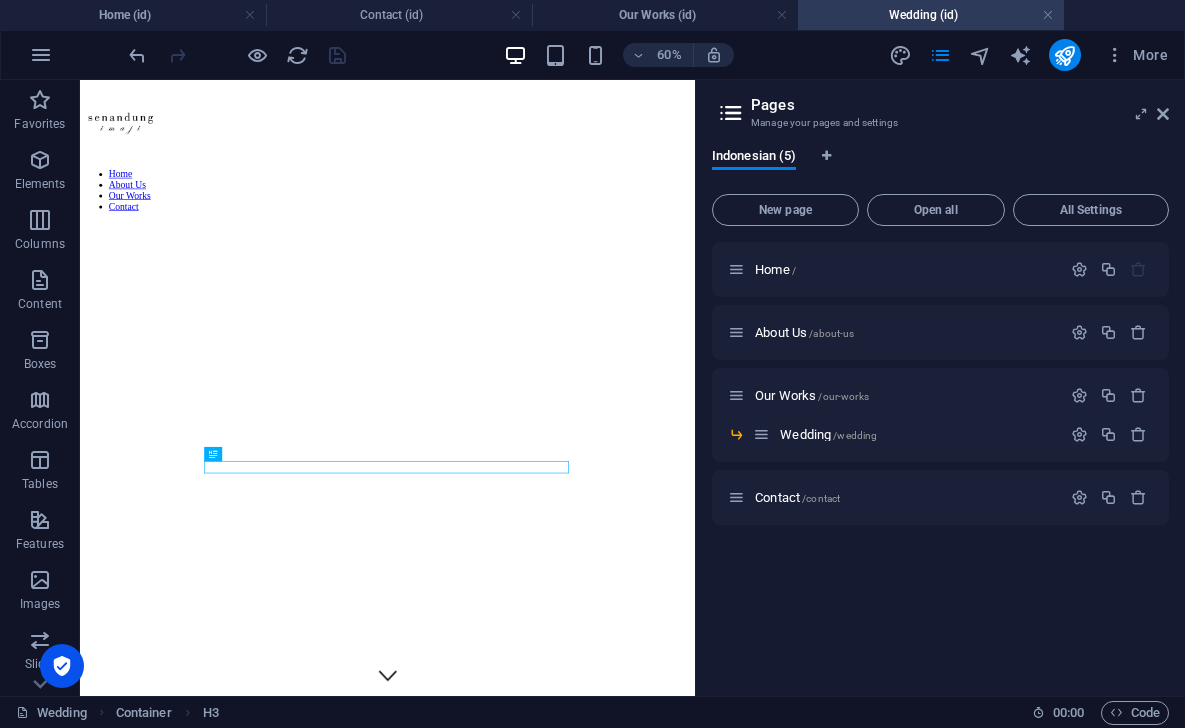 scroll, scrollTop: 392, scrollLeft: 0, axis: vertical 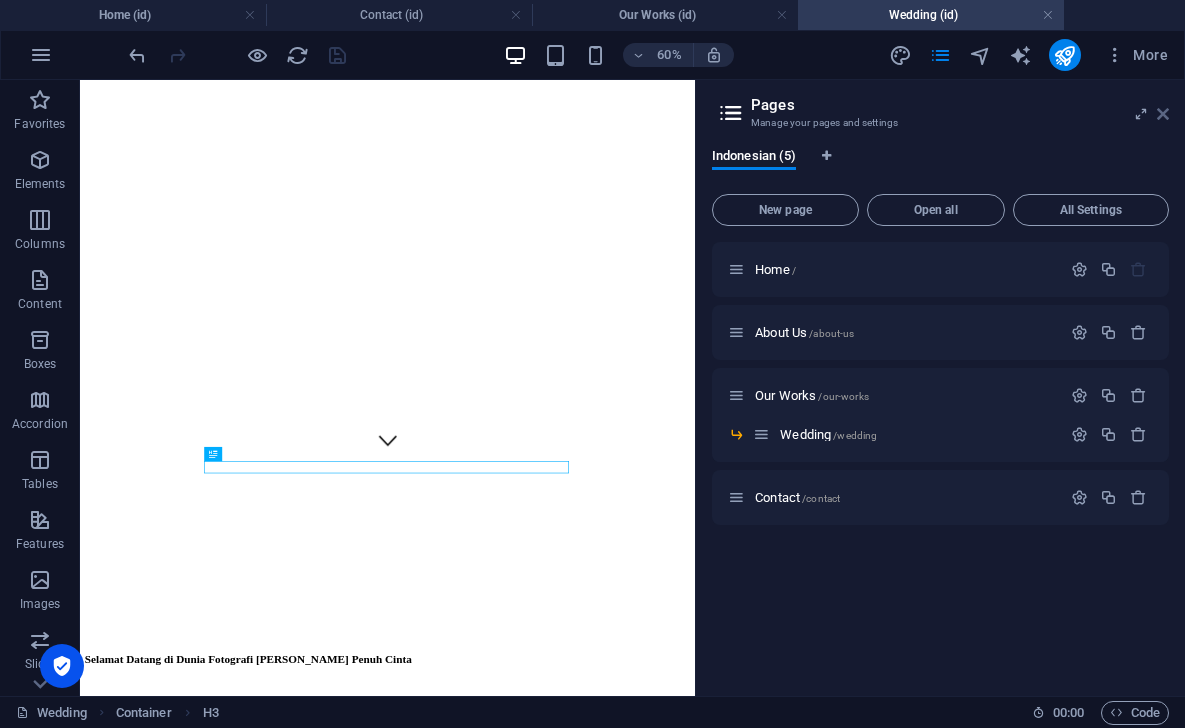 click at bounding box center (1163, 114) 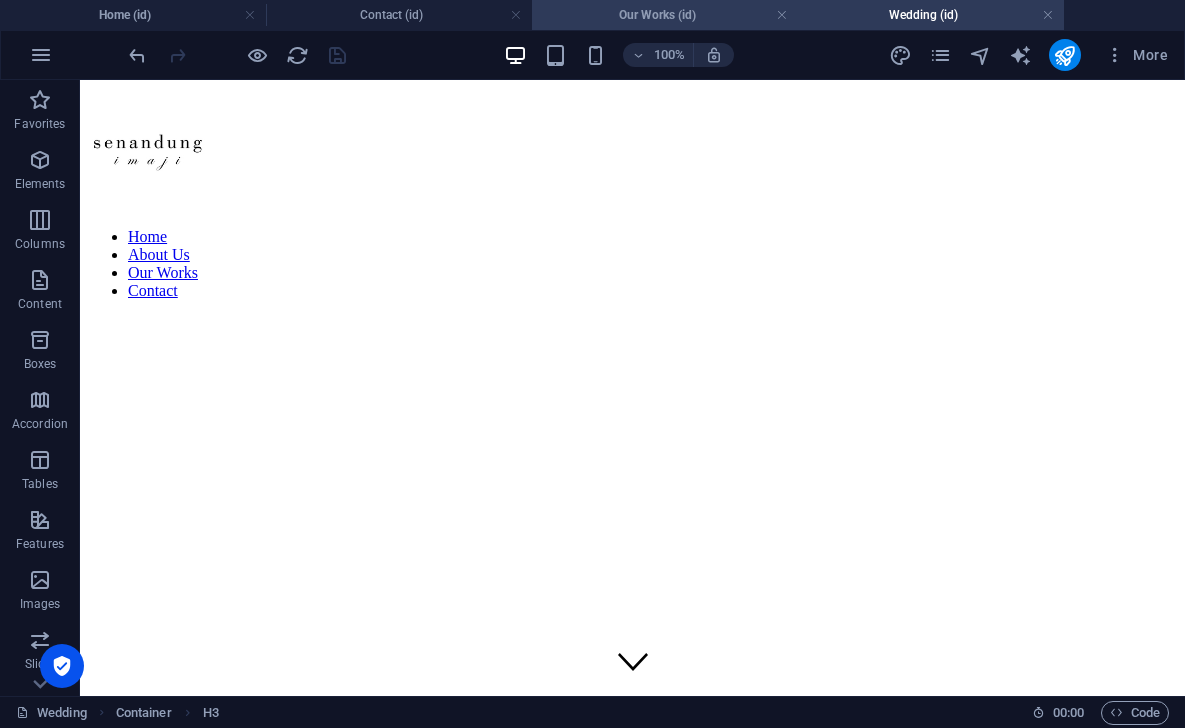 scroll, scrollTop: 0, scrollLeft: 0, axis: both 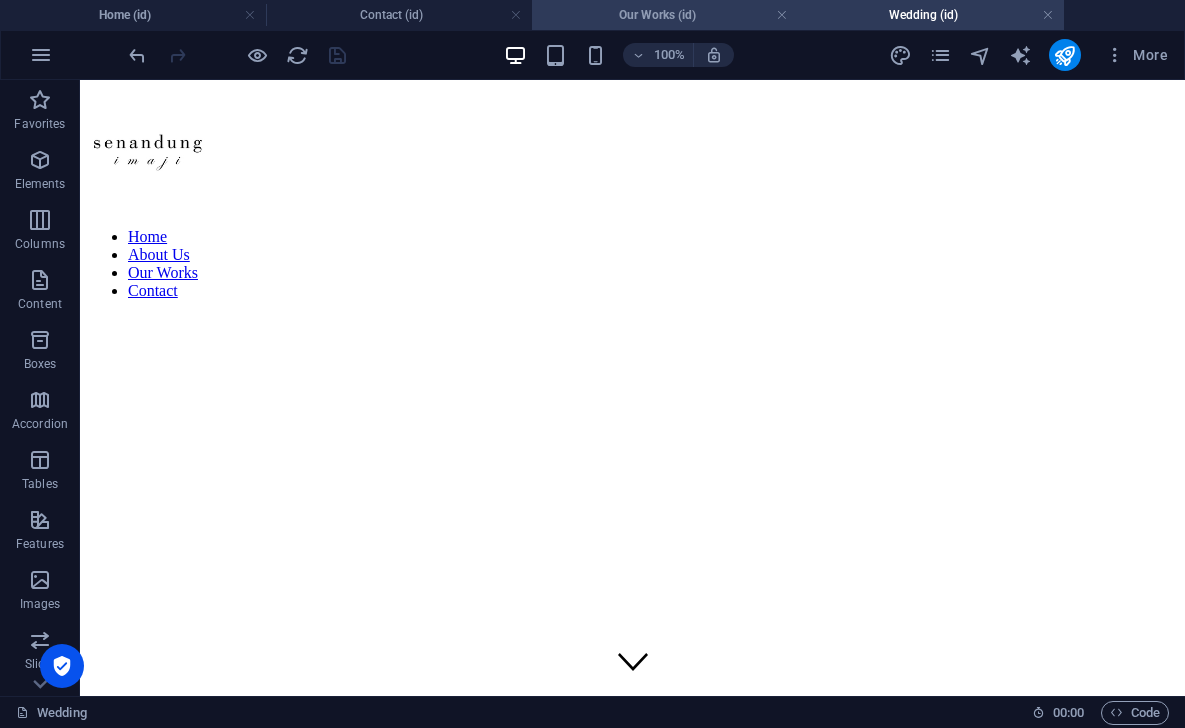 click on "Our Works (id)" at bounding box center [665, 15] 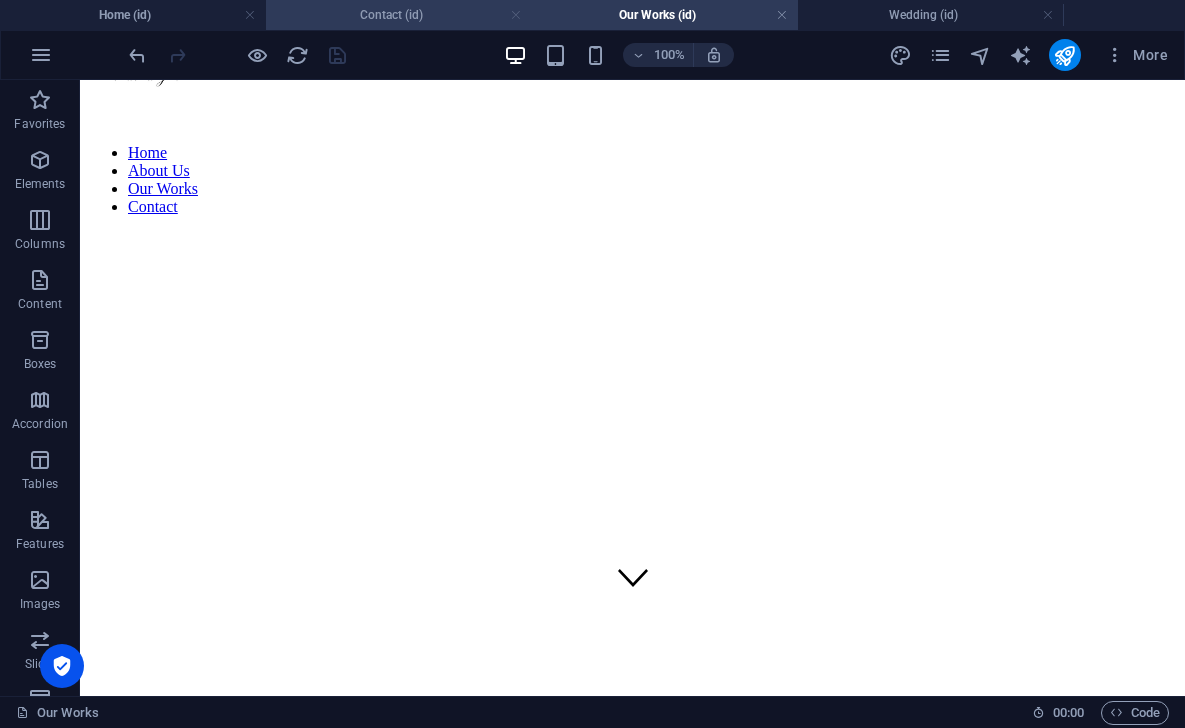 click at bounding box center [516, 15] 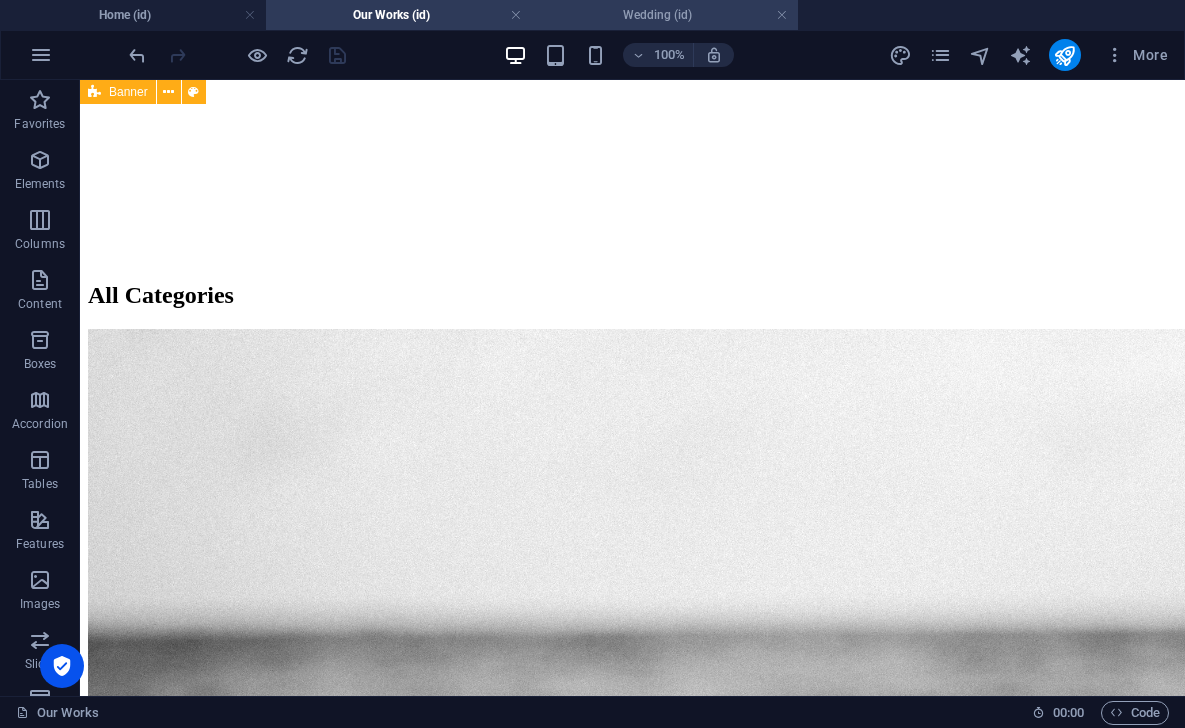 scroll, scrollTop: 727, scrollLeft: 0, axis: vertical 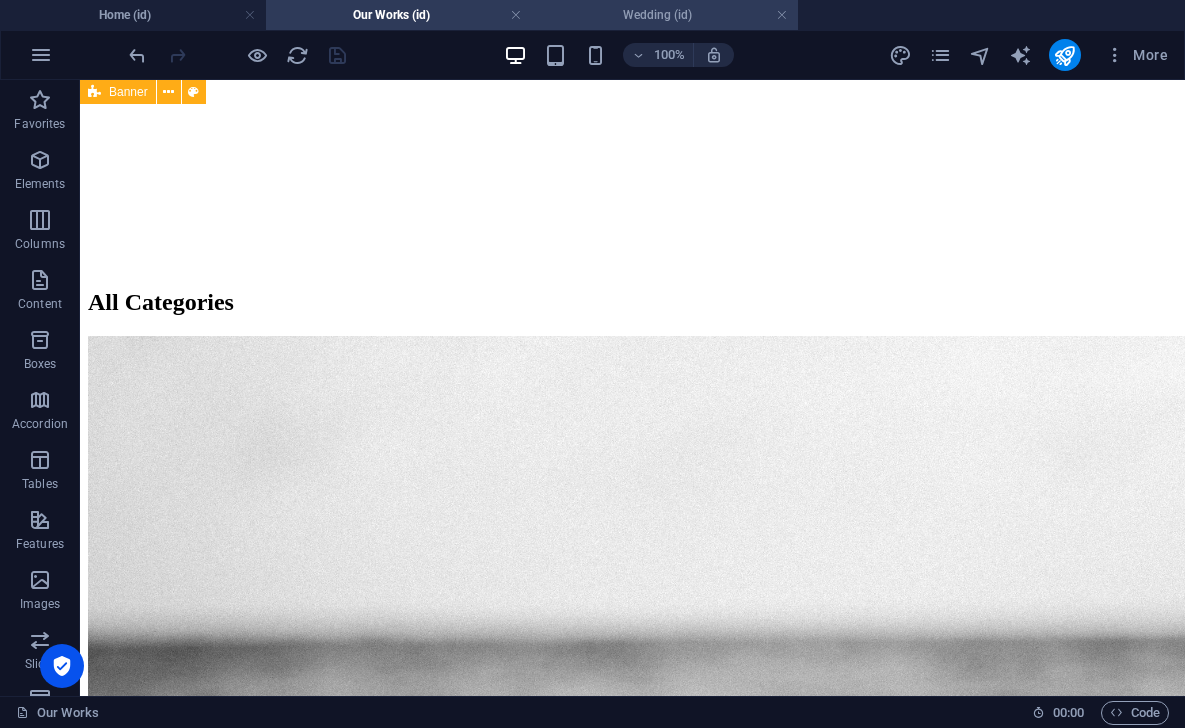 click on "Wedding (id)" at bounding box center [665, 15] 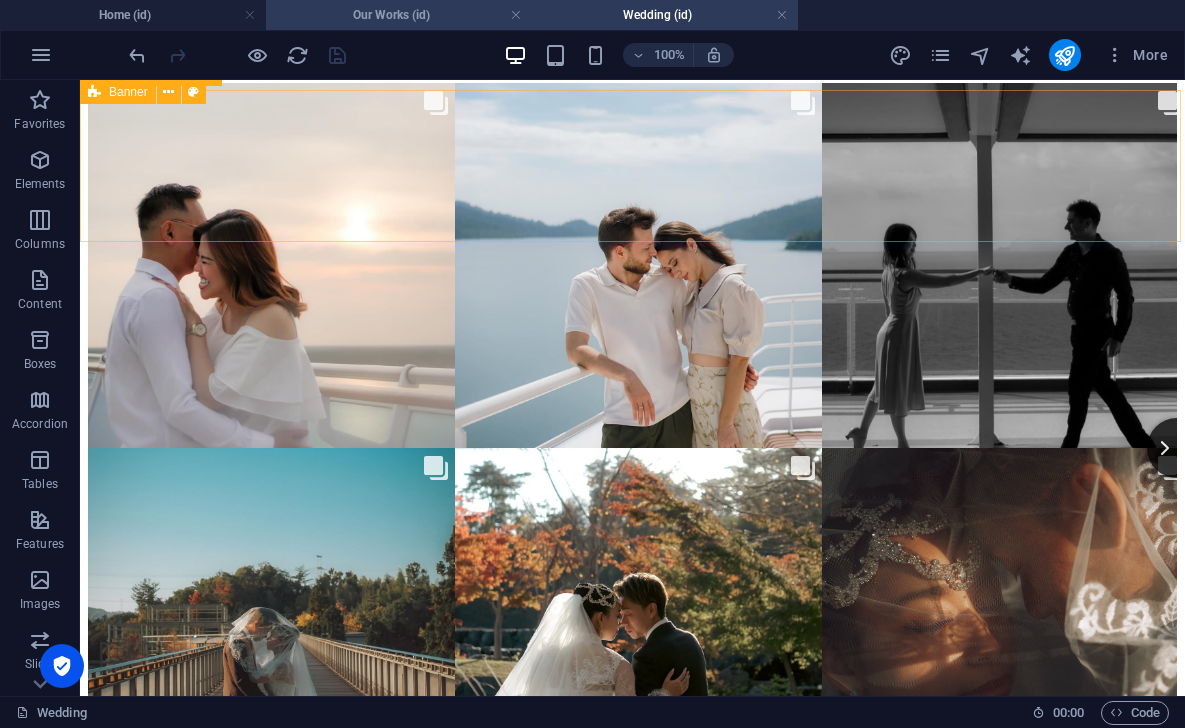 scroll, scrollTop: 1266, scrollLeft: 0, axis: vertical 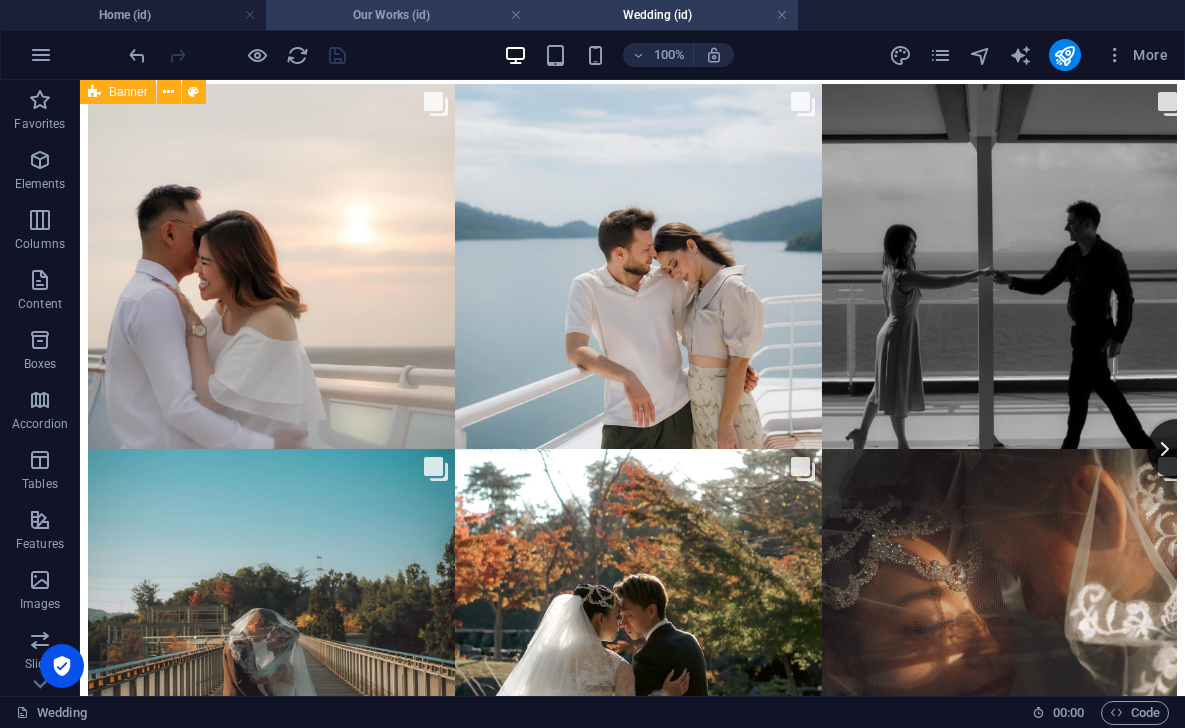 click on "Our Works (id)" at bounding box center (399, 15) 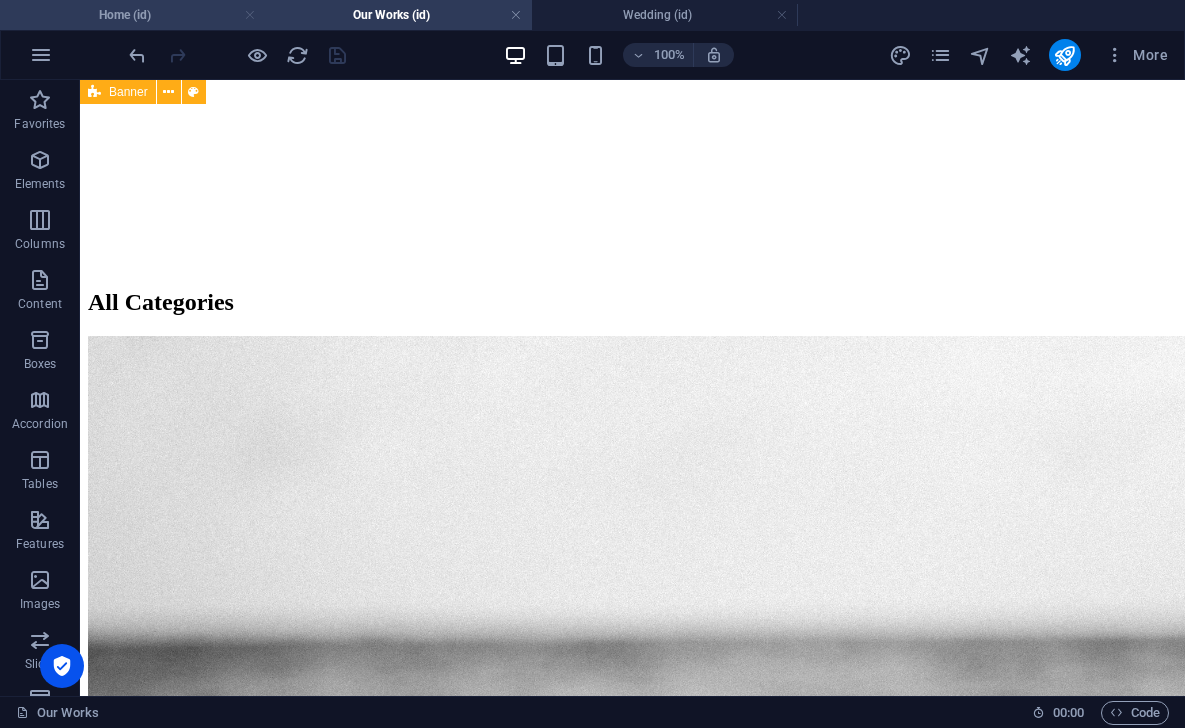 click at bounding box center [250, 15] 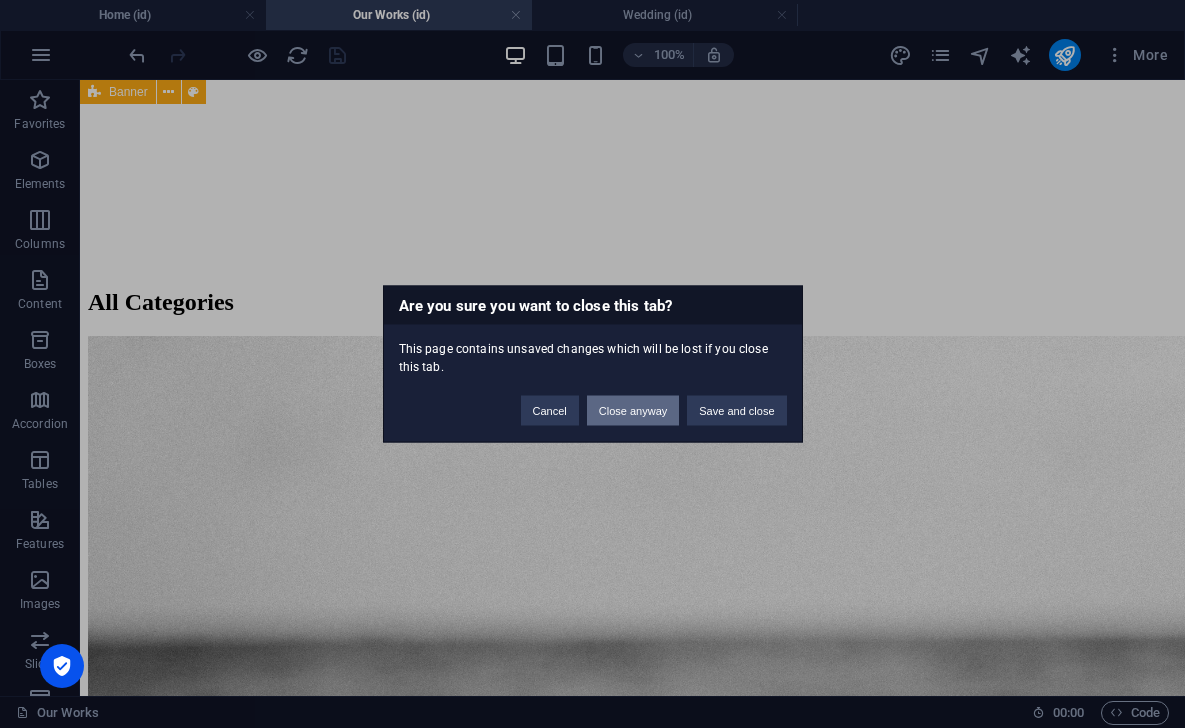 click on "Close anyway" at bounding box center [633, 411] 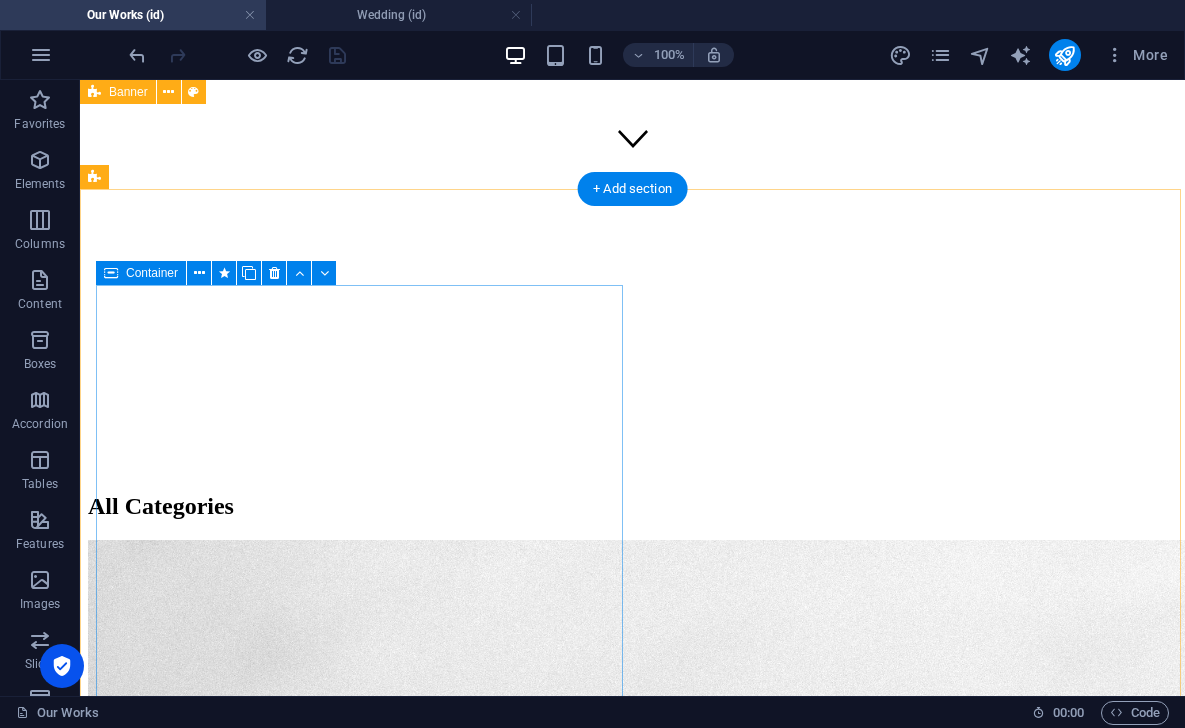 scroll, scrollTop: 522, scrollLeft: 0, axis: vertical 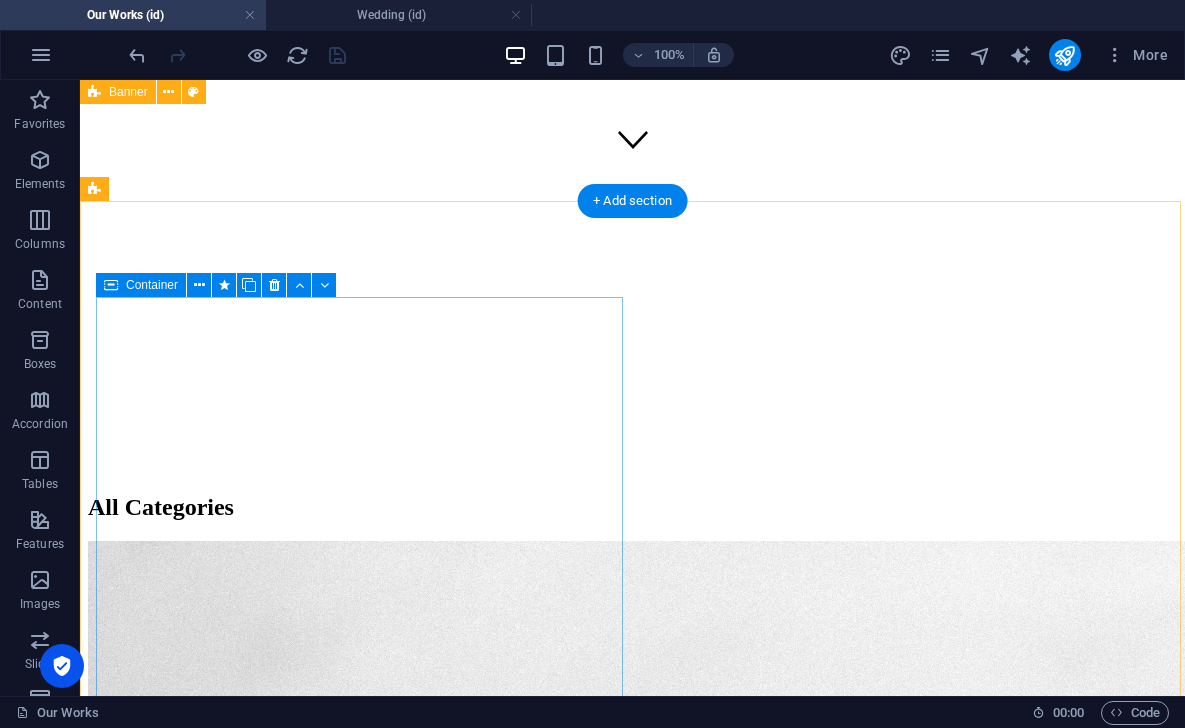 click on "Fashion" at bounding box center [632, 4637] 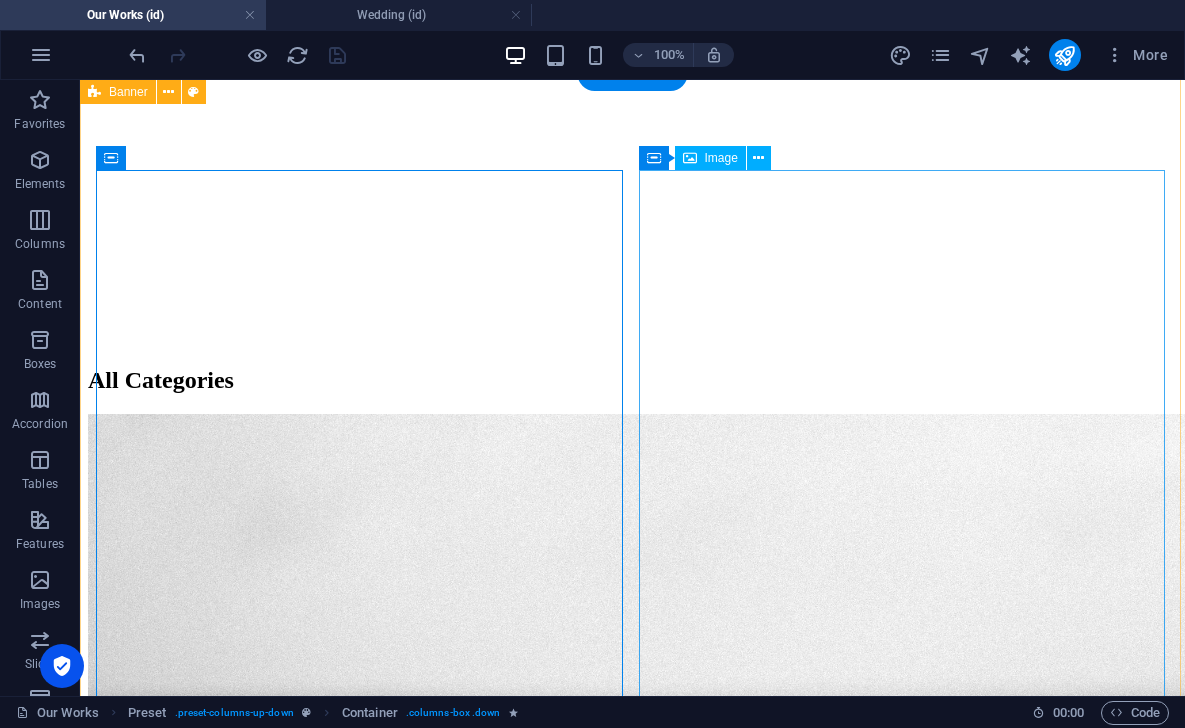 scroll, scrollTop: 682, scrollLeft: 0, axis: vertical 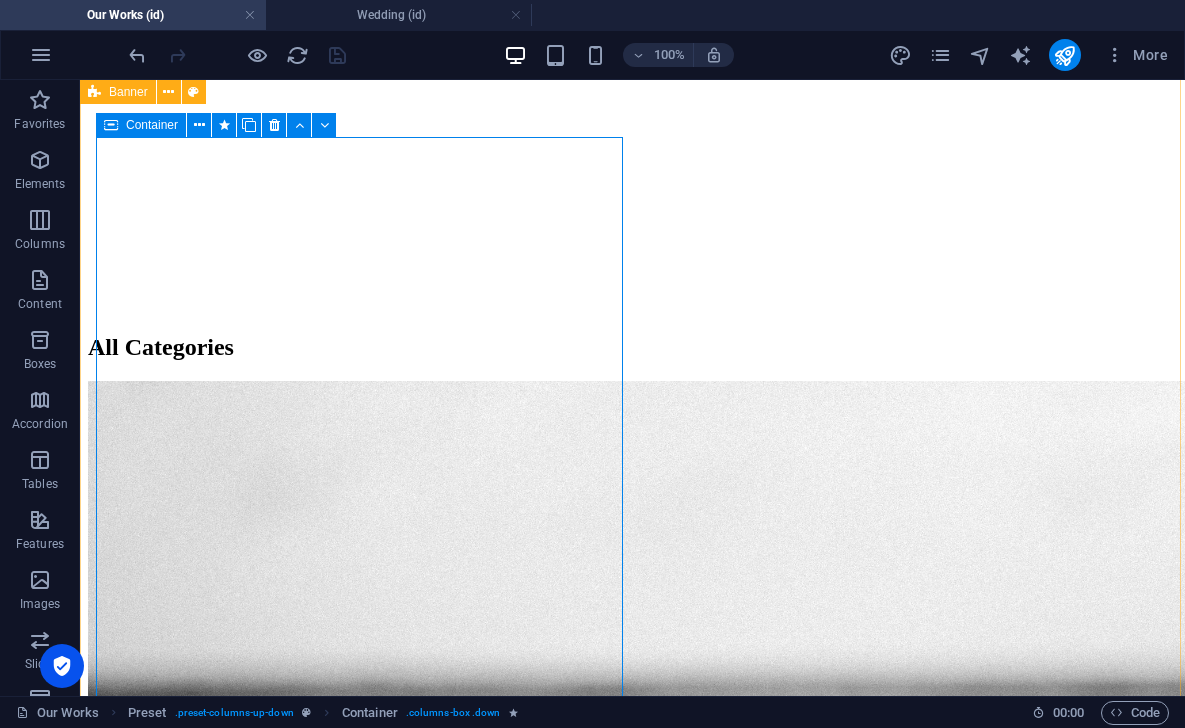 click on "Fashion" at bounding box center [632, 4477] 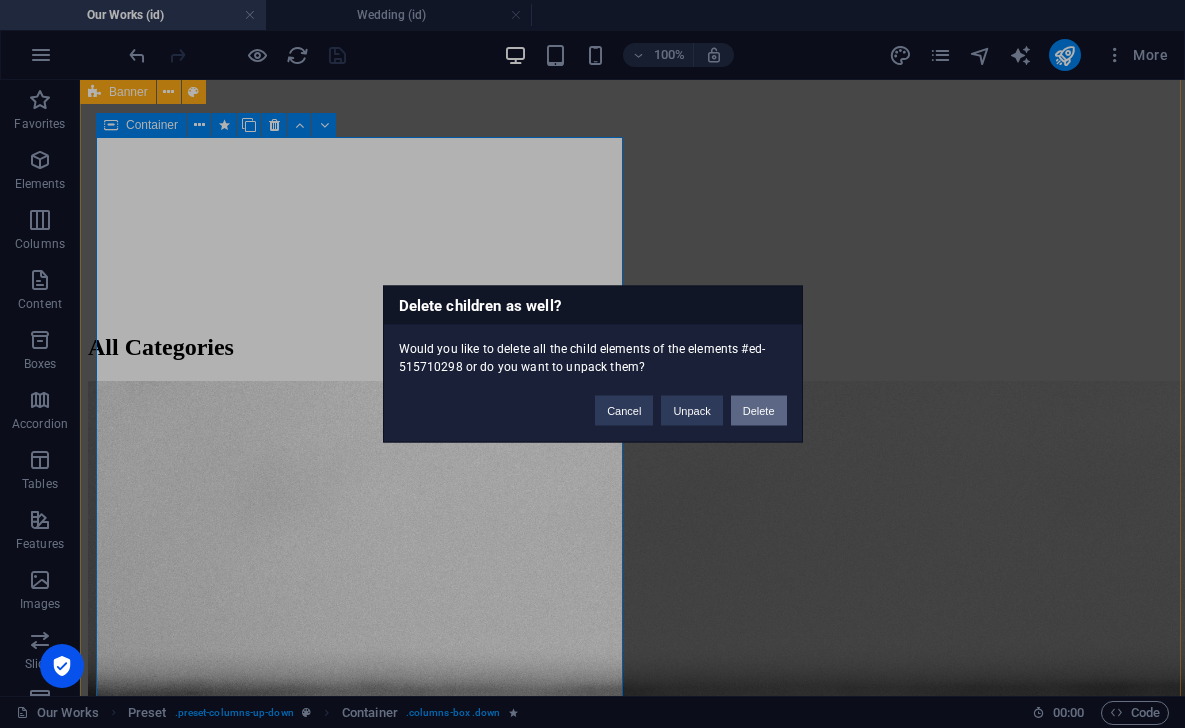 click on "Delete" at bounding box center [759, 411] 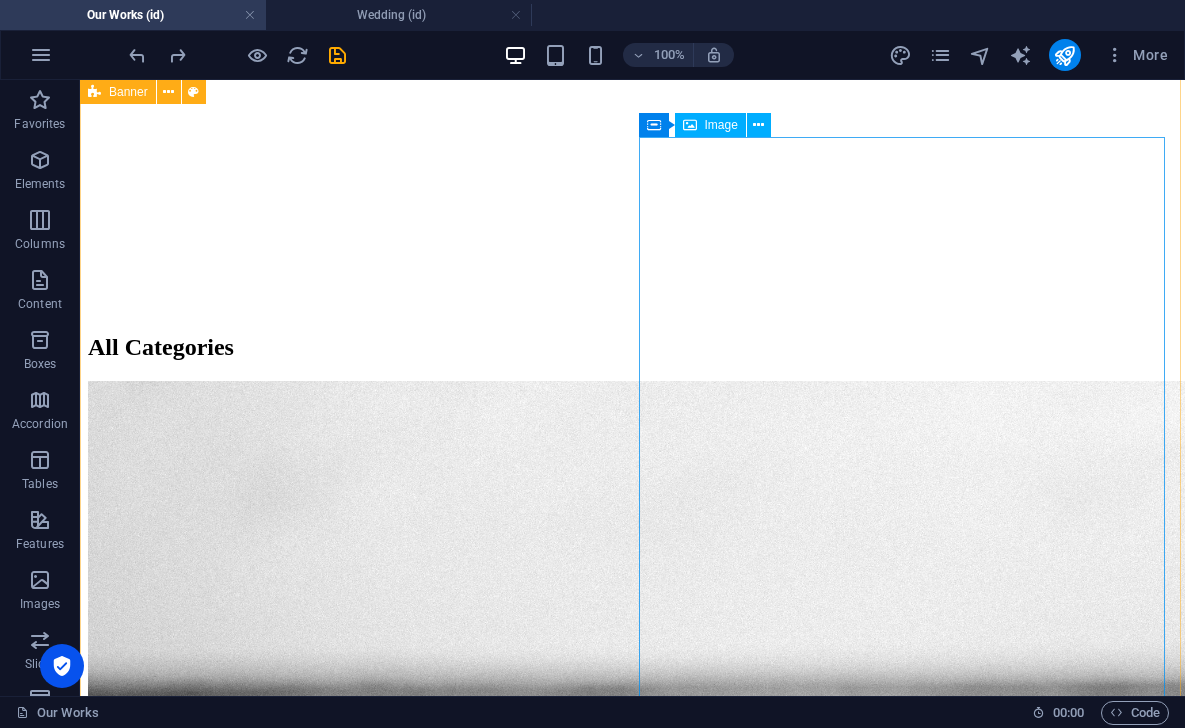 click on "Portrait" at bounding box center (632, 5885) 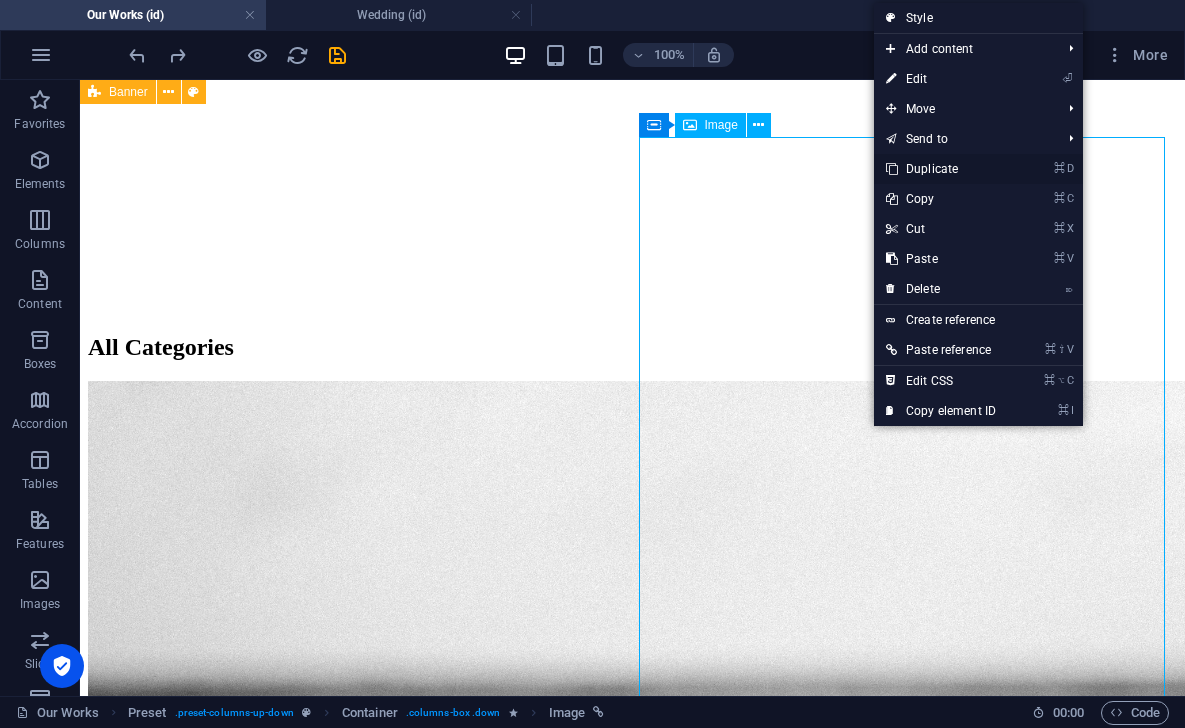 click on "⌘ D  Duplicate" at bounding box center [941, 169] 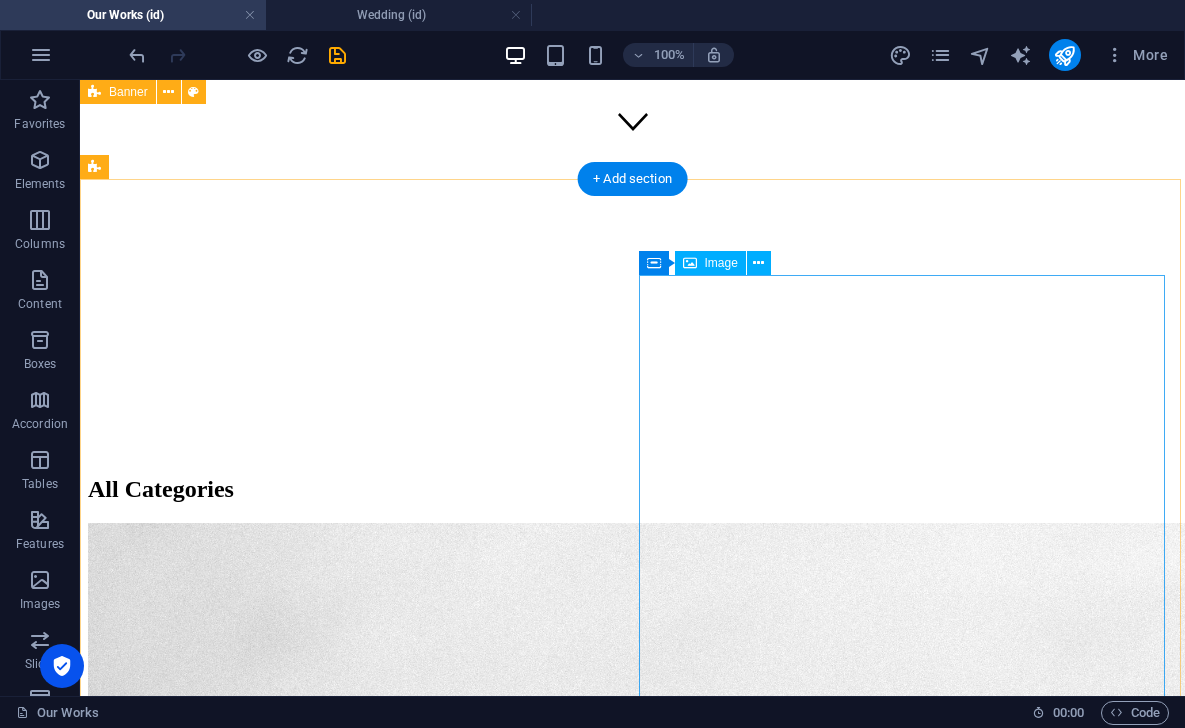 scroll, scrollTop: 765, scrollLeft: 0, axis: vertical 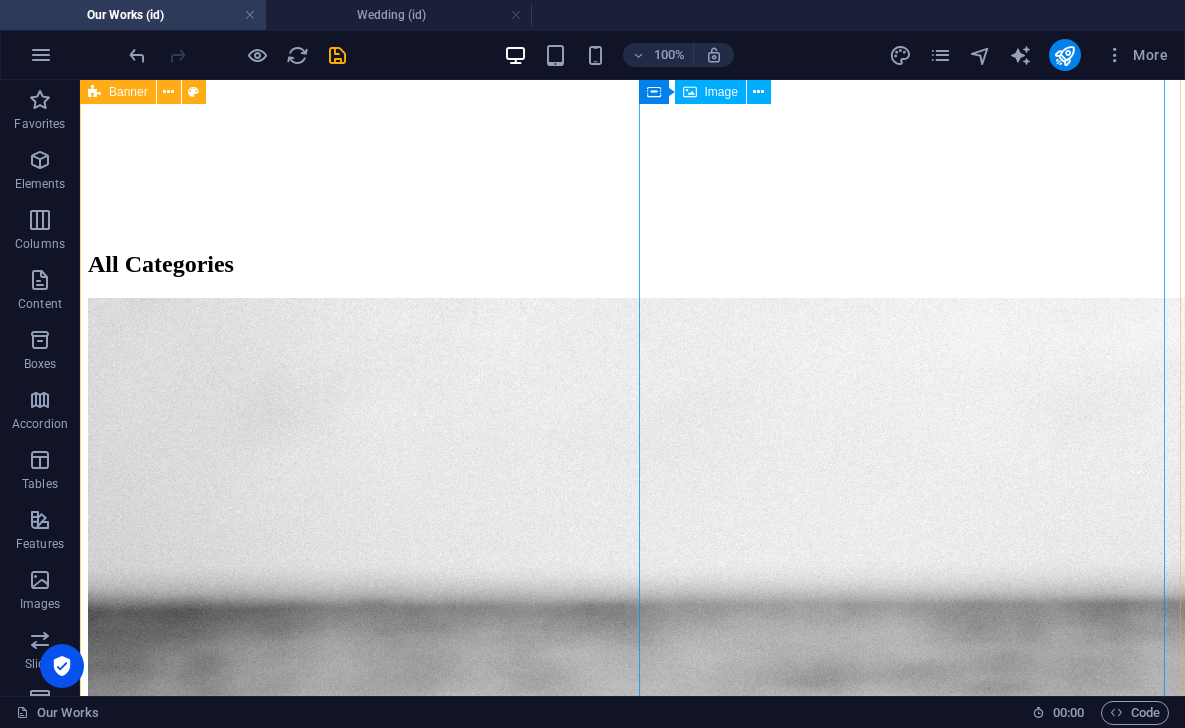 click on "Portrait" at bounding box center [632, 5802] 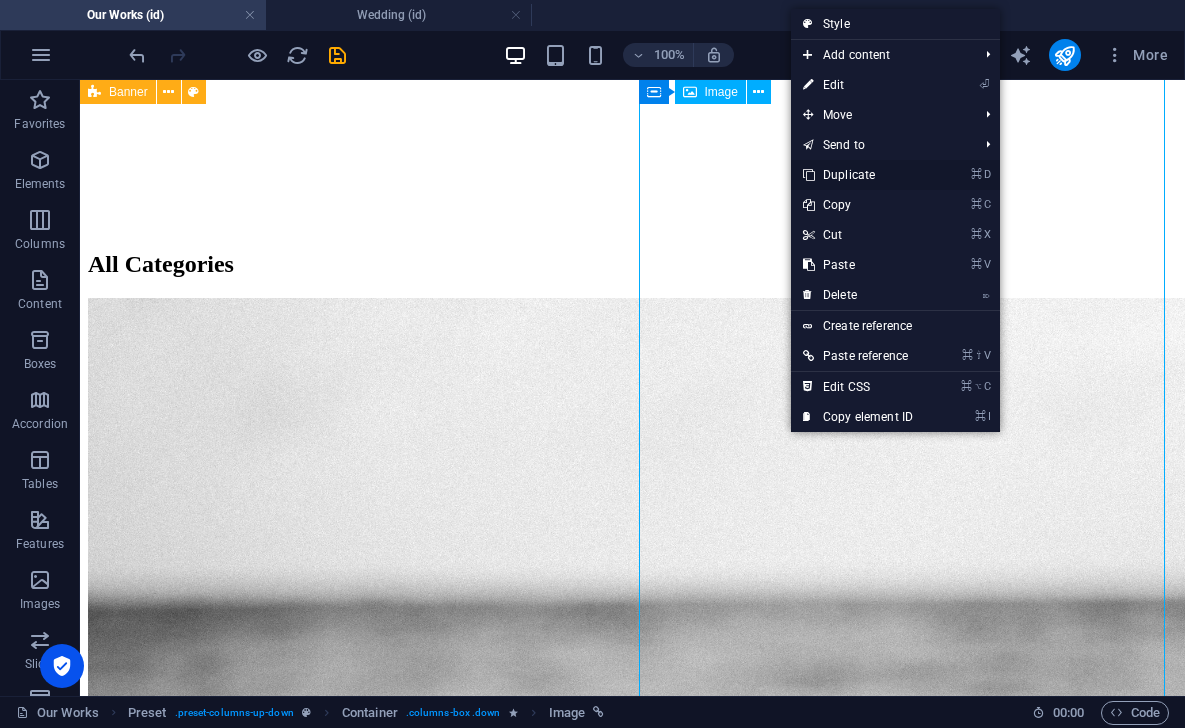 click on "⌘ D  Duplicate" at bounding box center [858, 175] 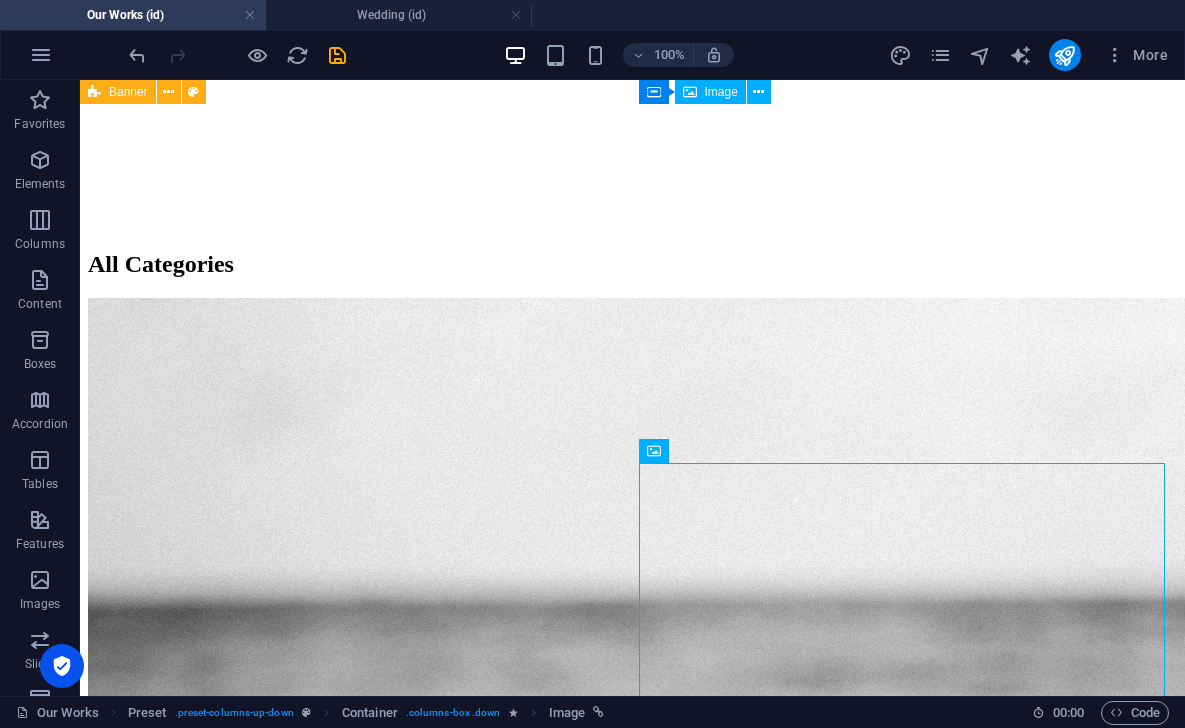 scroll, scrollTop: 1460, scrollLeft: 0, axis: vertical 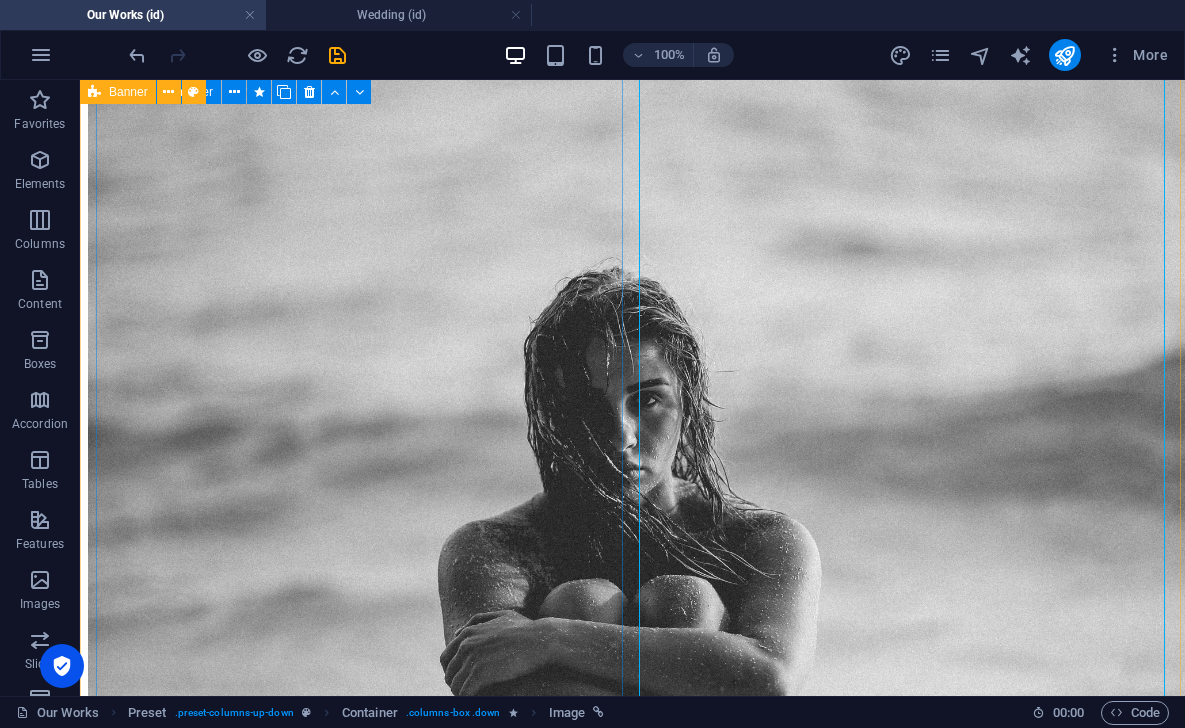 click on "Fashion" at bounding box center [632, 3699] 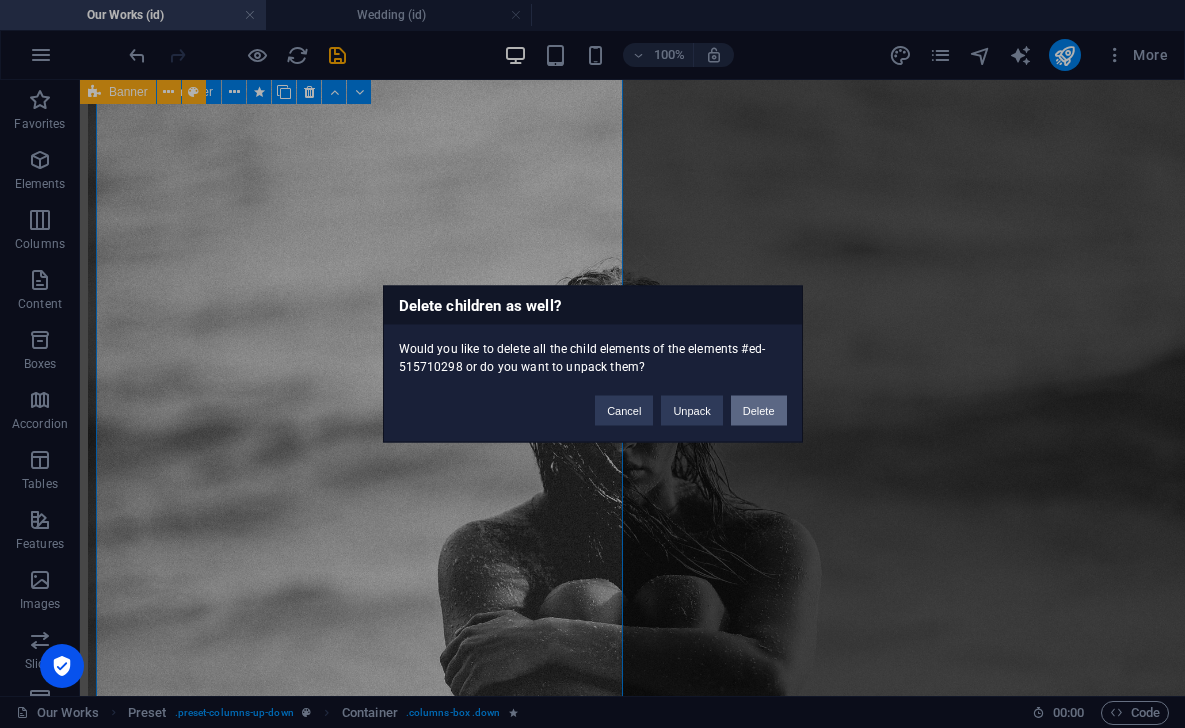 click on "Delete" at bounding box center (759, 411) 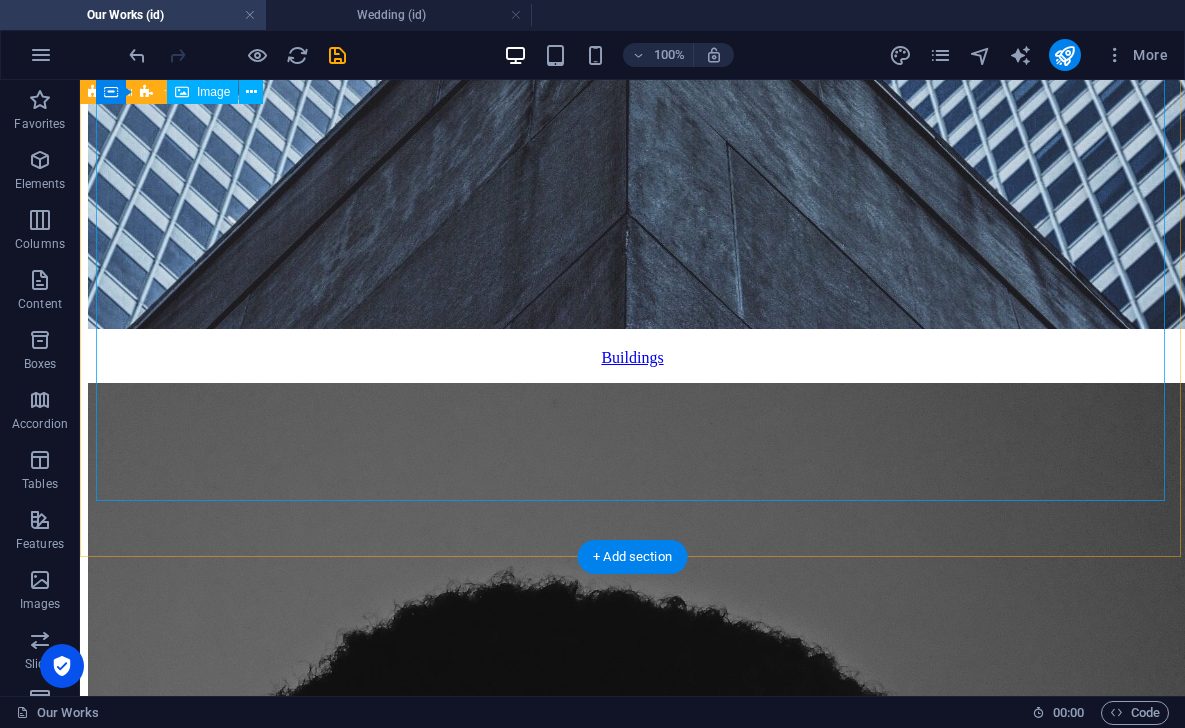 scroll, scrollTop: 4291, scrollLeft: 0, axis: vertical 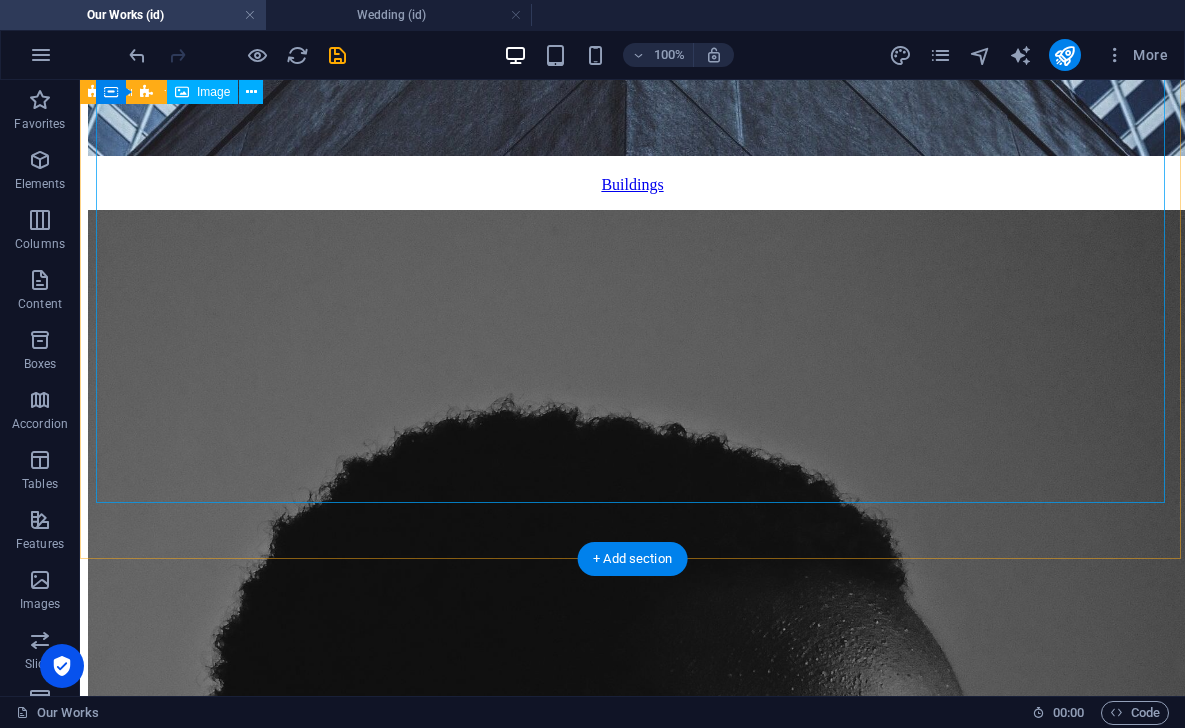 click on "Portrait" at bounding box center (632, 3911) 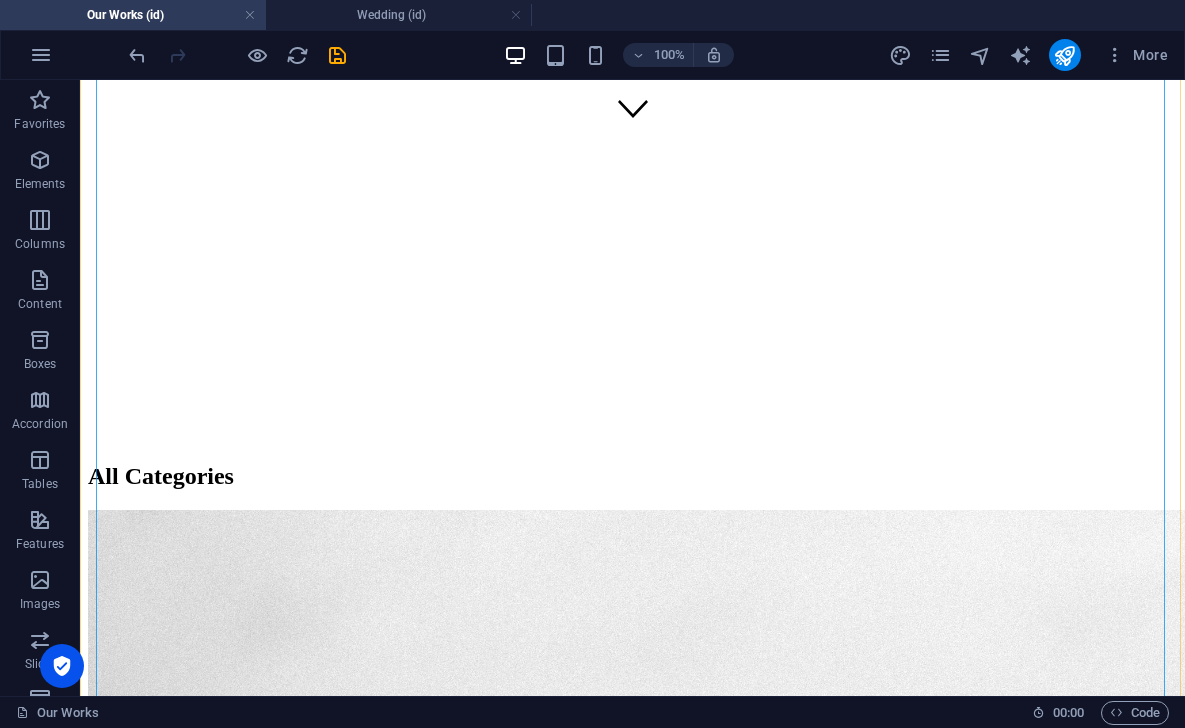 scroll, scrollTop: 1050, scrollLeft: 0, axis: vertical 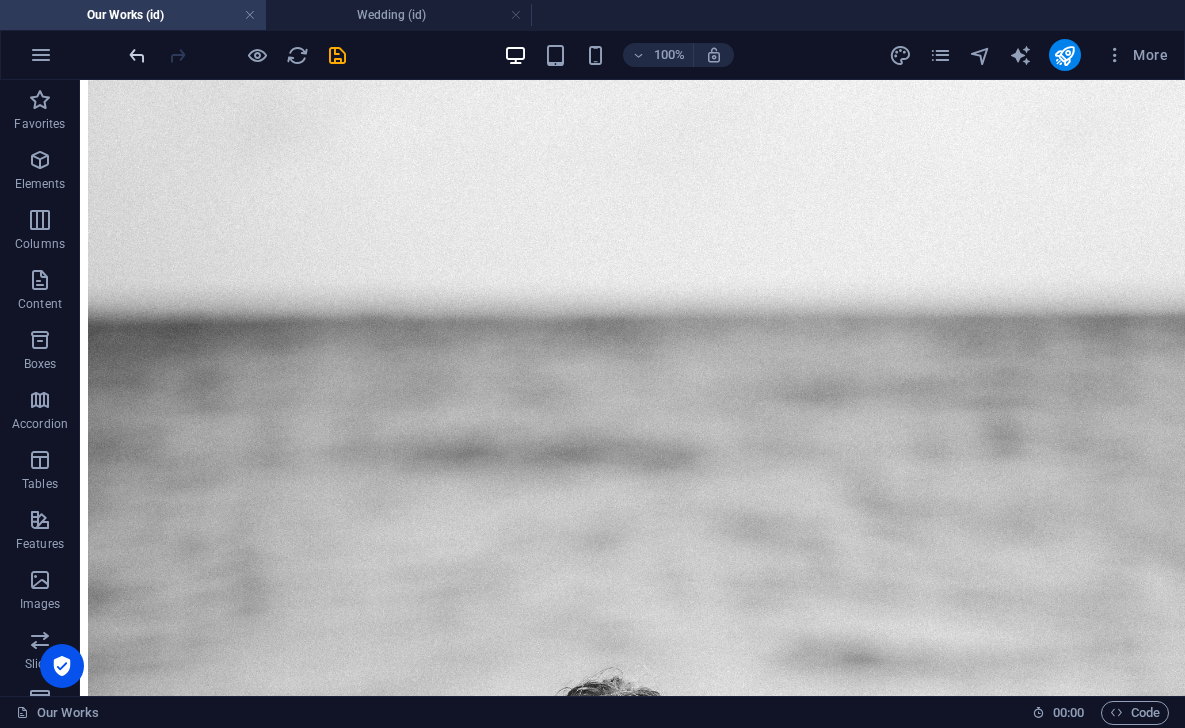 click at bounding box center (137, 55) 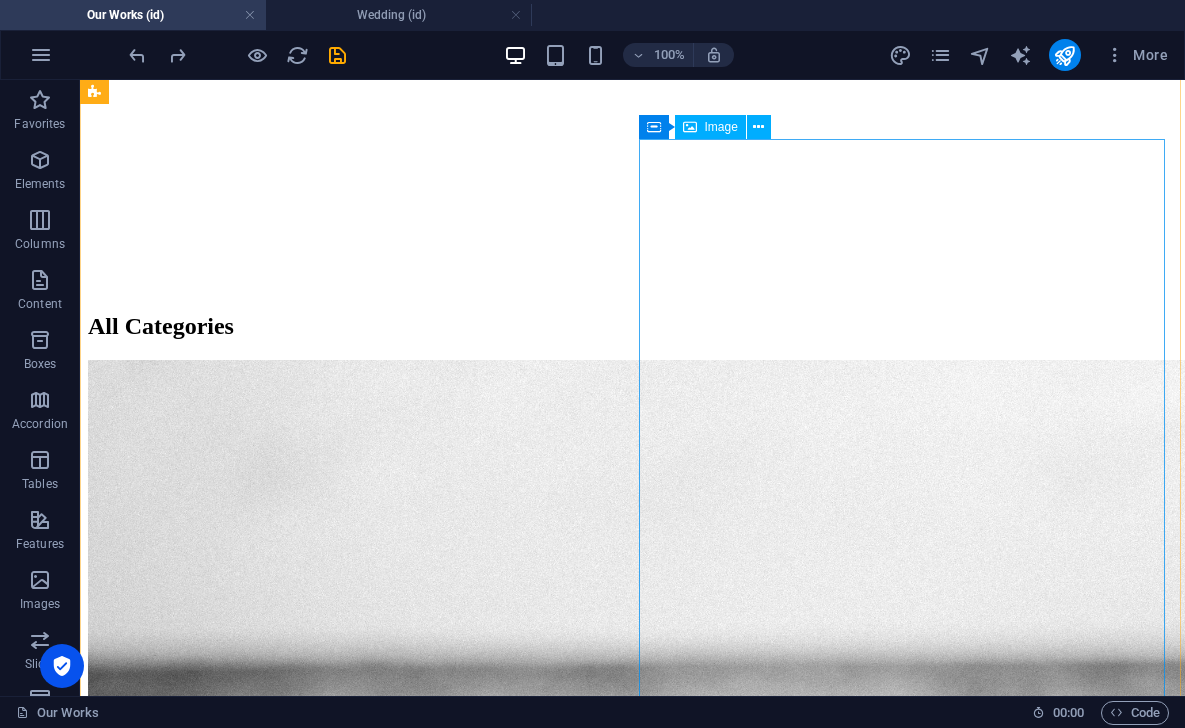 scroll, scrollTop: 676, scrollLeft: 0, axis: vertical 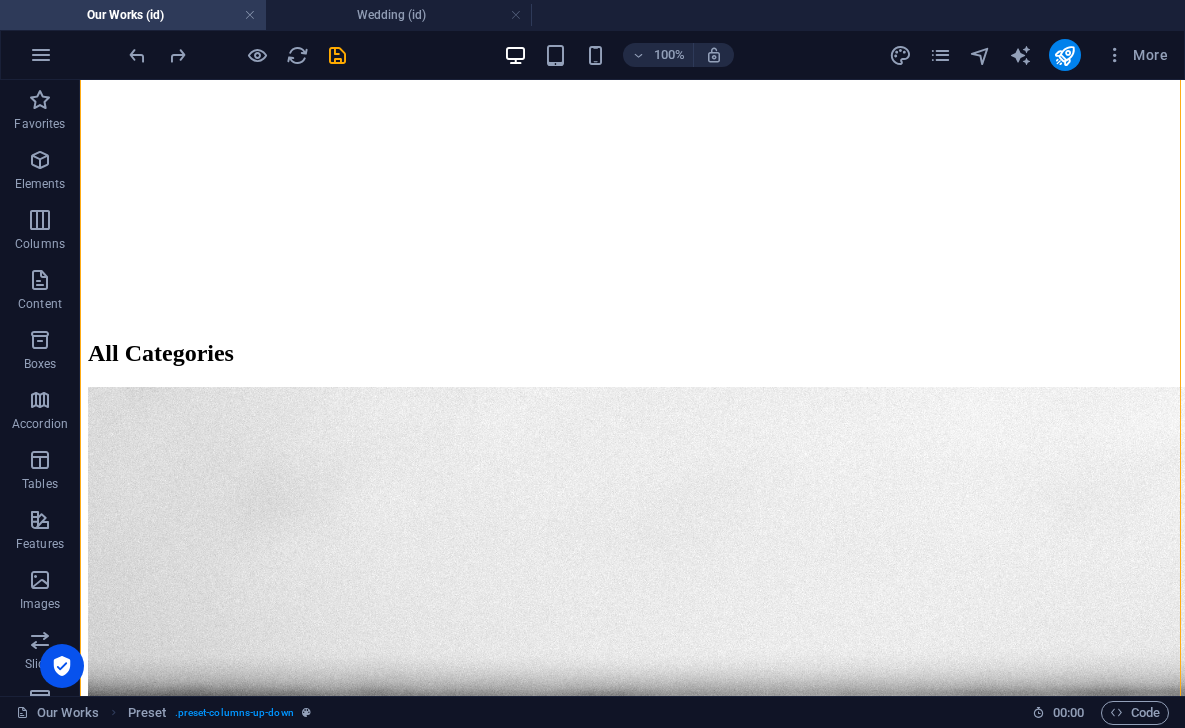 drag, startPoint x: 862, startPoint y: 354, endPoint x: 368, endPoint y: 413, distance: 497.5108 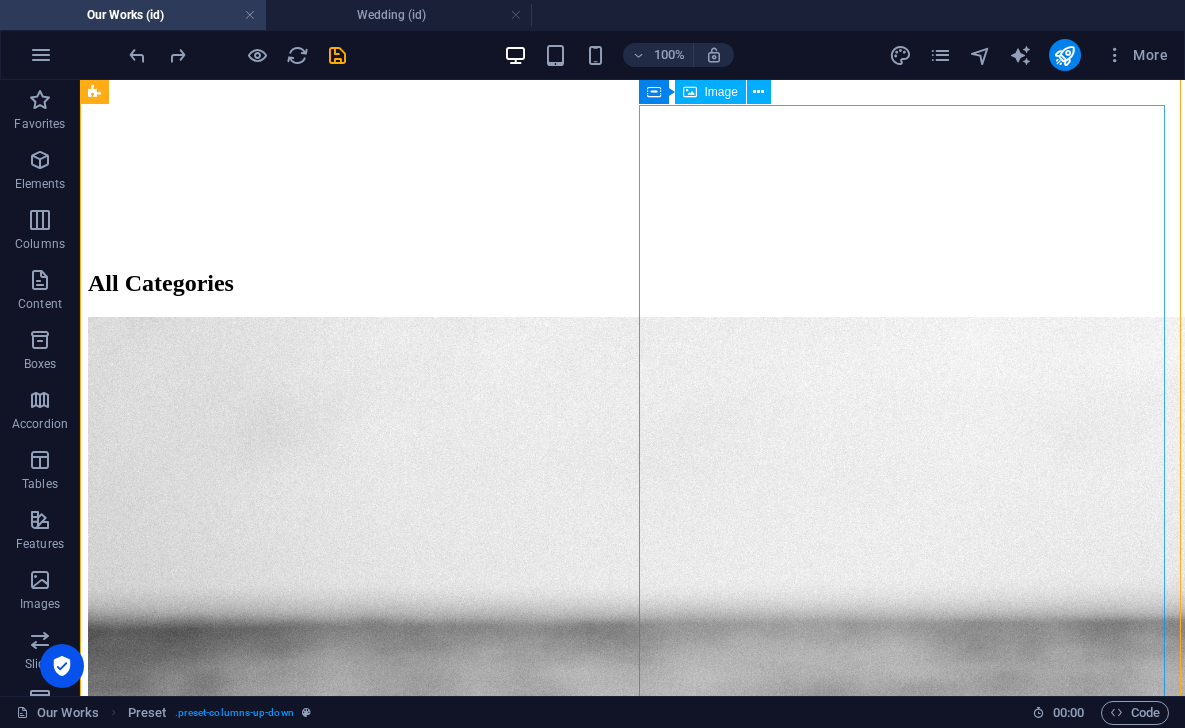 scroll, scrollTop: 567, scrollLeft: 0, axis: vertical 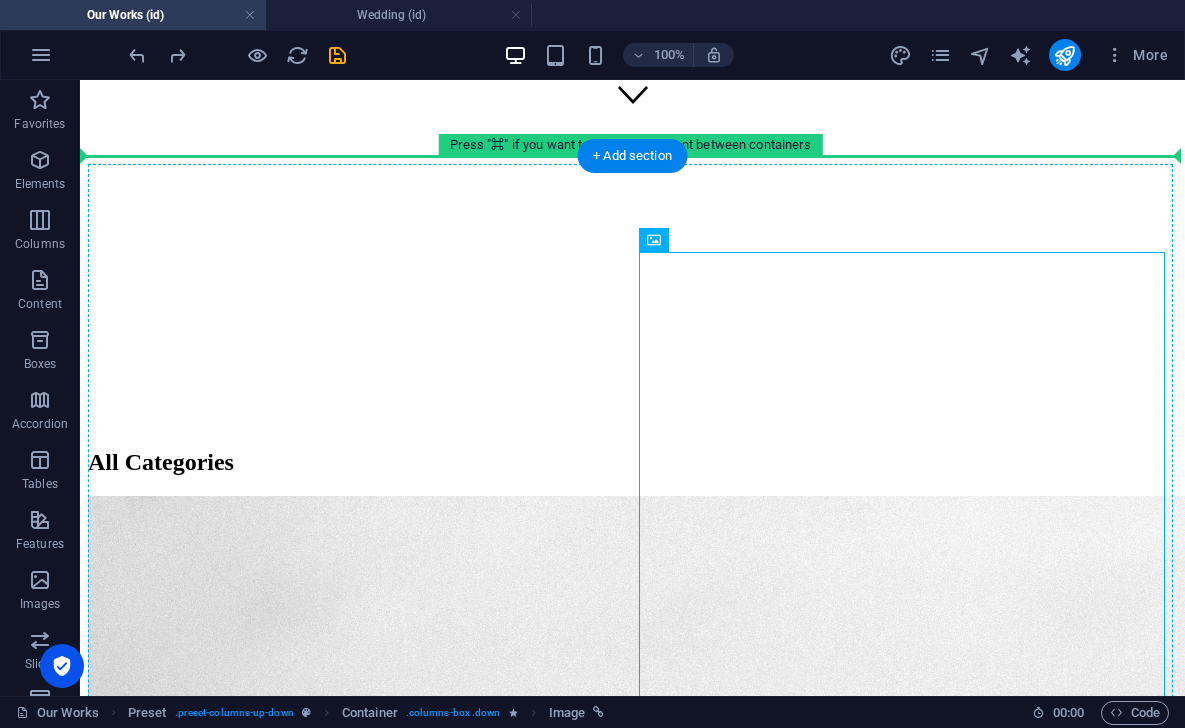 drag, startPoint x: 799, startPoint y: 322, endPoint x: 375, endPoint y: 387, distance: 428.95337 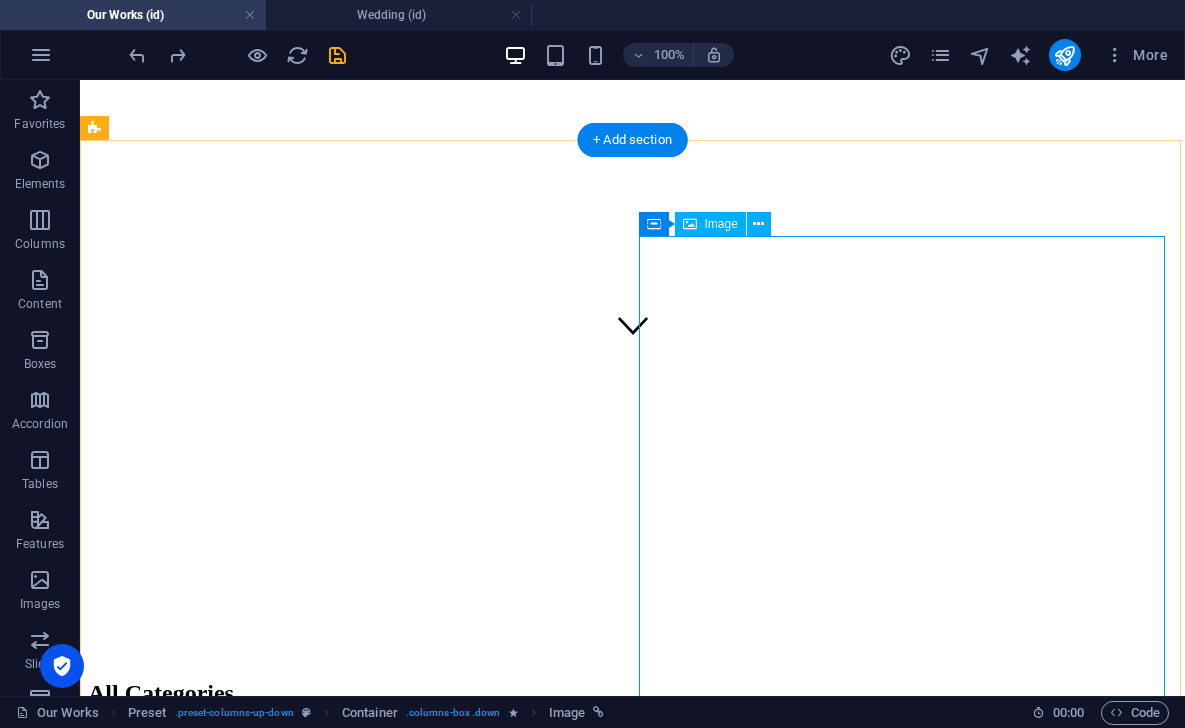 scroll, scrollTop: 583, scrollLeft: 0, axis: vertical 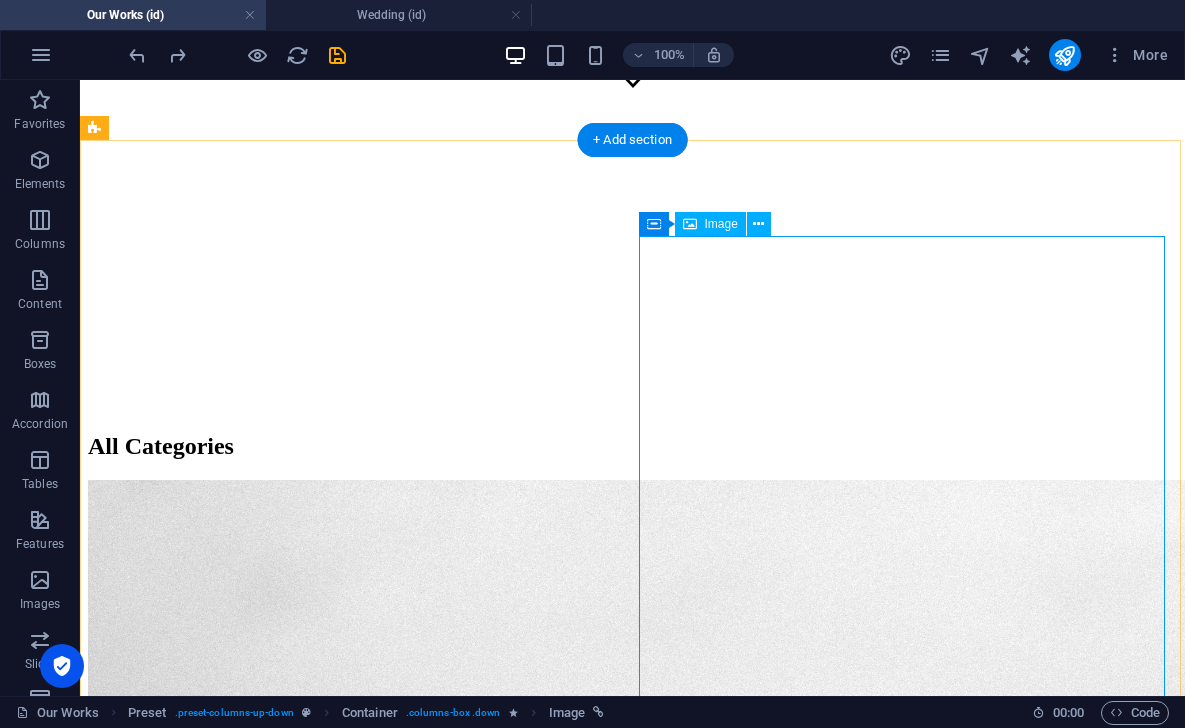 click on "Portrait" at bounding box center (632, 5984) 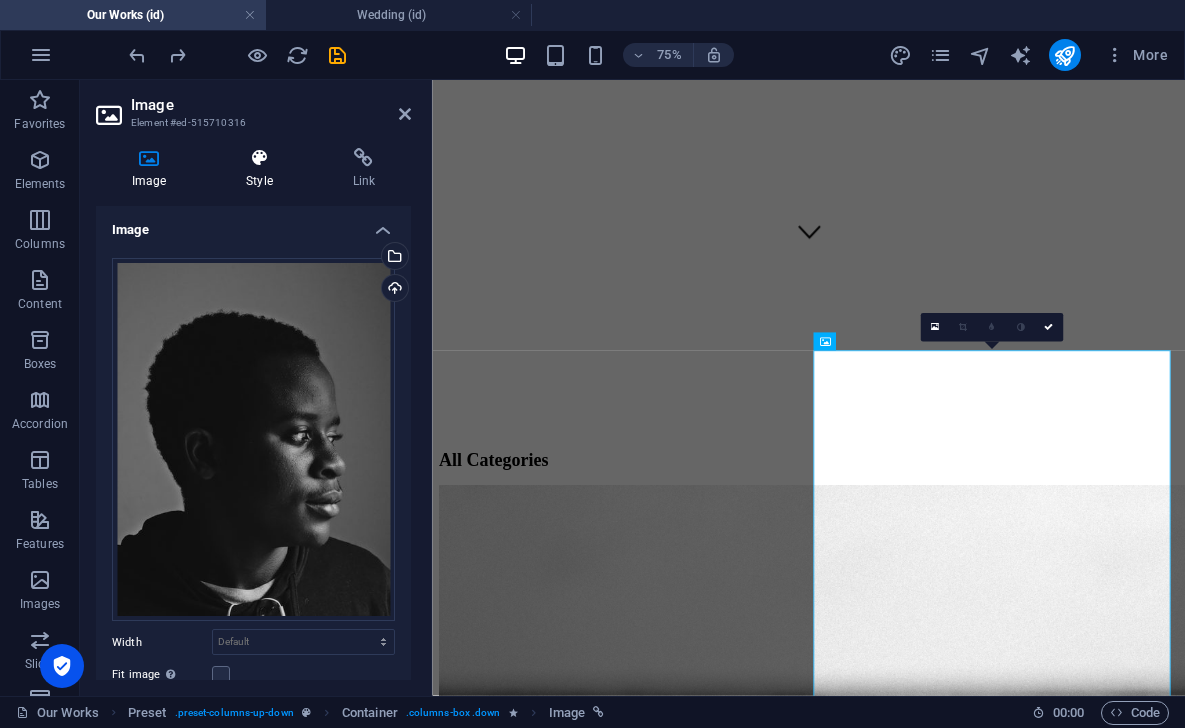 scroll, scrollTop: 0, scrollLeft: 0, axis: both 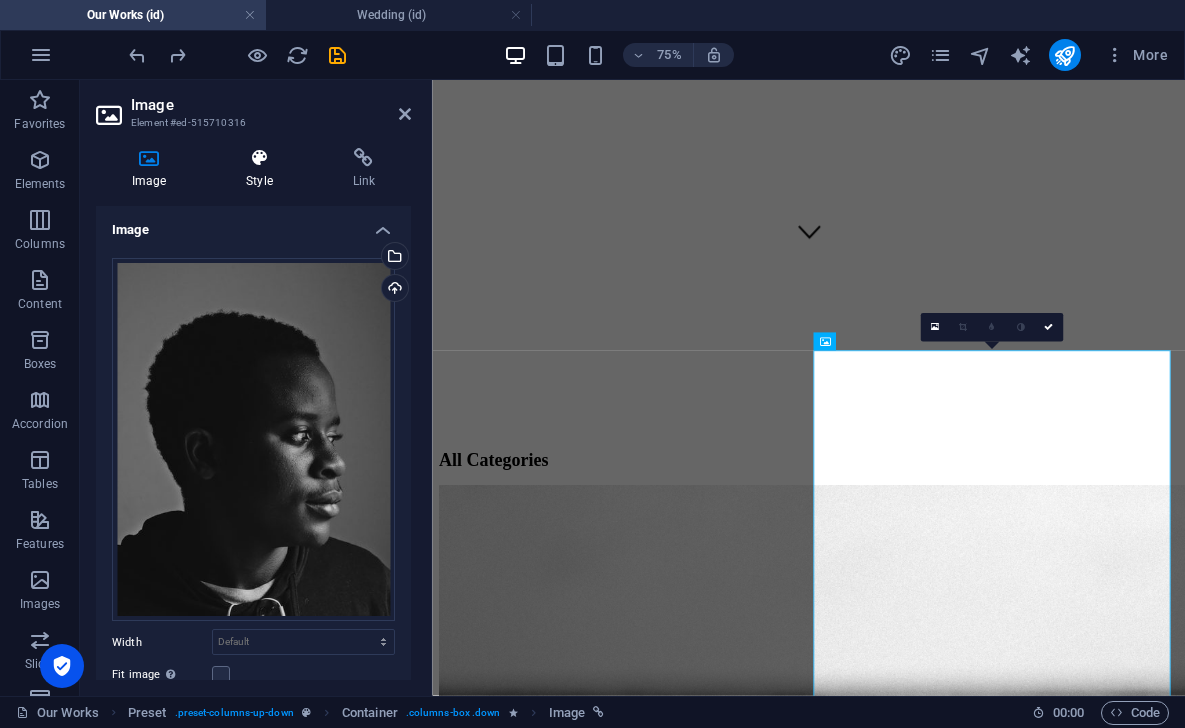 click on "Style" at bounding box center [263, 169] 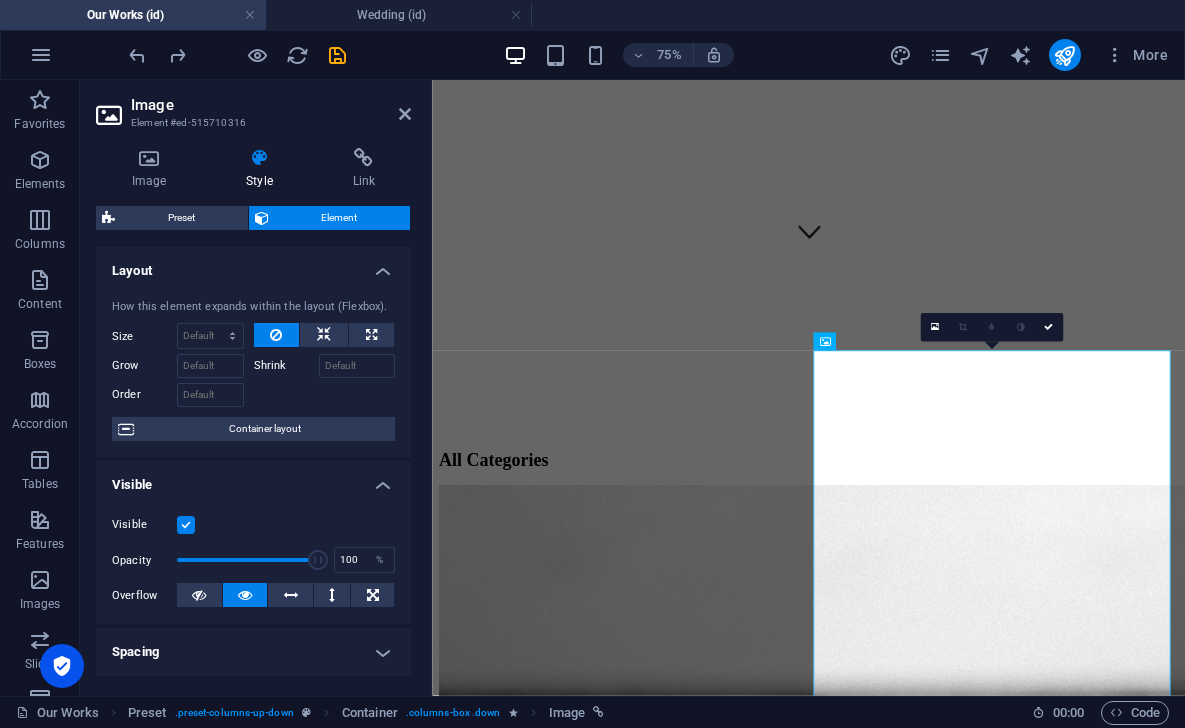 scroll, scrollTop: 0, scrollLeft: 0, axis: both 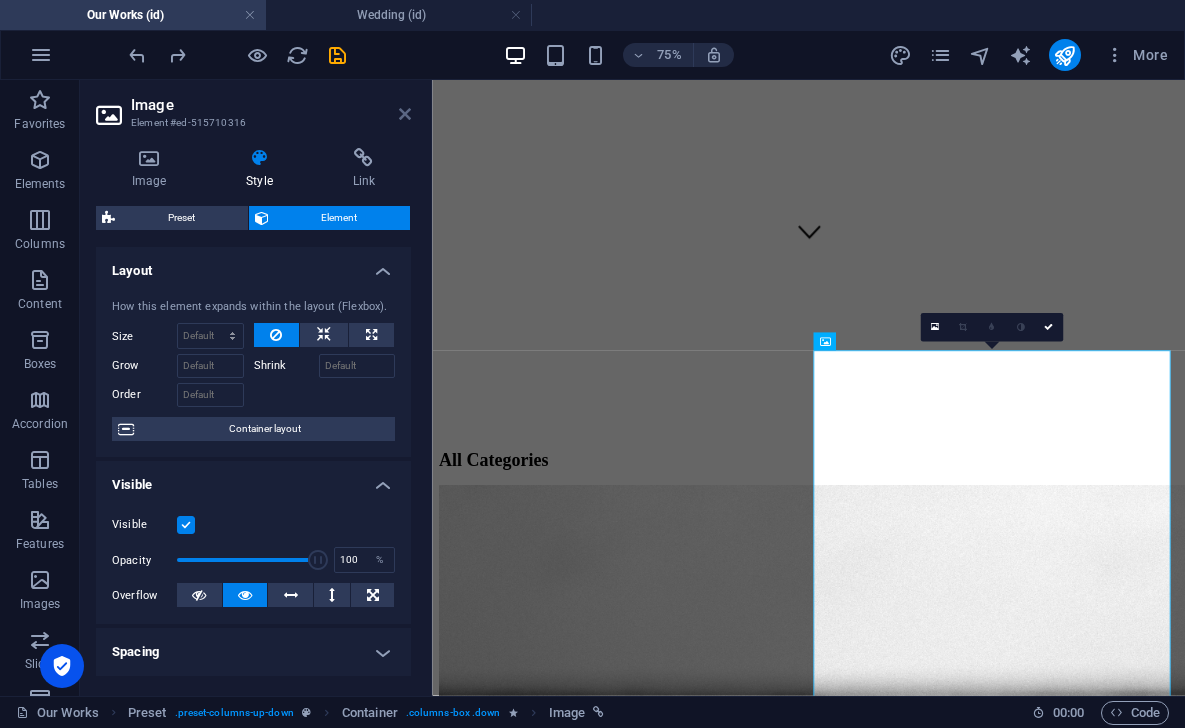 click at bounding box center (405, 114) 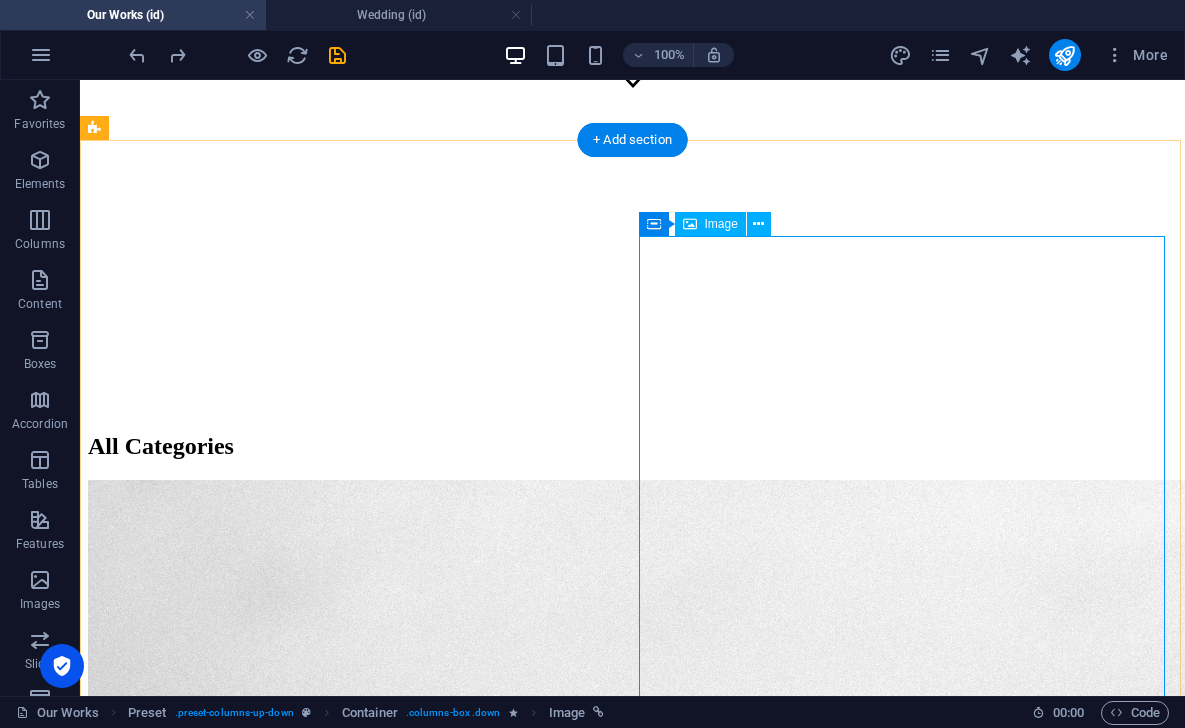 click on "Portrait" at bounding box center [632, 6511] 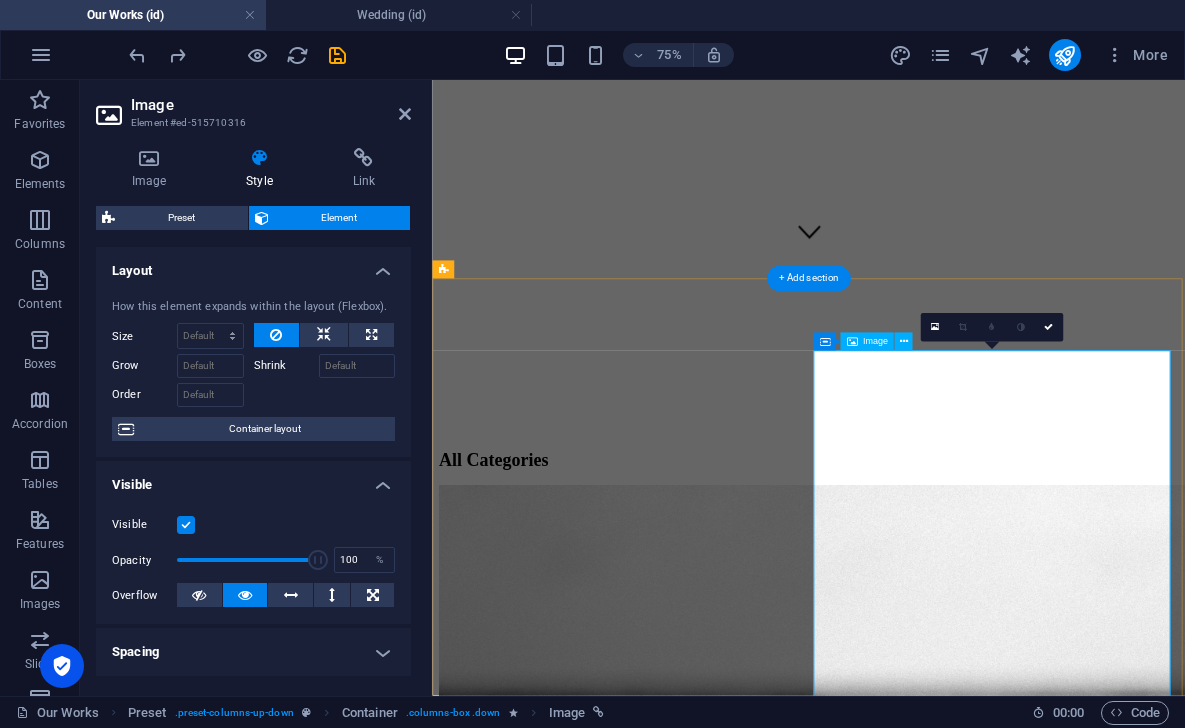 click on "Portrait" at bounding box center (934, 6234) 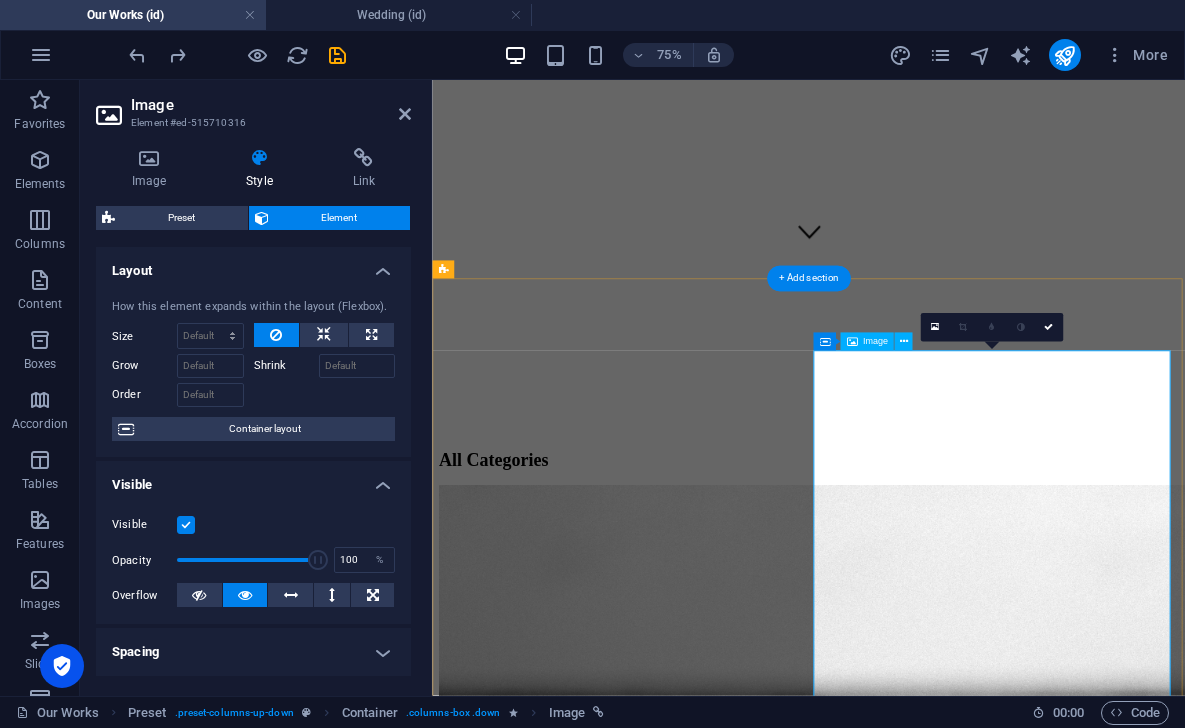 click on "Portrait" at bounding box center [934, 6234] 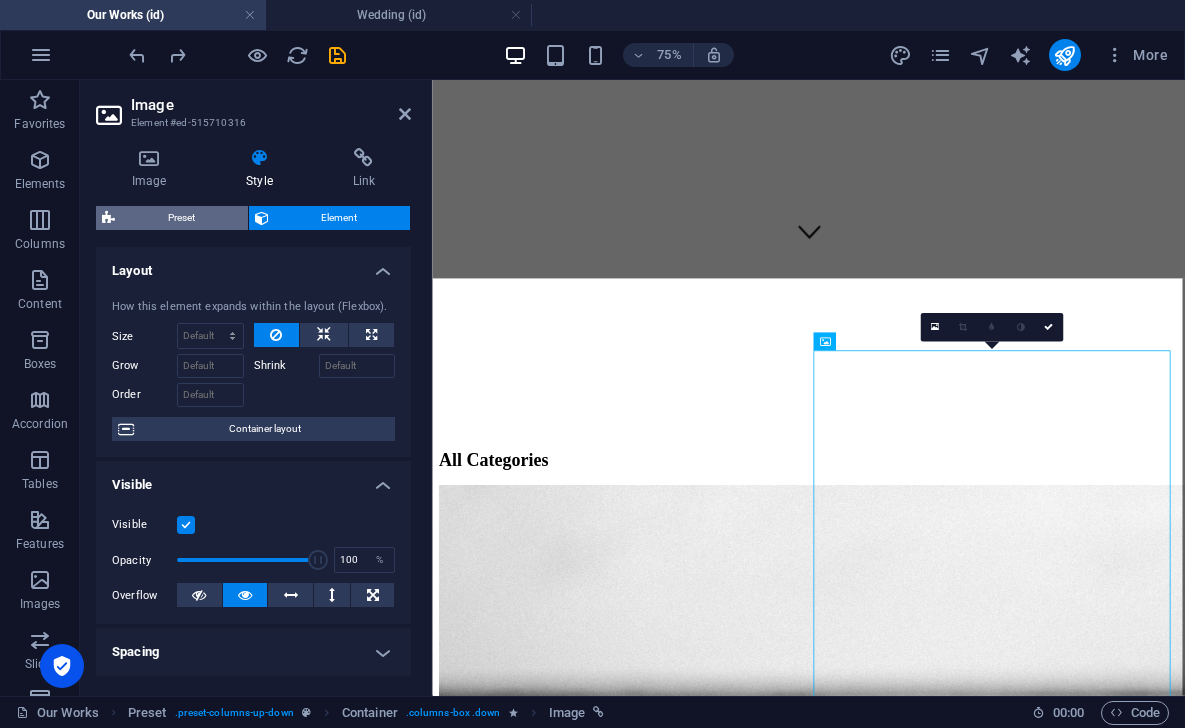 click on "Preset" at bounding box center (181, 218) 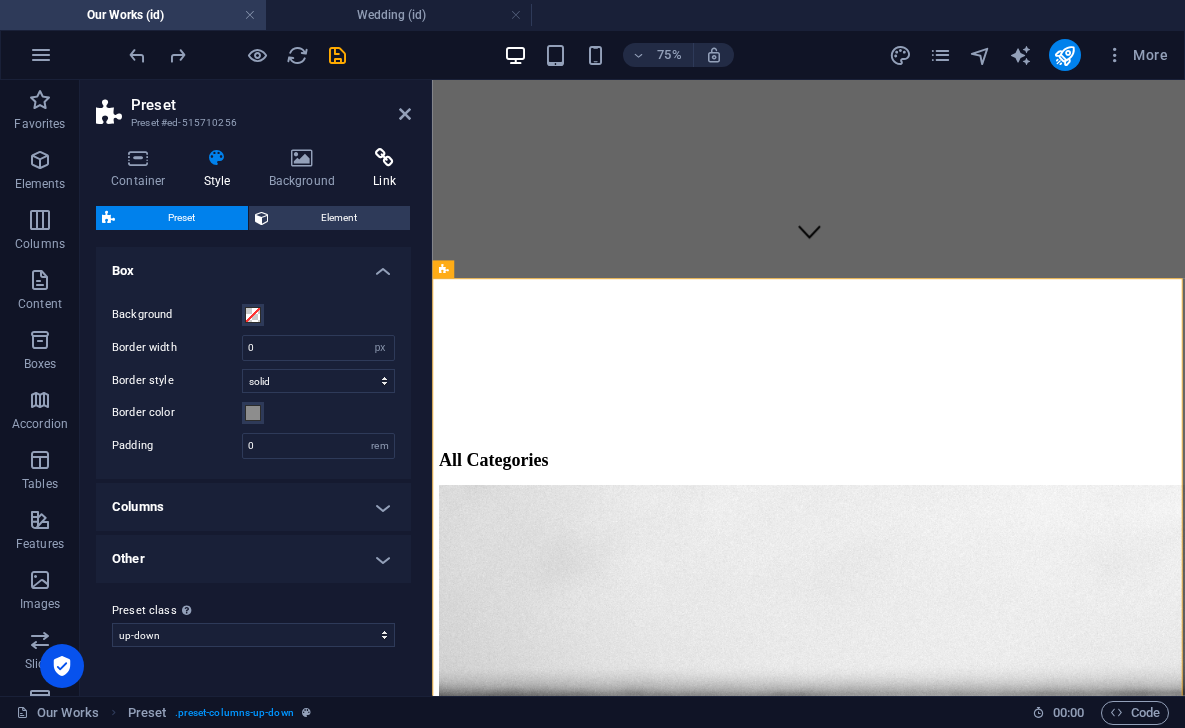 click on "Link" at bounding box center (384, 169) 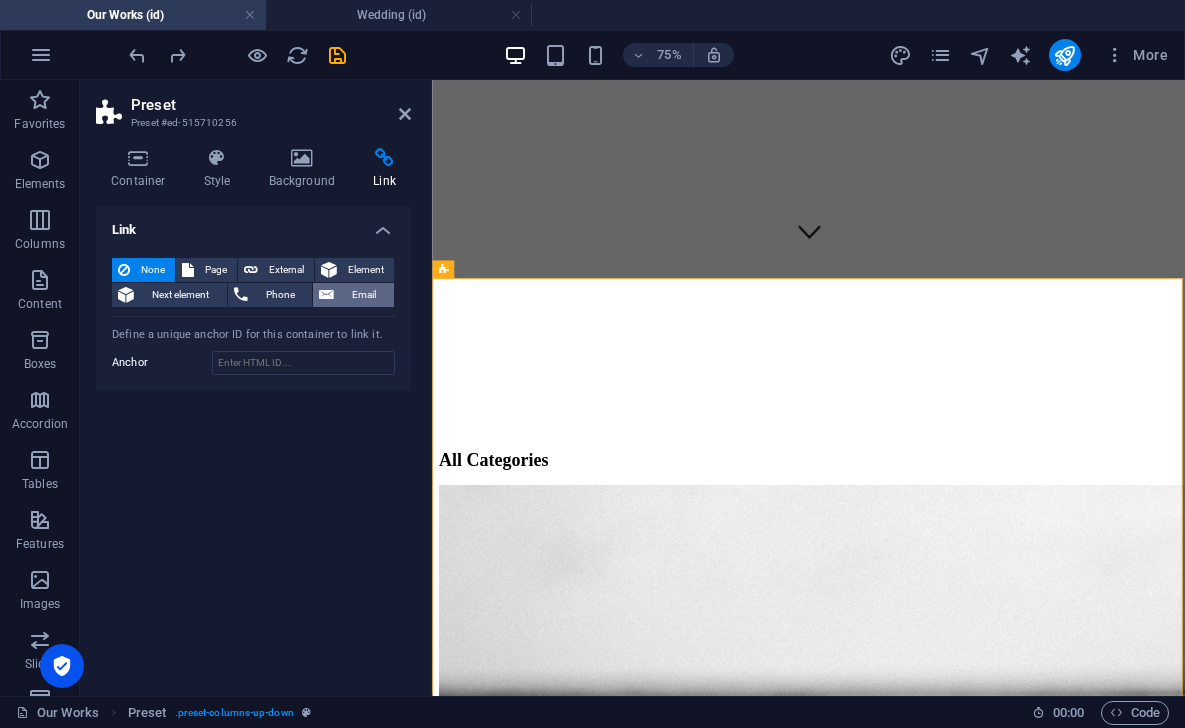 click on "Email" at bounding box center (364, 295) 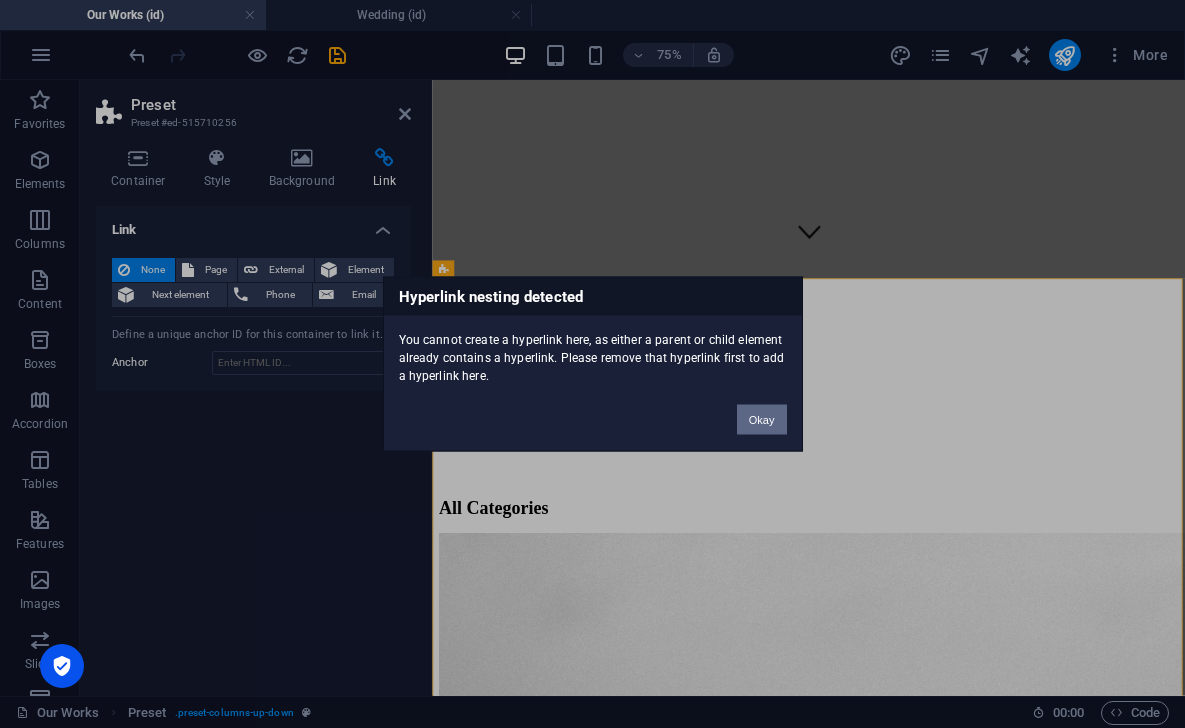 drag, startPoint x: 771, startPoint y: 413, endPoint x: 453, endPoint y: 444, distance: 319.50745 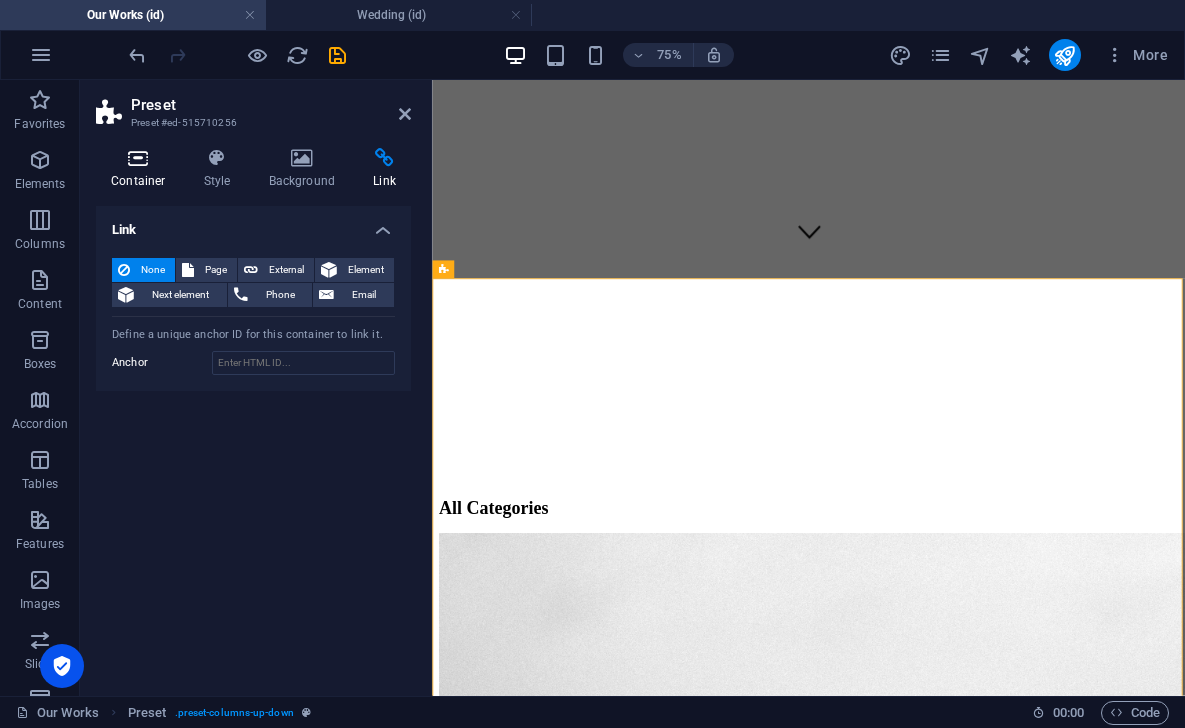 click on "Container" at bounding box center (142, 169) 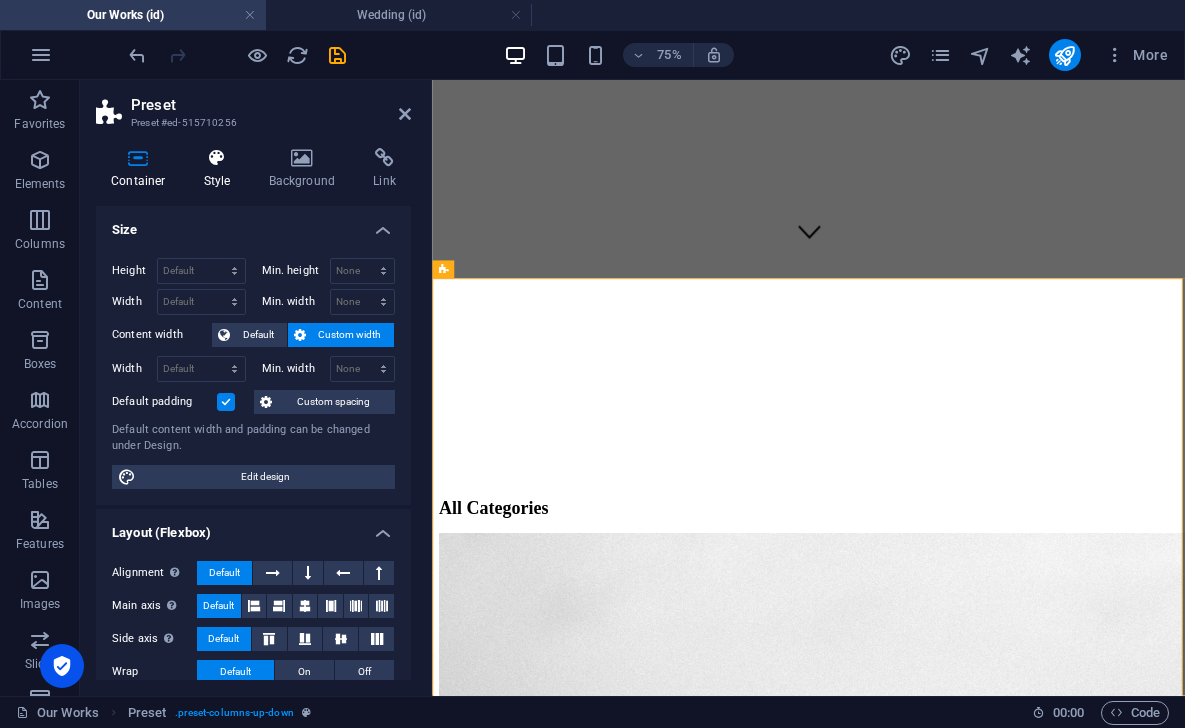 scroll, scrollTop: 0, scrollLeft: 0, axis: both 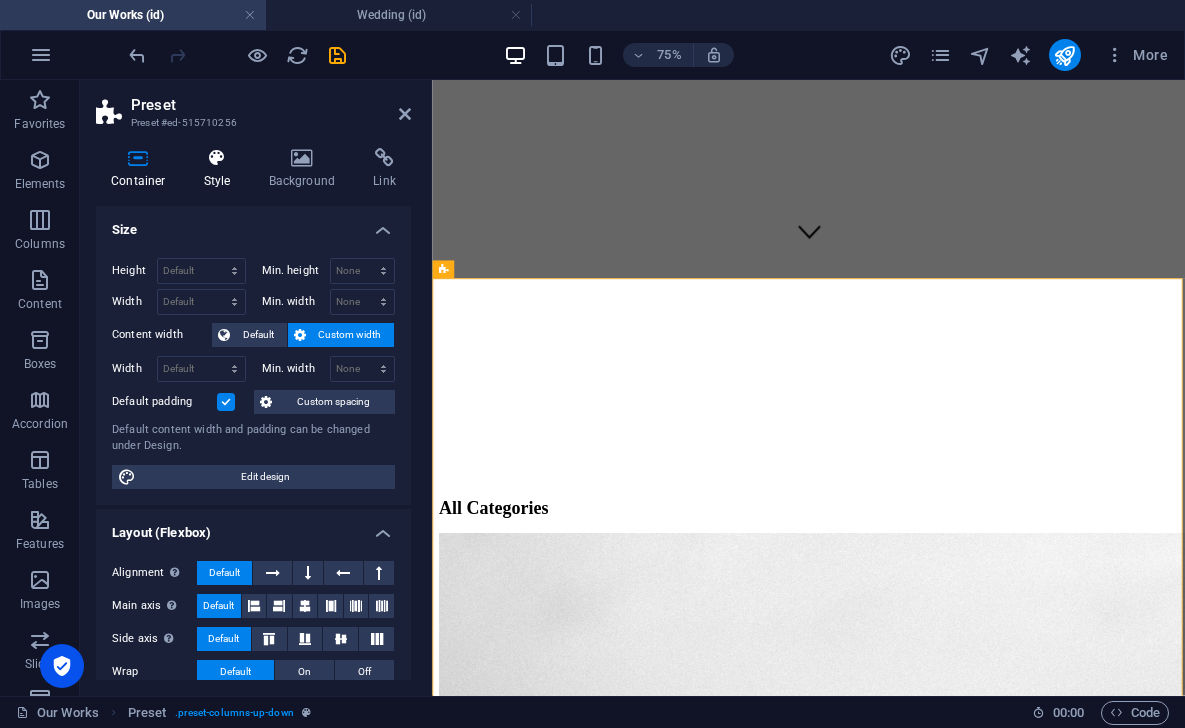 click at bounding box center (217, 158) 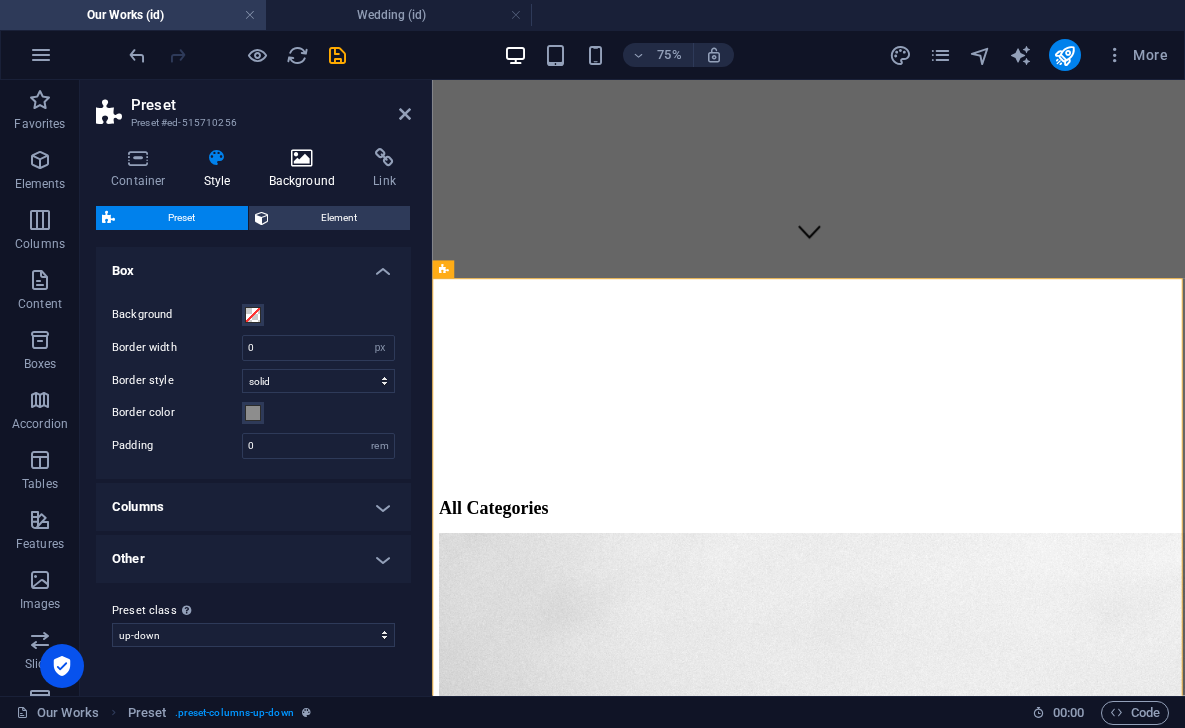 click at bounding box center (302, 158) 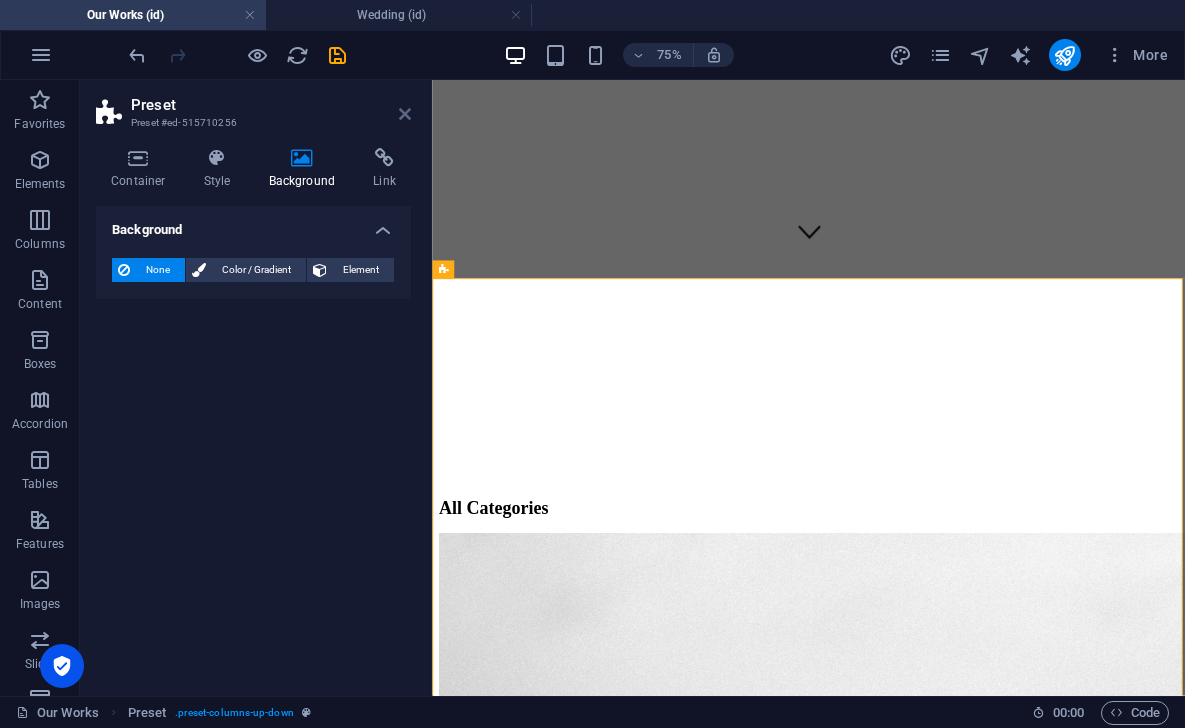 click at bounding box center [405, 114] 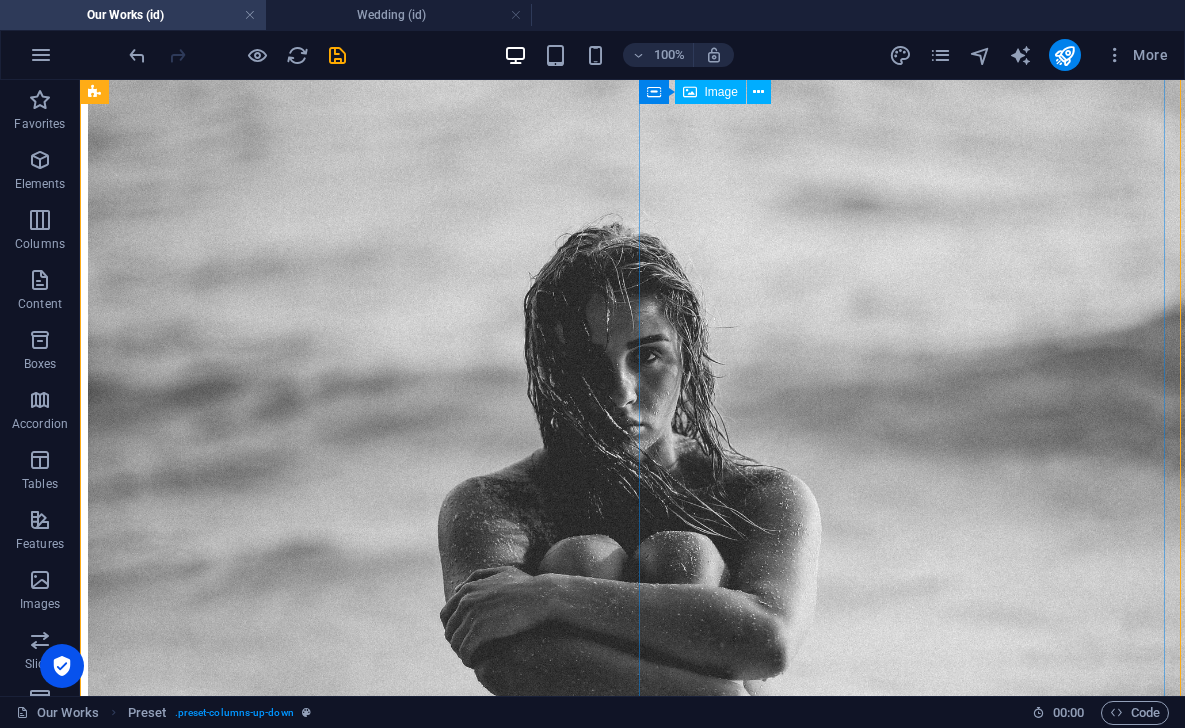 scroll, scrollTop: 1478, scrollLeft: 0, axis: vertical 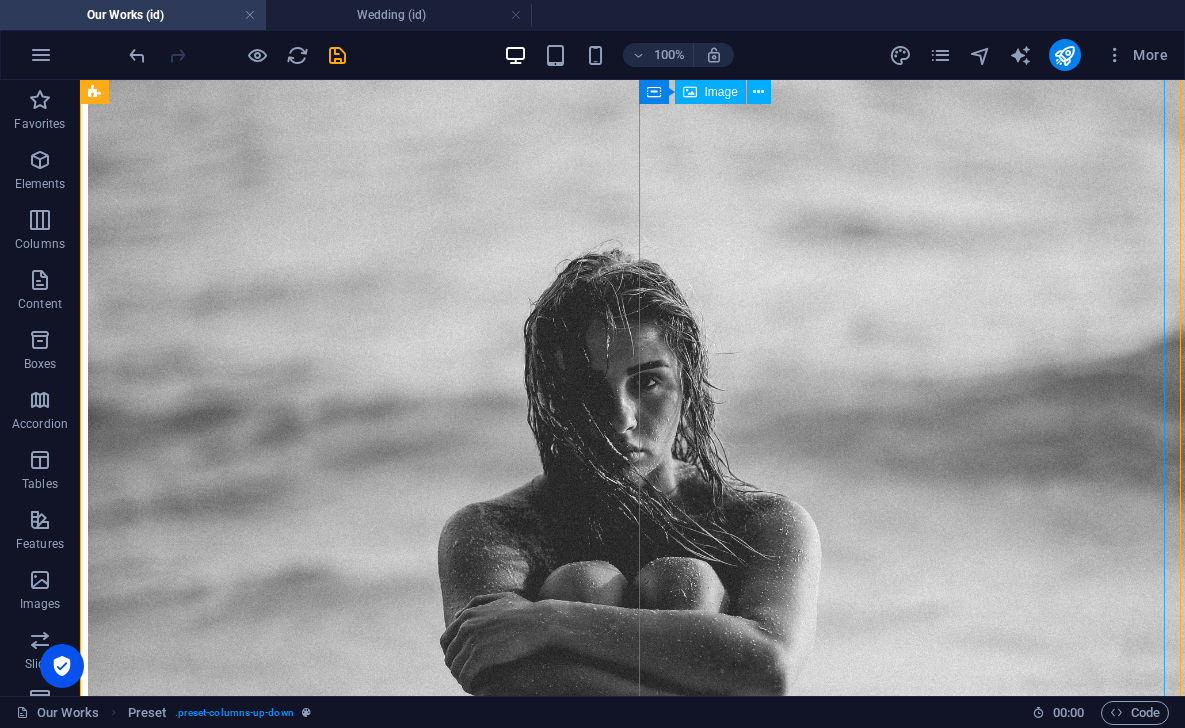 click on "Portrait" at bounding box center [632, 7627] 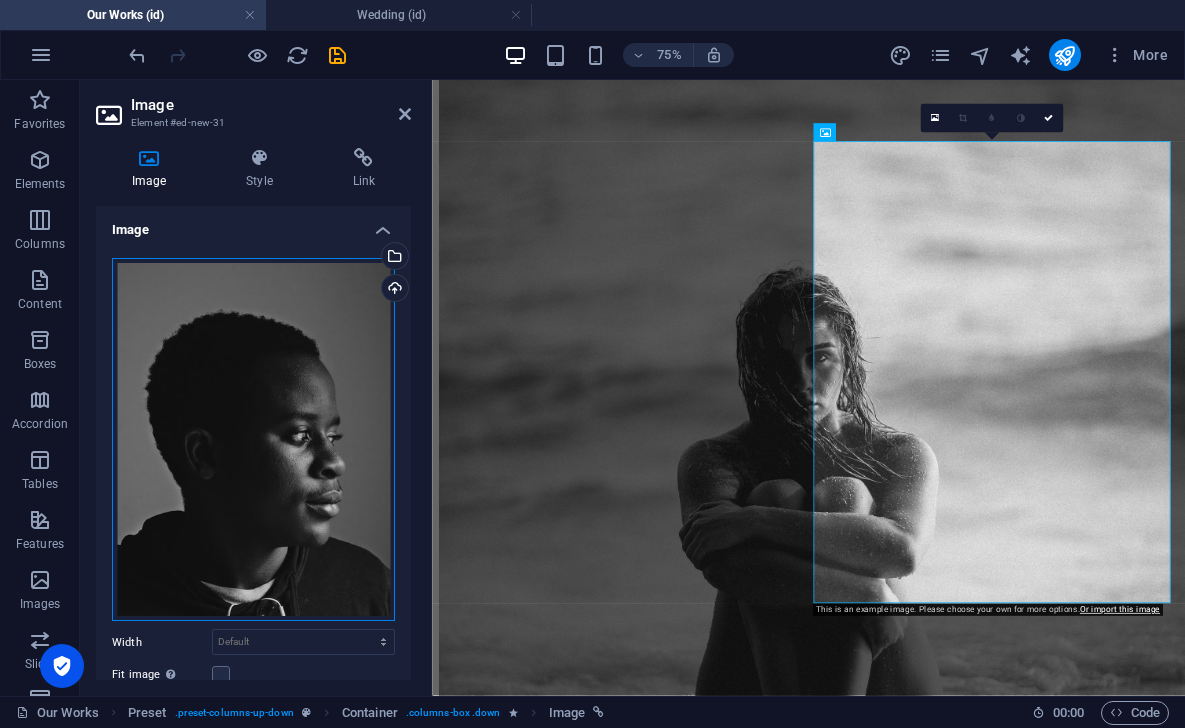 click on "Drag files here, click to choose files or select files from Files or our free stock photos & videos" at bounding box center [253, 440] 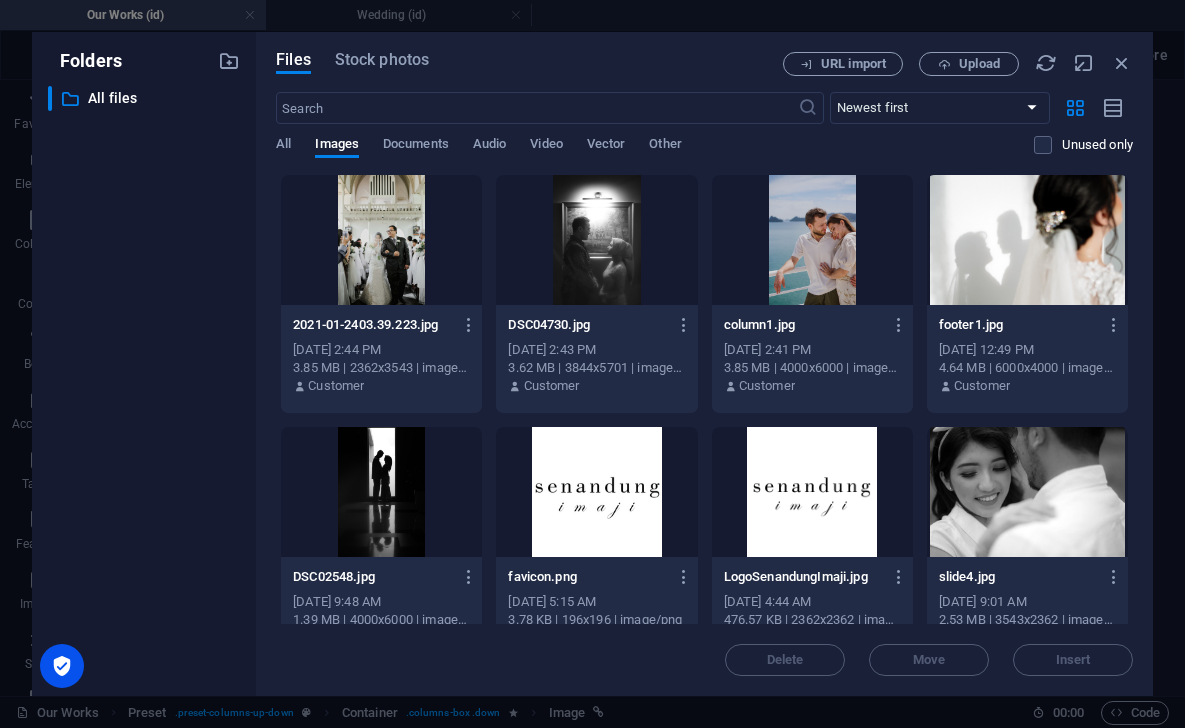 click at bounding box center [381, 492] 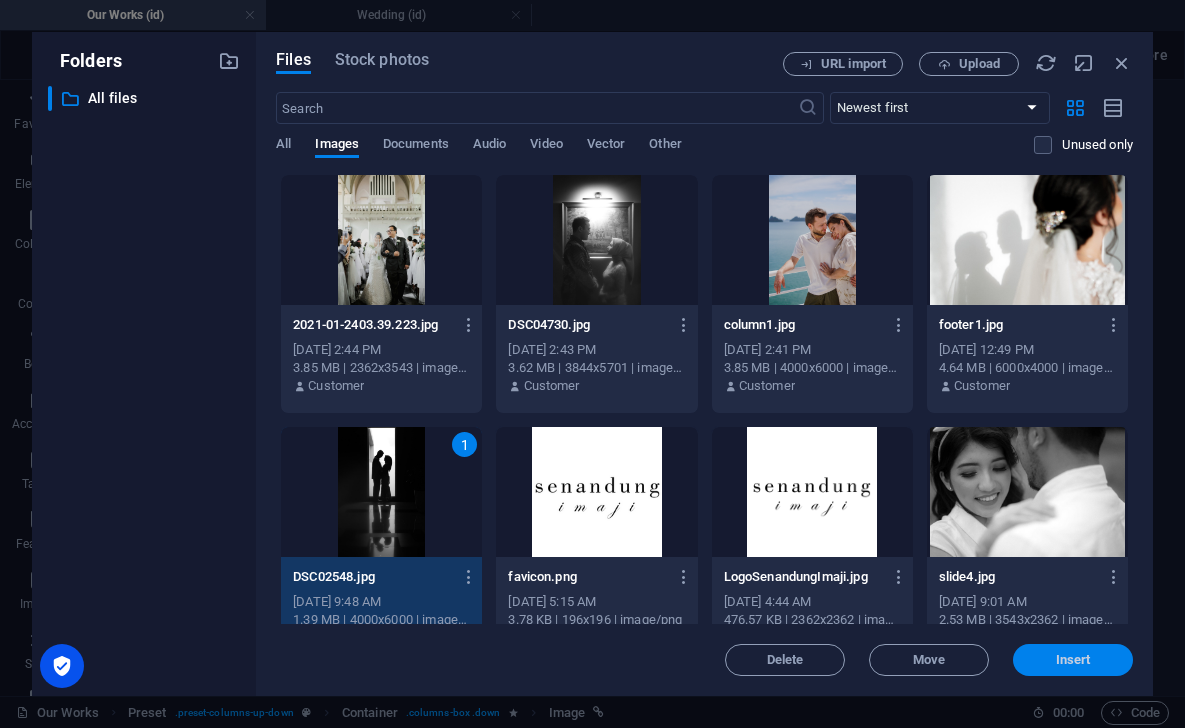 click on "Insert" at bounding box center (1073, 660) 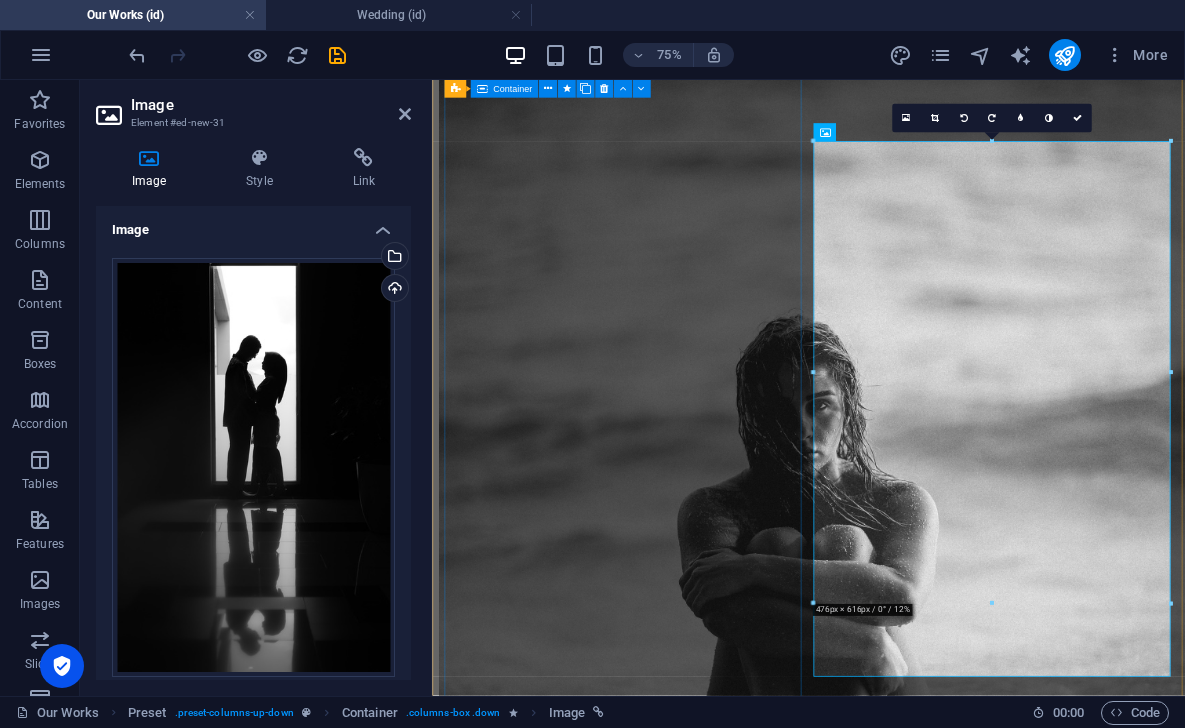click on "Fashion" at bounding box center [934, 3527] 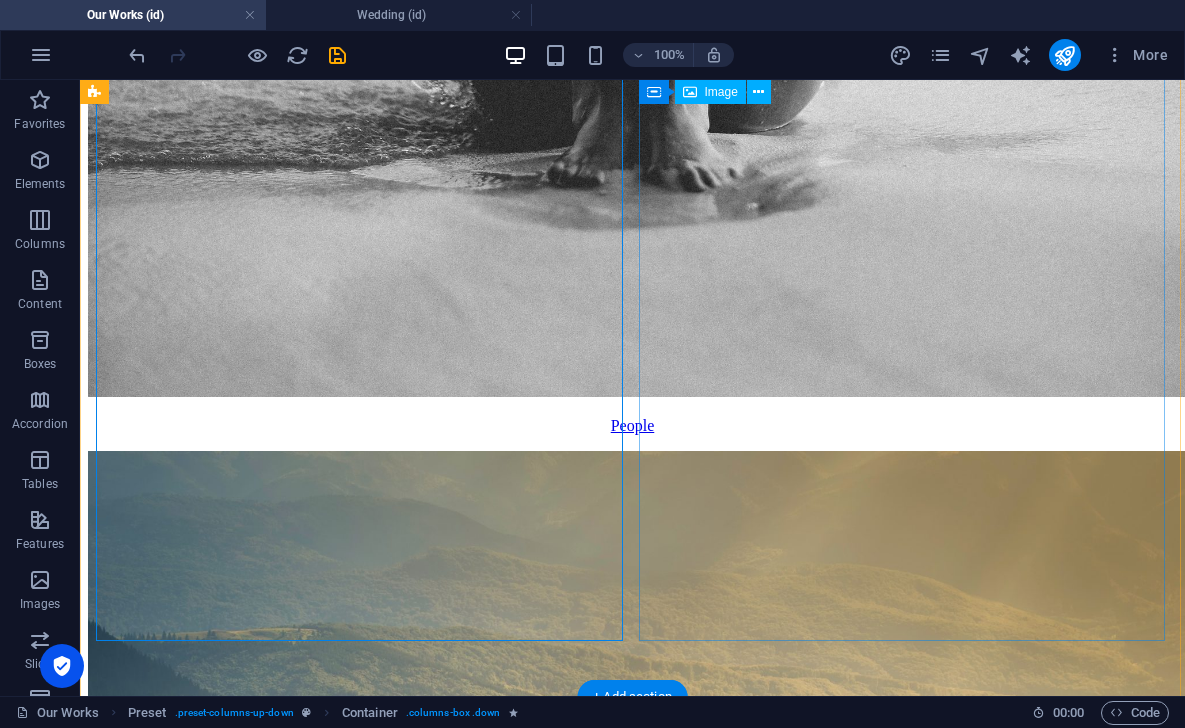 scroll, scrollTop: 2310, scrollLeft: 0, axis: vertical 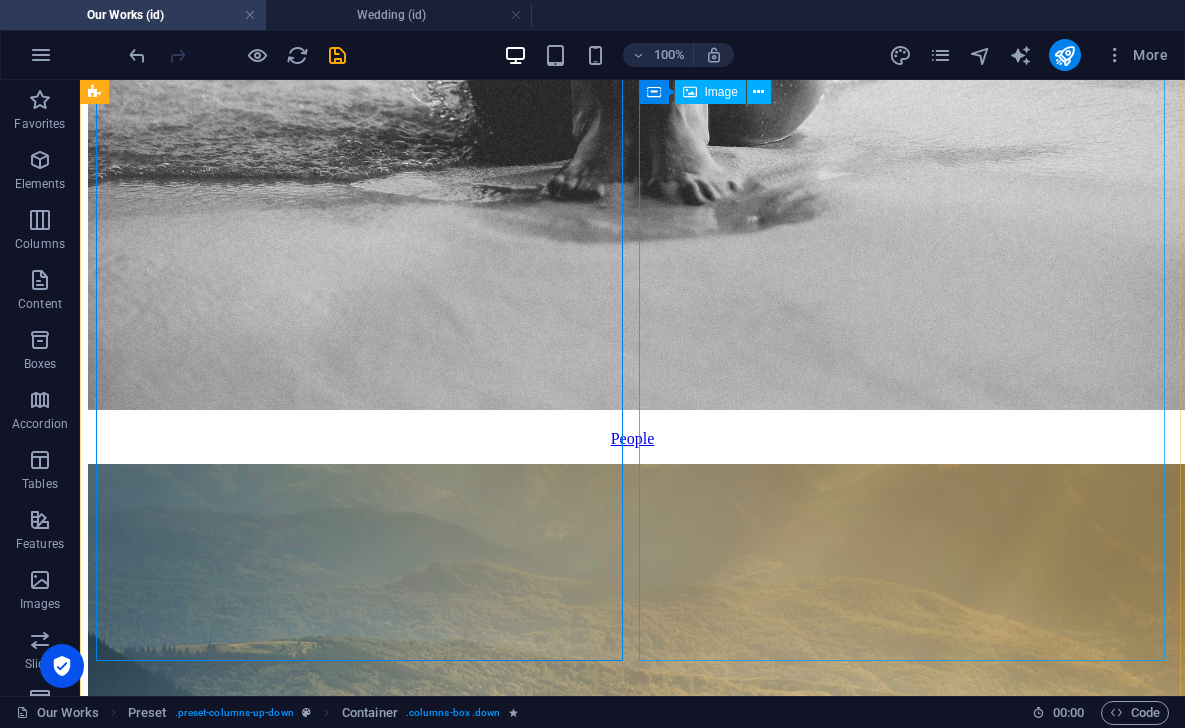 click on "Portrait" at bounding box center (632, 8507) 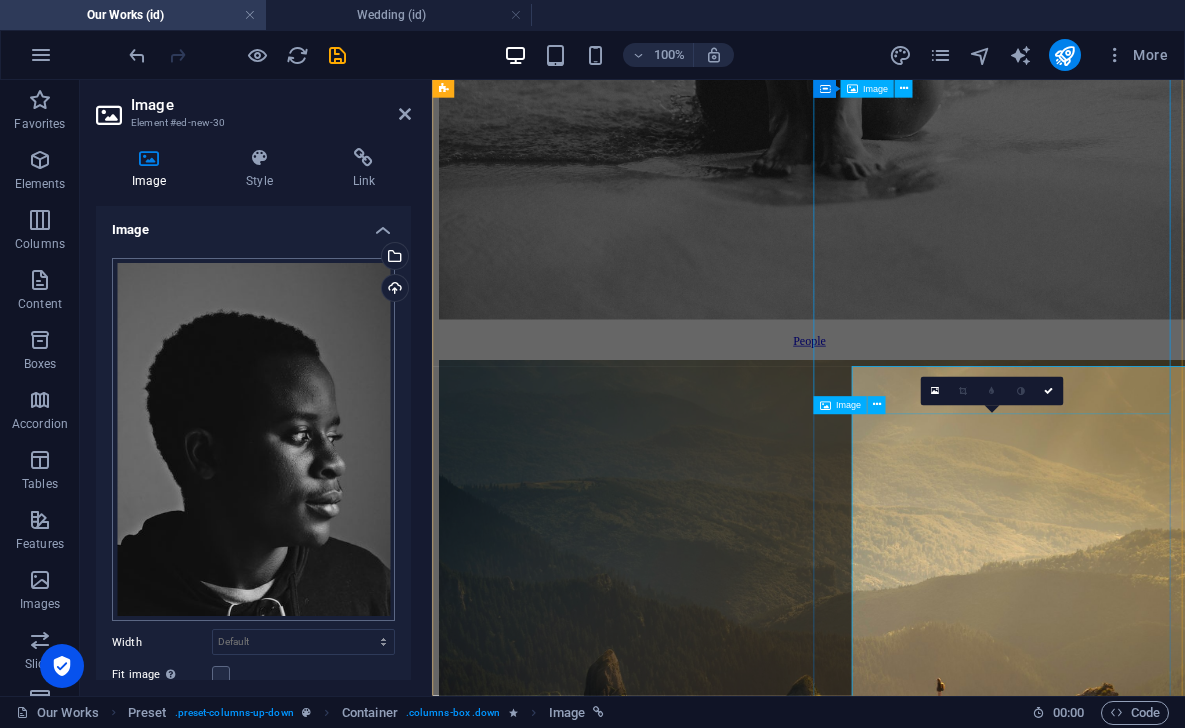 scroll, scrollTop: 1828, scrollLeft: 0, axis: vertical 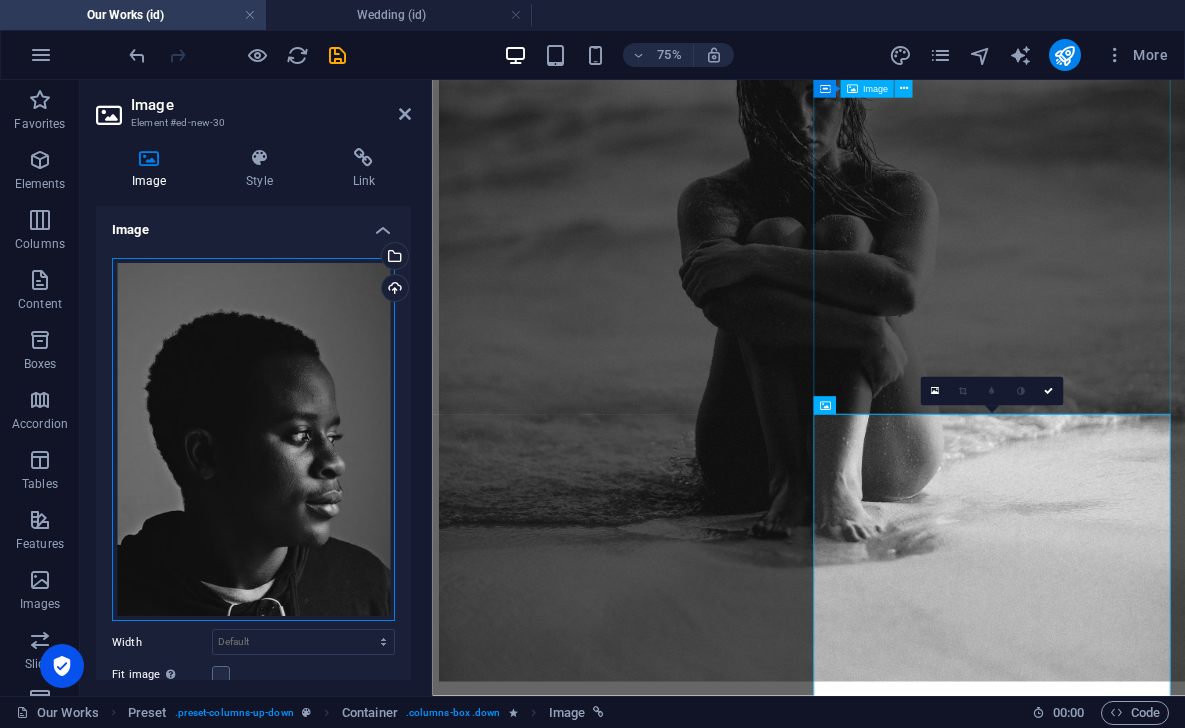 click on "Drag files here, click to choose files or select files from Files or our free stock photos & videos" at bounding box center (253, 440) 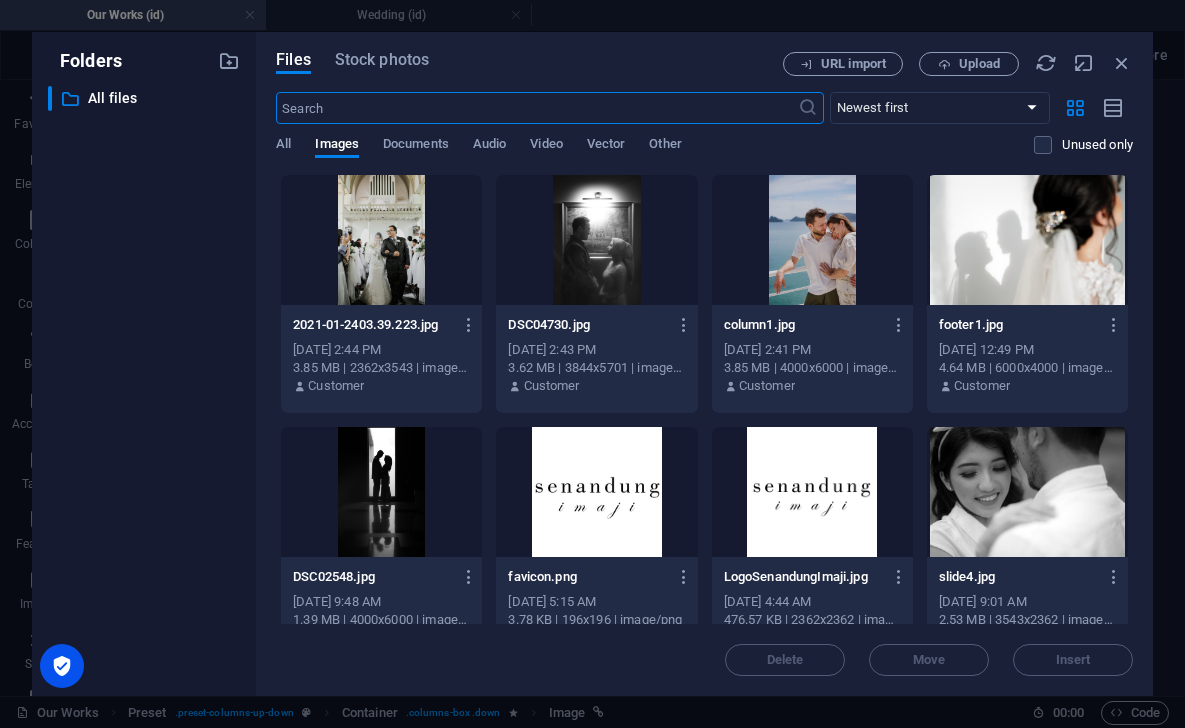 scroll, scrollTop: 1779, scrollLeft: 0, axis: vertical 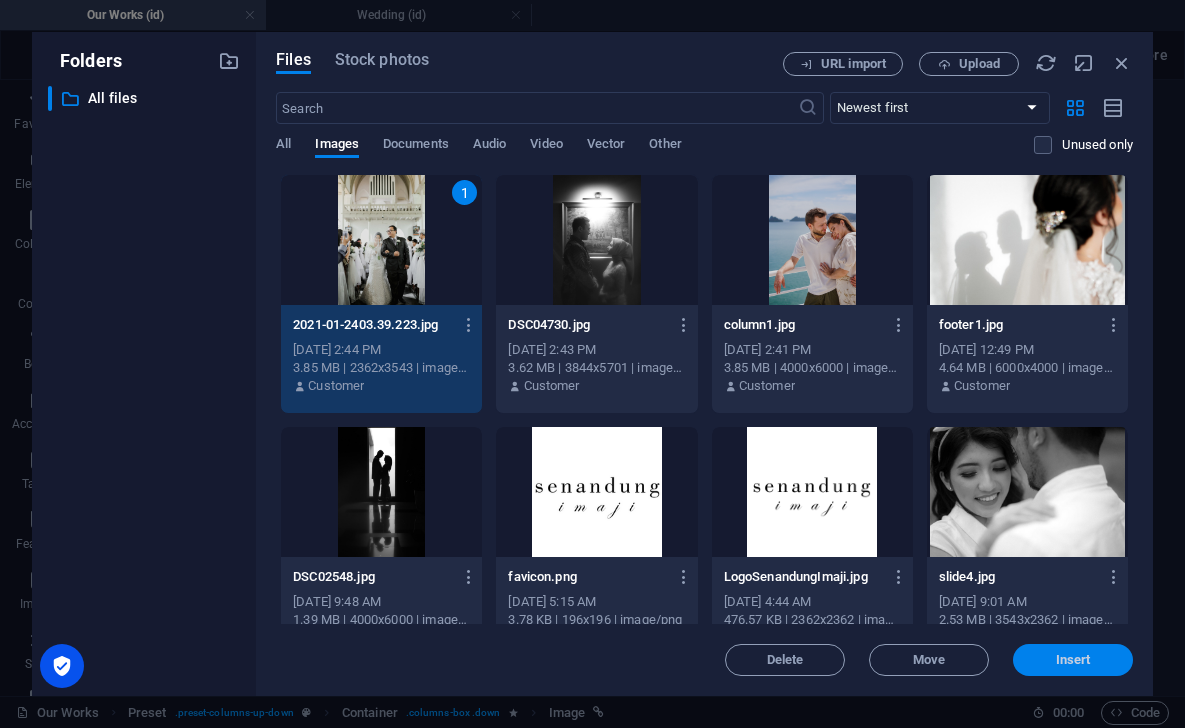 drag, startPoint x: 1053, startPoint y: 658, endPoint x: 828, endPoint y: 771, distance: 251.78165 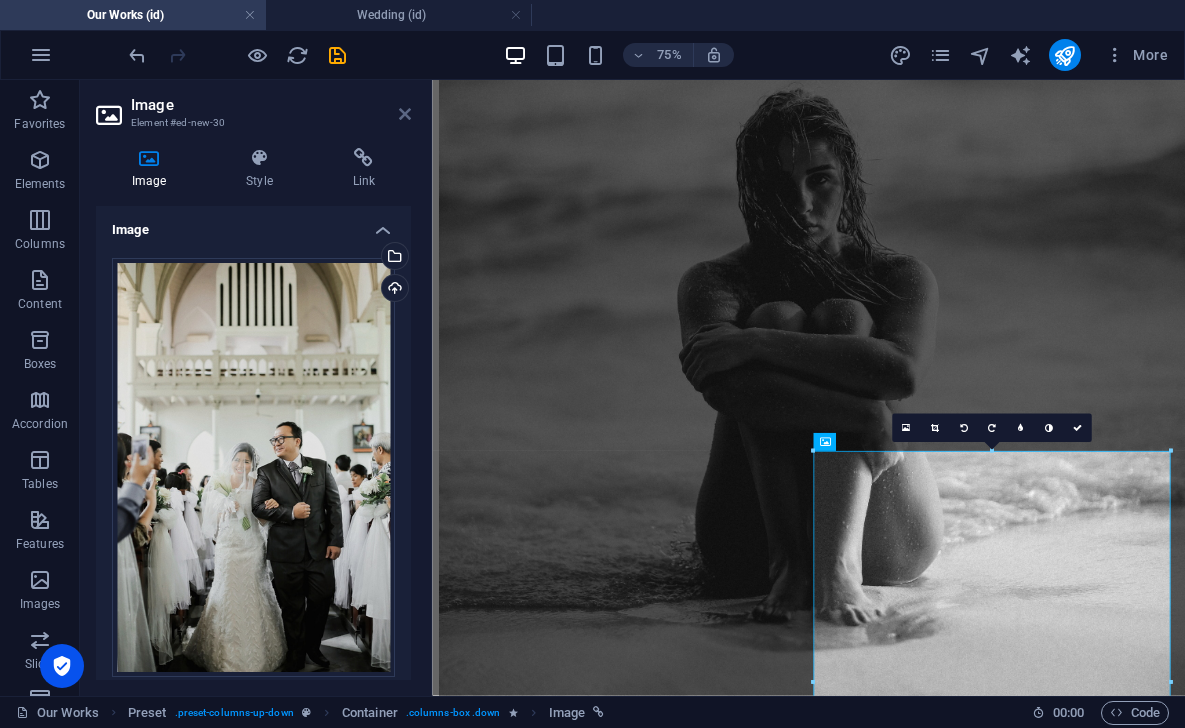 click at bounding box center (405, 114) 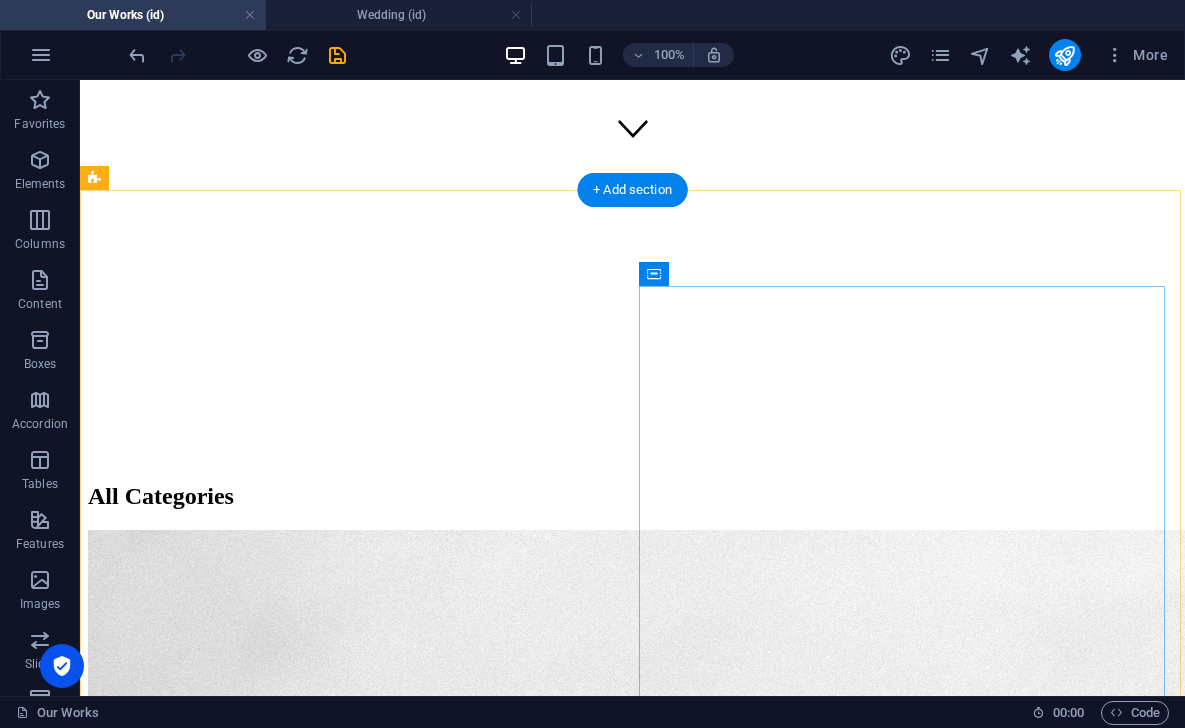 scroll, scrollTop: 526, scrollLeft: 0, axis: vertical 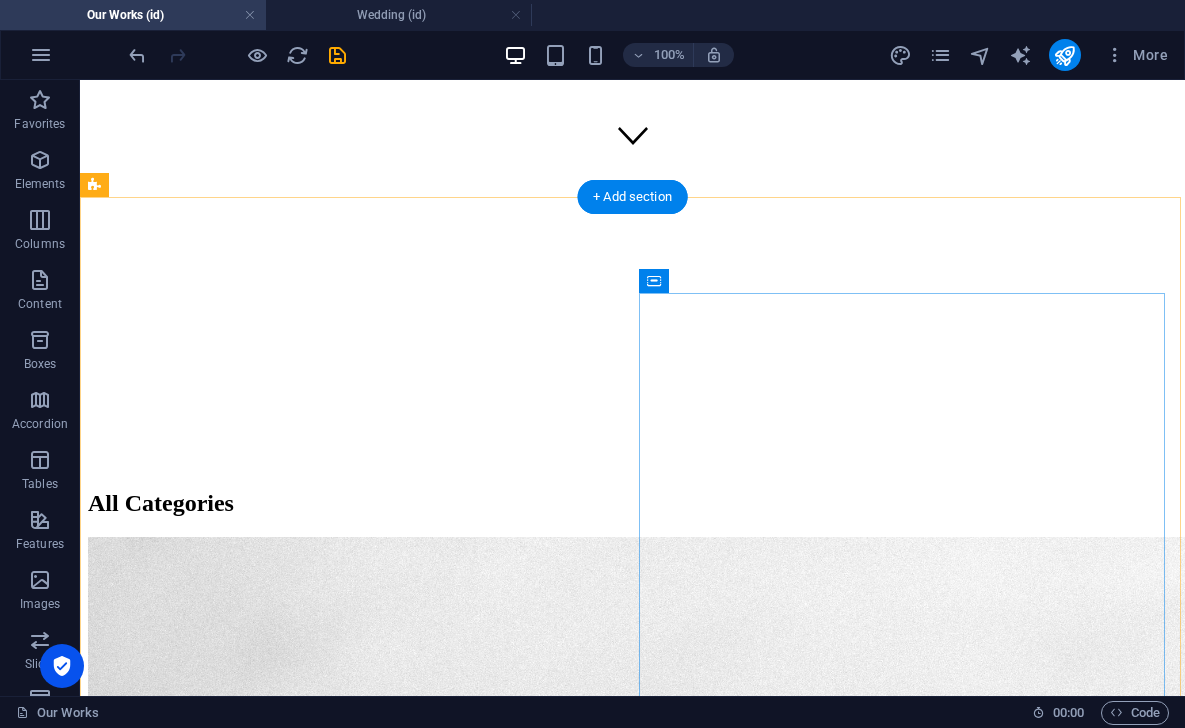 click on "Portrait" at bounding box center (632, 6568) 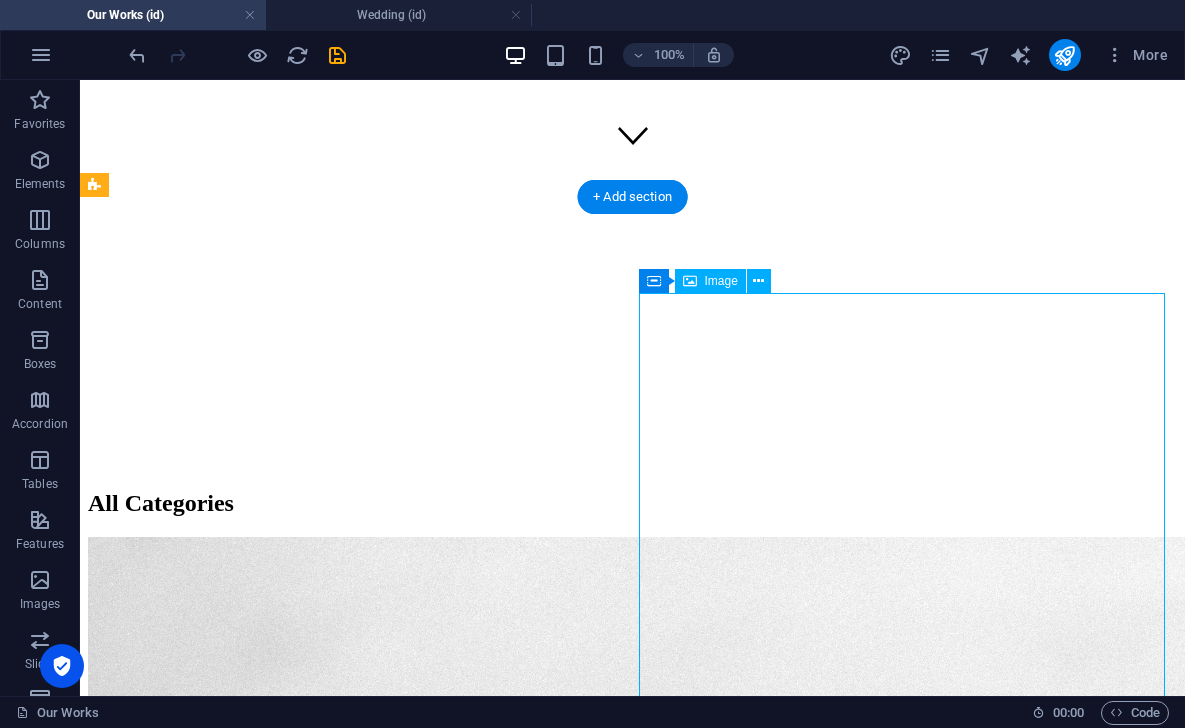 click on "Portrait" at bounding box center [632, 6568] 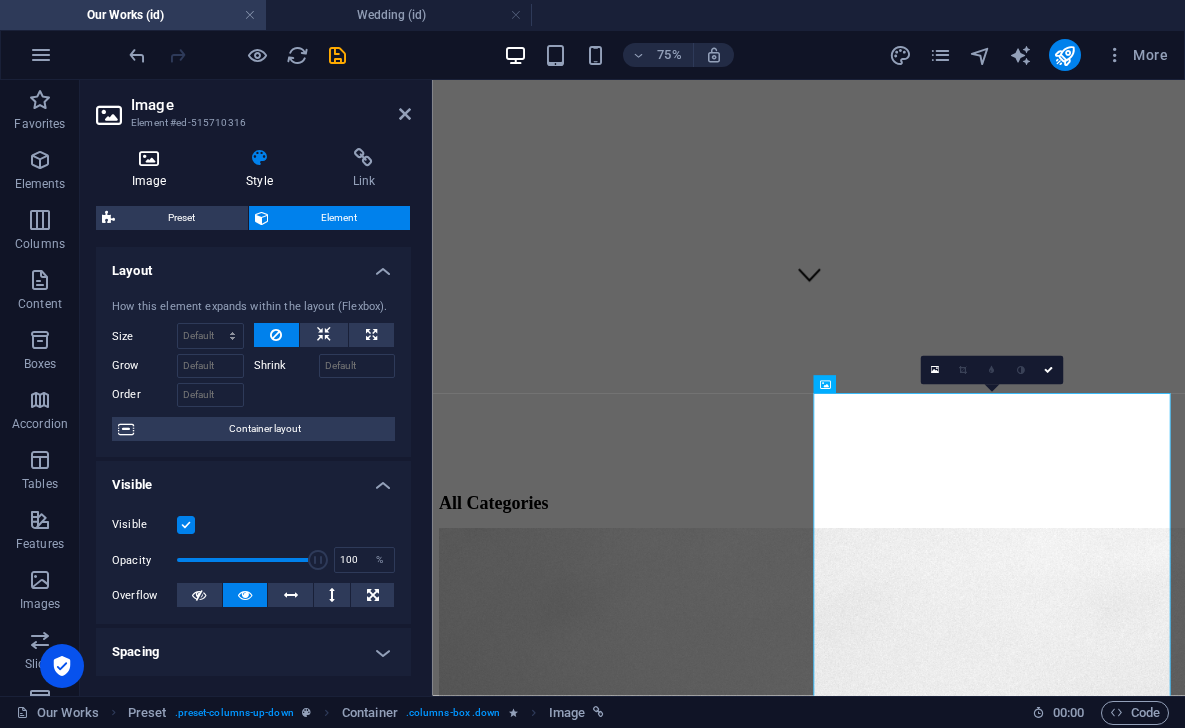 click at bounding box center [149, 158] 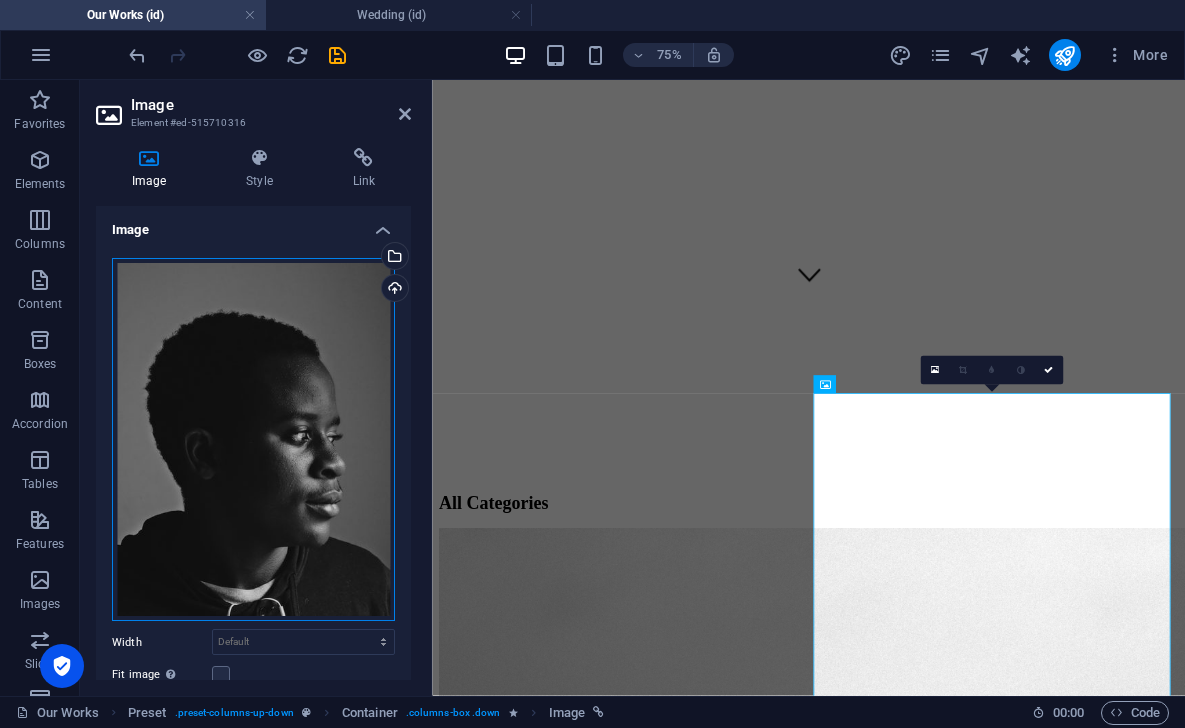 click on "Drag files here, click to choose files or select files from Files or our free stock photos & videos" at bounding box center [253, 440] 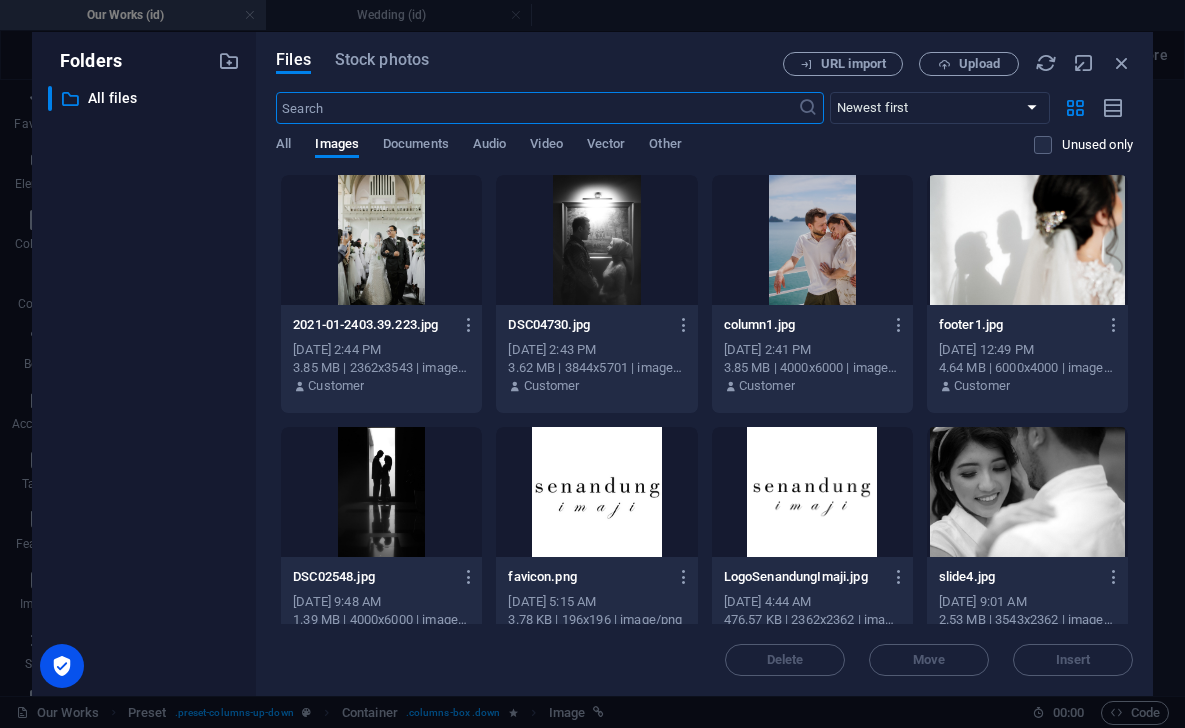 scroll, scrollTop: 0, scrollLeft: 0, axis: both 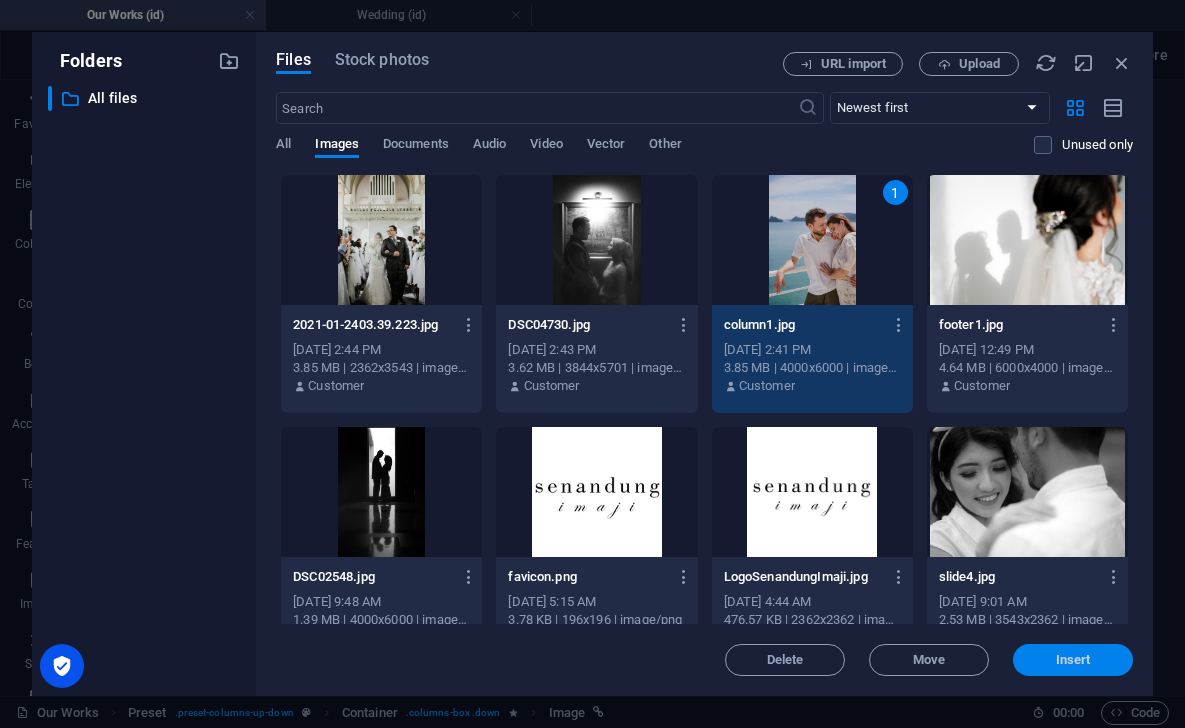 click on "Insert" at bounding box center [1073, 660] 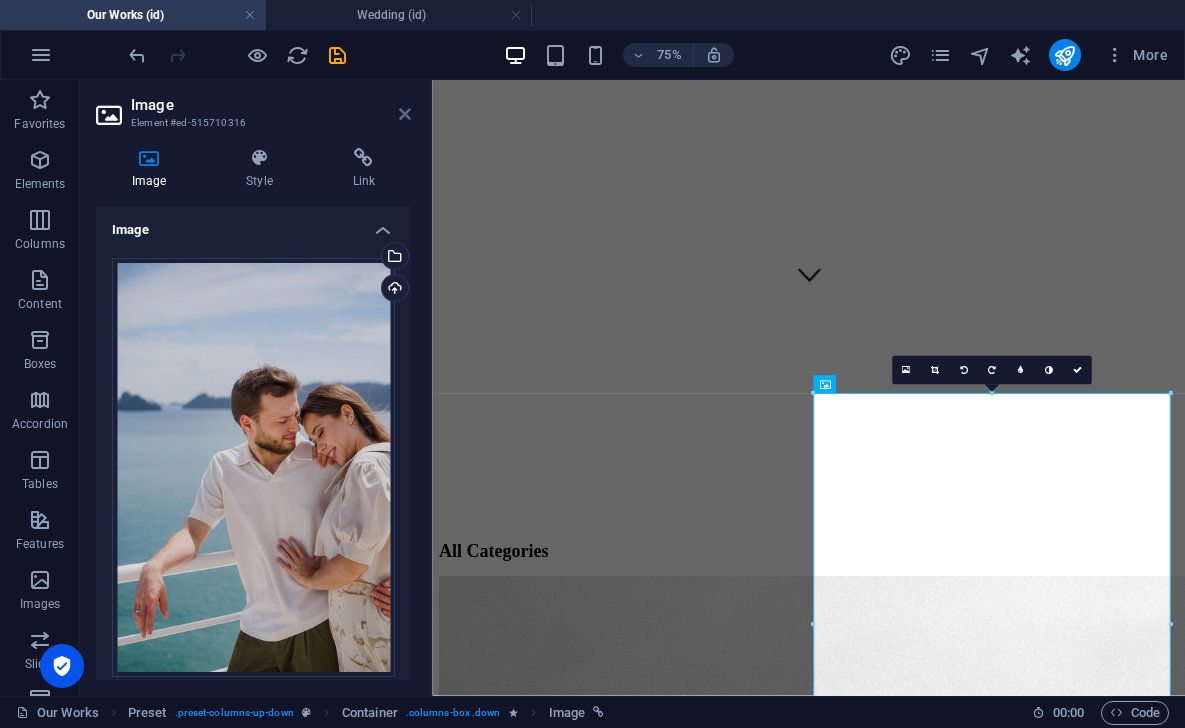 click at bounding box center (405, 114) 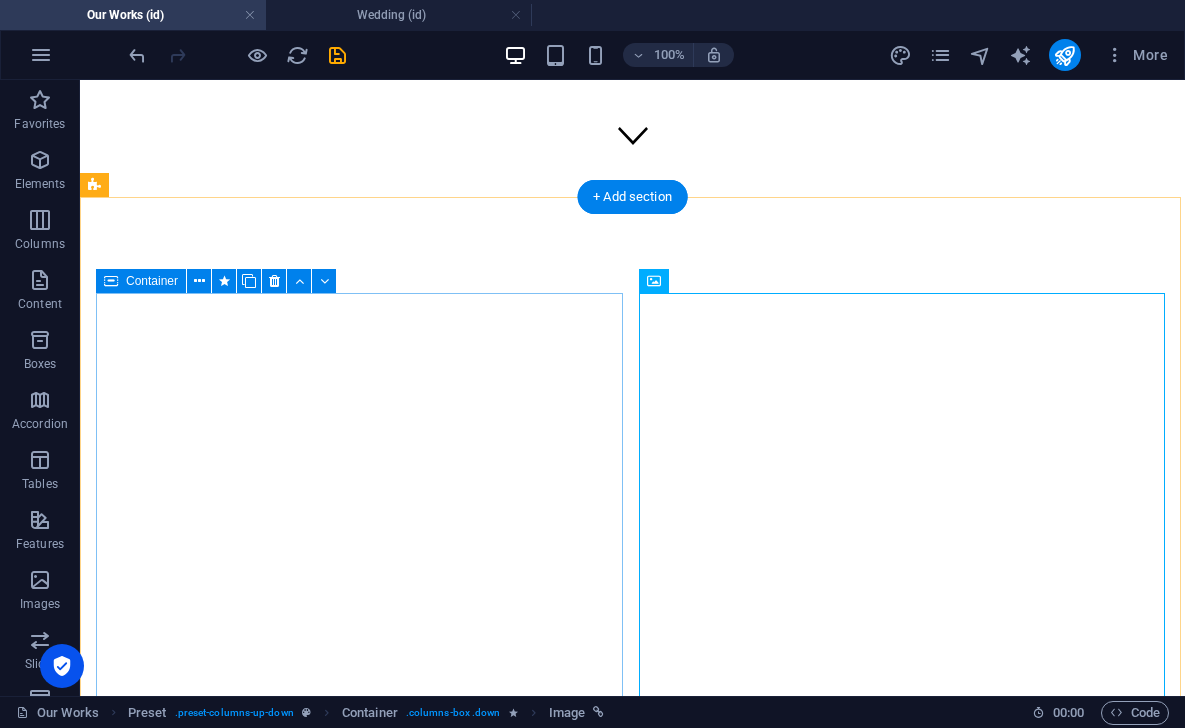 click on "Fashion" at bounding box center (632, 4838) 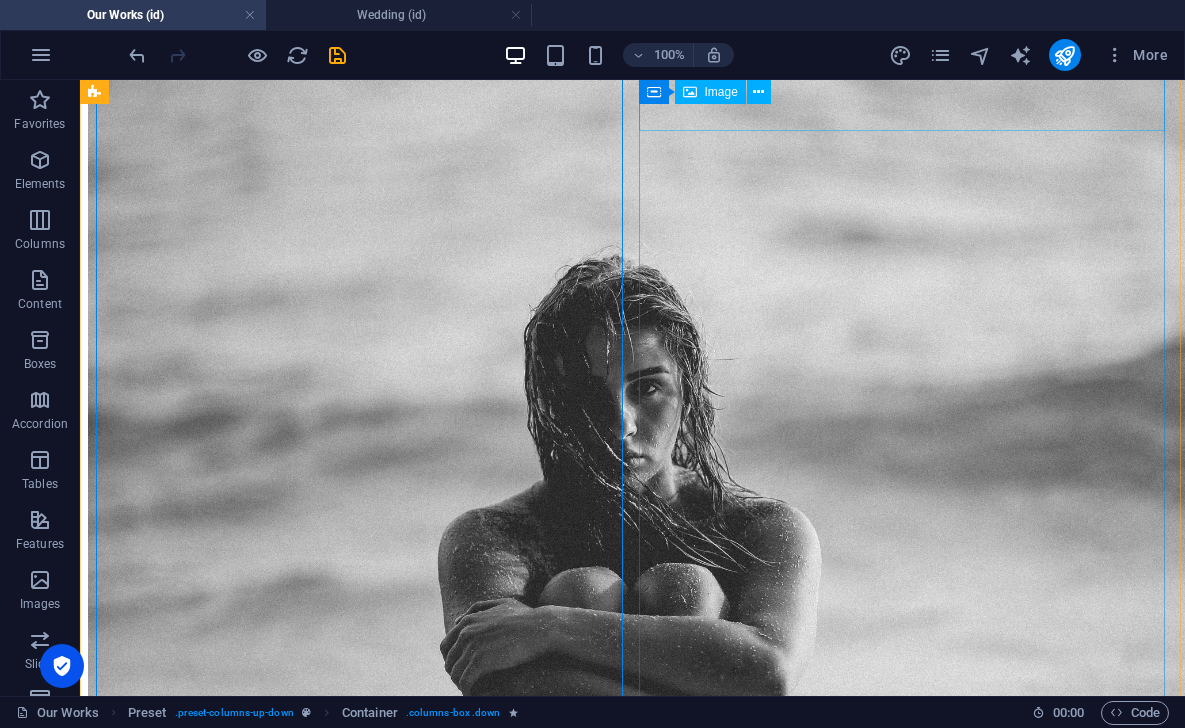 scroll, scrollTop: 1491, scrollLeft: 0, axis: vertical 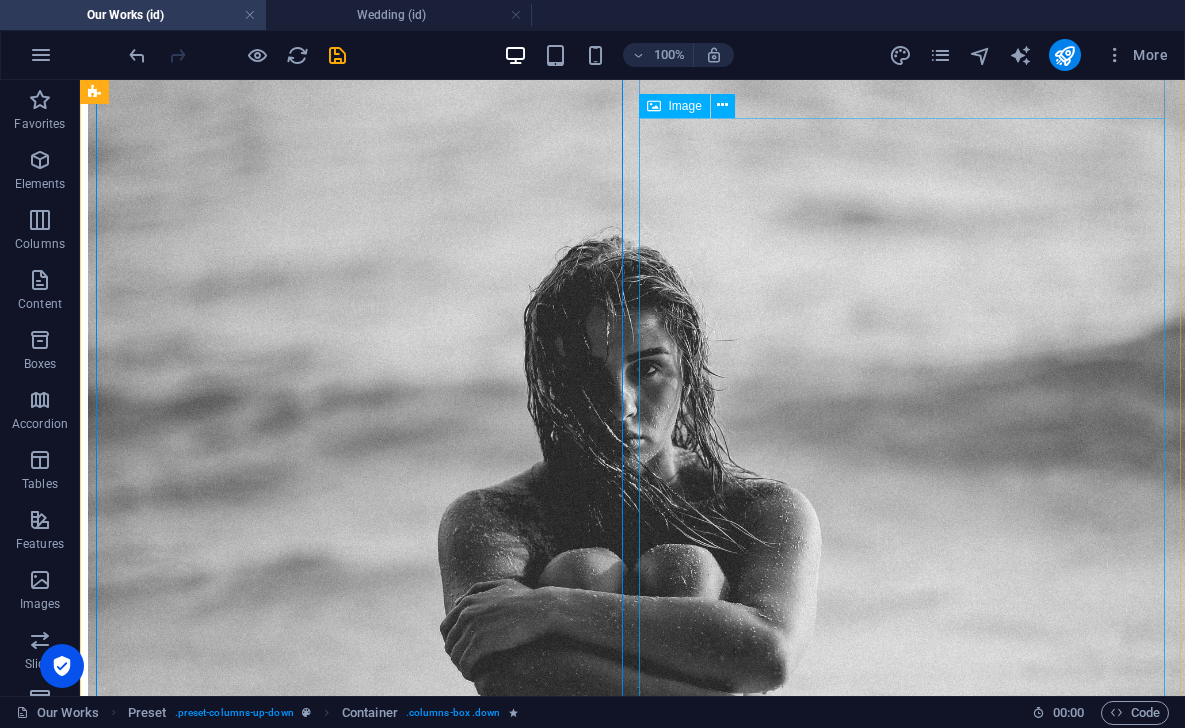 click on "Portrait" at bounding box center [632, 6902] 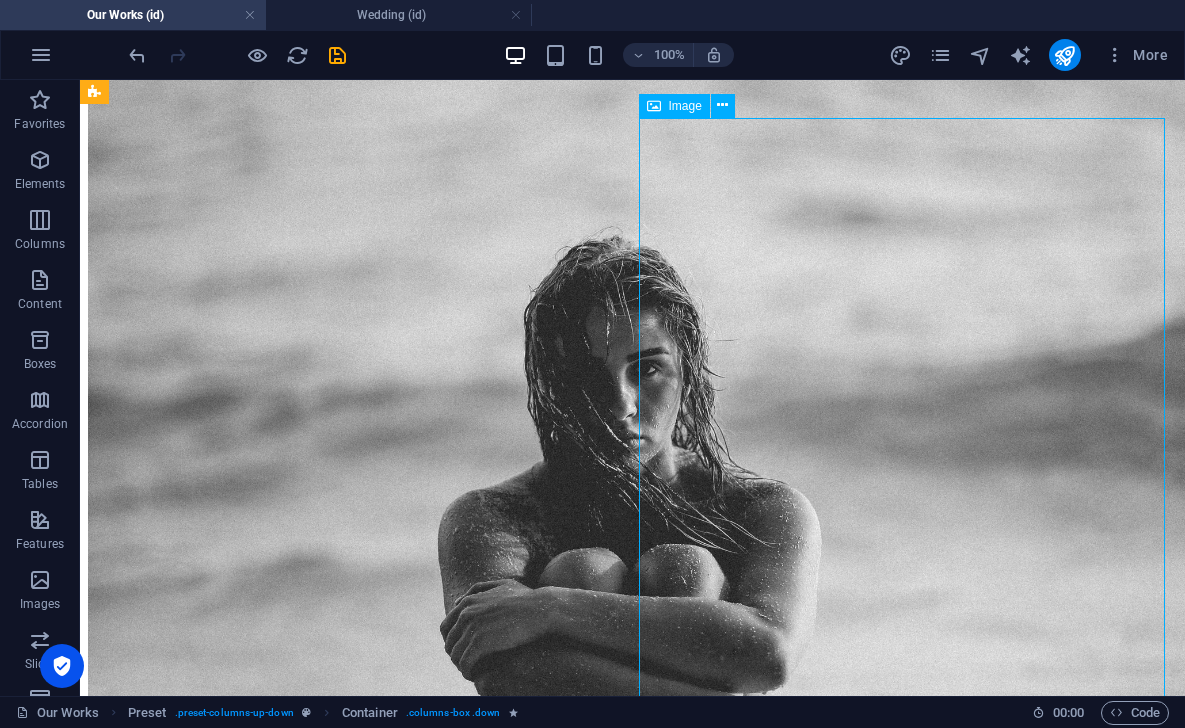 click on "Portrait" at bounding box center [632, 6902] 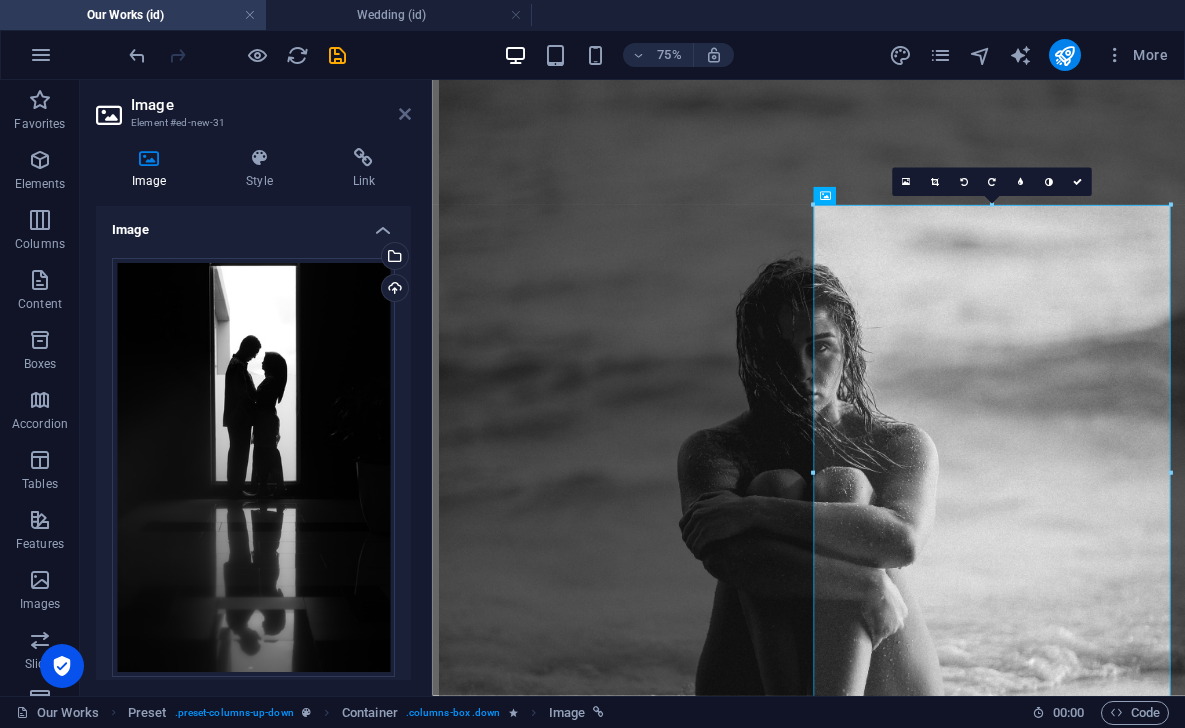click at bounding box center [405, 114] 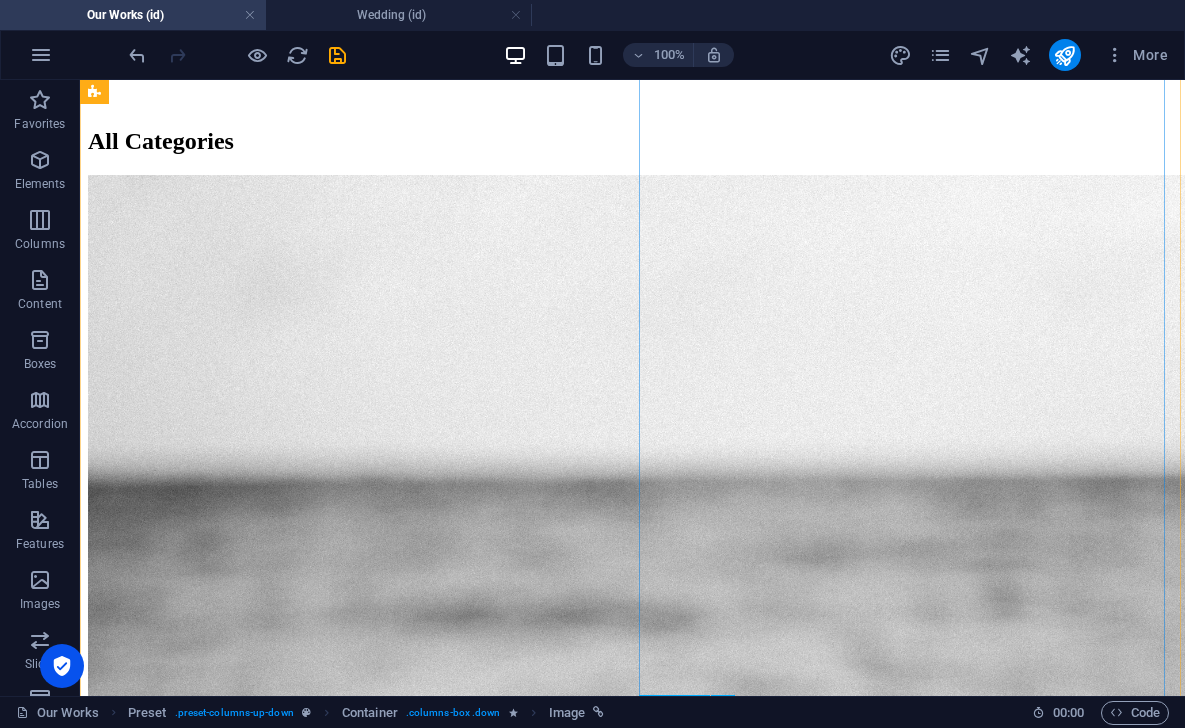 scroll, scrollTop: 893, scrollLeft: 0, axis: vertical 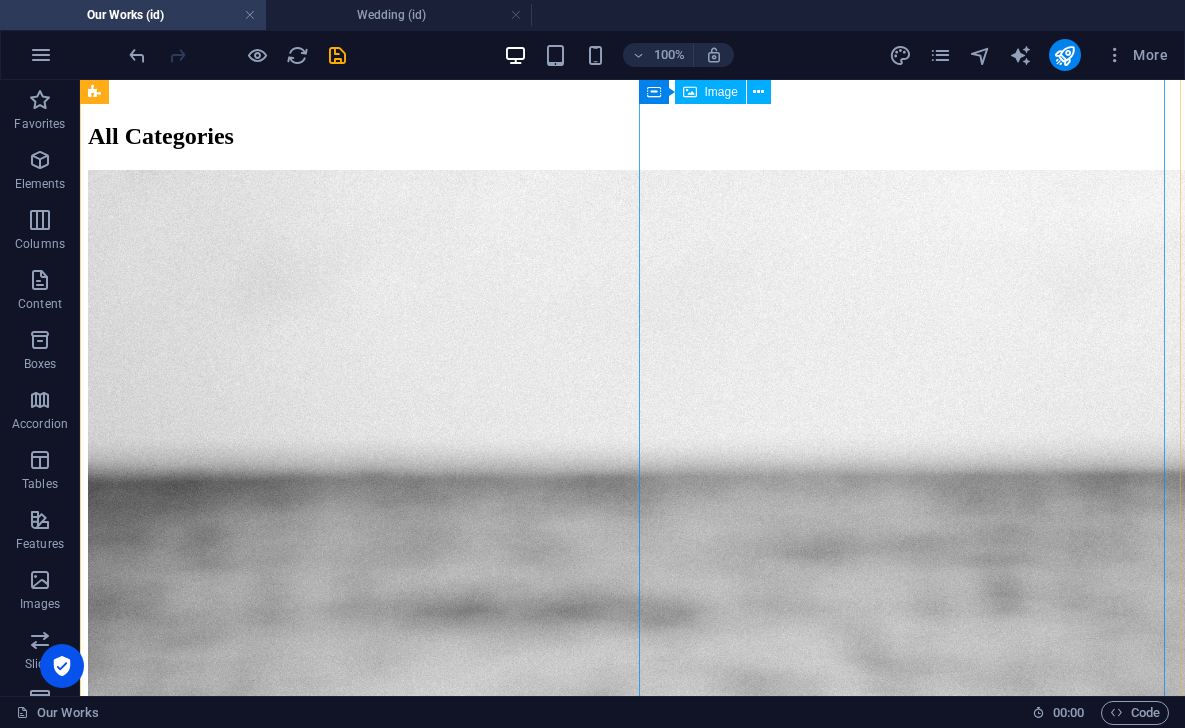 click on "Portrait" at bounding box center [632, 5788] 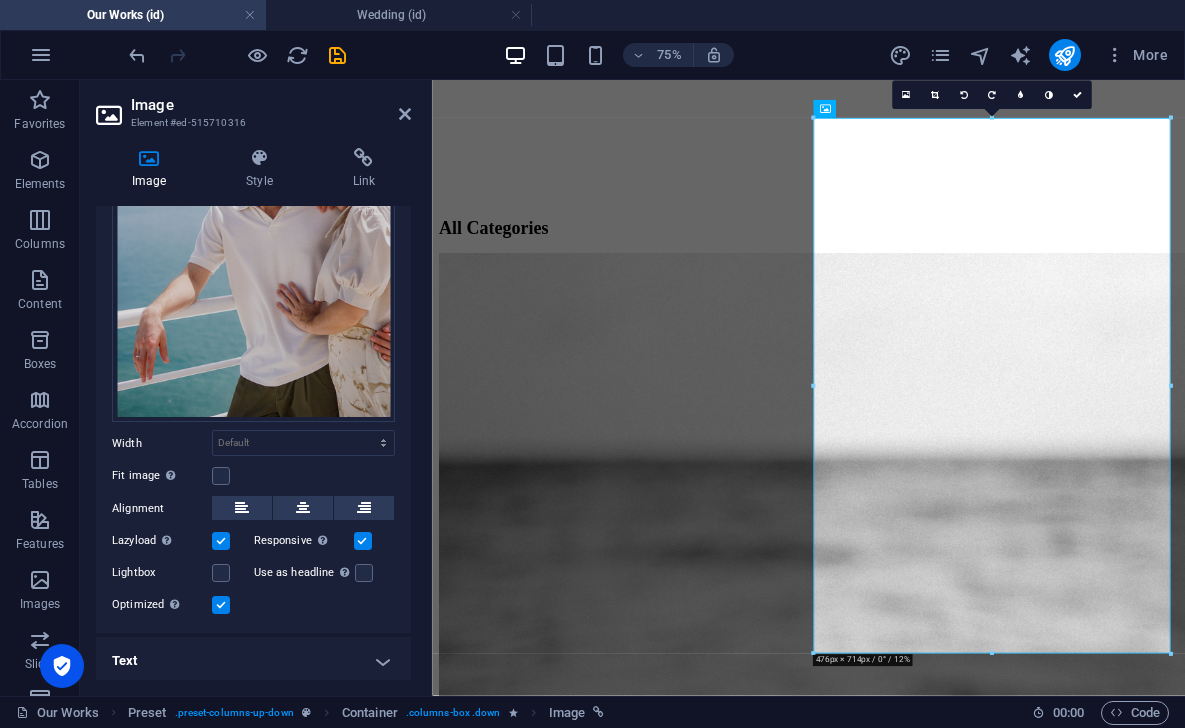 scroll, scrollTop: 254, scrollLeft: 0, axis: vertical 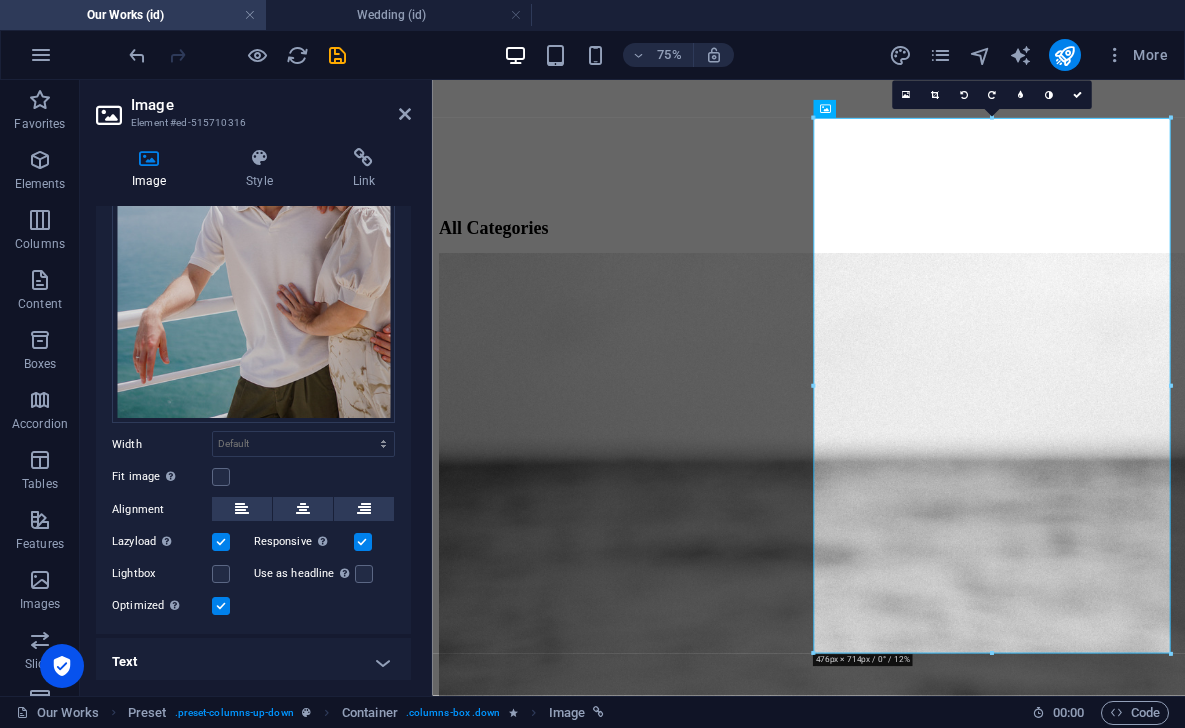 click on "Text" at bounding box center (253, 662) 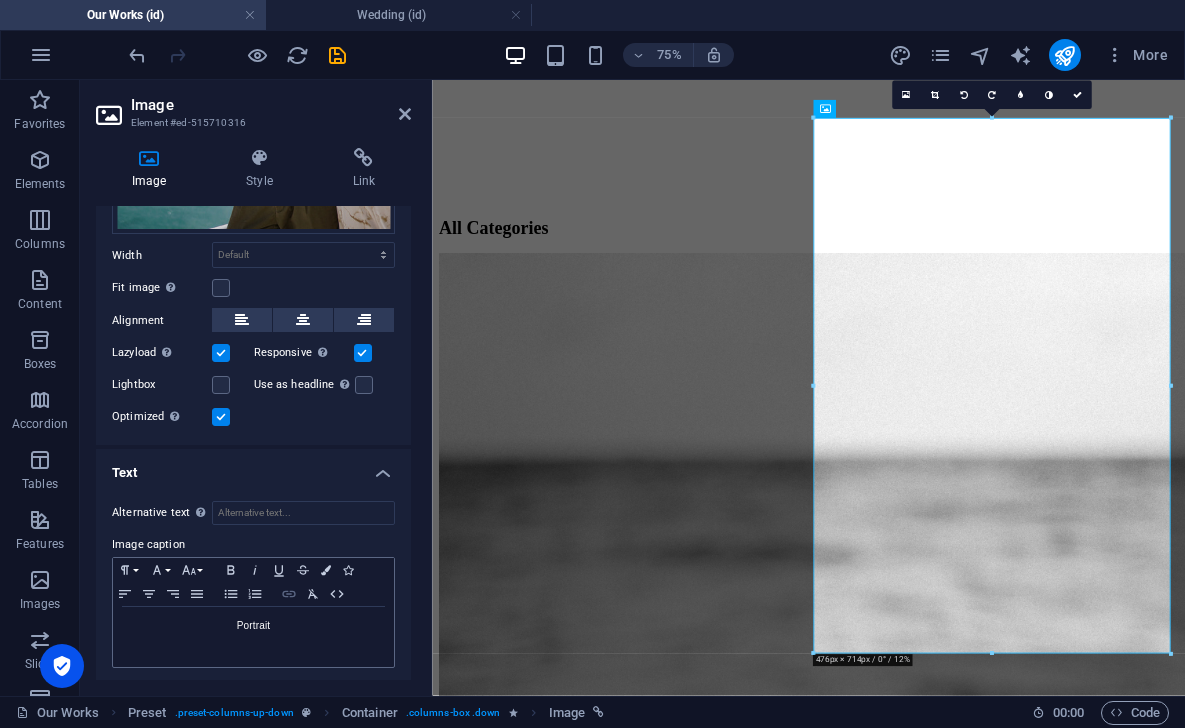 scroll, scrollTop: 442, scrollLeft: 0, axis: vertical 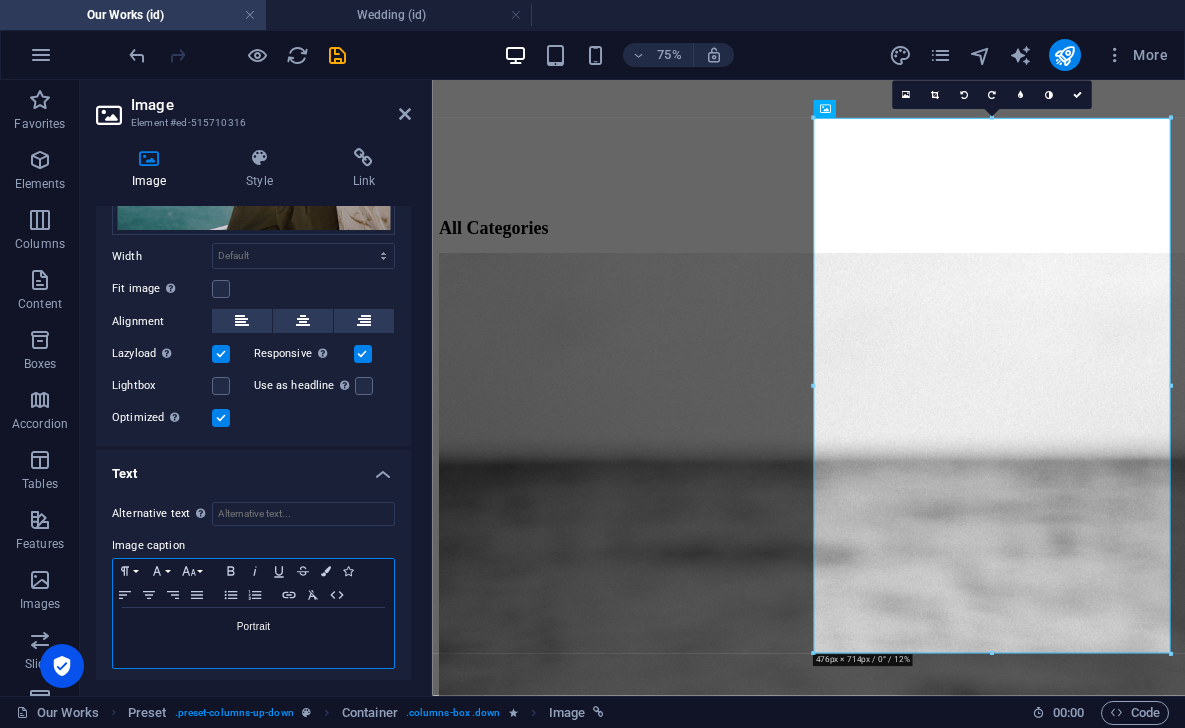 click on "Portrait" at bounding box center [253, 627] 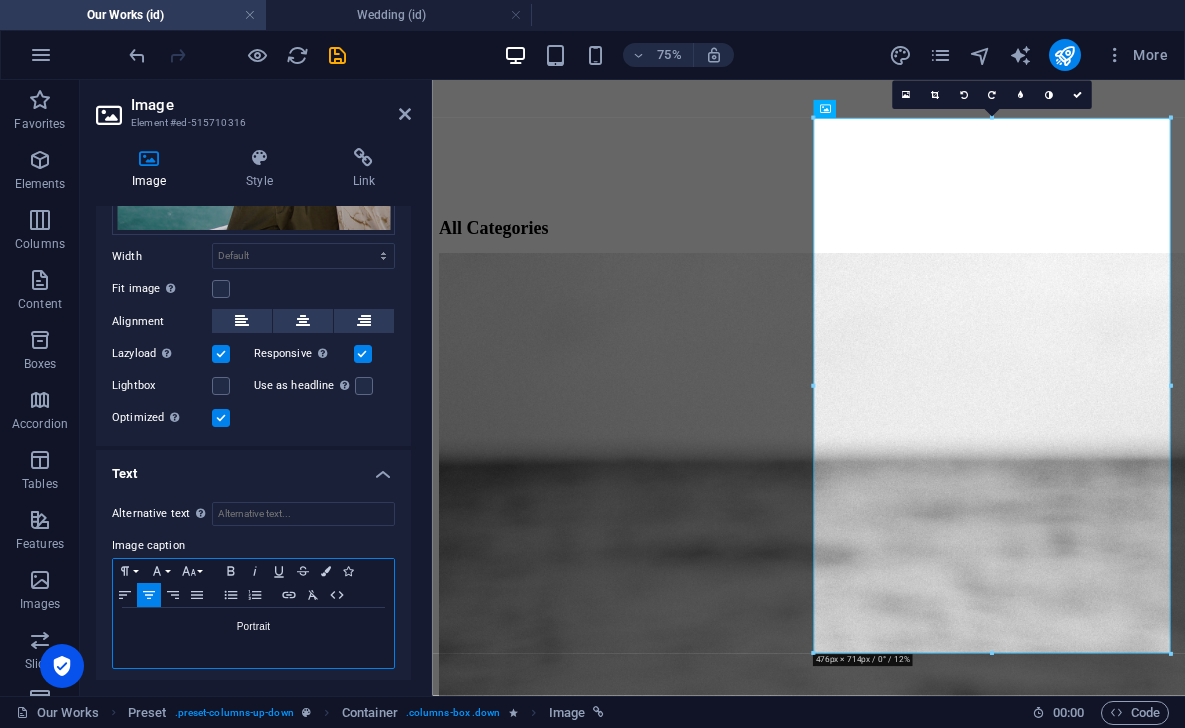 click on "Portrait" at bounding box center [253, 627] 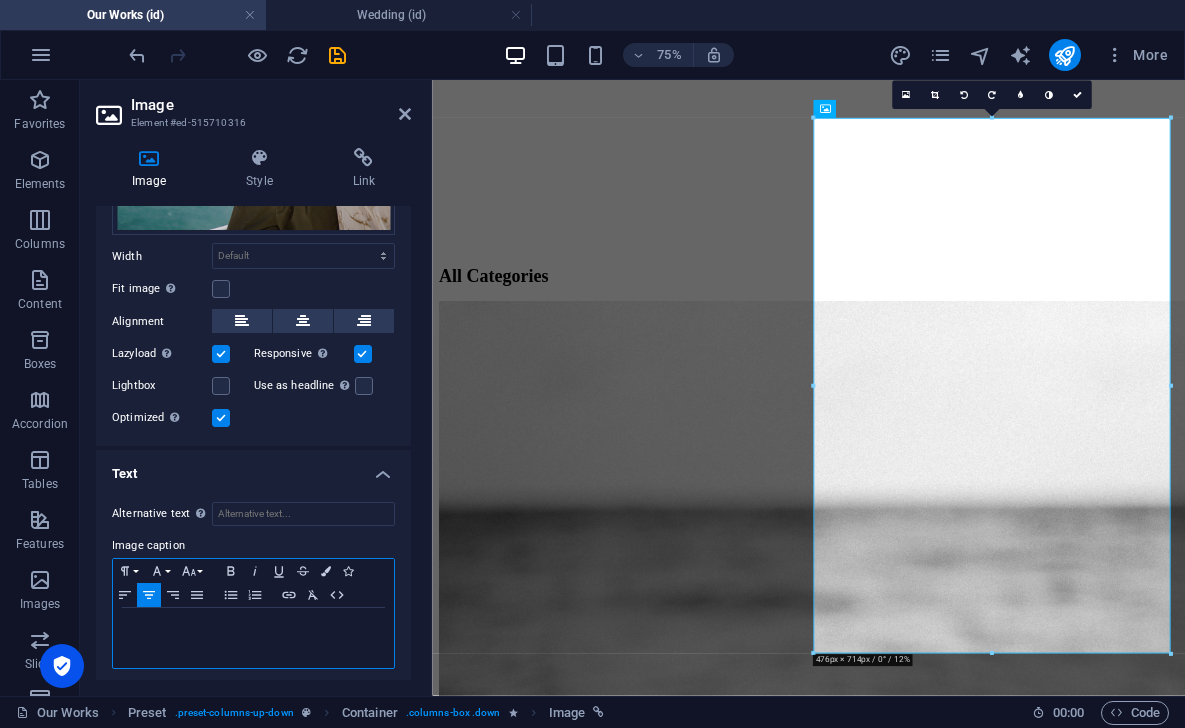 type 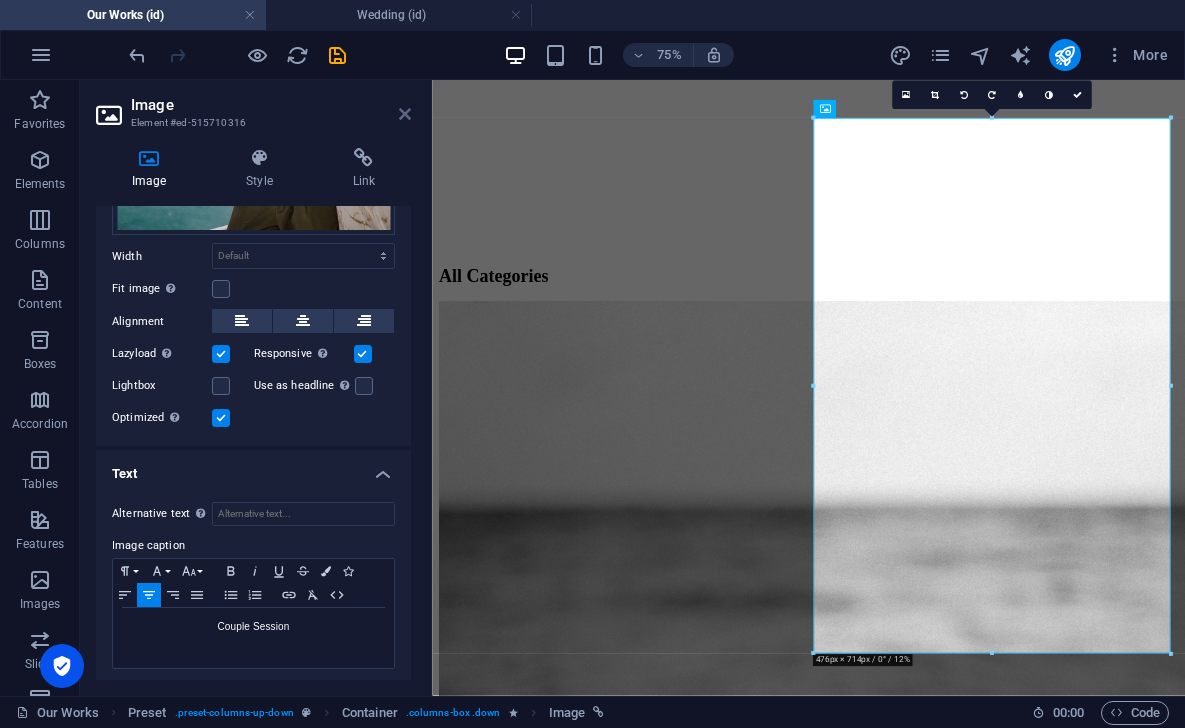 click at bounding box center [405, 114] 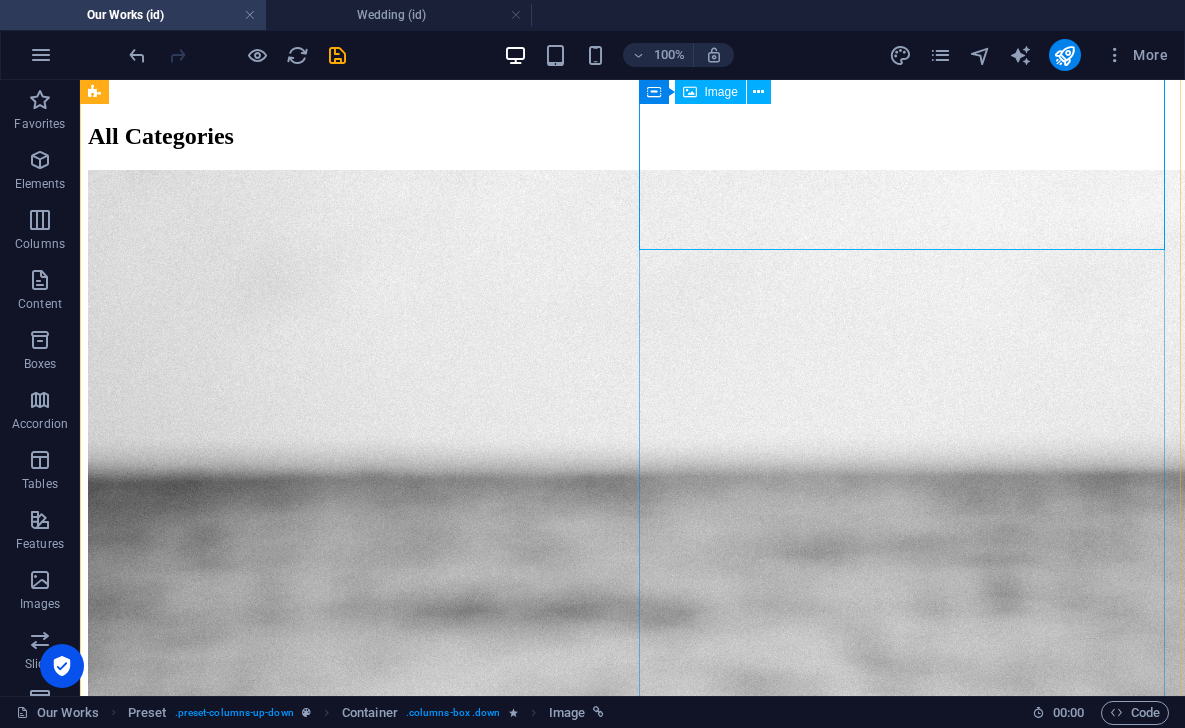 scroll, scrollTop: 1359, scrollLeft: 0, axis: vertical 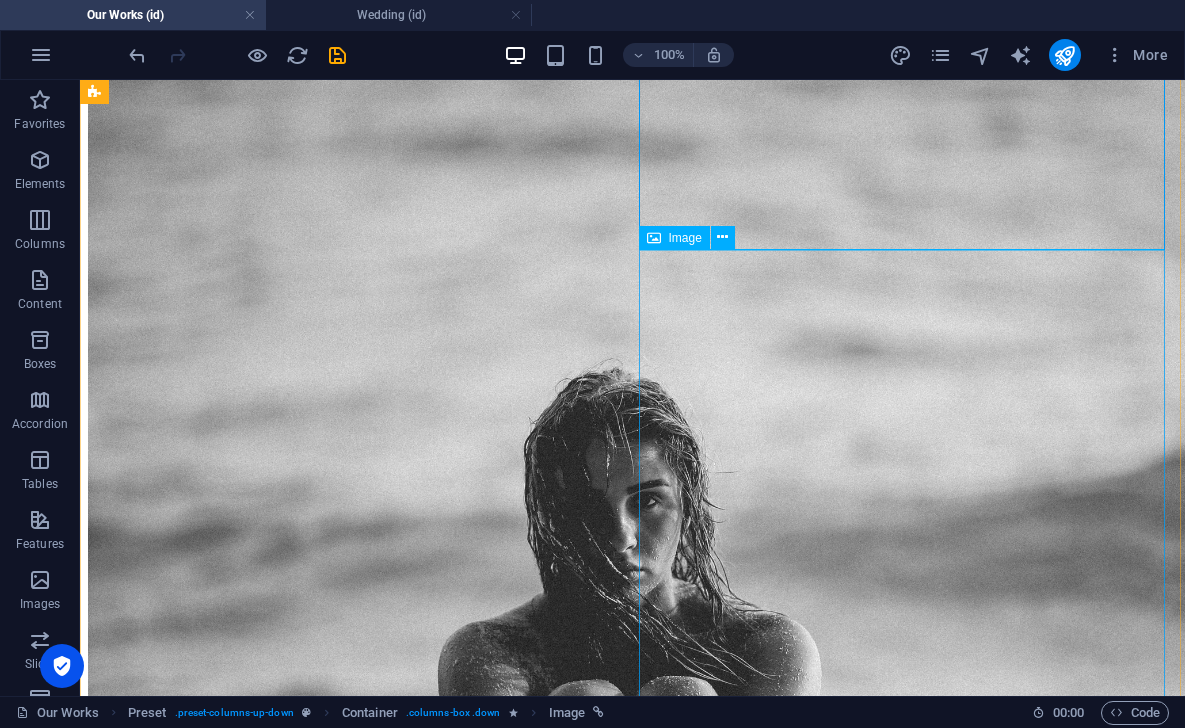 click on "Portrait" at bounding box center [632, 7034] 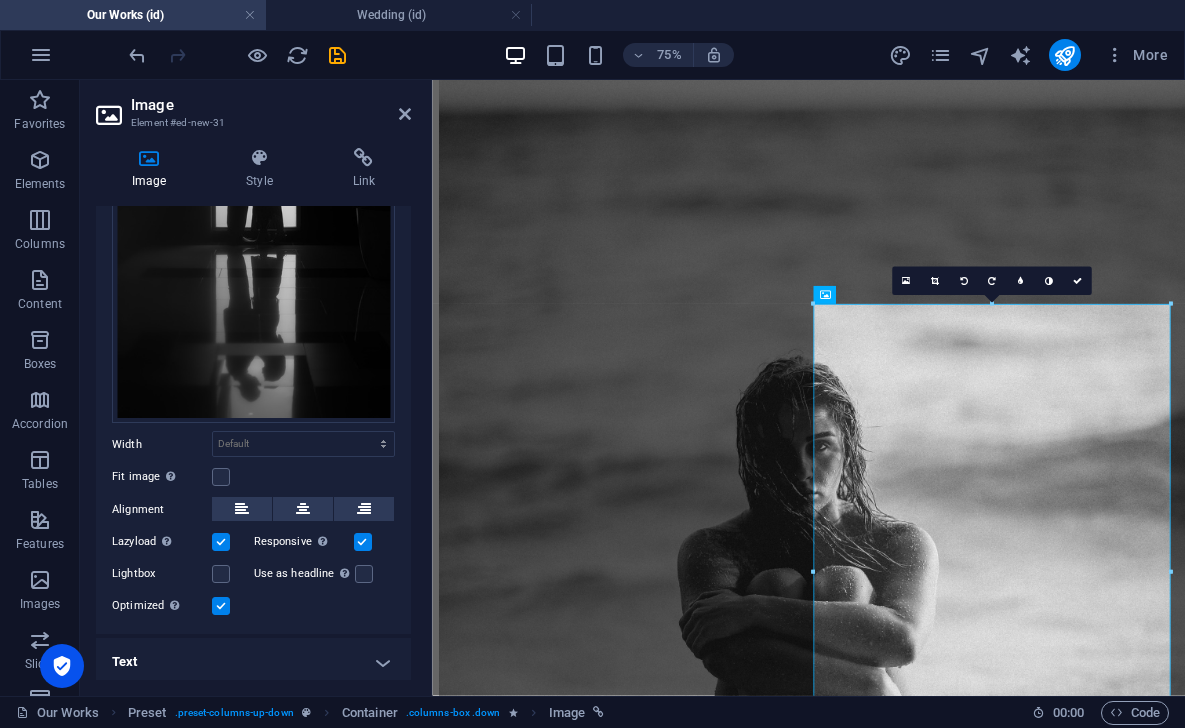 click on "Text" at bounding box center [253, 662] 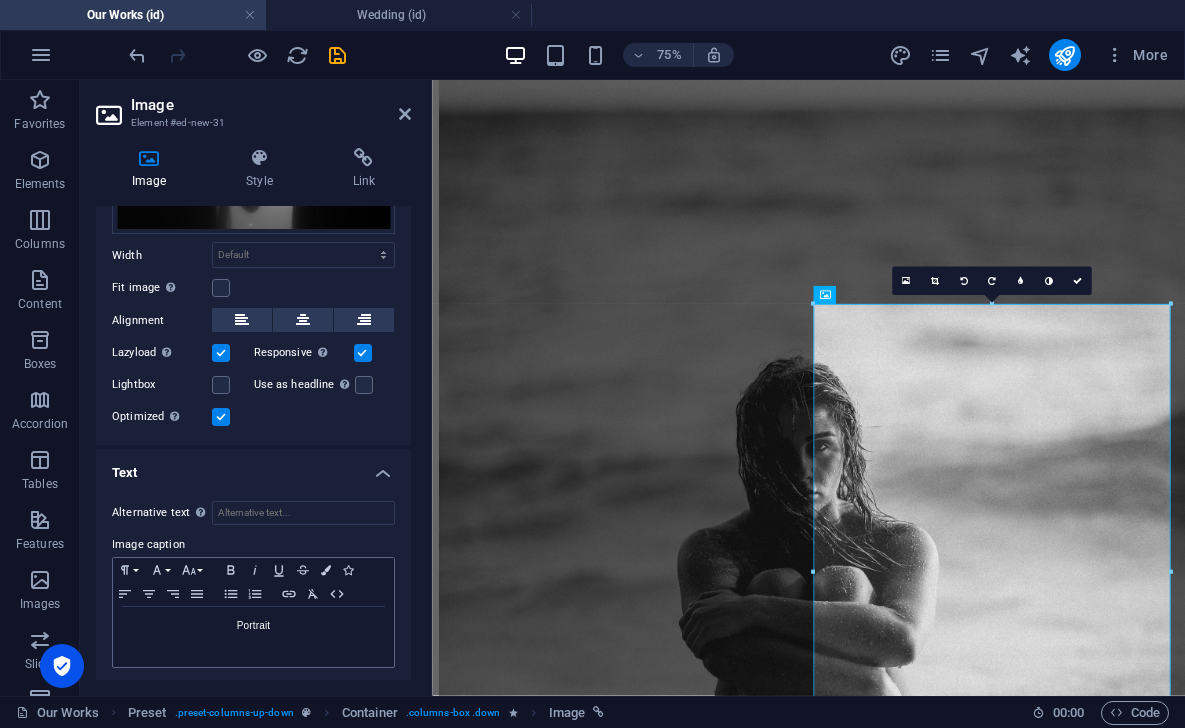 scroll, scrollTop: 442, scrollLeft: 0, axis: vertical 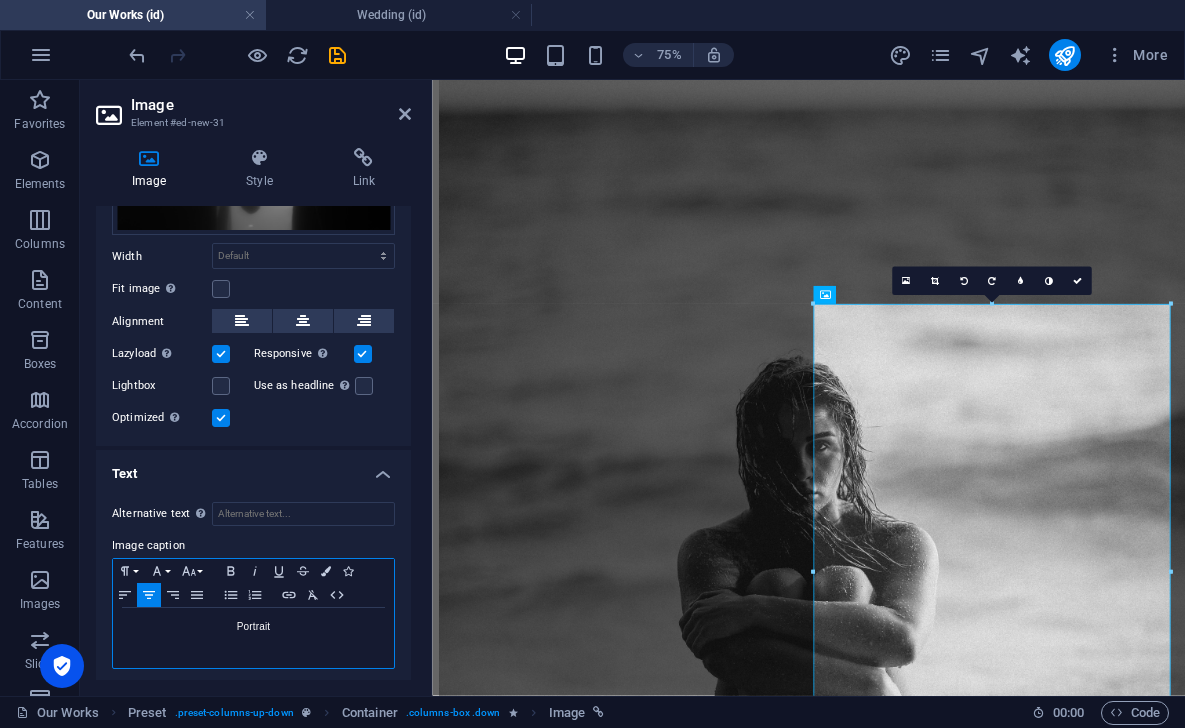 click on "Portrait" at bounding box center [253, 627] 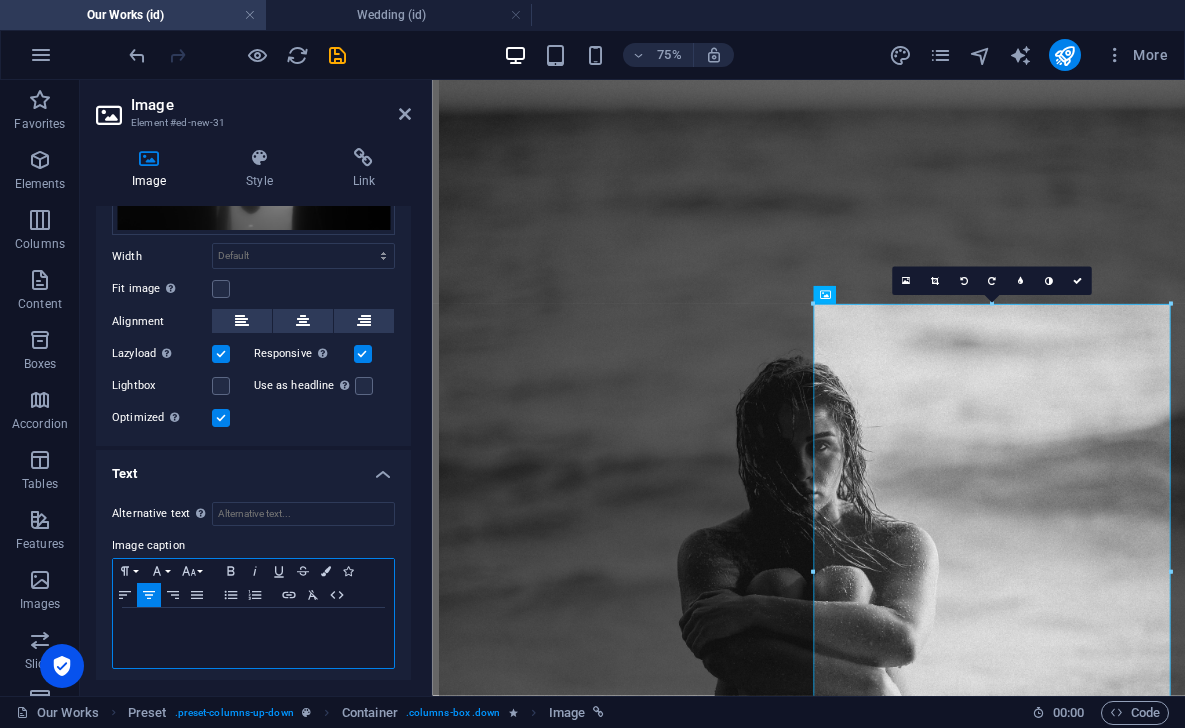 type 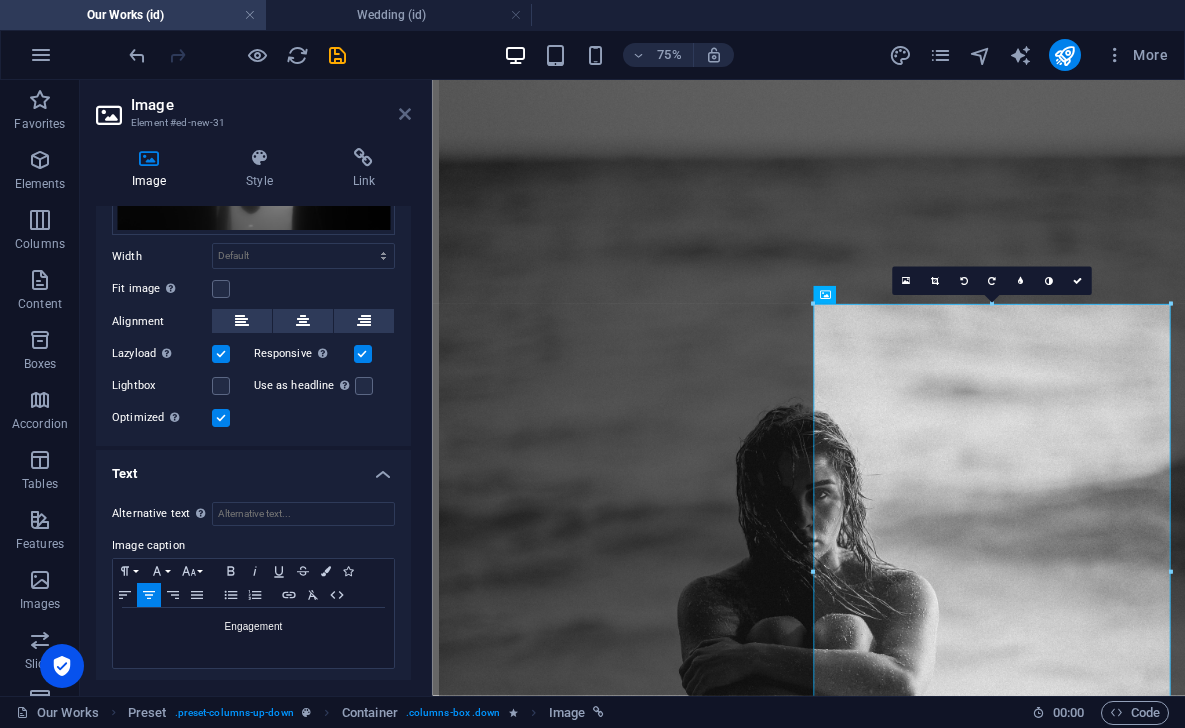 click at bounding box center [405, 114] 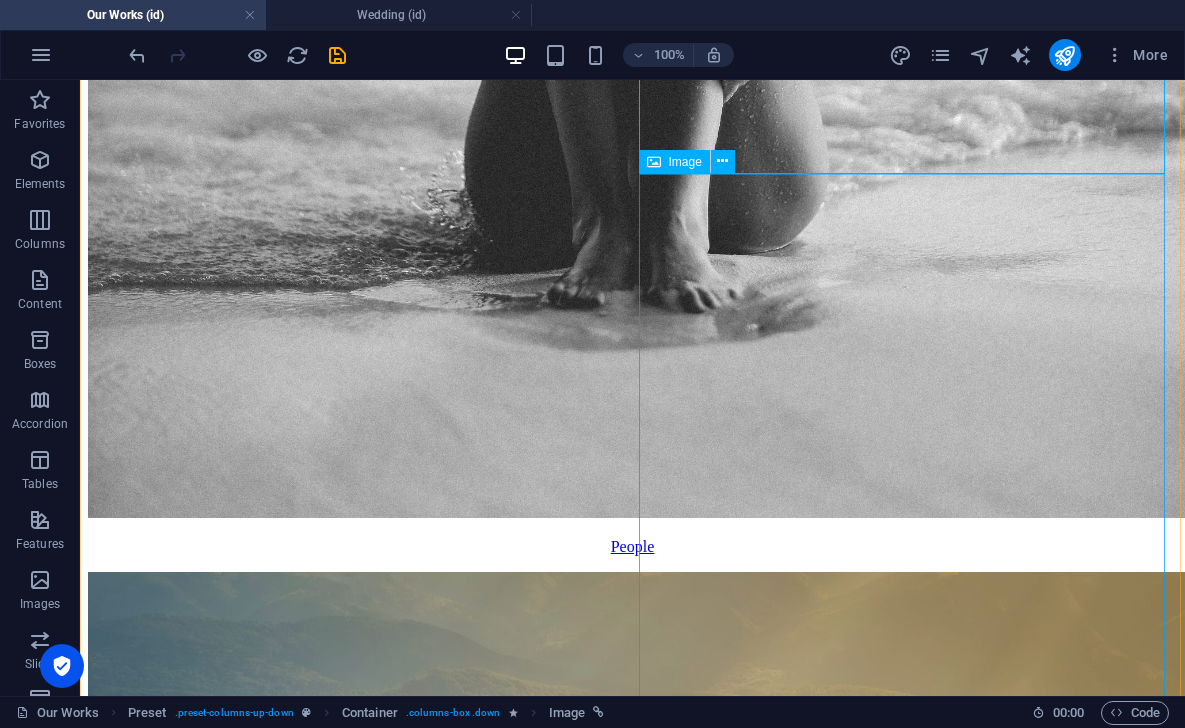 scroll, scrollTop: 2291, scrollLeft: 0, axis: vertical 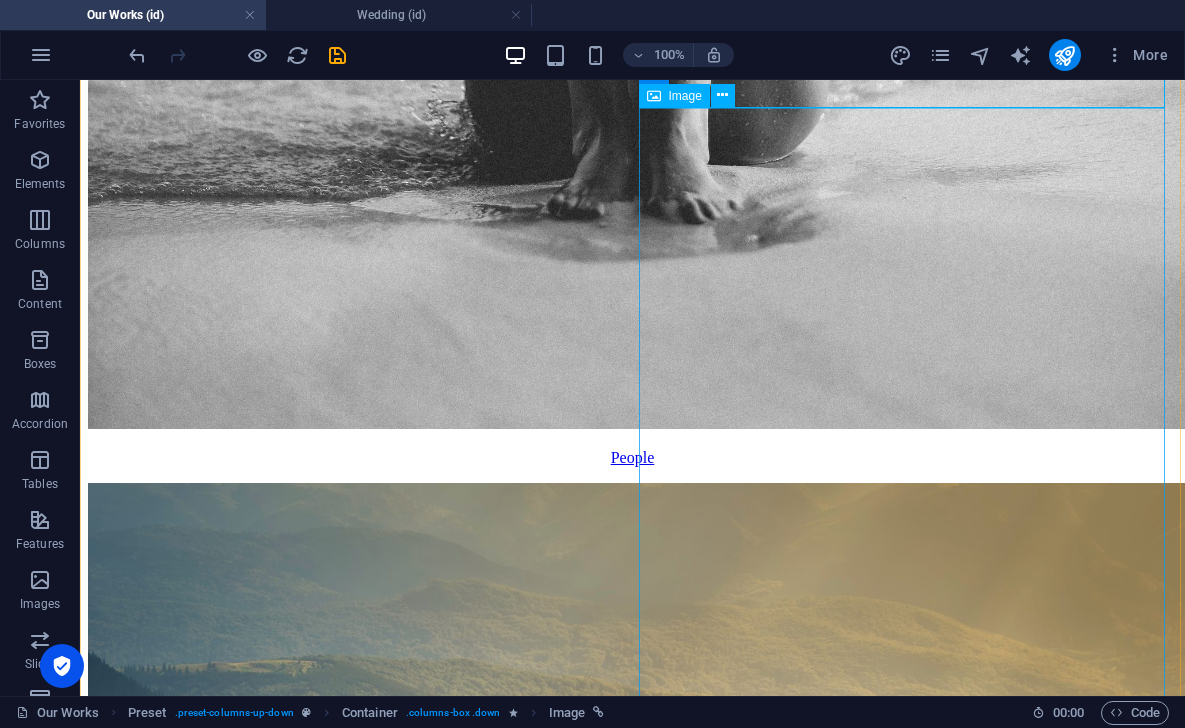 click on "Portrait" at bounding box center (632, 7813) 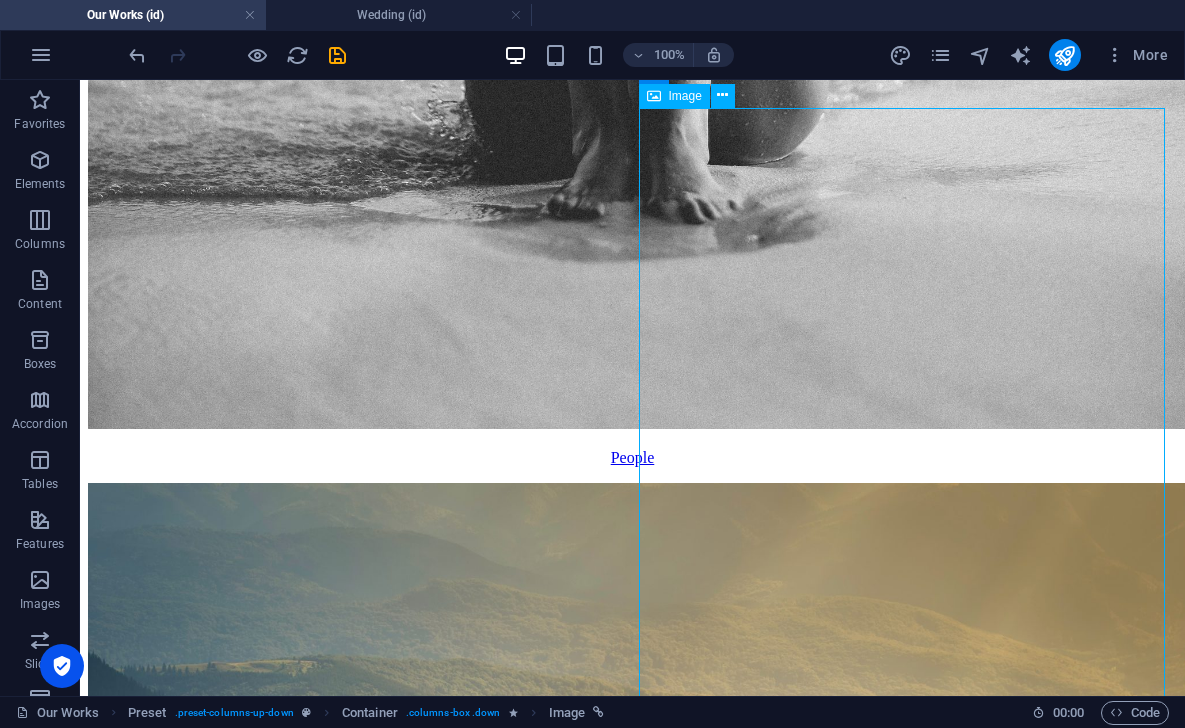 click on "Portrait" at bounding box center [632, 7813] 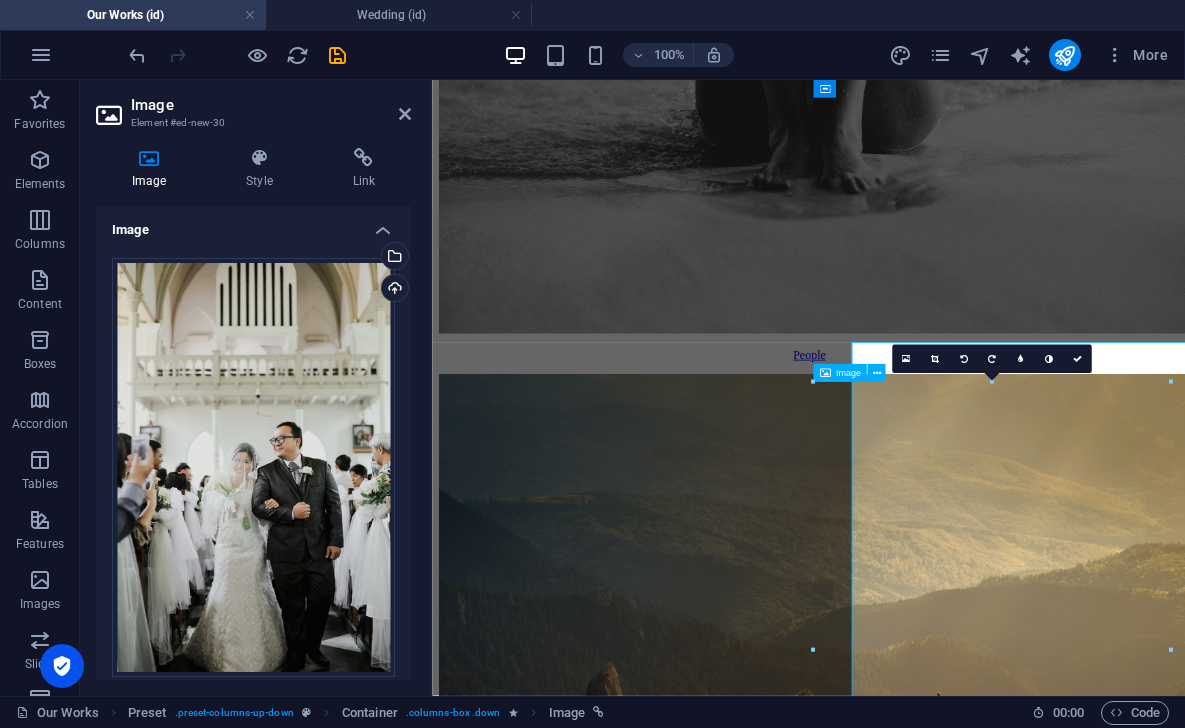 scroll, scrollTop: 1969, scrollLeft: 0, axis: vertical 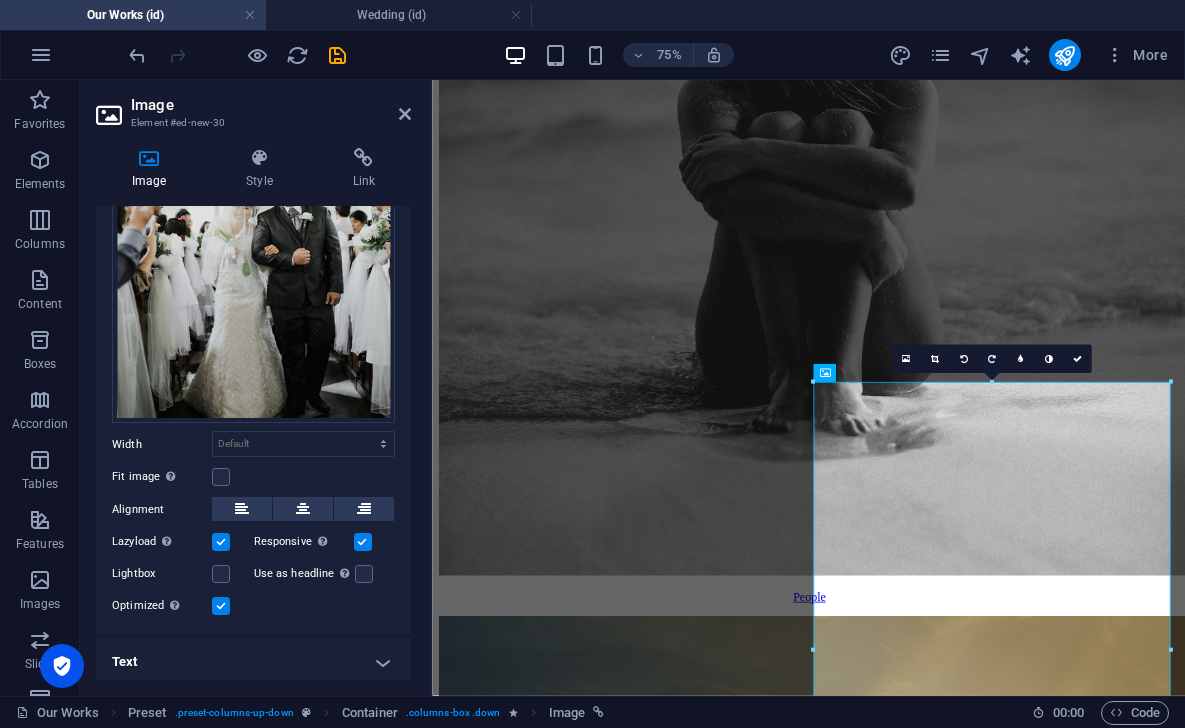 click on "Text" at bounding box center [253, 662] 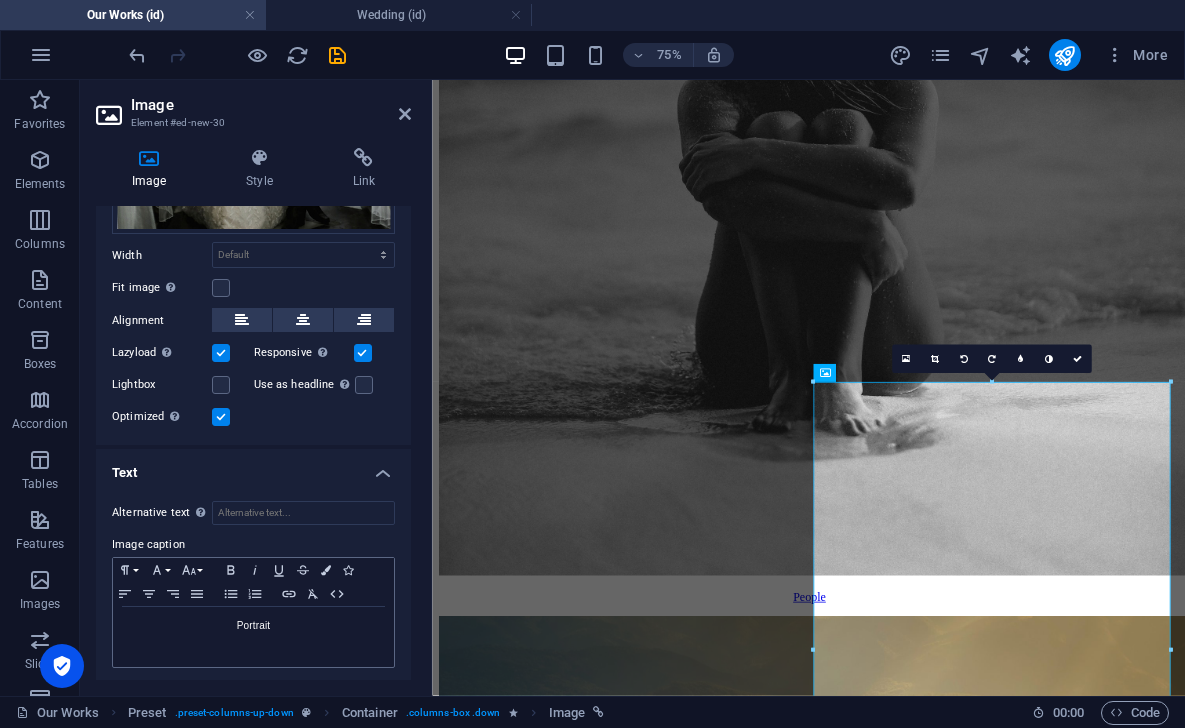 scroll, scrollTop: 442, scrollLeft: 0, axis: vertical 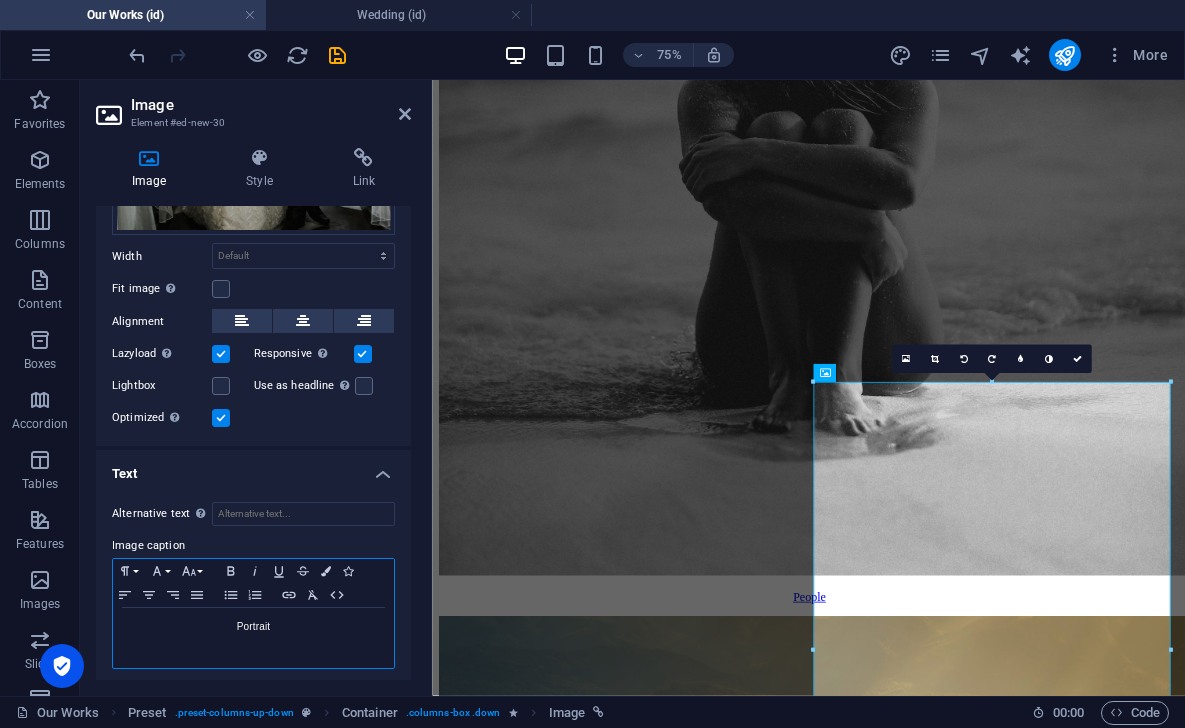 click on "Portrait" at bounding box center (253, 627) 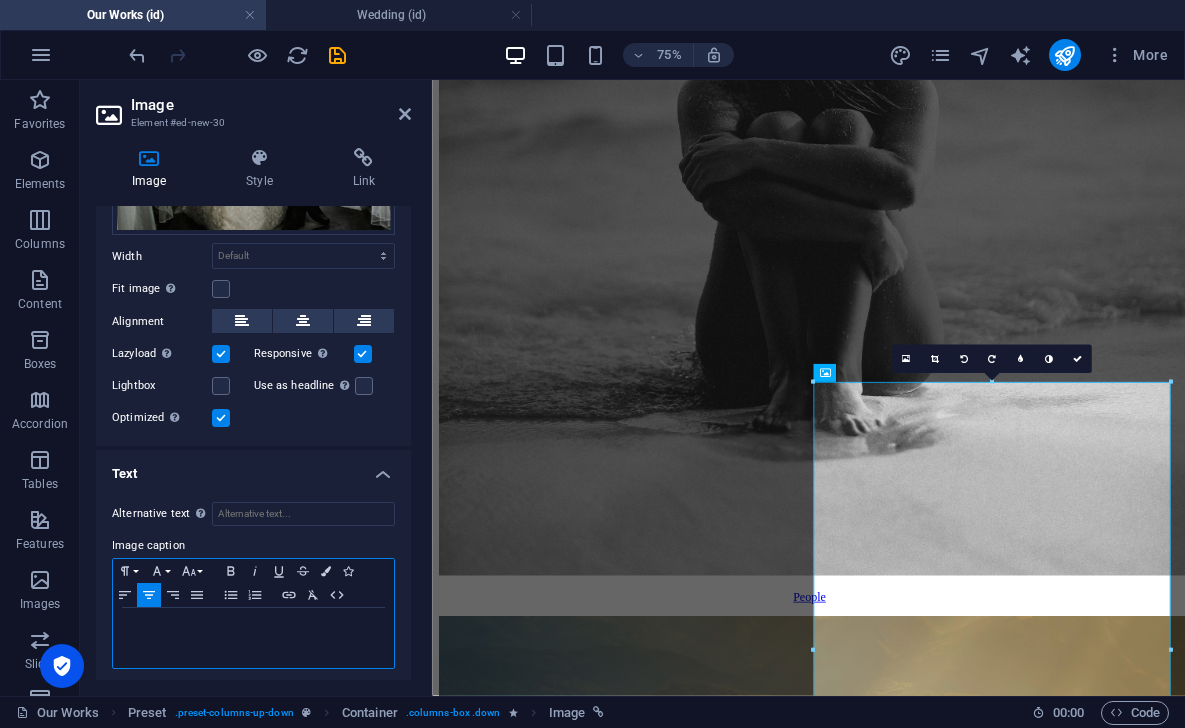 type 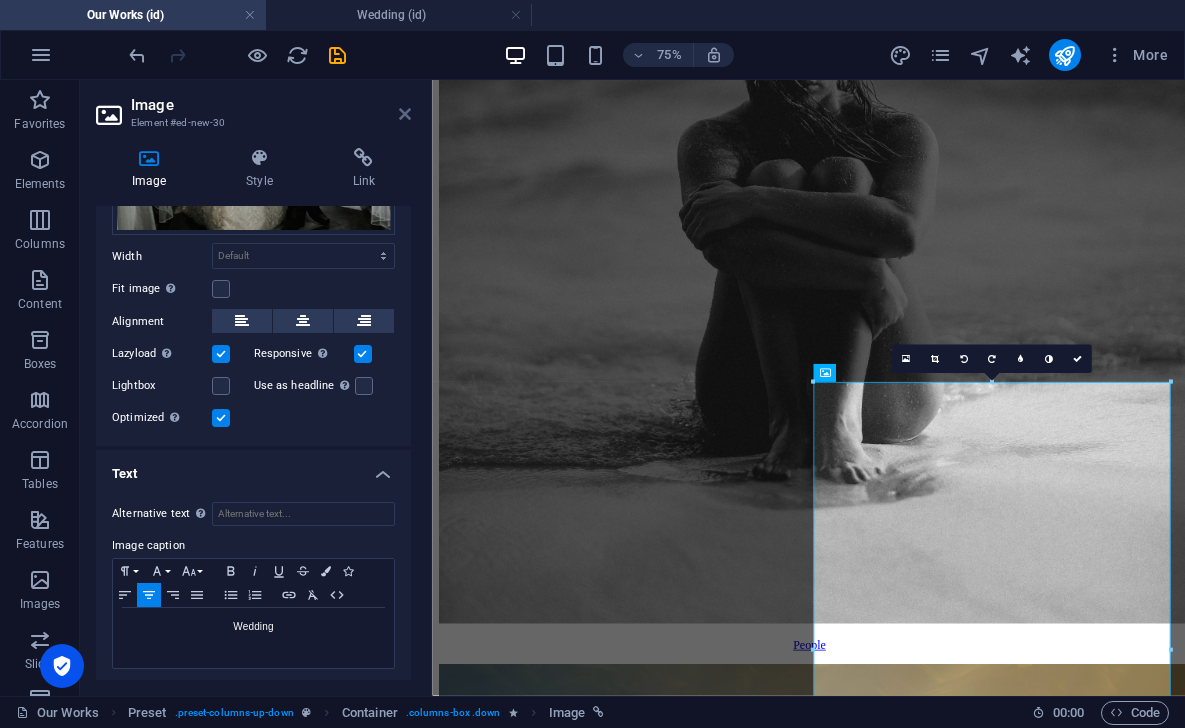 drag, startPoint x: 405, startPoint y: 114, endPoint x: 684, endPoint y: 180, distance: 286.7002 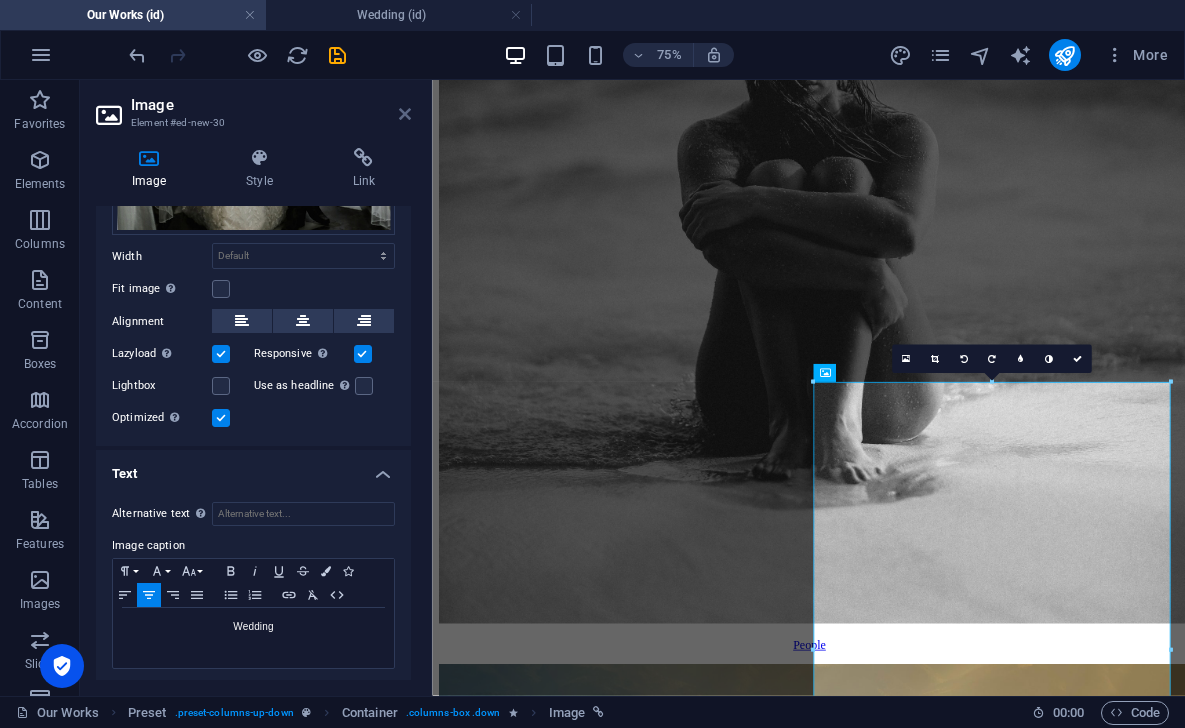 click at bounding box center (405, 114) 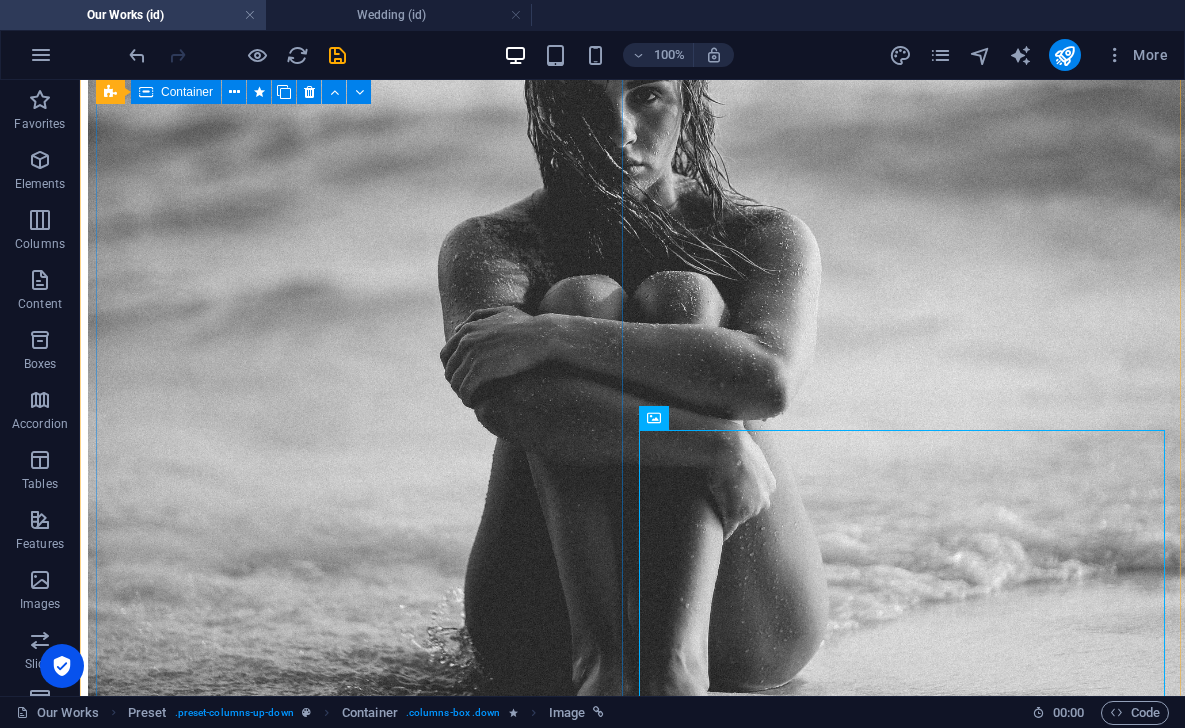 click on "Fashion" at bounding box center (632, 3395) 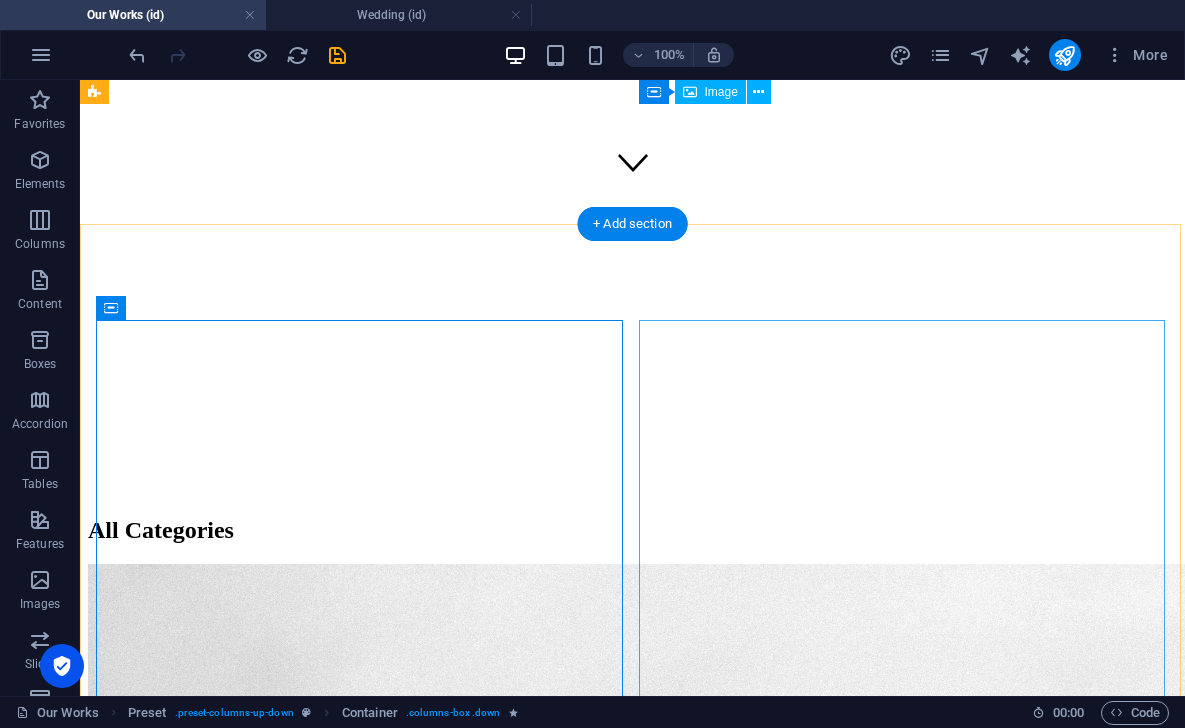 scroll, scrollTop: 492, scrollLeft: 0, axis: vertical 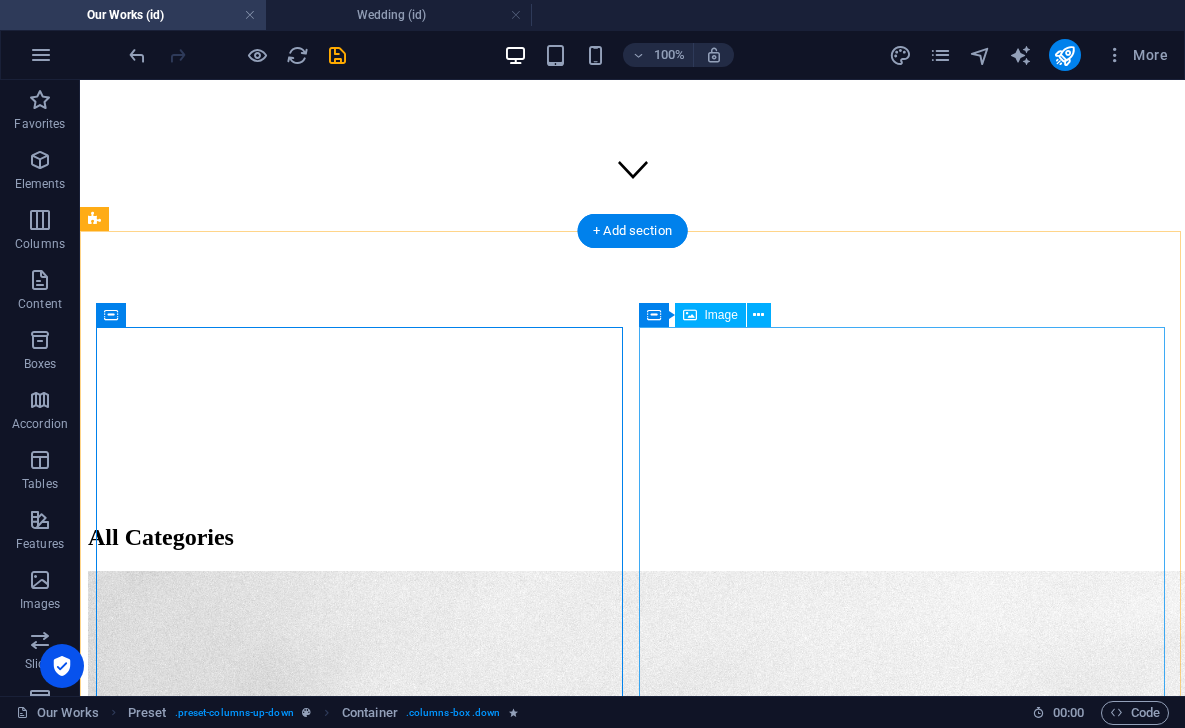 click on "Couple Session" at bounding box center (632, 6189) 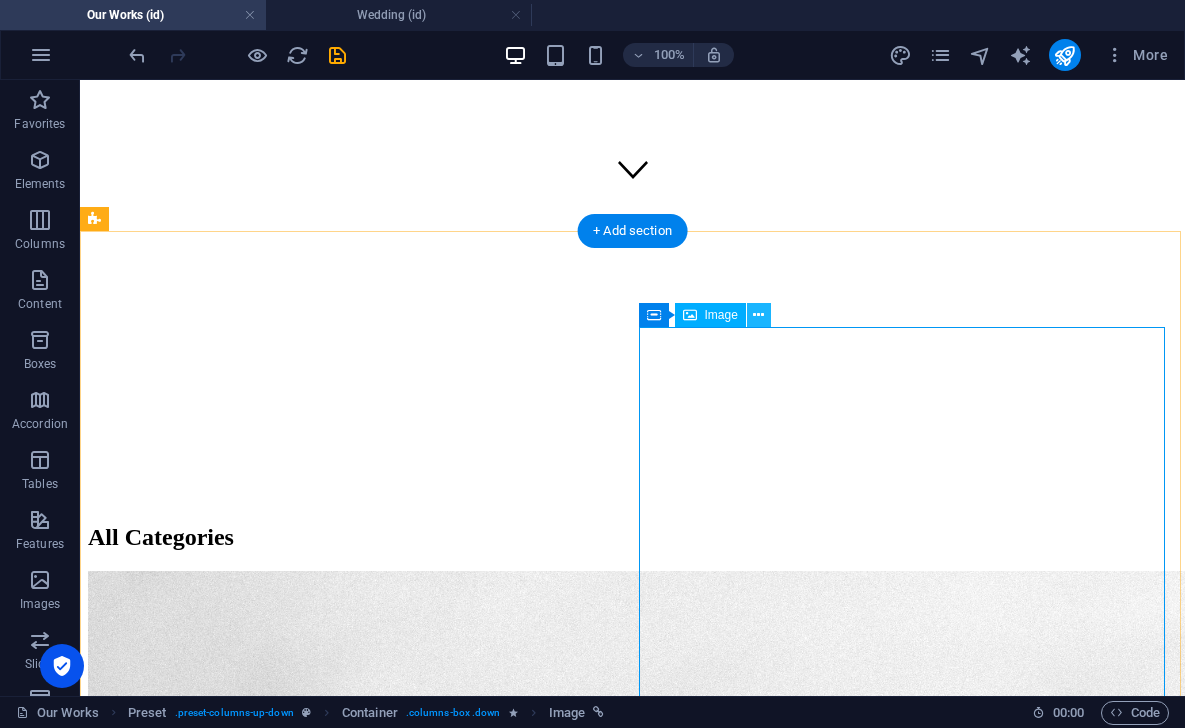 click at bounding box center (758, 315) 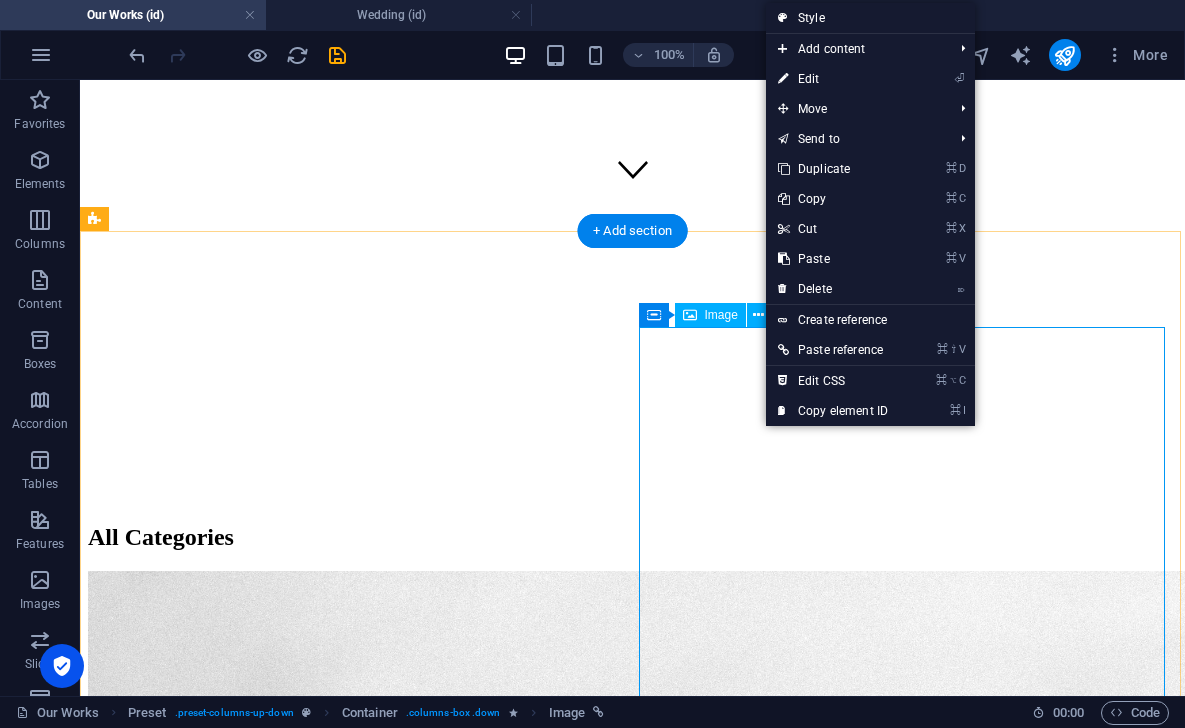 click on "Couple Session" at bounding box center (632, 6189) 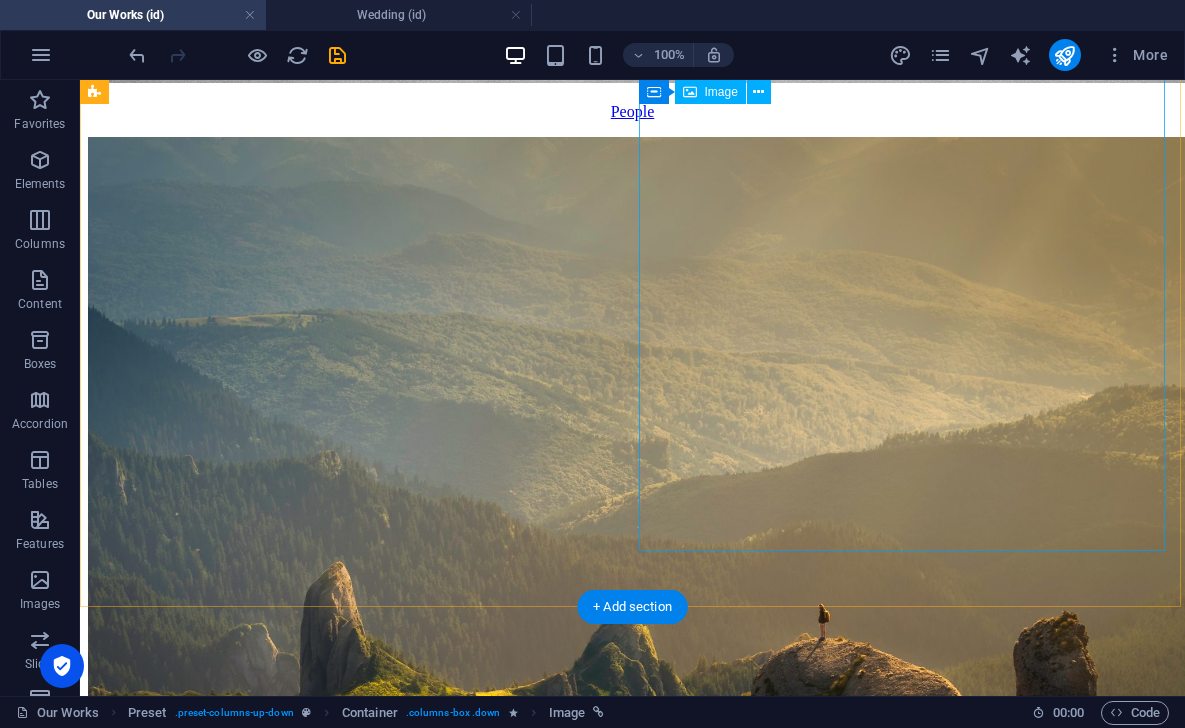 click on "Wedding" at bounding box center (632, 7467) 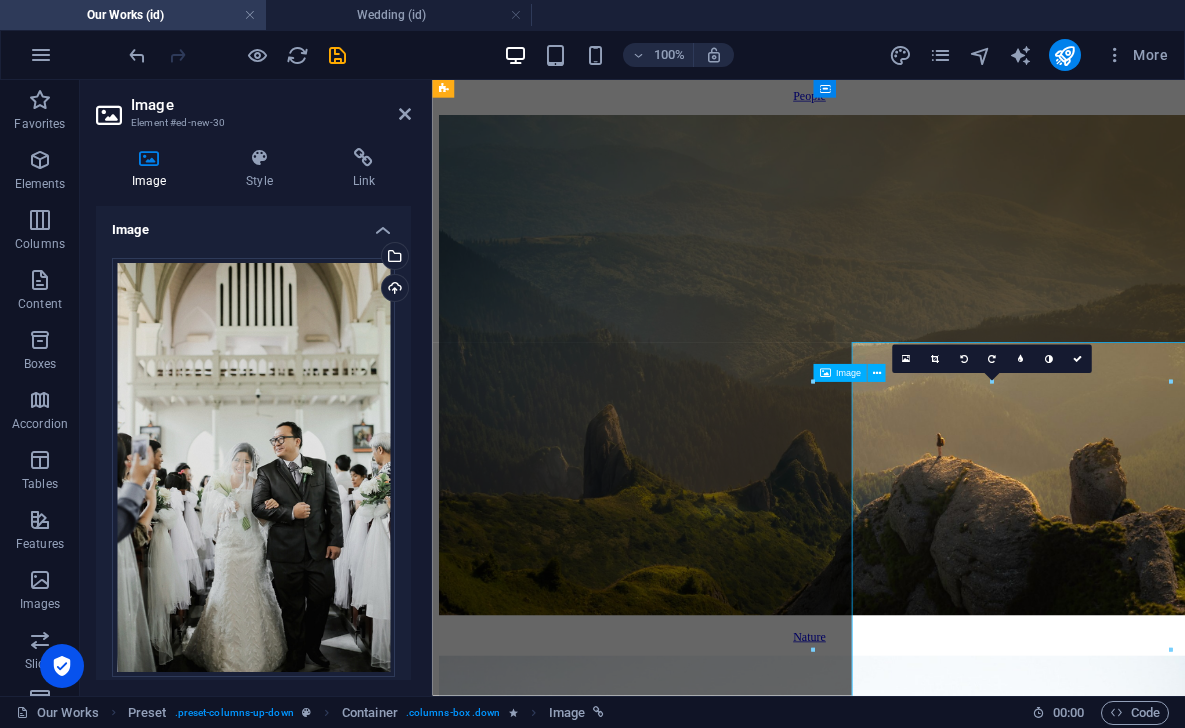 scroll, scrollTop: 1969, scrollLeft: 0, axis: vertical 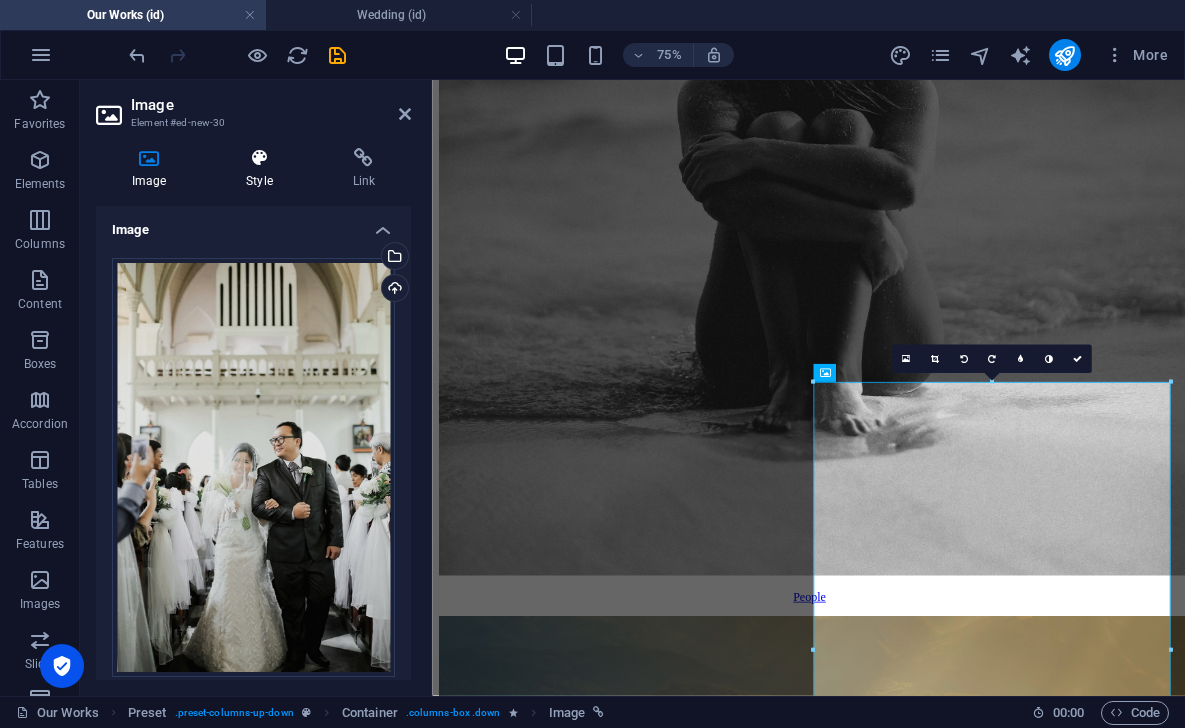click on "Style" at bounding box center (263, 169) 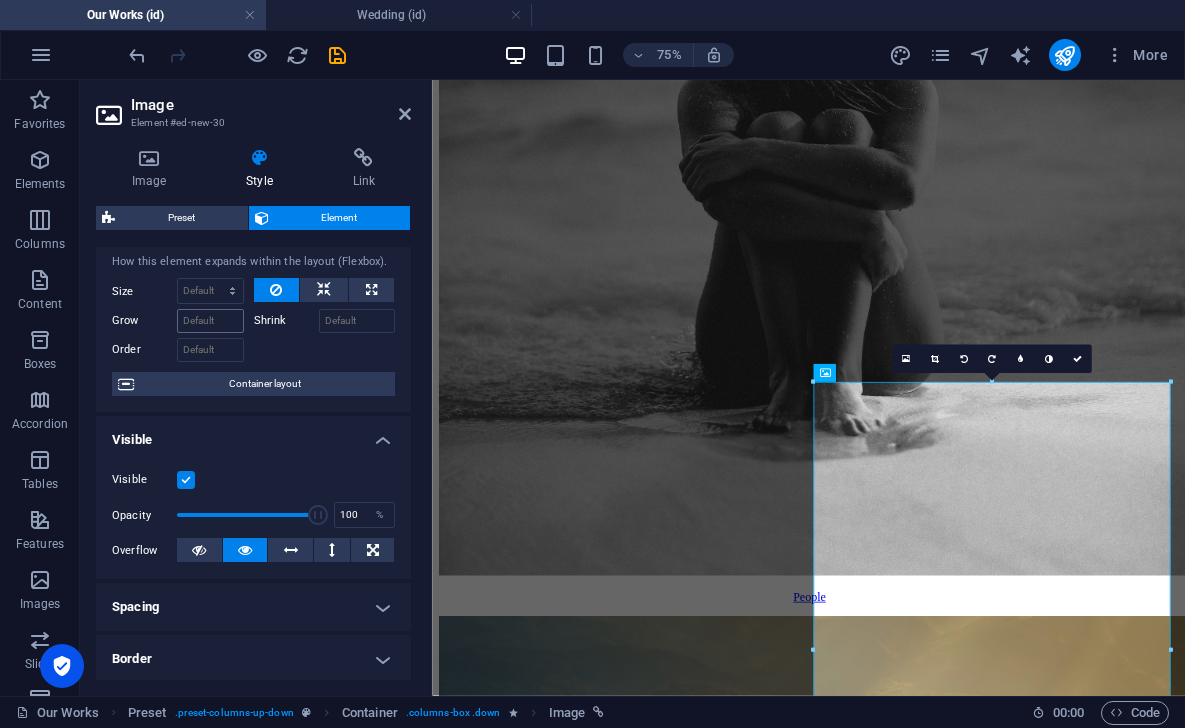 scroll, scrollTop: 55, scrollLeft: 0, axis: vertical 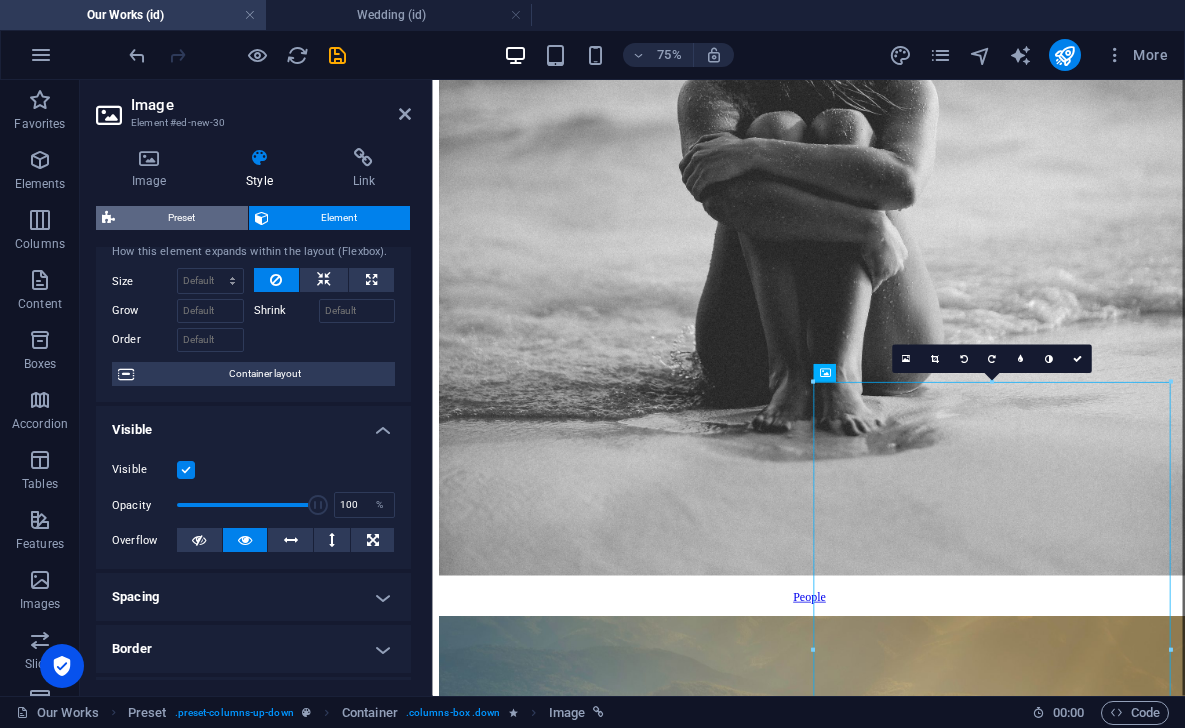 click on "Preset" at bounding box center [181, 218] 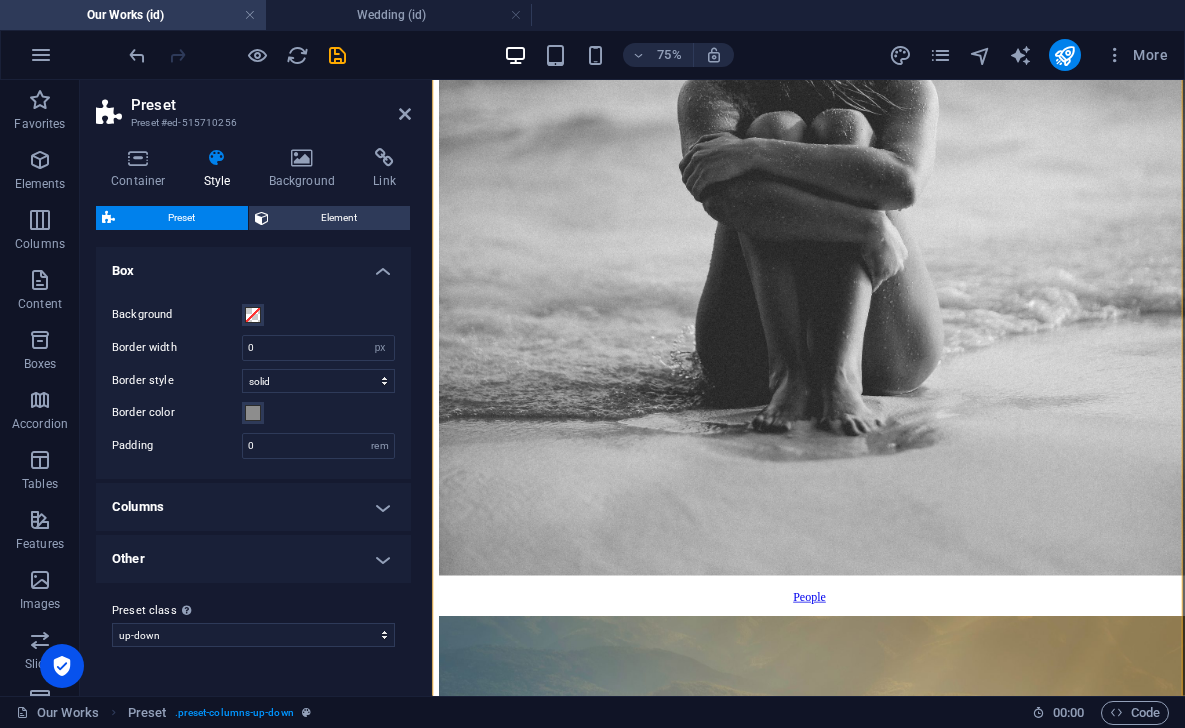 click on "Columns" at bounding box center [253, 507] 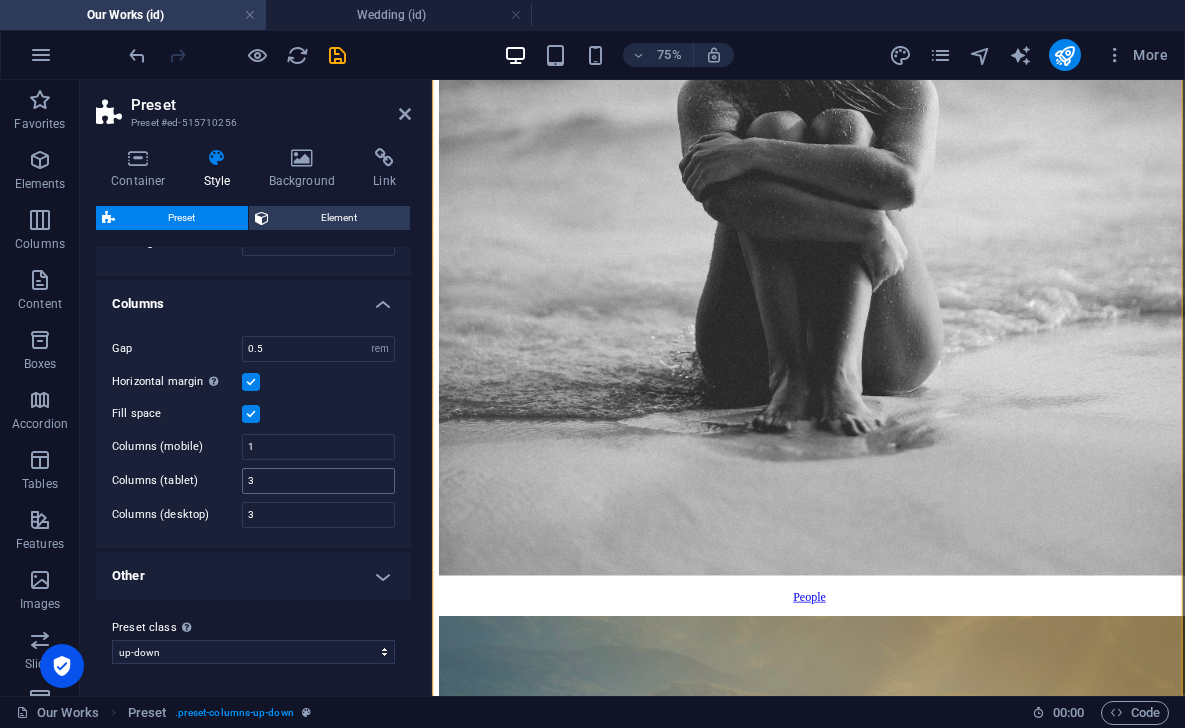 scroll, scrollTop: 202, scrollLeft: 0, axis: vertical 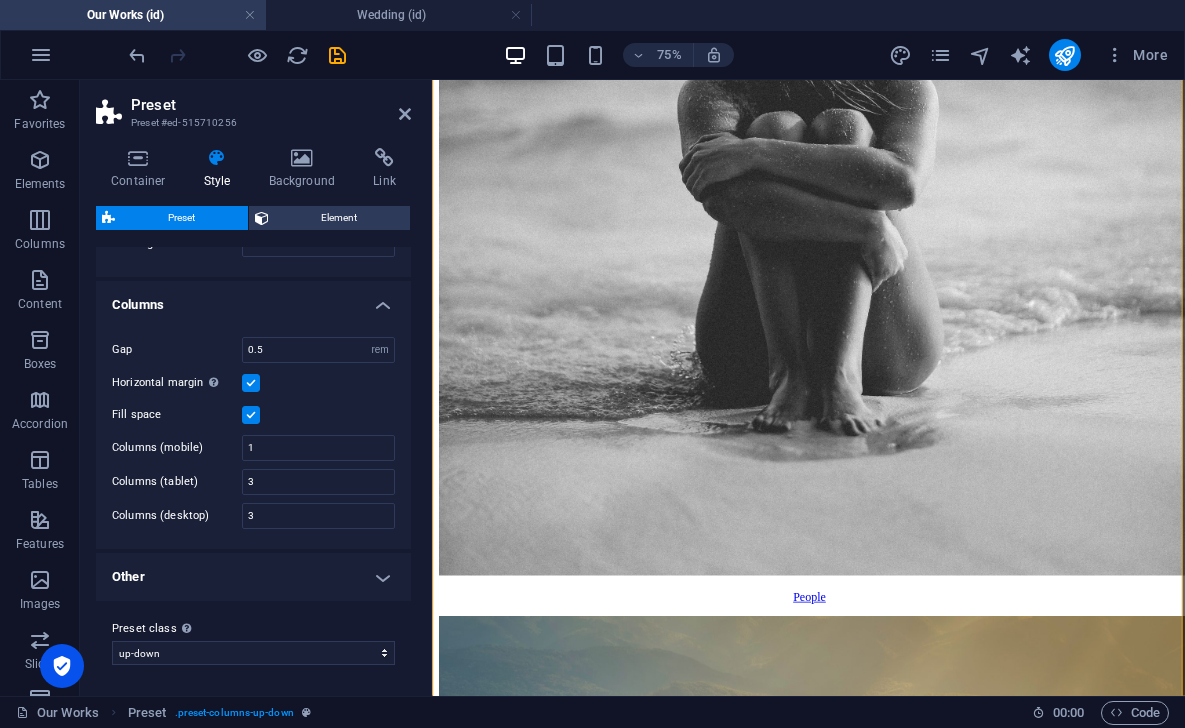 click on "Other" at bounding box center [253, 577] 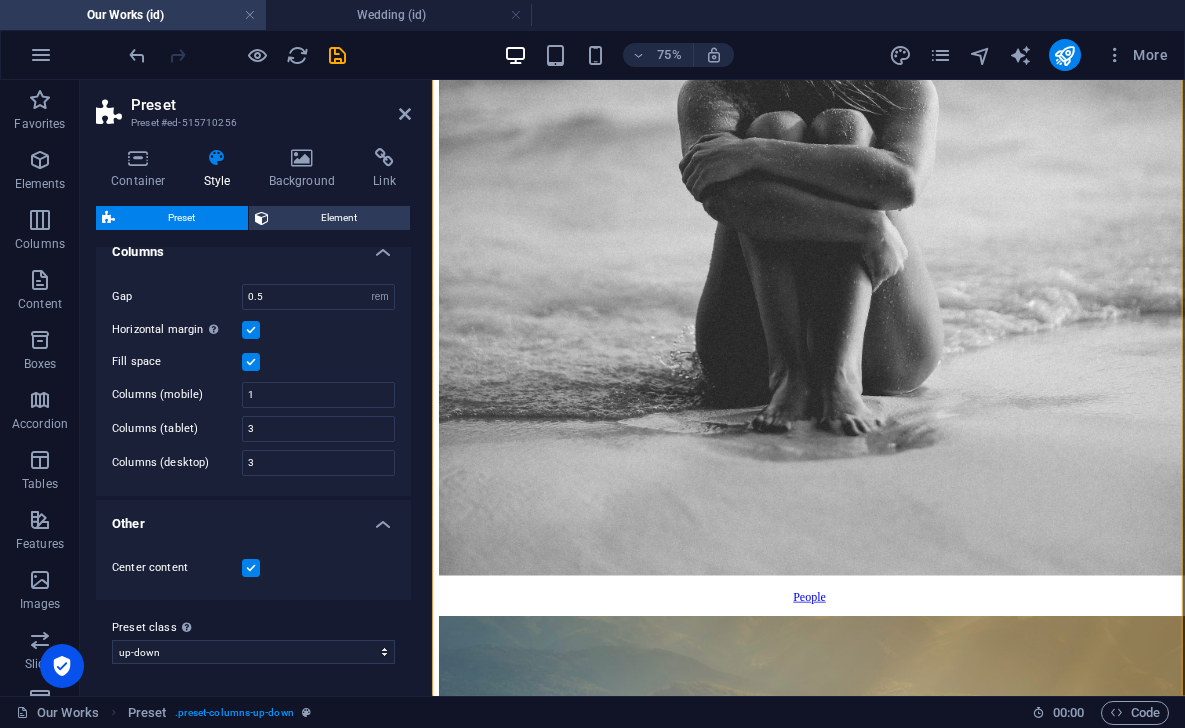 scroll, scrollTop: 254, scrollLeft: 0, axis: vertical 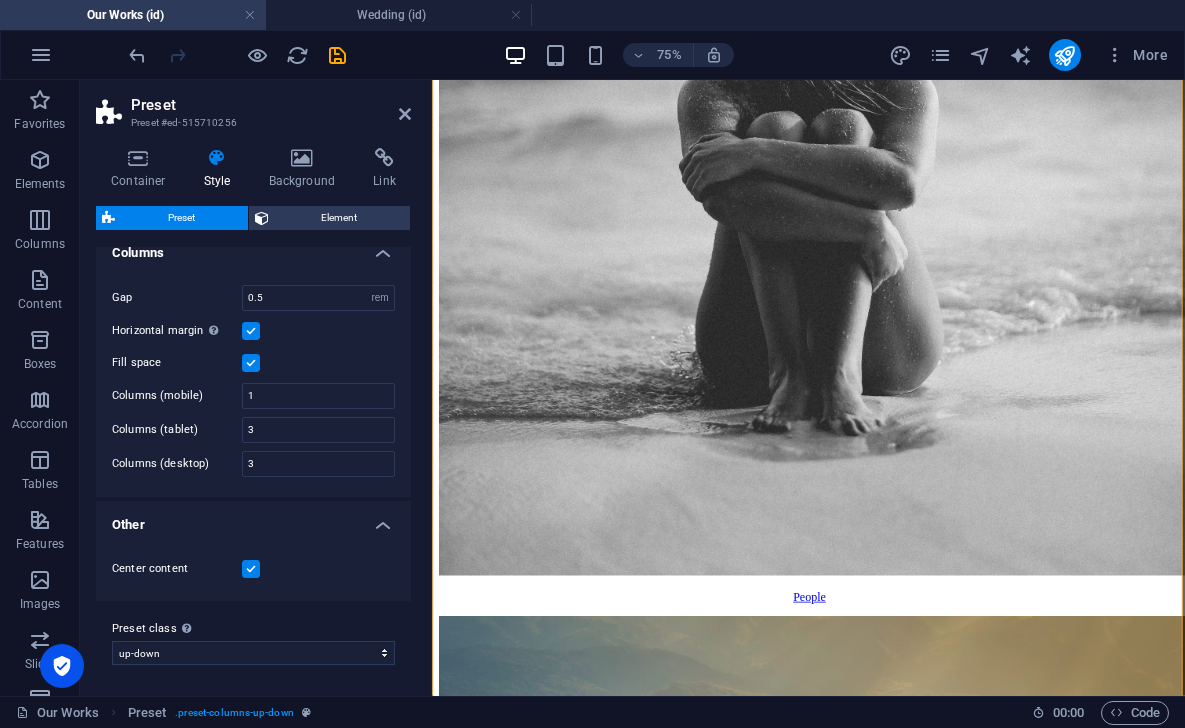 click at bounding box center [251, 569] 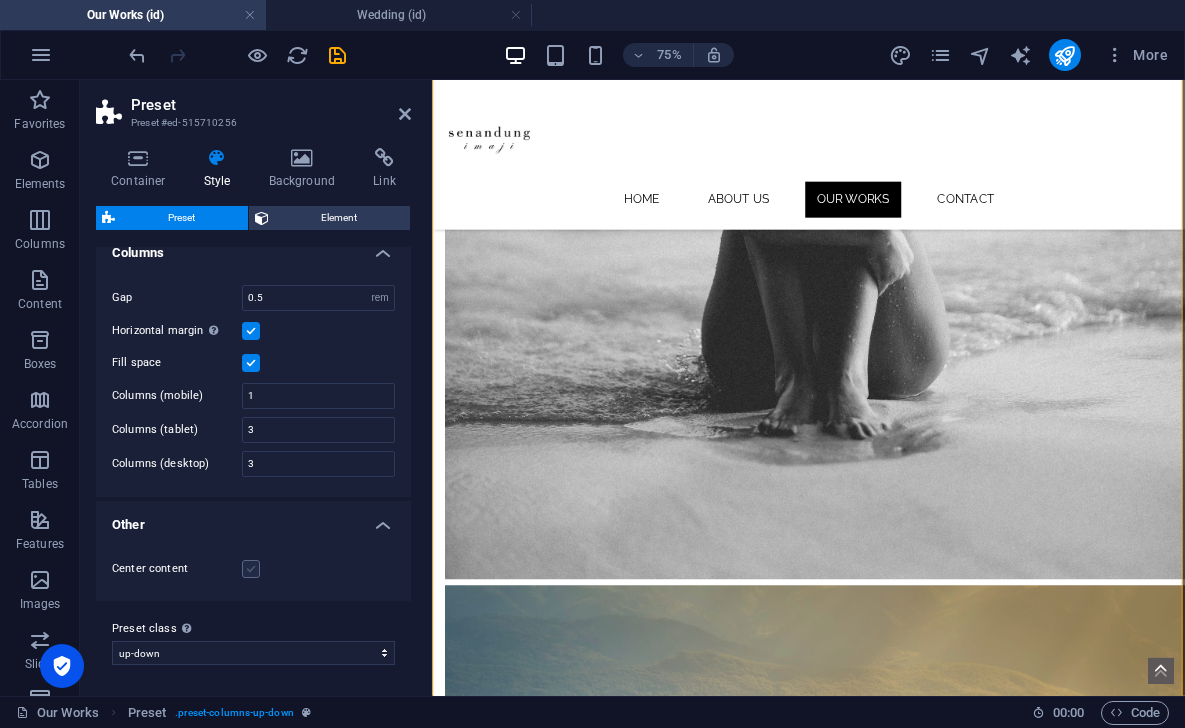 click at bounding box center [251, 569] 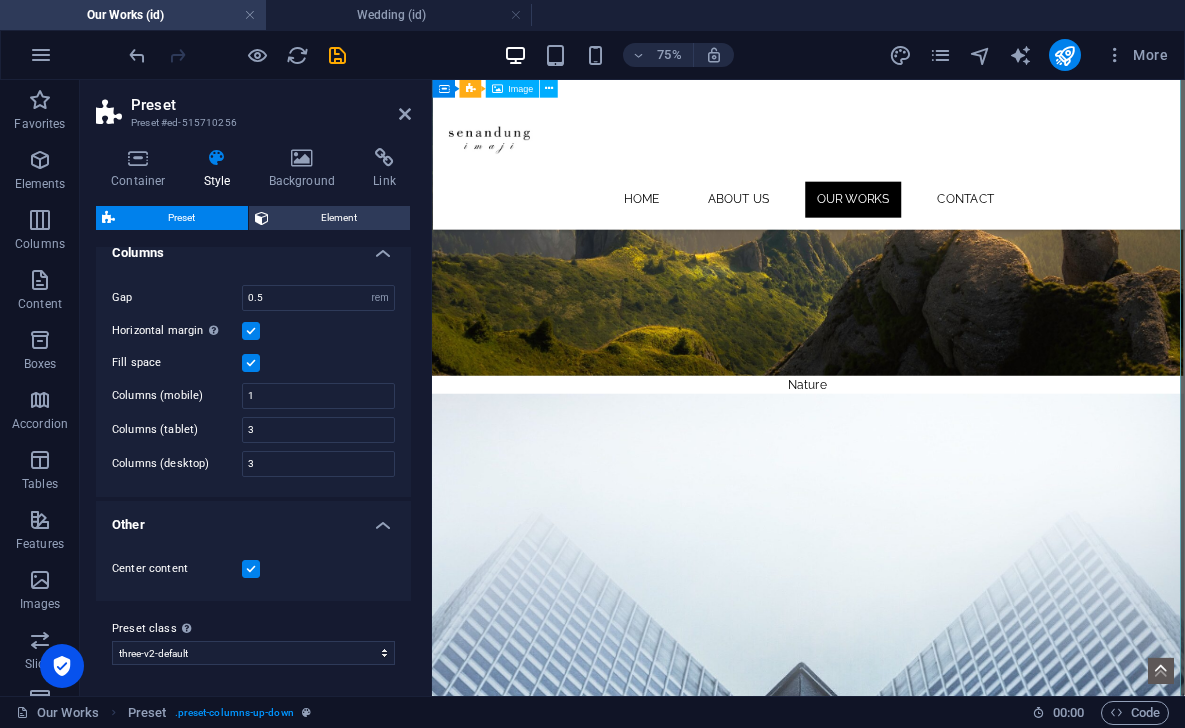 scroll, scrollTop: 3017, scrollLeft: 2, axis: both 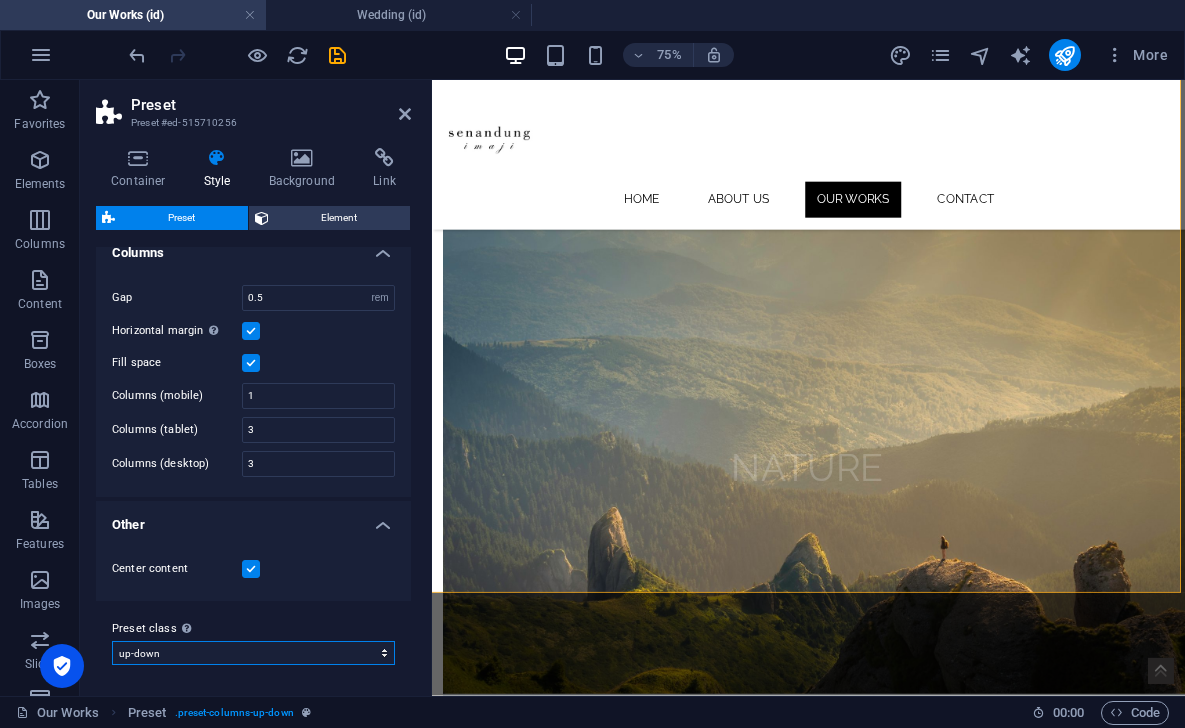 select on "preset-columns-two-full-width" 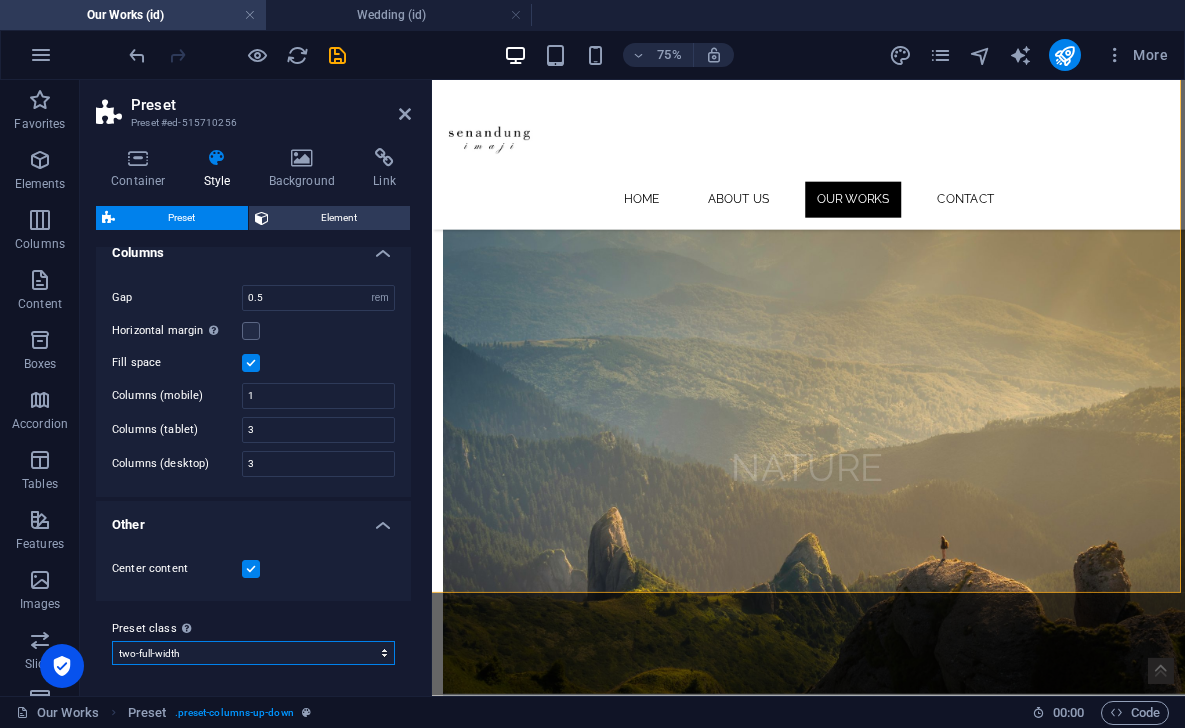 type on "0" 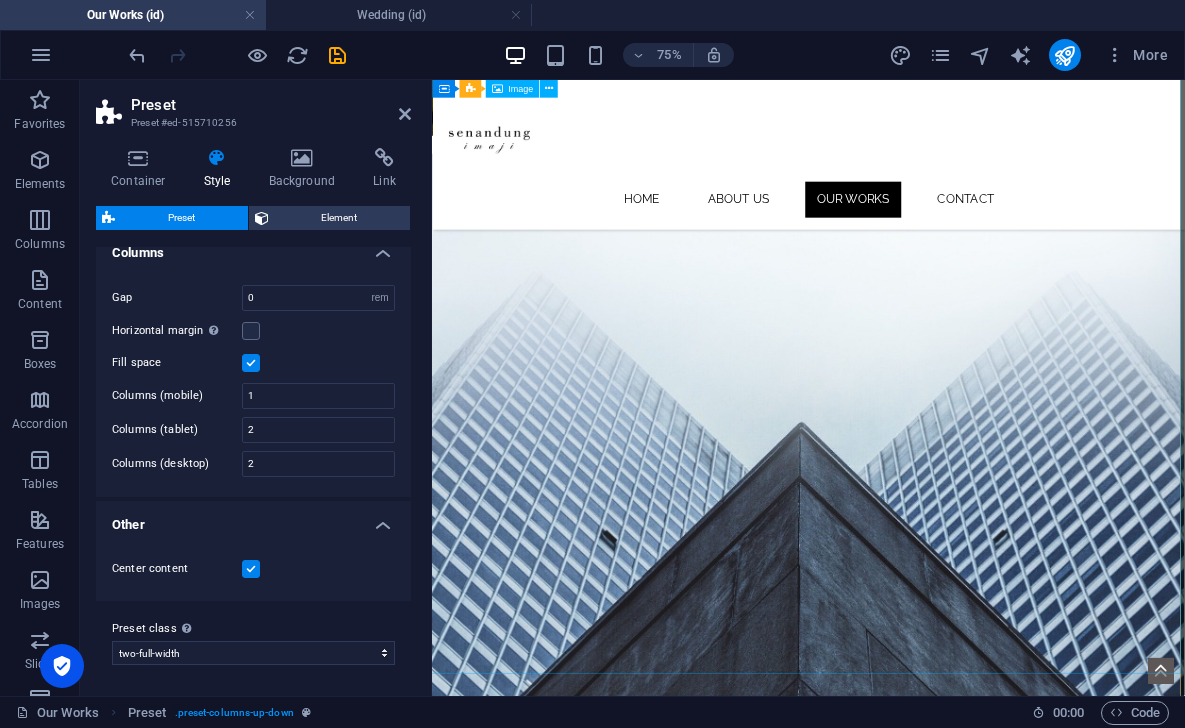 scroll, scrollTop: 3272, scrollLeft: 2, axis: both 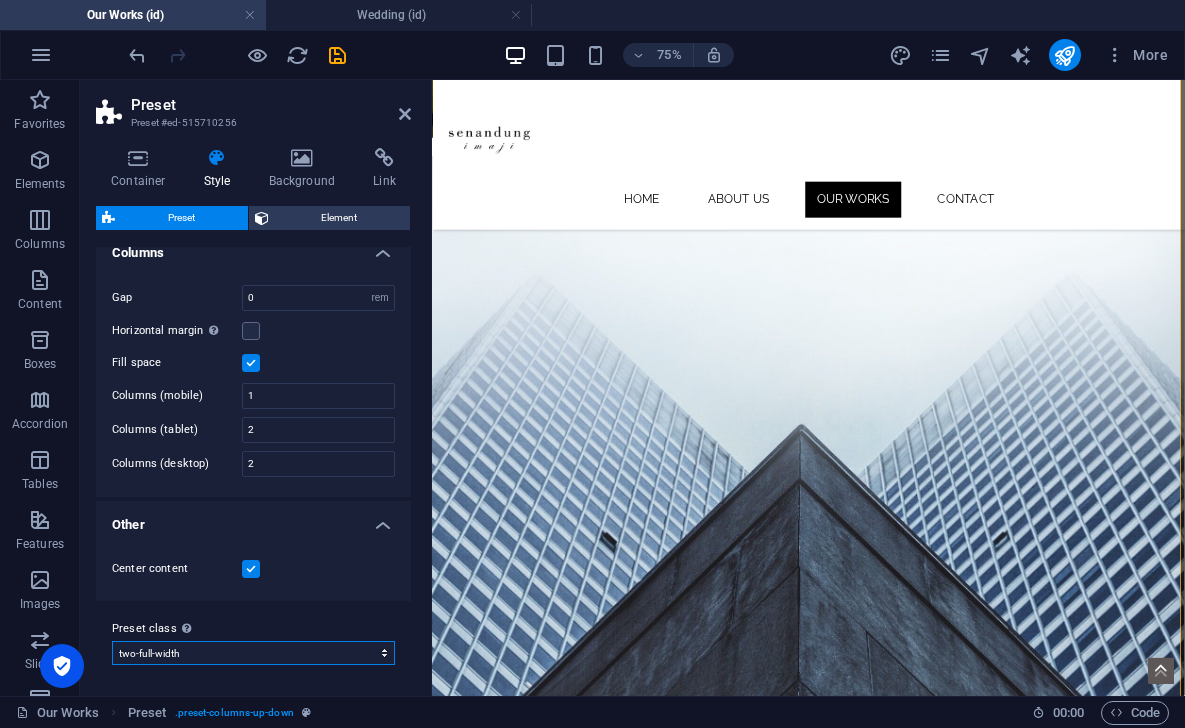 select on "preset-columns-news" 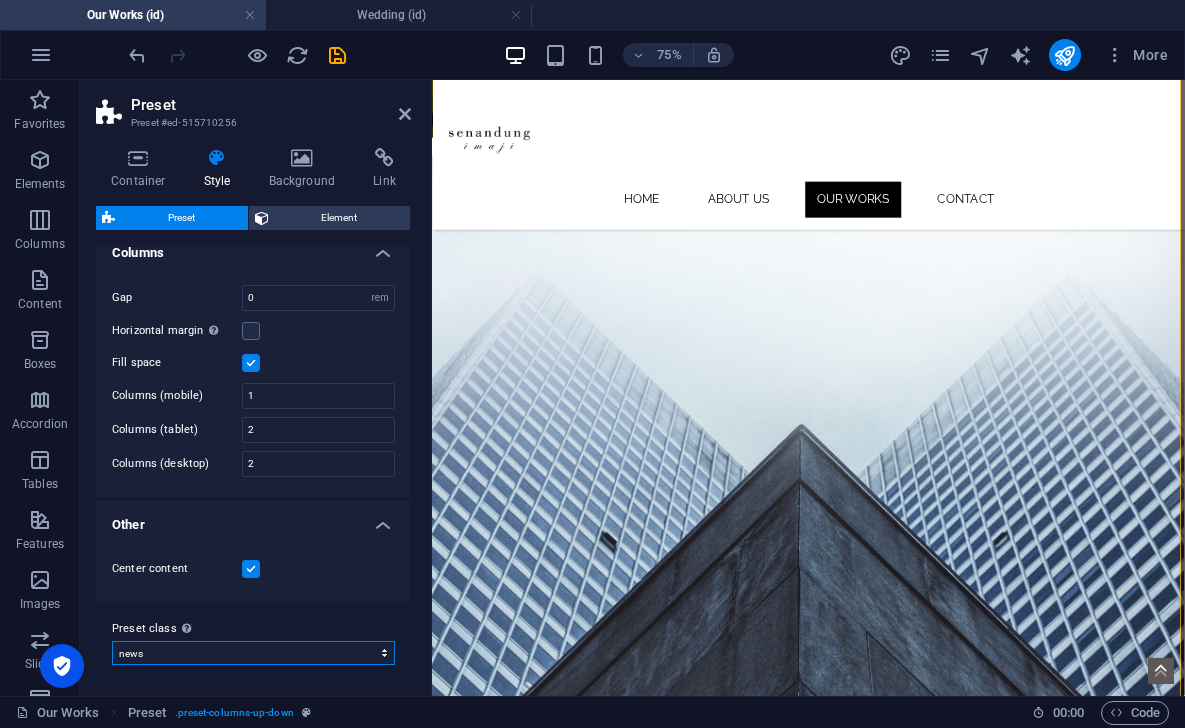 type on "1" 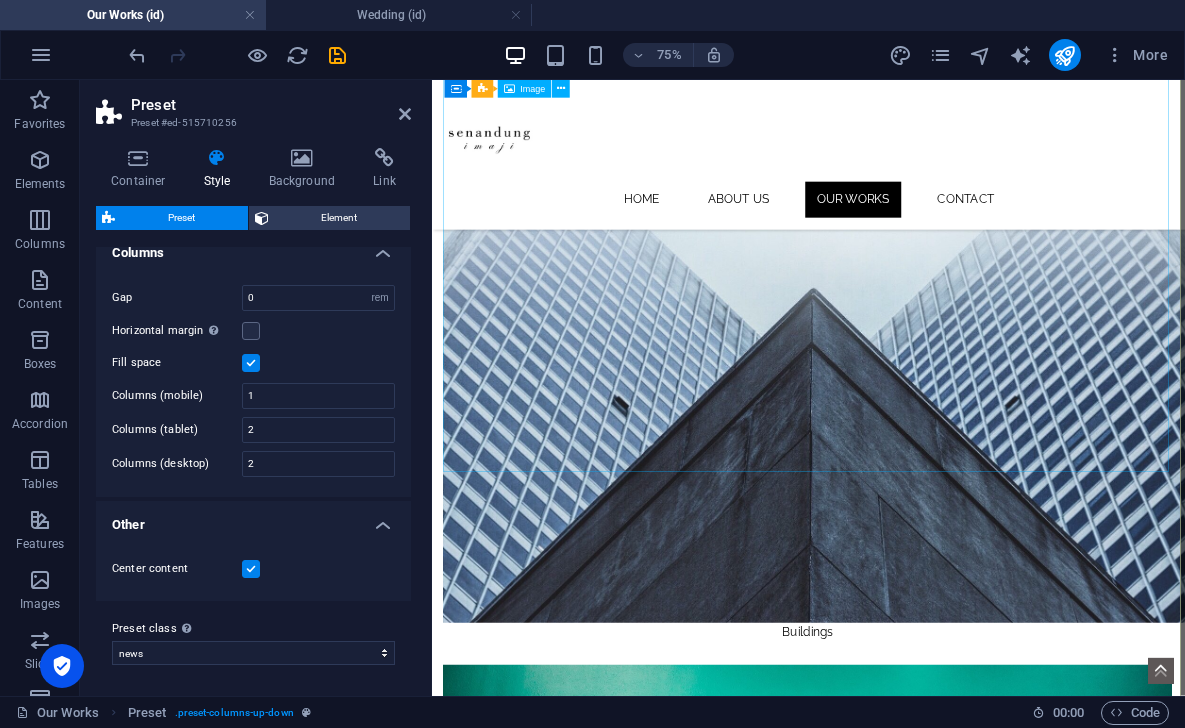 scroll, scrollTop: 3610, scrollLeft: 2, axis: both 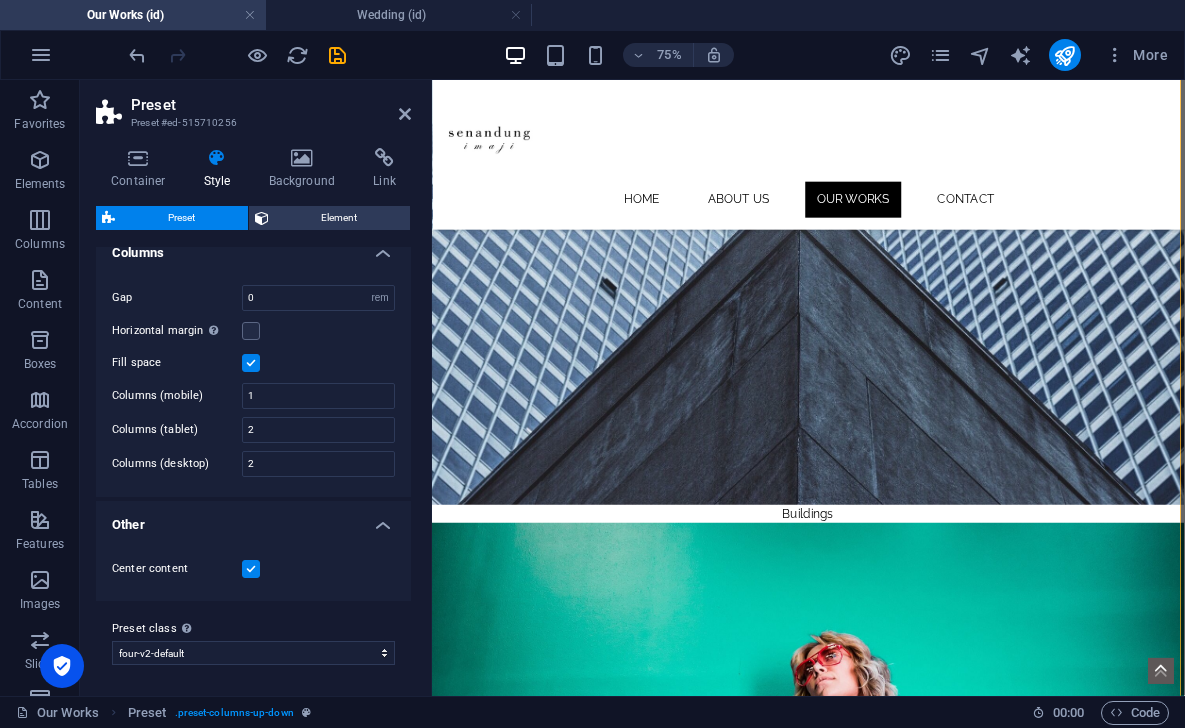 click on "Preset class Above chosen variant and settings affect all elements which carry this preset class. up-down two-full-width news four-v2-default three-v2-default Add preset class" at bounding box center [253, 641] 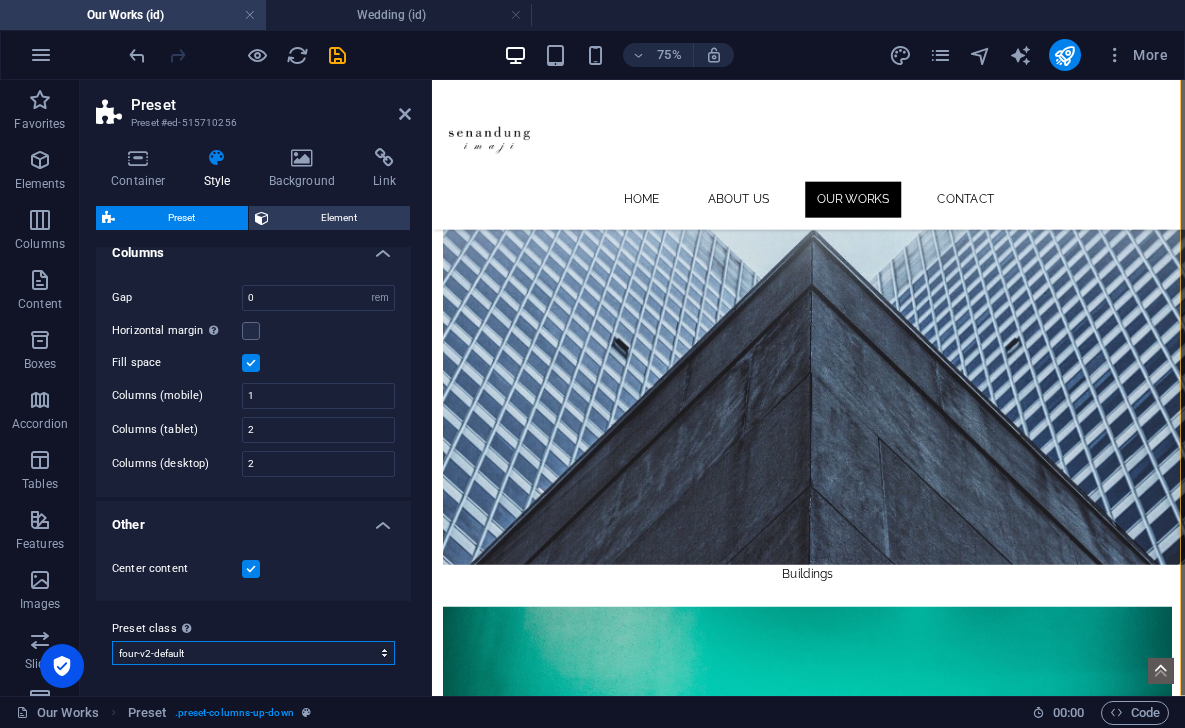 select on "preset-columns-up-down" 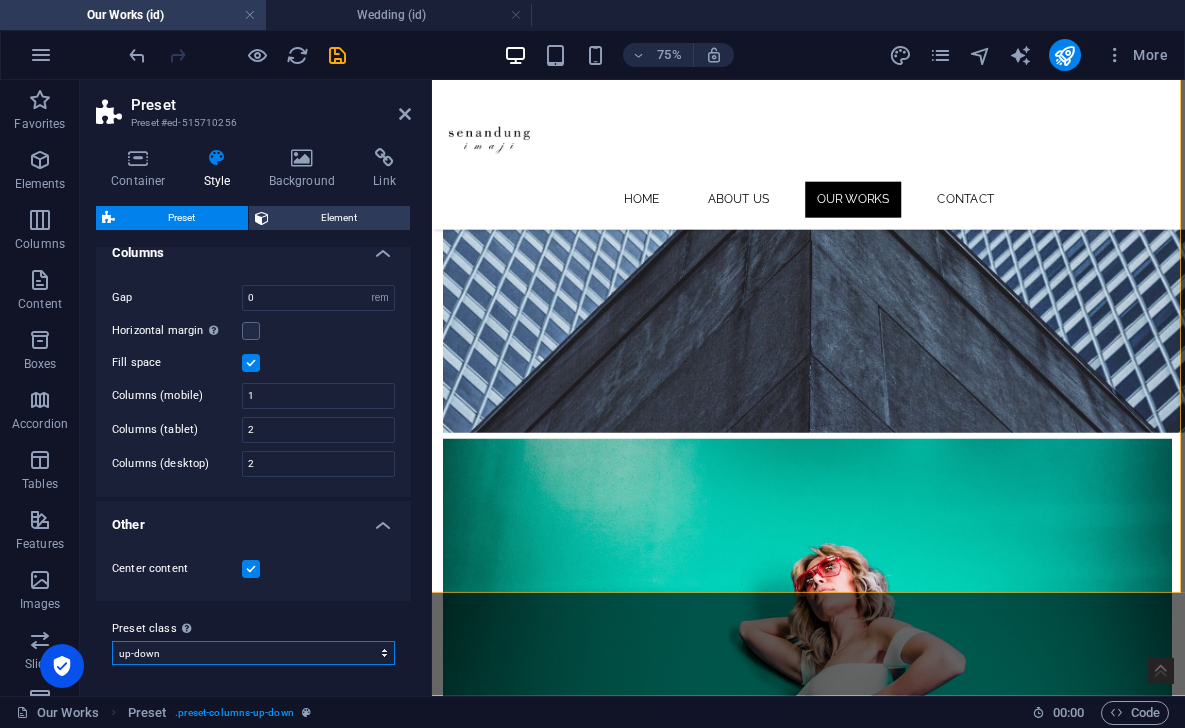 scroll, scrollTop: 2458, scrollLeft: 2, axis: both 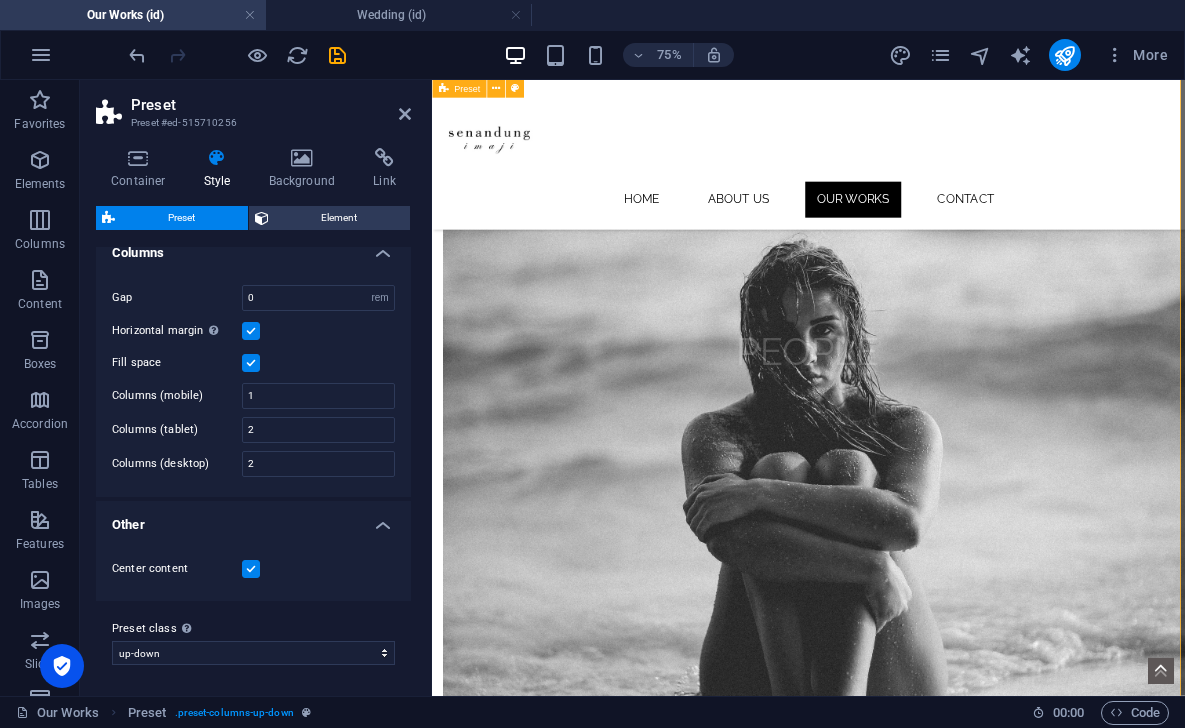 type on "0" 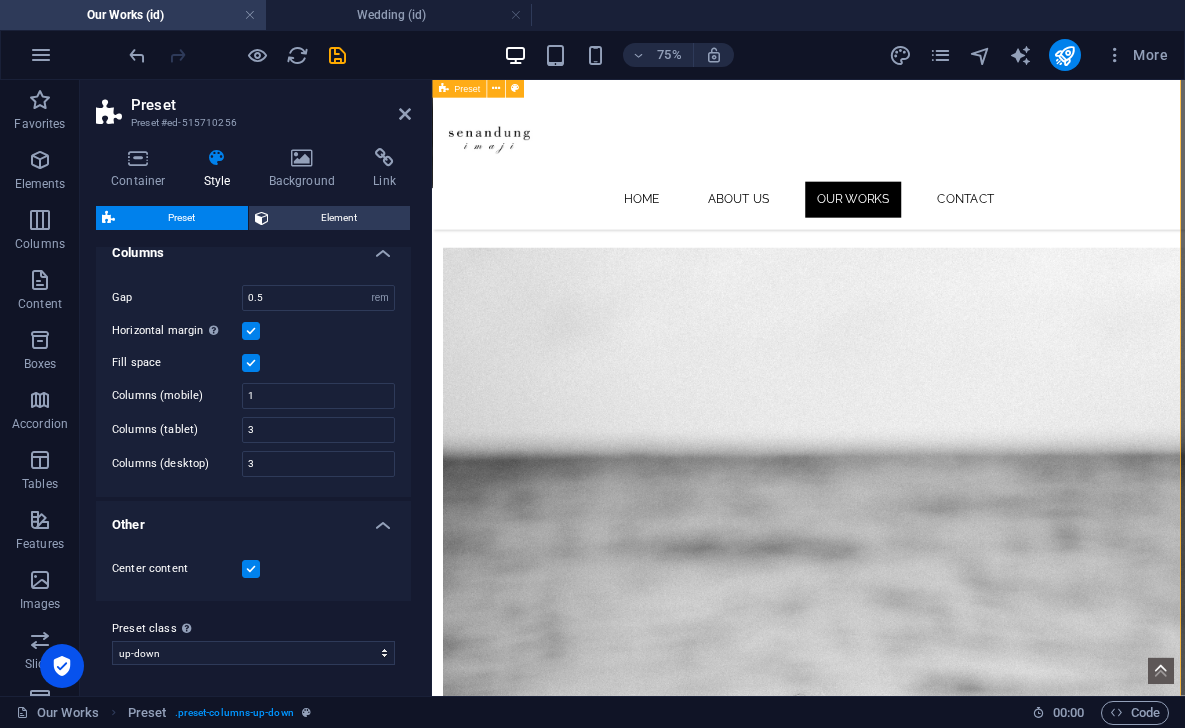 scroll, scrollTop: 952, scrollLeft: 2, axis: both 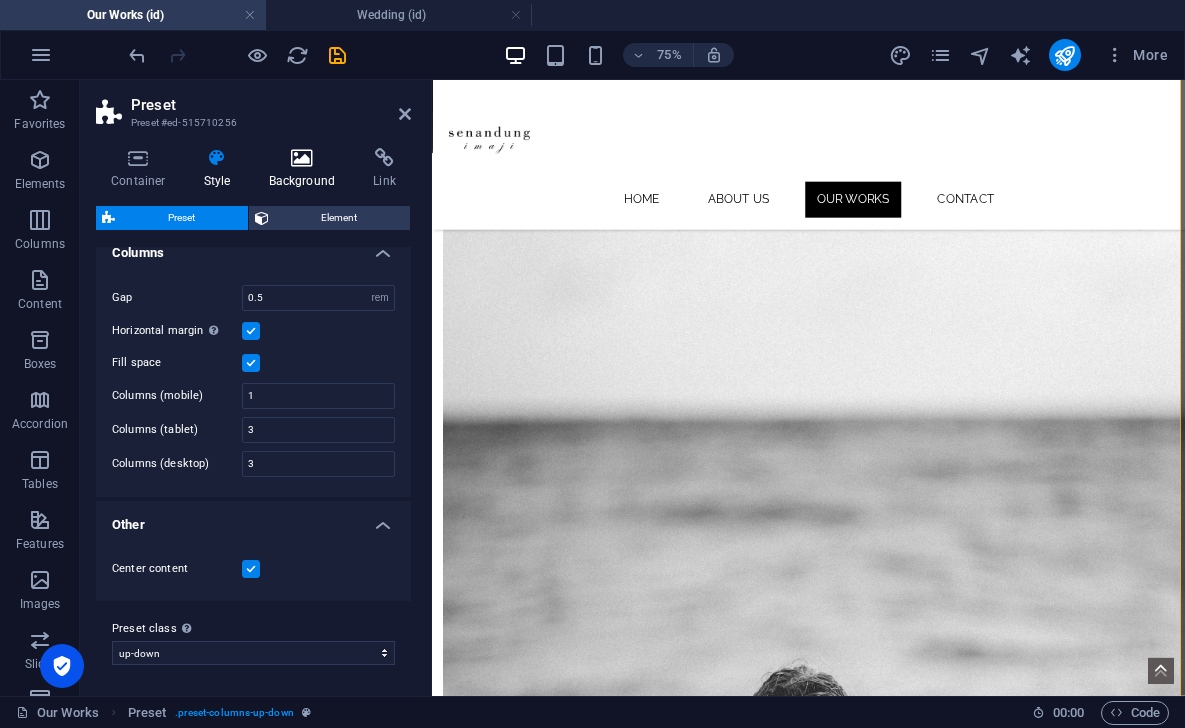 click at bounding box center [302, 158] 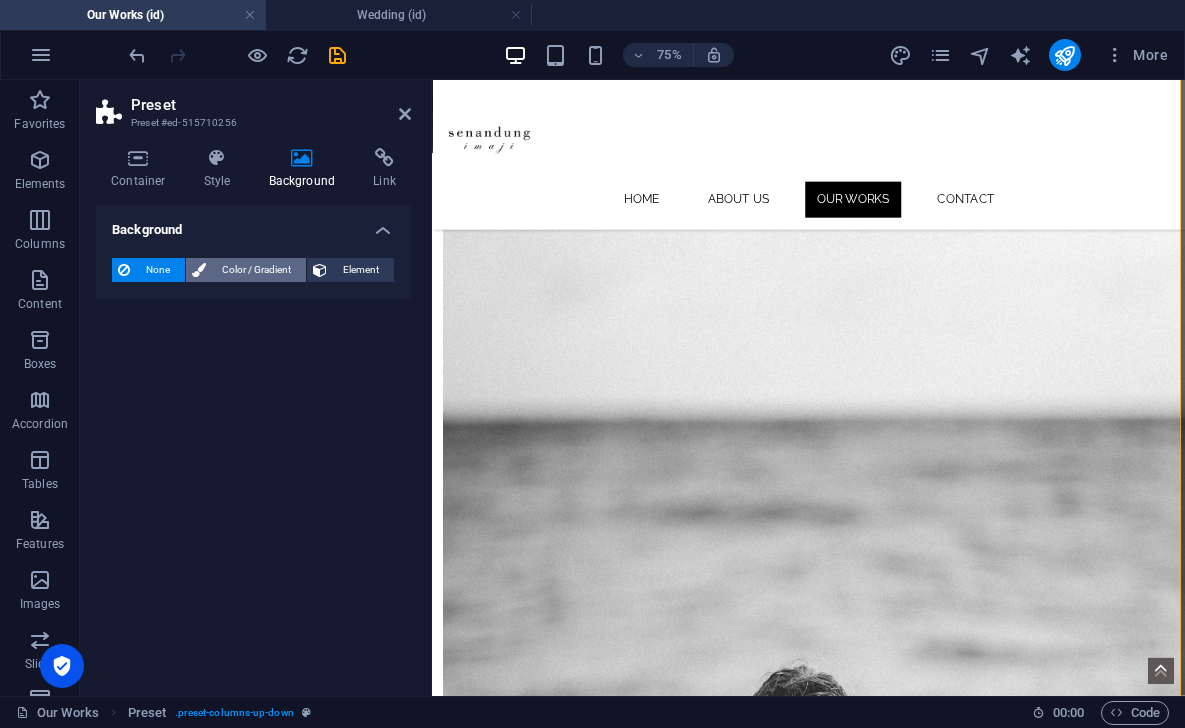 click on "Color / Gradient" at bounding box center [256, 270] 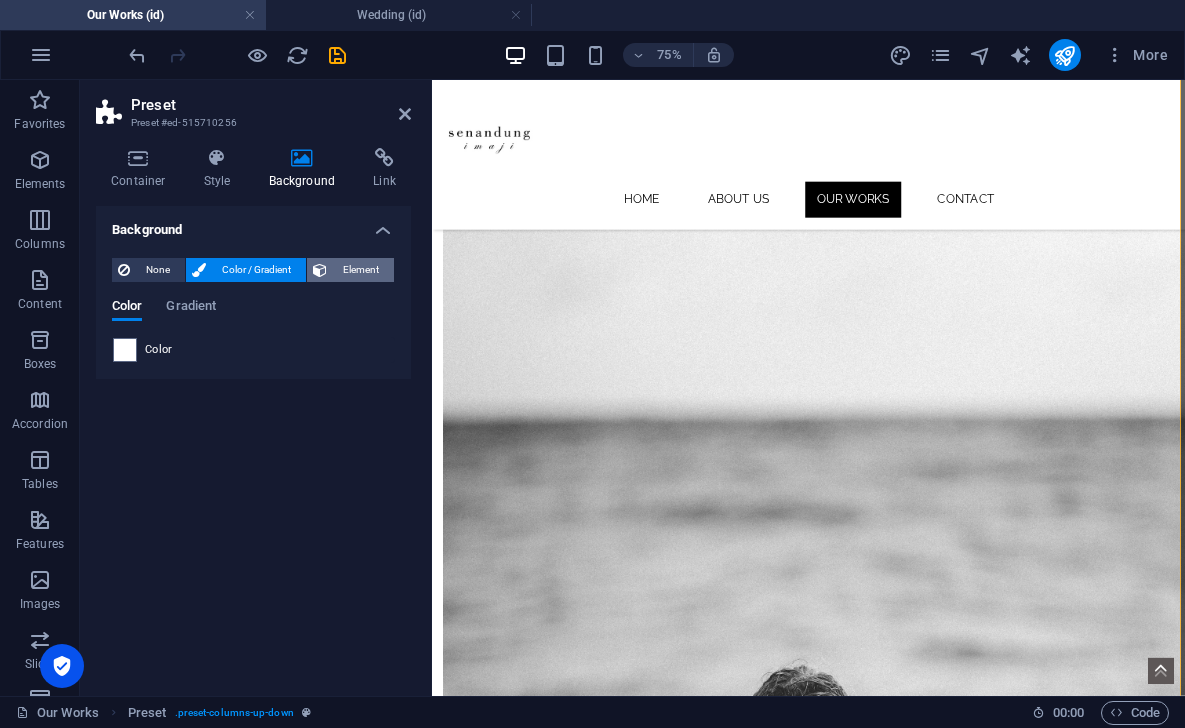 click on "Element" at bounding box center [360, 270] 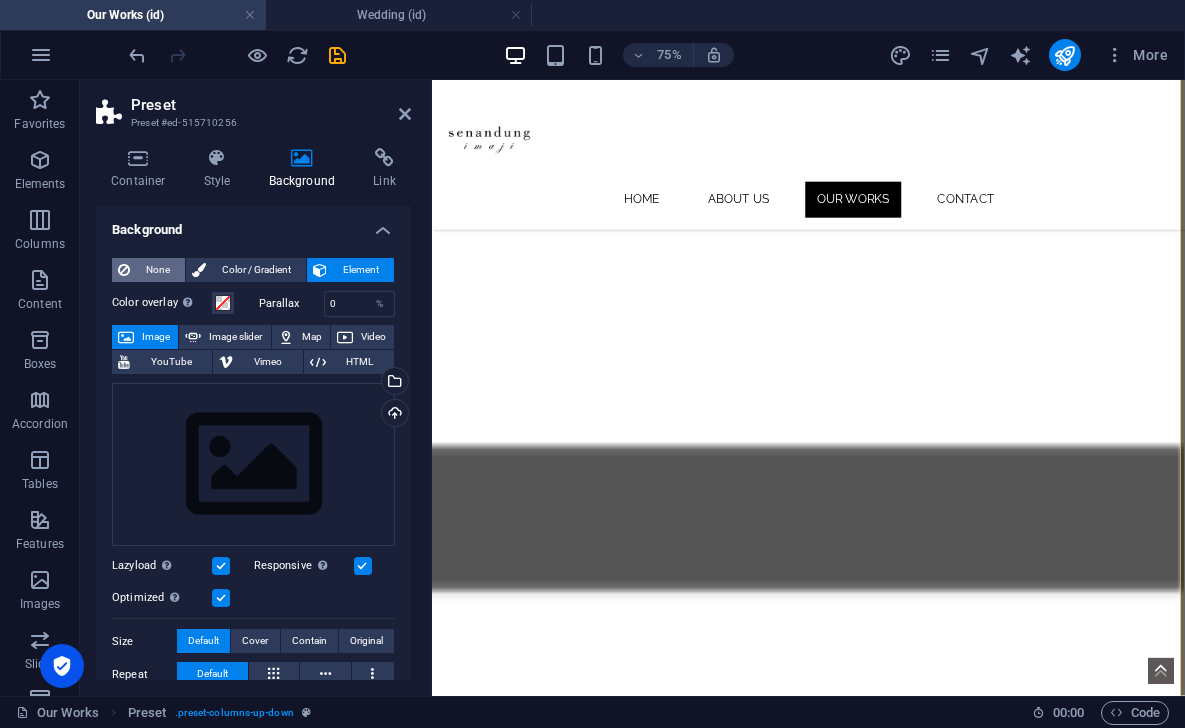click on "None" at bounding box center [157, 270] 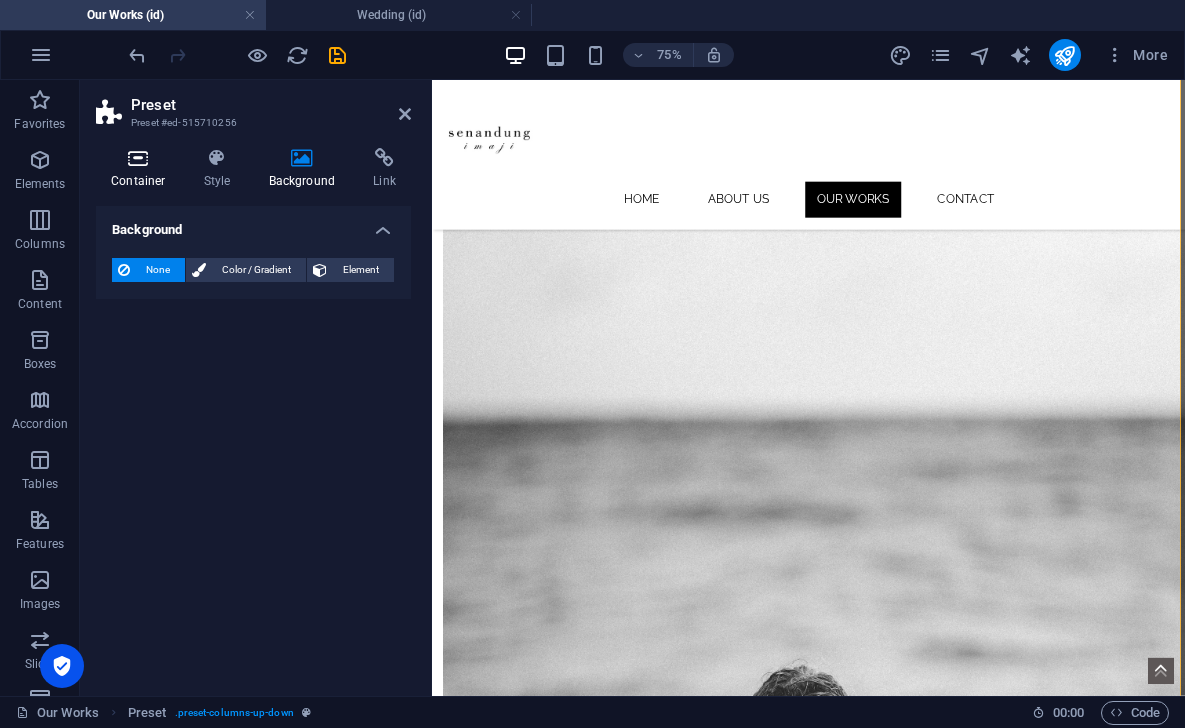 click at bounding box center (138, 158) 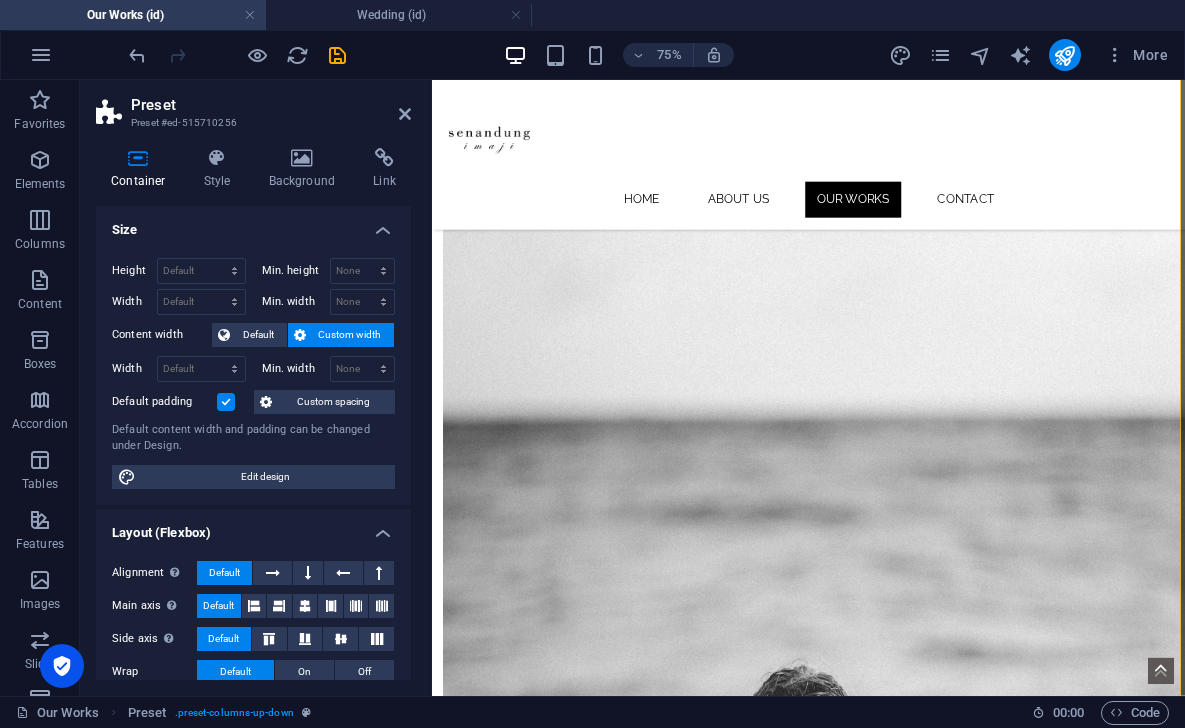 click on "Preset Preset #ed-515710256
Container Style Background Link Size Height Default px rem % vh vw Min. height None px rem % vh vw Width Default px rem % em vh vw Min. width None px rem % vh vw Content width Default Custom width Width Default px rem % em vh vw Min. width None px rem % vh vw Default padding Custom spacing Default content width and padding can be changed under Design. Edit design Layout (Flexbox) Alignment Determines the flex direction. Default Main axis Determine how elements should behave along the main axis inside this container (justify content). Default Side axis Control the vertical direction of the element inside of the container (align items). Default Wrap Default On Off Fill Controls the distances and direction of elements on the y-axis across several lines (align content). Default Accessibility ARIA helps assistive technologies (like screen readers) to understand the role, state, and behavior of web elements Role The ARIA role defines the purpose of an element.  None None" at bounding box center [256, 388] 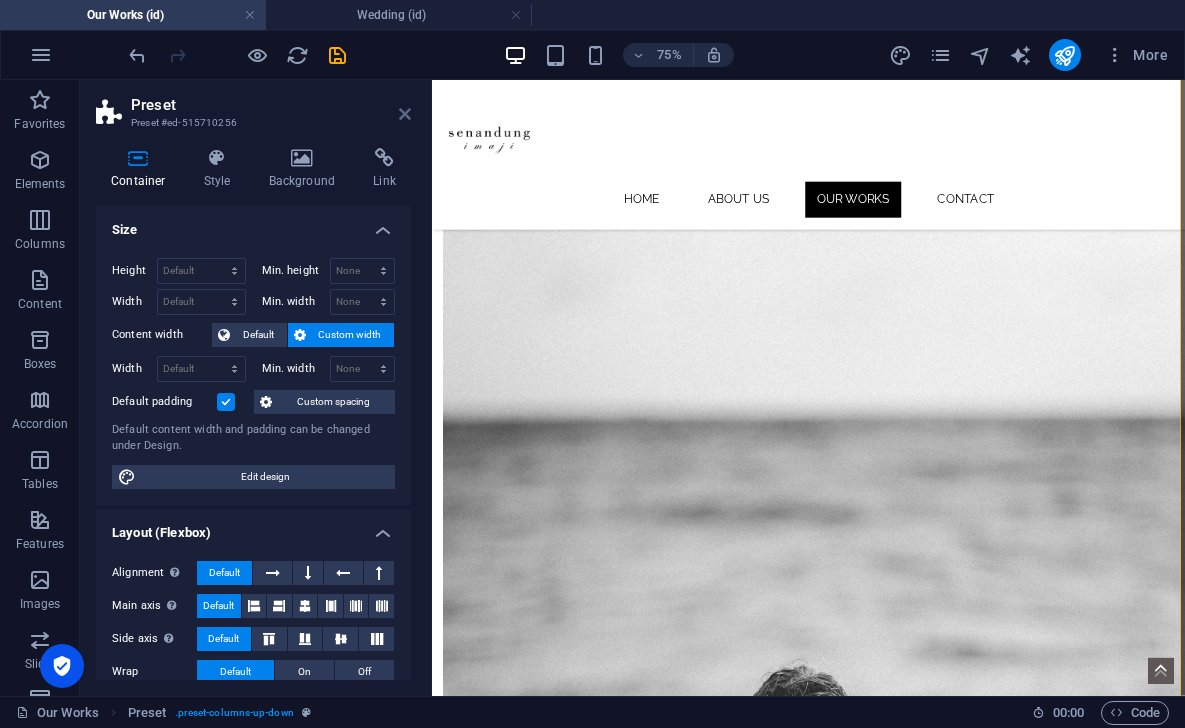 click at bounding box center [405, 114] 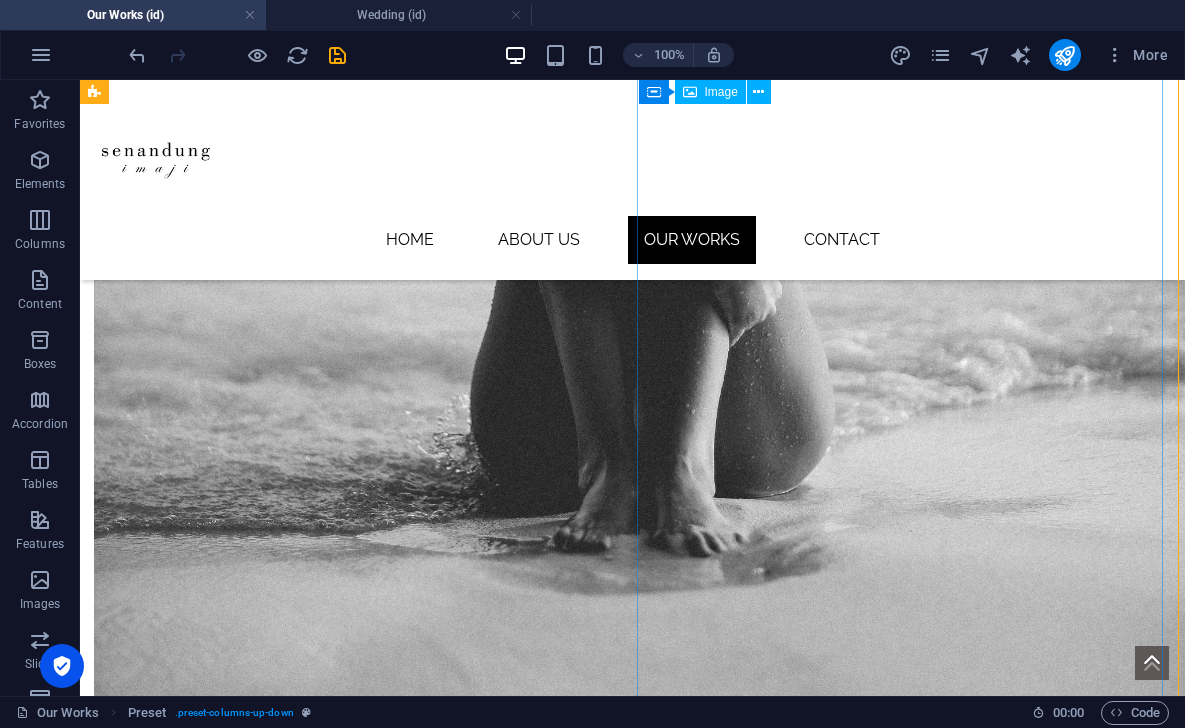 scroll, scrollTop: 1927, scrollLeft: 2, axis: both 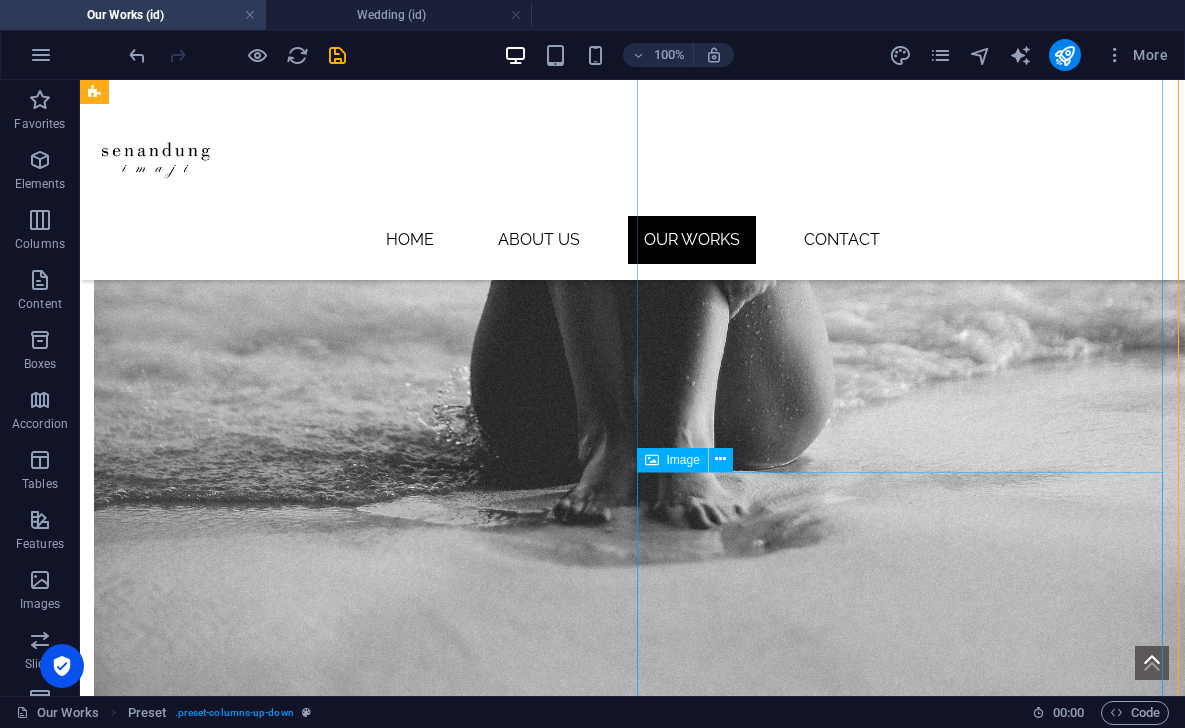click on "Wedding" at bounding box center [630, 7716] 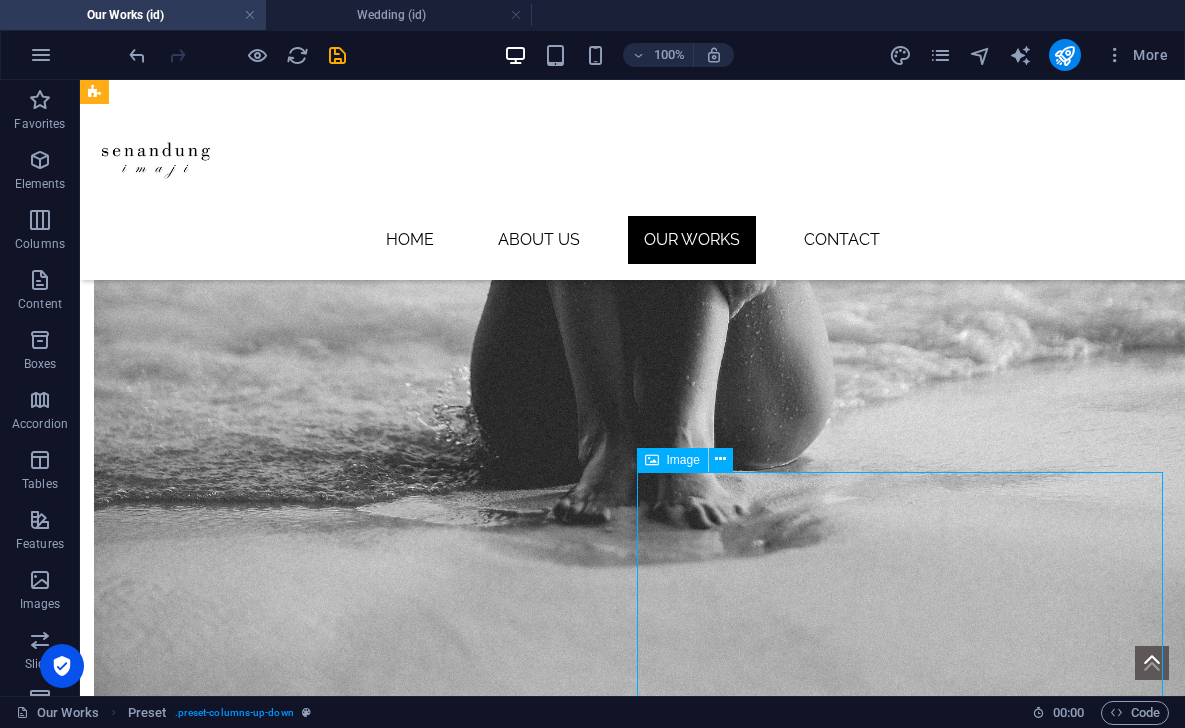 click on "Wedding" at bounding box center (630, 7716) 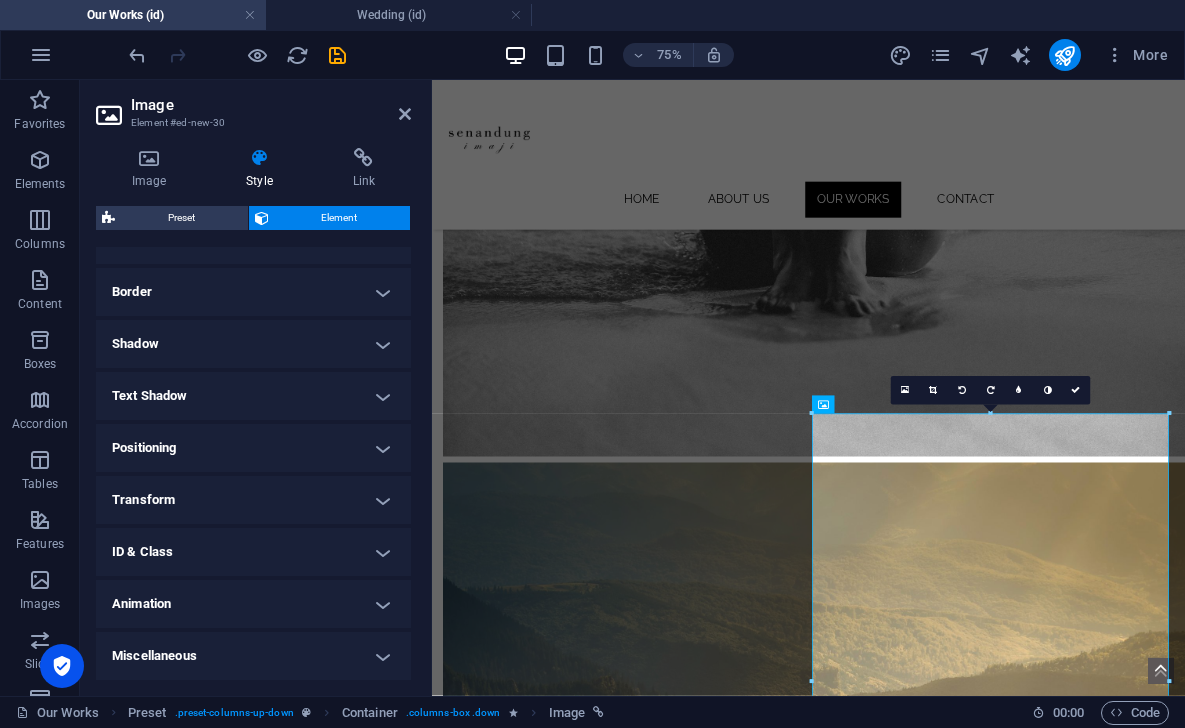 scroll, scrollTop: 411, scrollLeft: 0, axis: vertical 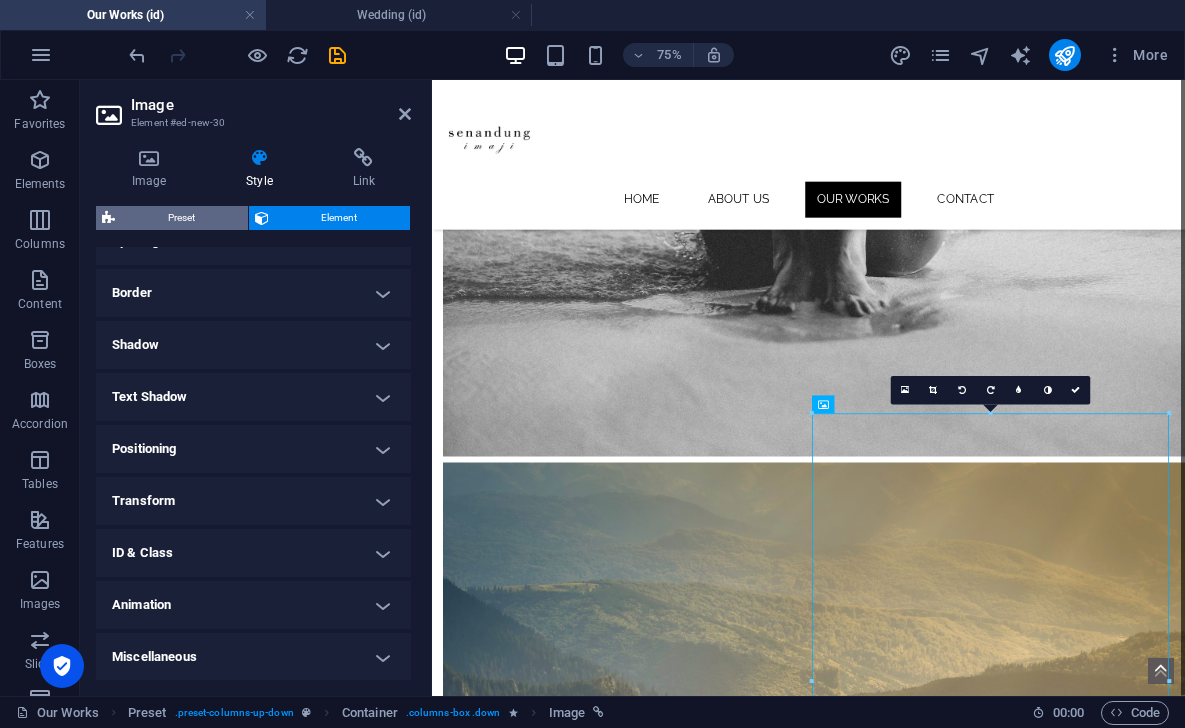 click on "Preset" at bounding box center [181, 218] 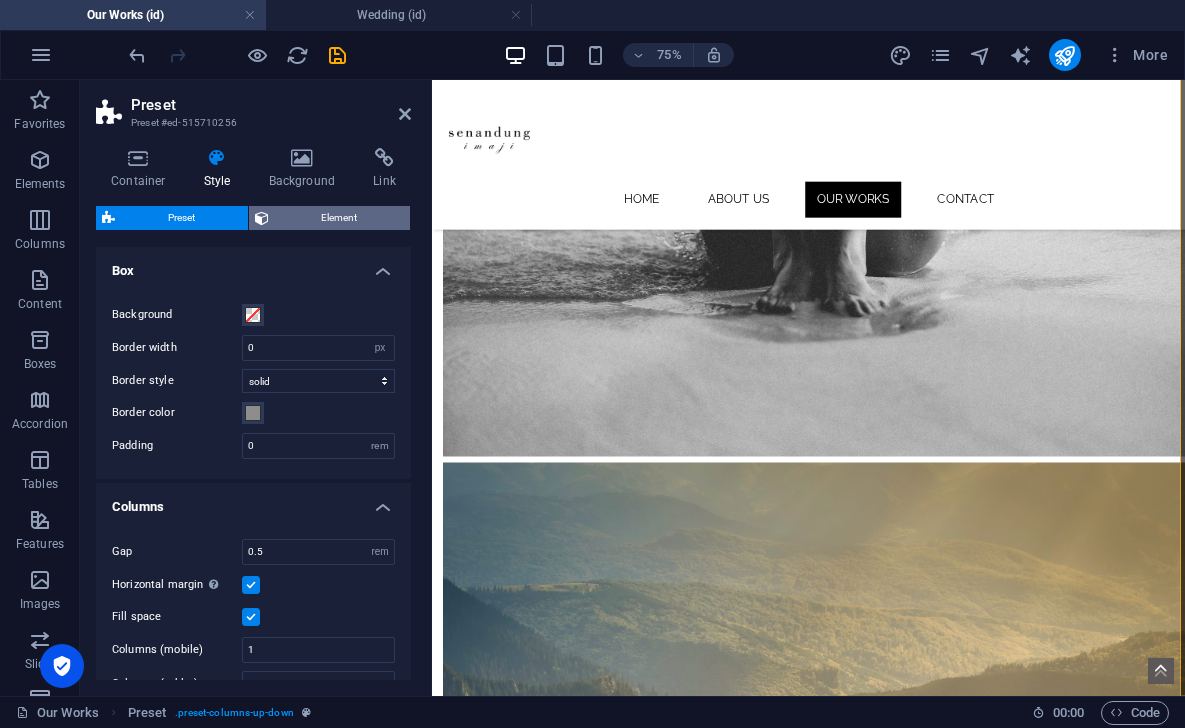 click on "Element" at bounding box center [340, 218] 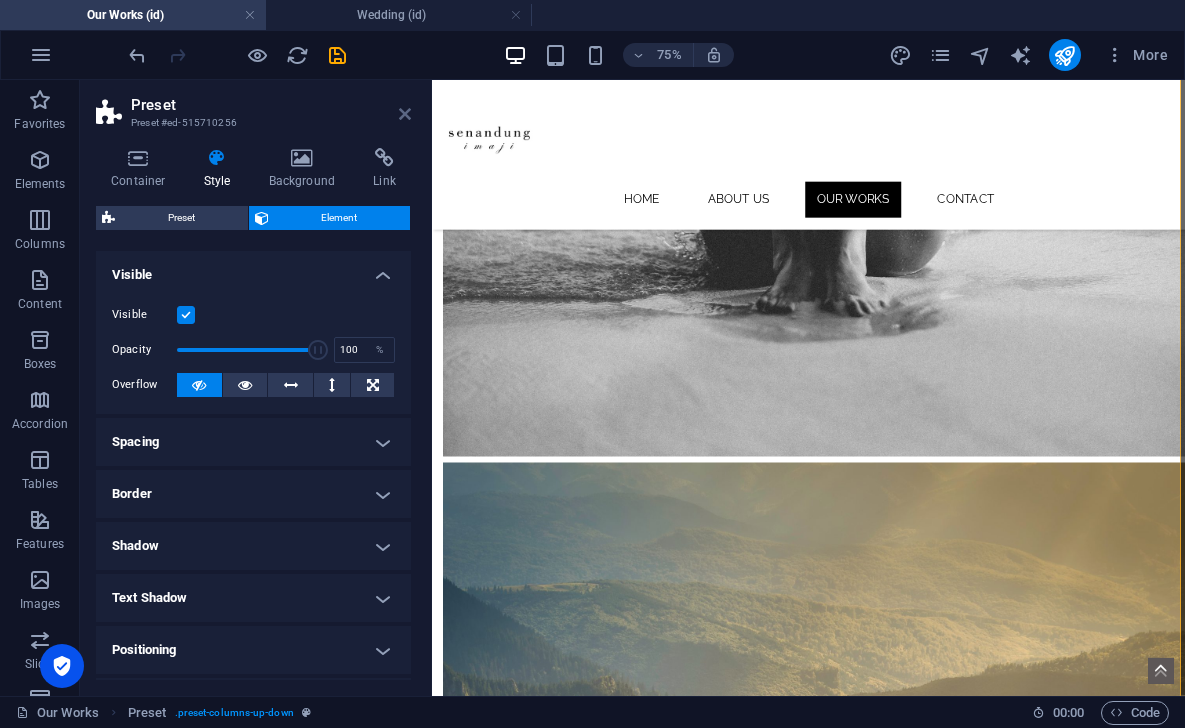 click at bounding box center (405, 114) 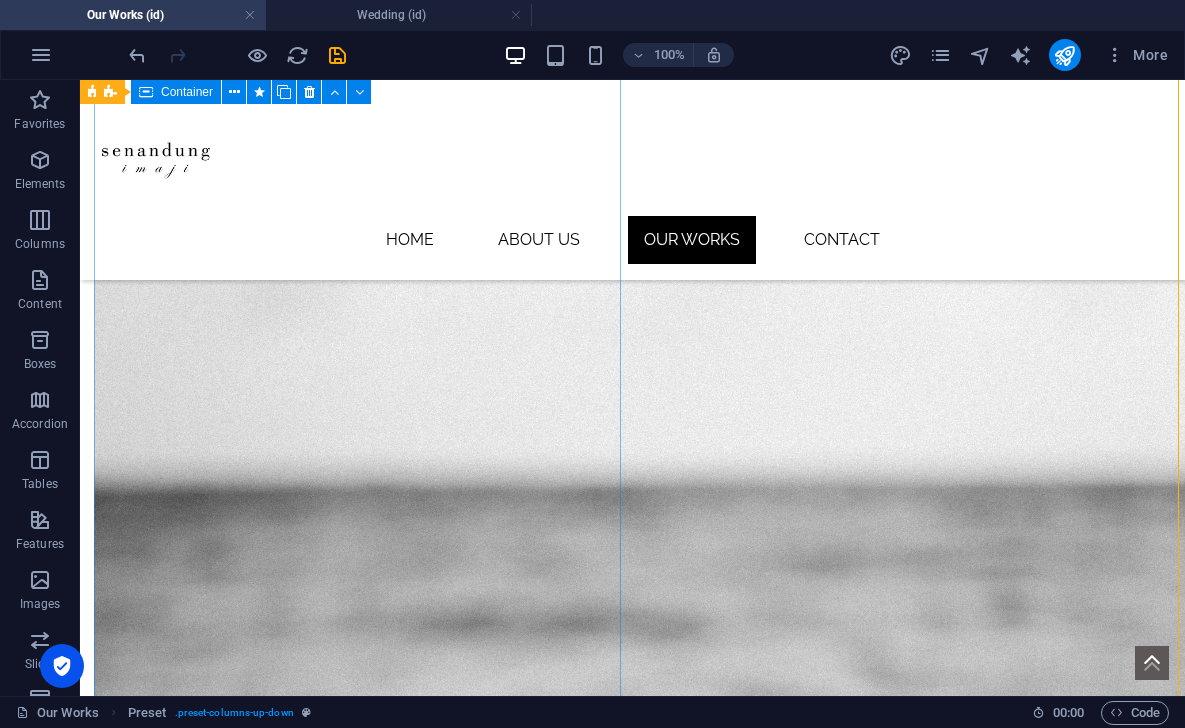 scroll, scrollTop: 819, scrollLeft: 2, axis: both 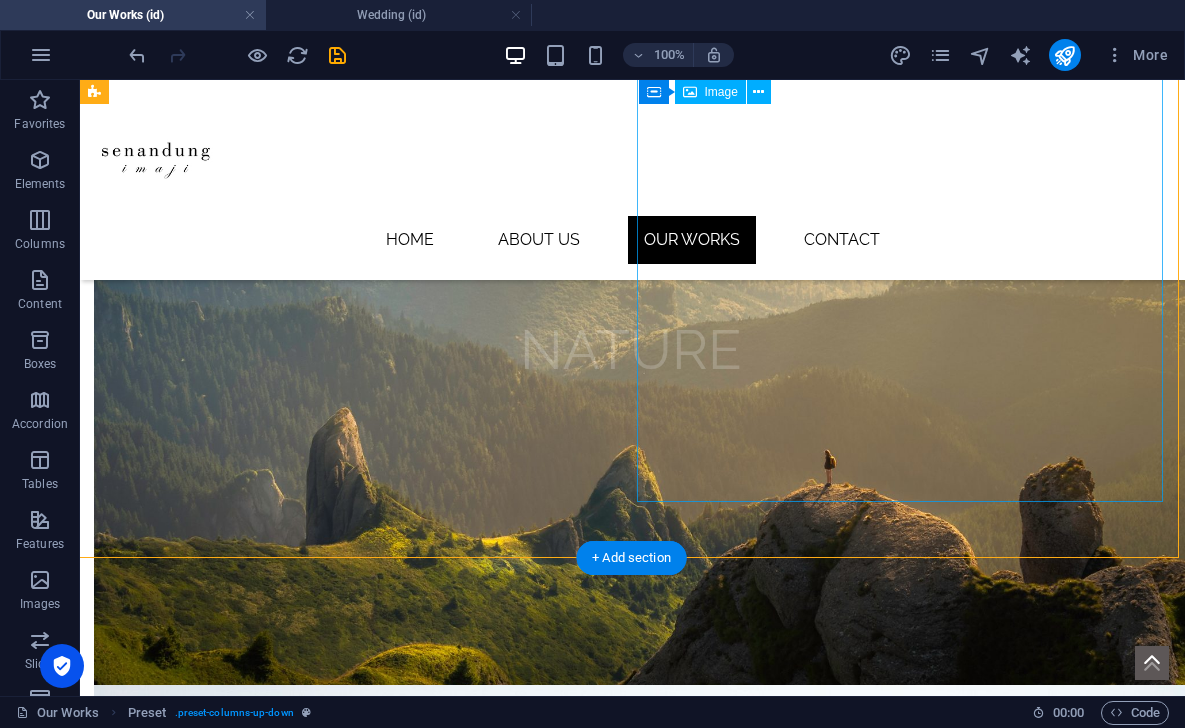 click on "Wedding" at bounding box center [630, 6957] 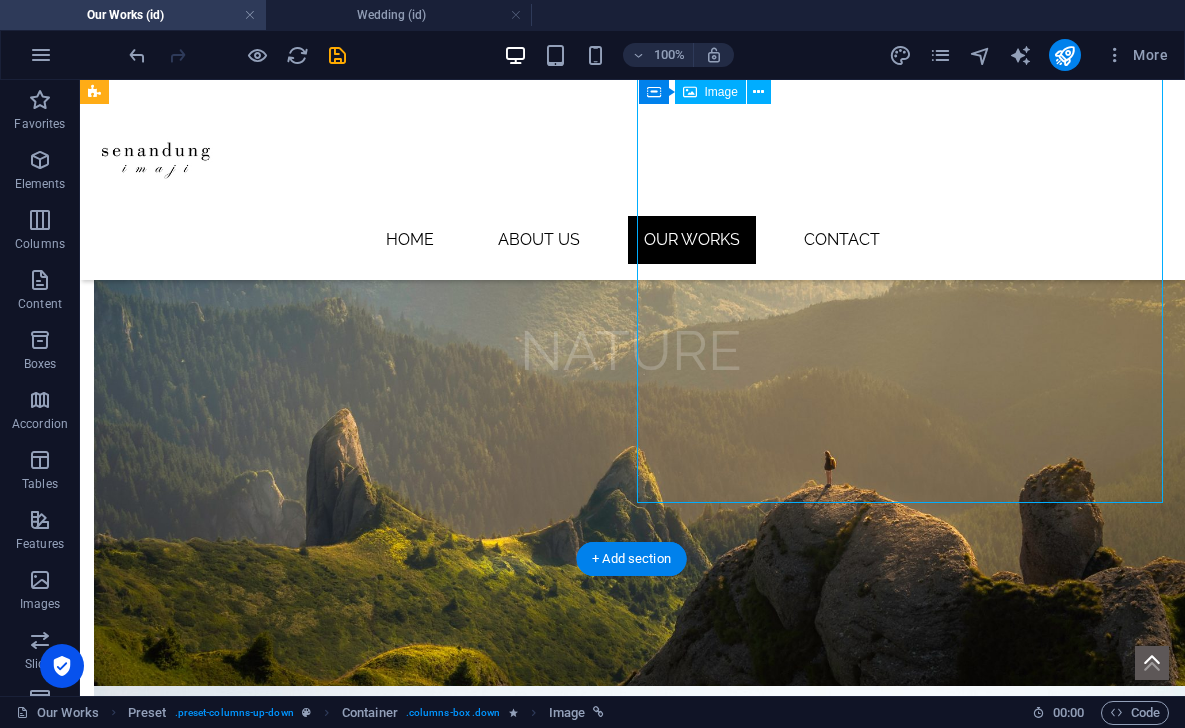 click on "Wedding" at bounding box center [630, 6958] 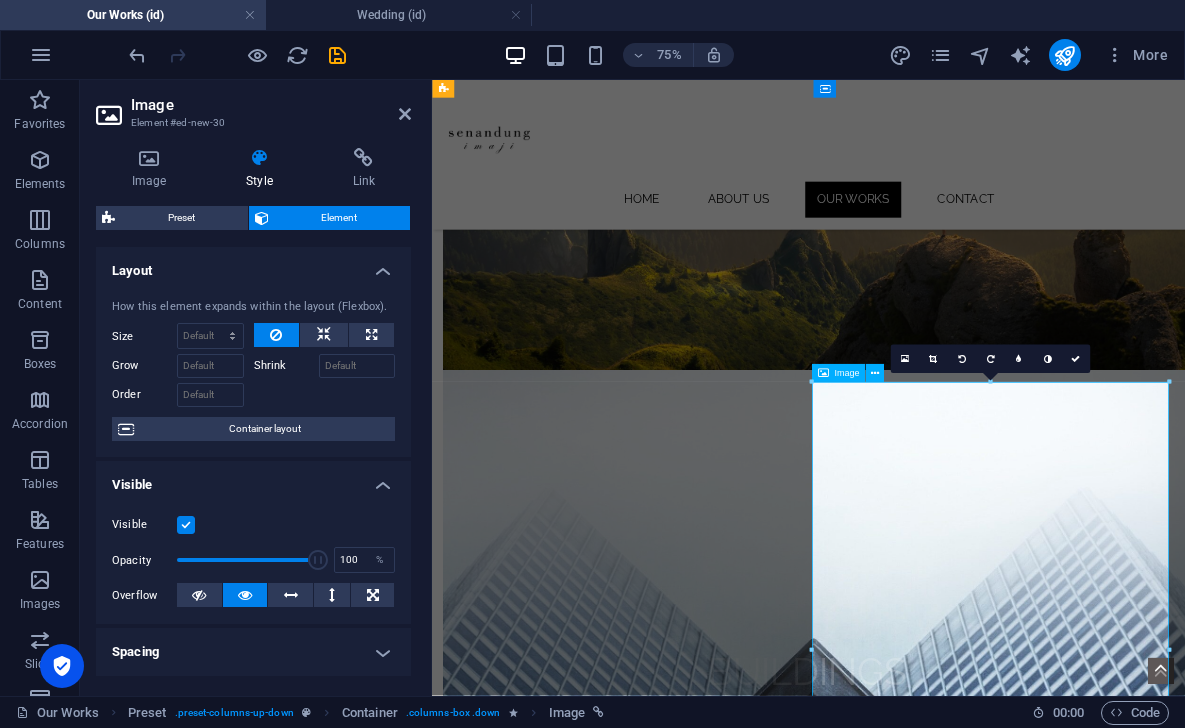 scroll, scrollTop: 1969, scrollLeft: 2, axis: both 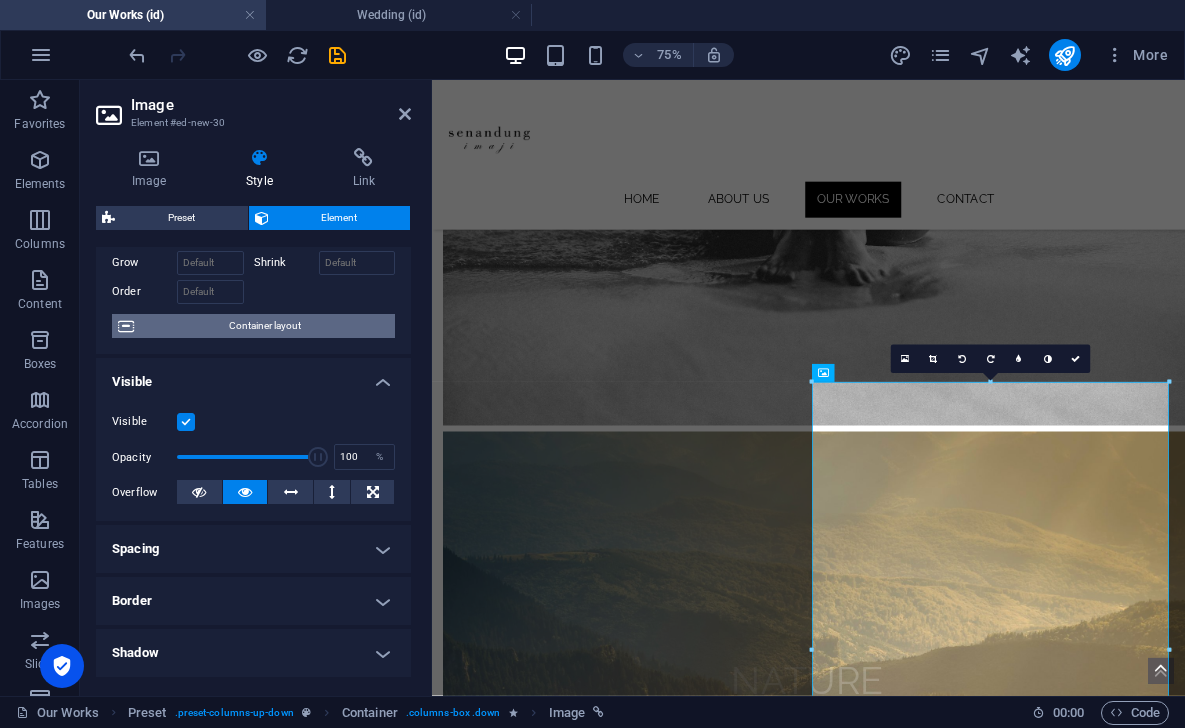 click on "Container layout" at bounding box center (264, 326) 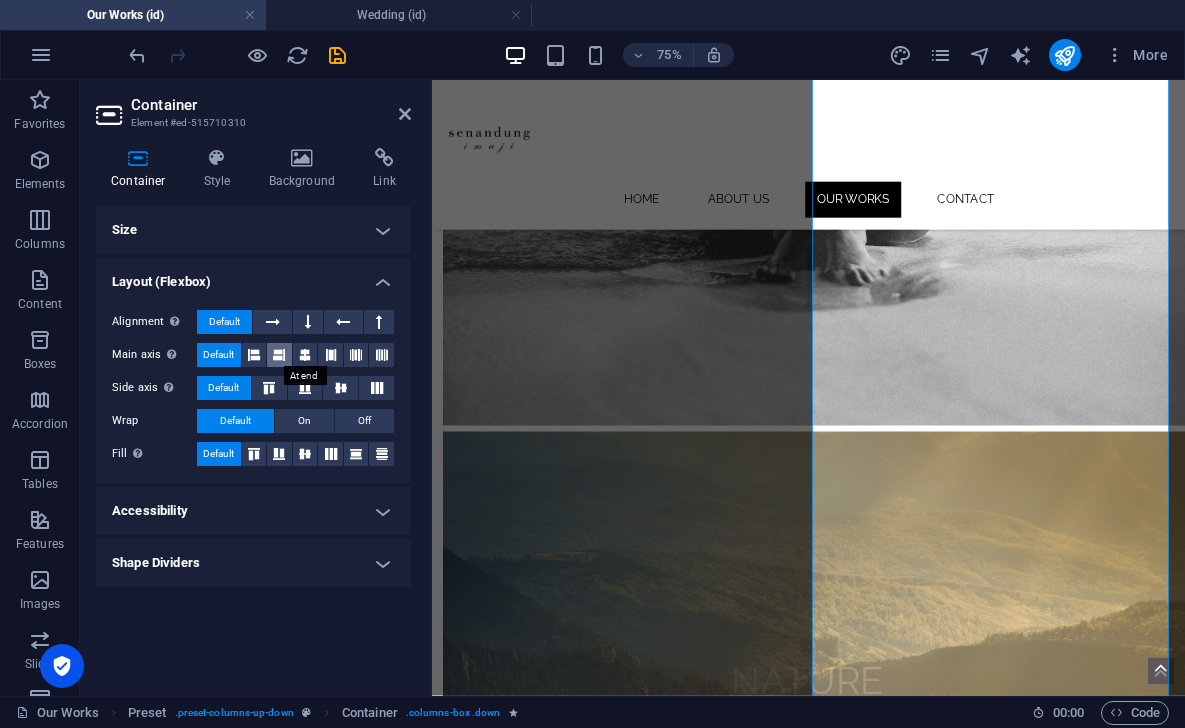 click at bounding box center (279, 355) 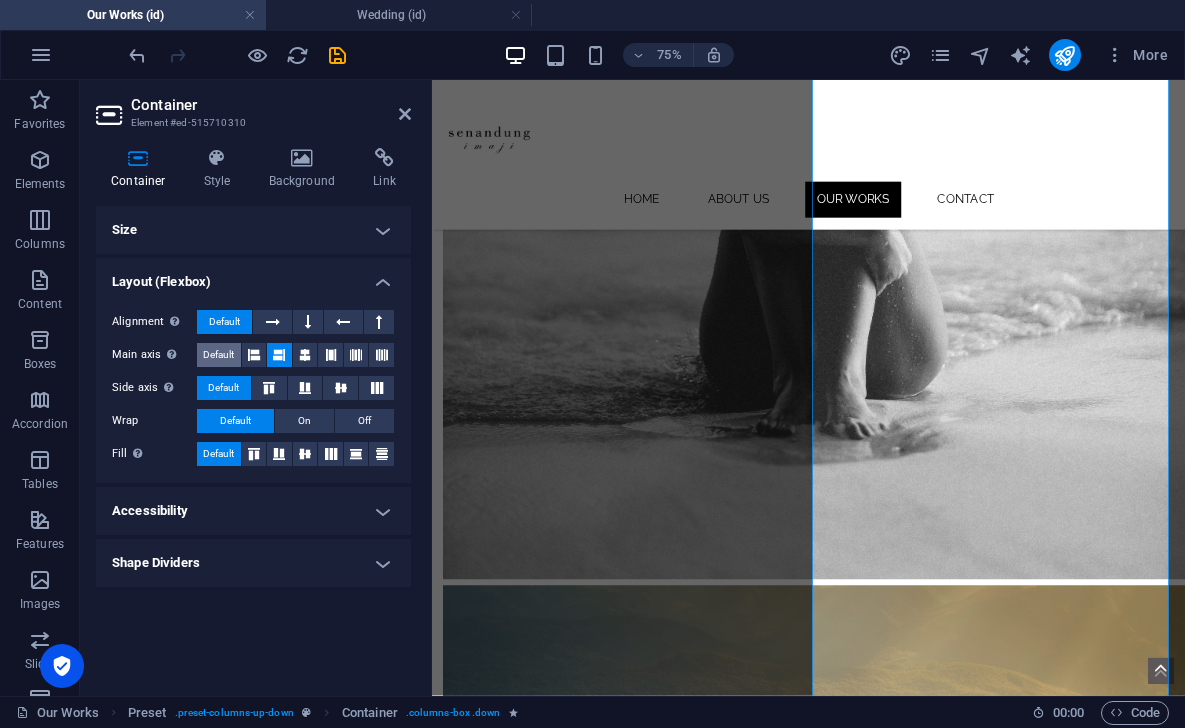 click on "Default" at bounding box center [218, 355] 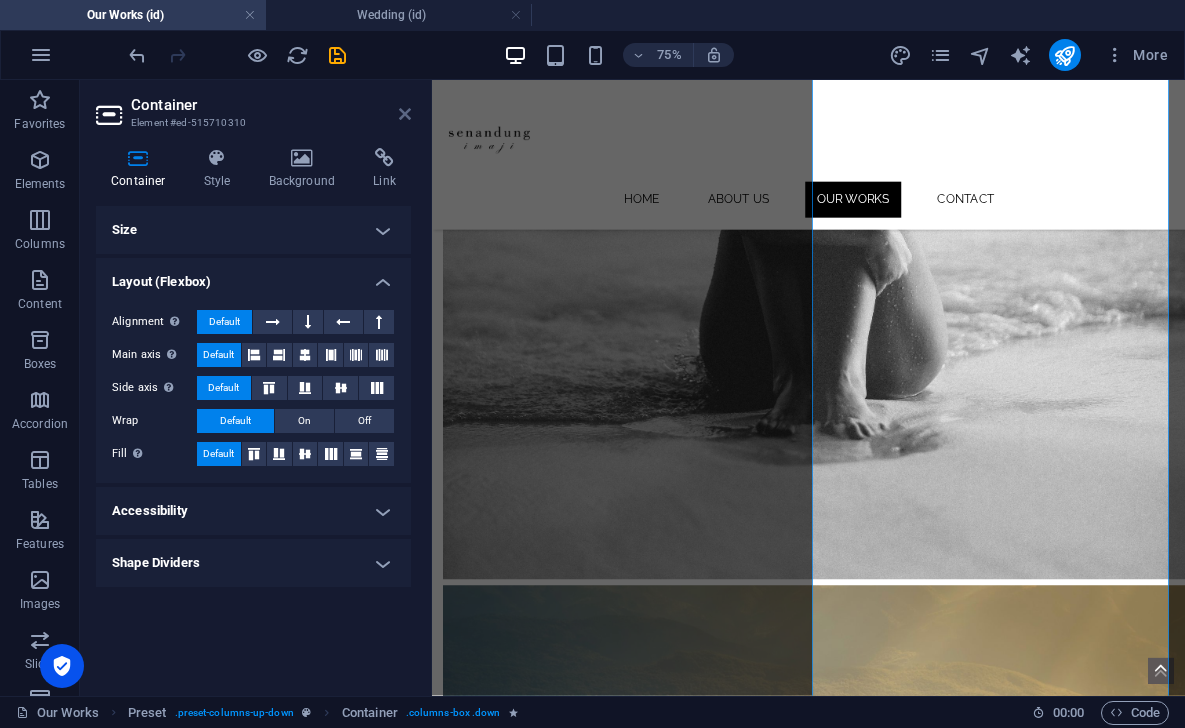 click at bounding box center [405, 114] 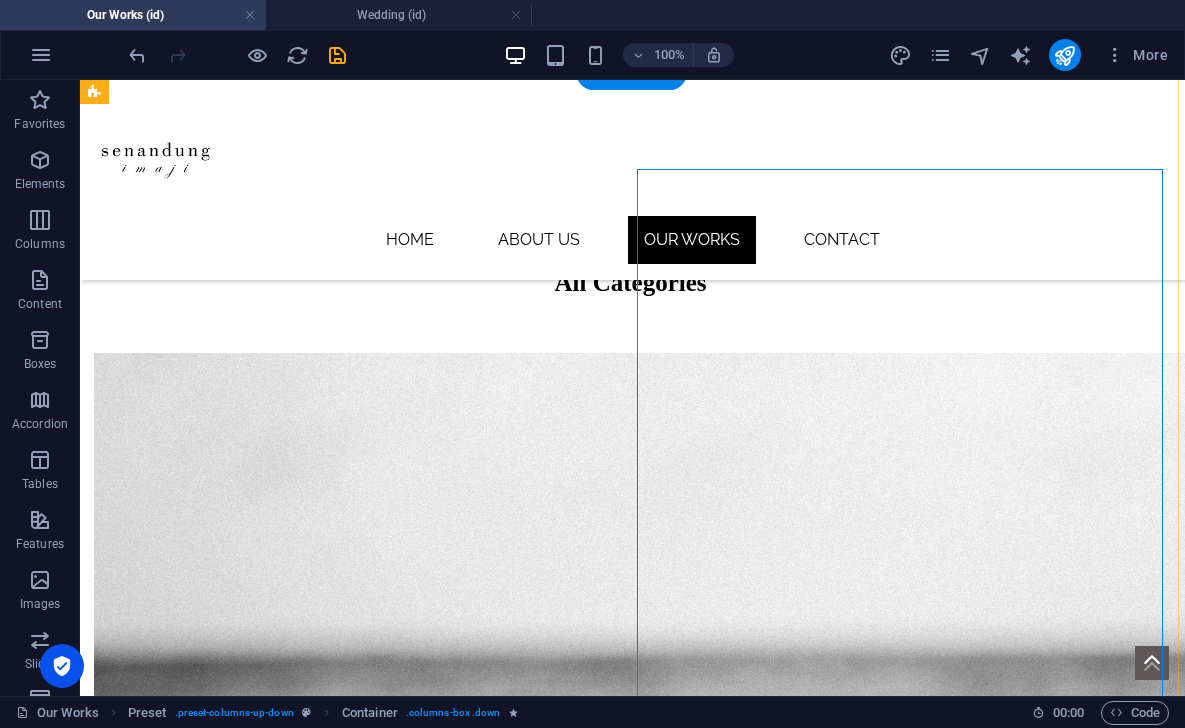scroll, scrollTop: 626, scrollLeft: 2, axis: both 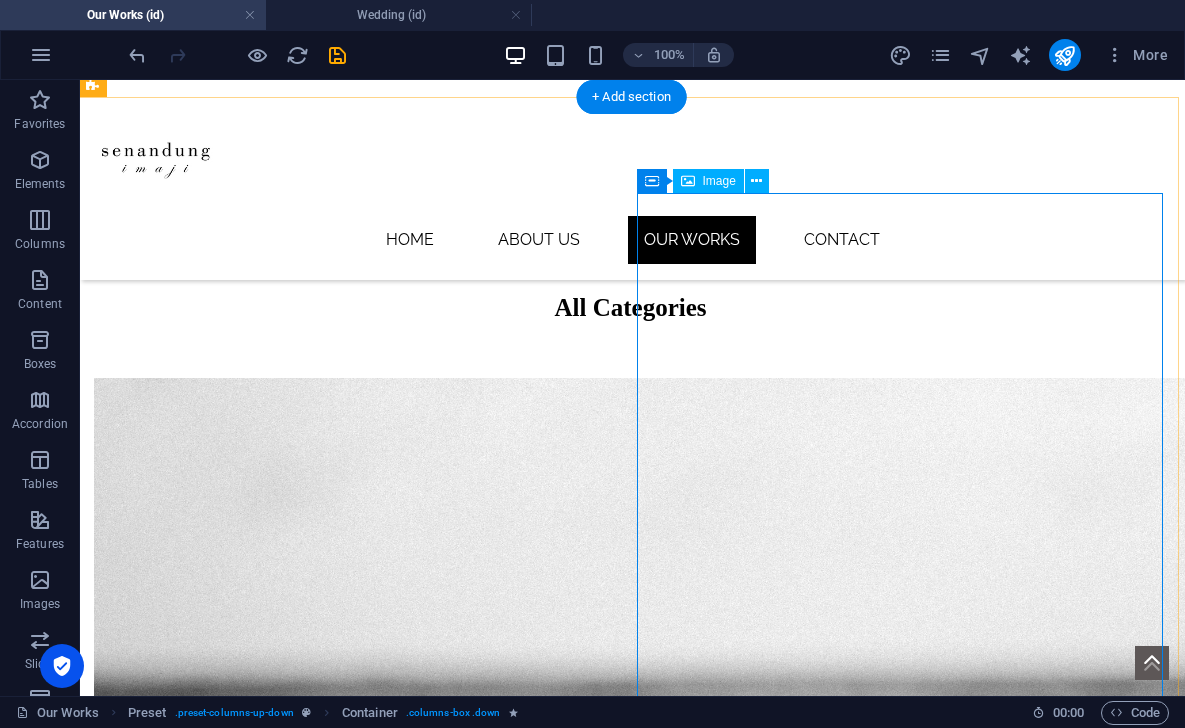 click on "Couple Session" at bounding box center (630, 5702) 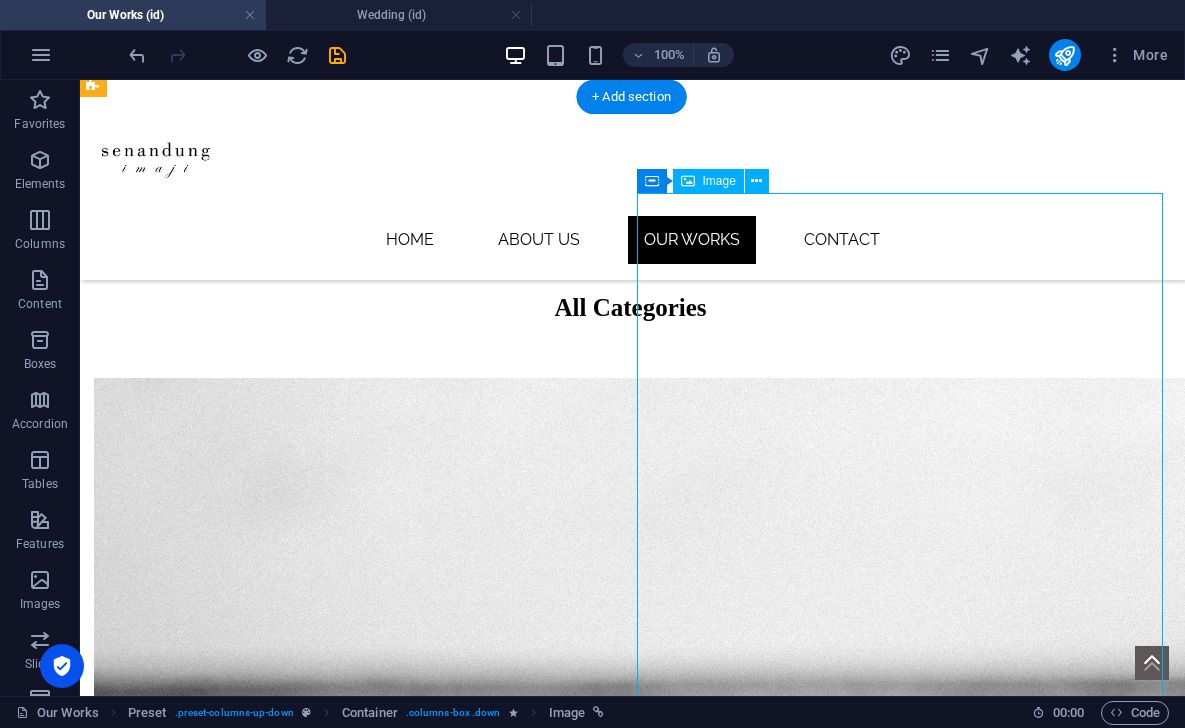 click on "Couple Session" at bounding box center (630, 5702) 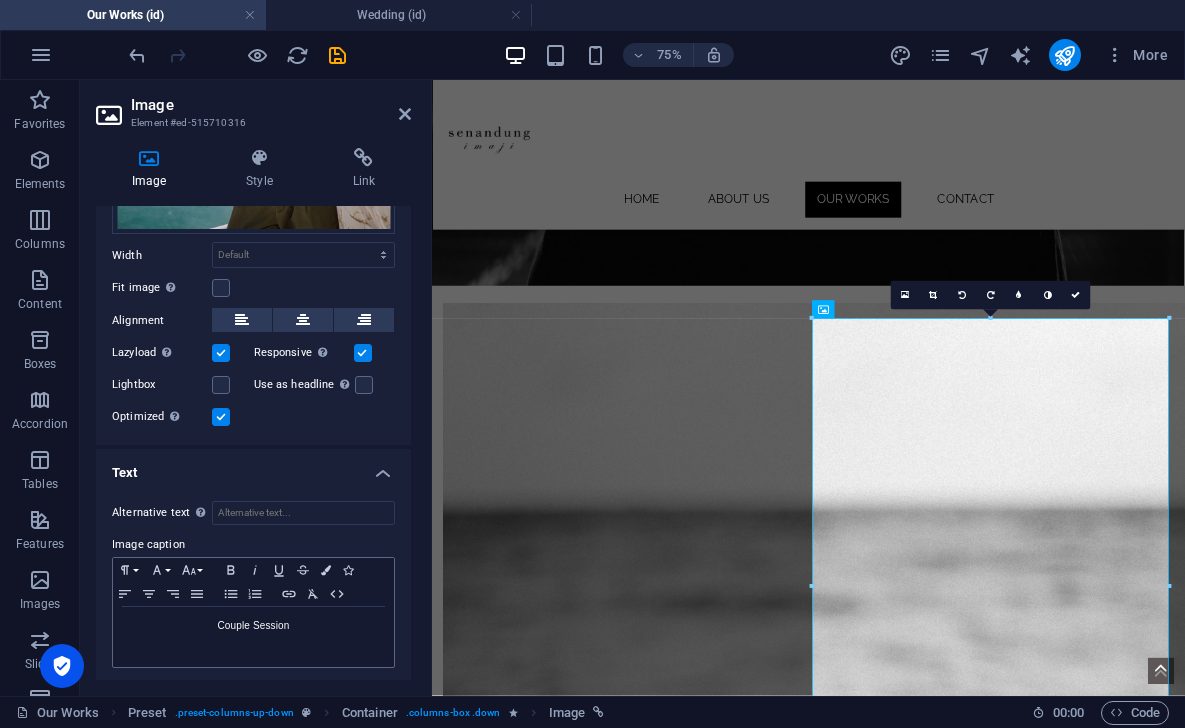 scroll, scrollTop: 442, scrollLeft: 0, axis: vertical 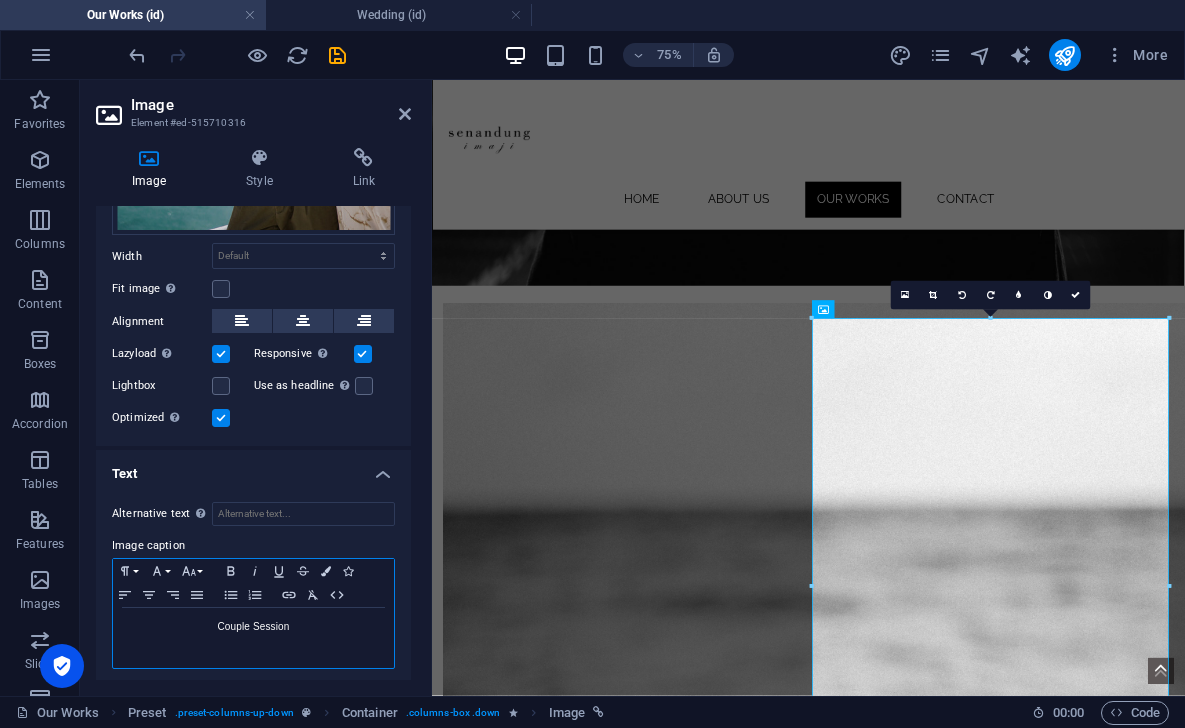 click on "​Couple Session" at bounding box center [253, 627] 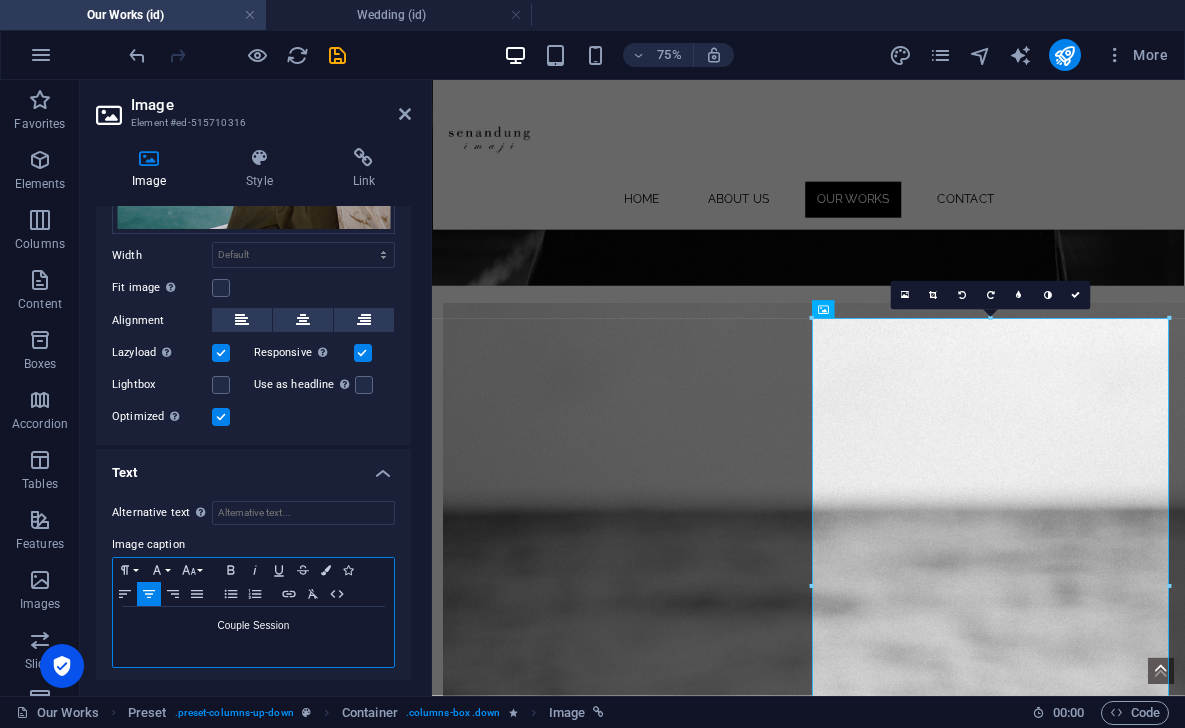 scroll, scrollTop: 442, scrollLeft: 0, axis: vertical 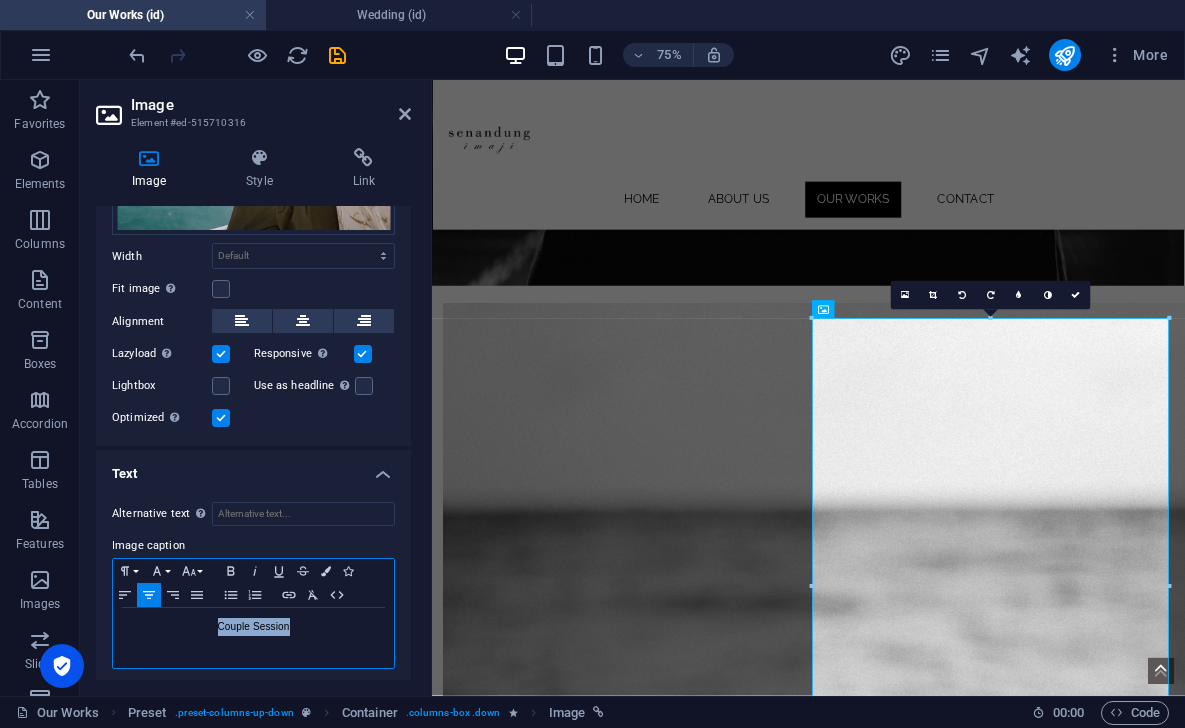 drag, startPoint x: 306, startPoint y: 619, endPoint x: 215, endPoint y: 621, distance: 91.02197 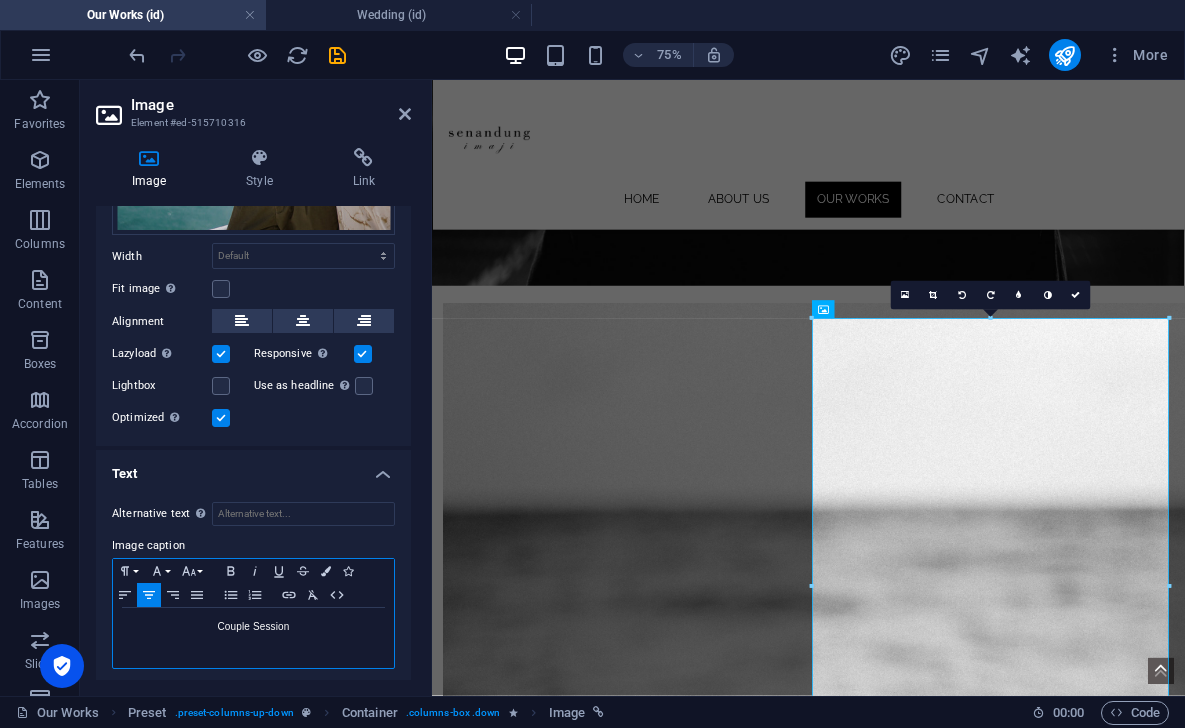 click on "​Couple Session" at bounding box center (253, 638) 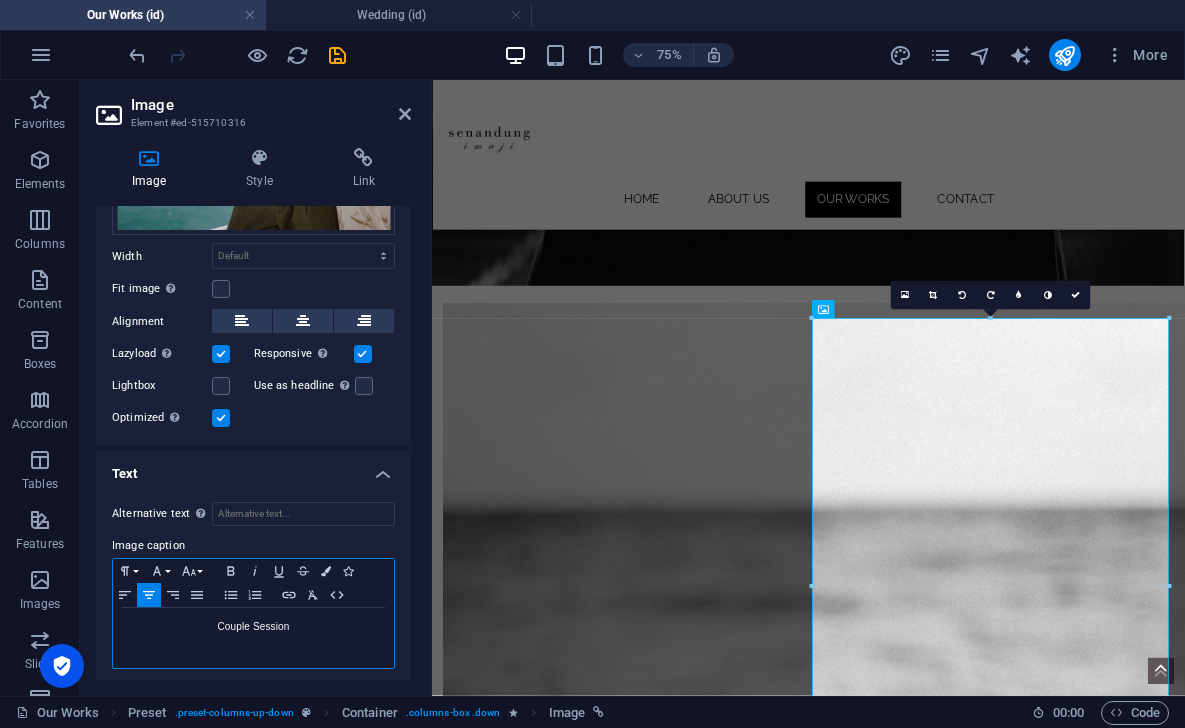 scroll, scrollTop: 440, scrollLeft: 0, axis: vertical 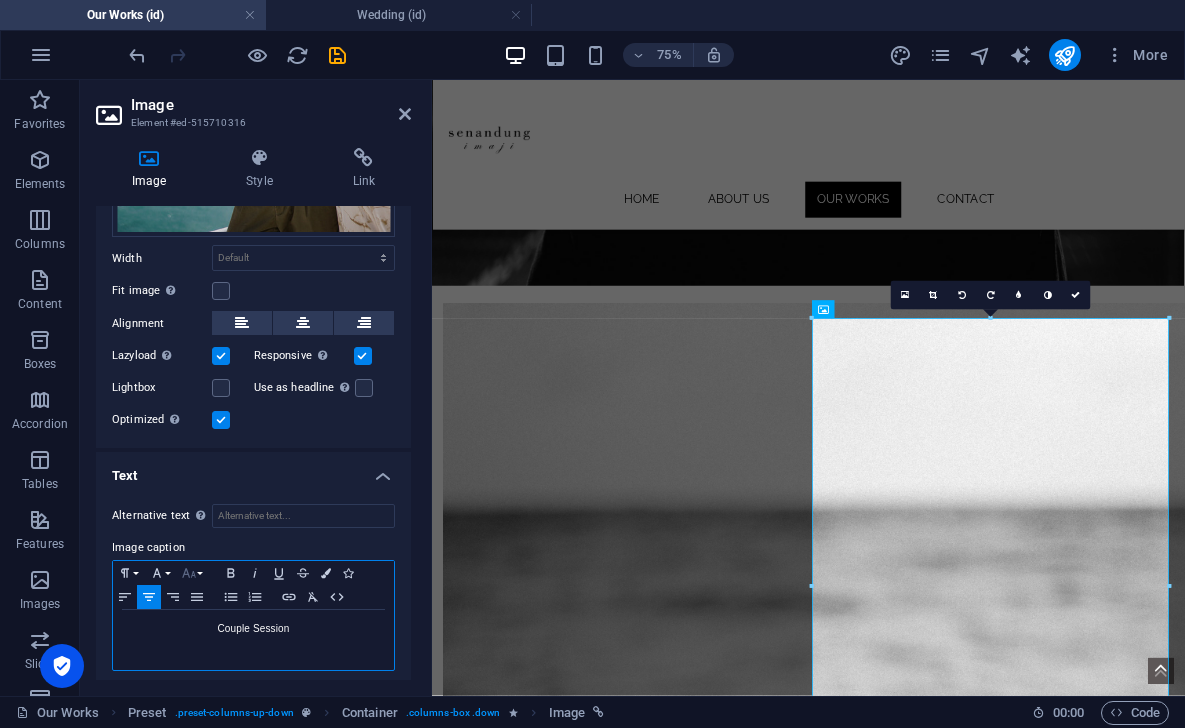 click on "Font Size" at bounding box center [193, 573] 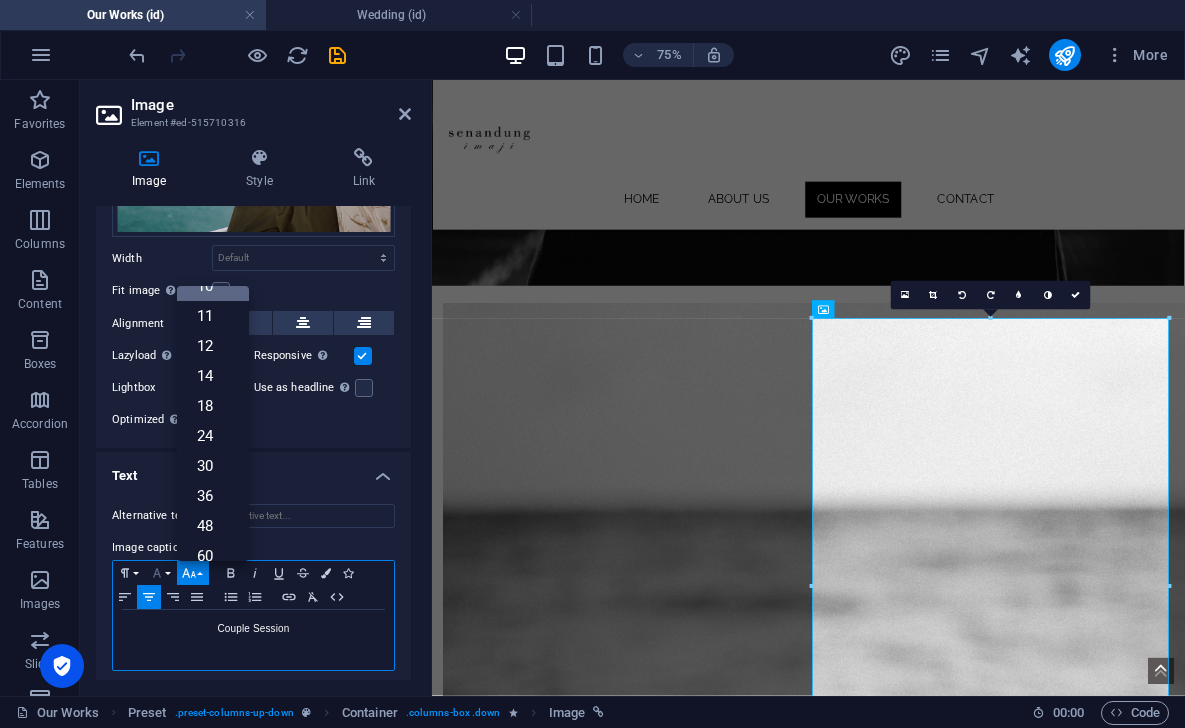 click 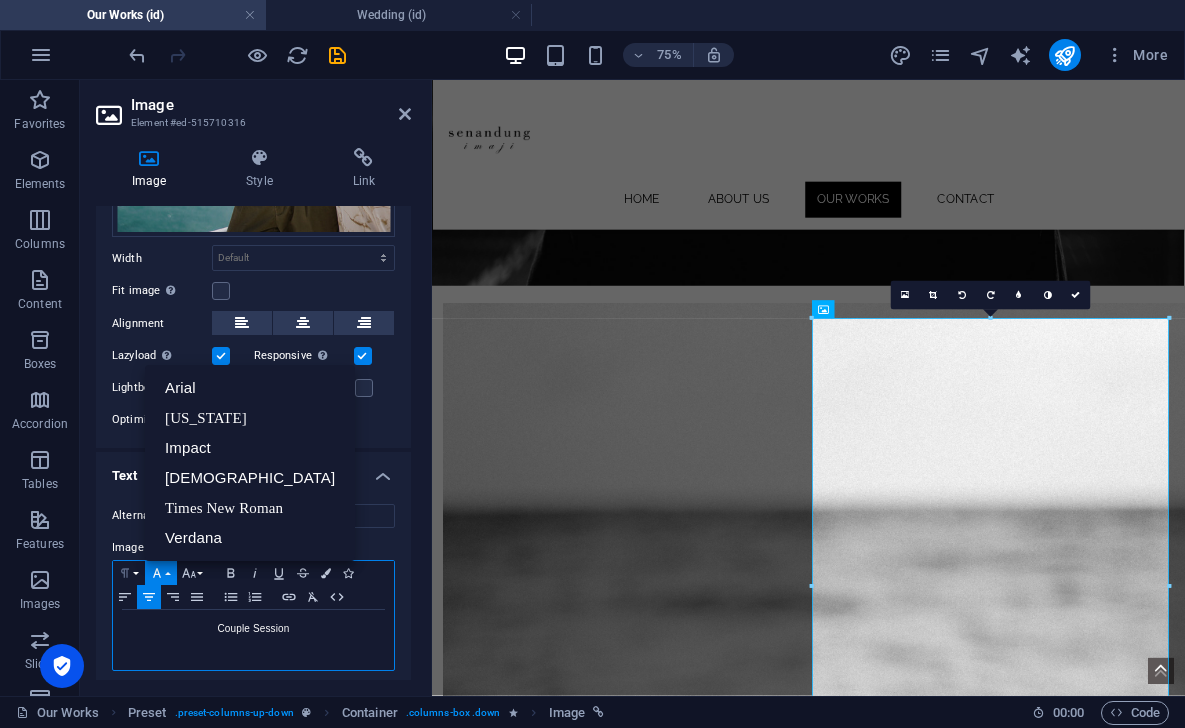 click 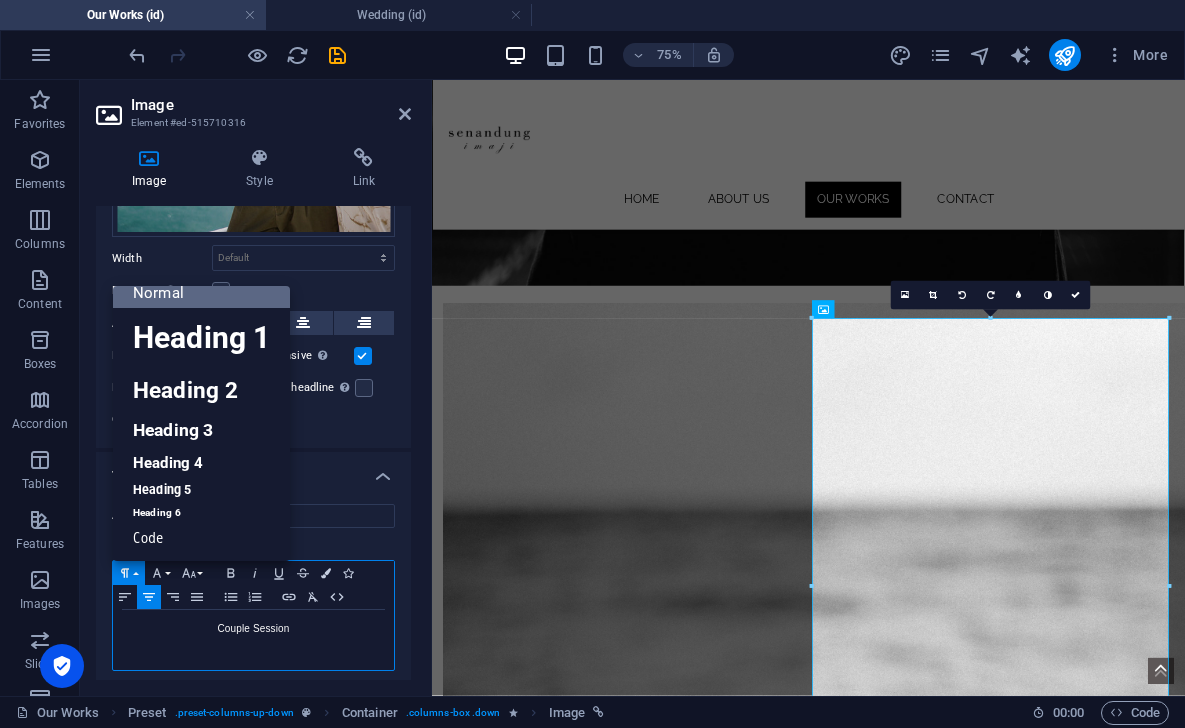 scroll, scrollTop: 15, scrollLeft: 0, axis: vertical 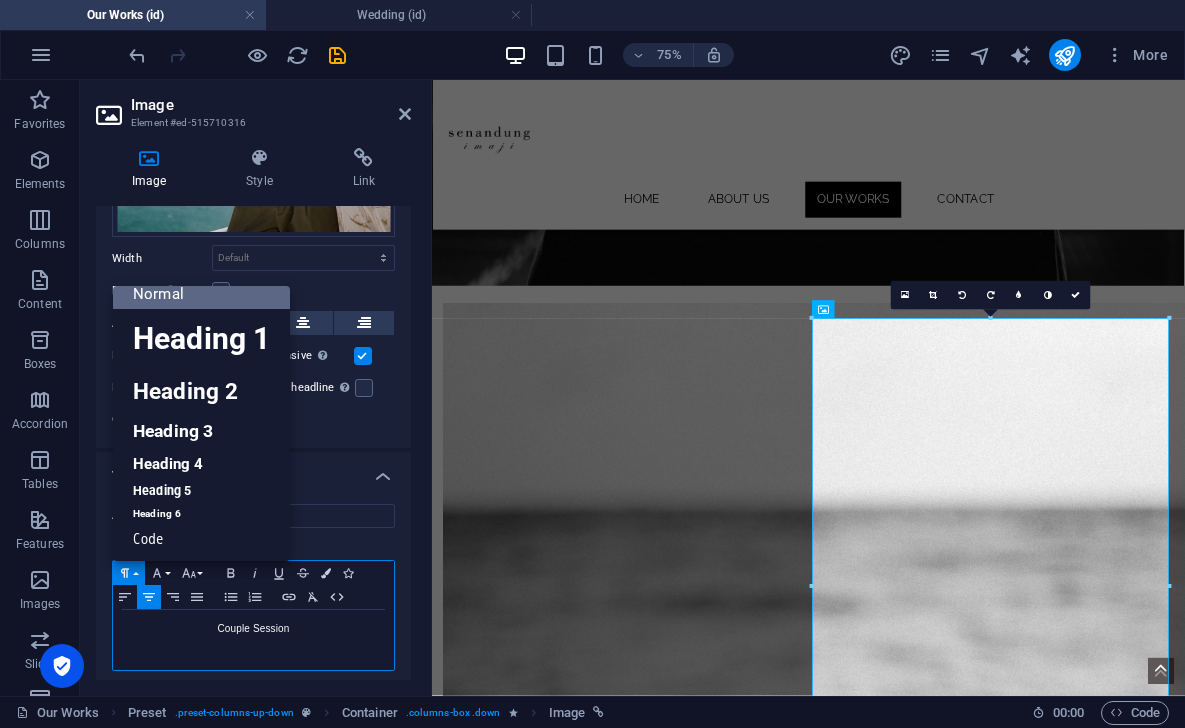 click on "​Couple Session" at bounding box center (253, 640) 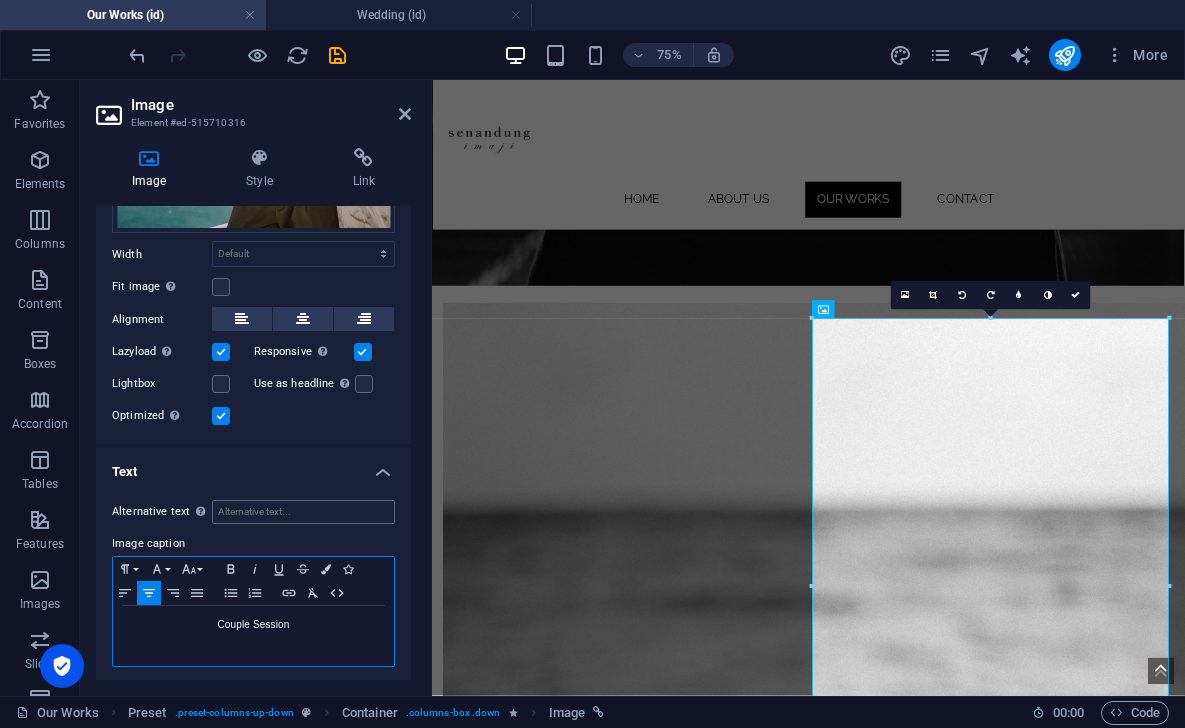 scroll, scrollTop: 442, scrollLeft: 0, axis: vertical 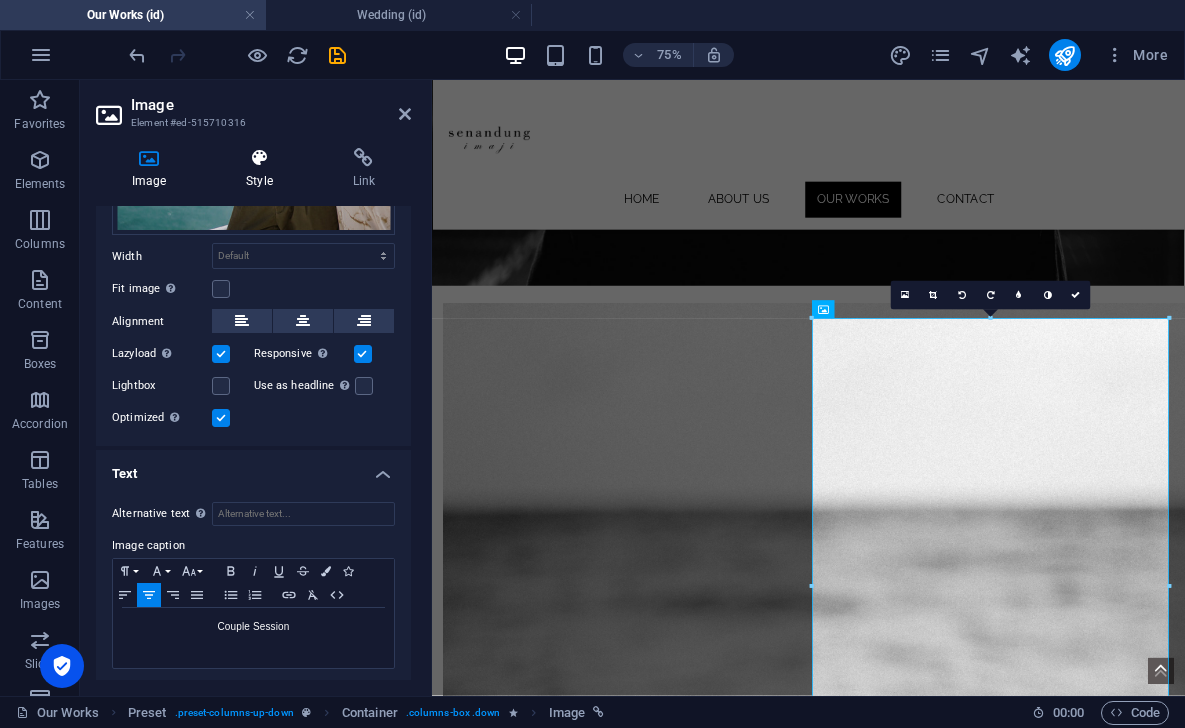 click at bounding box center (259, 158) 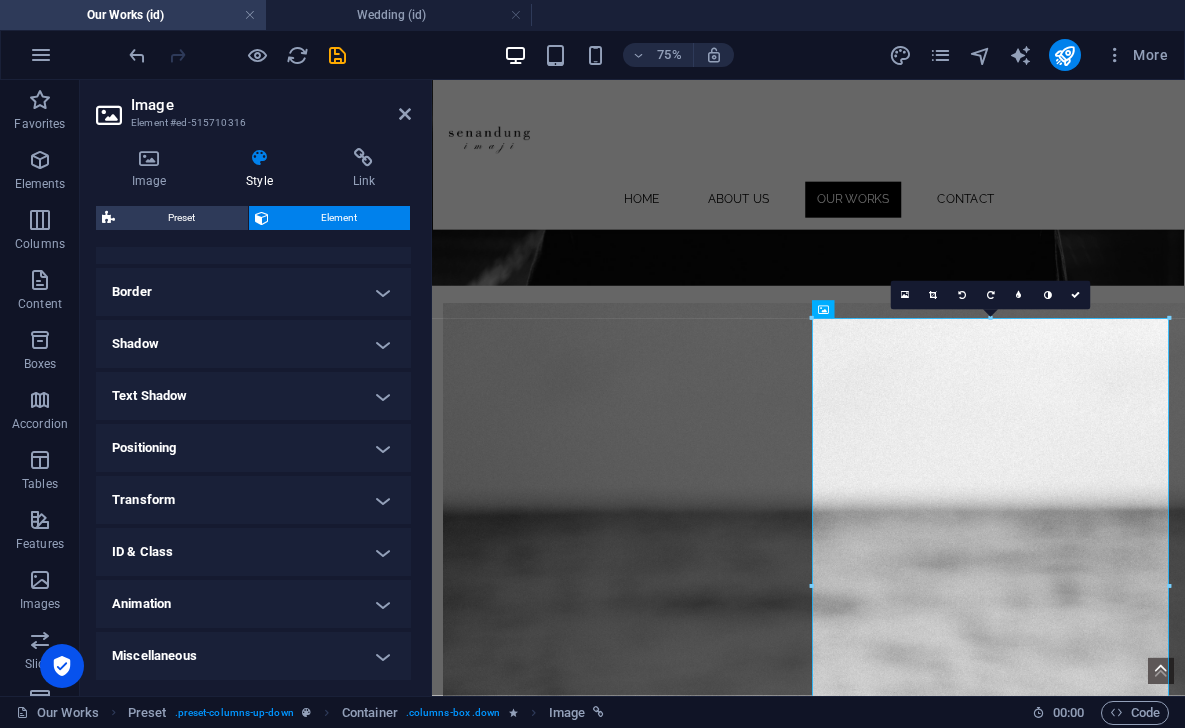 scroll, scrollTop: 411, scrollLeft: 0, axis: vertical 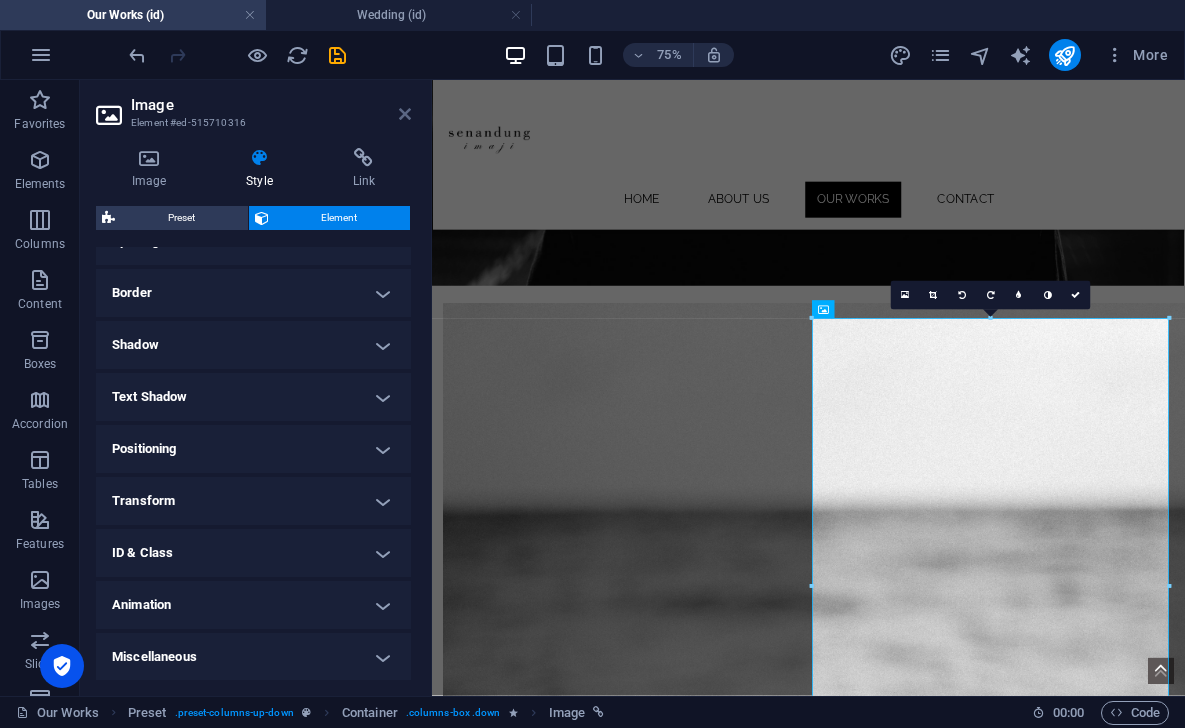 click at bounding box center [405, 114] 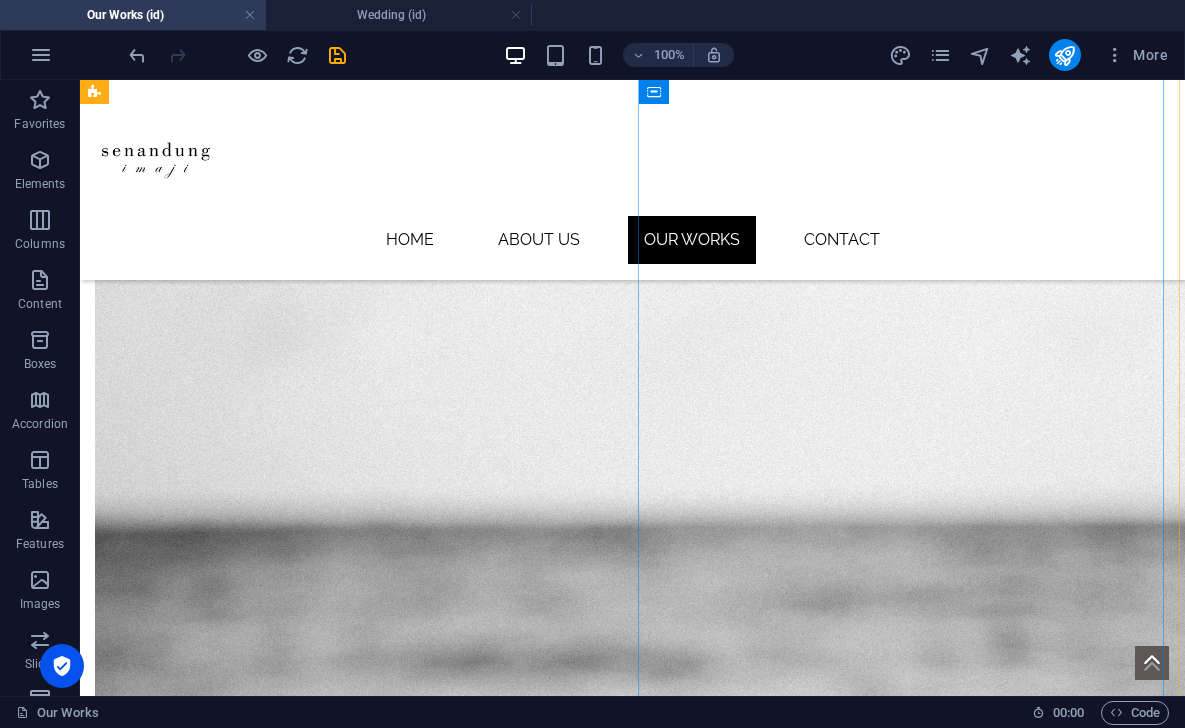 scroll, scrollTop: 788, scrollLeft: 1, axis: both 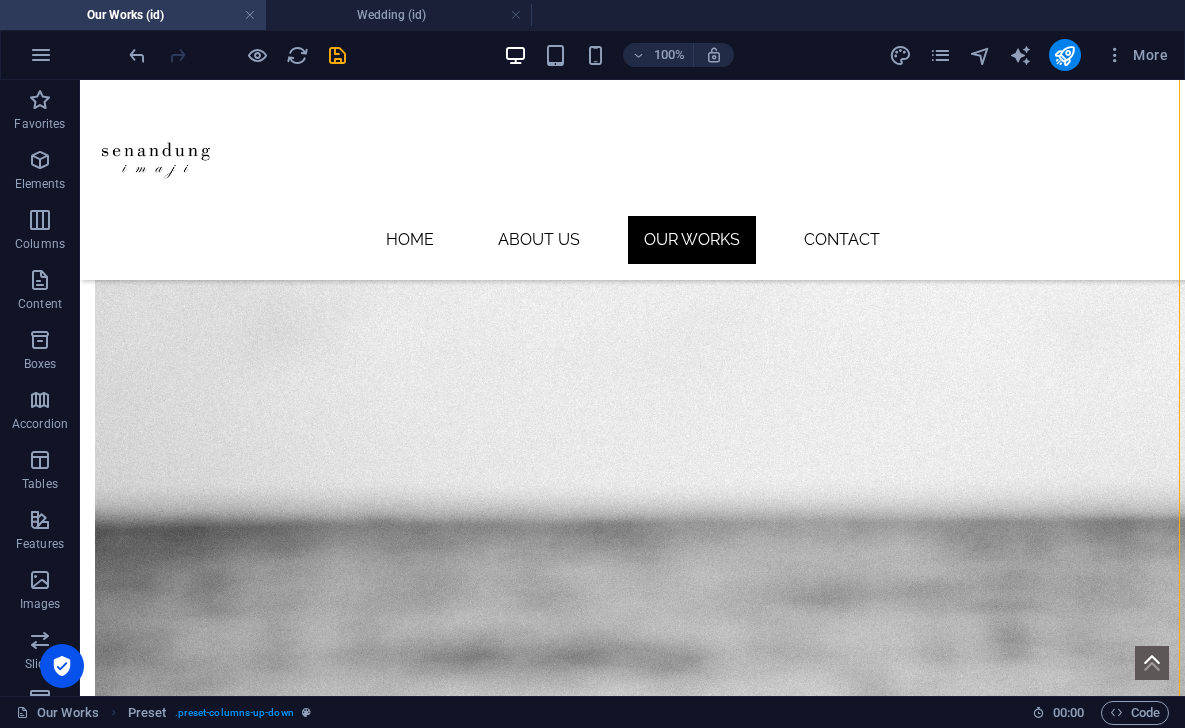 drag, startPoint x: 719, startPoint y: 406, endPoint x: 799, endPoint y: 419, distance: 81.04937 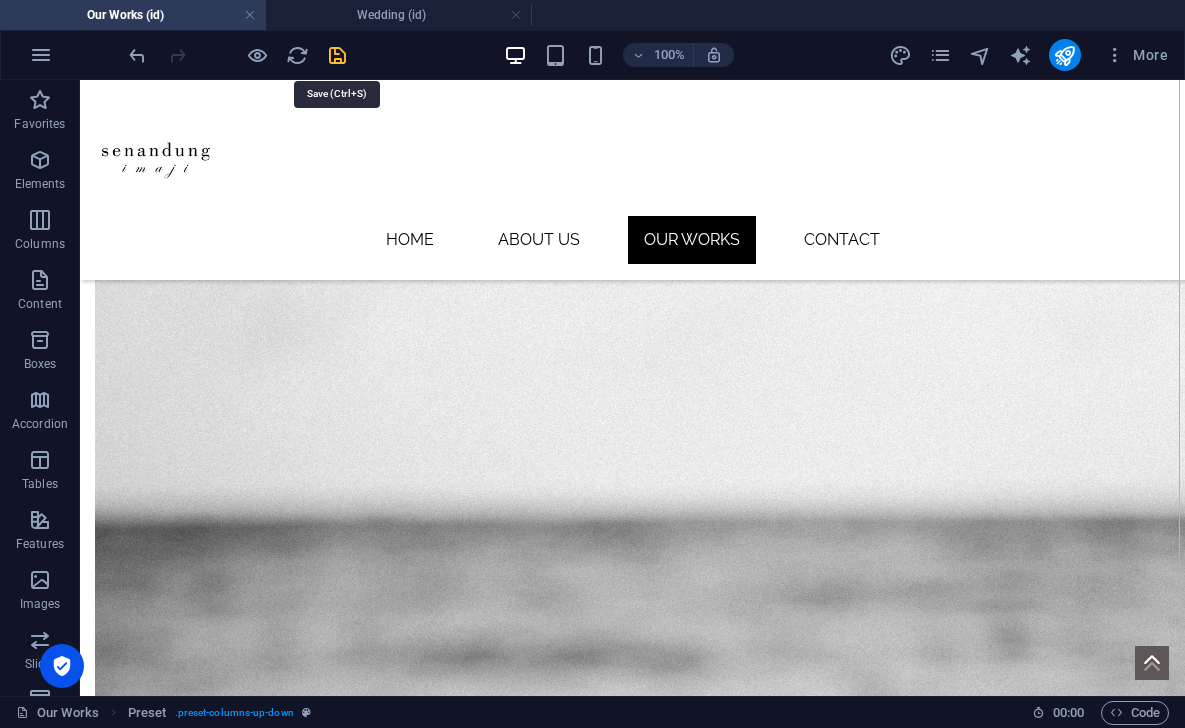 click at bounding box center (337, 55) 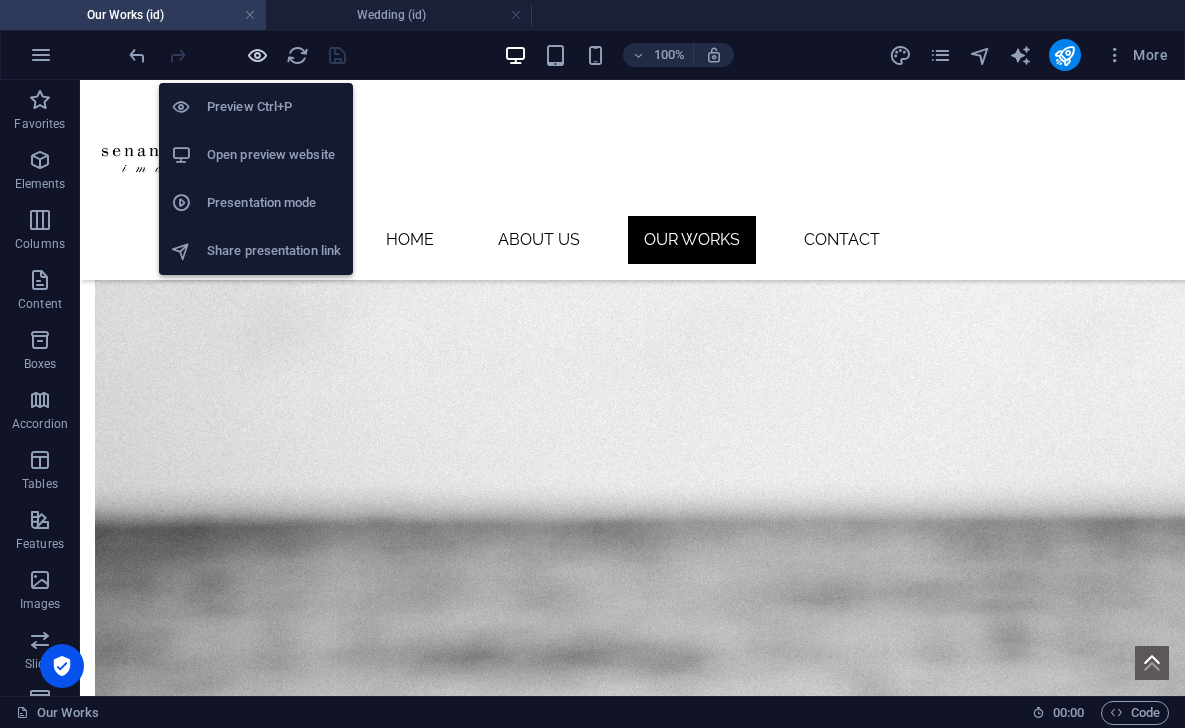 click at bounding box center [257, 55] 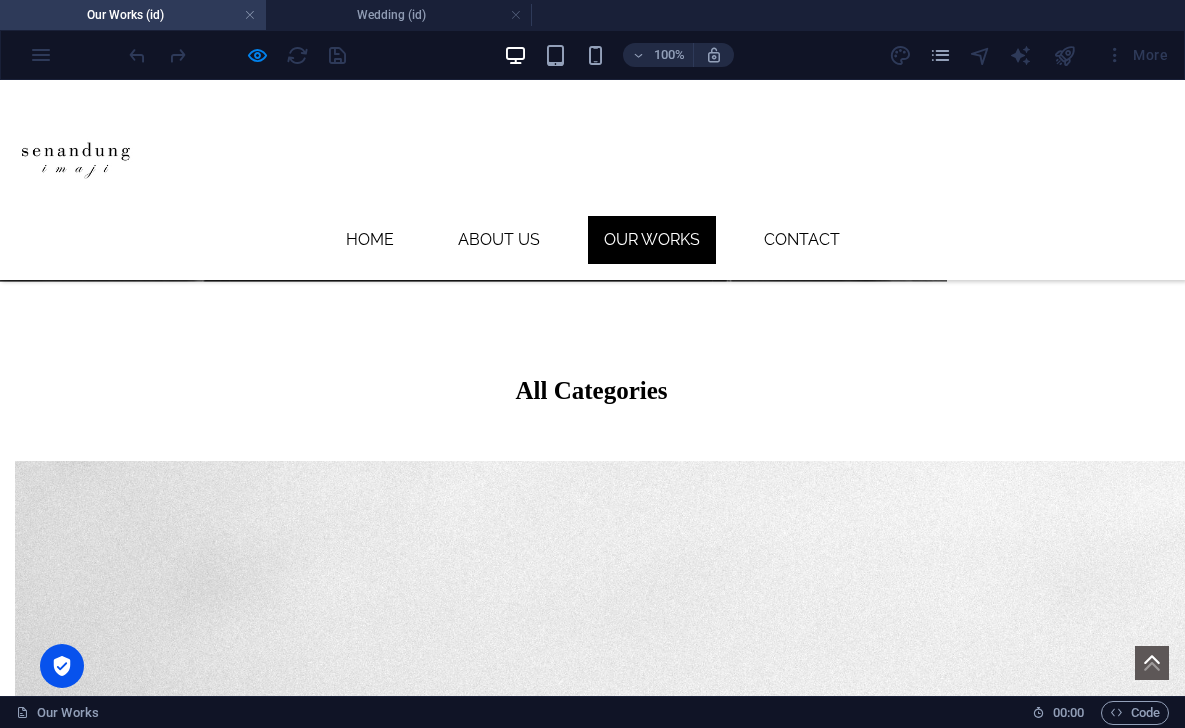 scroll, scrollTop: 377, scrollLeft: 1, axis: both 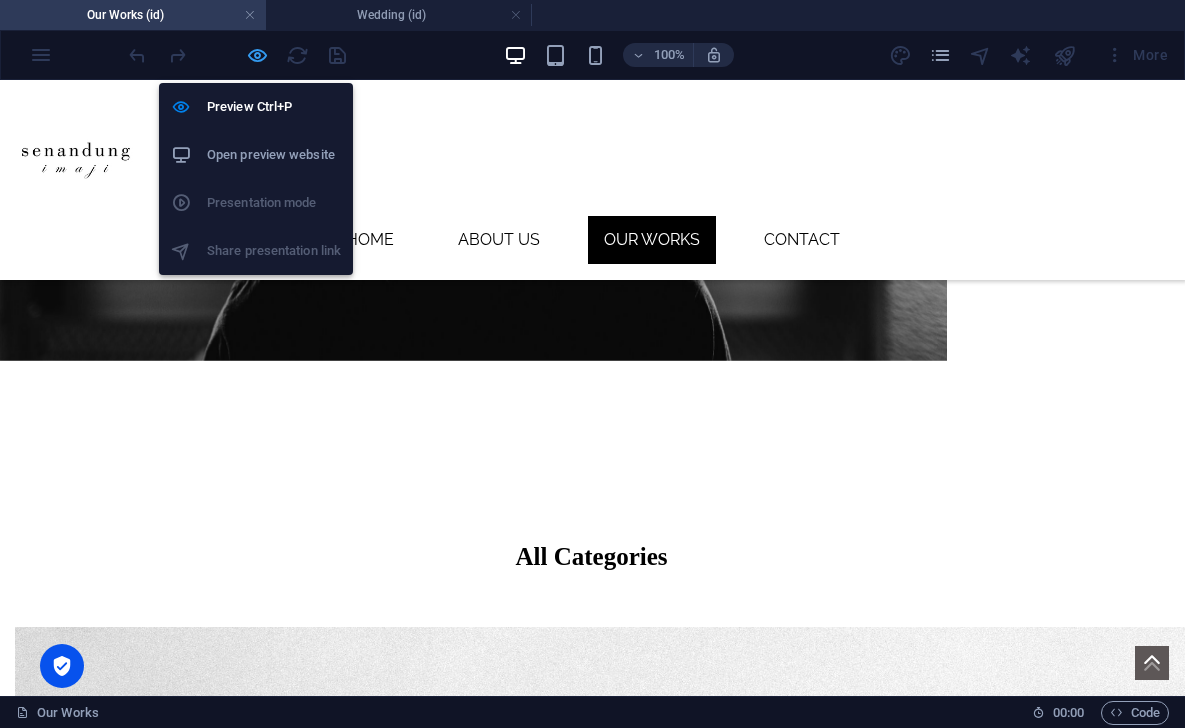 click at bounding box center (257, 55) 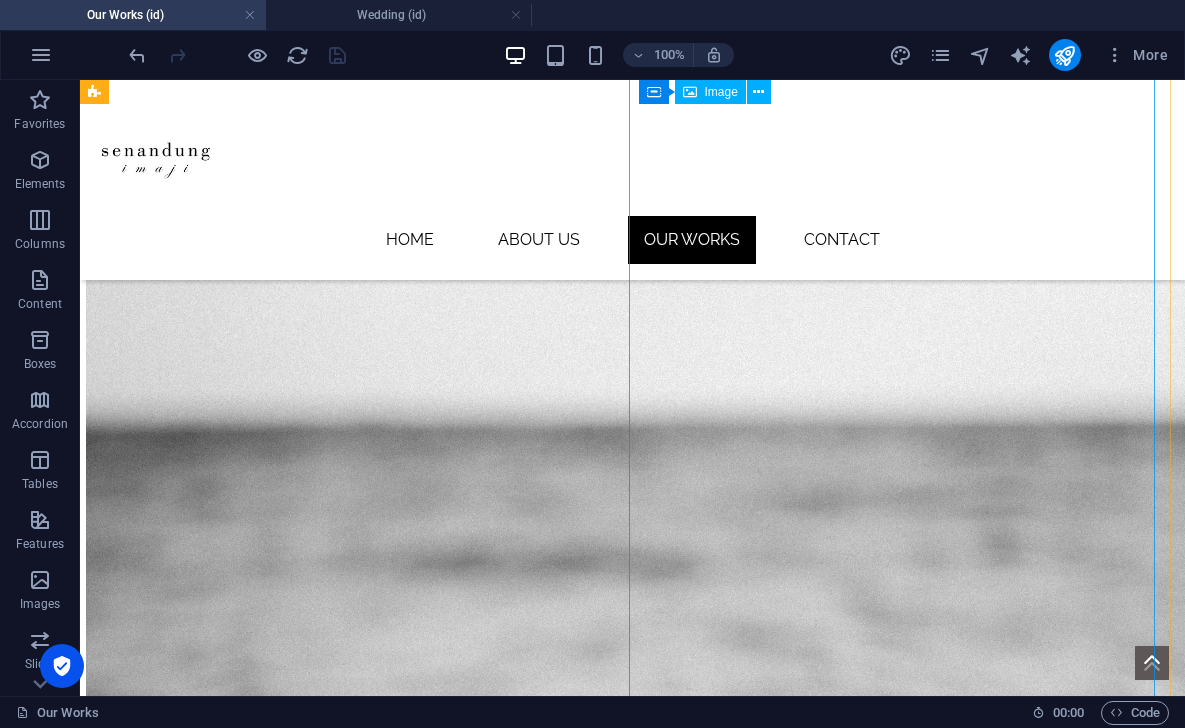 scroll, scrollTop: 885, scrollLeft: 10, axis: both 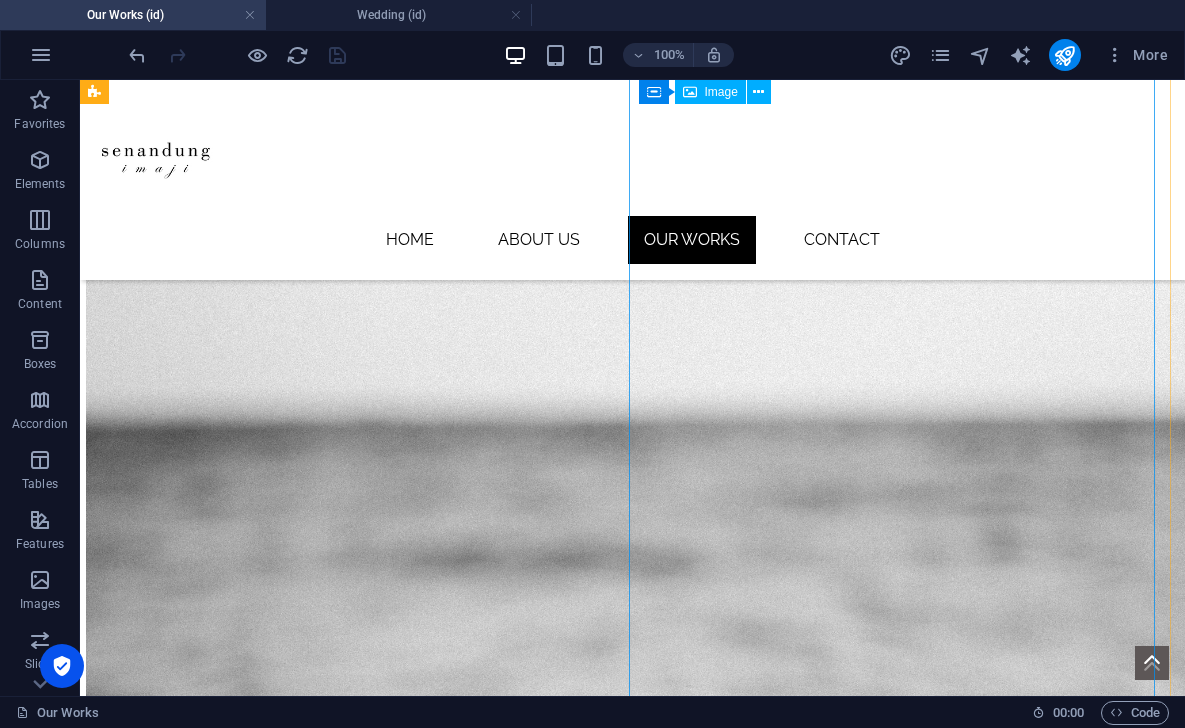 click on "Couple Session" at bounding box center [622, 5443] 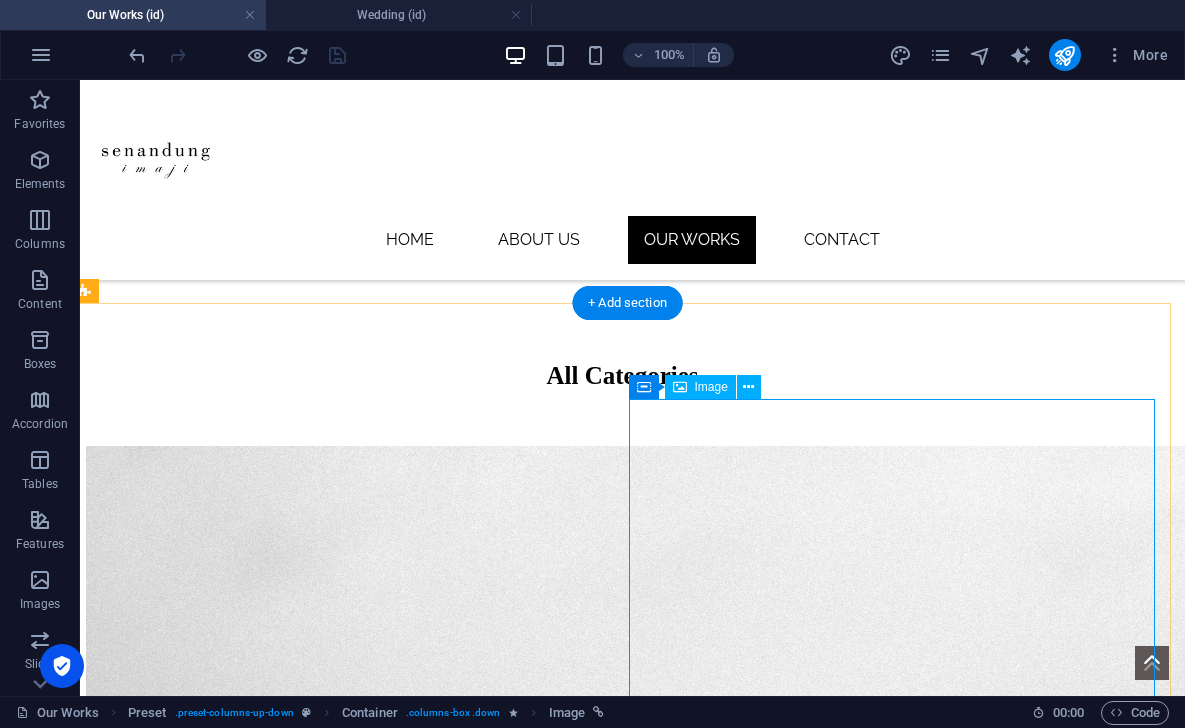 scroll, scrollTop: 411, scrollLeft: 10, axis: both 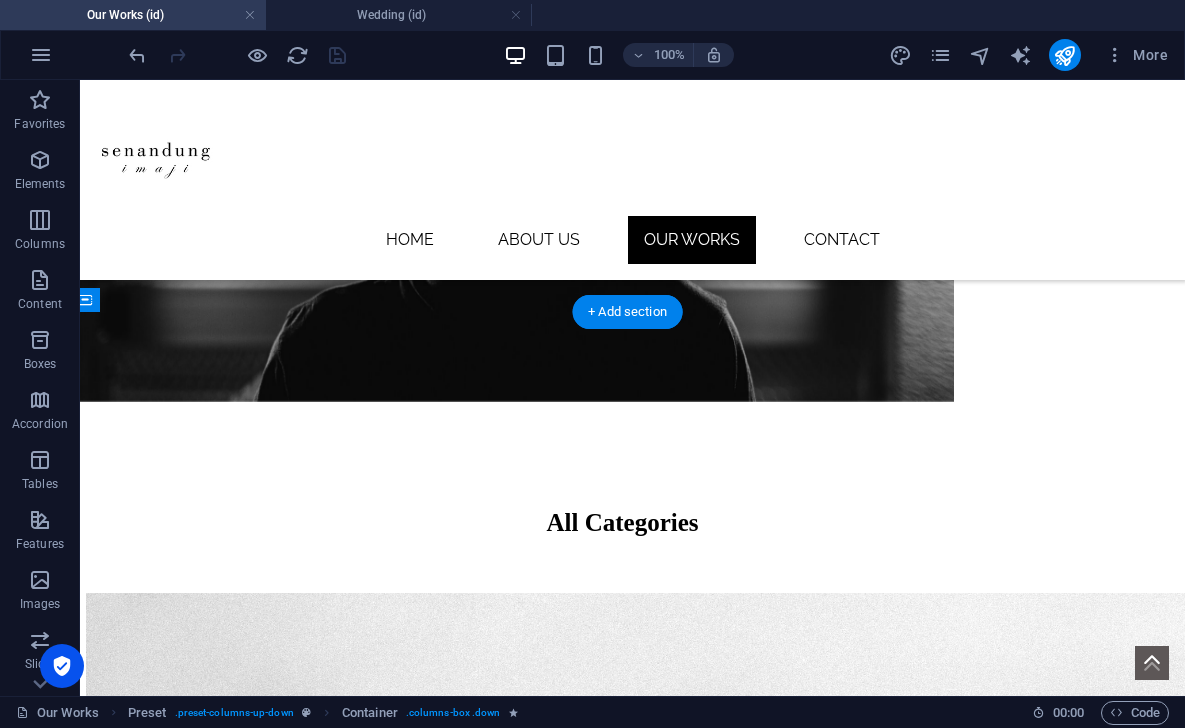 drag, startPoint x: 737, startPoint y: 475, endPoint x: 231, endPoint y: 425, distance: 508.46436 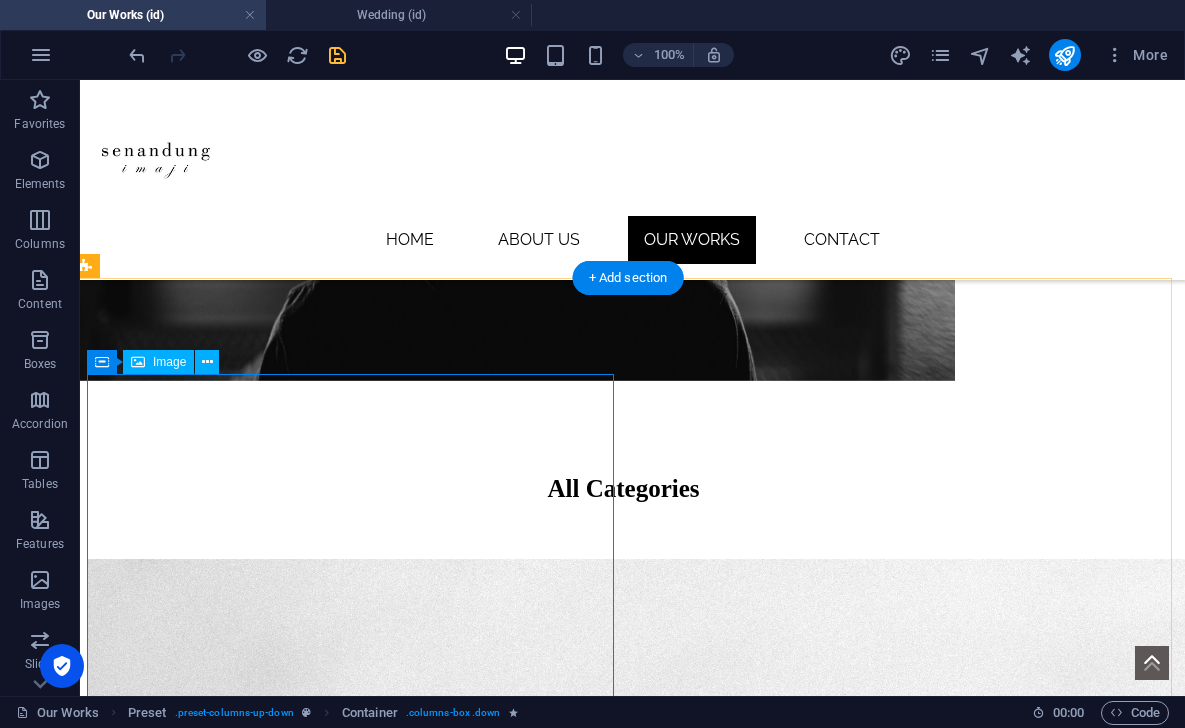 scroll, scrollTop: 495, scrollLeft: 9, axis: both 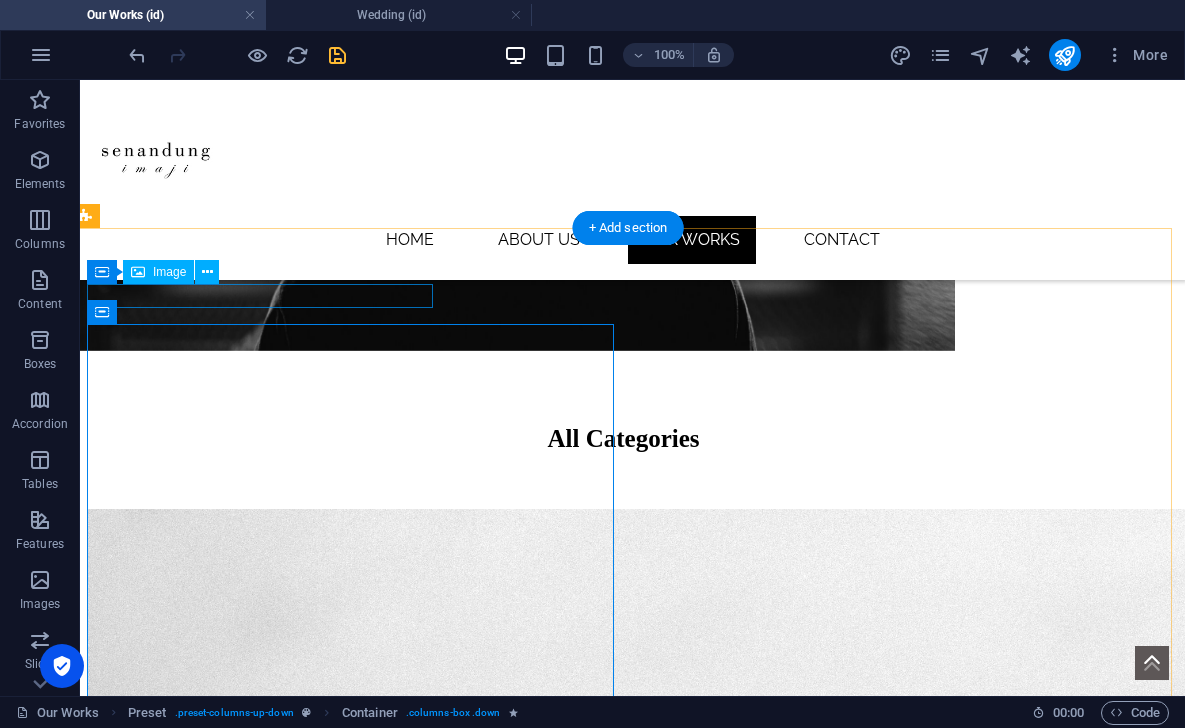 click on "People" at bounding box center [623, 1338] 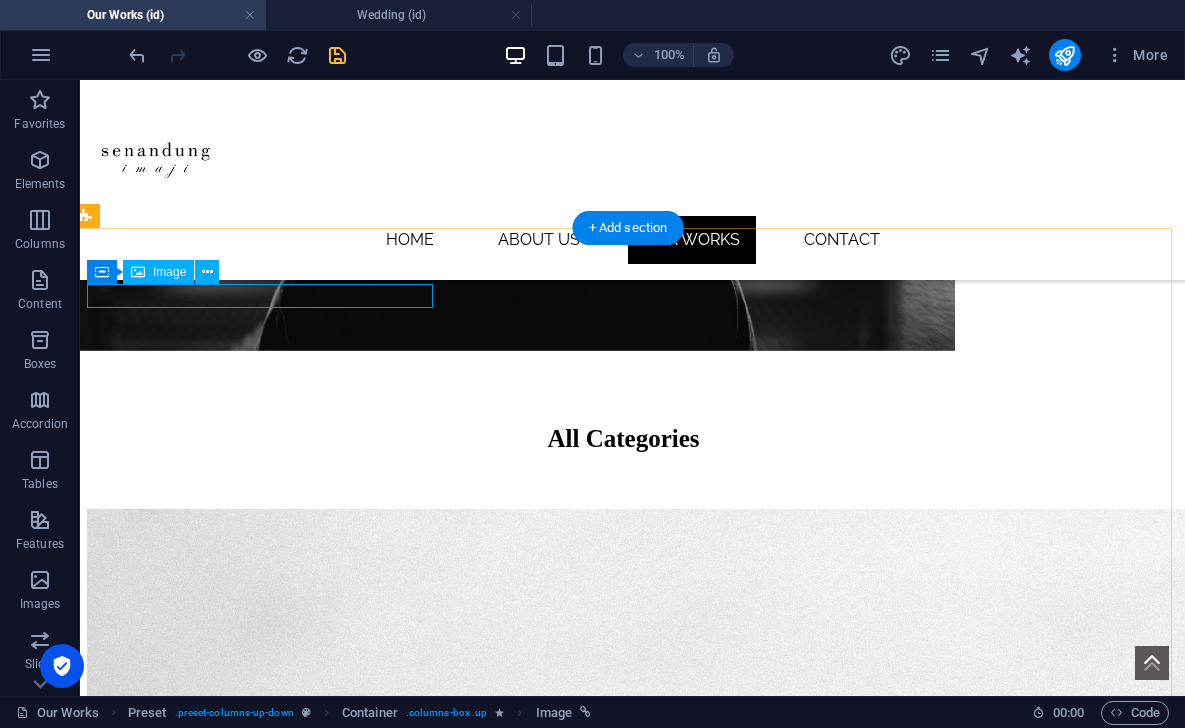 click on "Image" at bounding box center [169, 272] 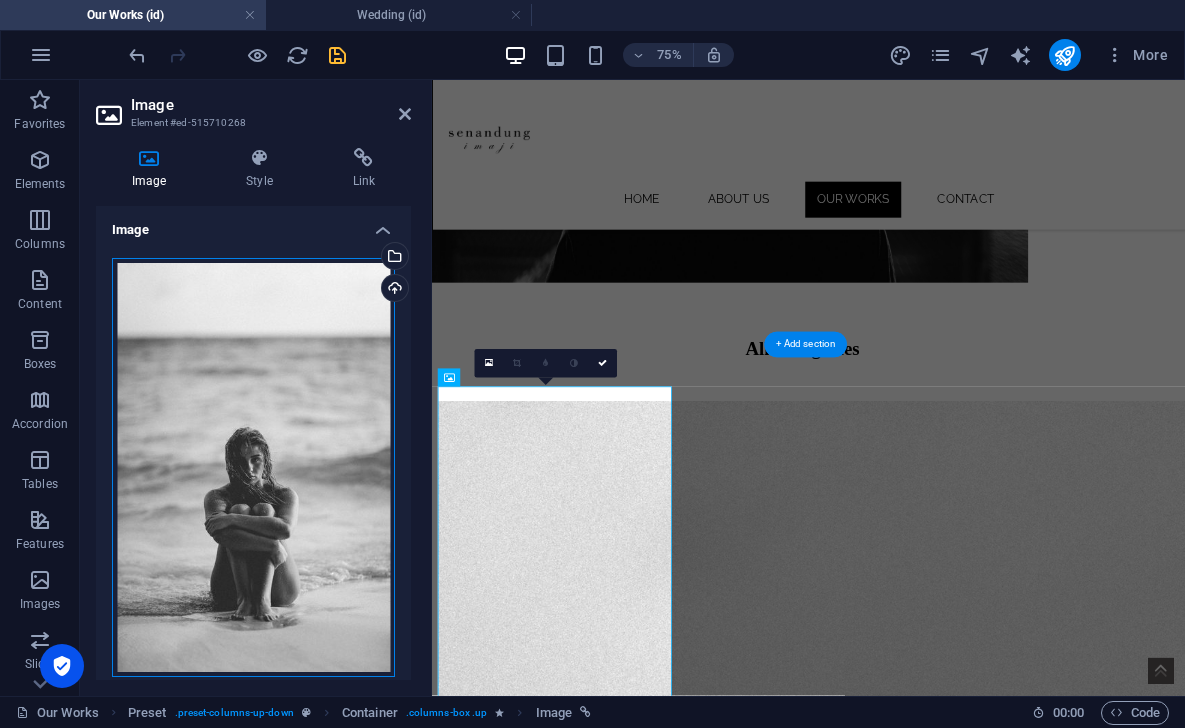 click on "Drag files here, click to choose files or select files from Files or our free stock photos & videos" at bounding box center [253, 468] 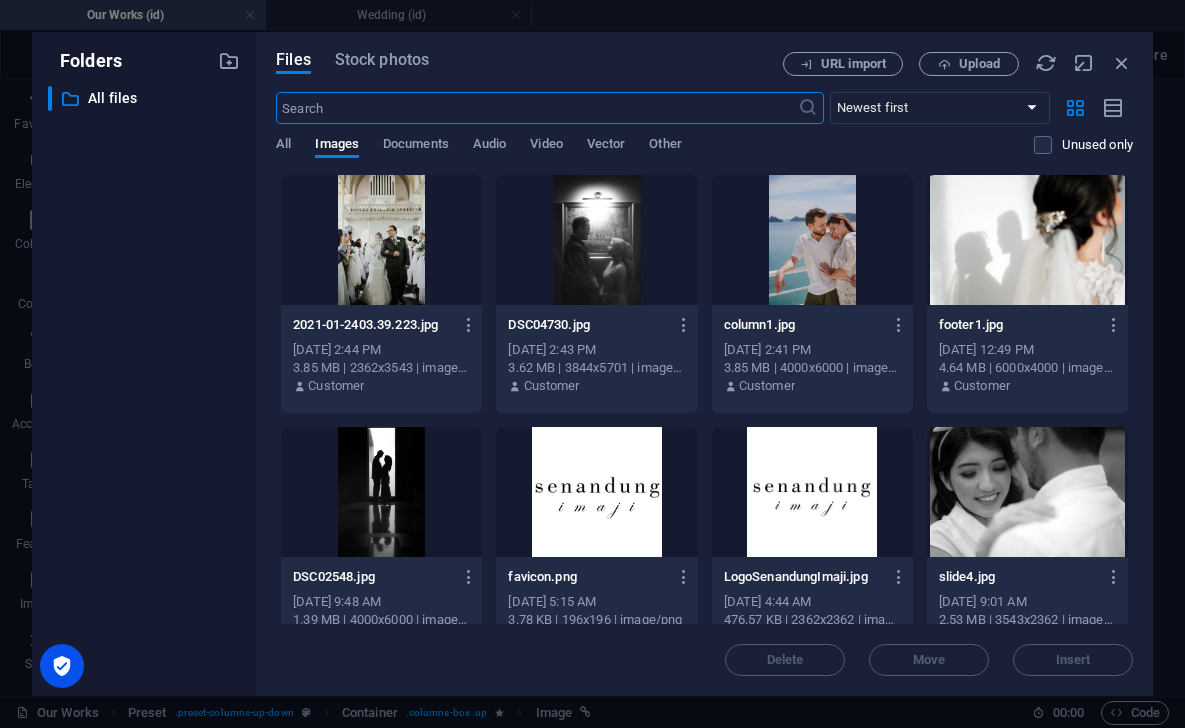 click at bounding box center [812, 240] 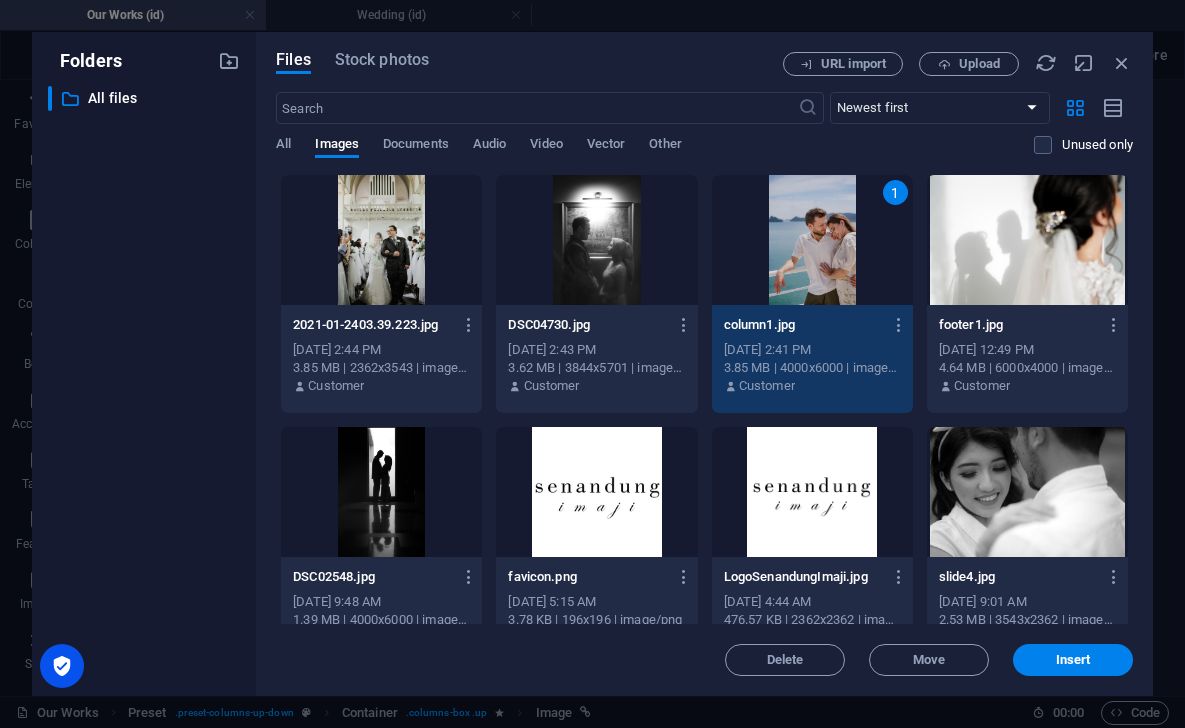 click at bounding box center (381, 240) 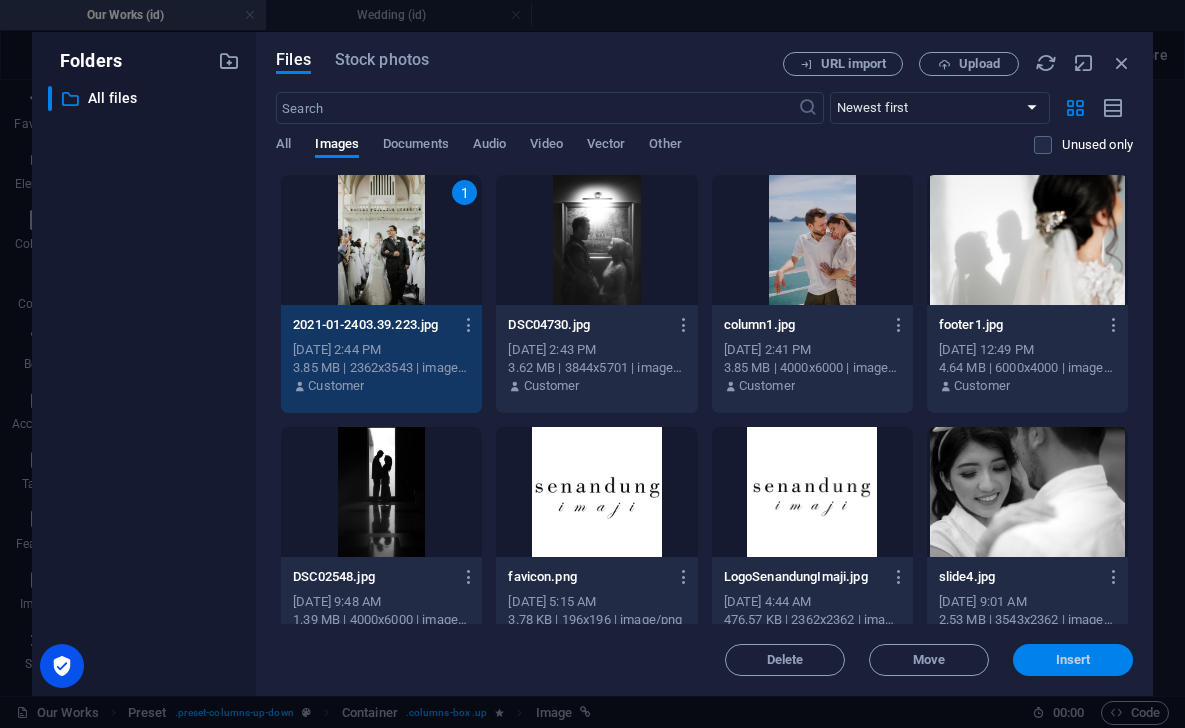 click on "Insert" at bounding box center (1073, 660) 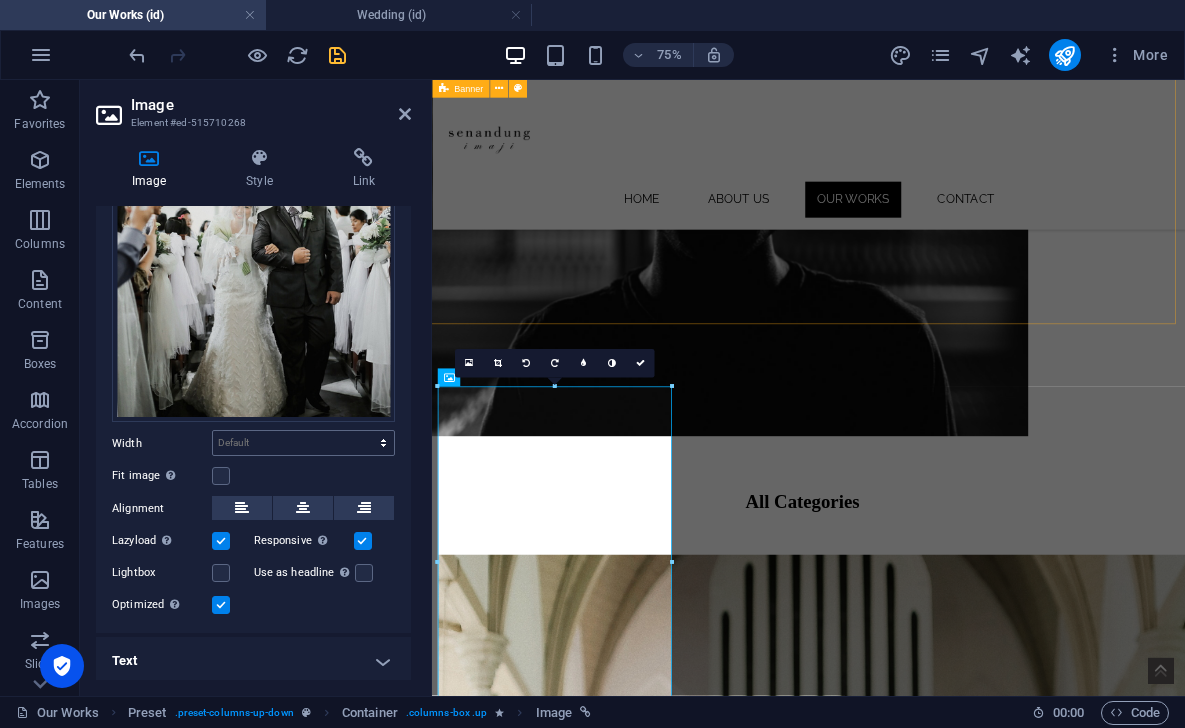 scroll, scrollTop: 254, scrollLeft: 0, axis: vertical 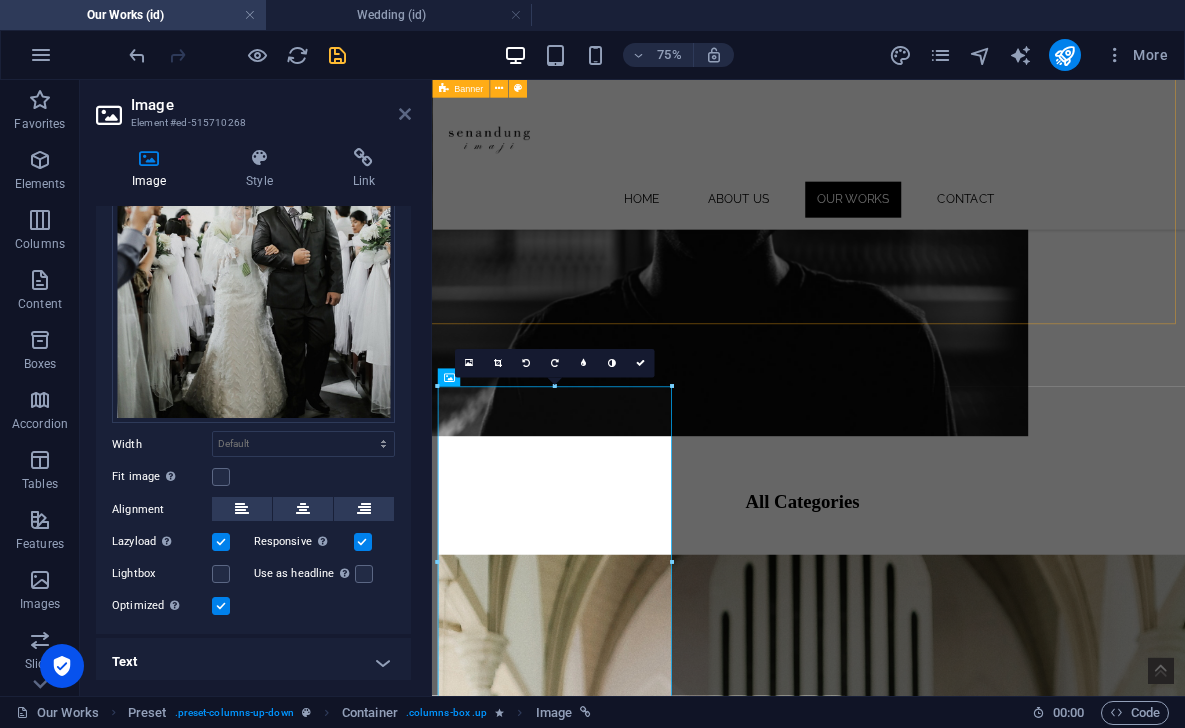 click at bounding box center [405, 114] 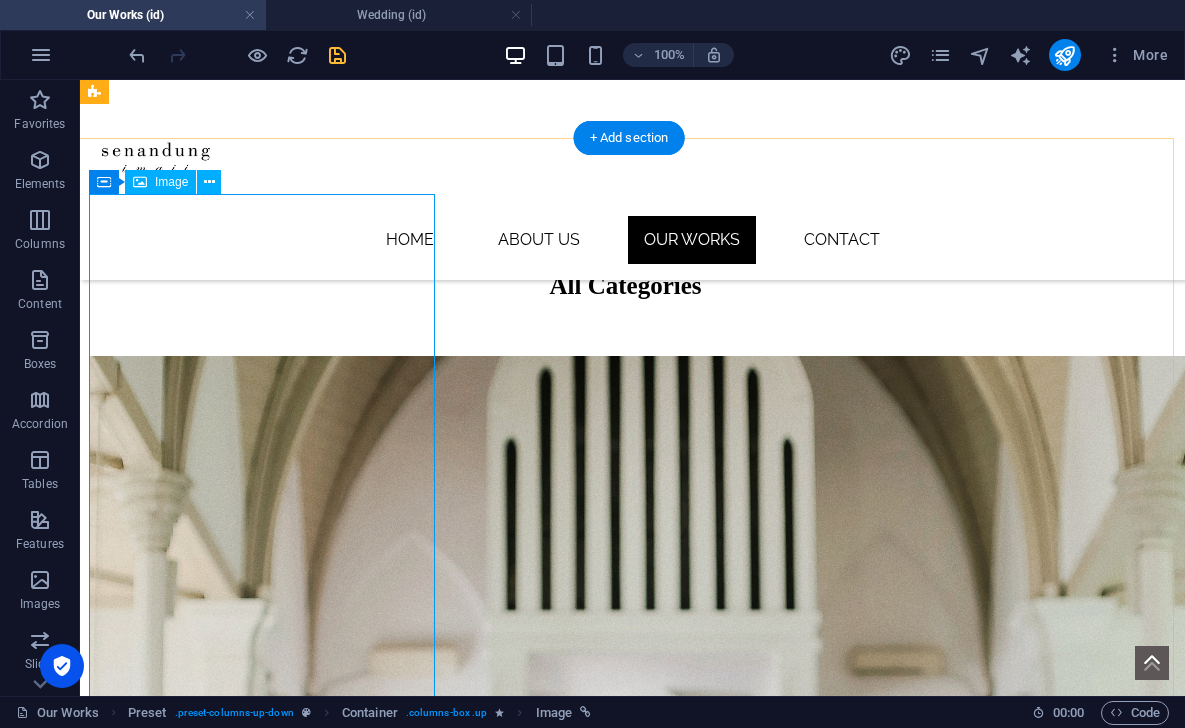 scroll, scrollTop: 469, scrollLeft: 6, axis: both 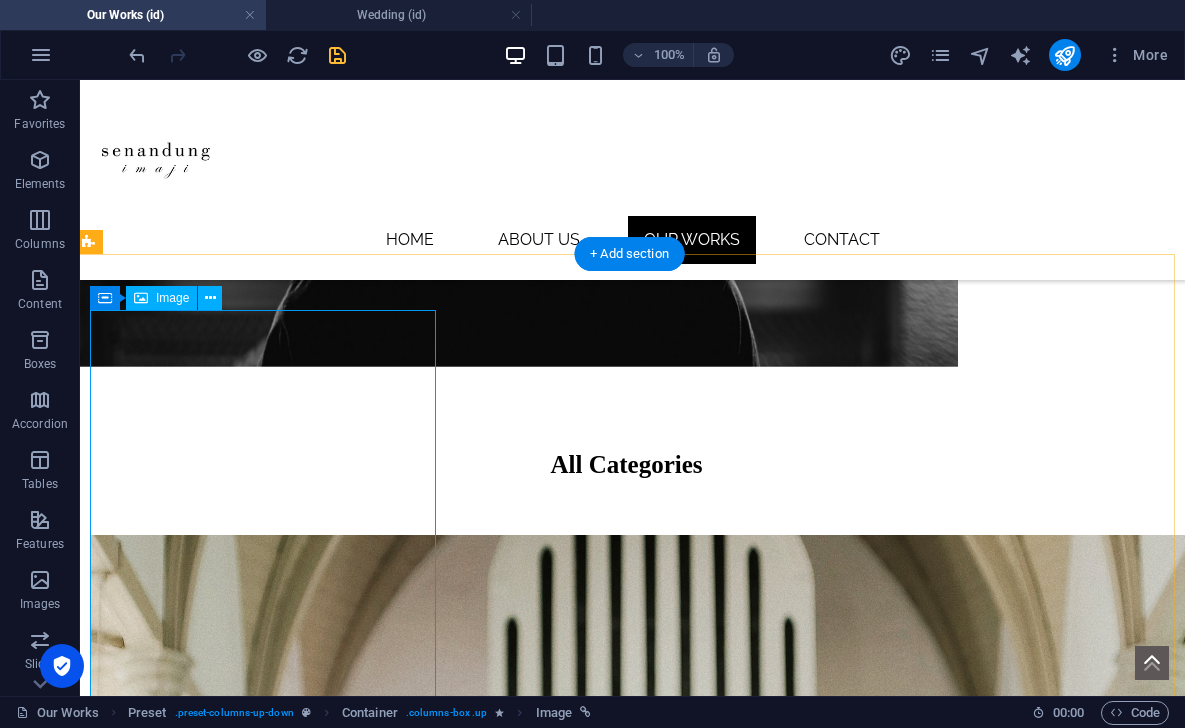 click on "People" at bounding box center [626, 1364] 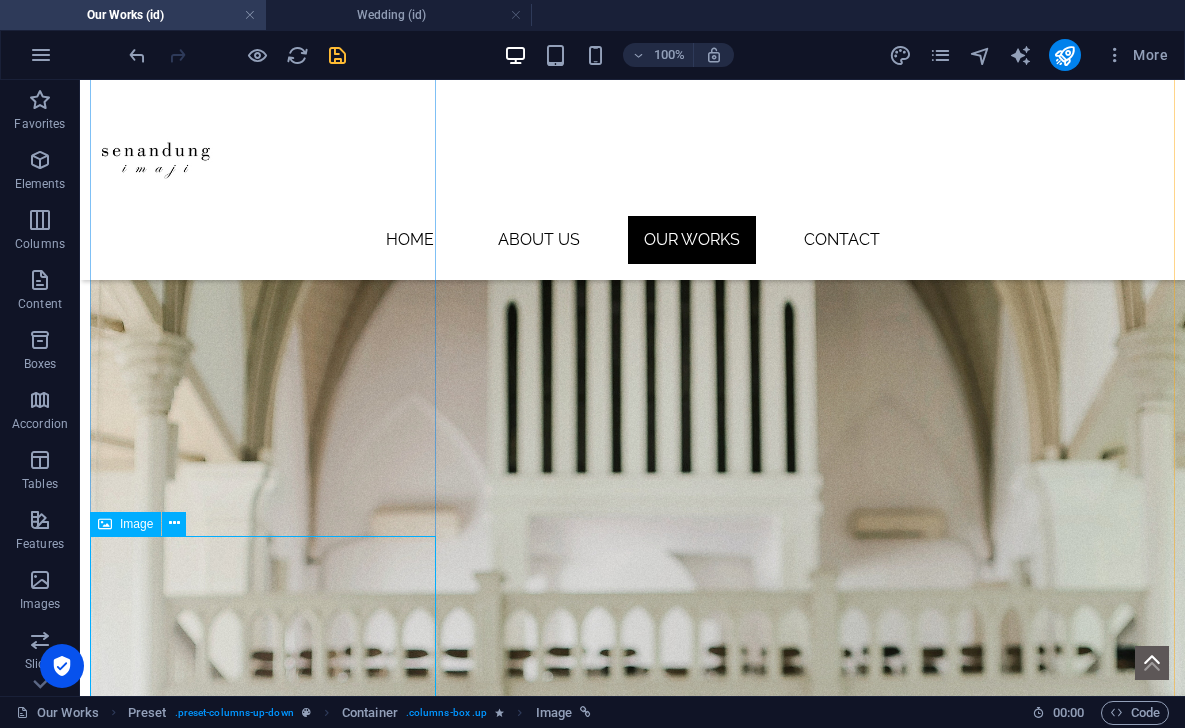 scroll, scrollTop: 761, scrollLeft: 6, axis: both 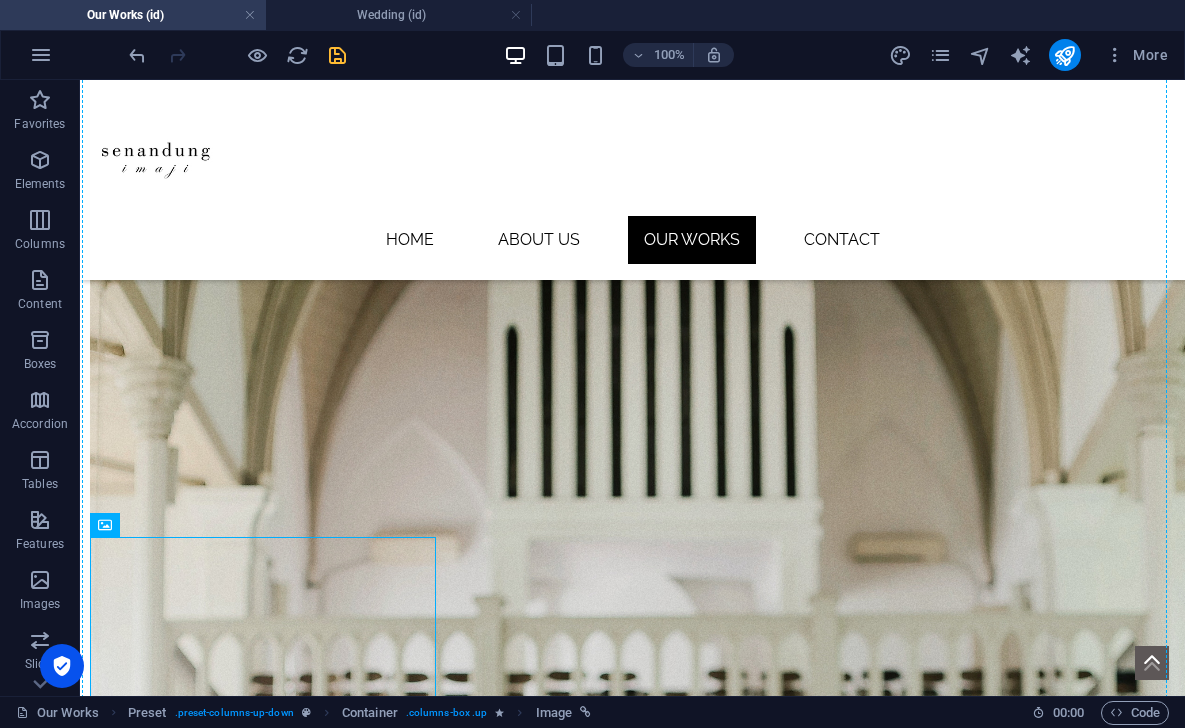 drag, startPoint x: 206, startPoint y: 603, endPoint x: 560, endPoint y: 257, distance: 495.00708 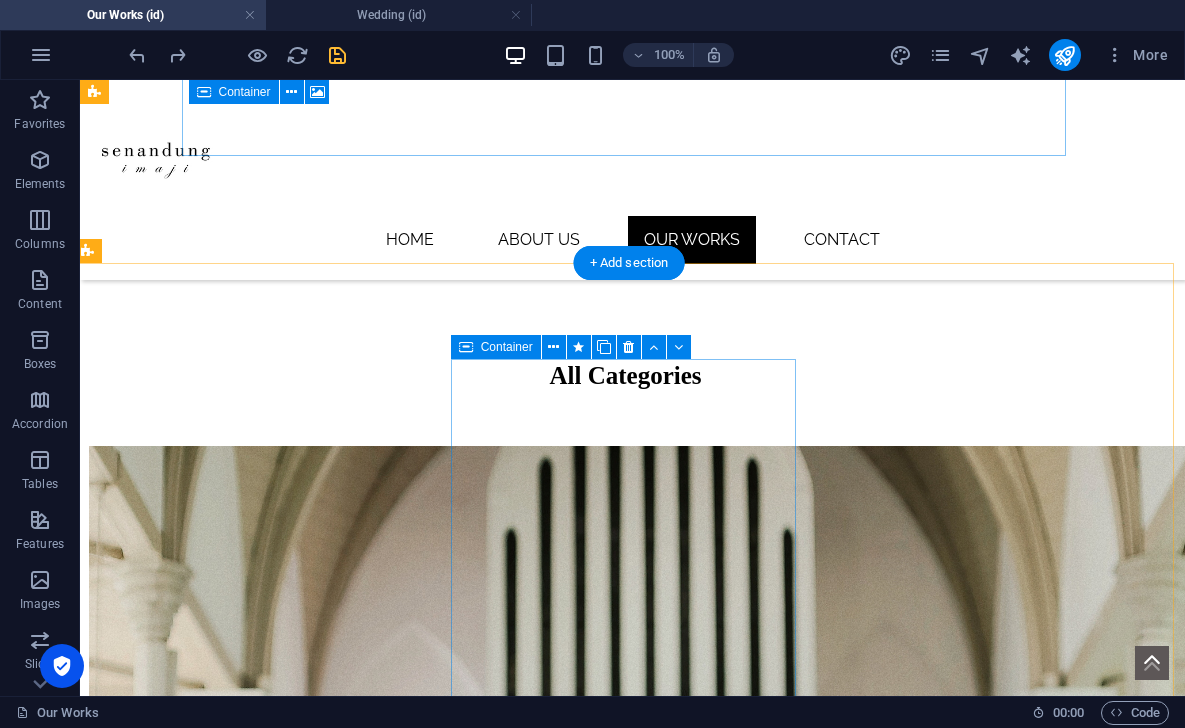 scroll, scrollTop: 414, scrollLeft: 7, axis: both 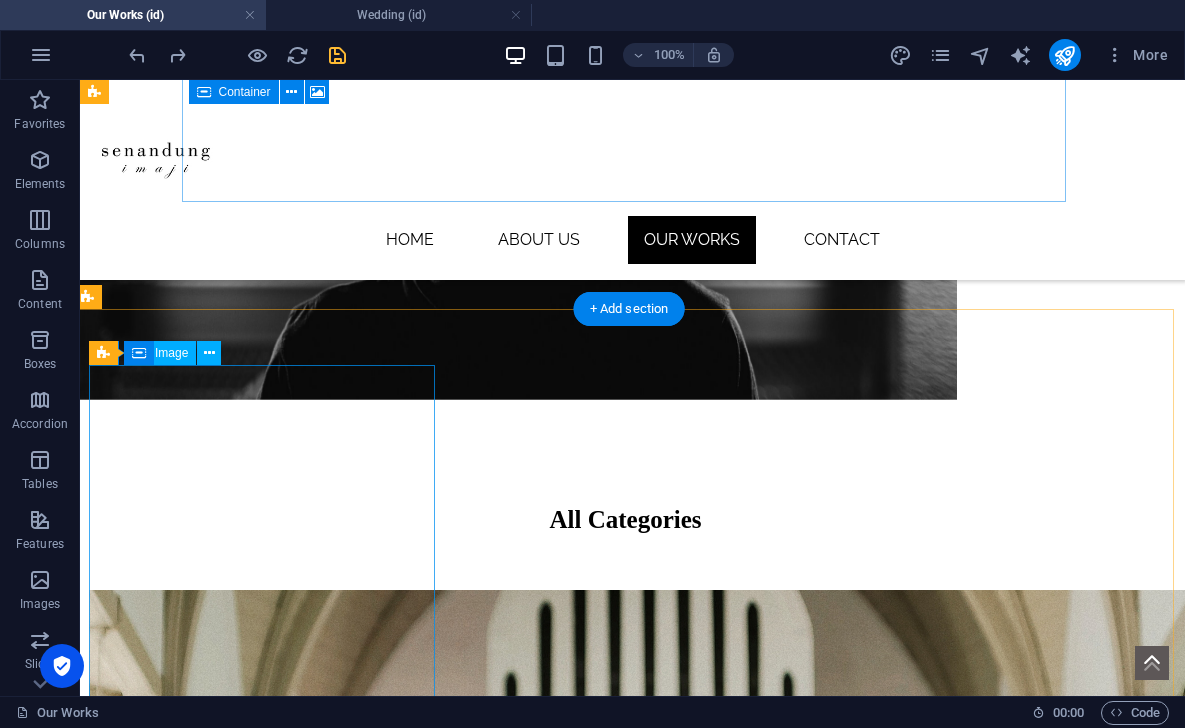 click on "People" at bounding box center [625, 1419] 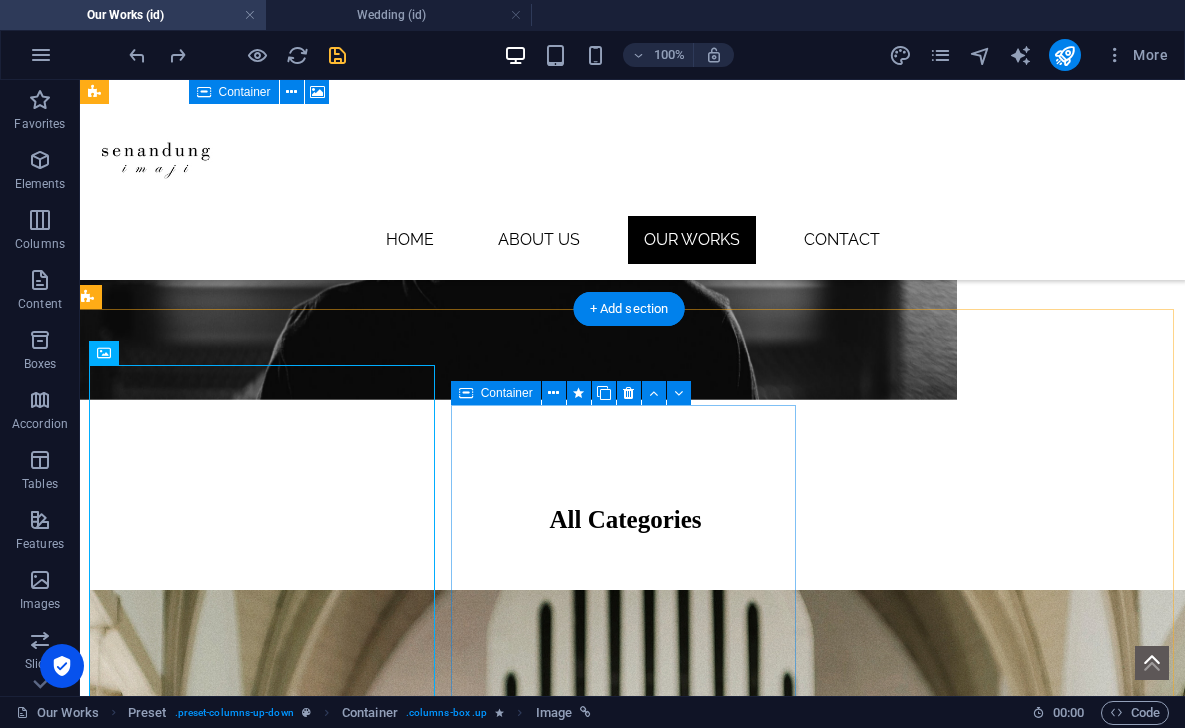 click on "Nature" at bounding box center (625, 4280) 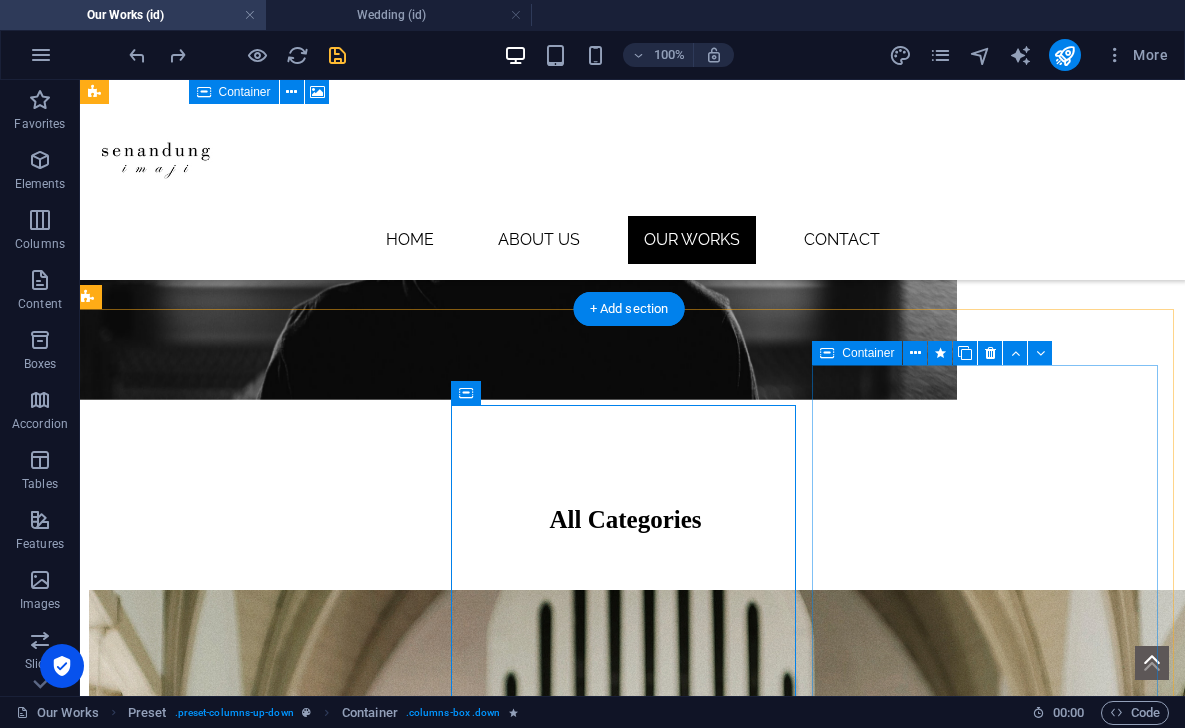 click on "Buildings" at bounding box center [625, 5056] 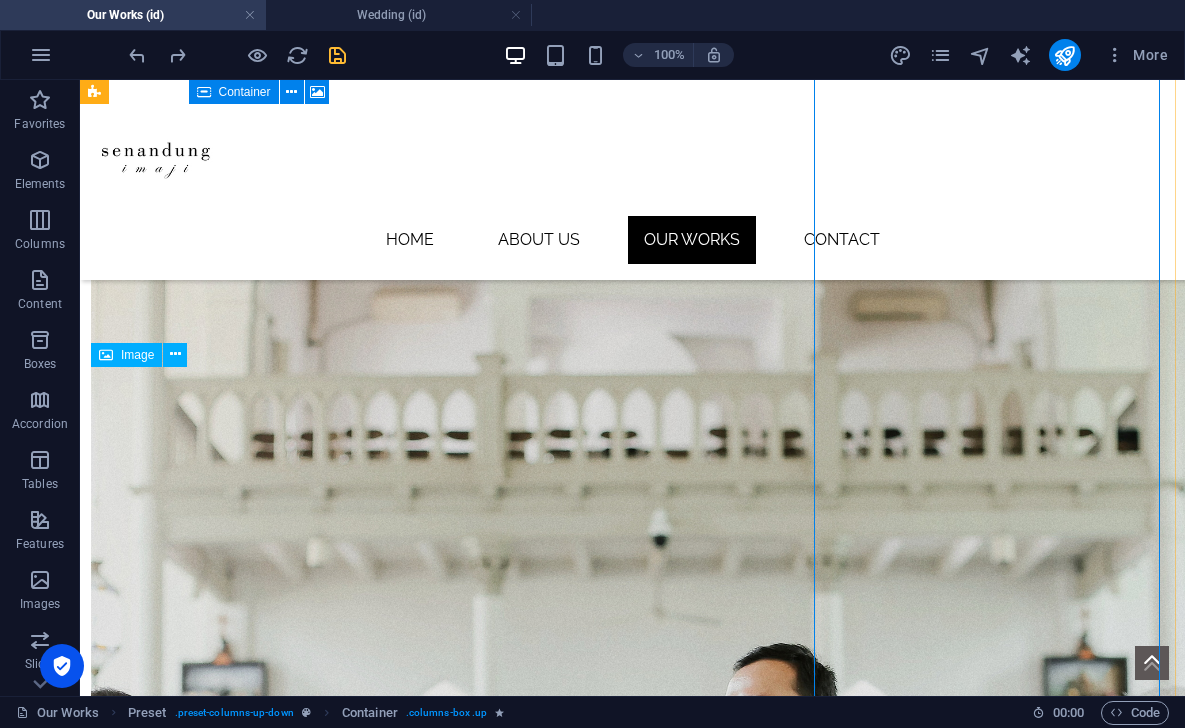 scroll, scrollTop: 1018, scrollLeft: 5, axis: both 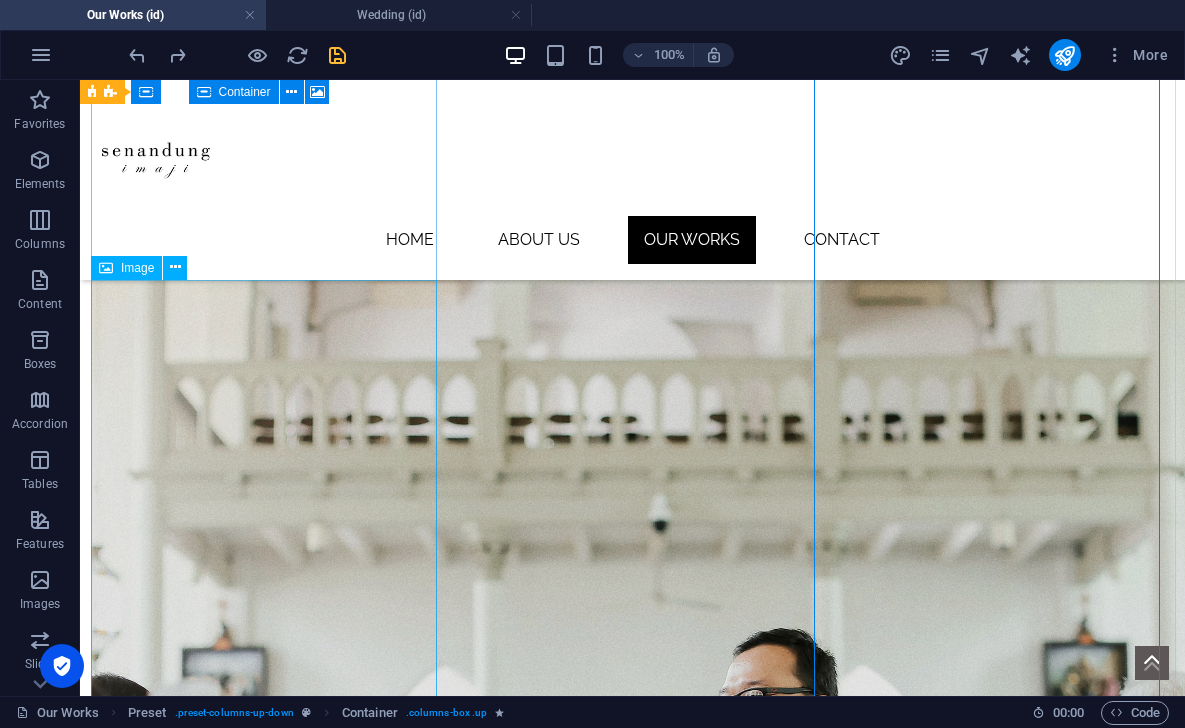 click on "People" at bounding box center (627, 2472) 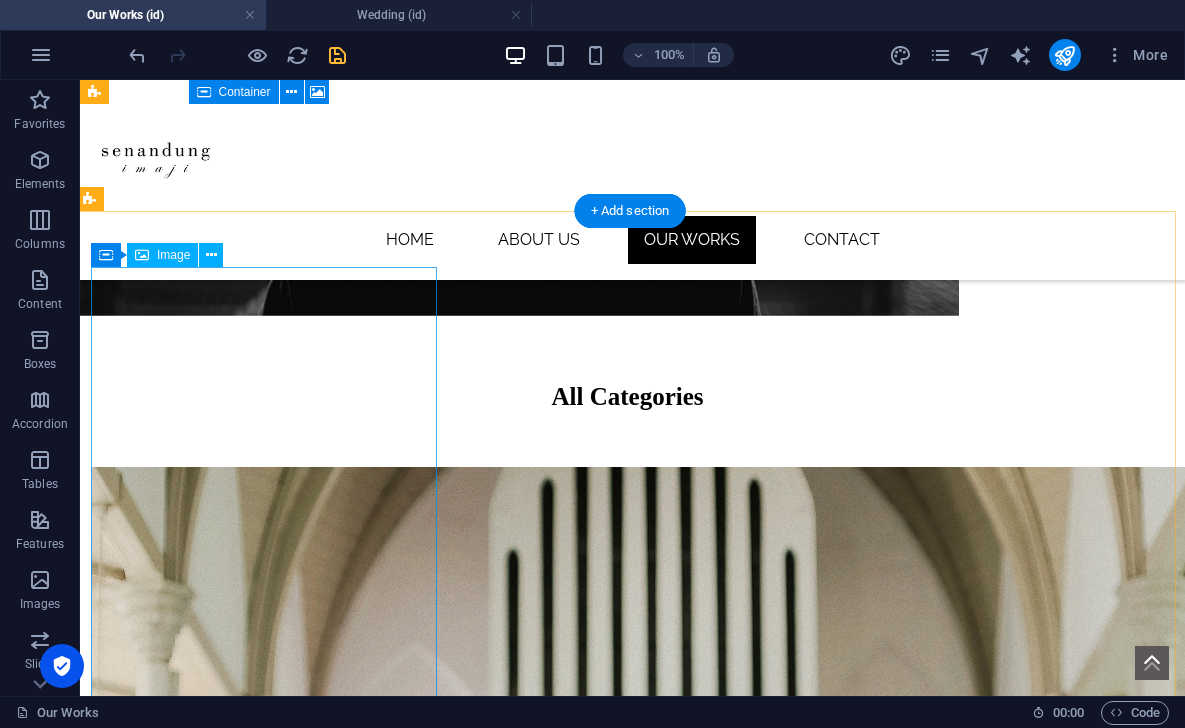 scroll, scrollTop: 509, scrollLeft: 5, axis: both 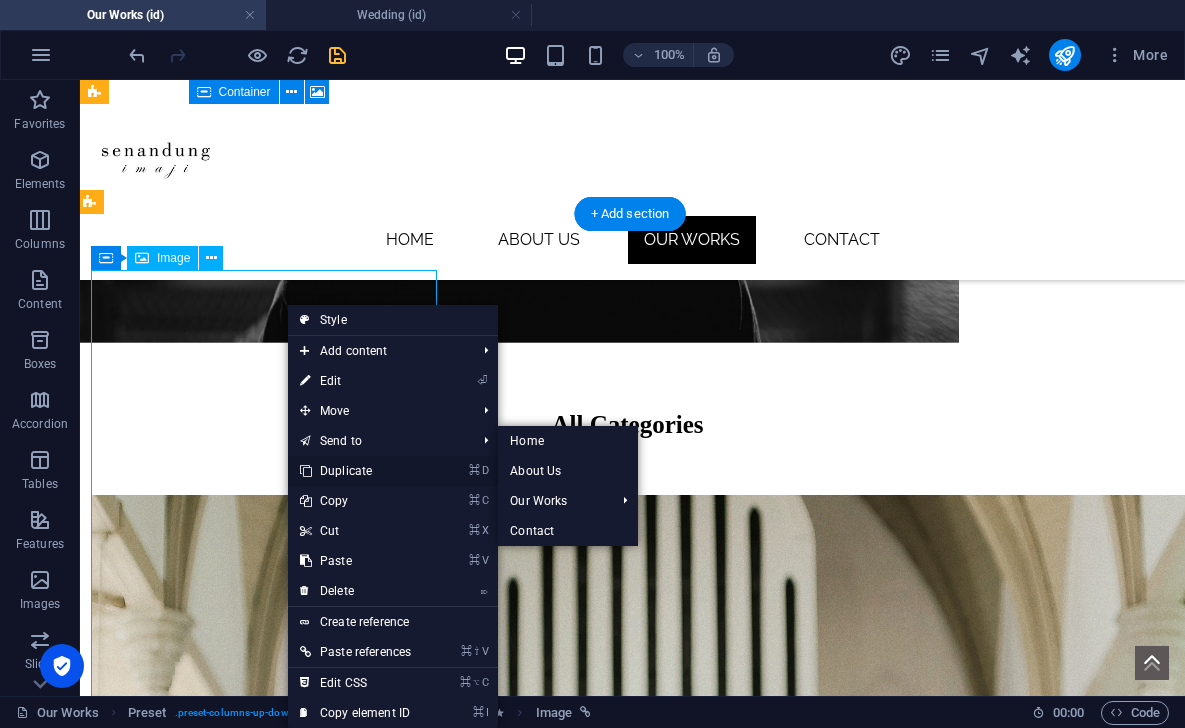 click on "⌘ D  Duplicate" at bounding box center [355, 471] 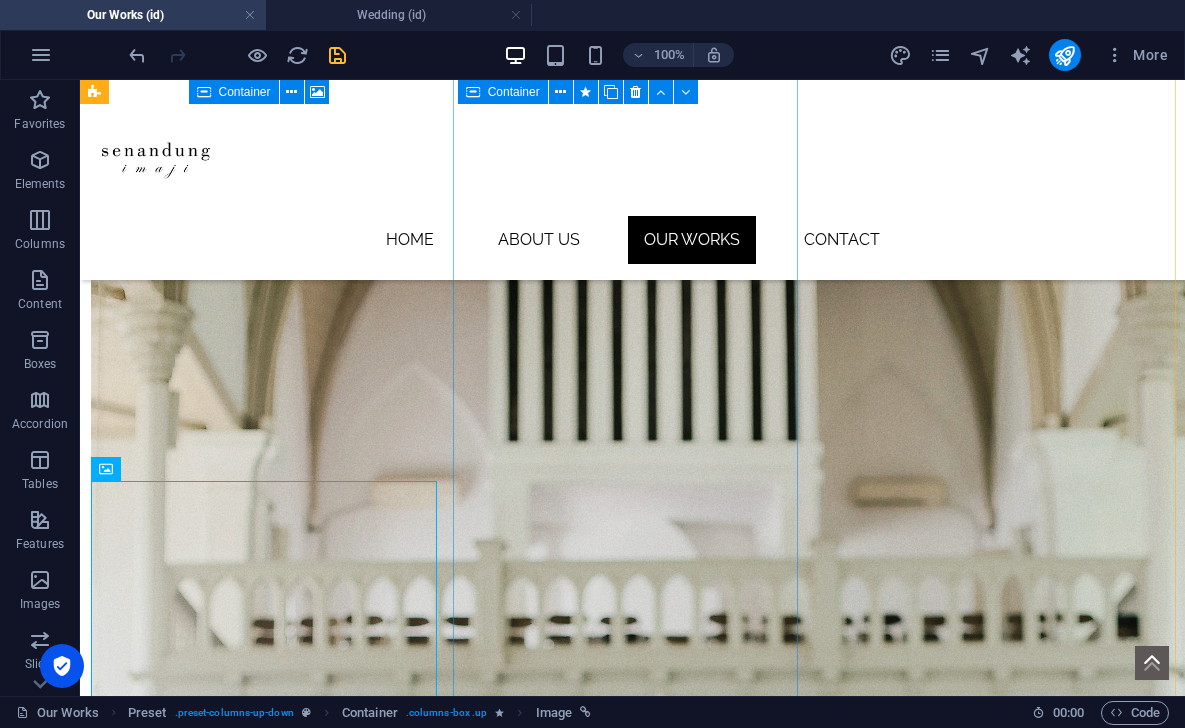 scroll, scrollTop: 804, scrollLeft: 5, axis: both 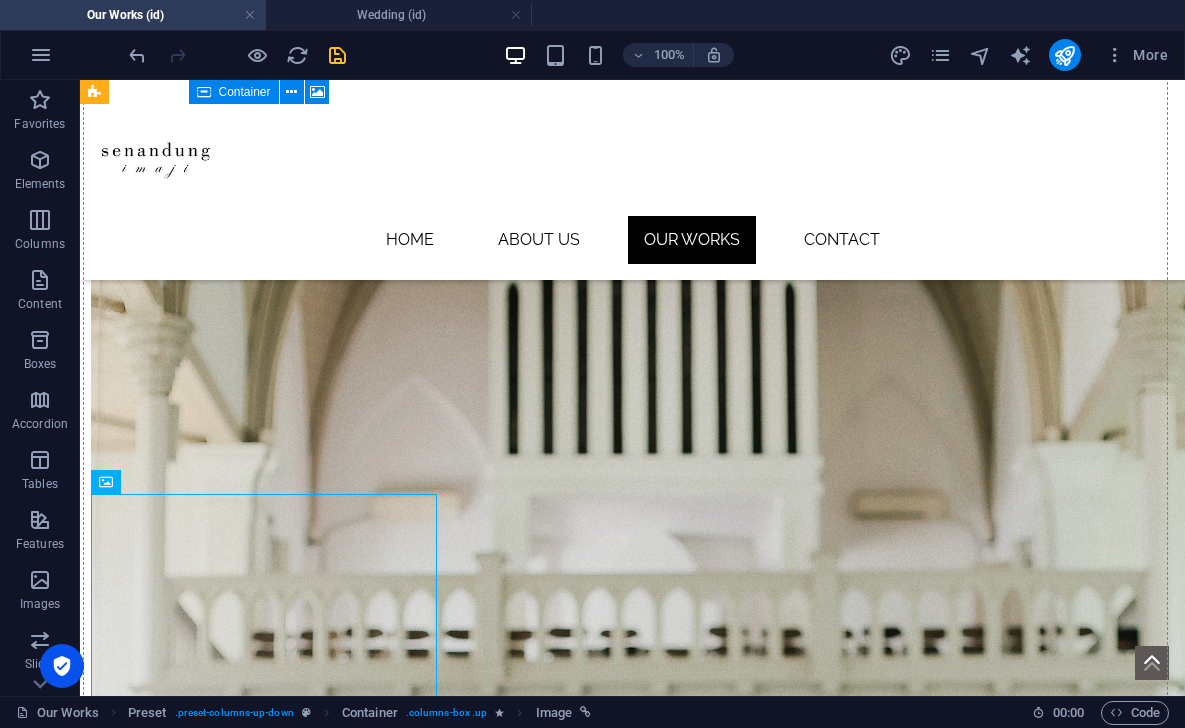 drag, startPoint x: 200, startPoint y: 564, endPoint x: 526, endPoint y: 350, distance: 389.9641 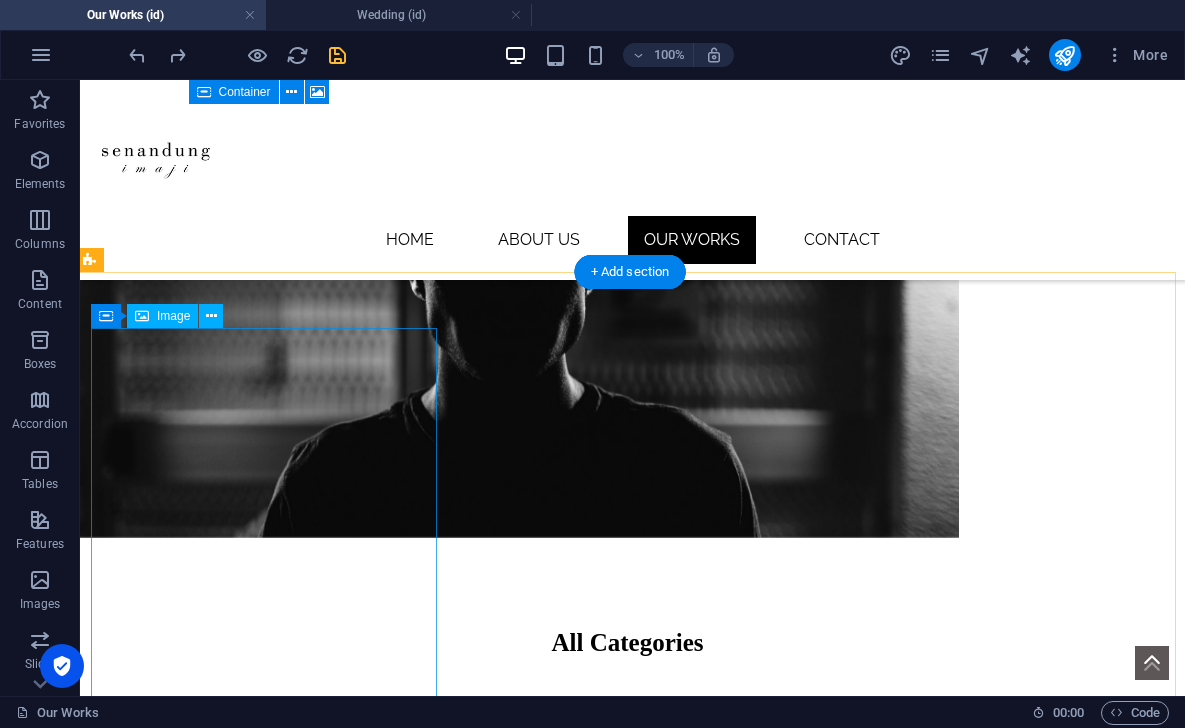 scroll, scrollTop: 451, scrollLeft: 1, axis: both 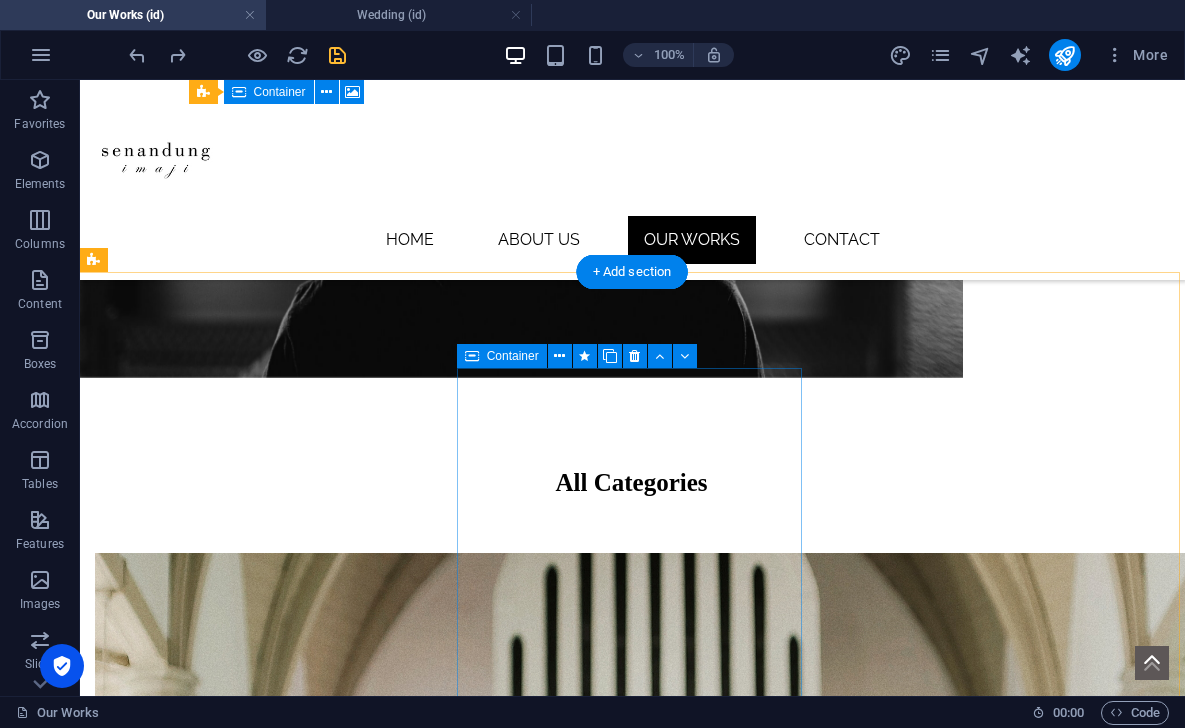 click on "Nature" at bounding box center (631, 2585) 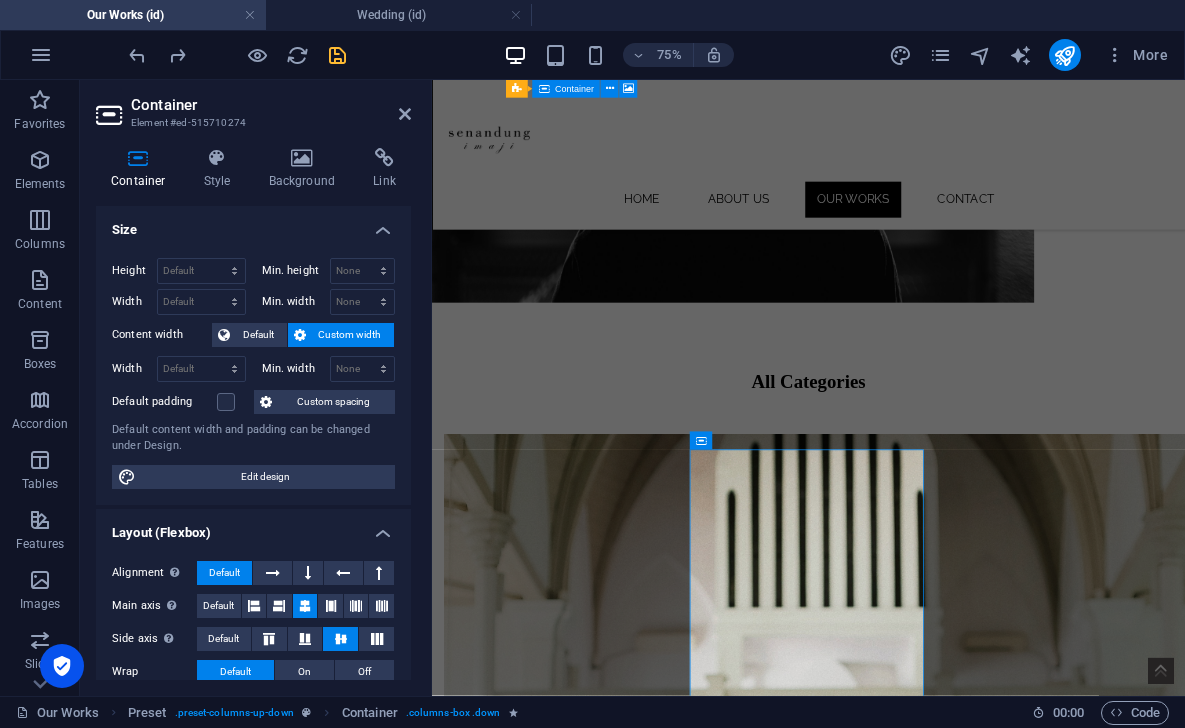 click on "Container Style Background Link Size Height Default px rem % vh vw Min. height None px rem % vh vw Width Default px rem % em vh vw Min. width None px rem % vh vw Content width Default Custom width Width Default px rem % em vh vw Min. width None px rem % vh vw Default padding Custom spacing Default content width and padding can be changed under Design. Edit design Layout (Flexbox) Alignment Determines the flex direction. Default Main axis Determine how elements should behave along the main axis inside this container (justify content). Default Side axis Control the vertical direction of the element inside of the container (align items). Default Wrap Default On Off Fill Controls the distances and direction of elements on the y-axis across several lines (align content). Default Accessibility ARIA helps assistive technologies (like screen readers) to understand the role, state, and behavior of web elements Role The ARIA role defines the purpose of an element.  None Header Footer Section Banner Fan" at bounding box center (253, 414) 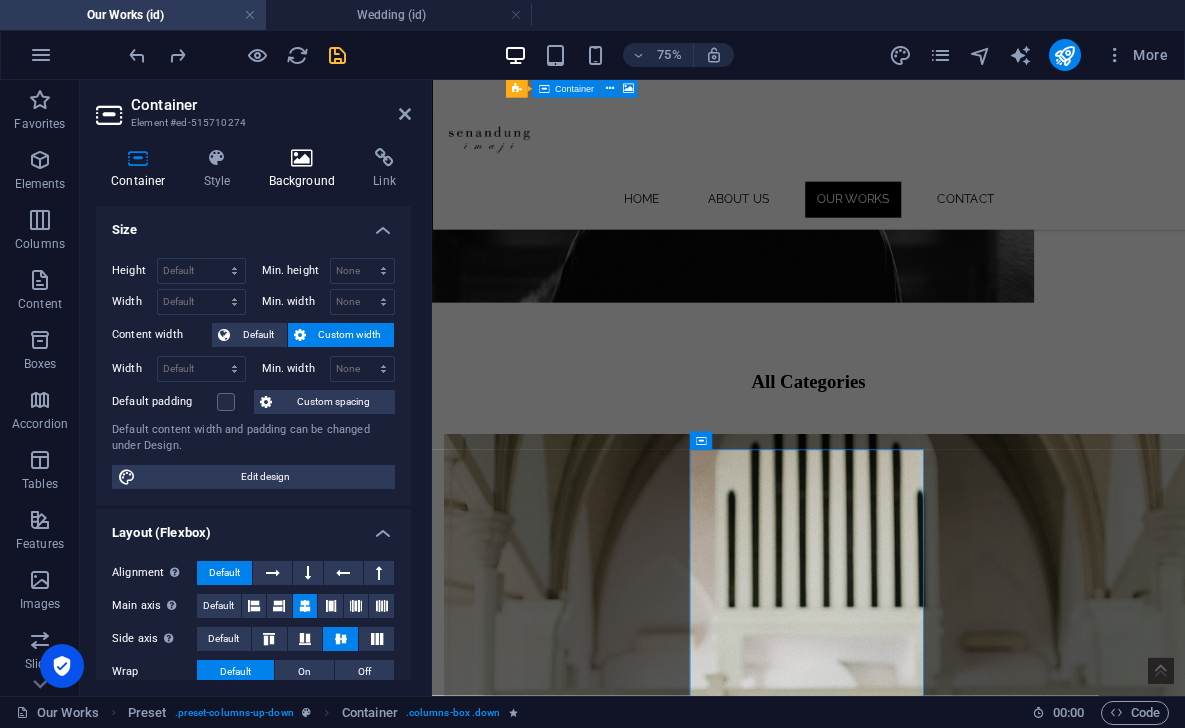 click at bounding box center (302, 158) 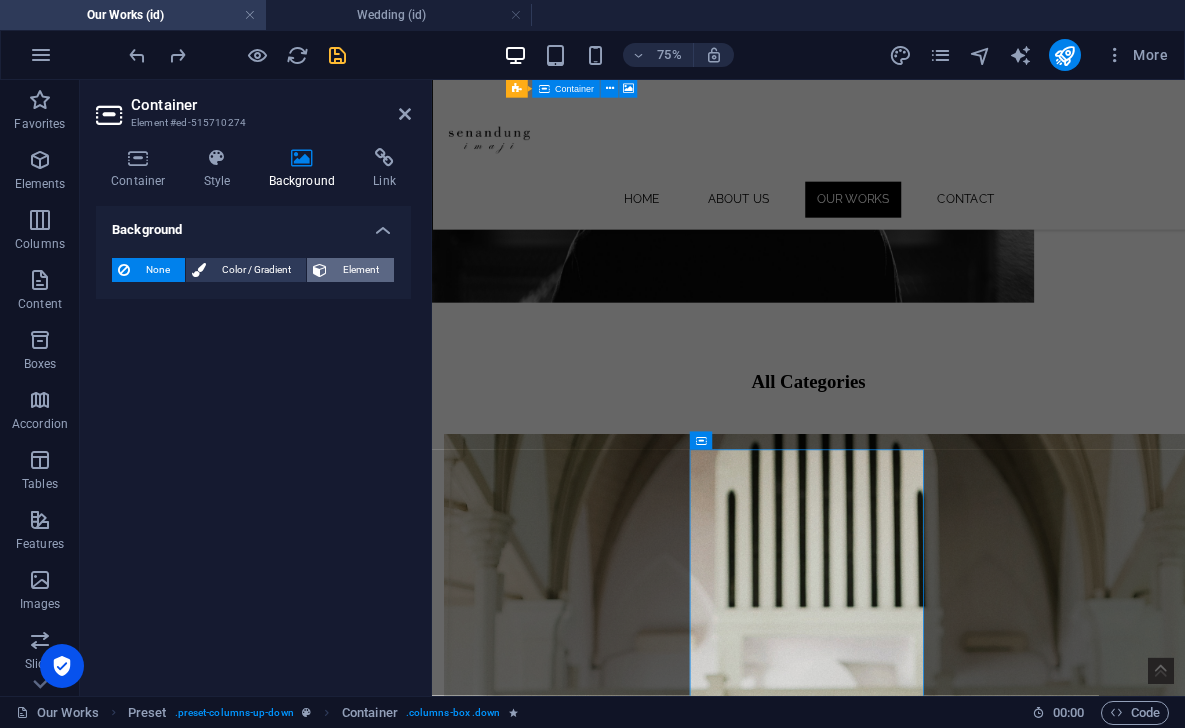 click on "Element" at bounding box center (360, 270) 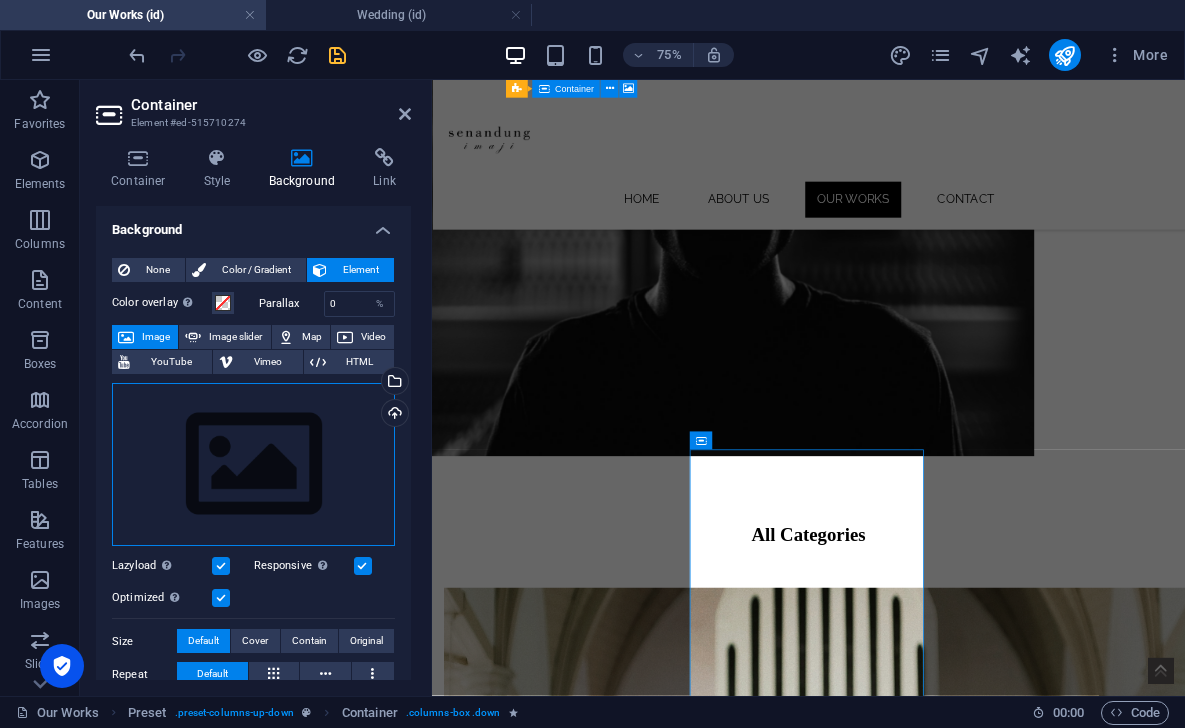 click on "Drag files here, click to choose files or select files from Files or our free stock photos & videos" at bounding box center (253, 465) 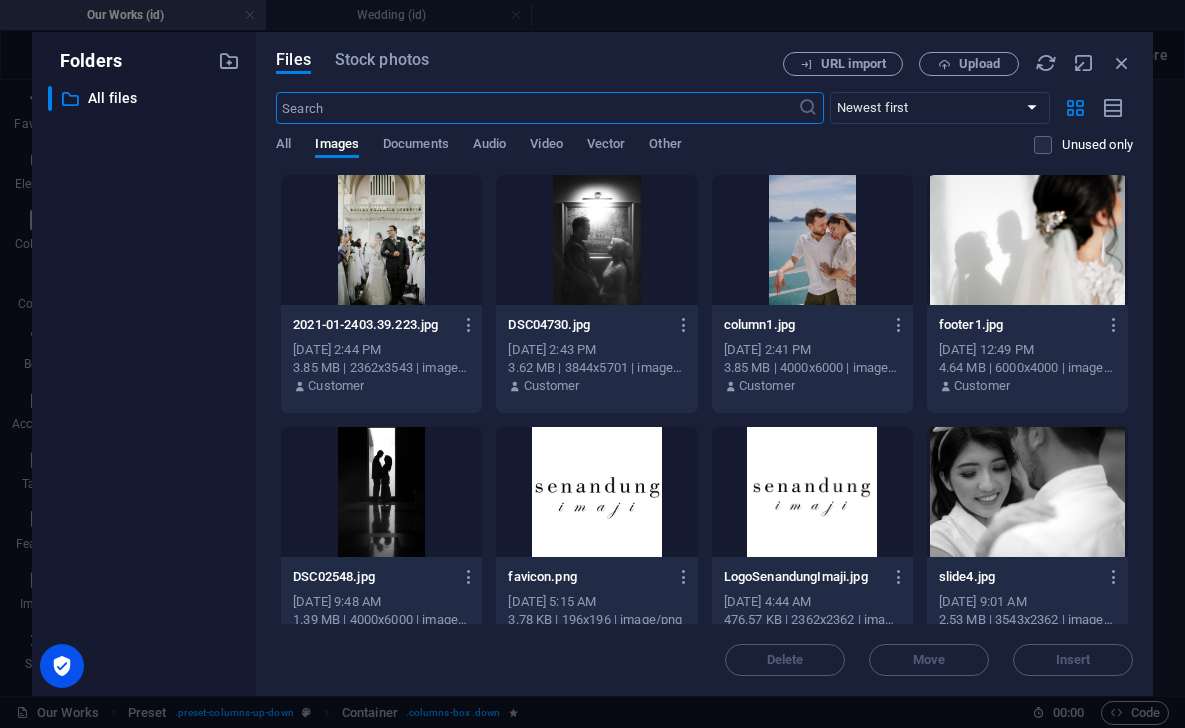 click at bounding box center (381, 240) 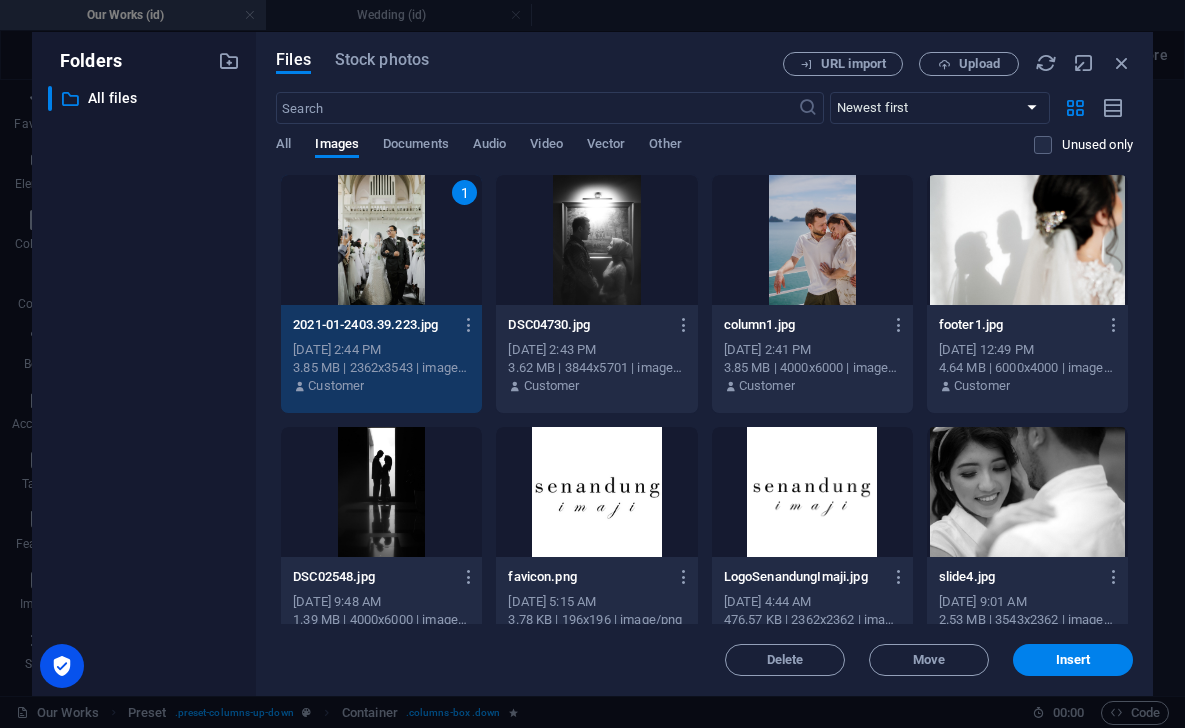 click on "1" at bounding box center (381, 240) 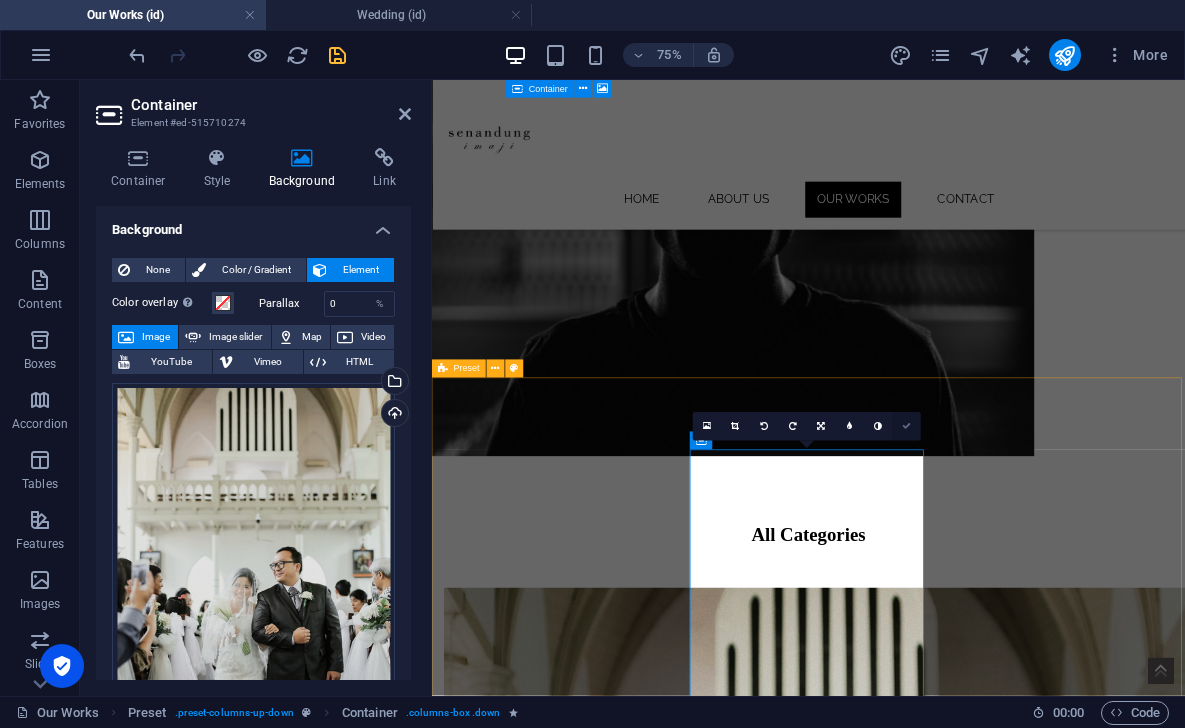 click at bounding box center (905, 426) 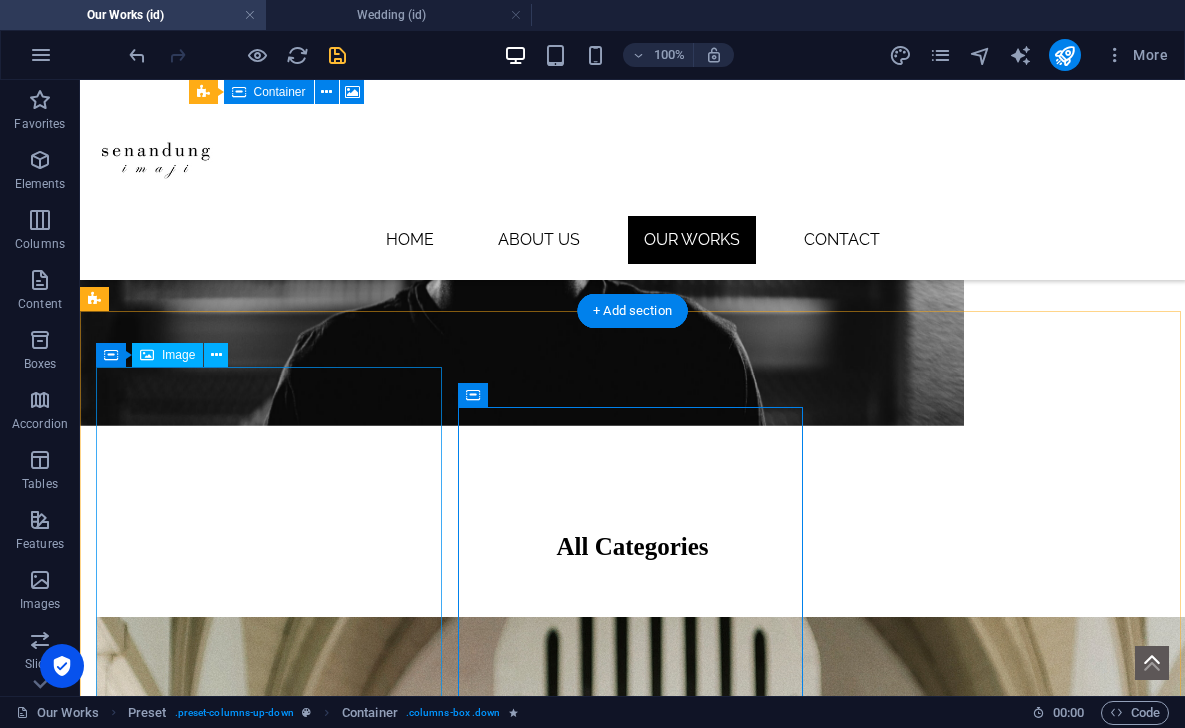scroll, scrollTop: 377, scrollLeft: 0, axis: vertical 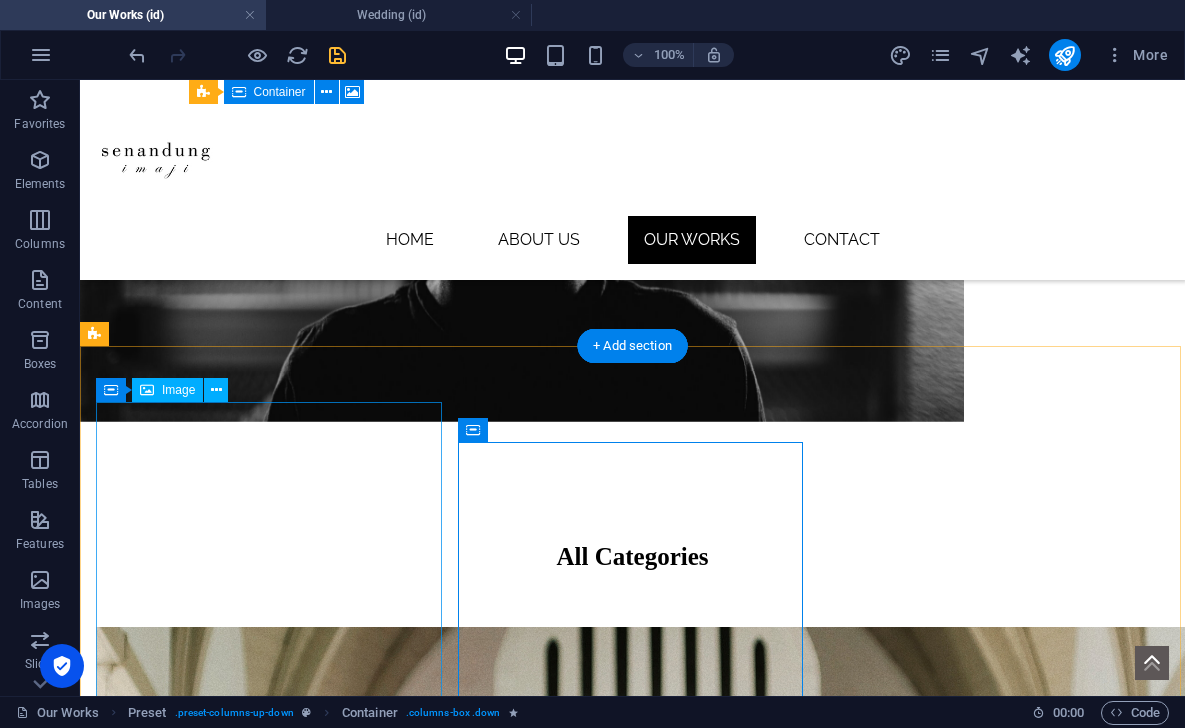 click on "People" at bounding box center (632, 1456) 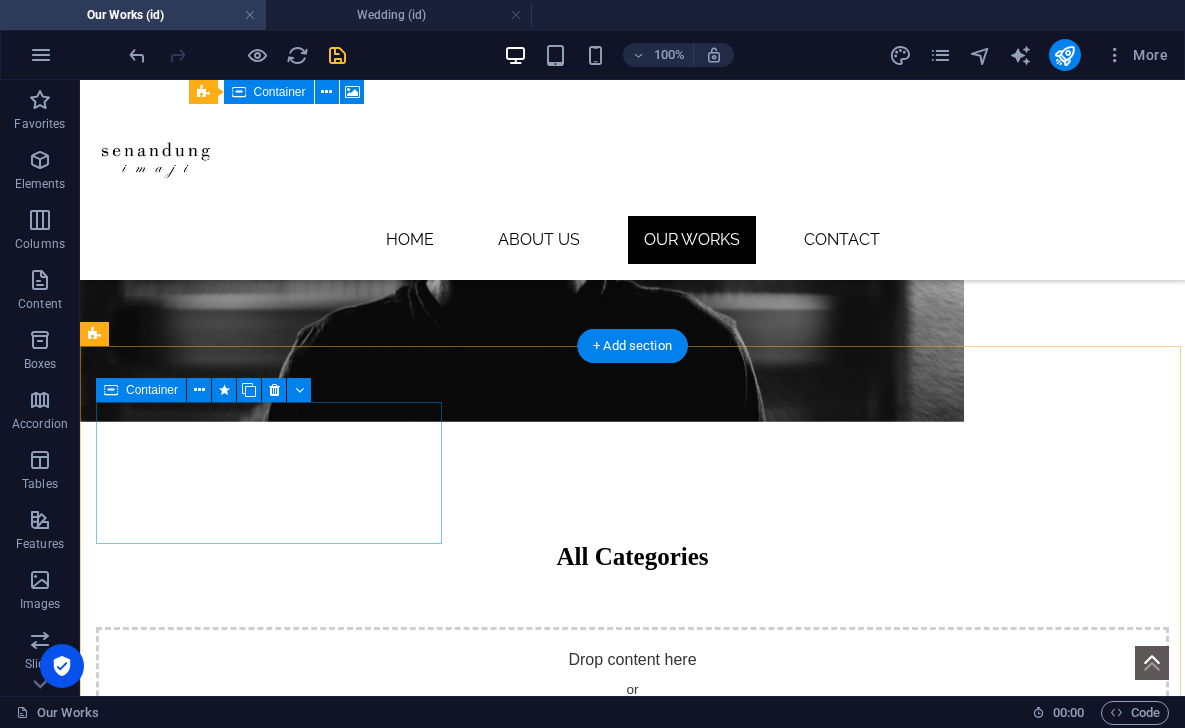 click on "Drop content here or  Add elements  Paste clipboard" at bounding box center [632, 698] 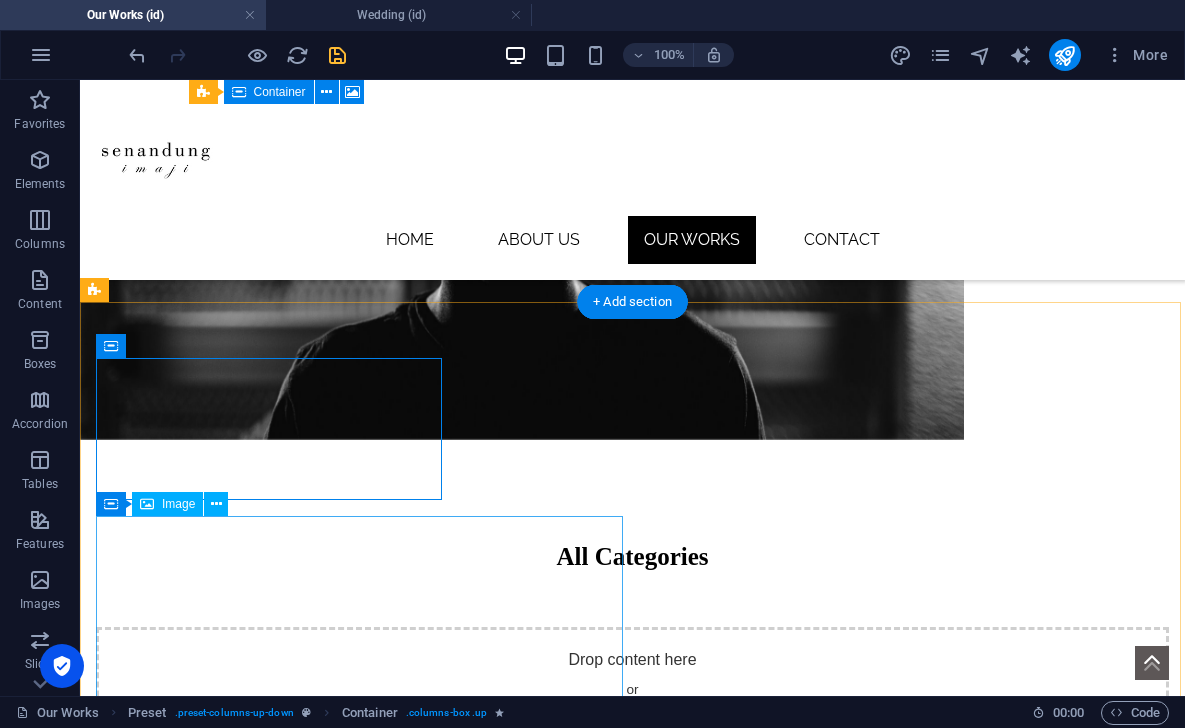 scroll, scrollTop: 572, scrollLeft: 0, axis: vertical 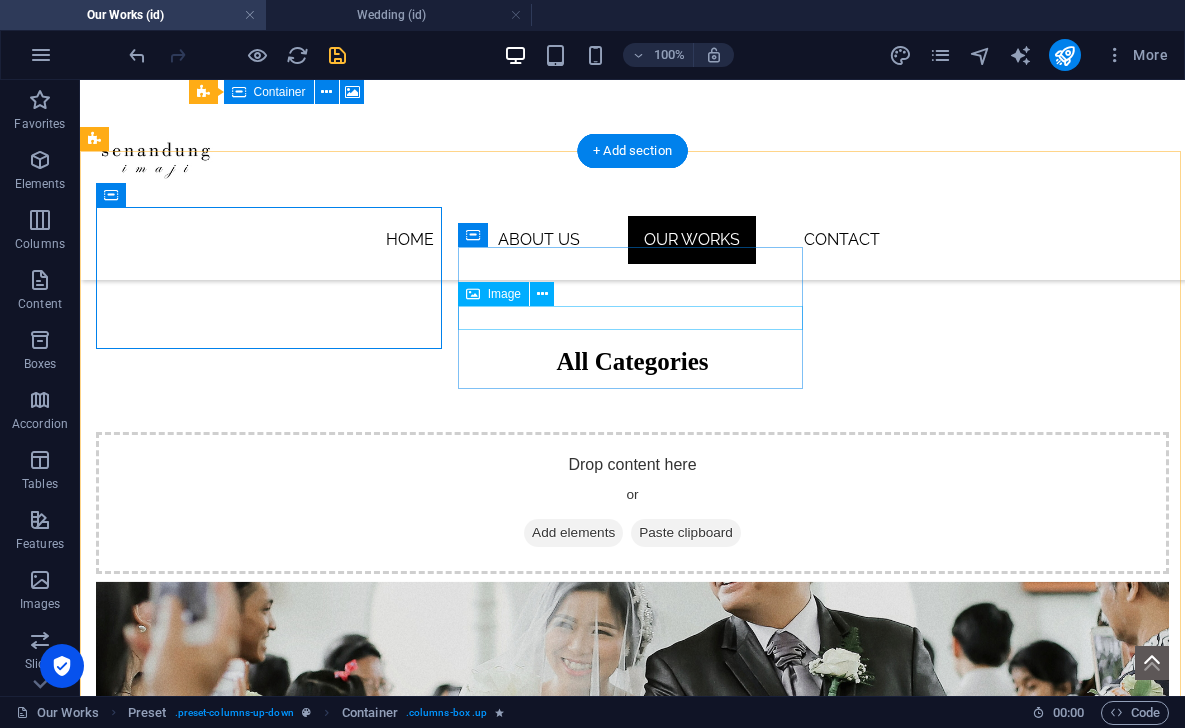 click on "Nature" at bounding box center (632, 1091) 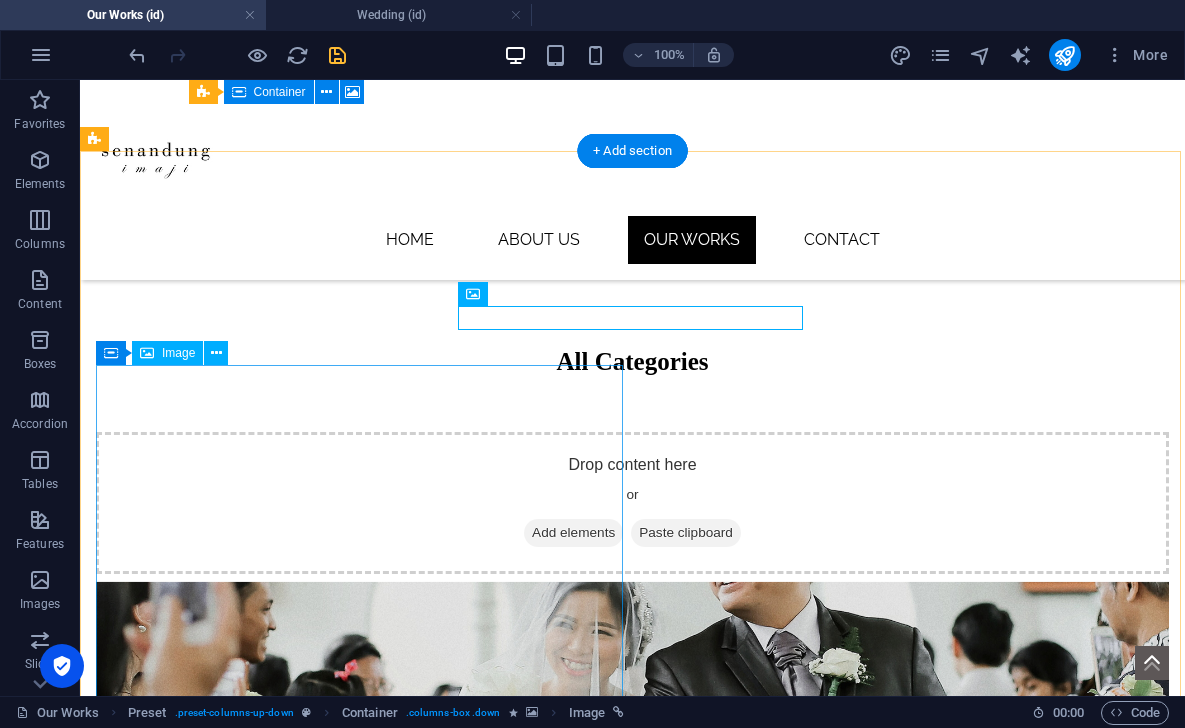 click on "Couple Session" at bounding box center [632, 3147] 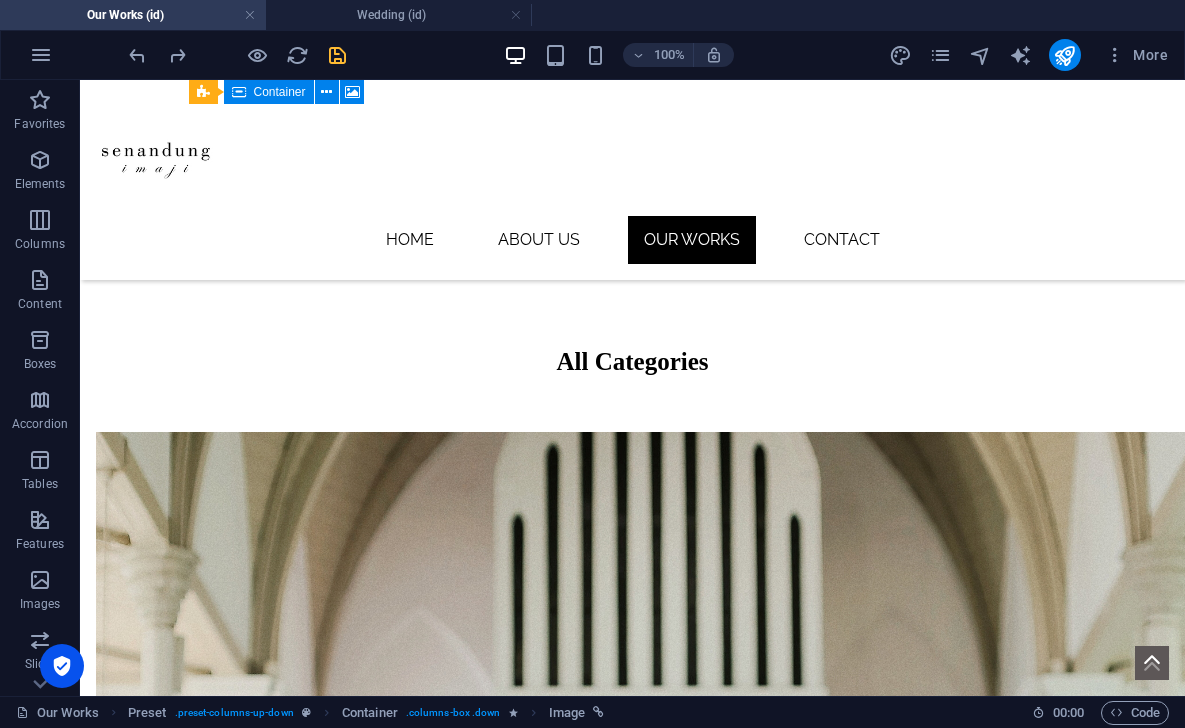 click at bounding box center (337, 55) 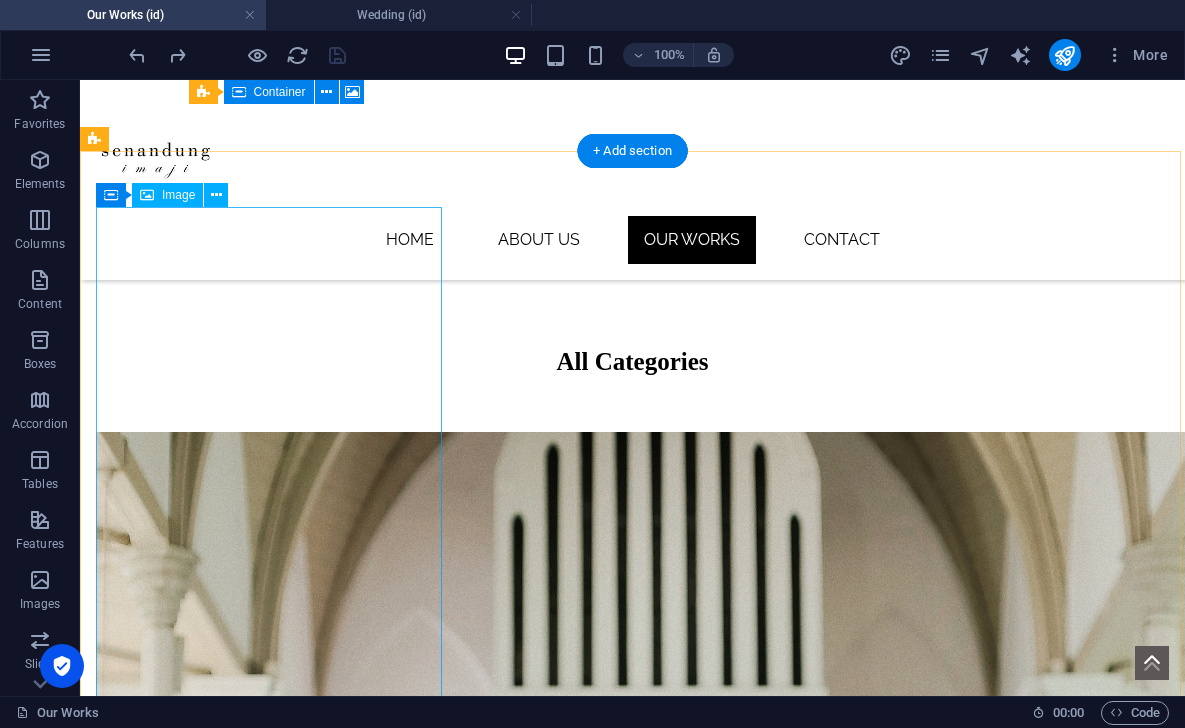 click on "People" at bounding box center [632, 1261] 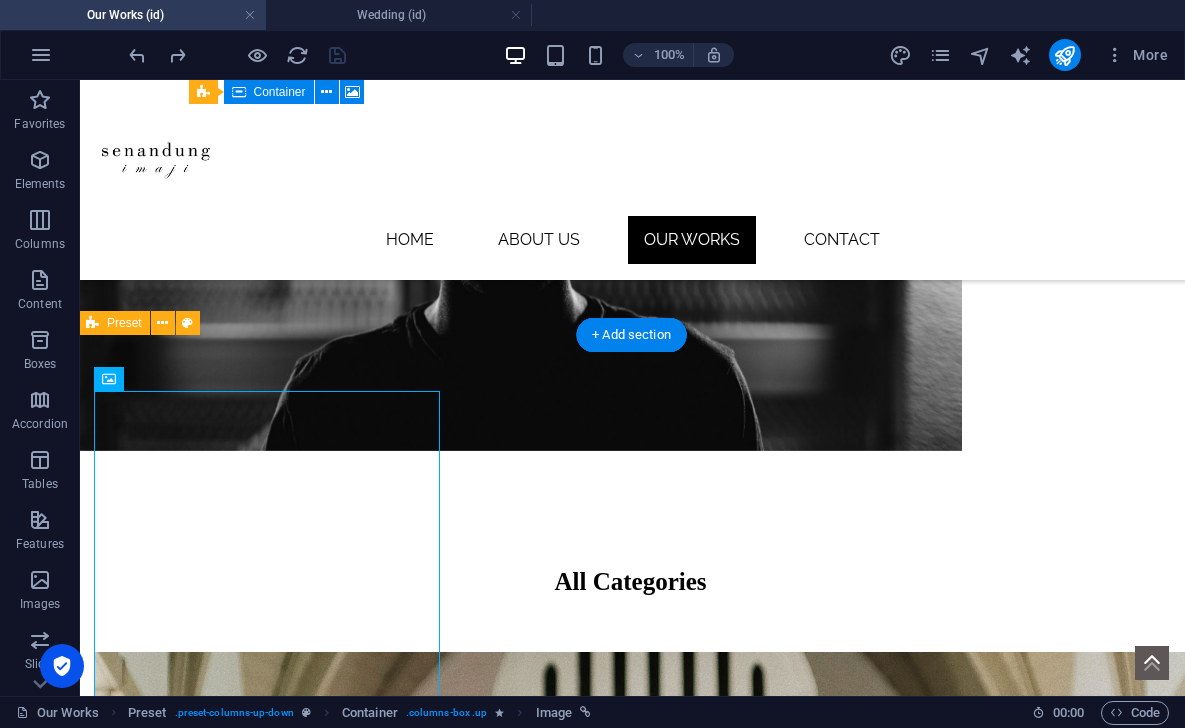 scroll, scrollTop: 531, scrollLeft: 2, axis: both 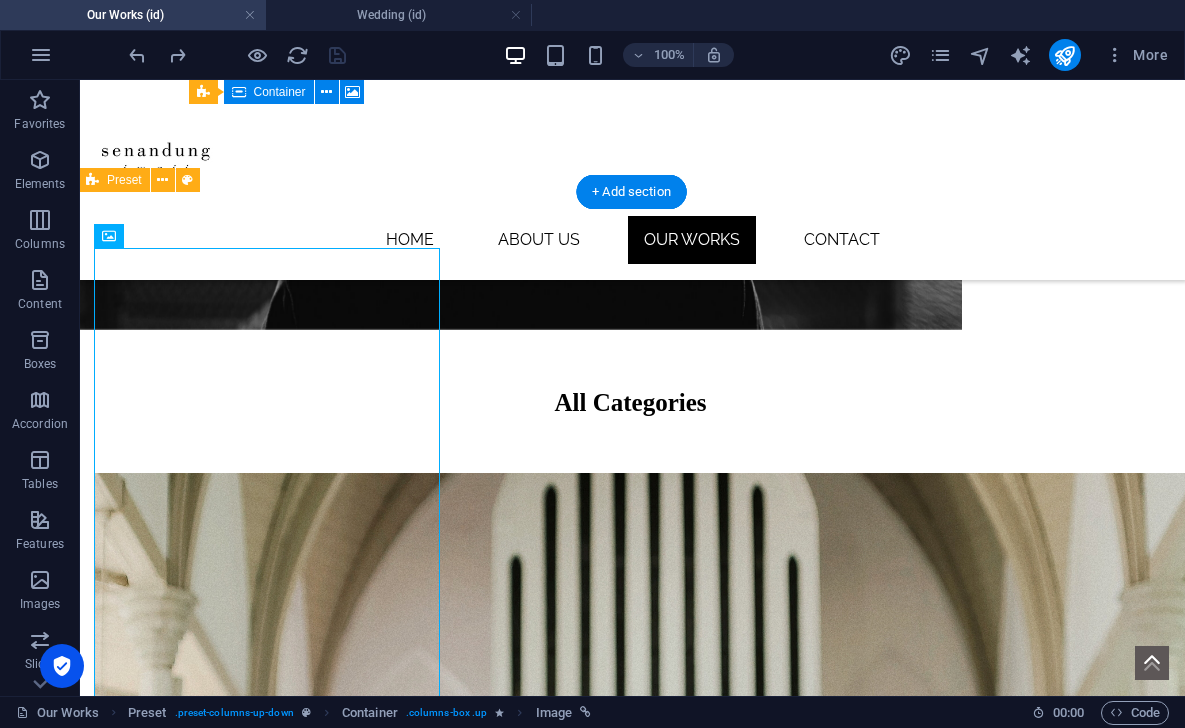 click at bounding box center (630, 2397) 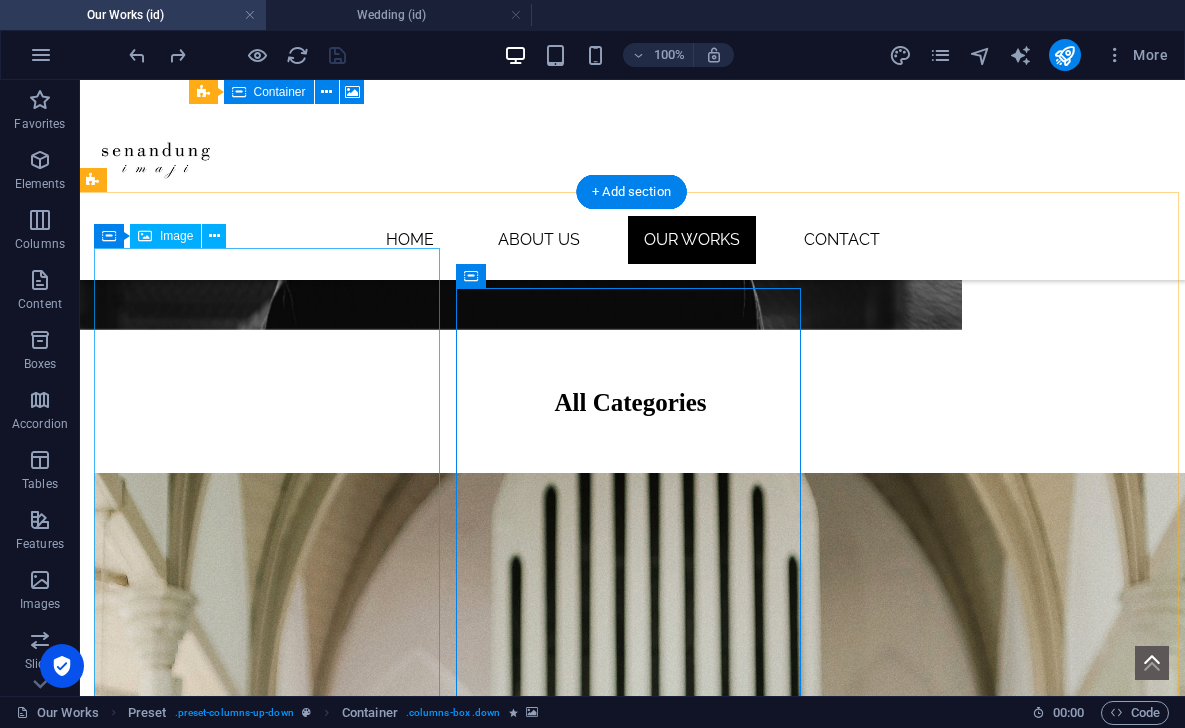 click on "People" at bounding box center [630, 1302] 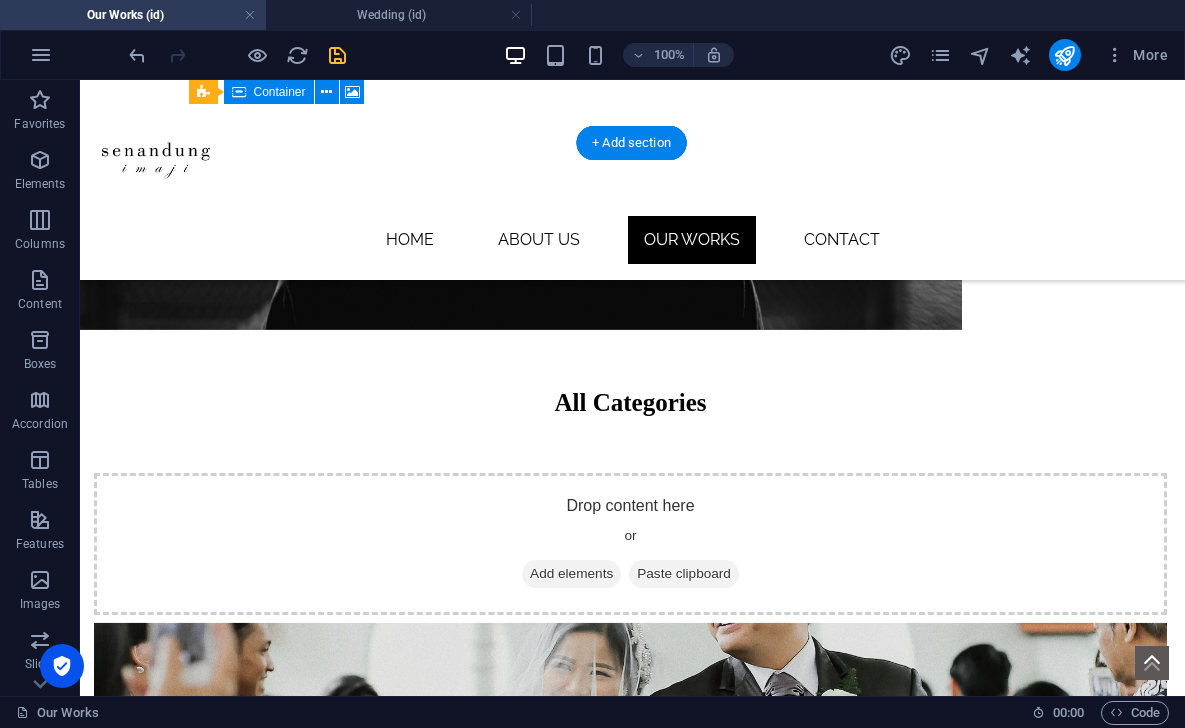 scroll, scrollTop: 592, scrollLeft: 2, axis: both 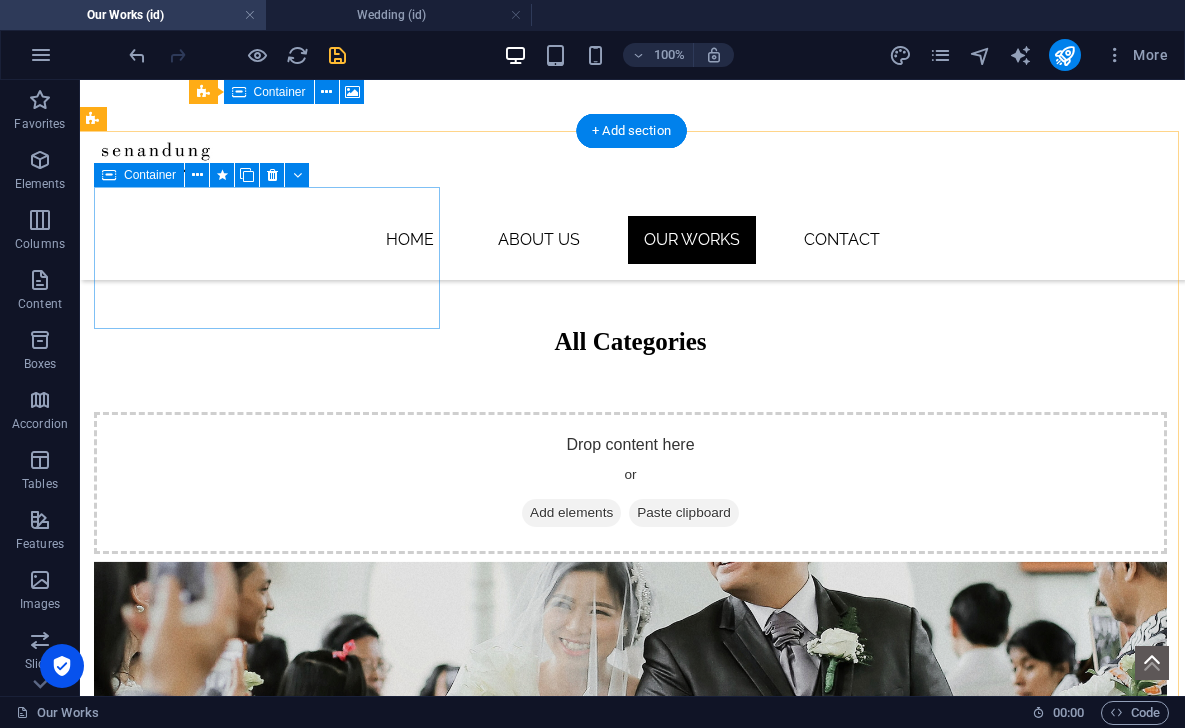 click on "Drop content here or  Add elements  Paste clipboard" at bounding box center [630, 483] 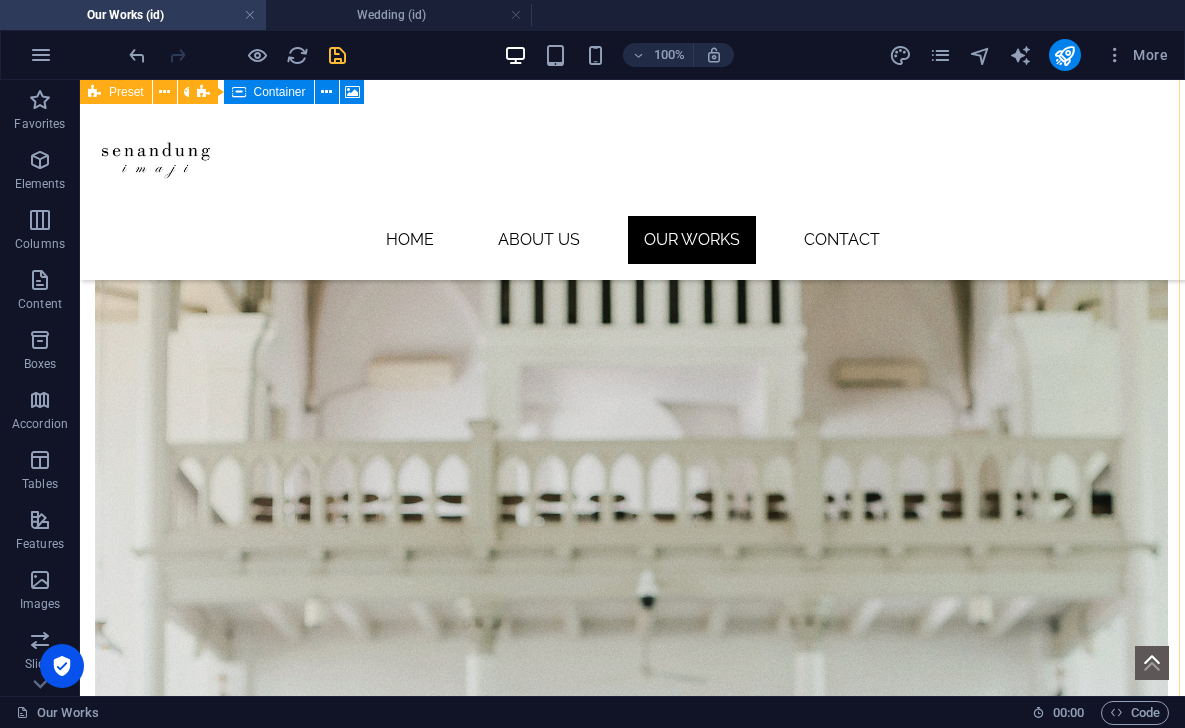 scroll, scrollTop: 971, scrollLeft: 1, axis: both 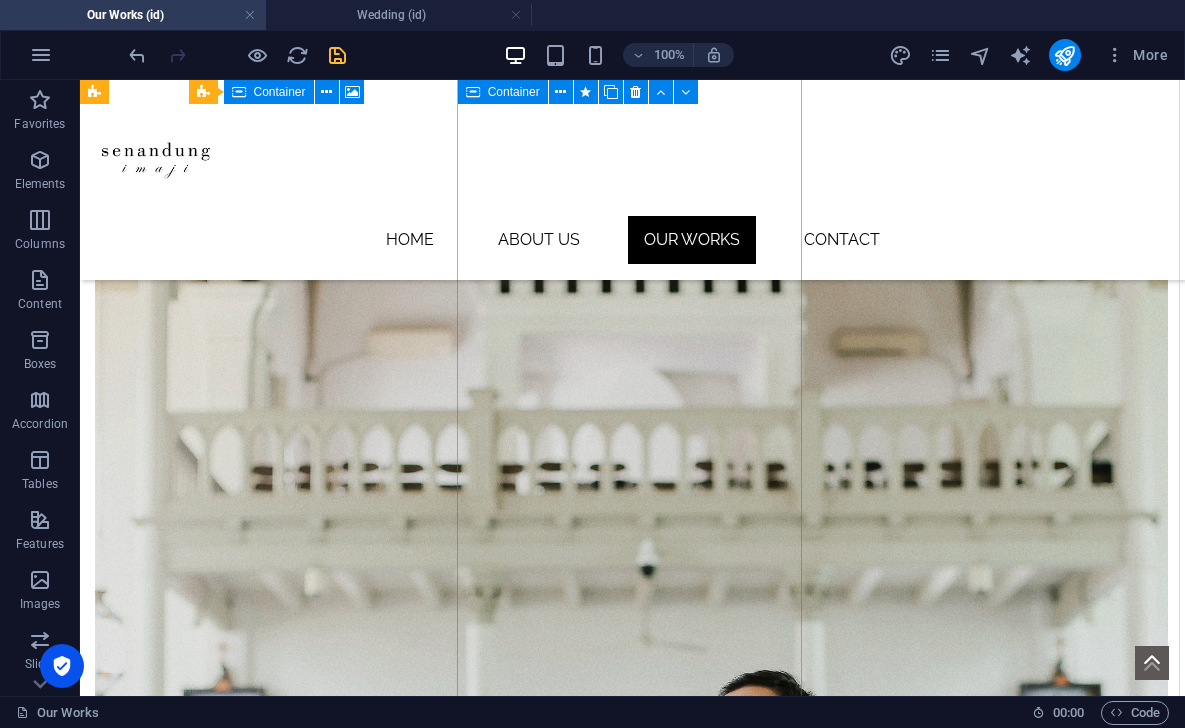click on "Buildings" at bounding box center [631, 2772] 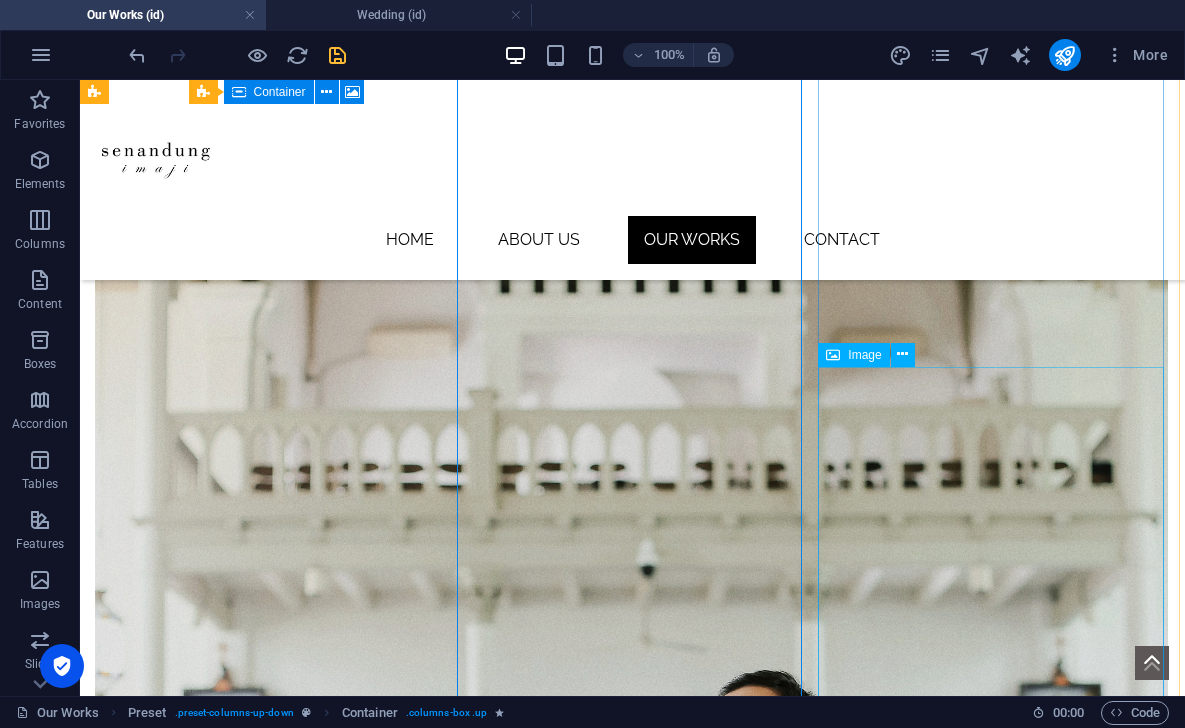 click on "Engagement" at bounding box center [631, 5709] 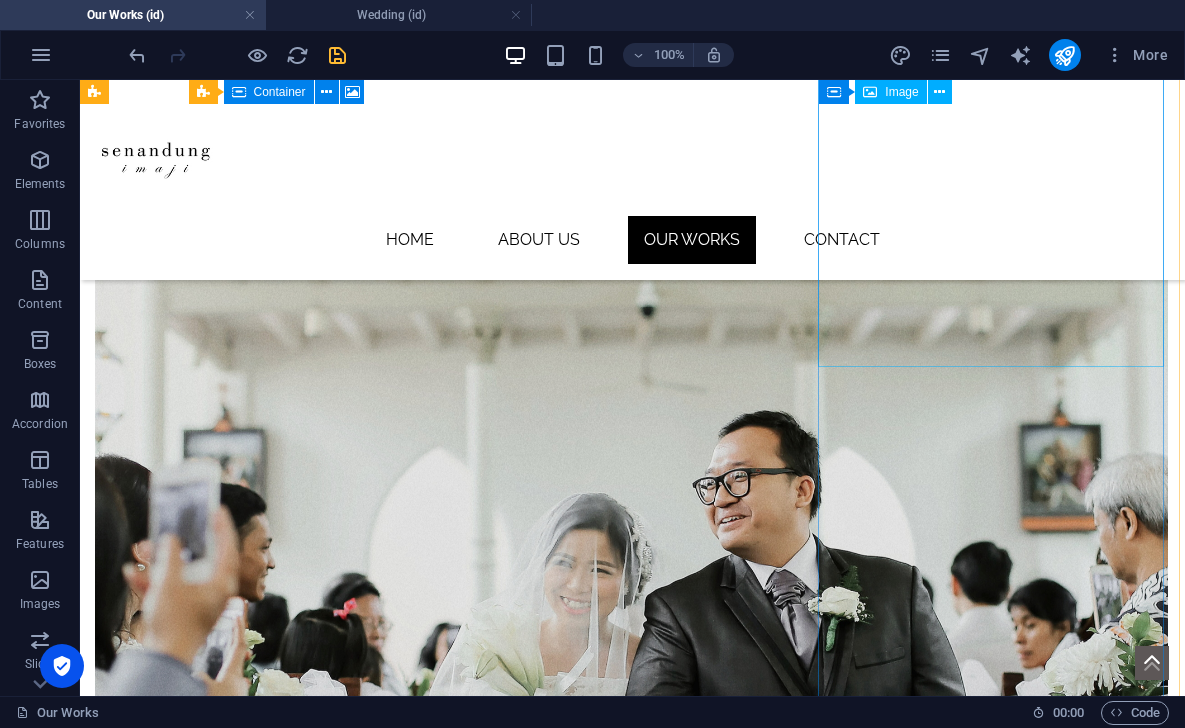 click on "Couple Session" at bounding box center (631, 3533) 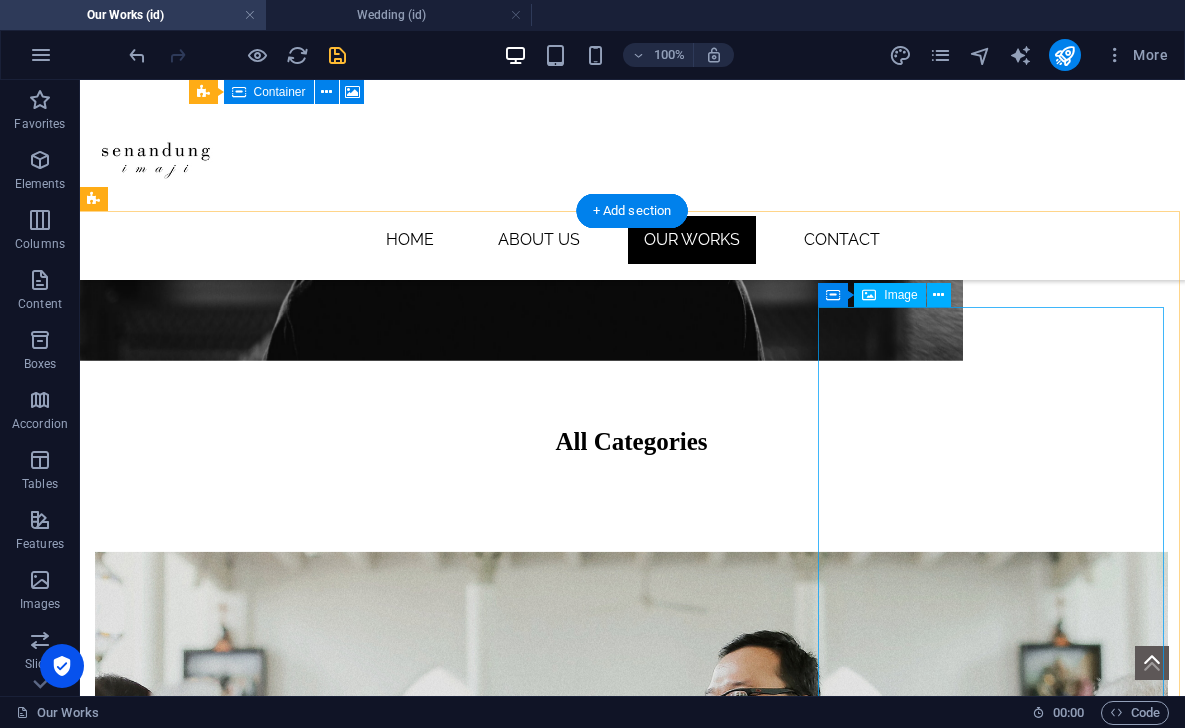 scroll, scrollTop: 479, scrollLeft: 1, axis: both 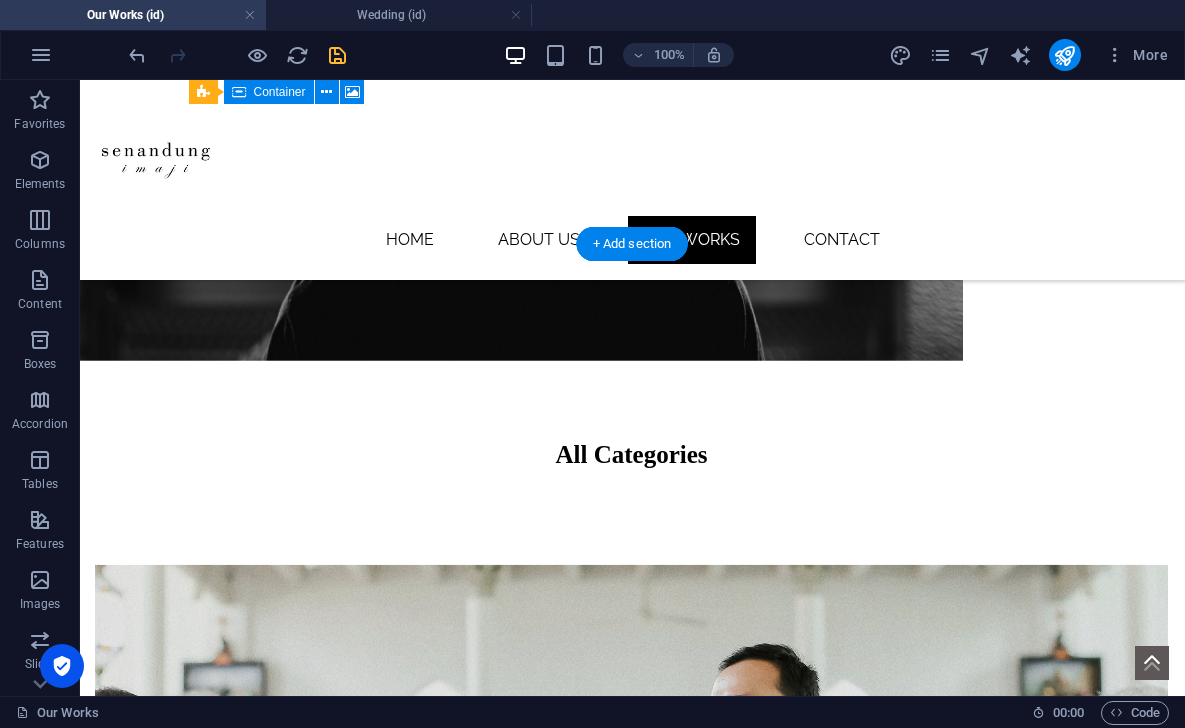 click at bounding box center [631, 824] 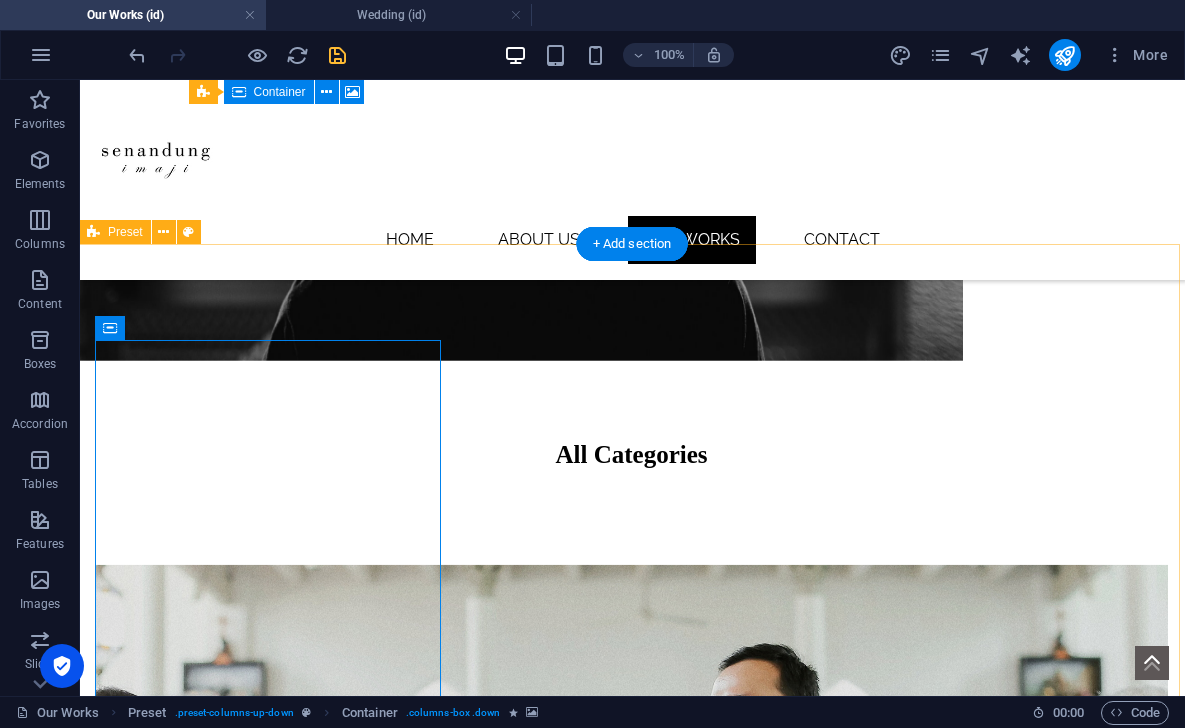 click at bounding box center [631, 824] 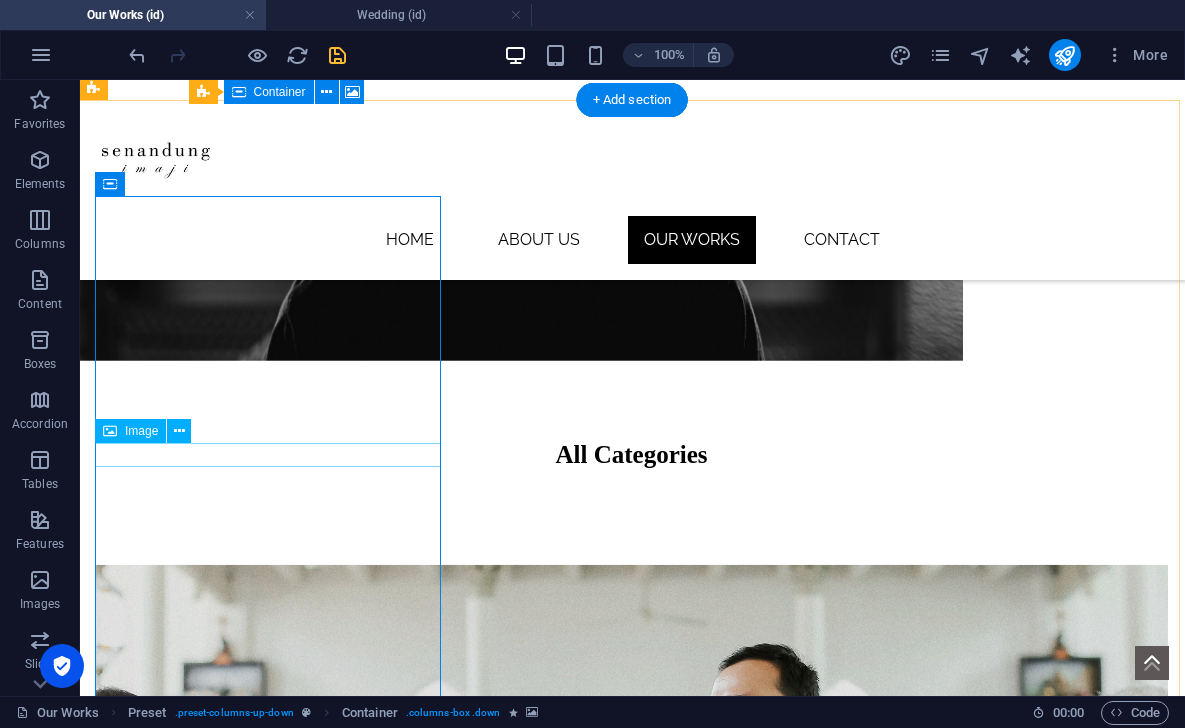 scroll, scrollTop: 629, scrollLeft: 0, axis: vertical 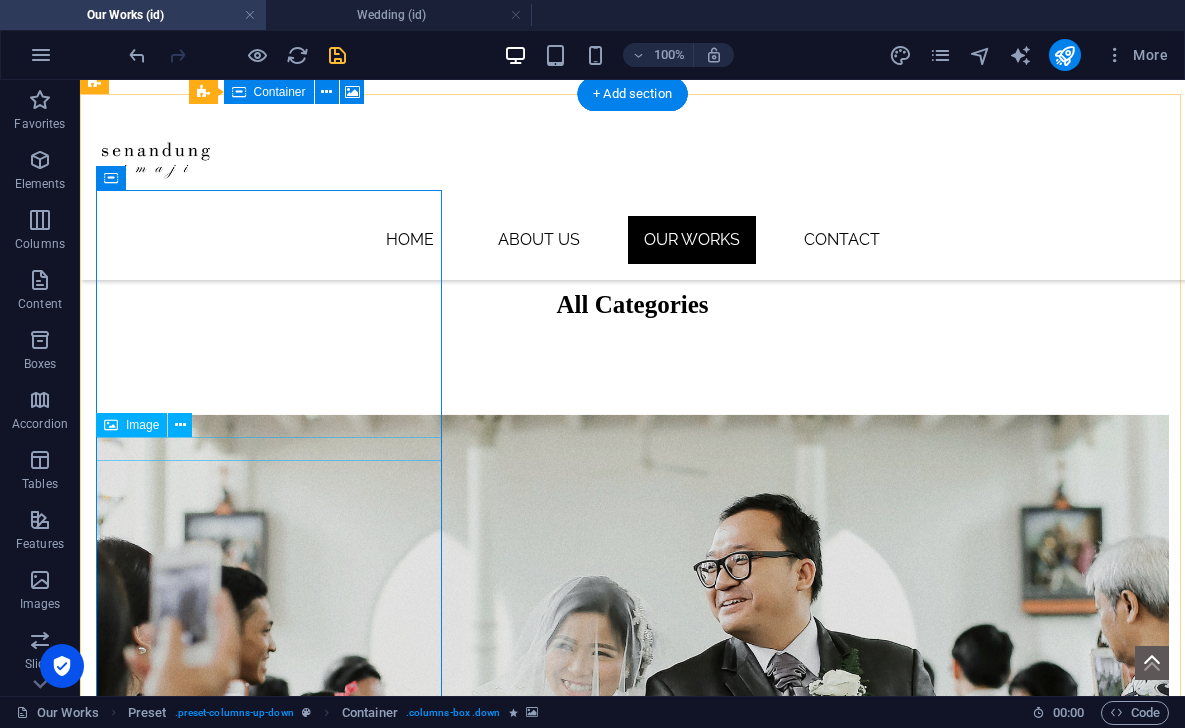 click on "Image" at bounding box center (142, 425) 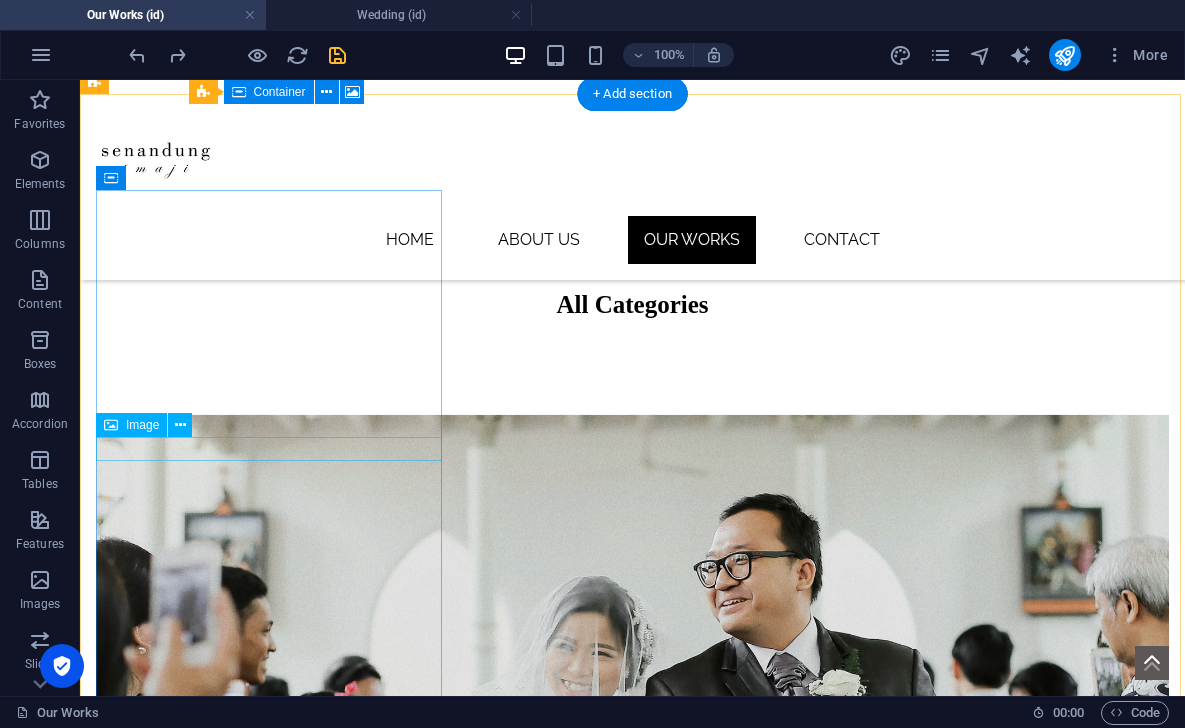 click on "Nature" at bounding box center [632, 1301] 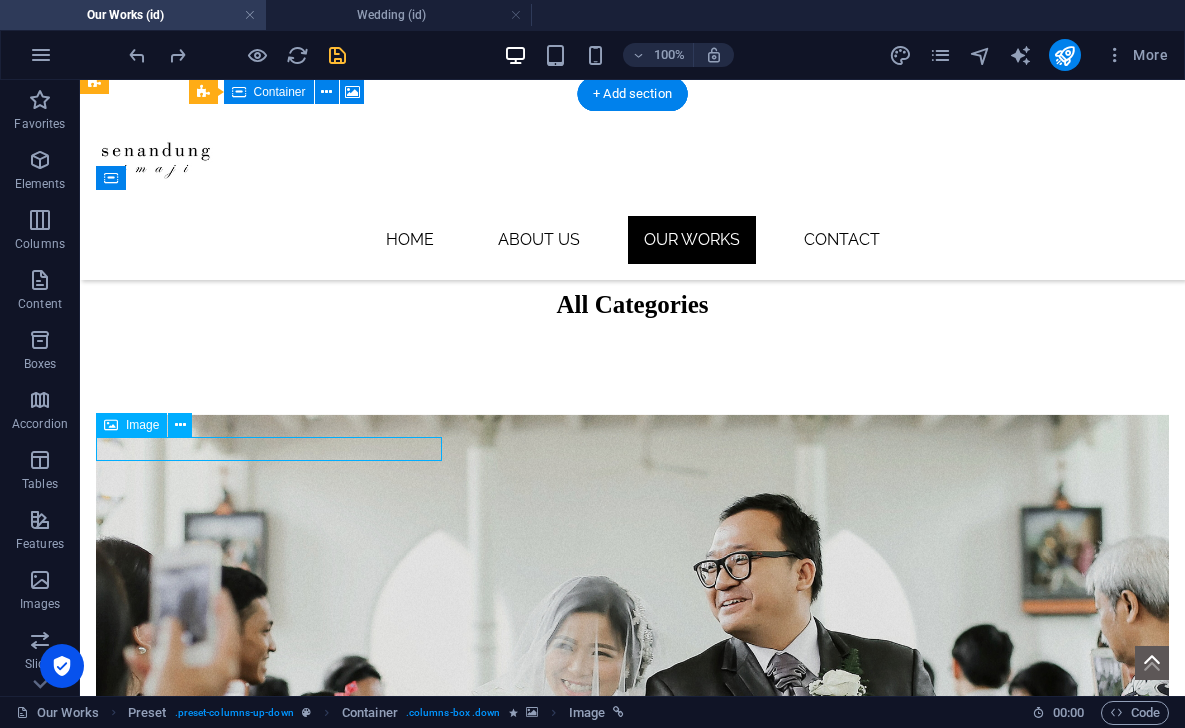 click on "Nature" at bounding box center (632, 1301) 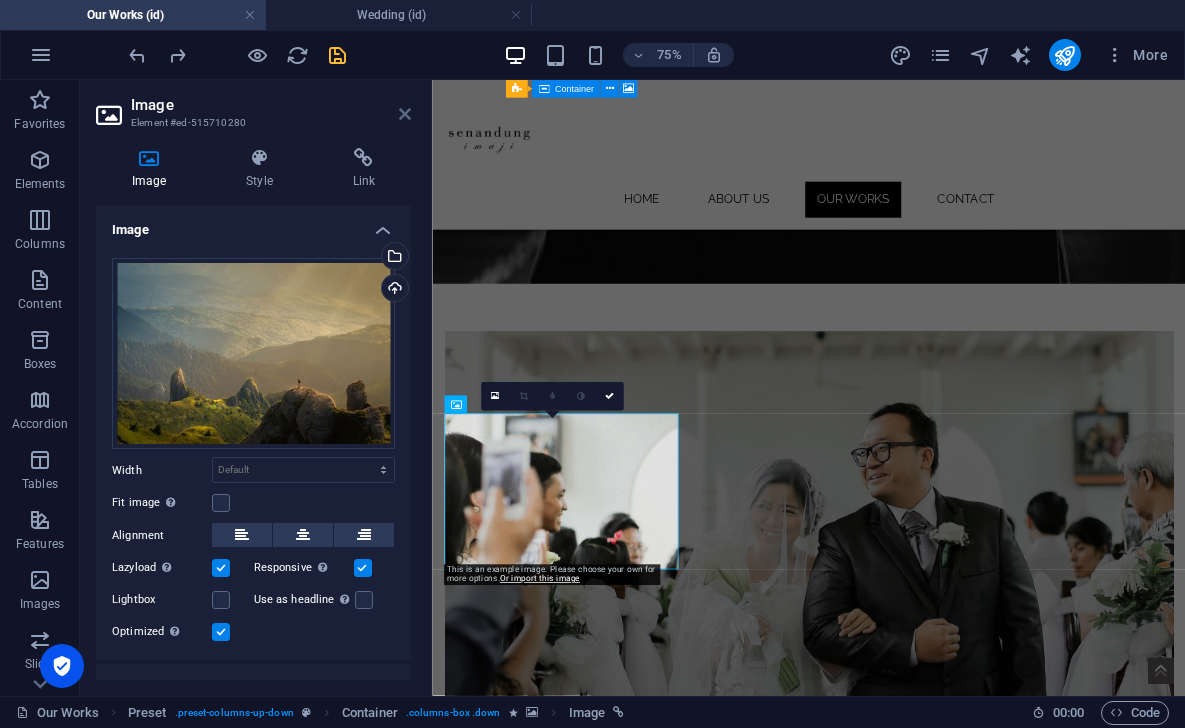click at bounding box center [405, 114] 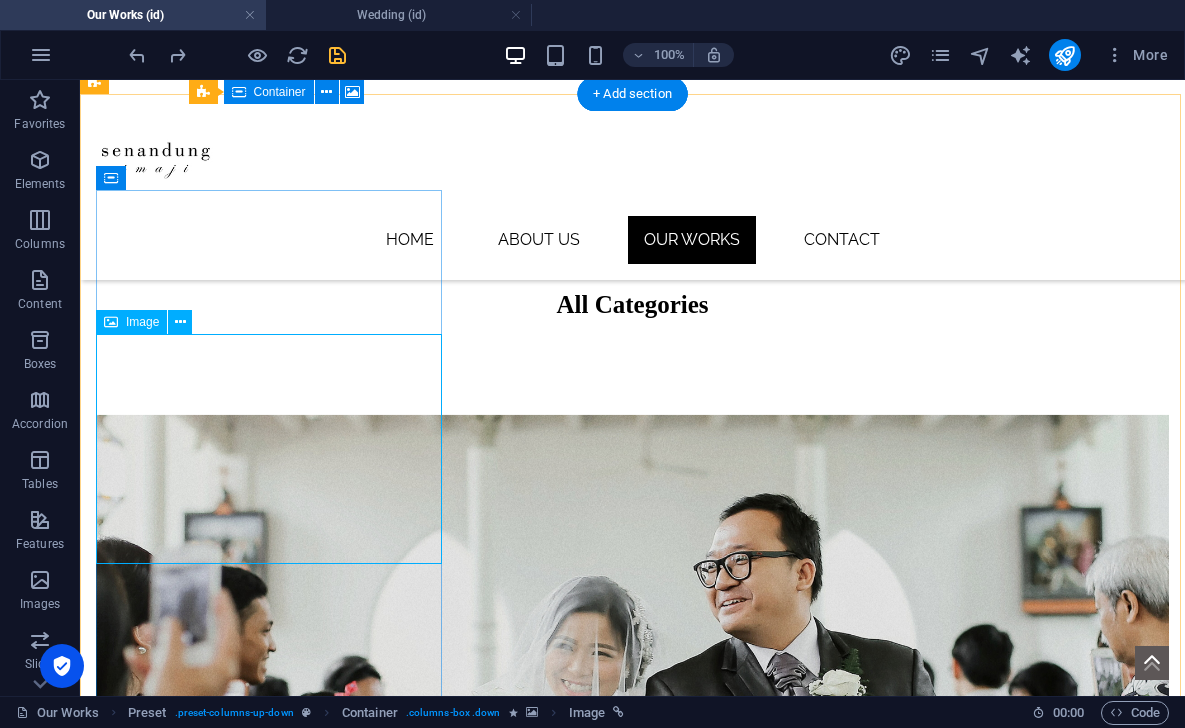 click on "Nature" at bounding box center (632, 1571) 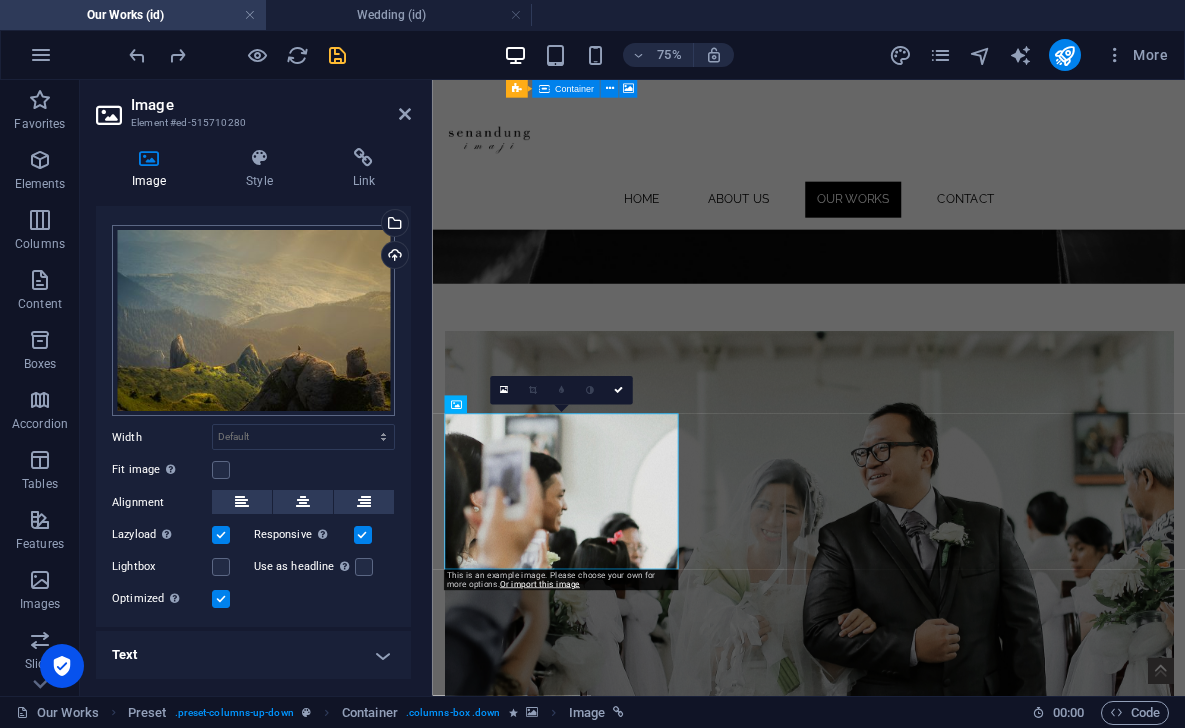 scroll, scrollTop: 29, scrollLeft: 0, axis: vertical 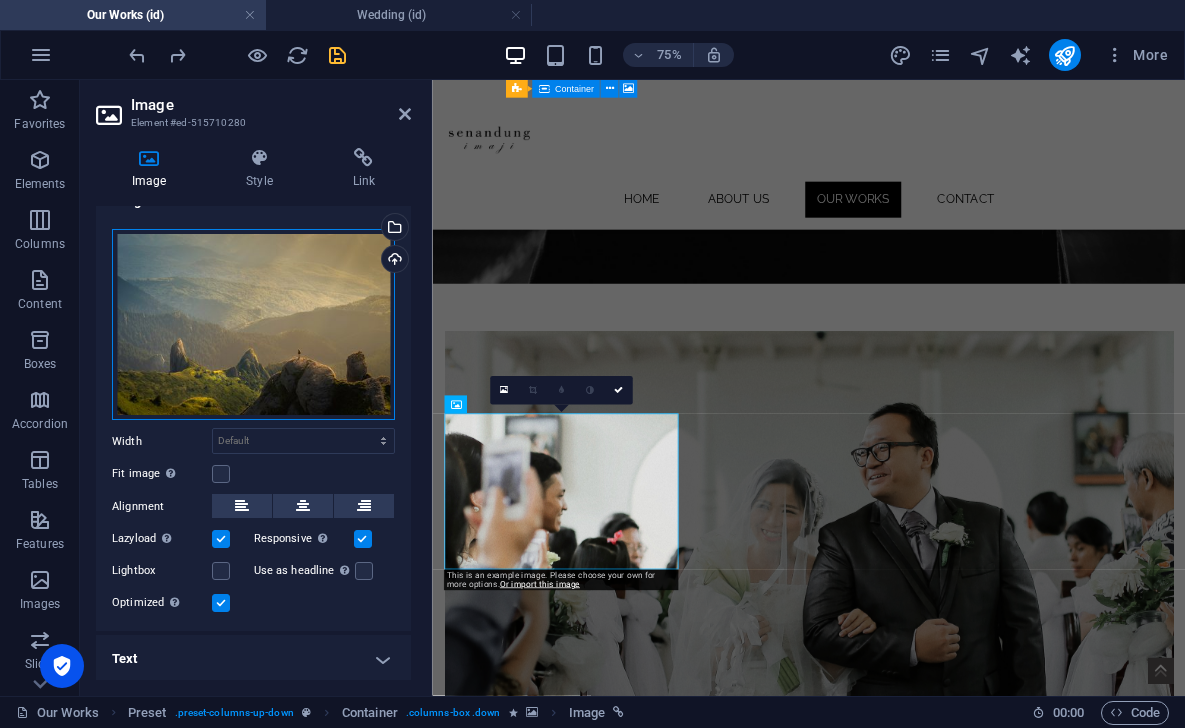 click on "Drag files here, click to choose files or select files from Files or our free stock photos & videos" at bounding box center (253, 325) 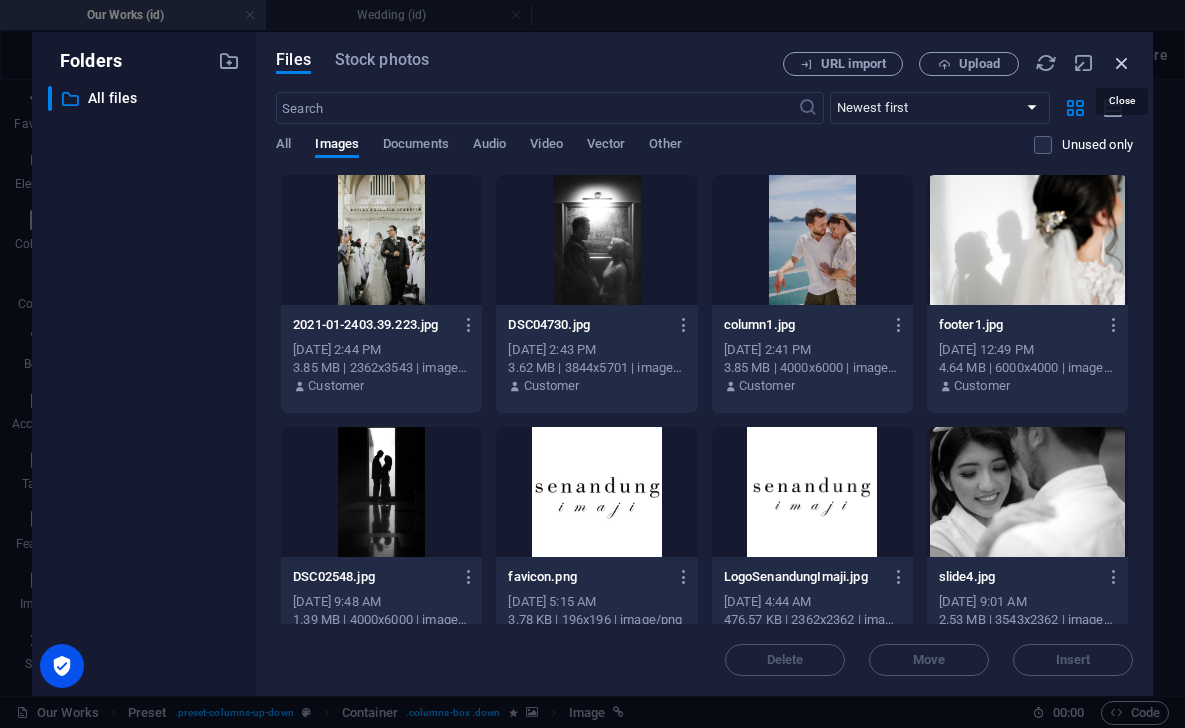 click at bounding box center (1122, 63) 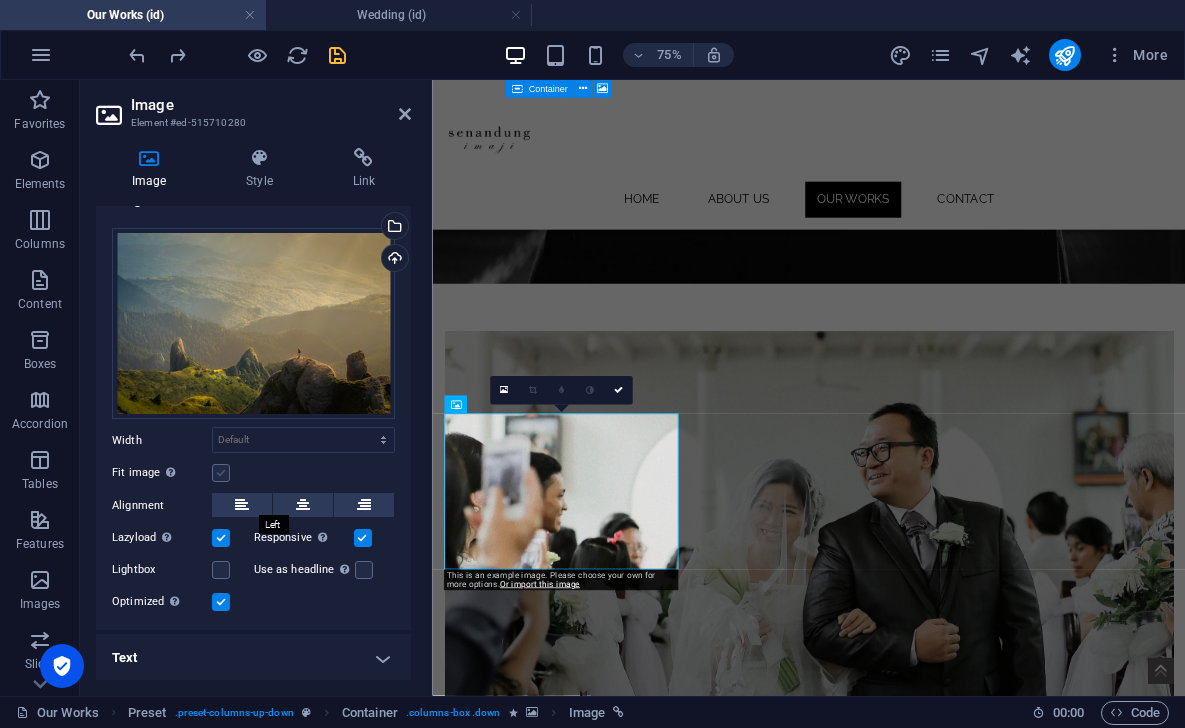 scroll, scrollTop: 29, scrollLeft: 0, axis: vertical 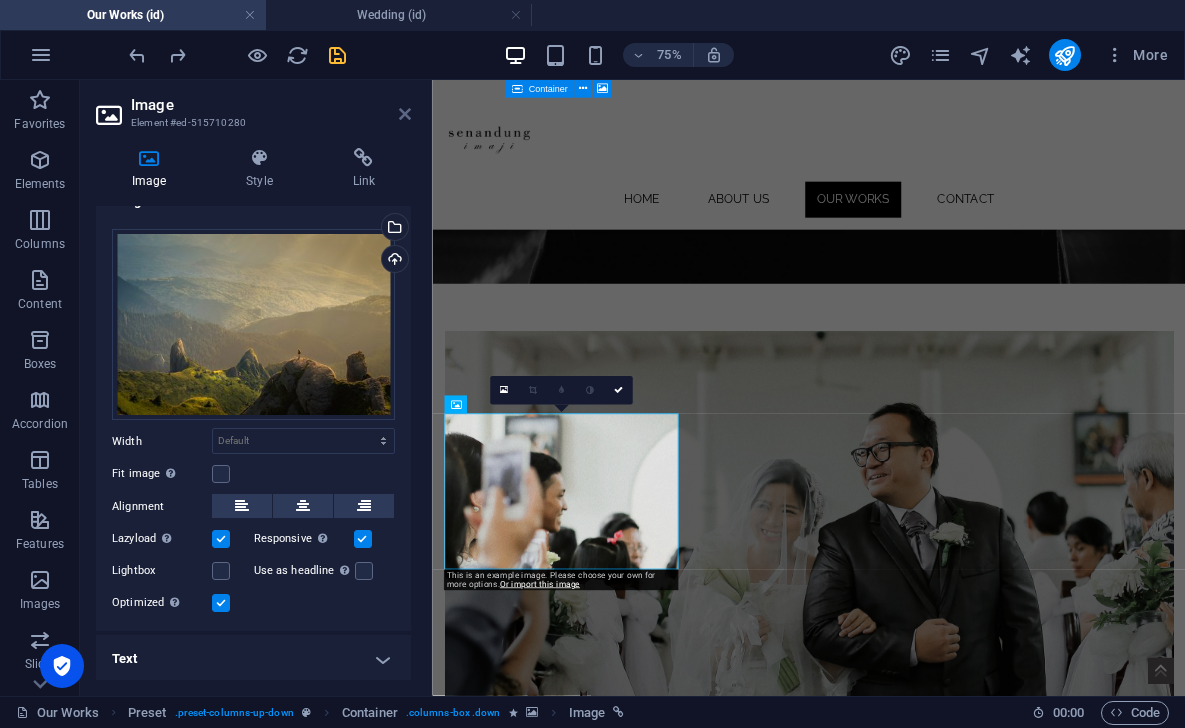 click at bounding box center [405, 114] 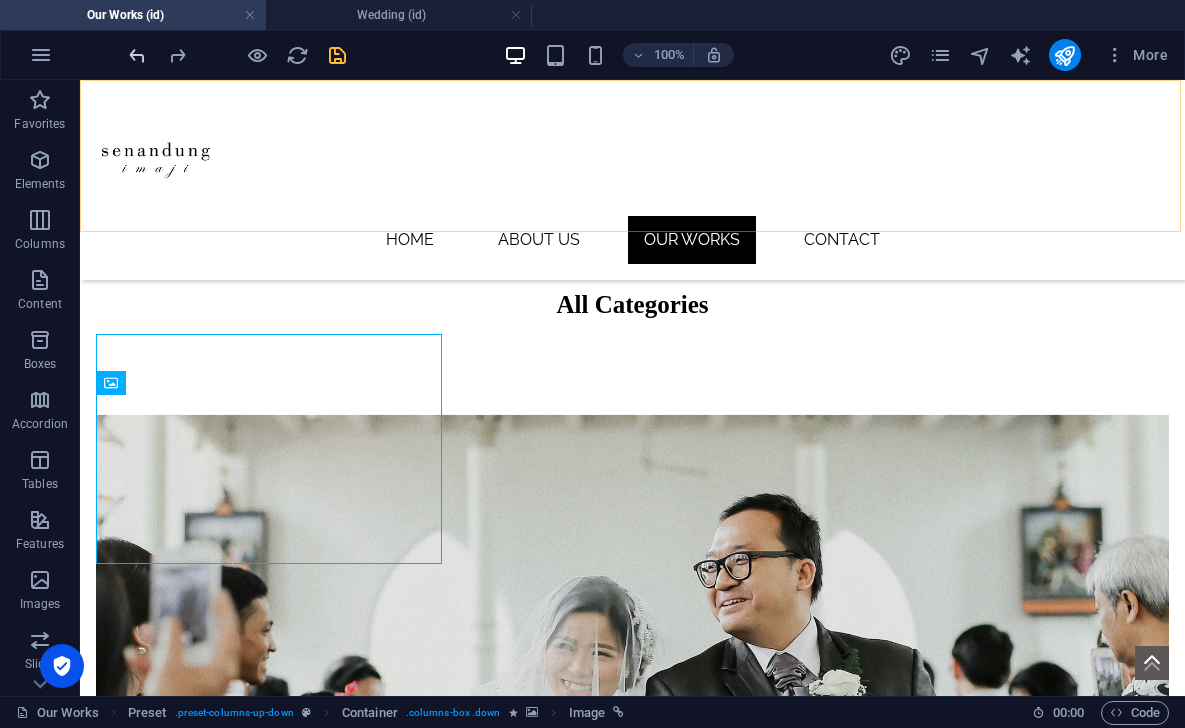 click at bounding box center [137, 55] 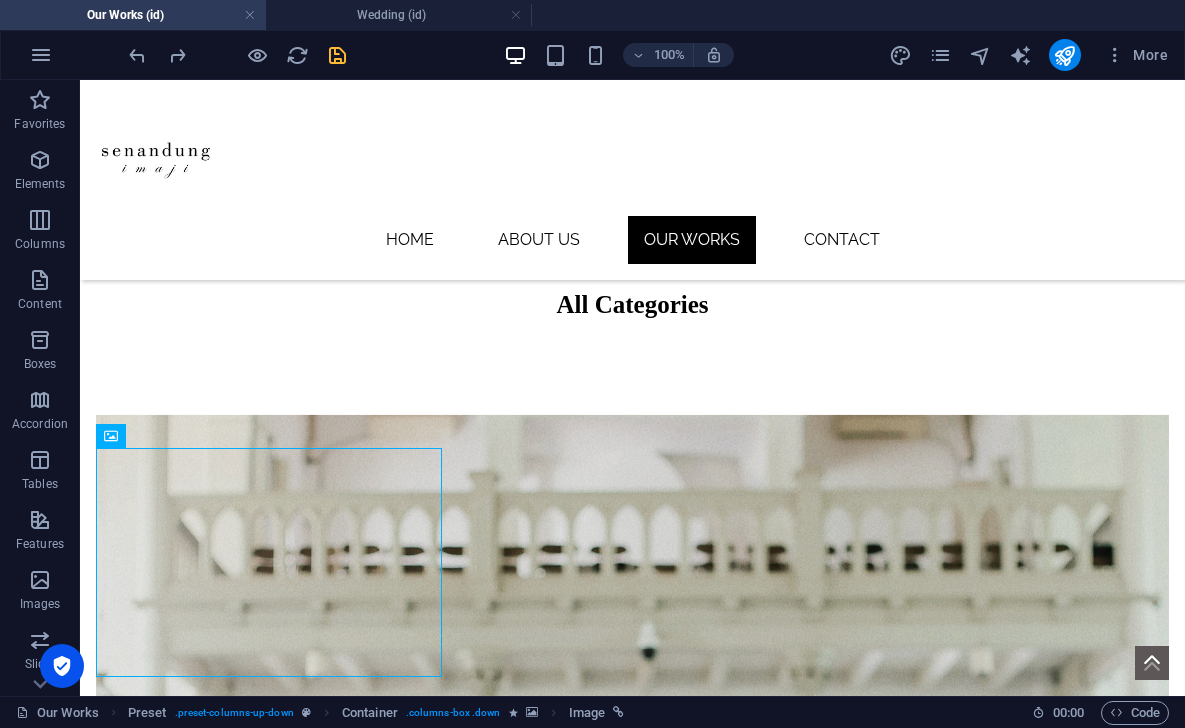 scroll, scrollTop: 864, scrollLeft: 0, axis: vertical 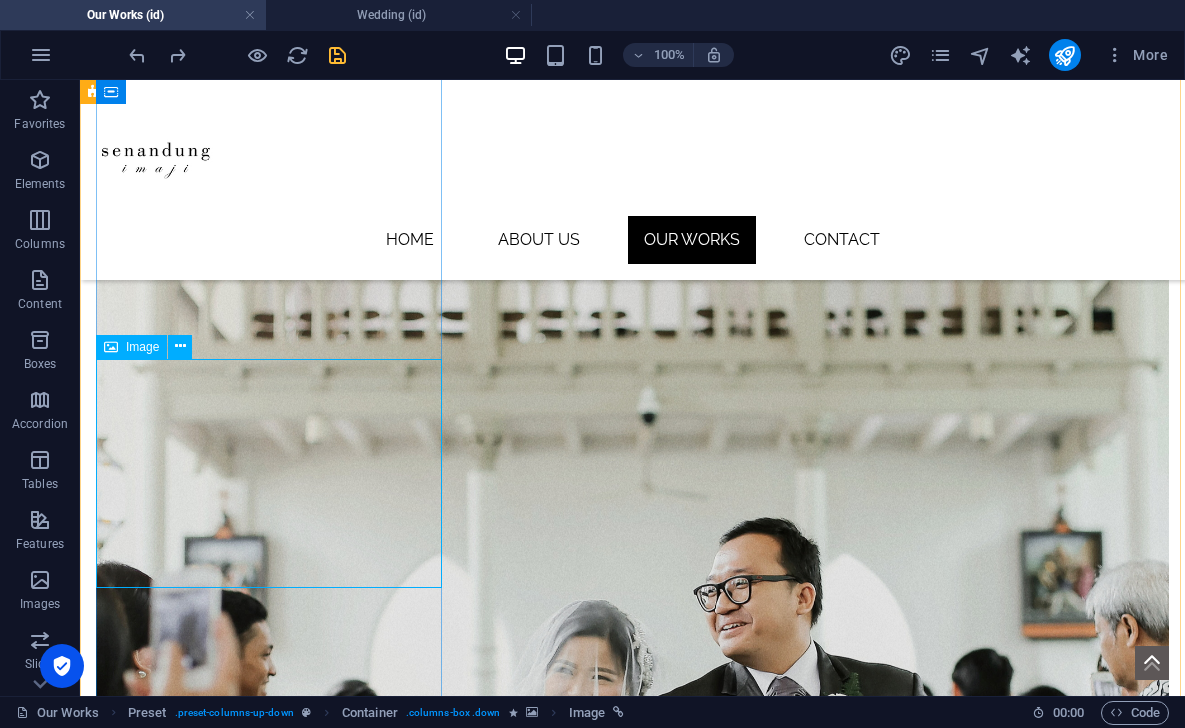 click on "Nature" at bounding box center [632, 1854] 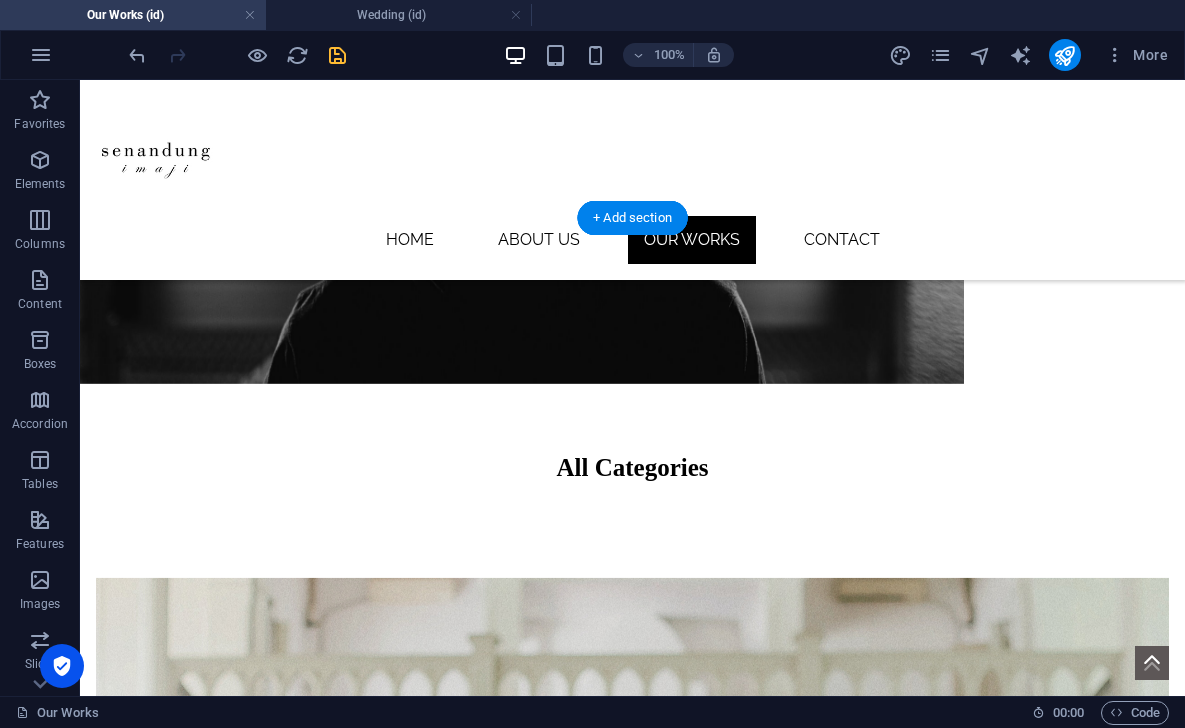 scroll, scrollTop: 460, scrollLeft: 0, axis: vertical 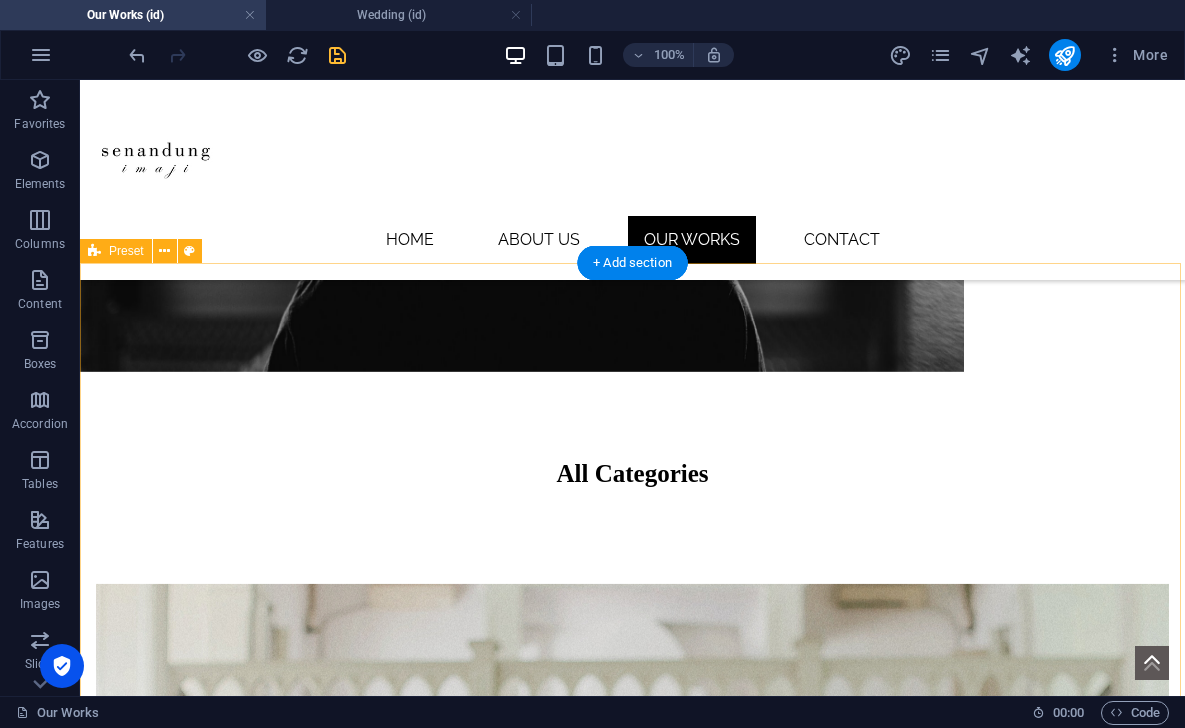 click at bounding box center [632, 1102] 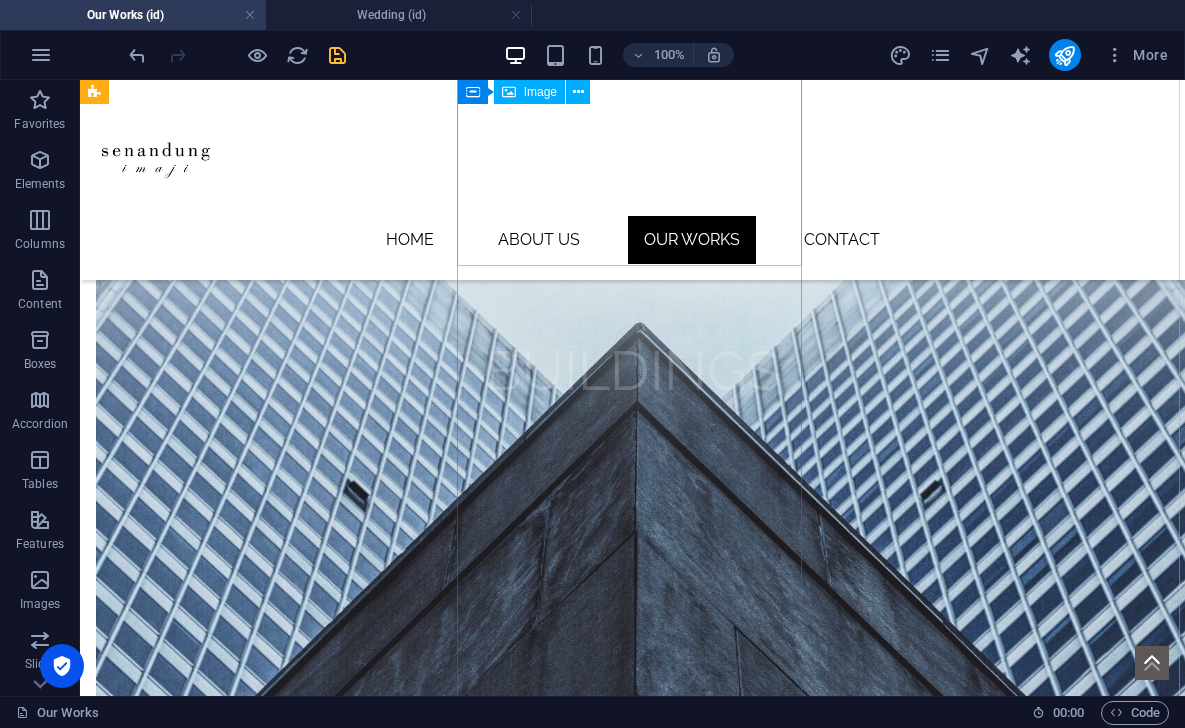 scroll, scrollTop: 1072, scrollLeft: 2, axis: both 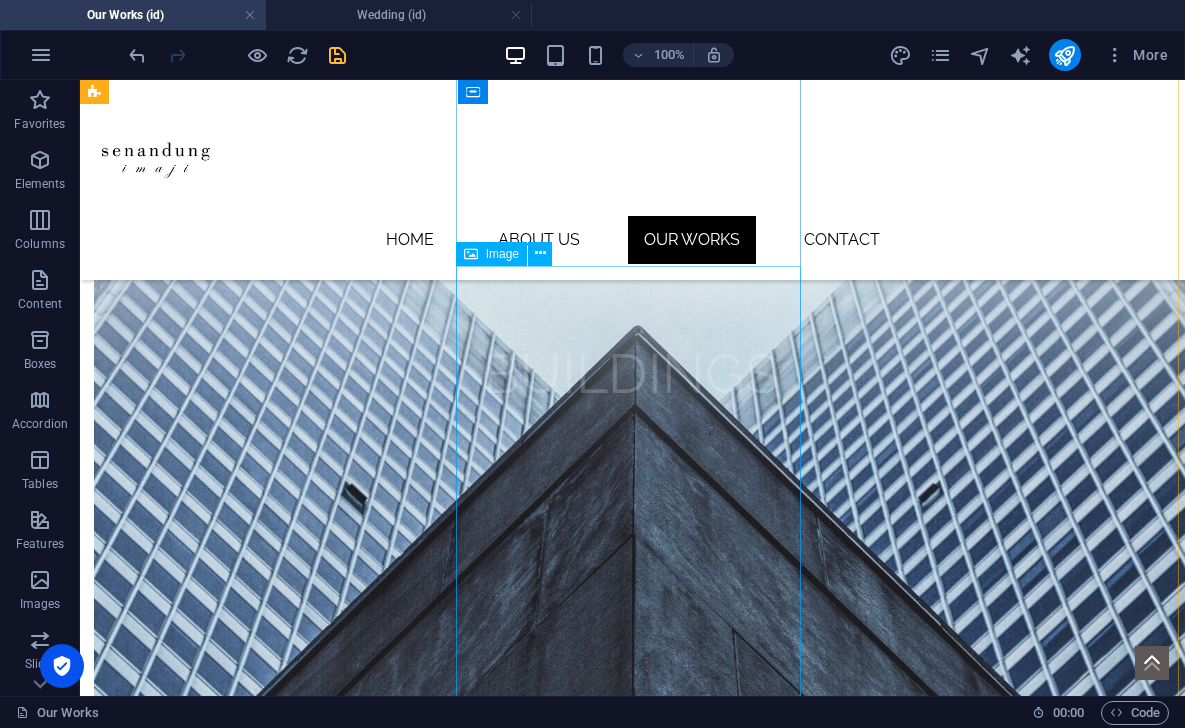 click on "Wedding" at bounding box center (630, 3311) 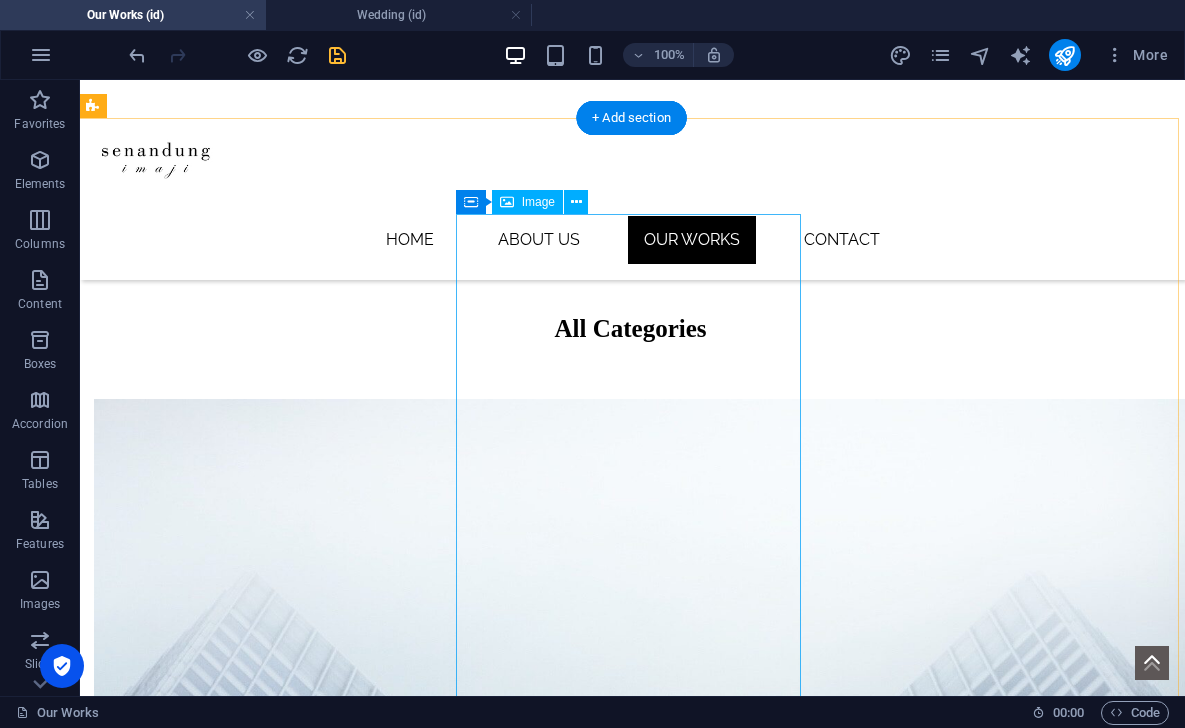 scroll, scrollTop: 664, scrollLeft: 1, axis: both 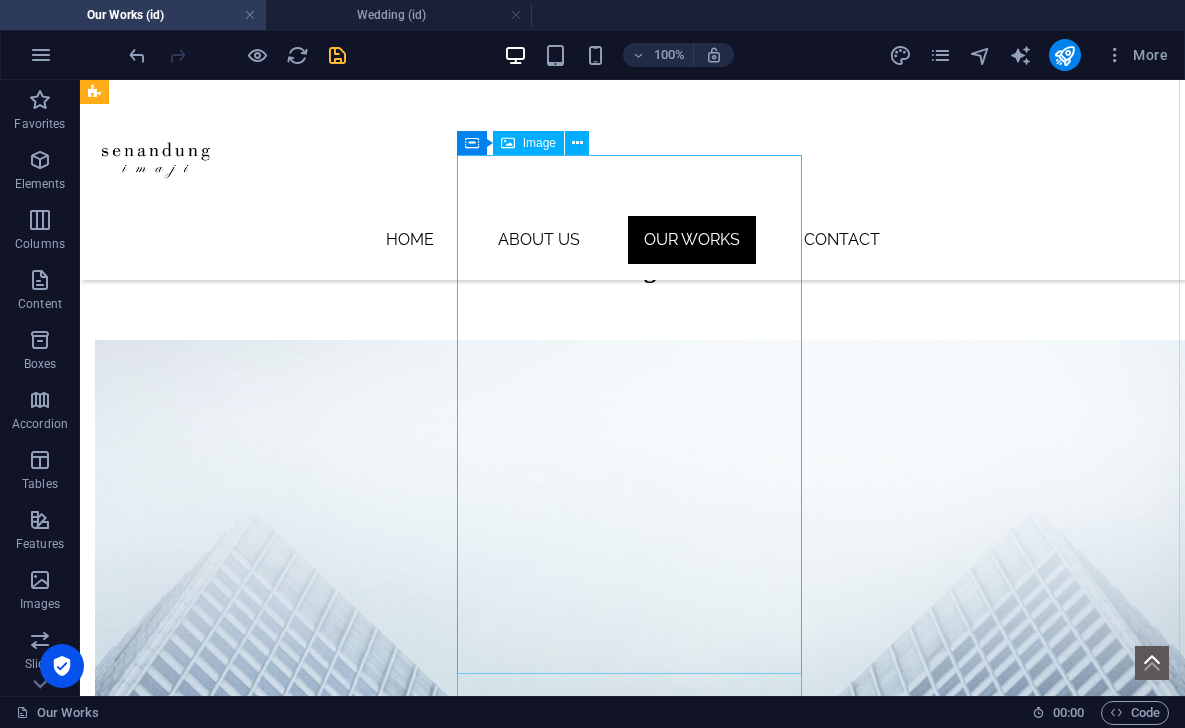 click on "Couple Session" at bounding box center [631, 2061] 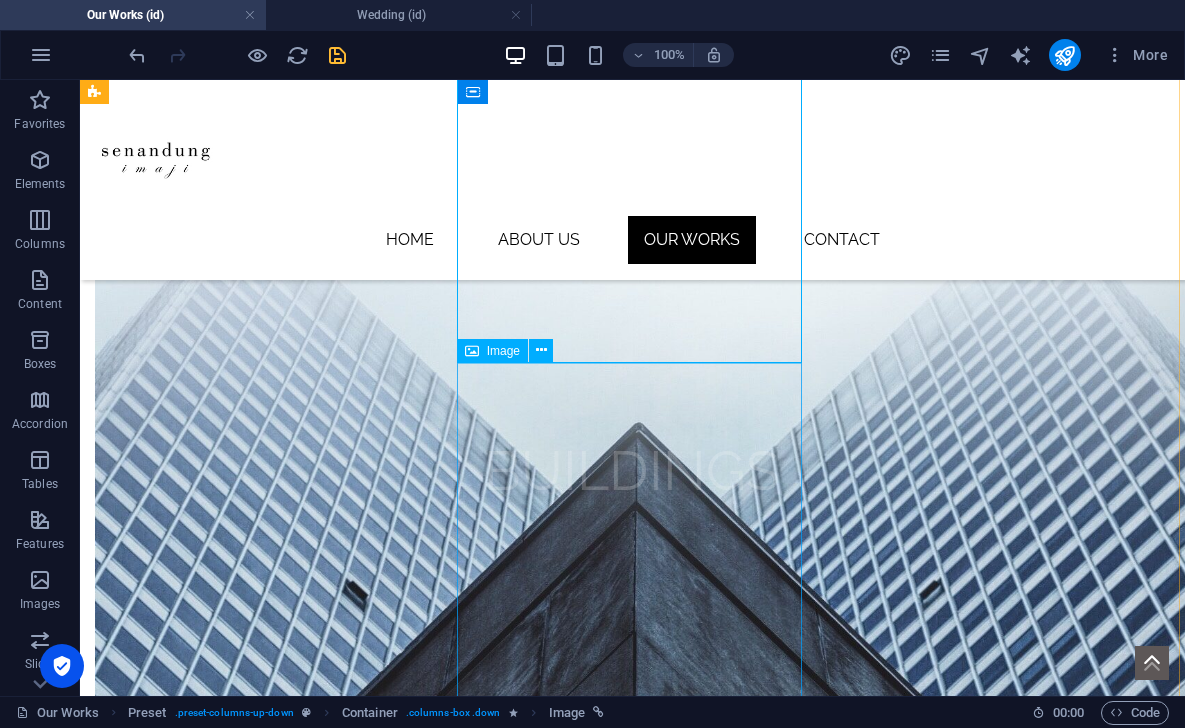 click on "Wedding" at bounding box center (631, 3408) 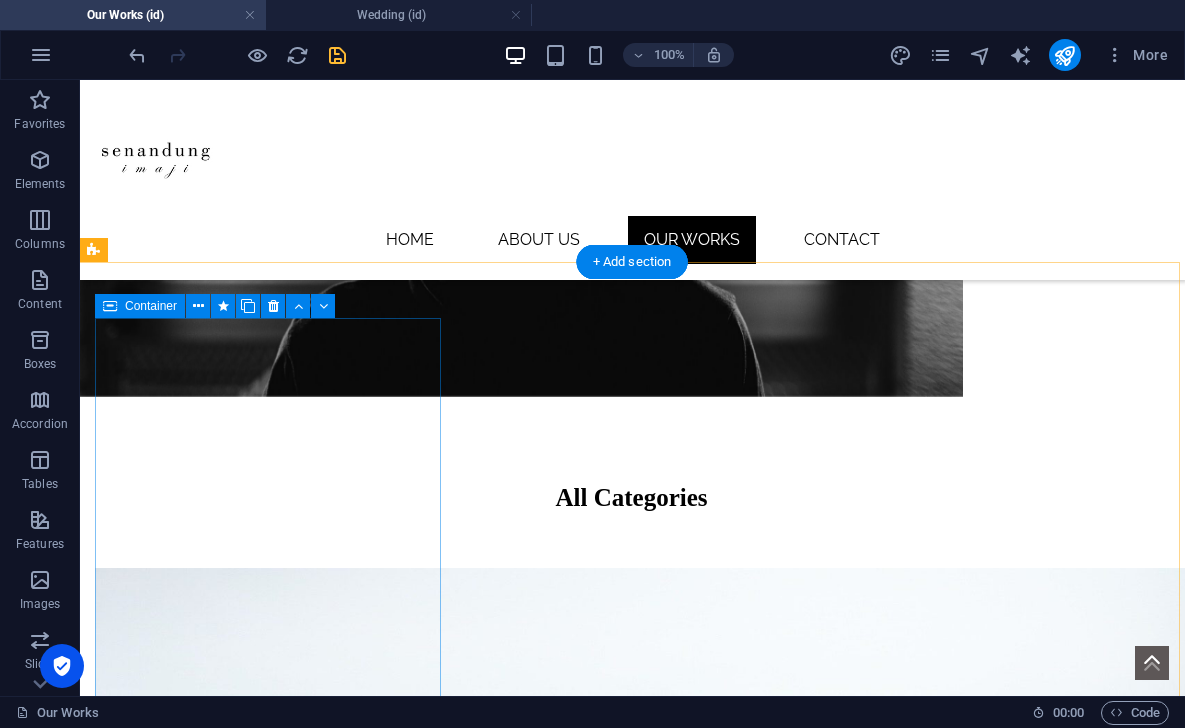scroll, scrollTop: 432, scrollLeft: 1, axis: both 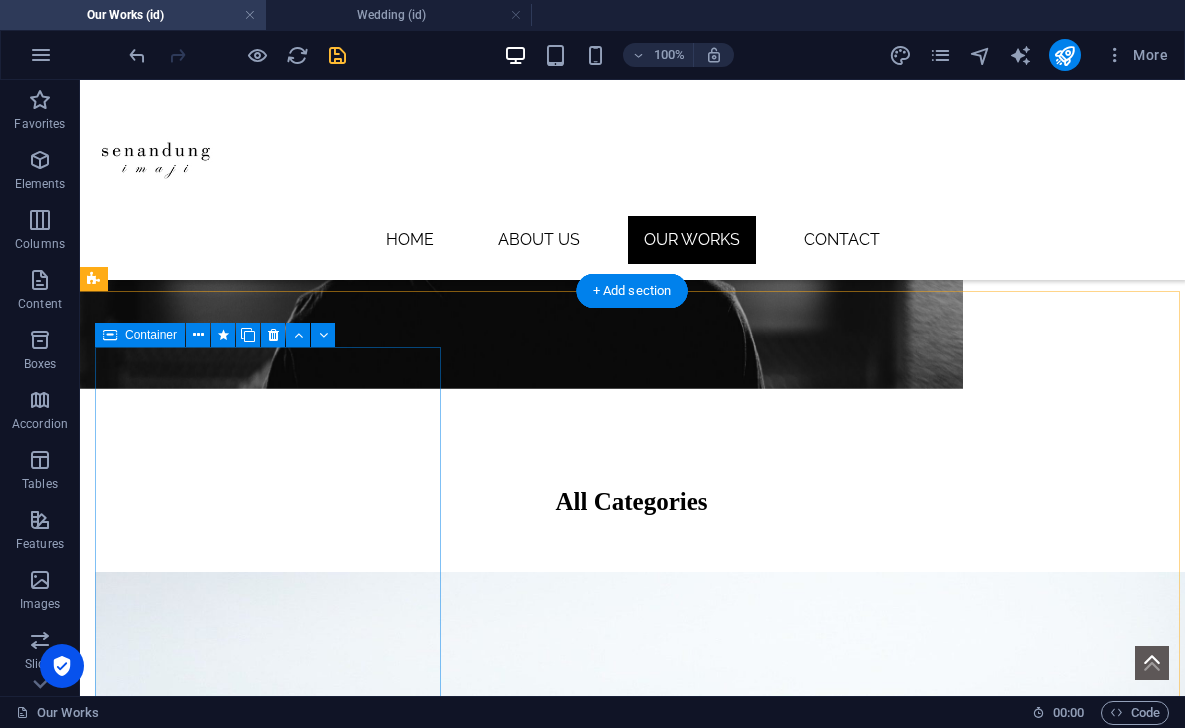 click on "Buildings" at bounding box center [631, 1014] 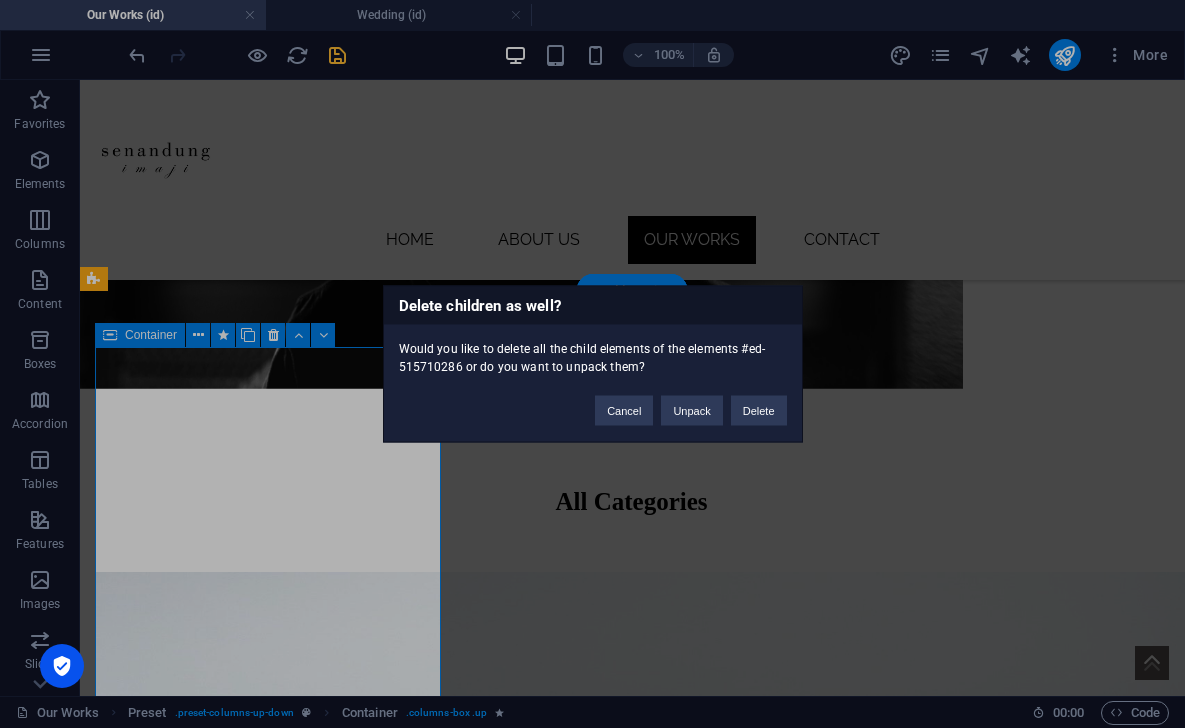 type 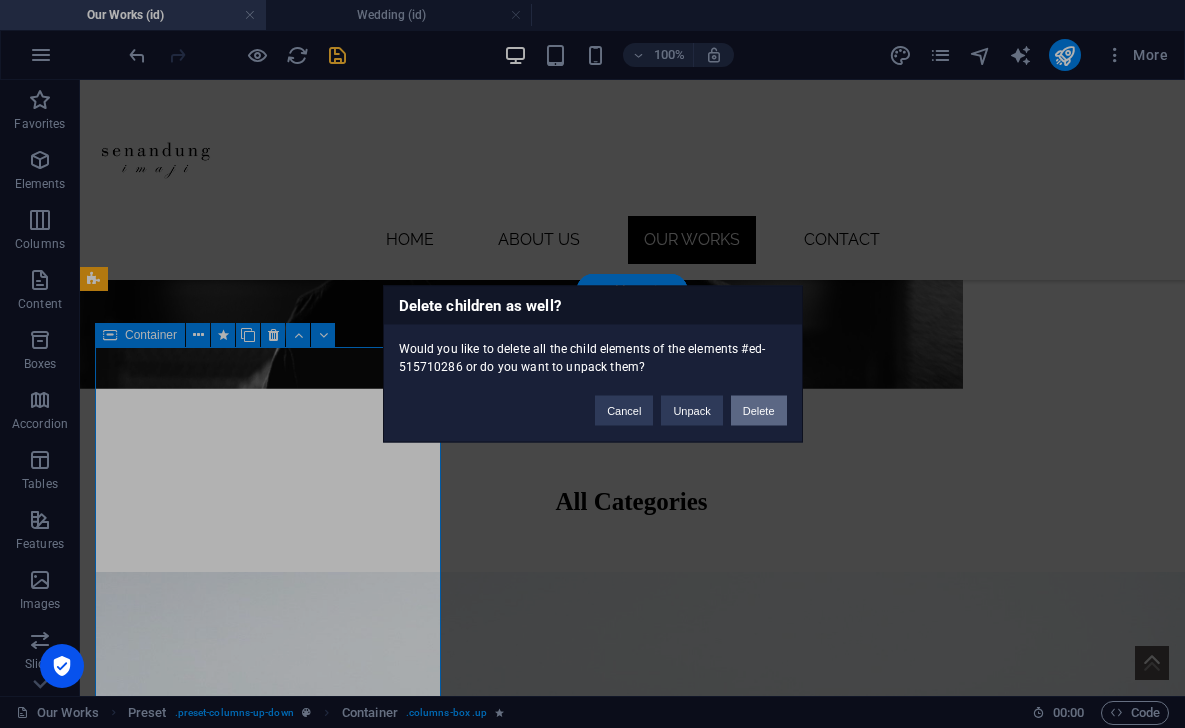 click on "Delete" at bounding box center [759, 411] 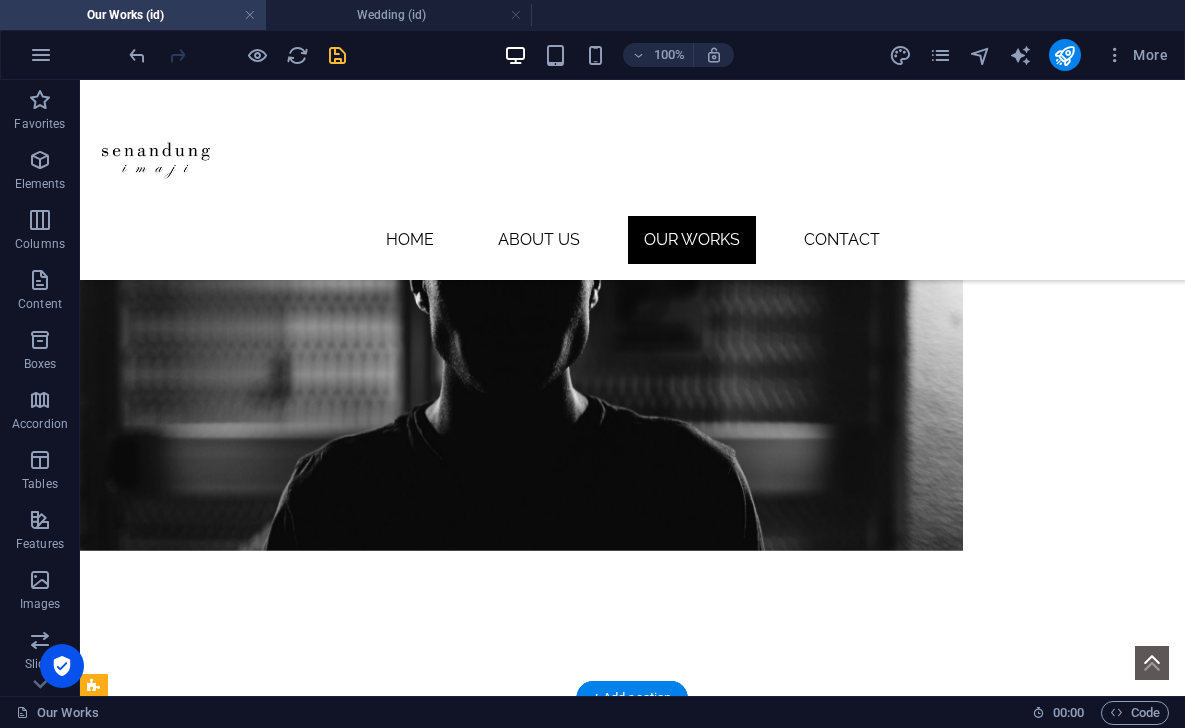 scroll, scrollTop: 178, scrollLeft: 1, axis: both 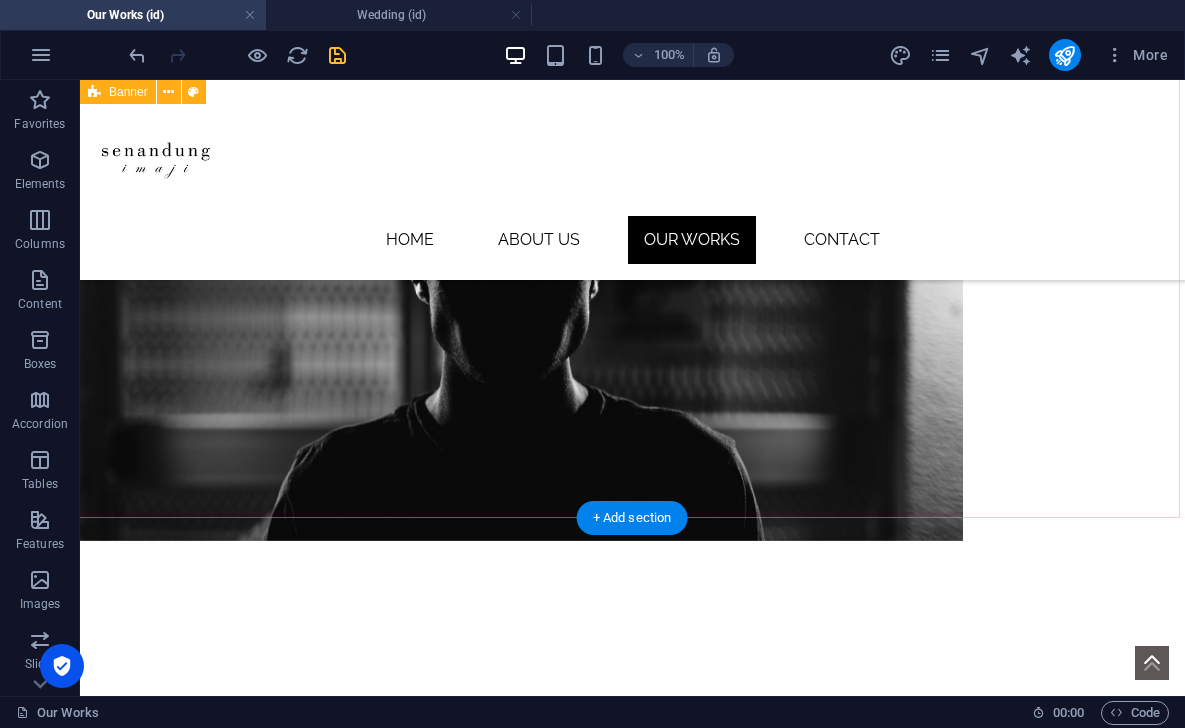 click at bounding box center (521, 281) 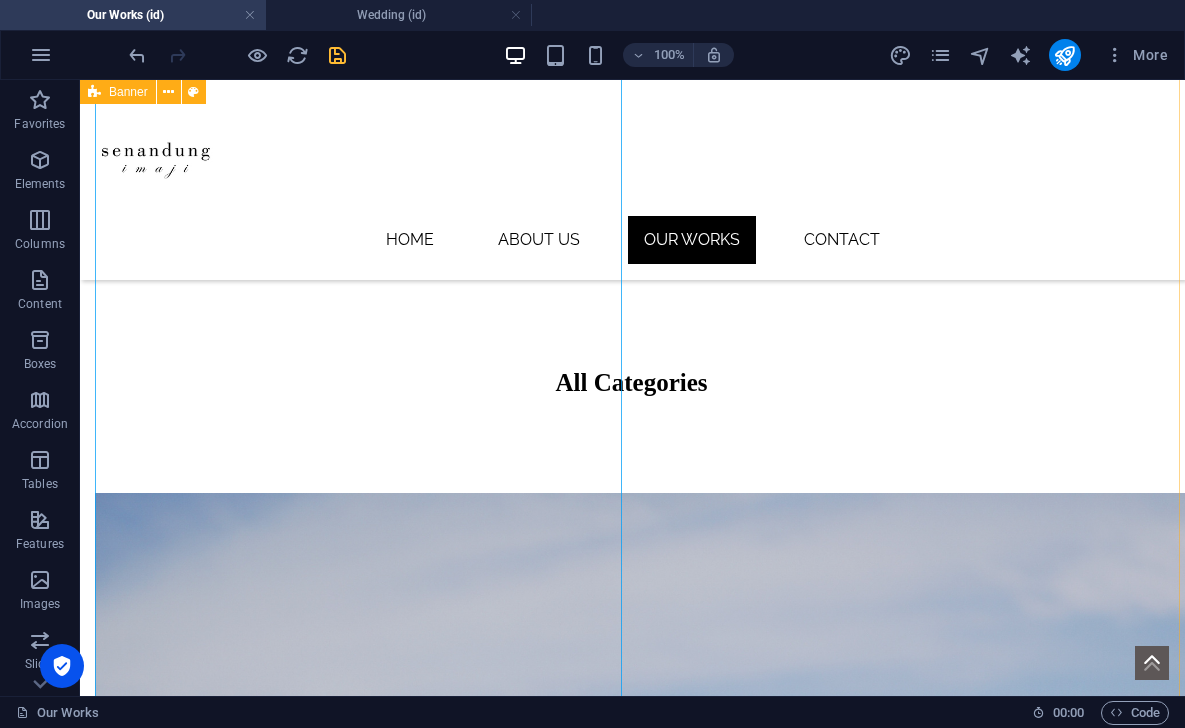 scroll, scrollTop: 766, scrollLeft: 1, axis: both 